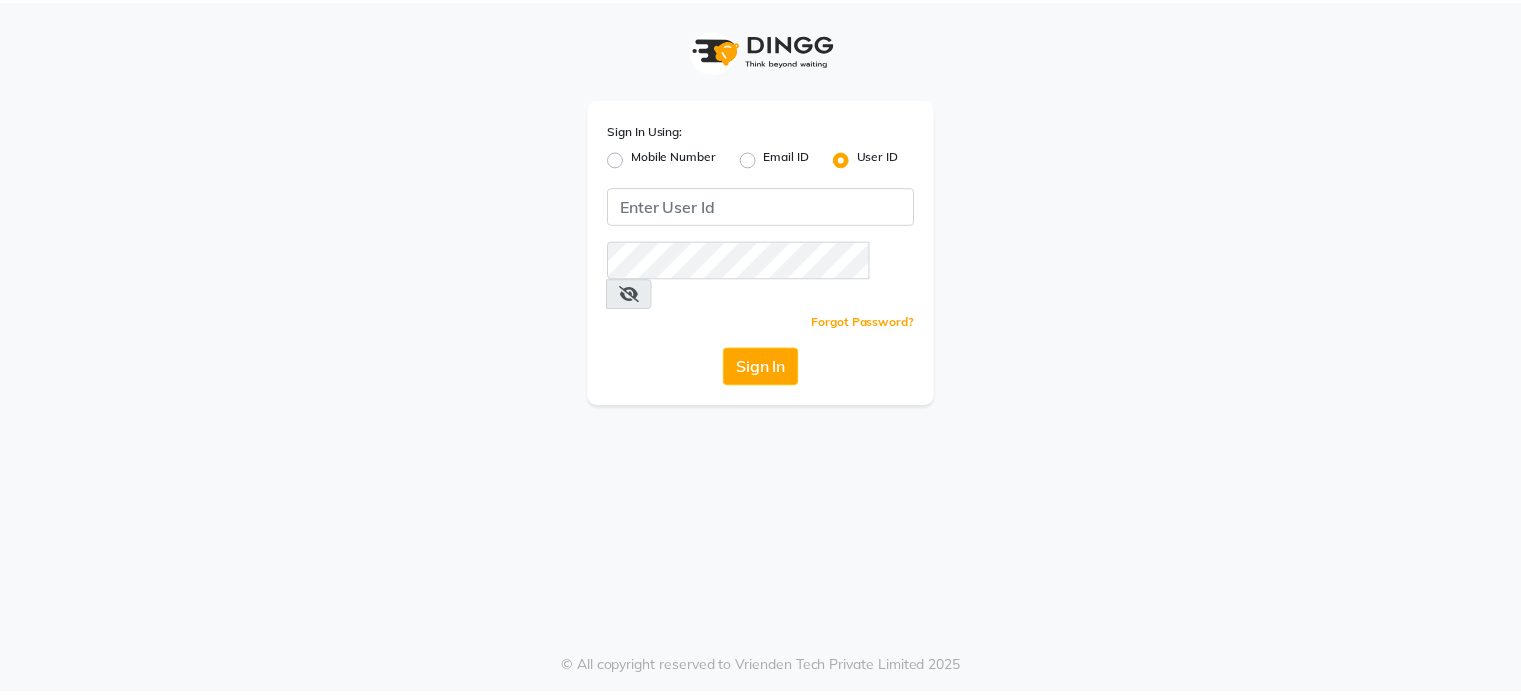 scroll, scrollTop: 0, scrollLeft: 0, axis: both 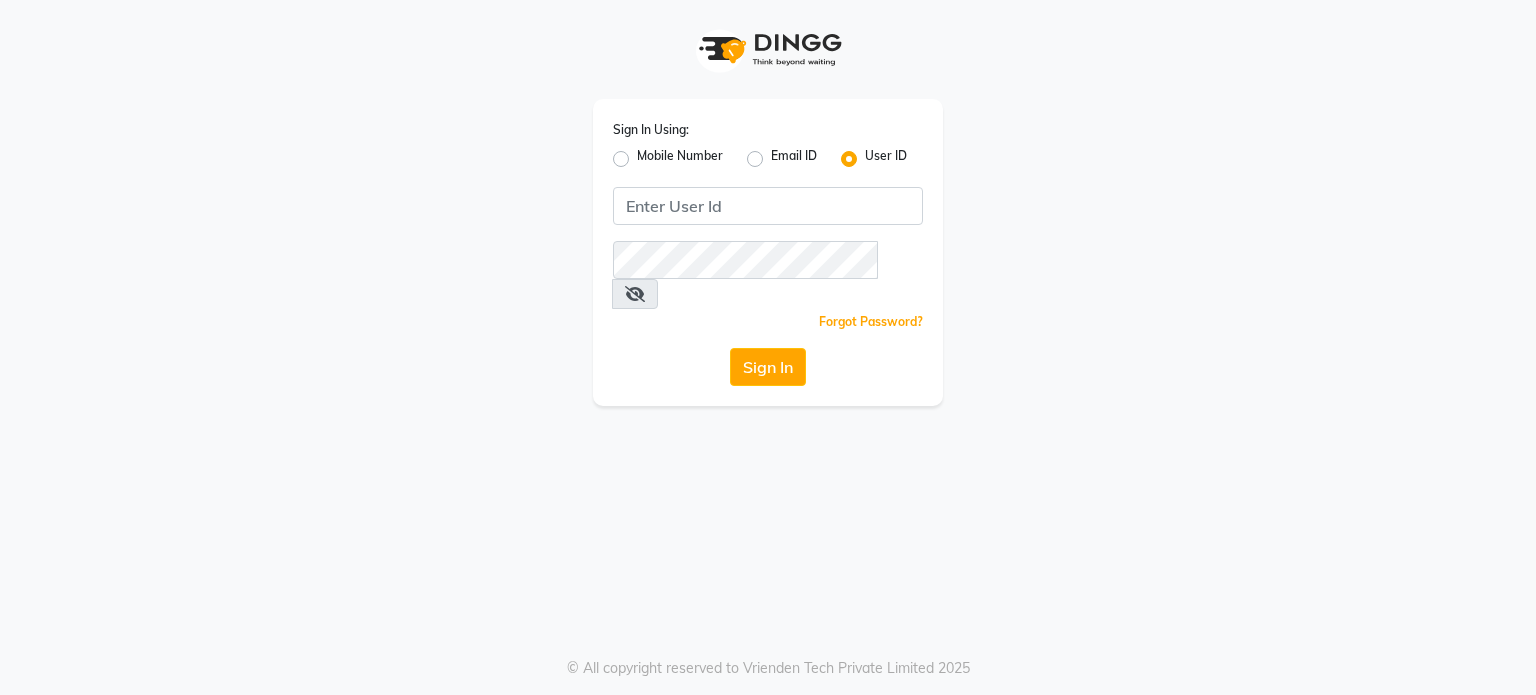click on "Mobile Number" 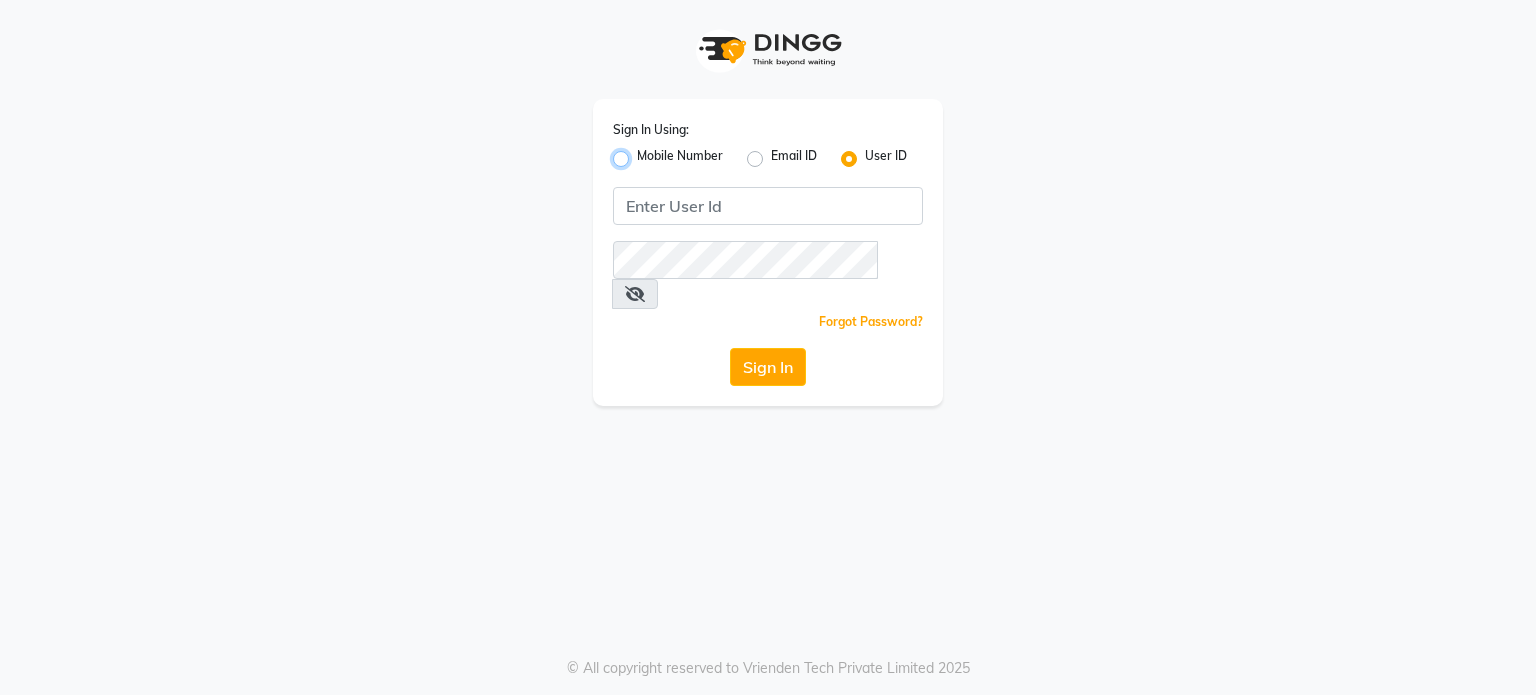 click on "Mobile Number" at bounding box center (643, 153) 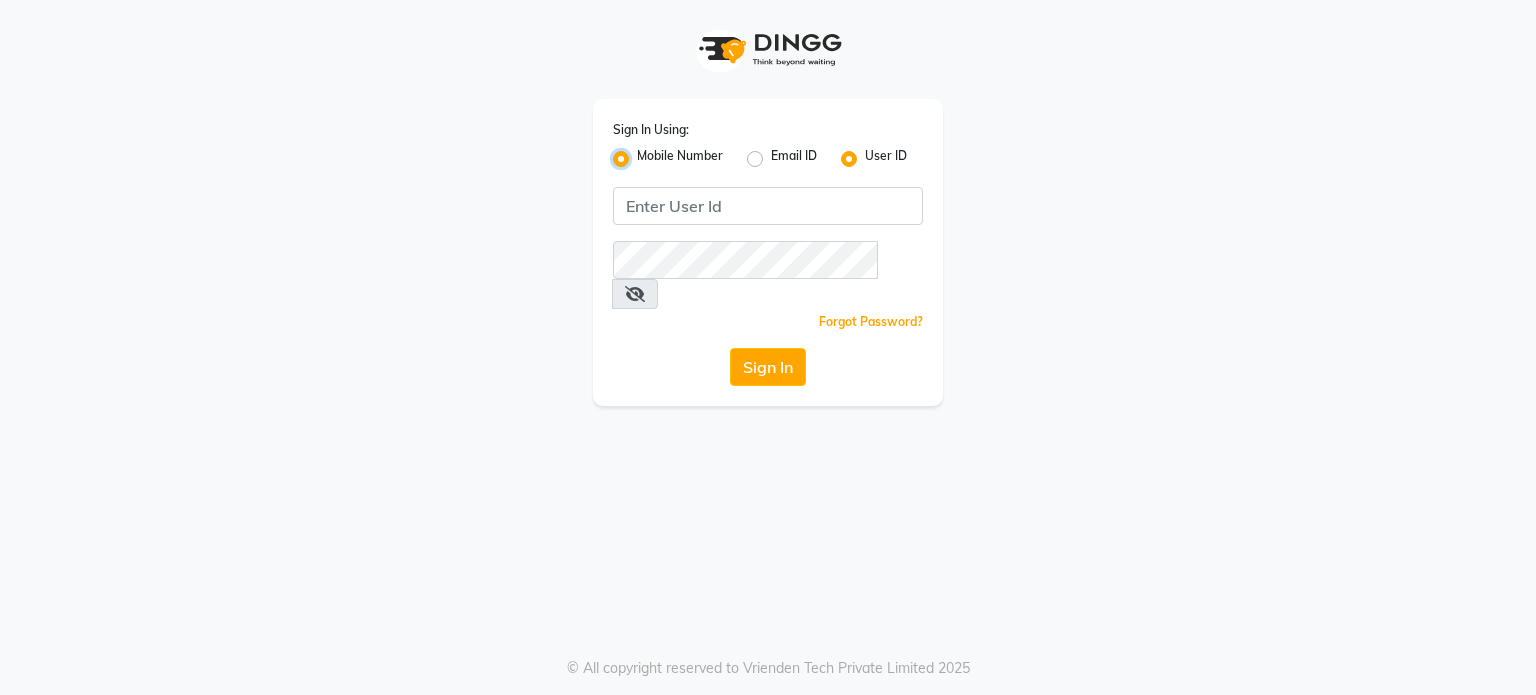 radio on "false" 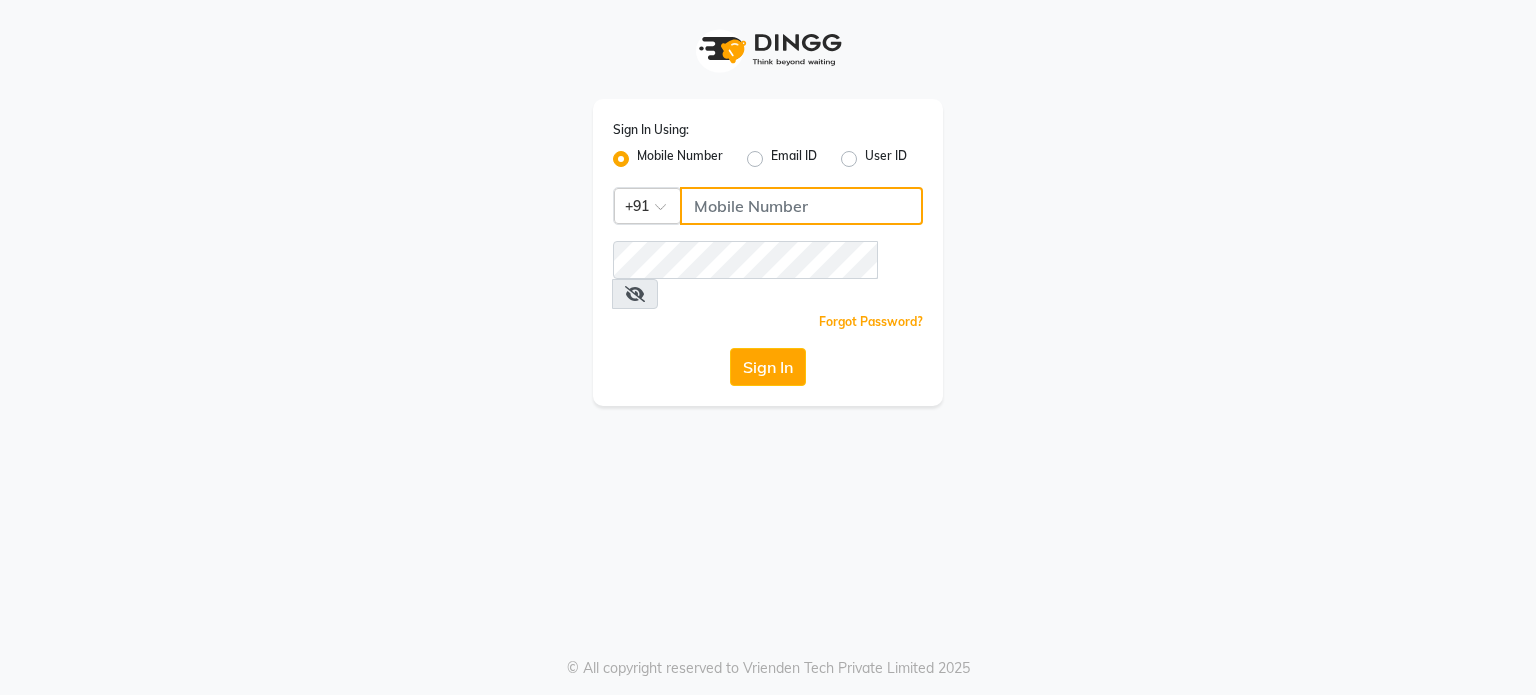 click 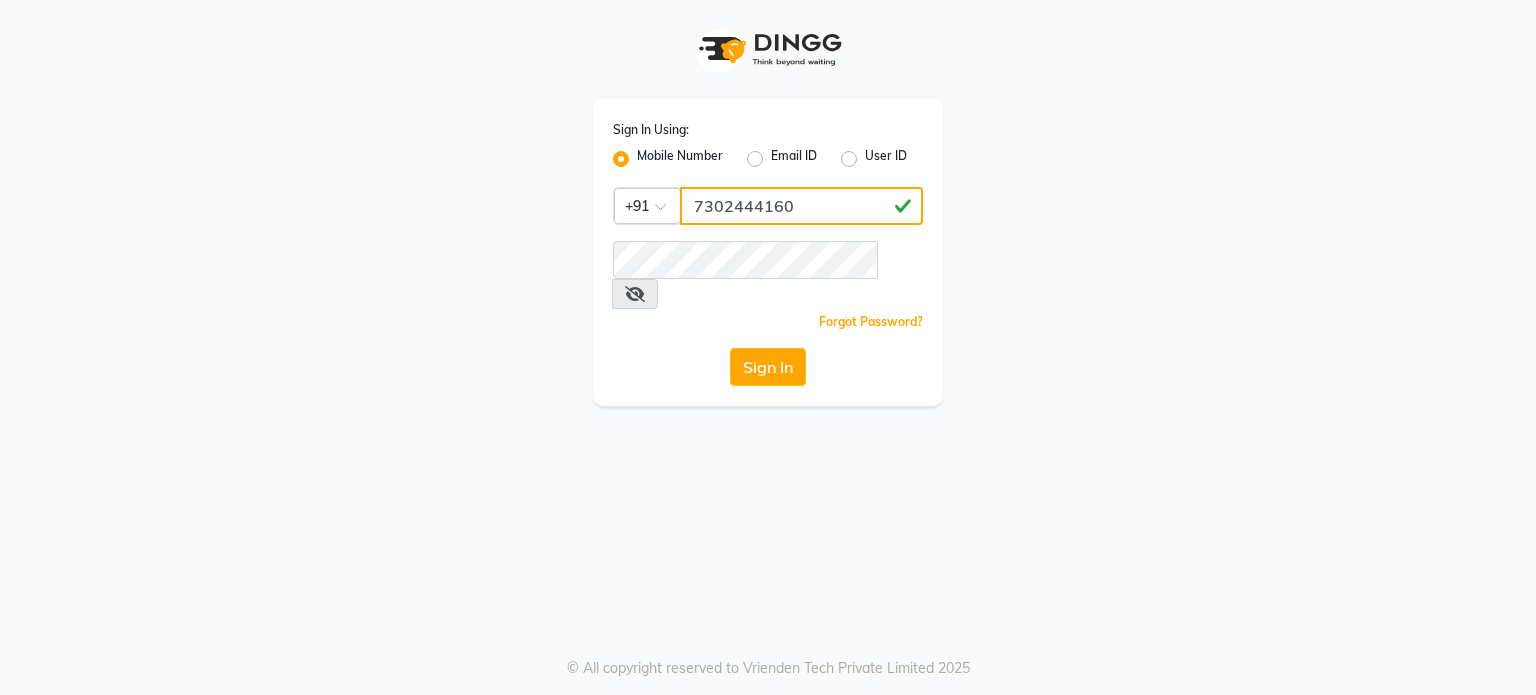 click on "7302444160" 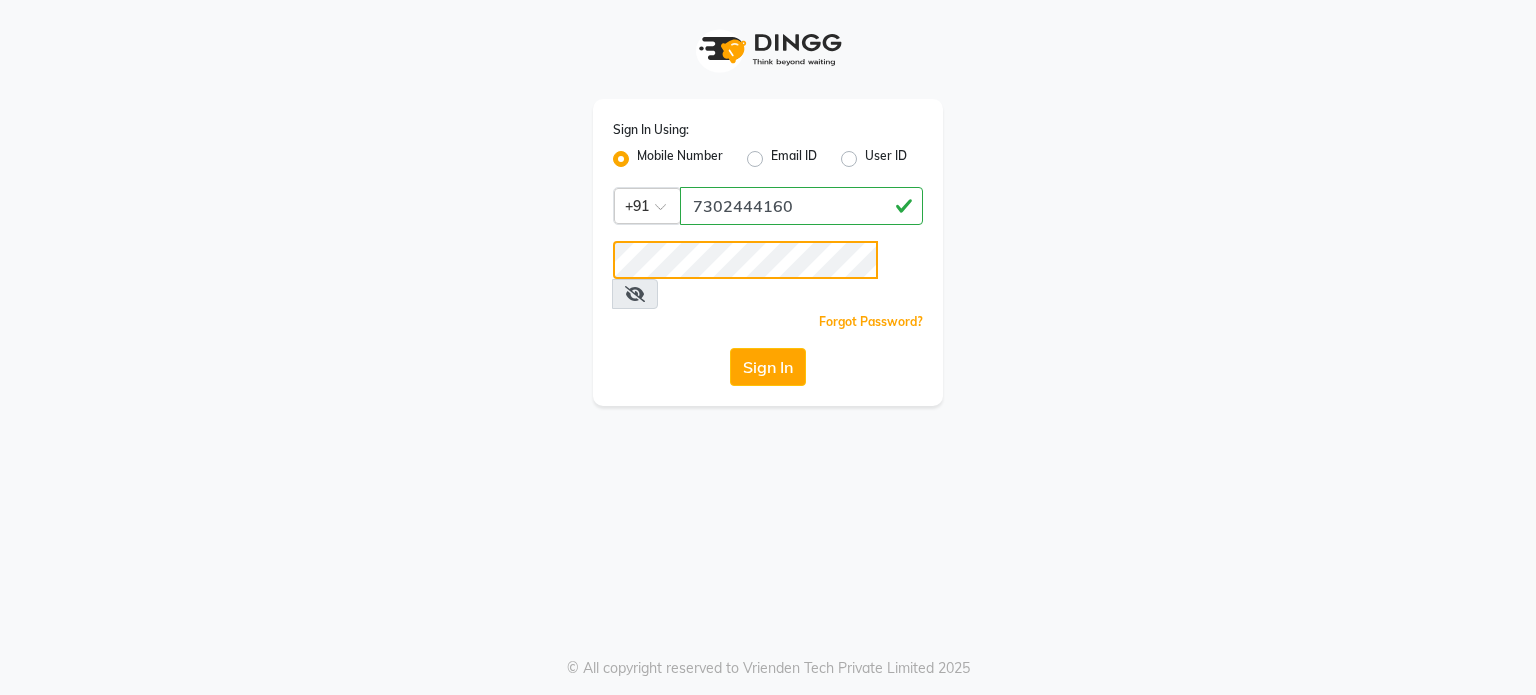 click on "Sign In" 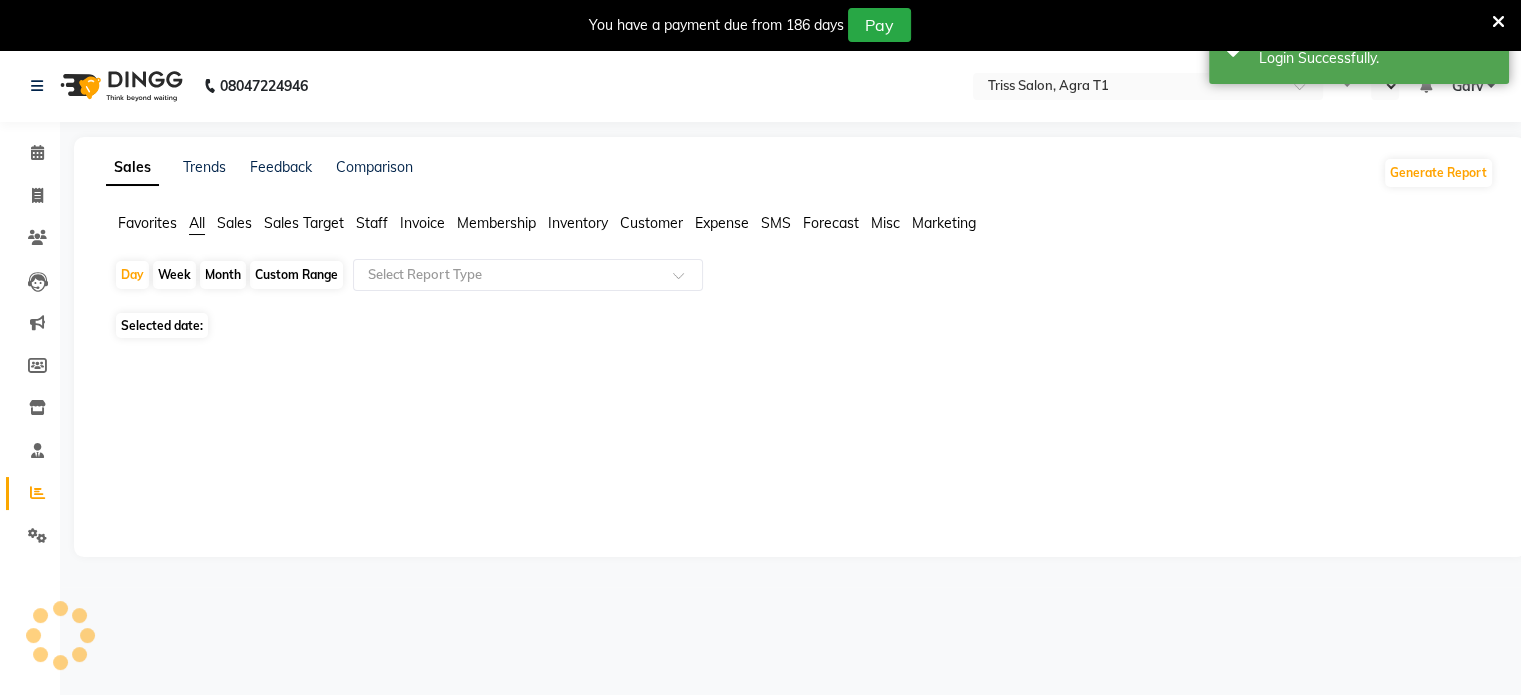select on "en" 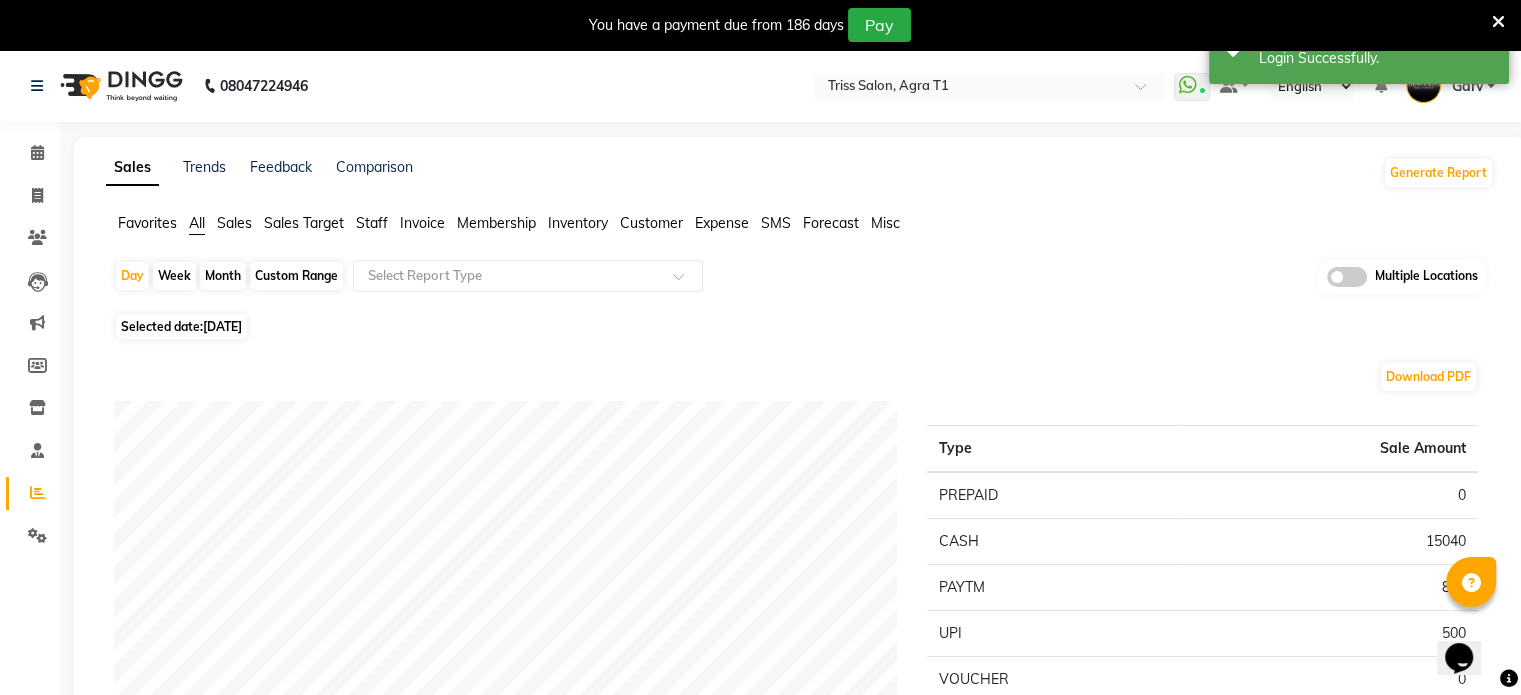 scroll, scrollTop: 0, scrollLeft: 0, axis: both 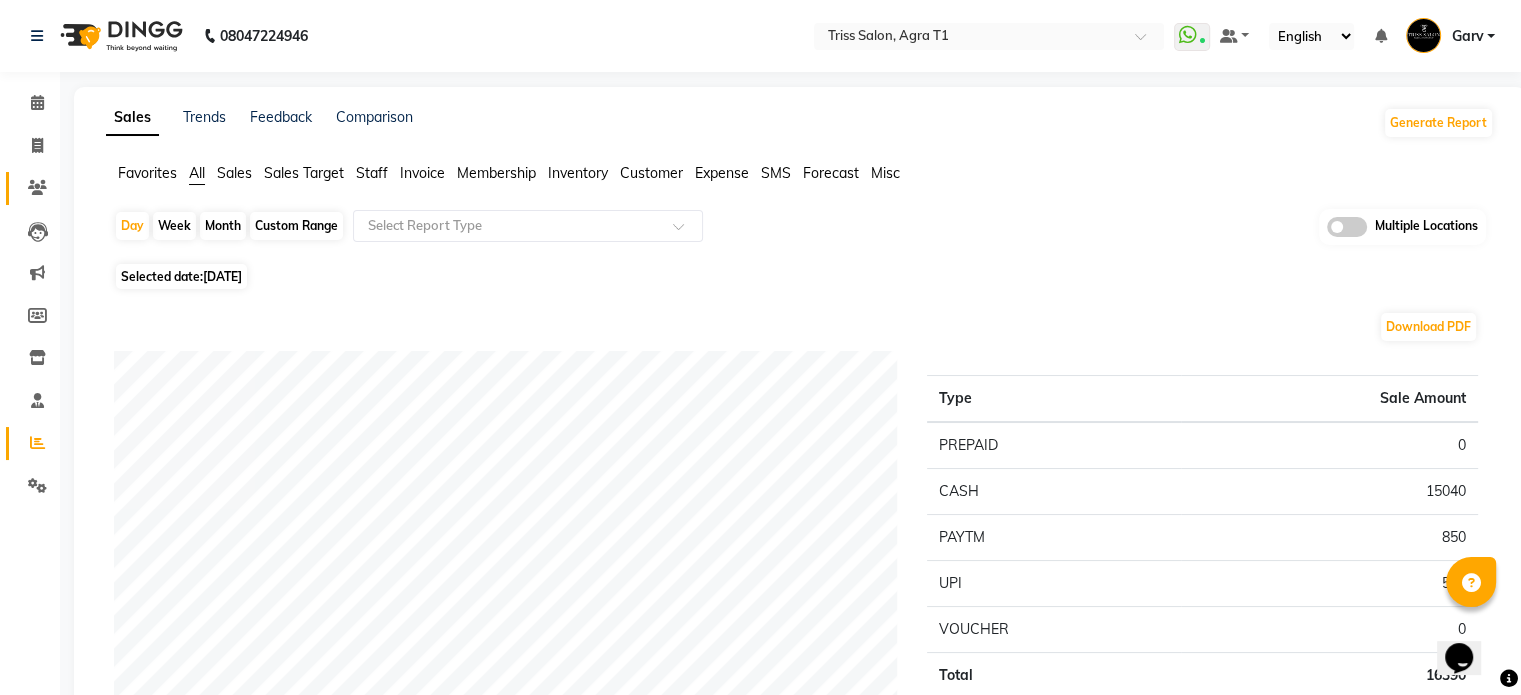 click on "Clients" 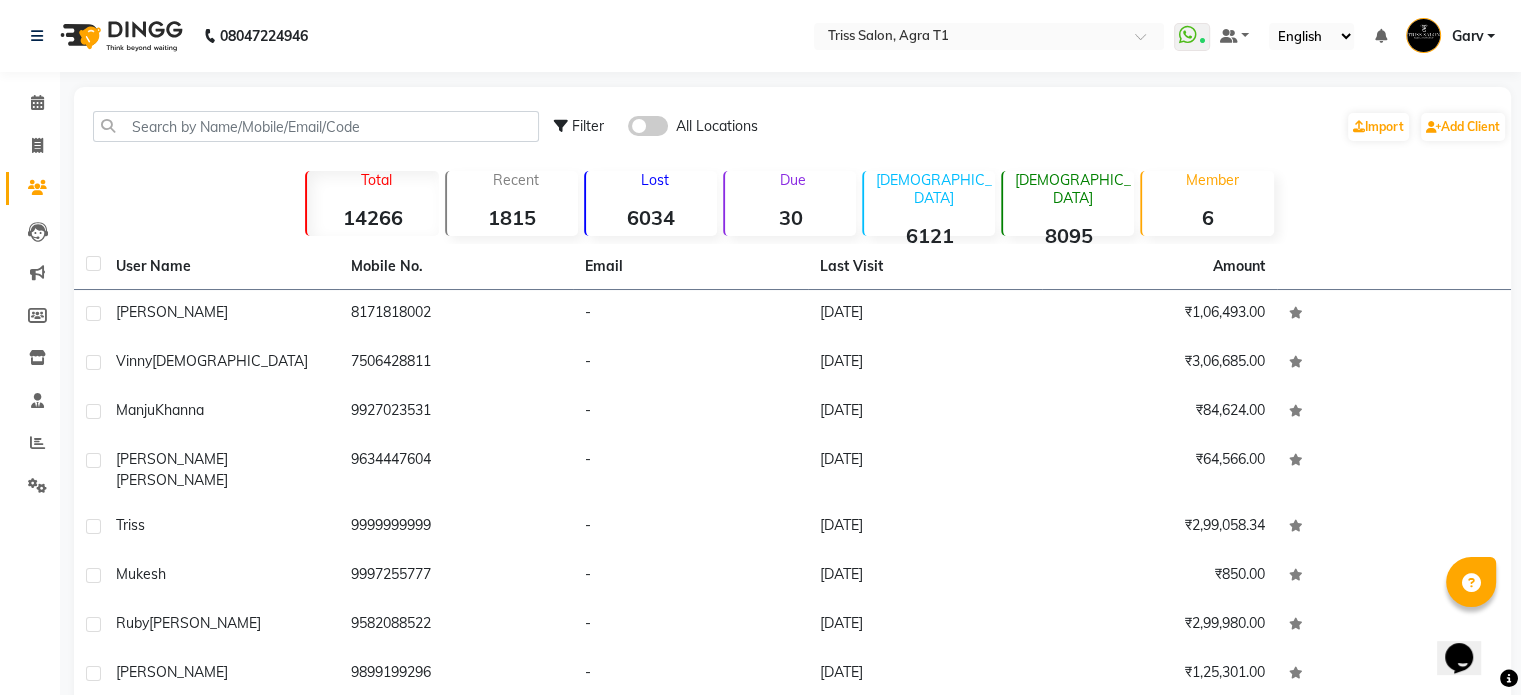 click on "Filter" 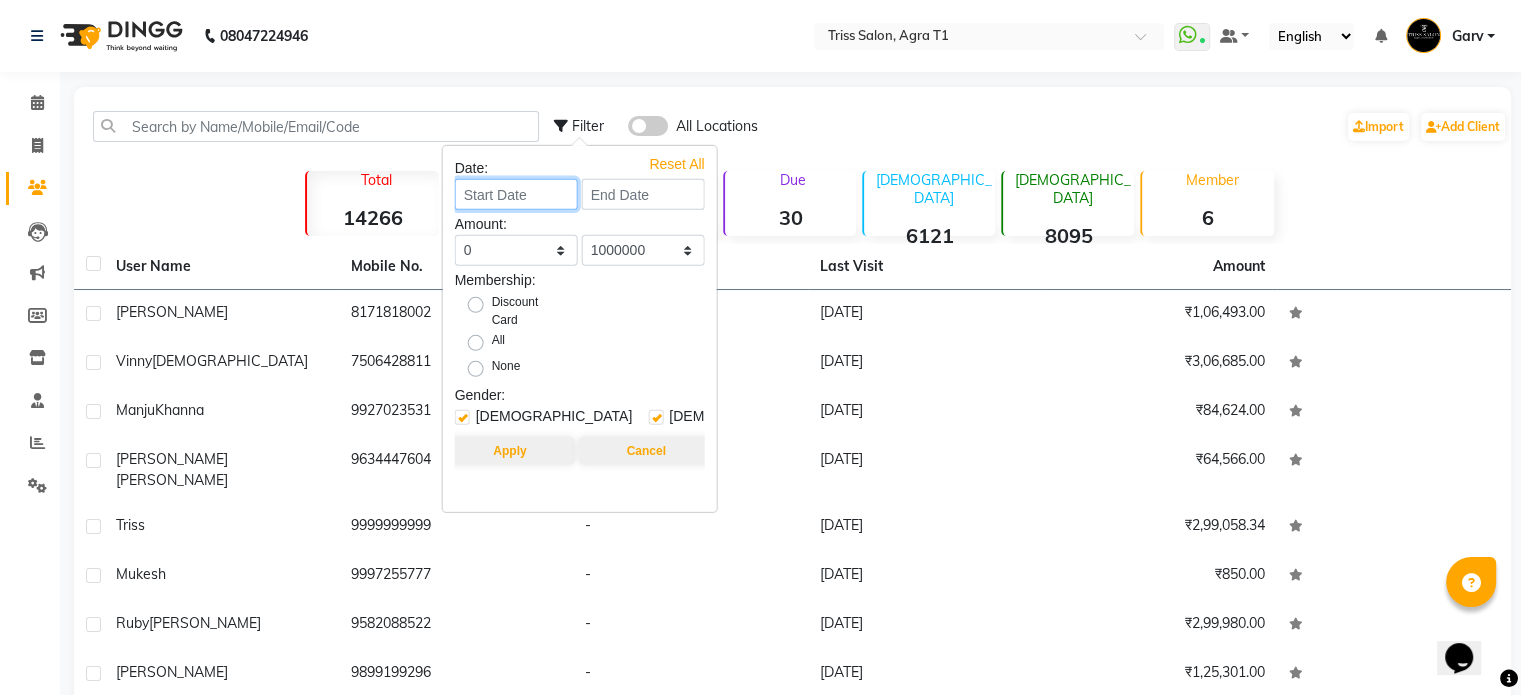 click at bounding box center [516, 194] 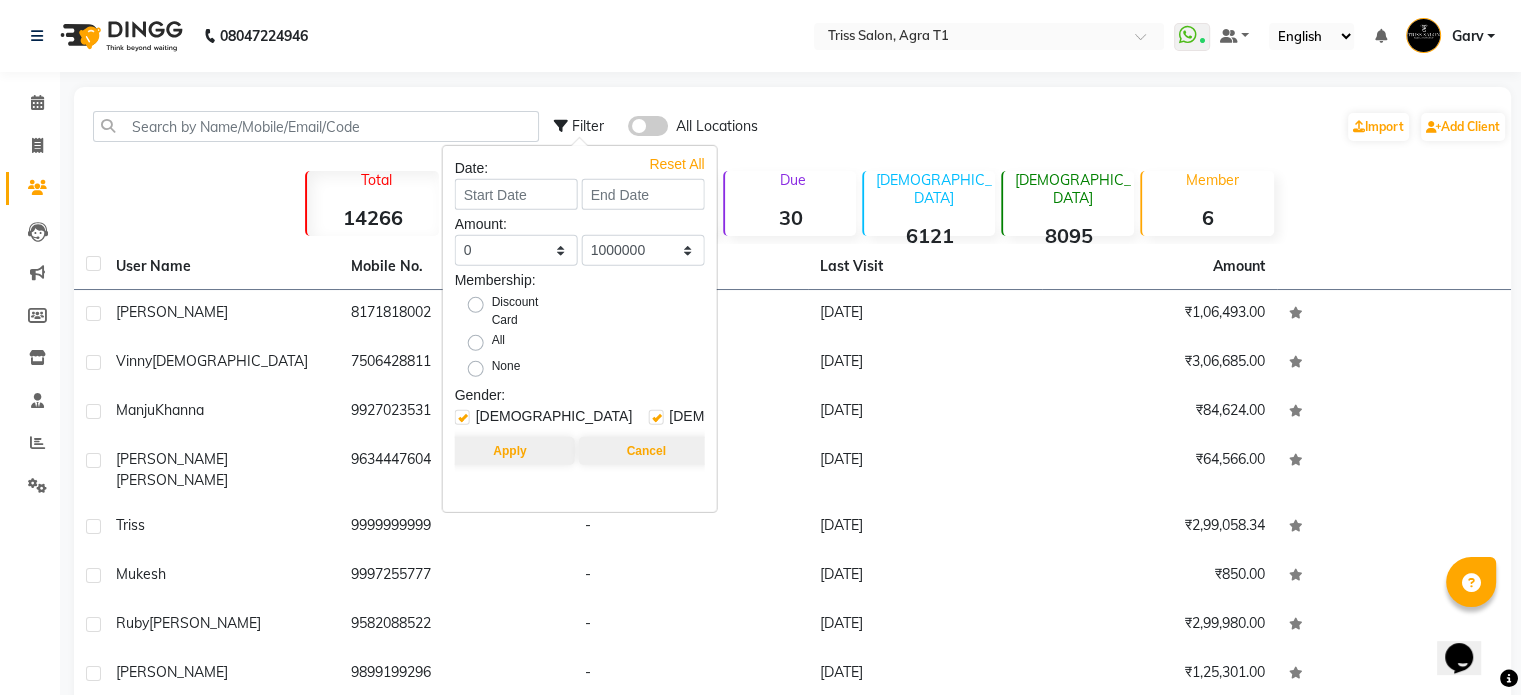 select on "7" 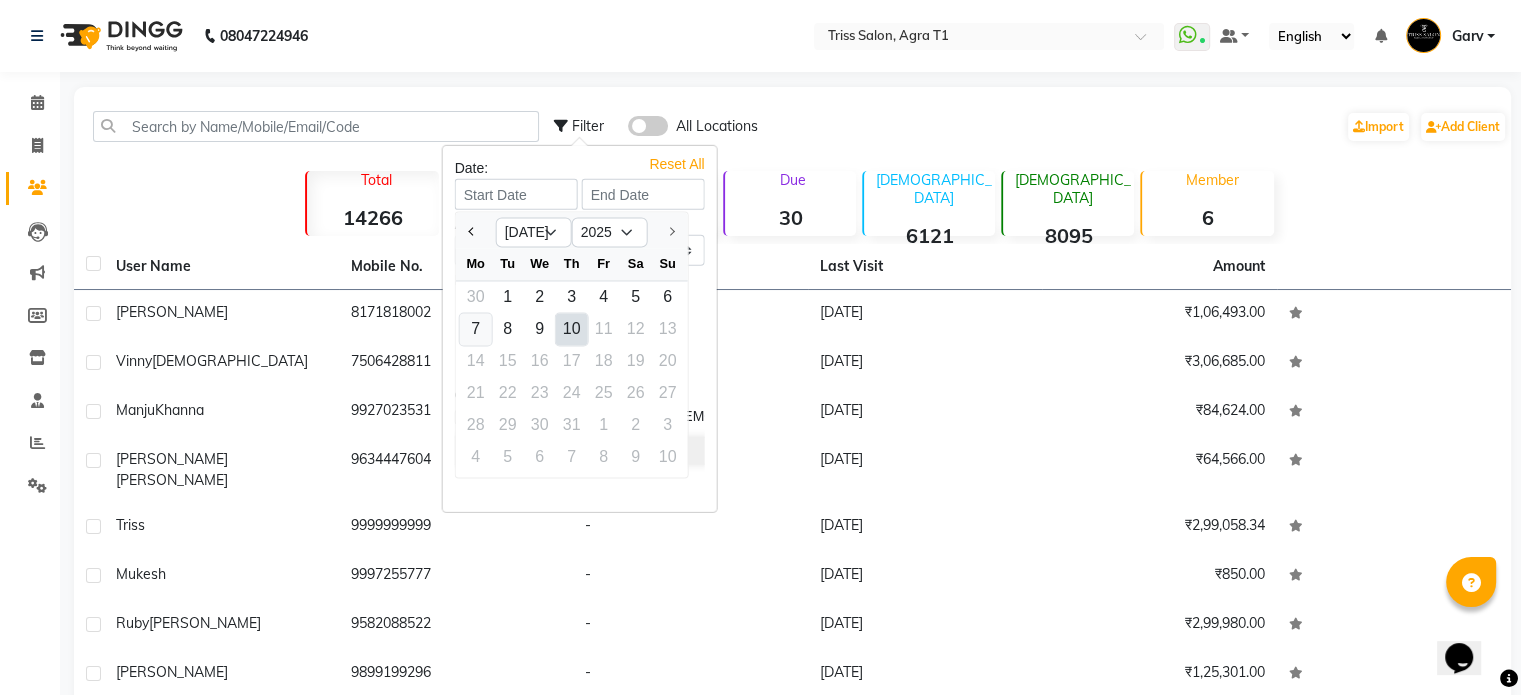 click on "7" at bounding box center [476, 329] 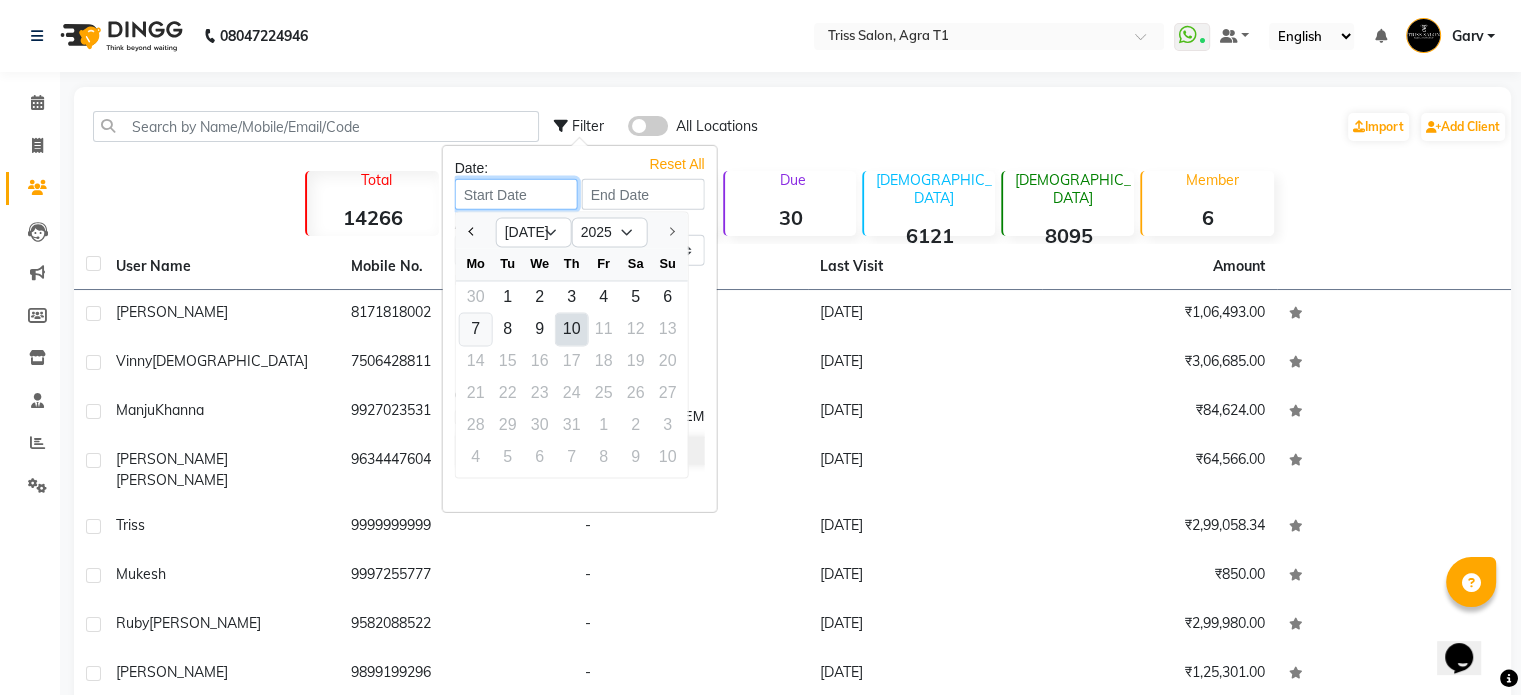 type on "[DATE]" 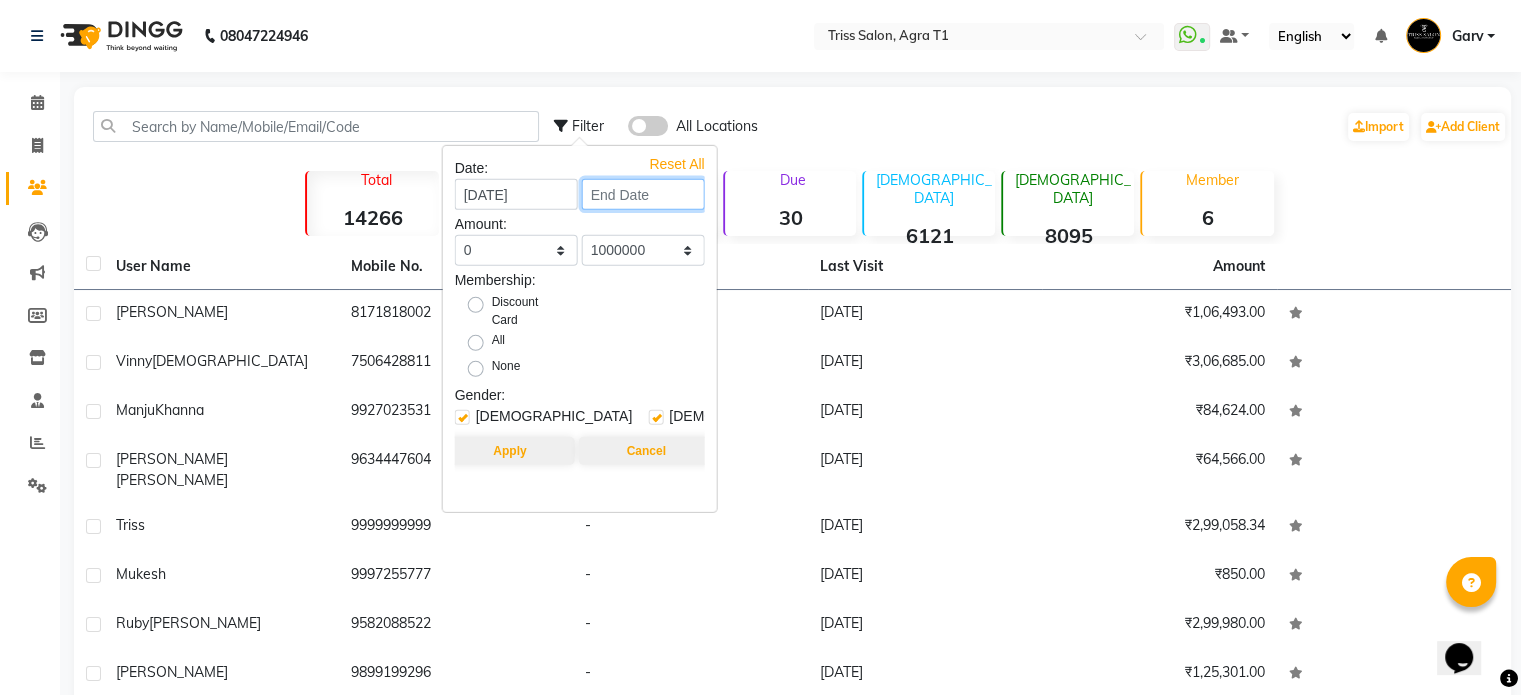 click at bounding box center [643, 194] 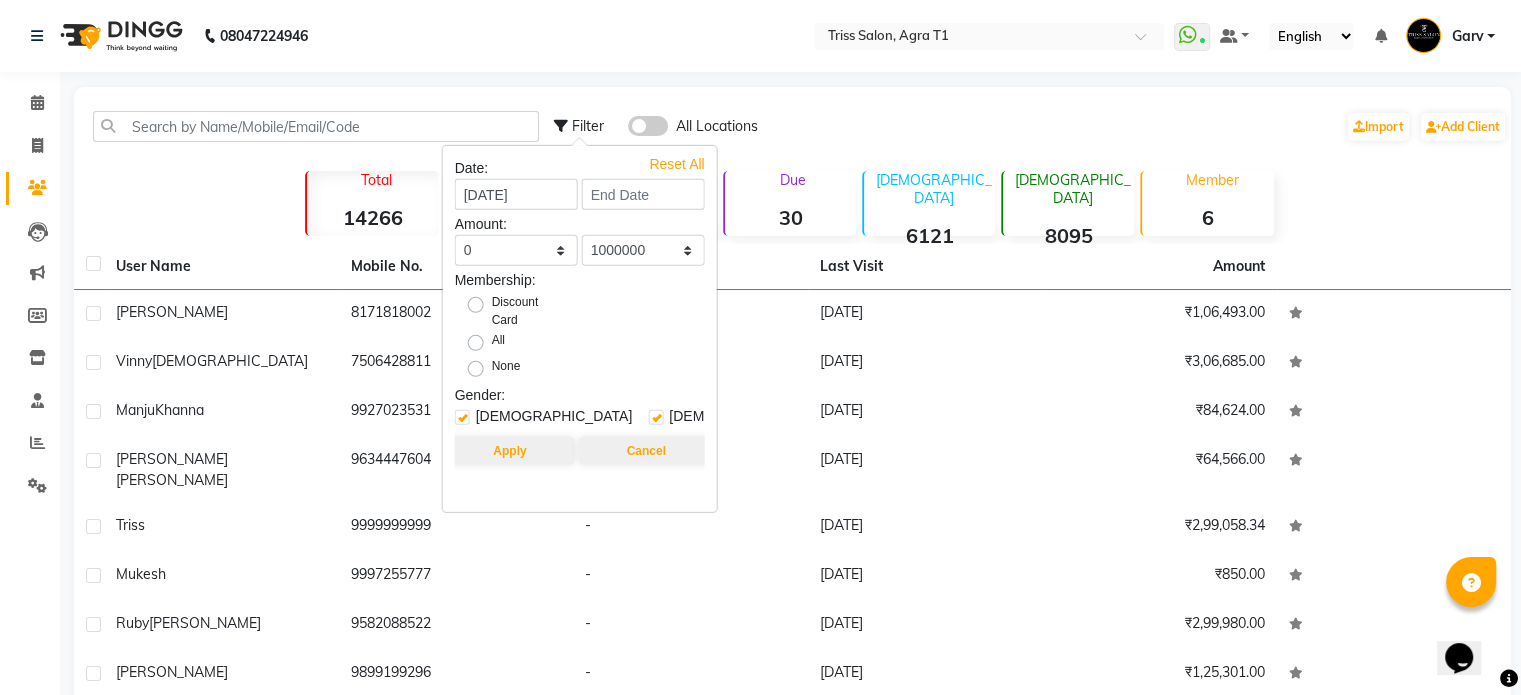 select on "7" 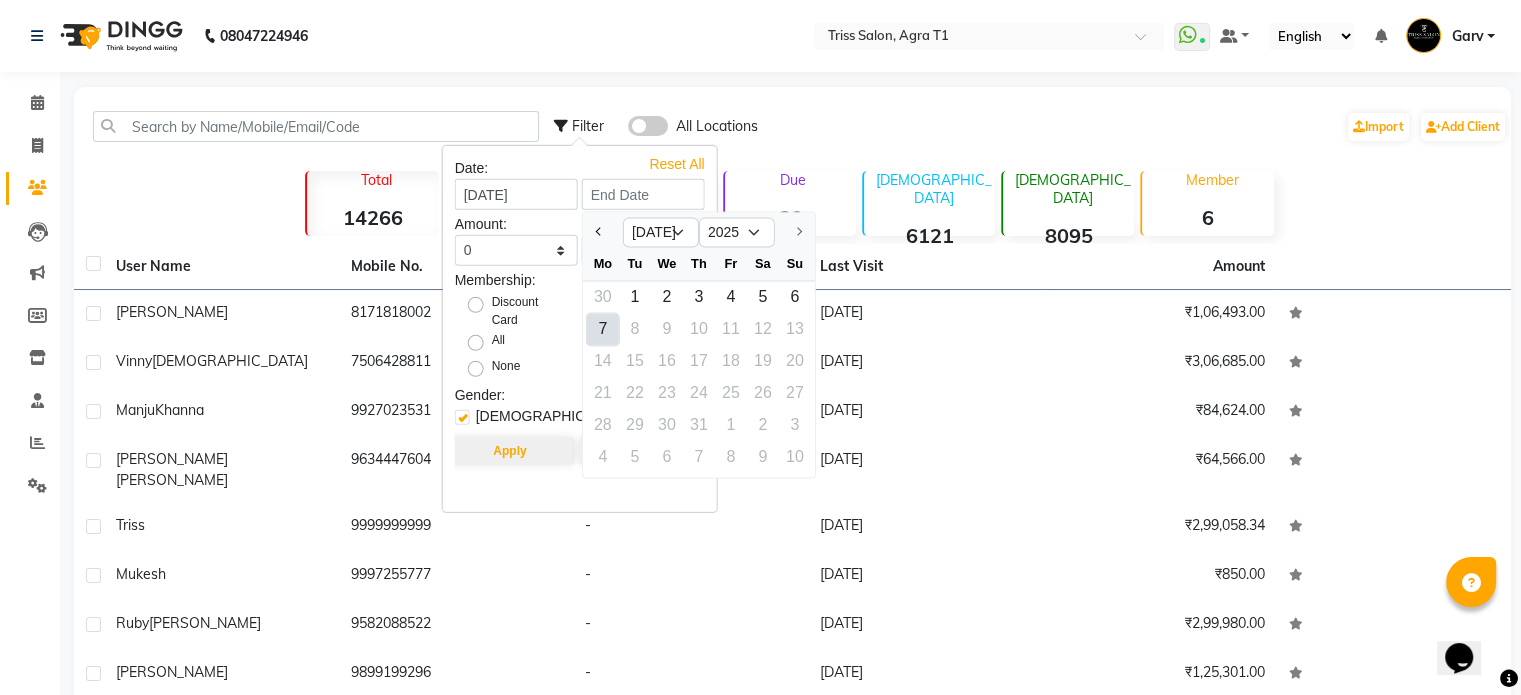 click on "7" at bounding box center [603, 329] 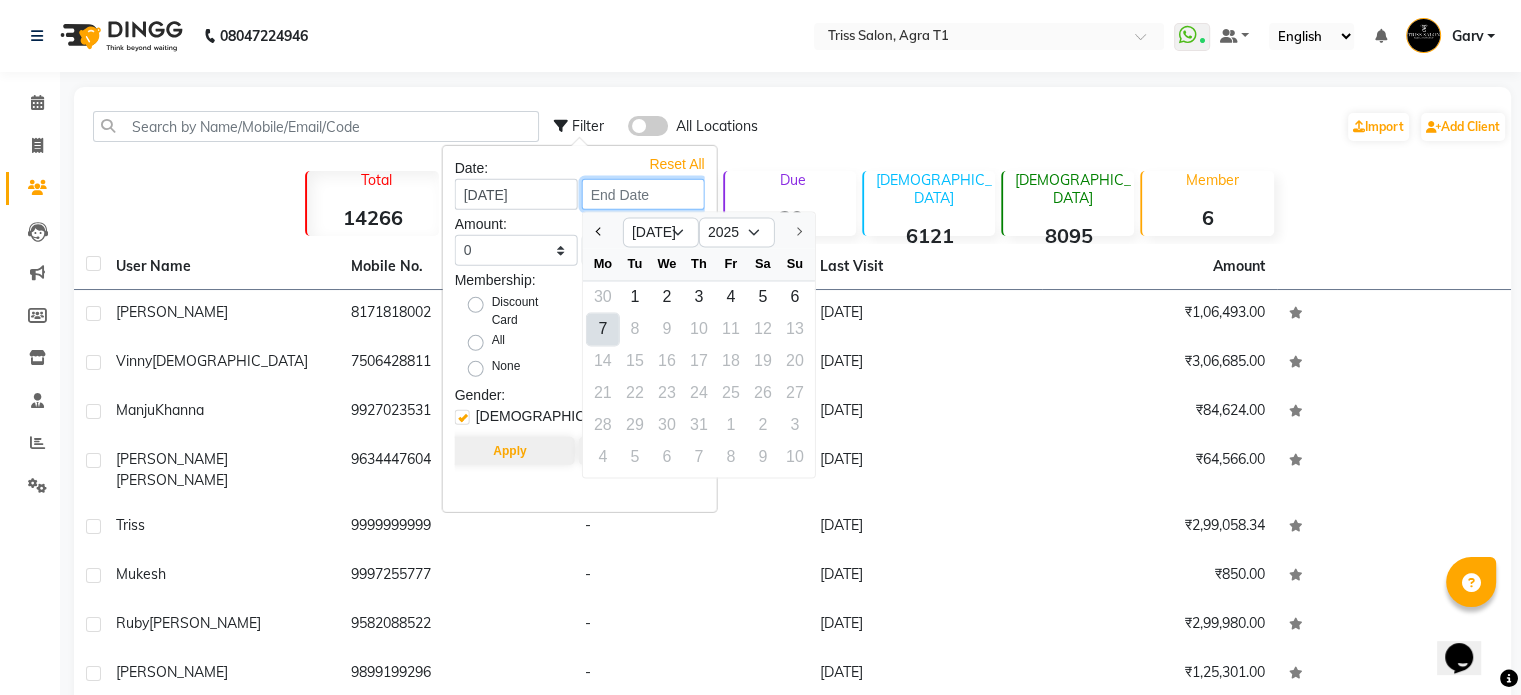 type on "[DATE]" 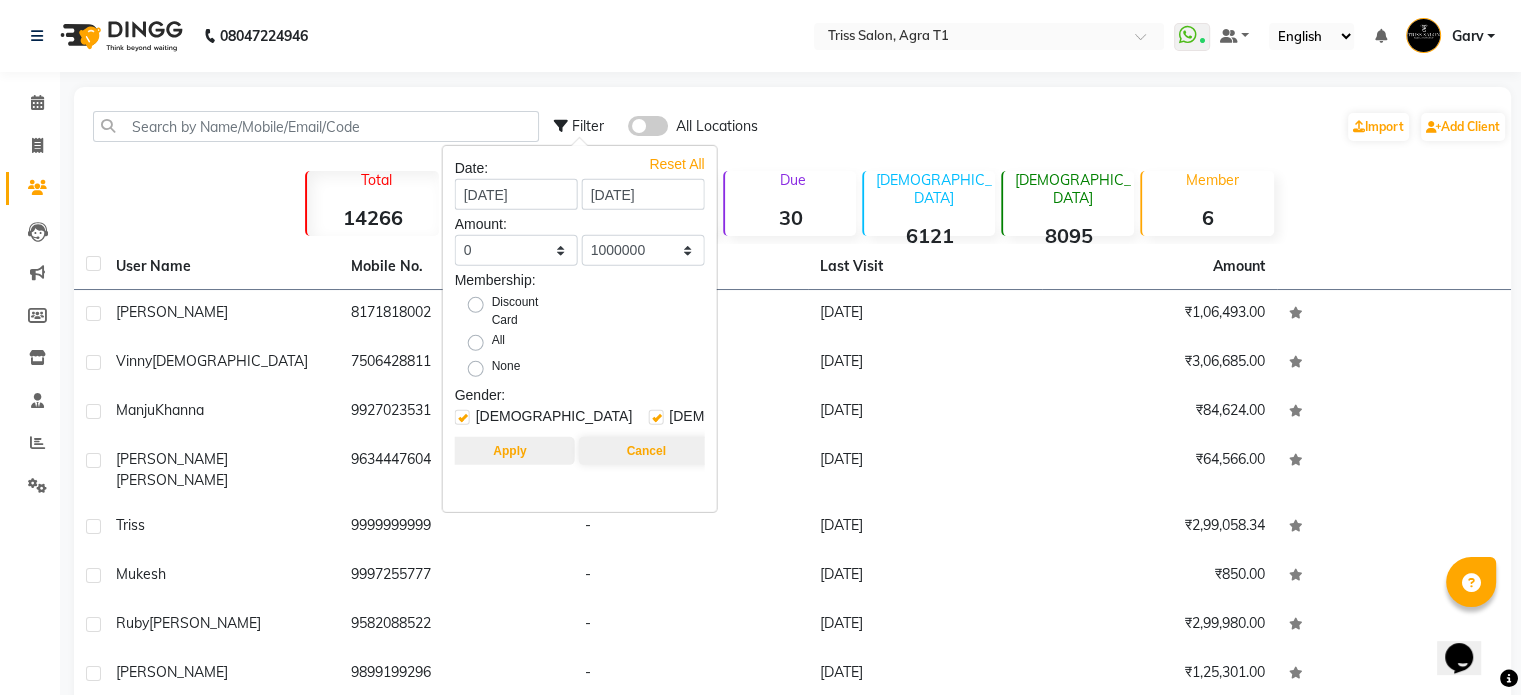 click on "Apply" at bounding box center [509, 451] 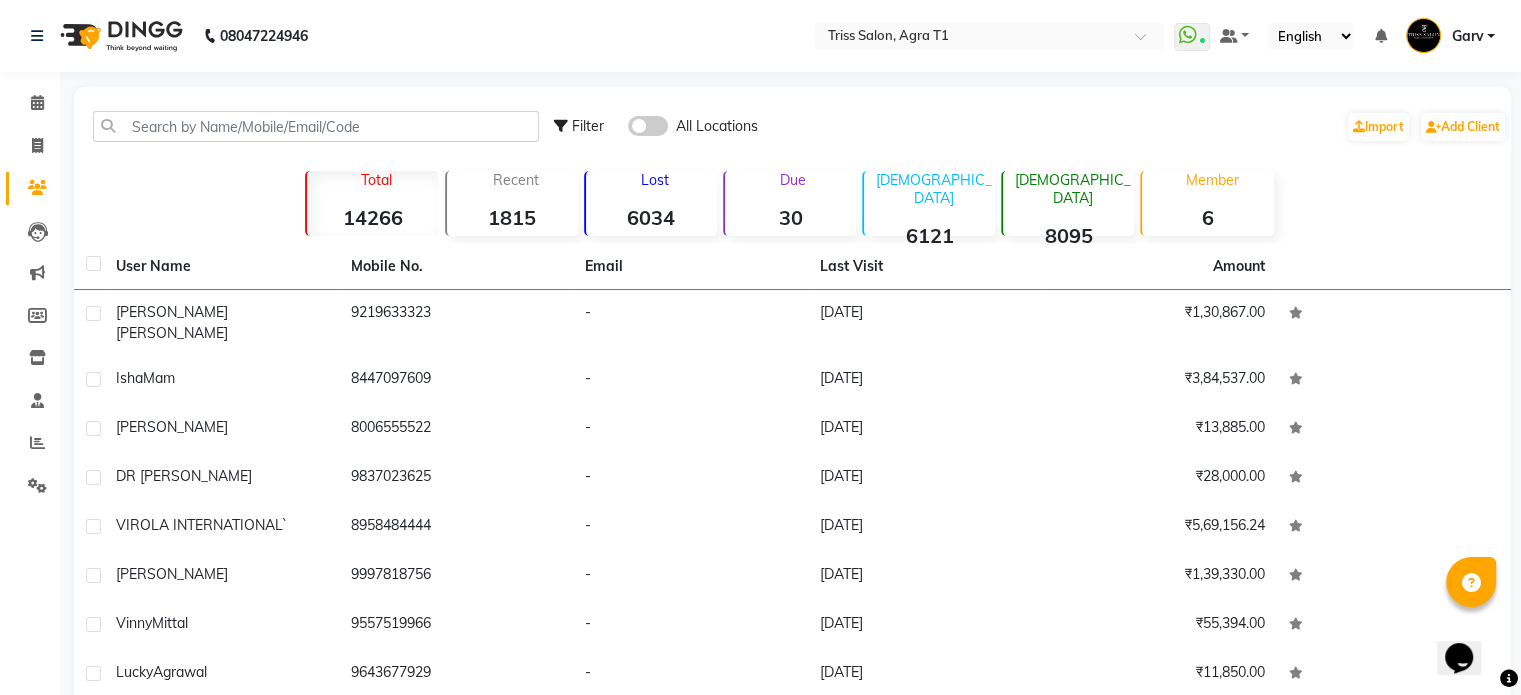 scroll, scrollTop: 170, scrollLeft: 0, axis: vertical 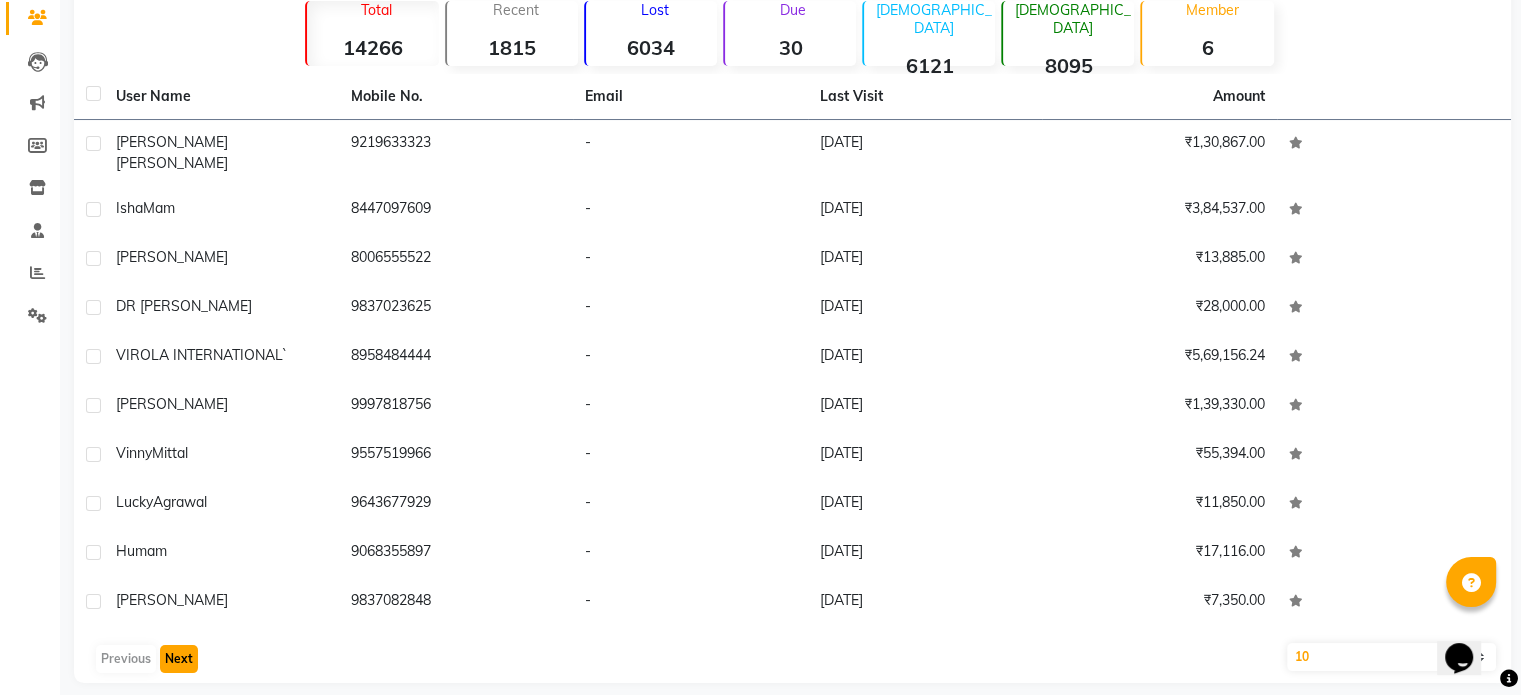 click on "Next" 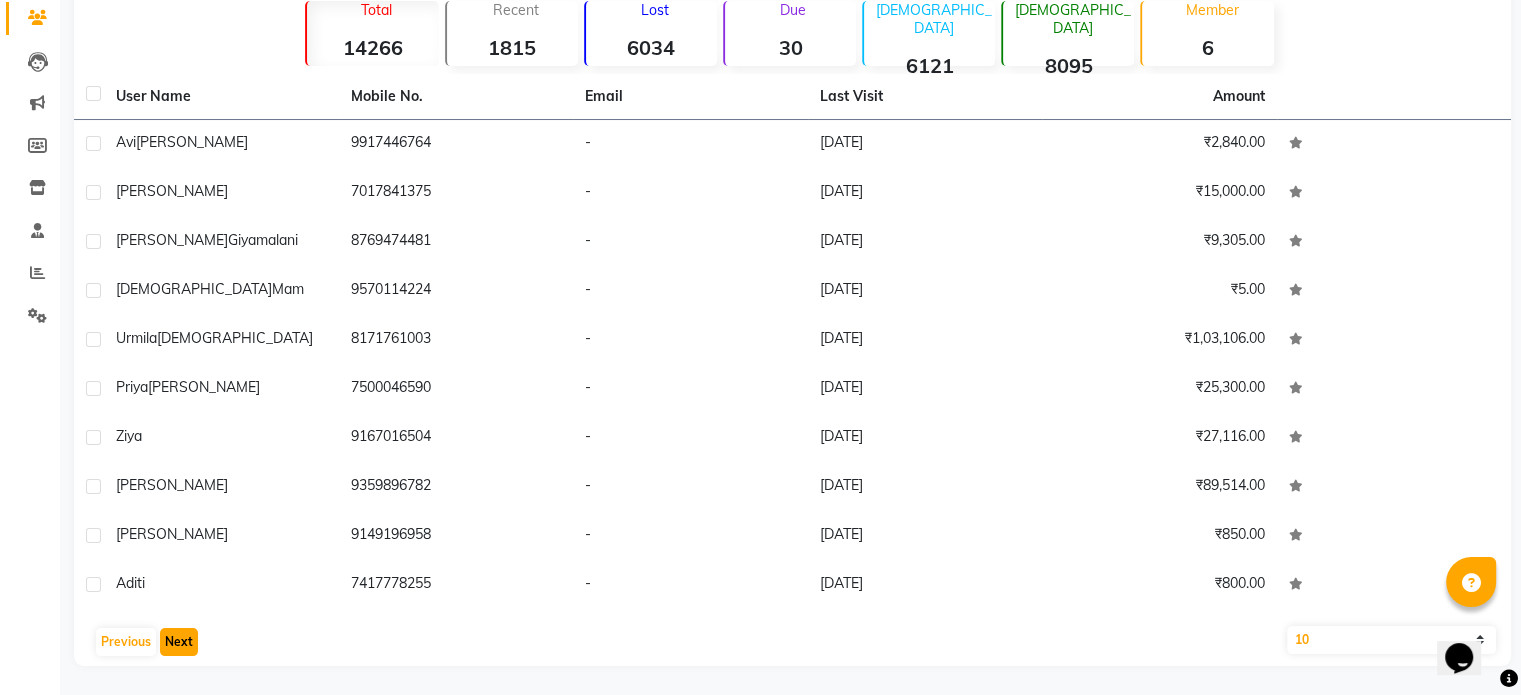click on "Next" 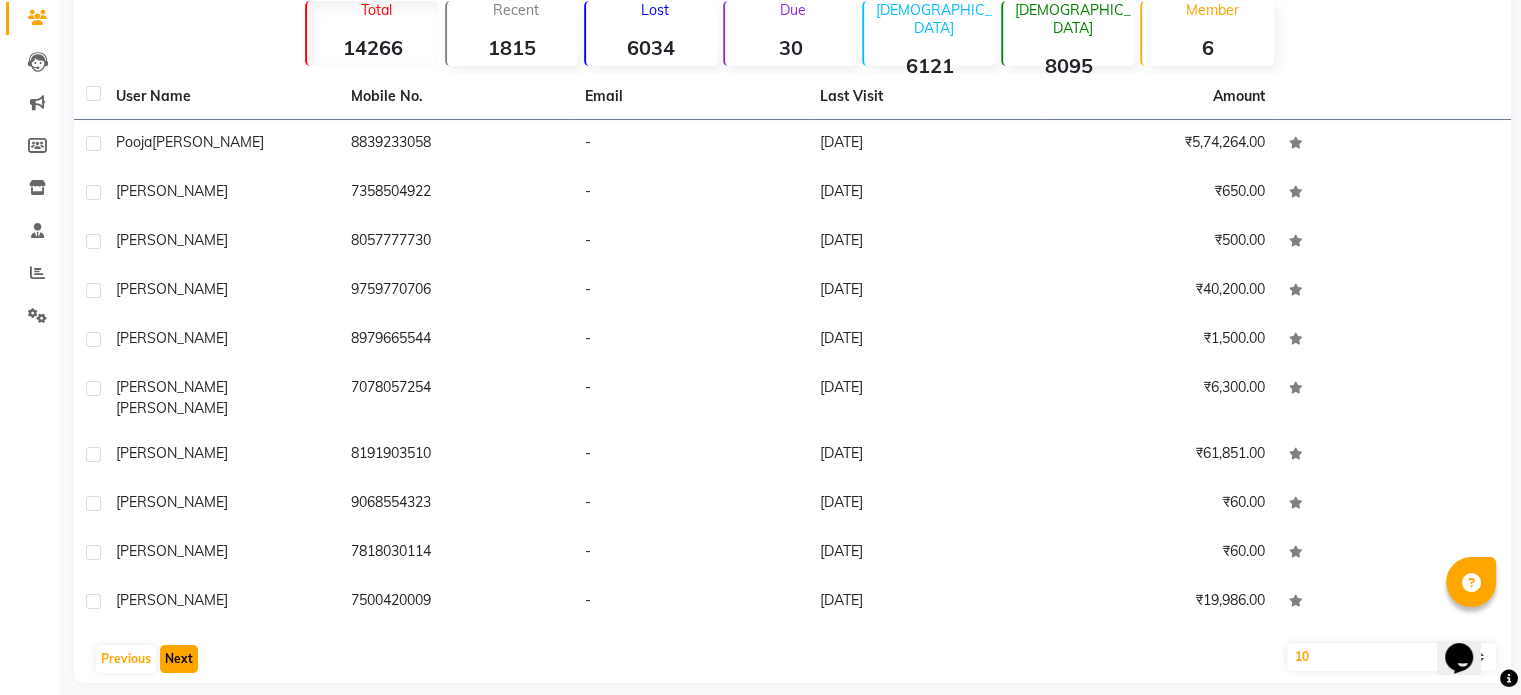 click on "Next" 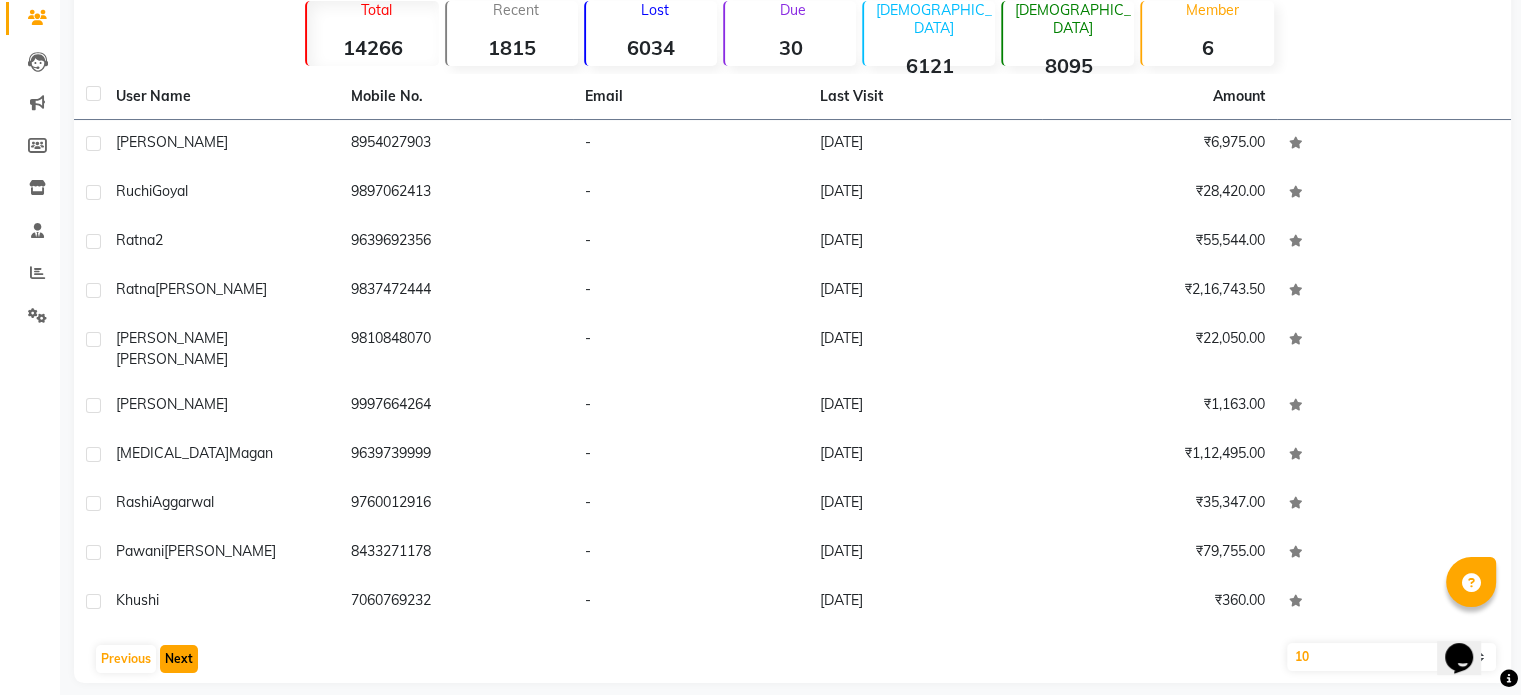 click on "Next" 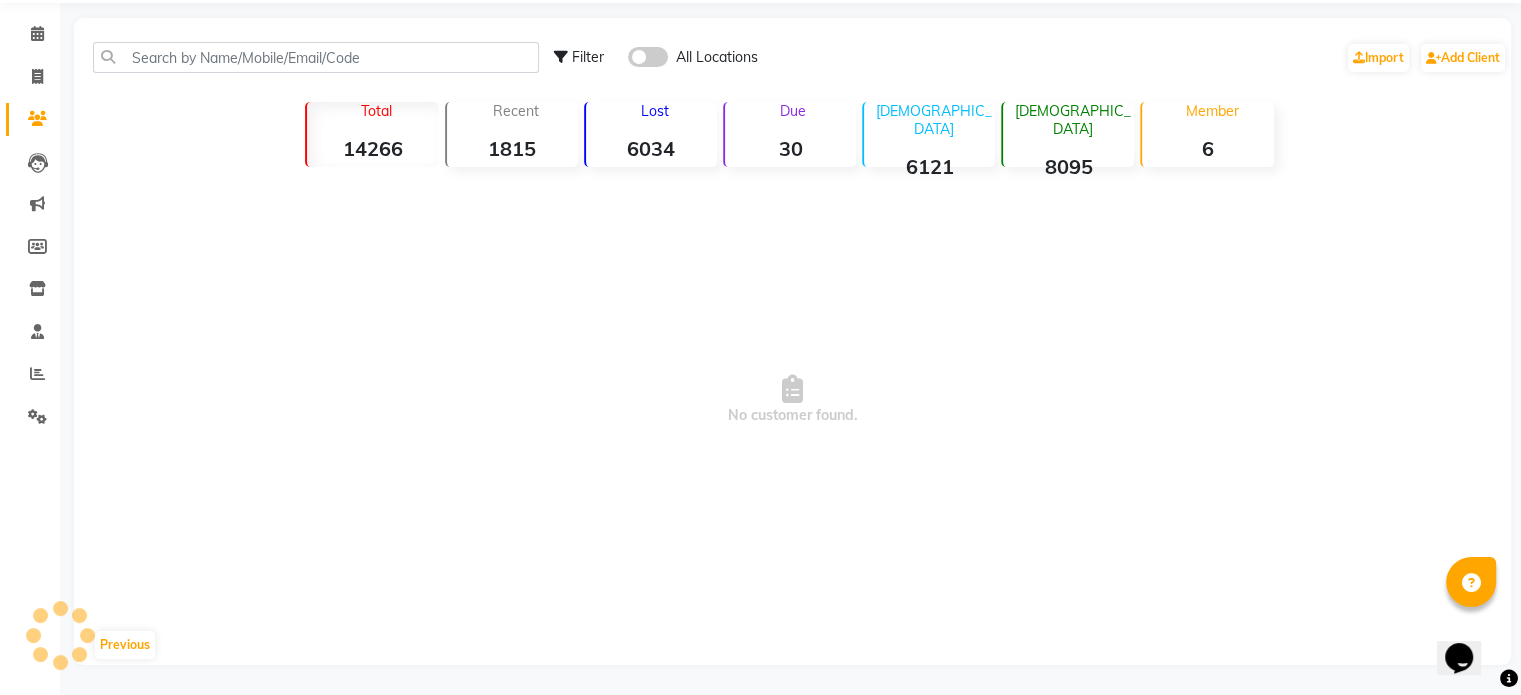 scroll, scrollTop: 68, scrollLeft: 0, axis: vertical 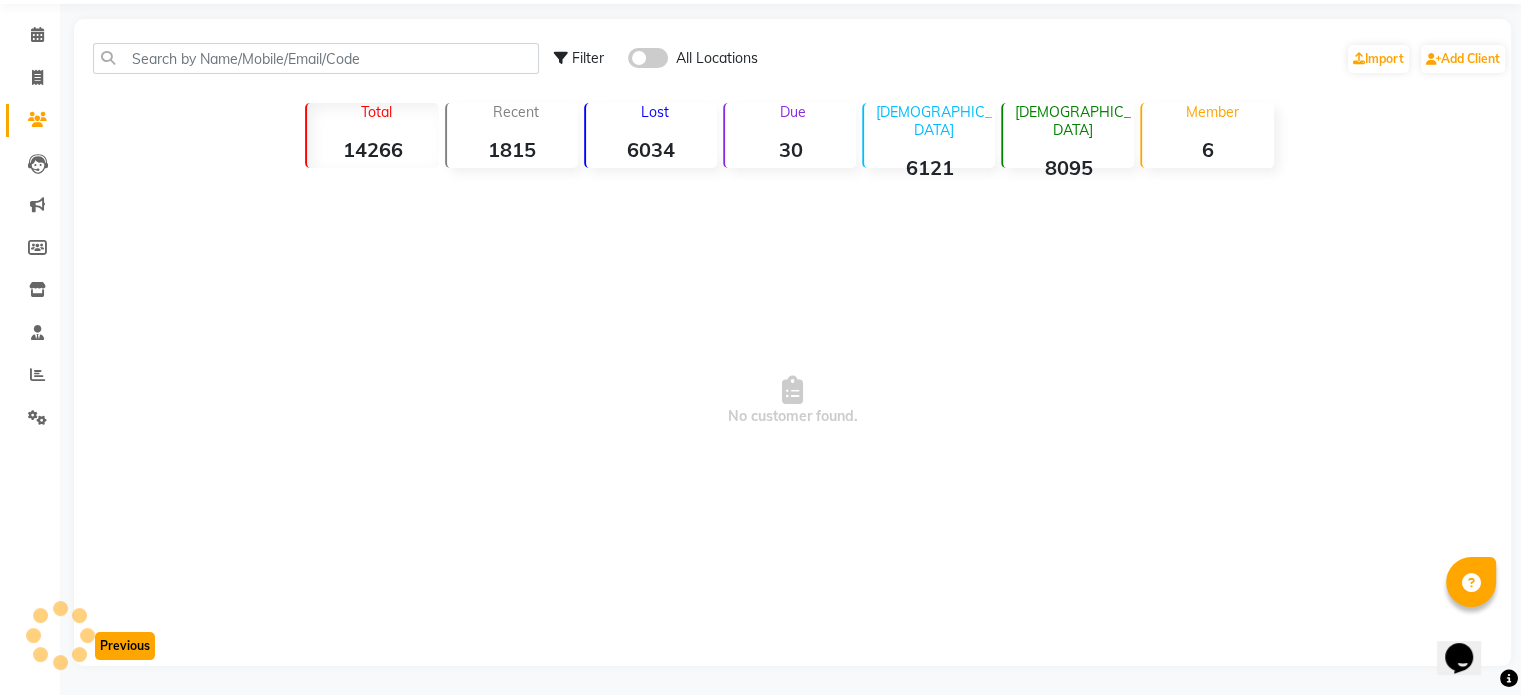 click on "Previous" 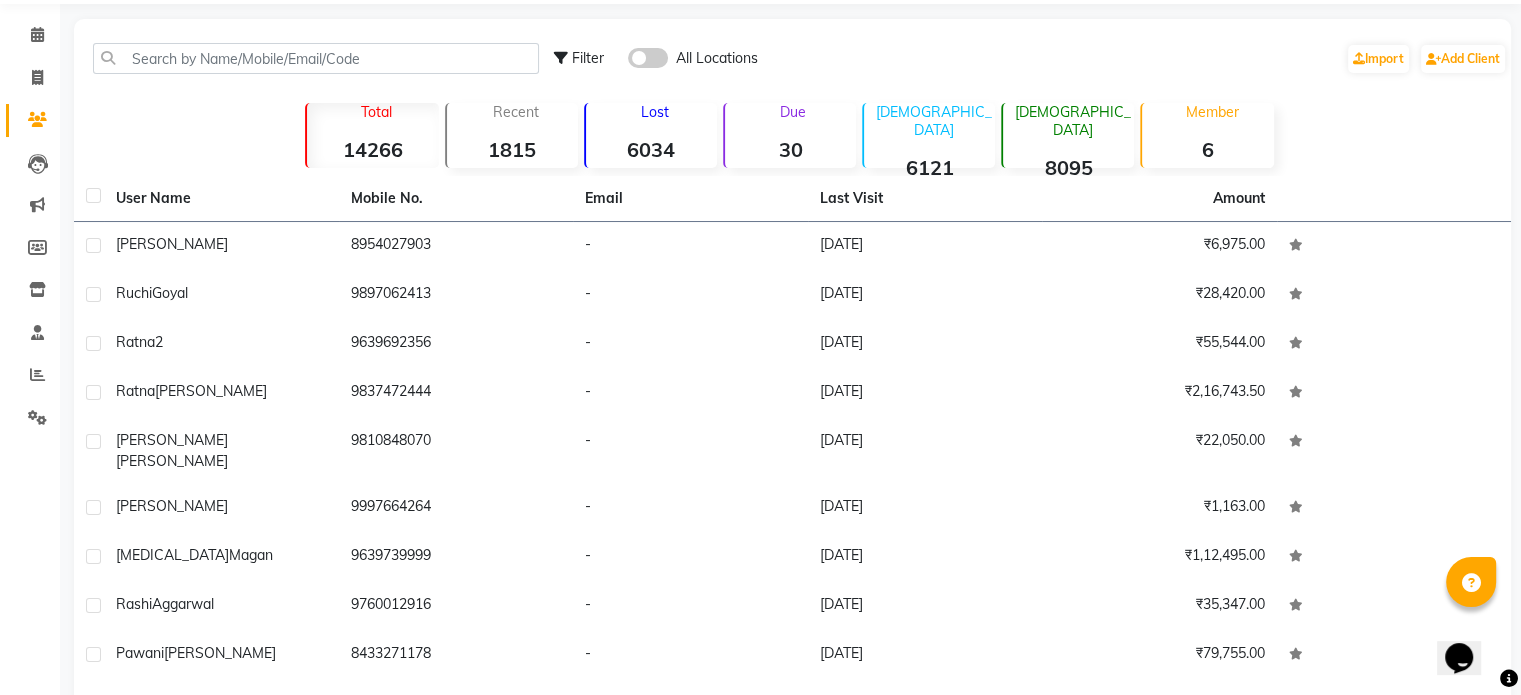 scroll, scrollTop: 170, scrollLeft: 0, axis: vertical 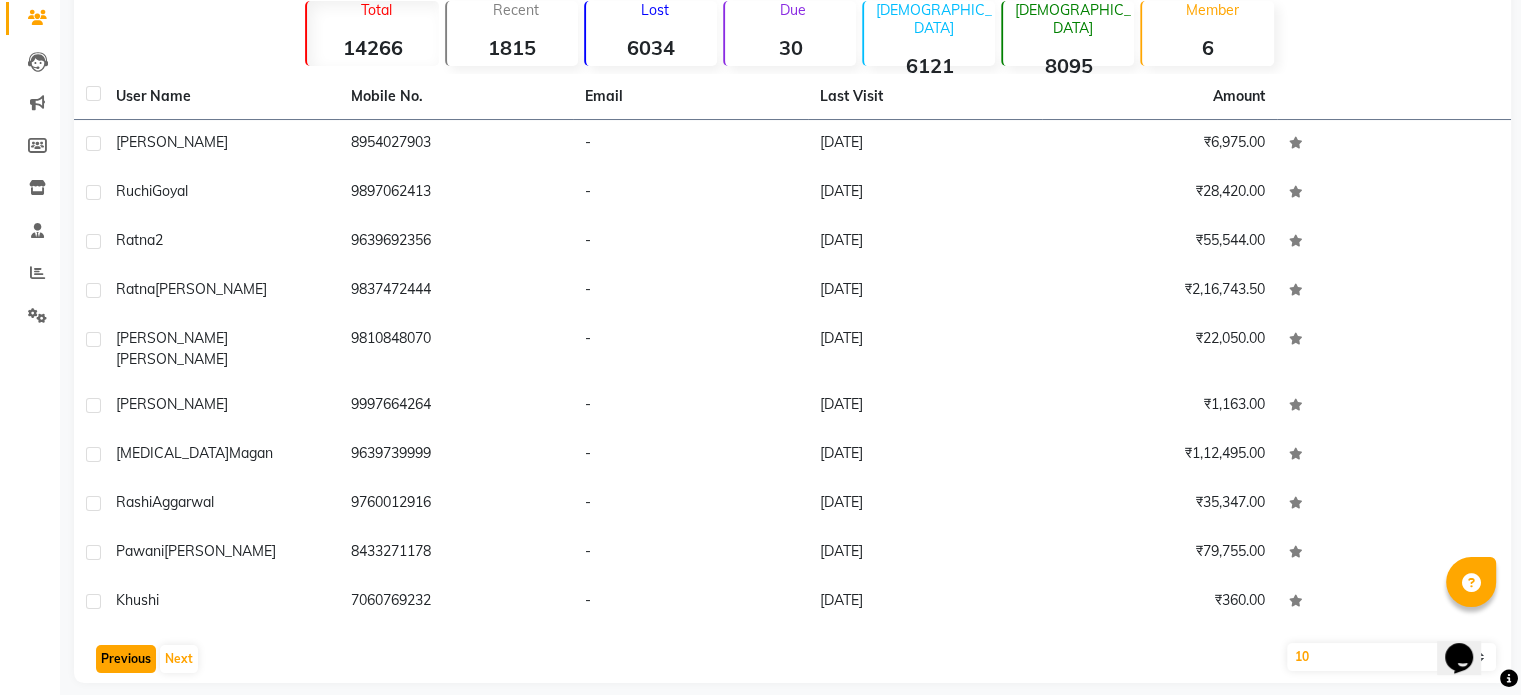 click on "Previous" 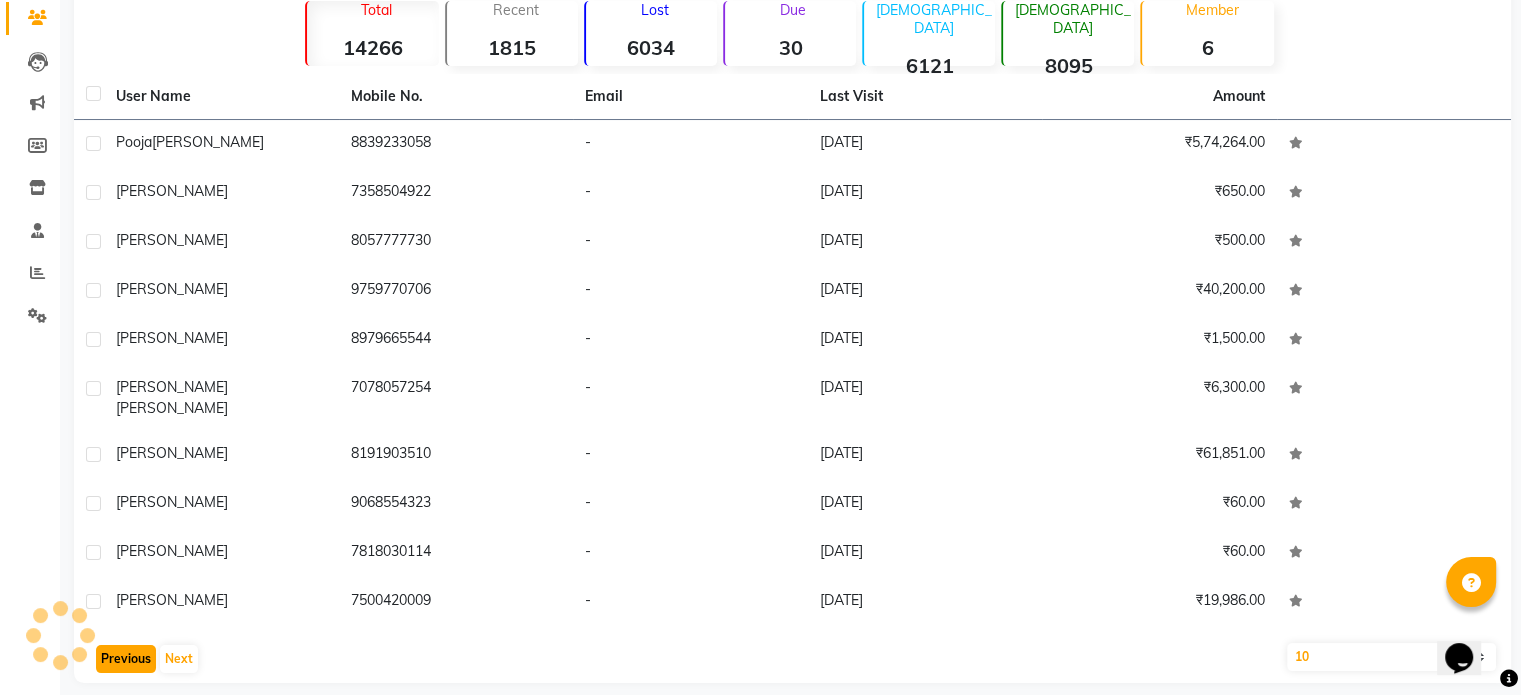 click on "Previous" 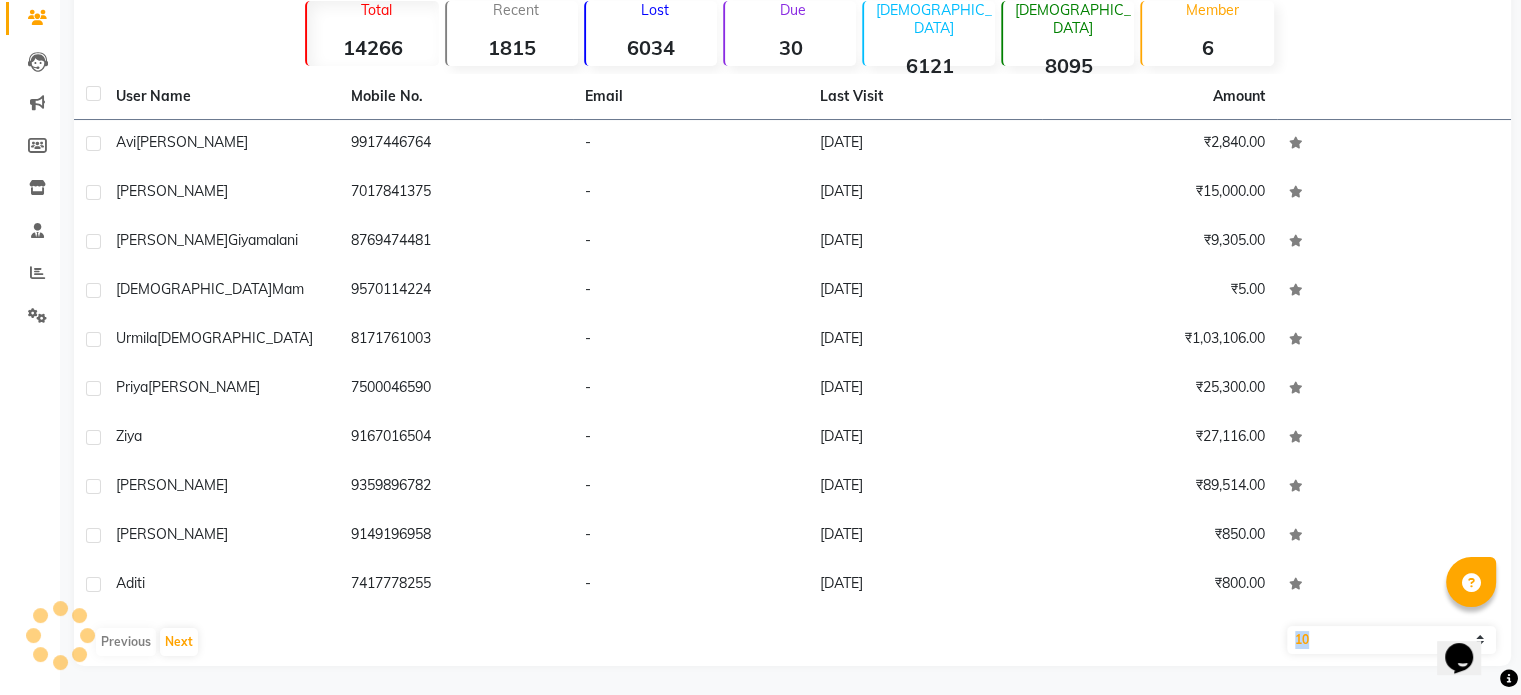 click on "Previous   Next" 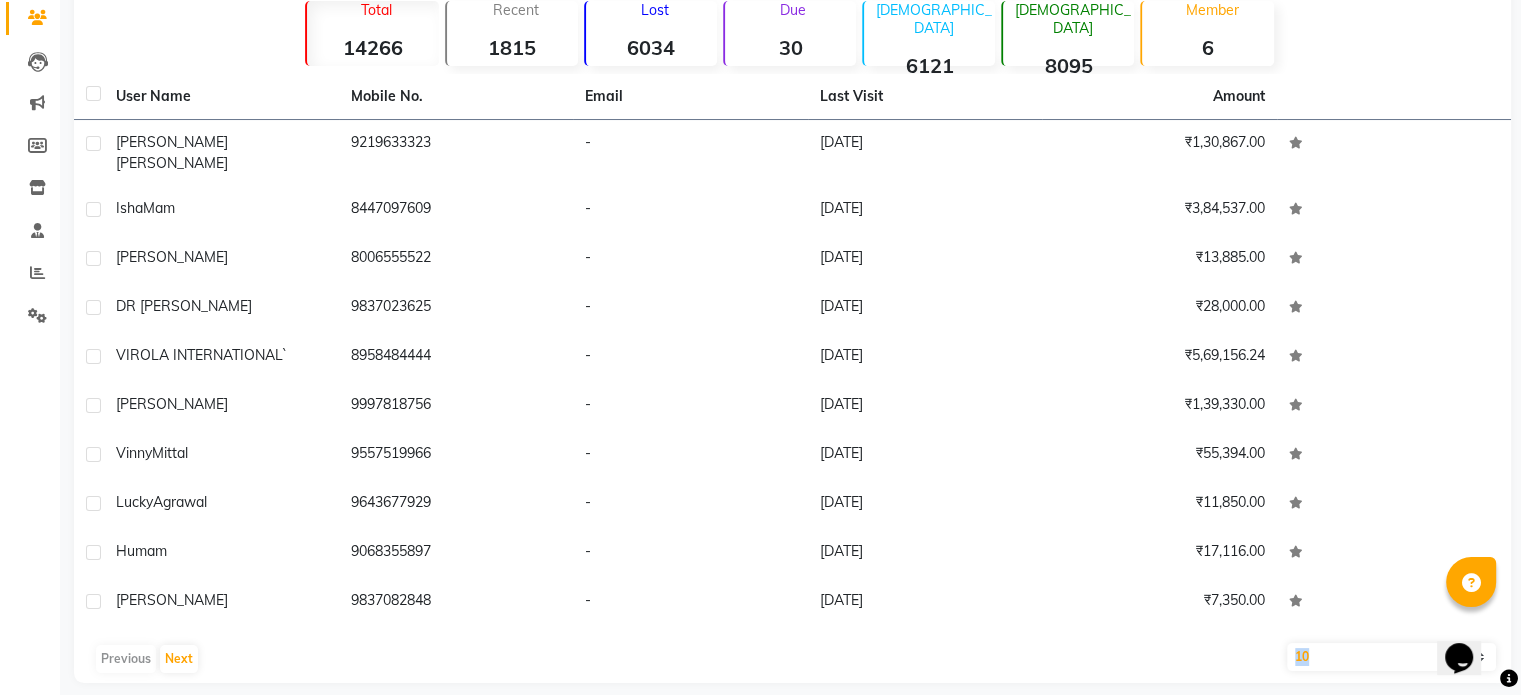 scroll, scrollTop: 0, scrollLeft: 0, axis: both 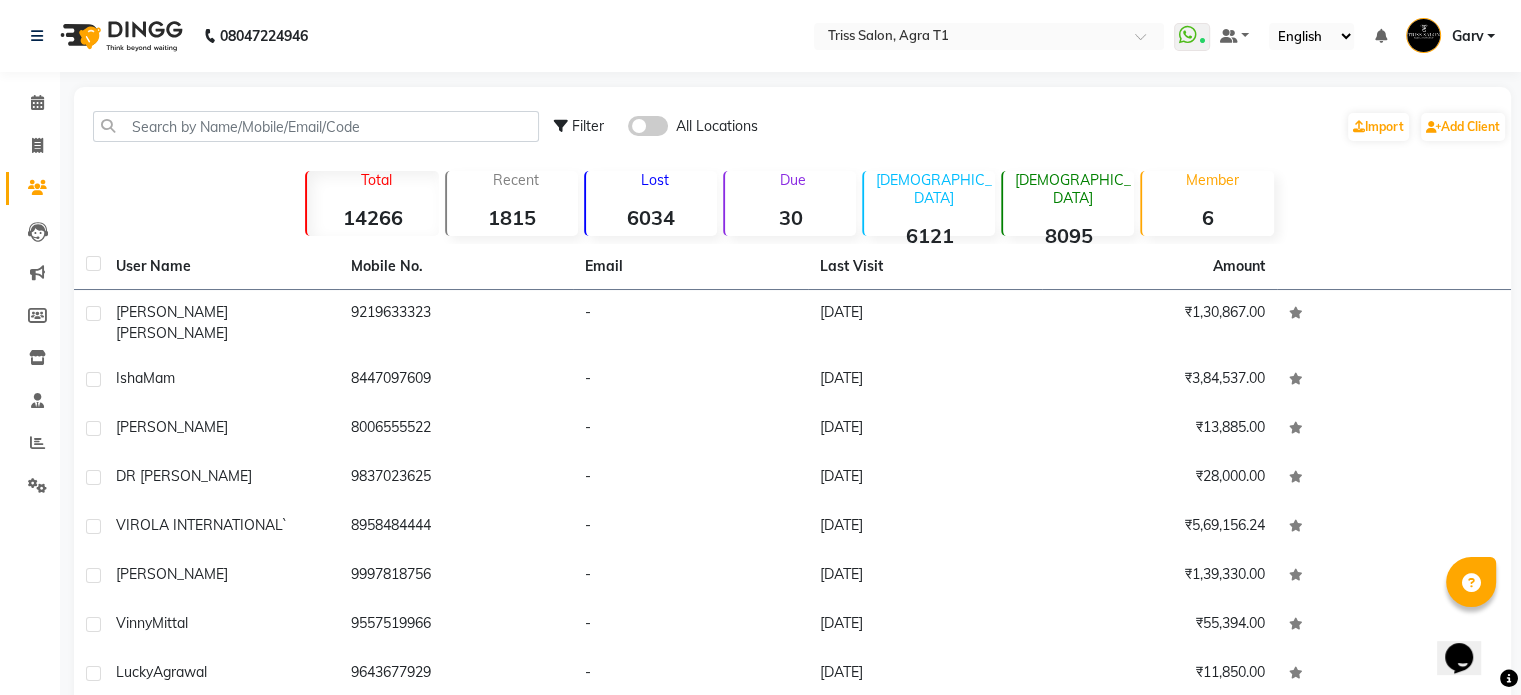 click on "Filter All Locations  Import   Add Client" 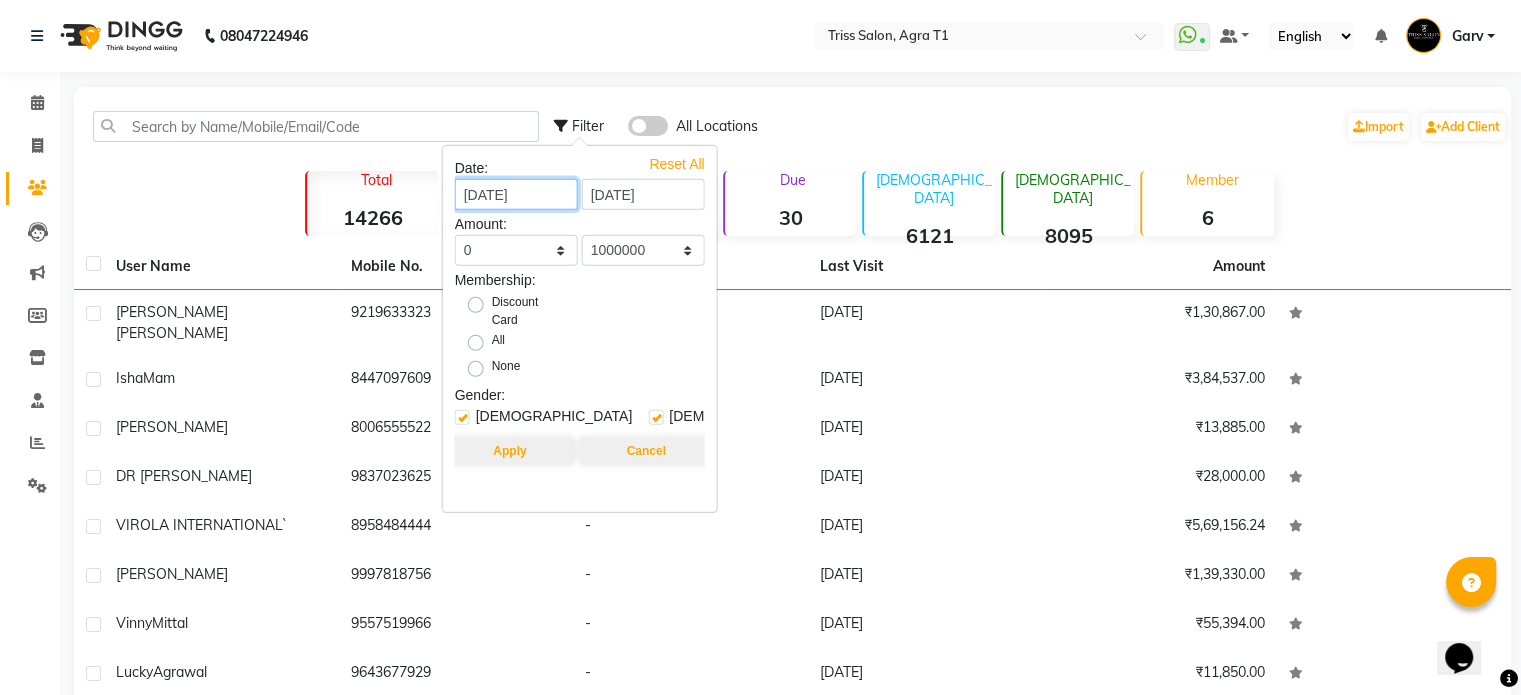 click on "[DATE]" at bounding box center (516, 194) 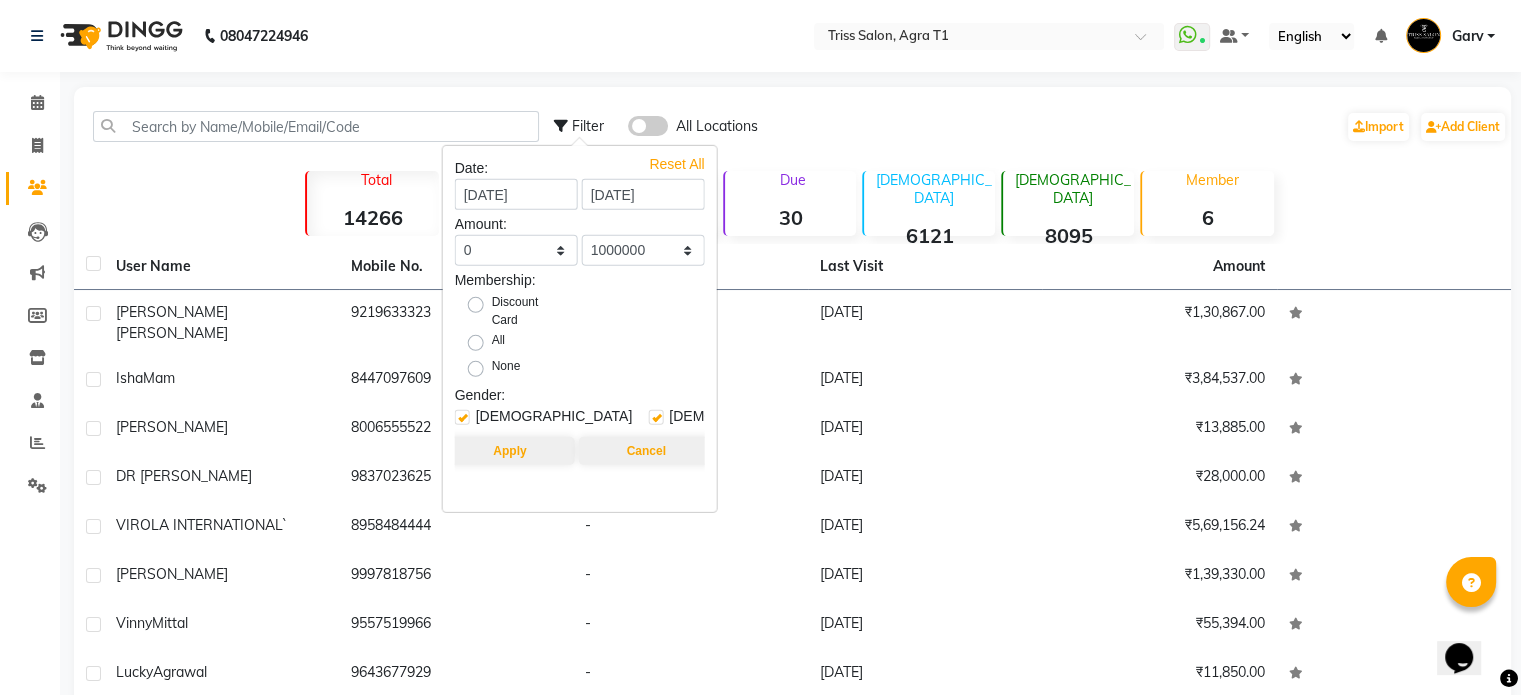 select on "7" 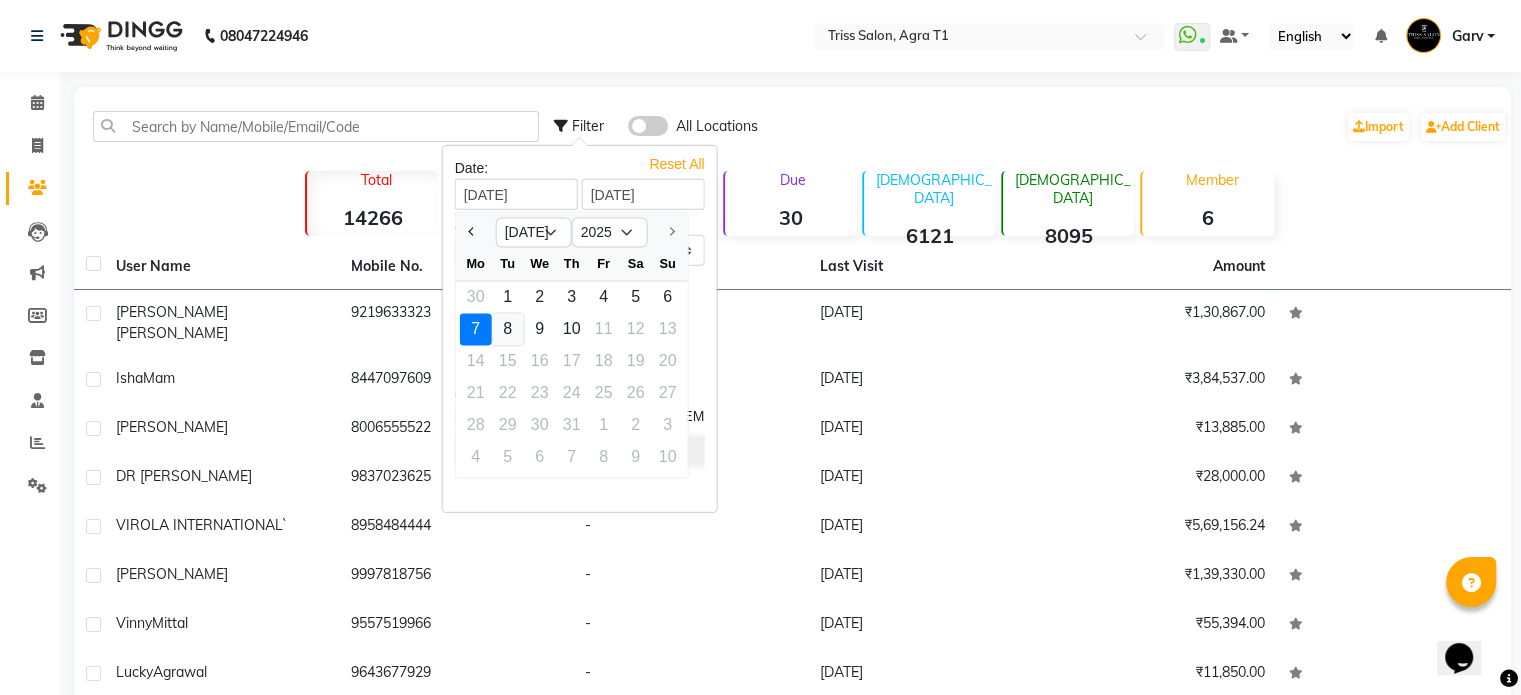 click on "8" at bounding box center [508, 329] 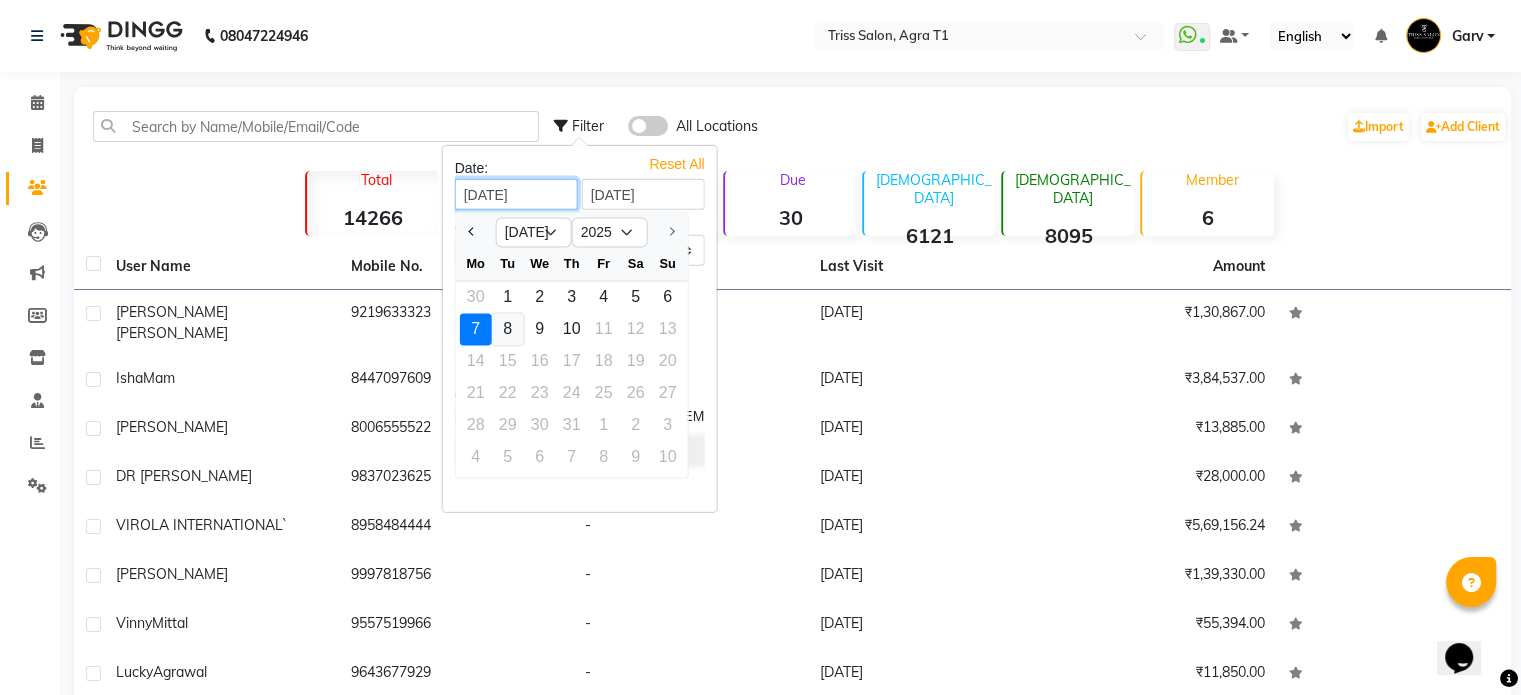 type on "[DATE]" 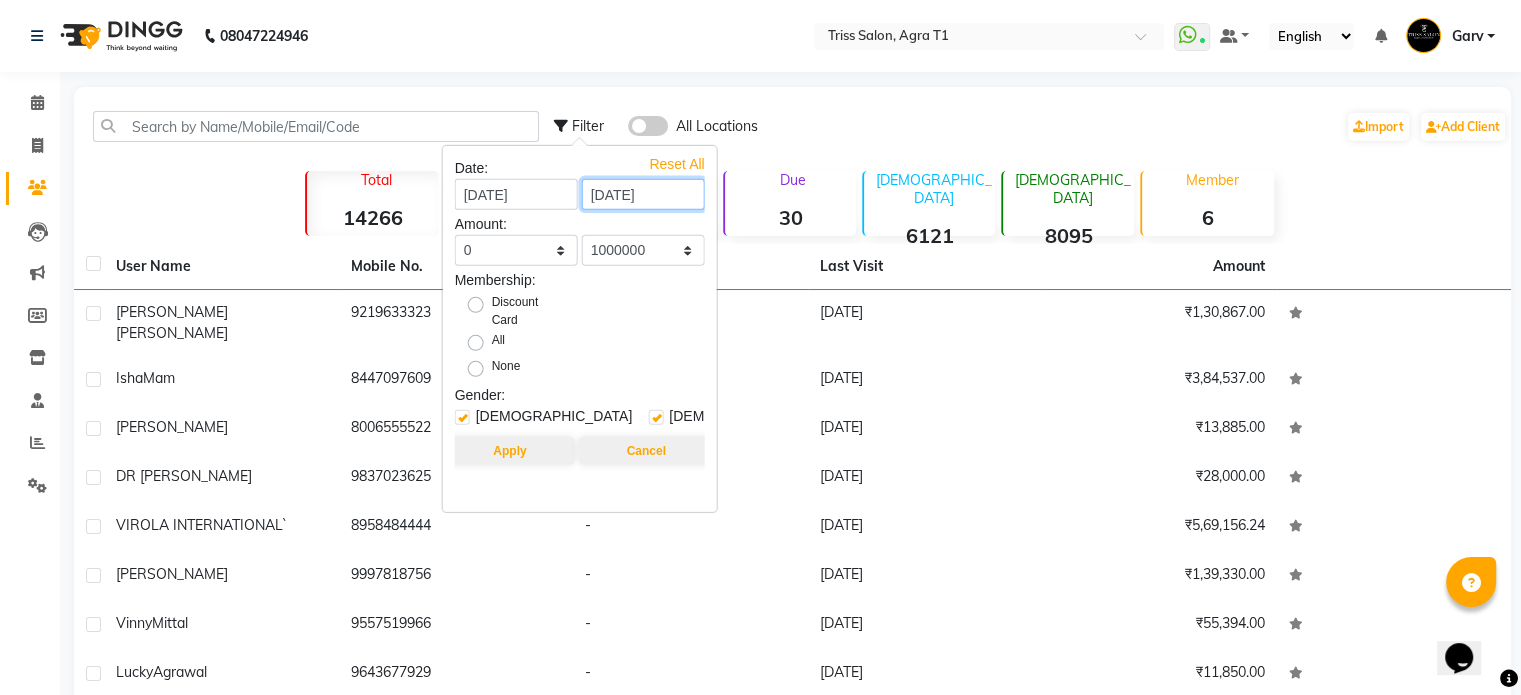 click on "[DATE]" at bounding box center (643, 194) 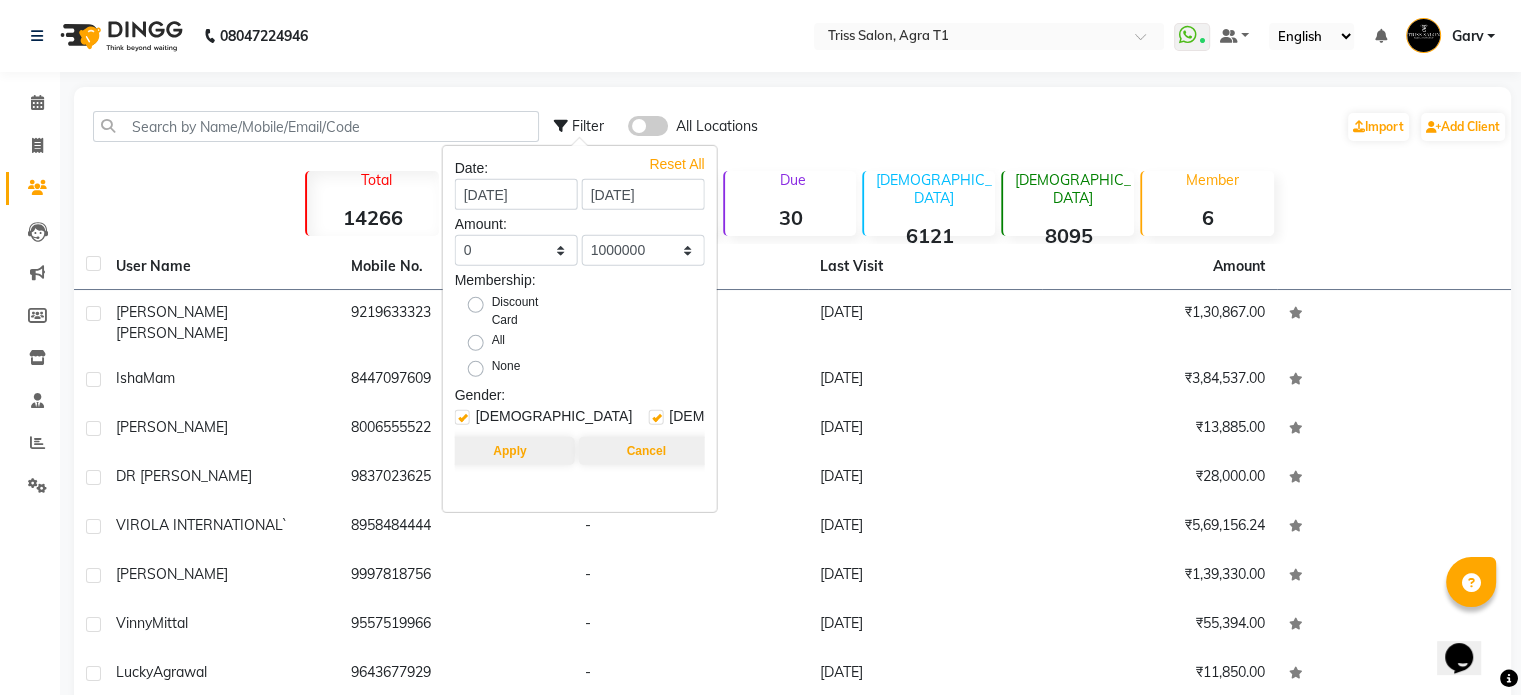 select on "7" 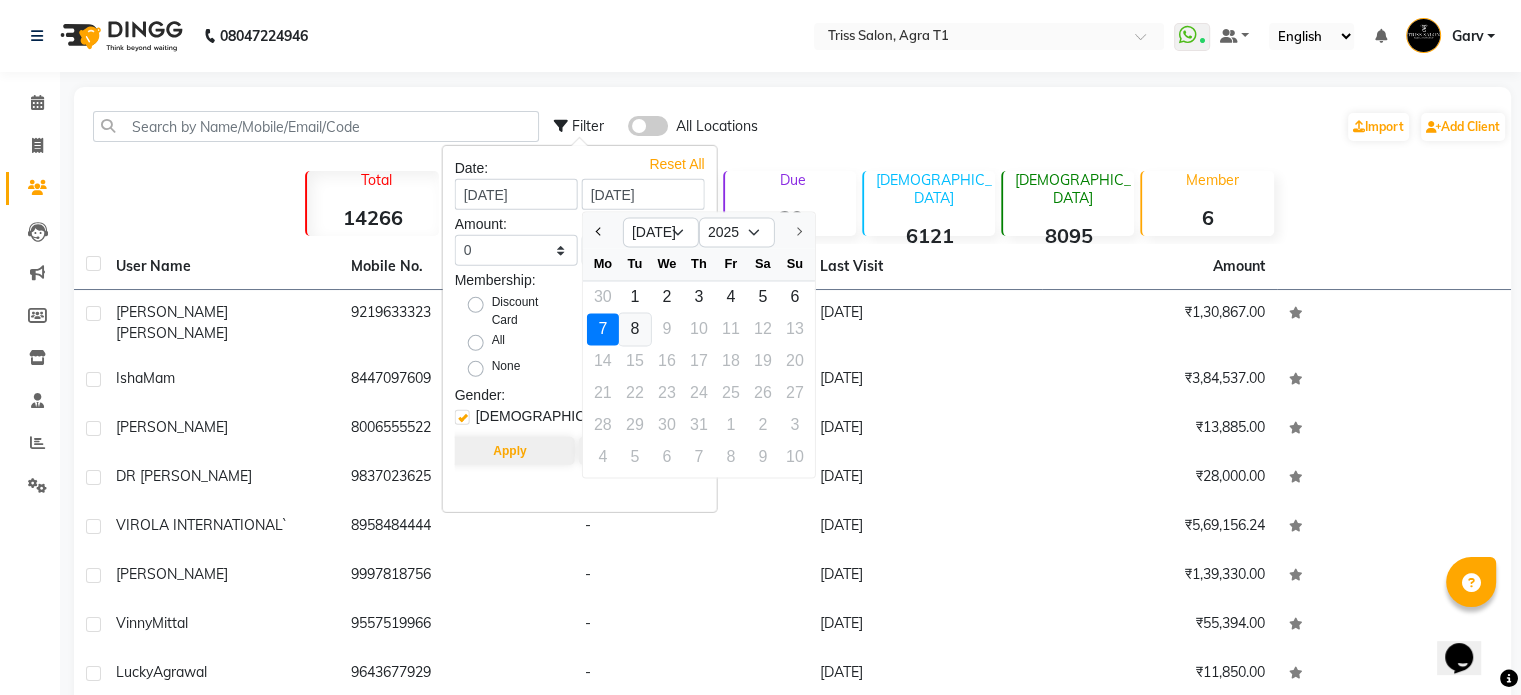 click on "8" at bounding box center (635, 329) 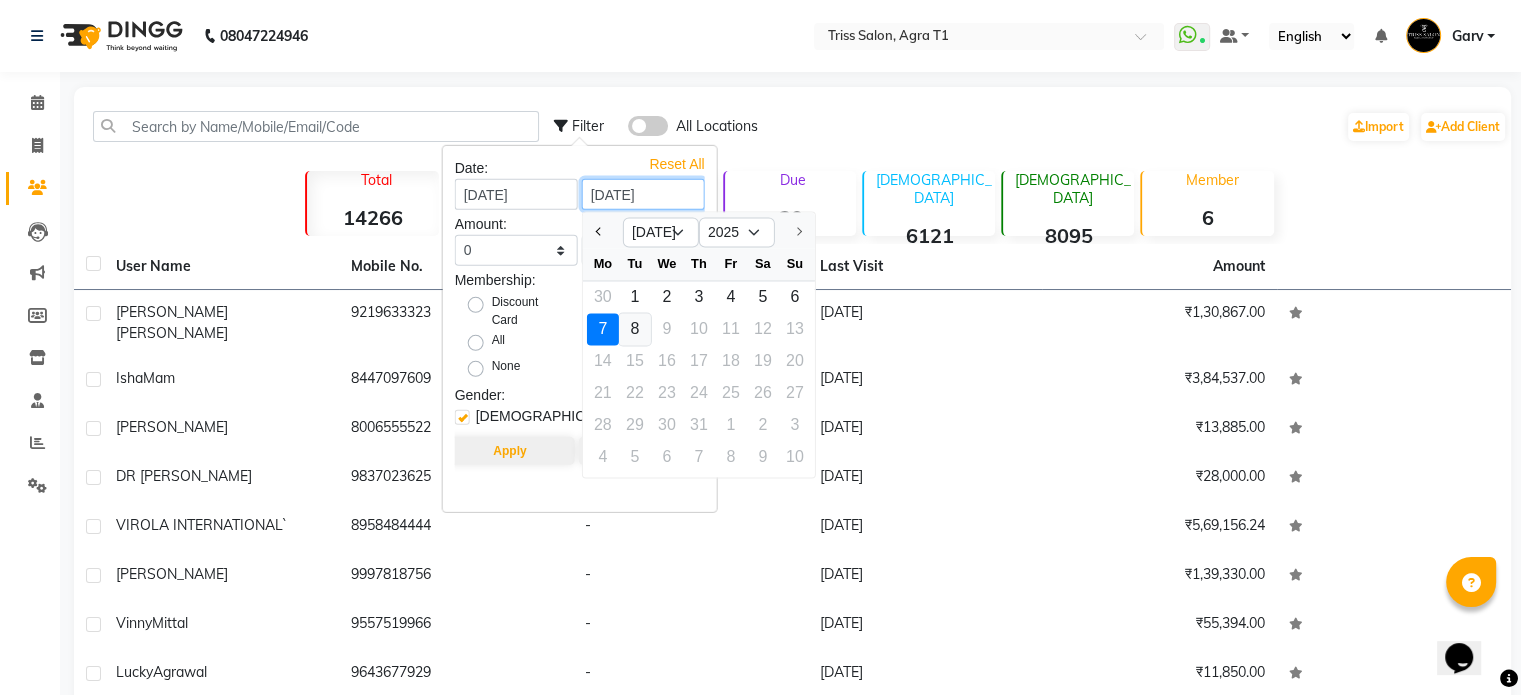 type on "[DATE]" 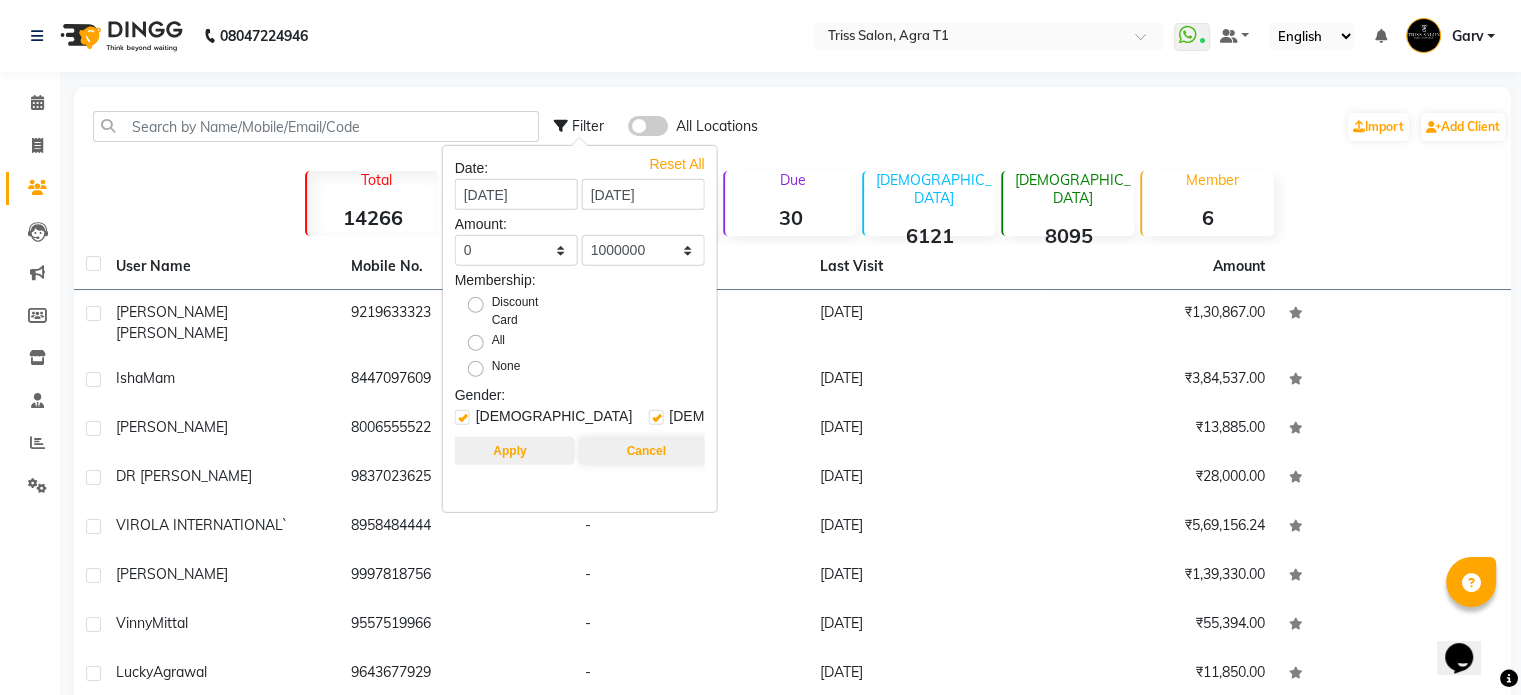 click on "Apply" at bounding box center (509, 451) 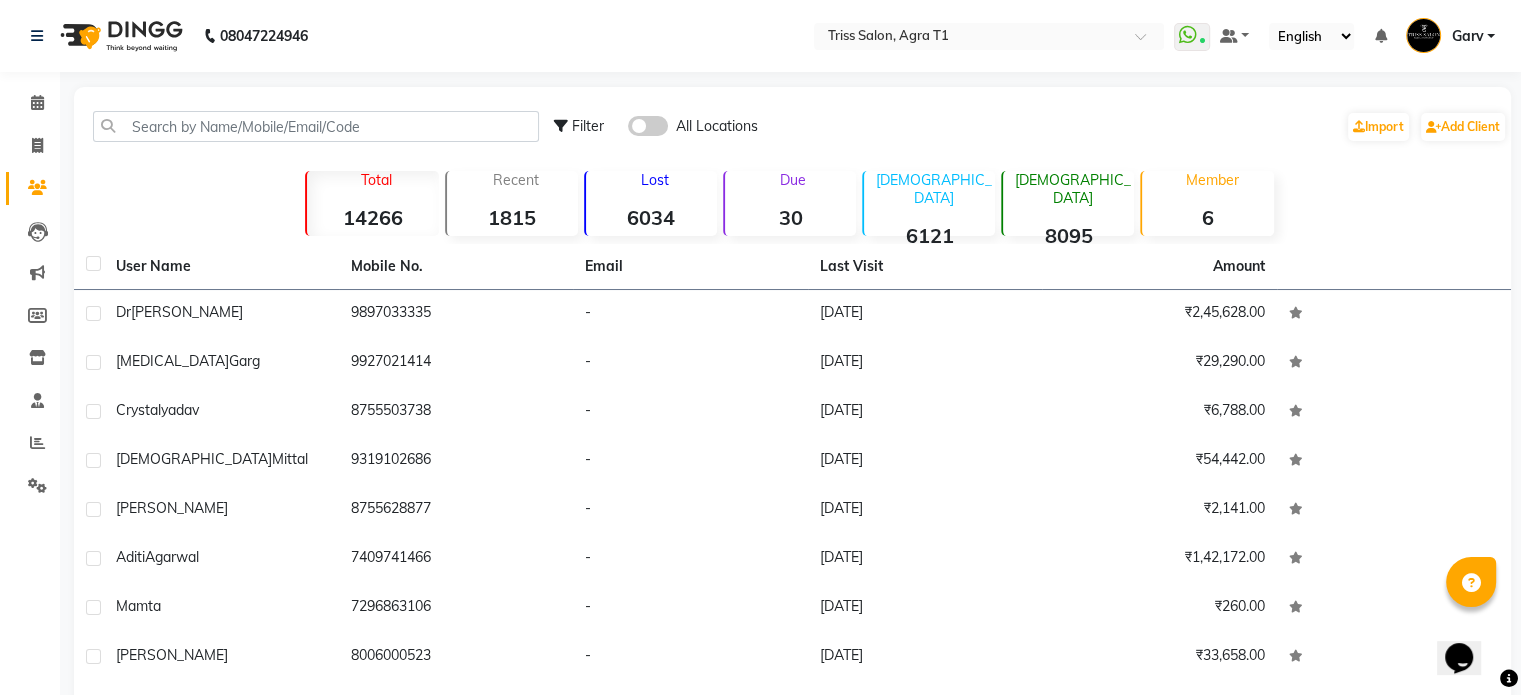 scroll, scrollTop: 170, scrollLeft: 0, axis: vertical 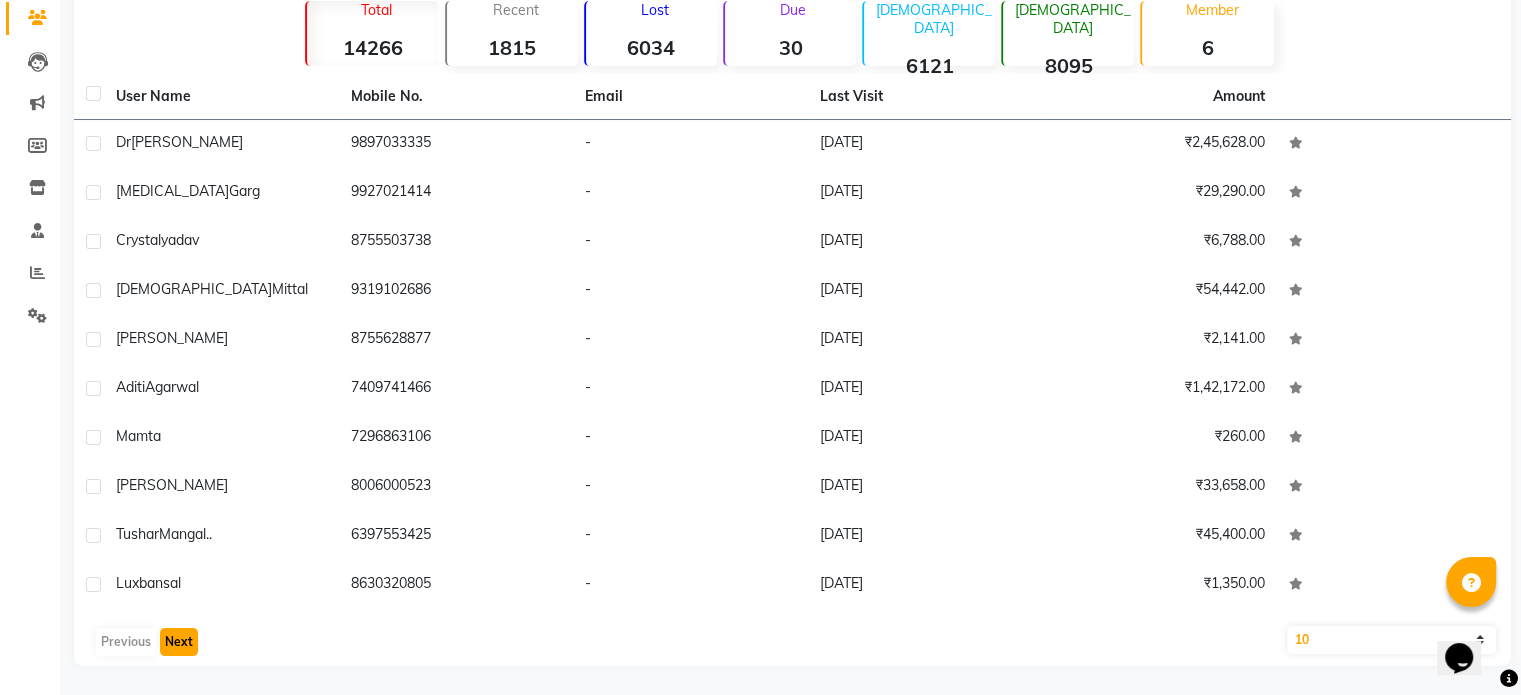 click on "Next" 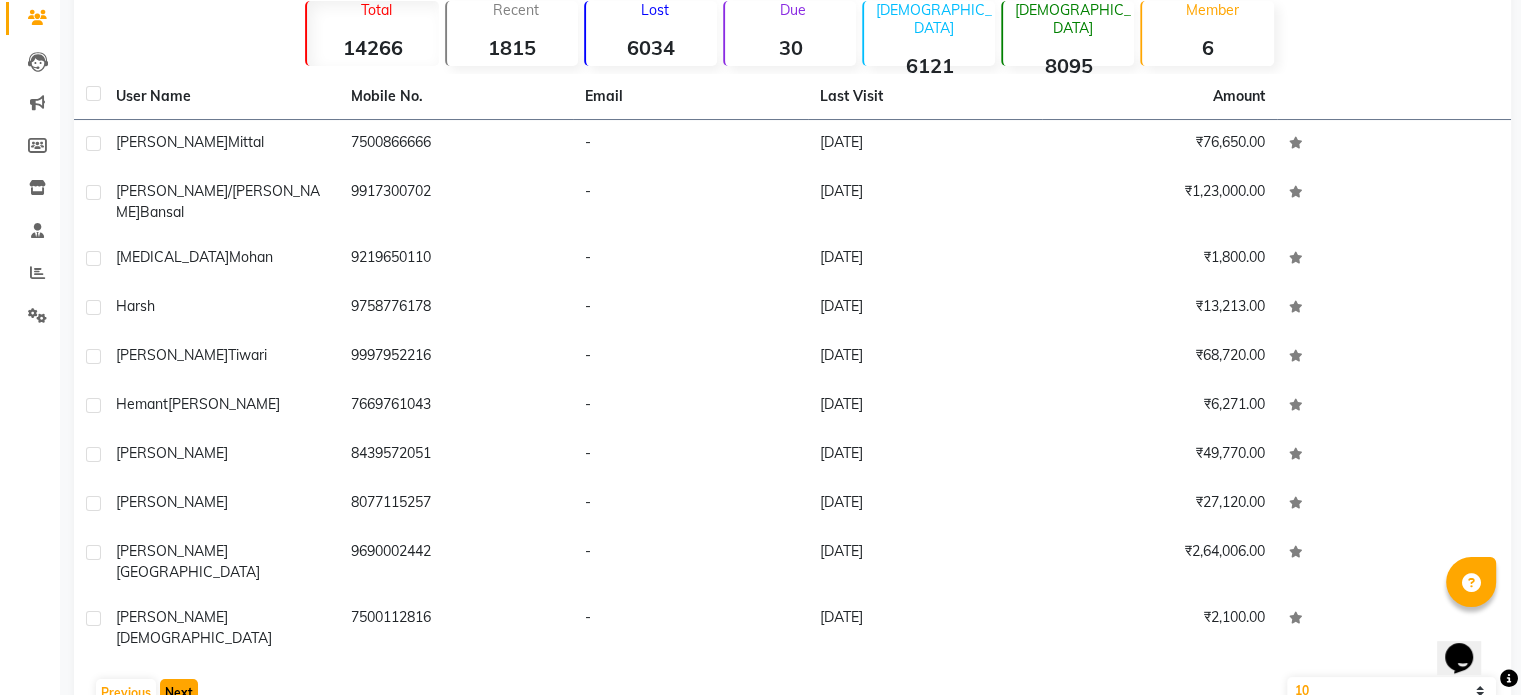 click on "Next" 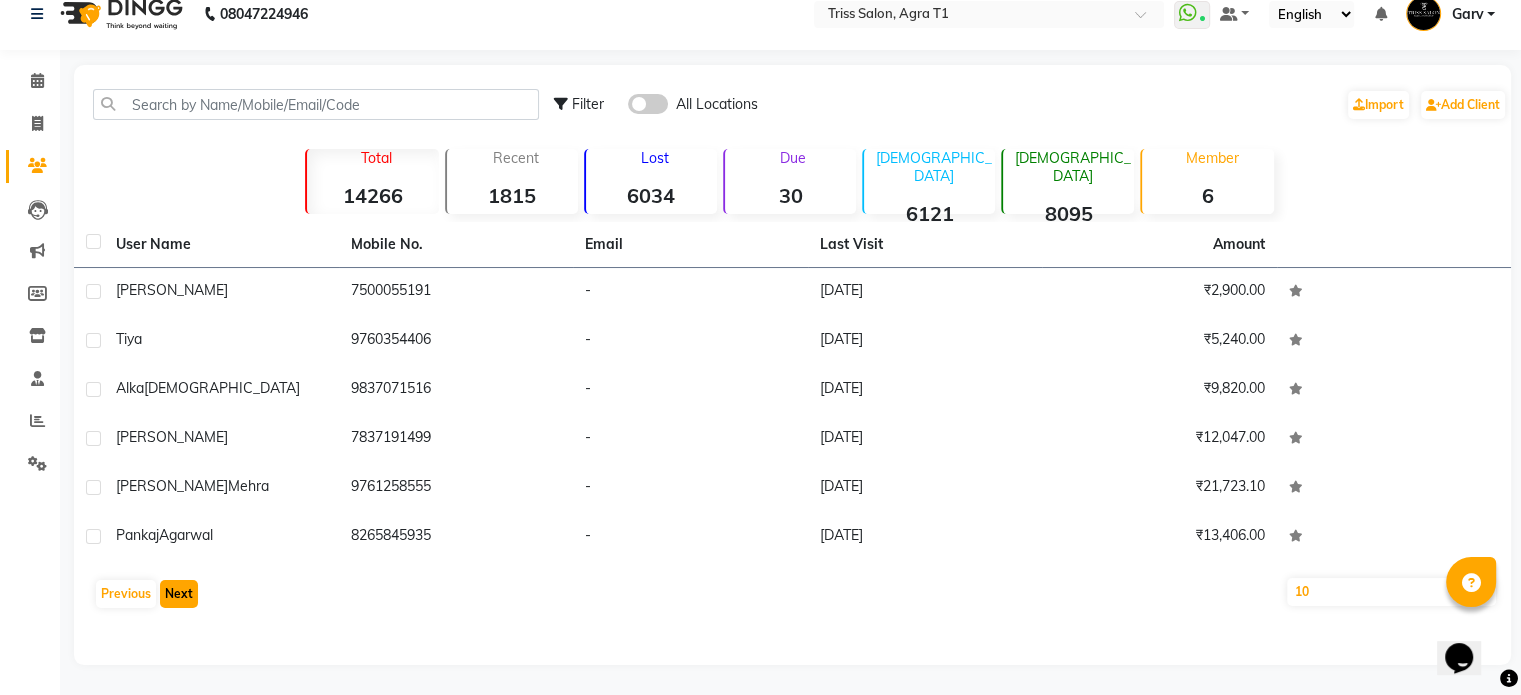 scroll, scrollTop: 21, scrollLeft: 0, axis: vertical 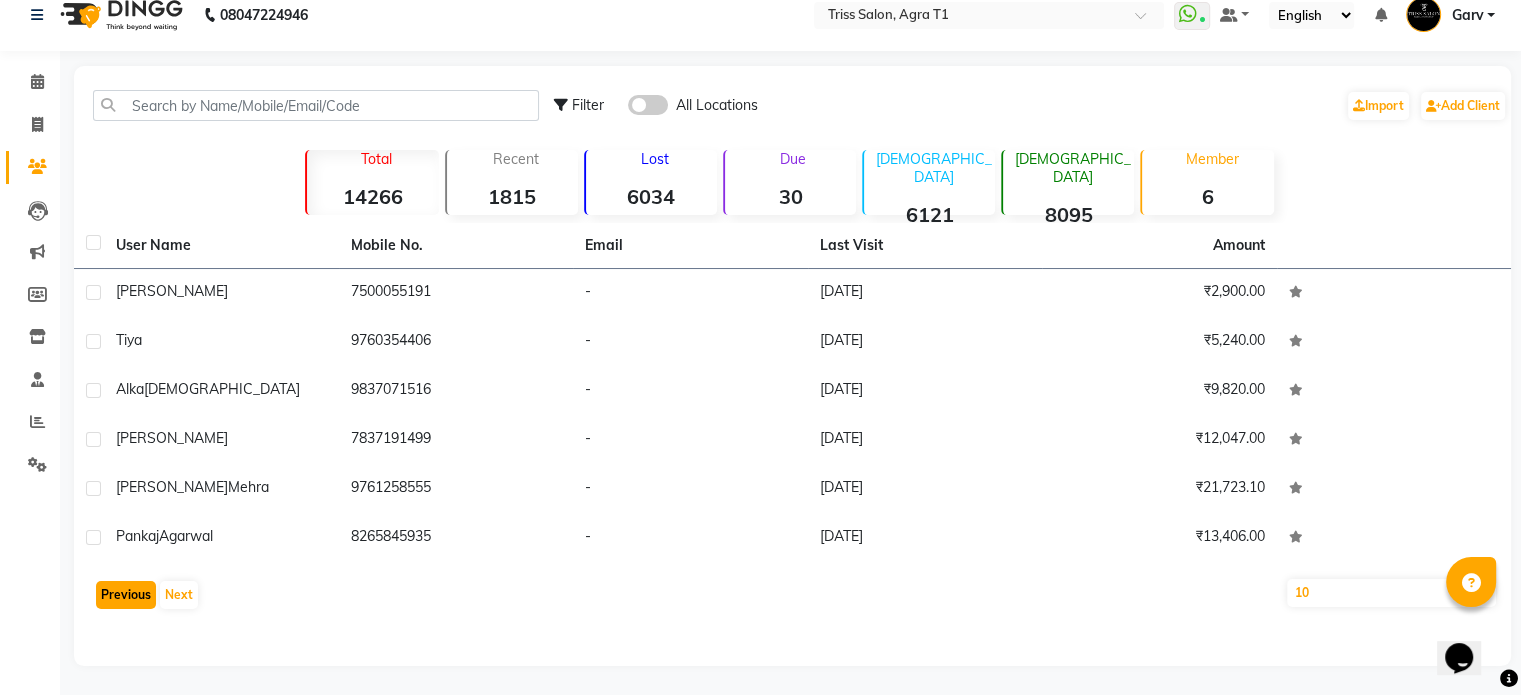 click on "Previous" 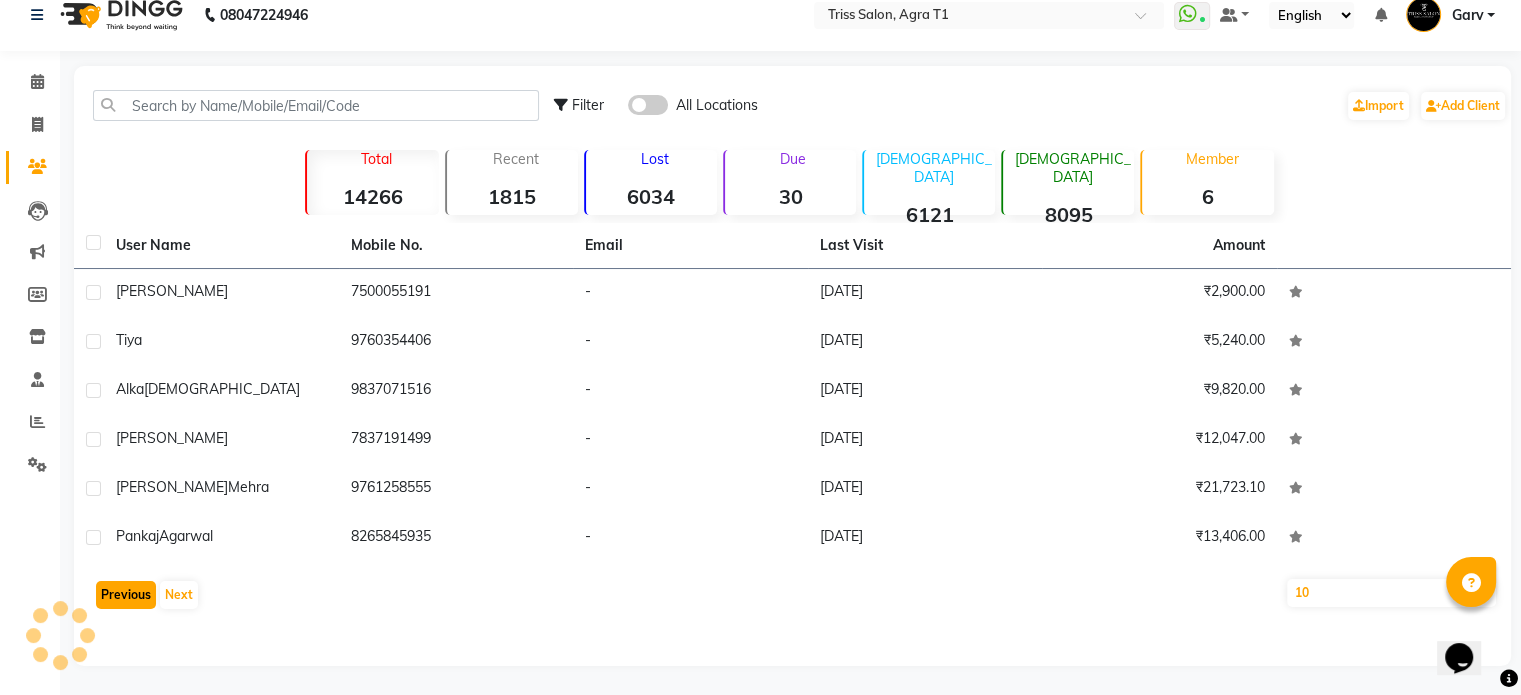 scroll, scrollTop: 170, scrollLeft: 0, axis: vertical 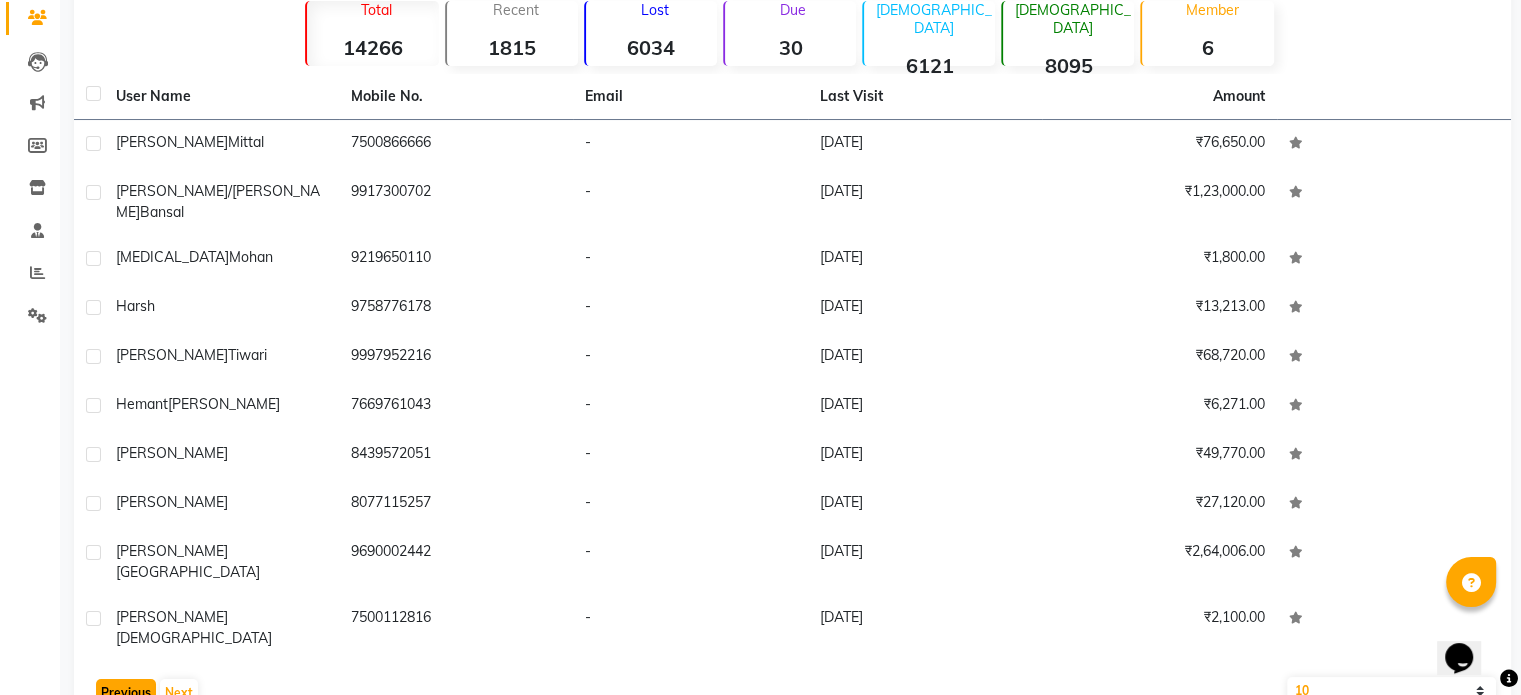 click on "Previous" 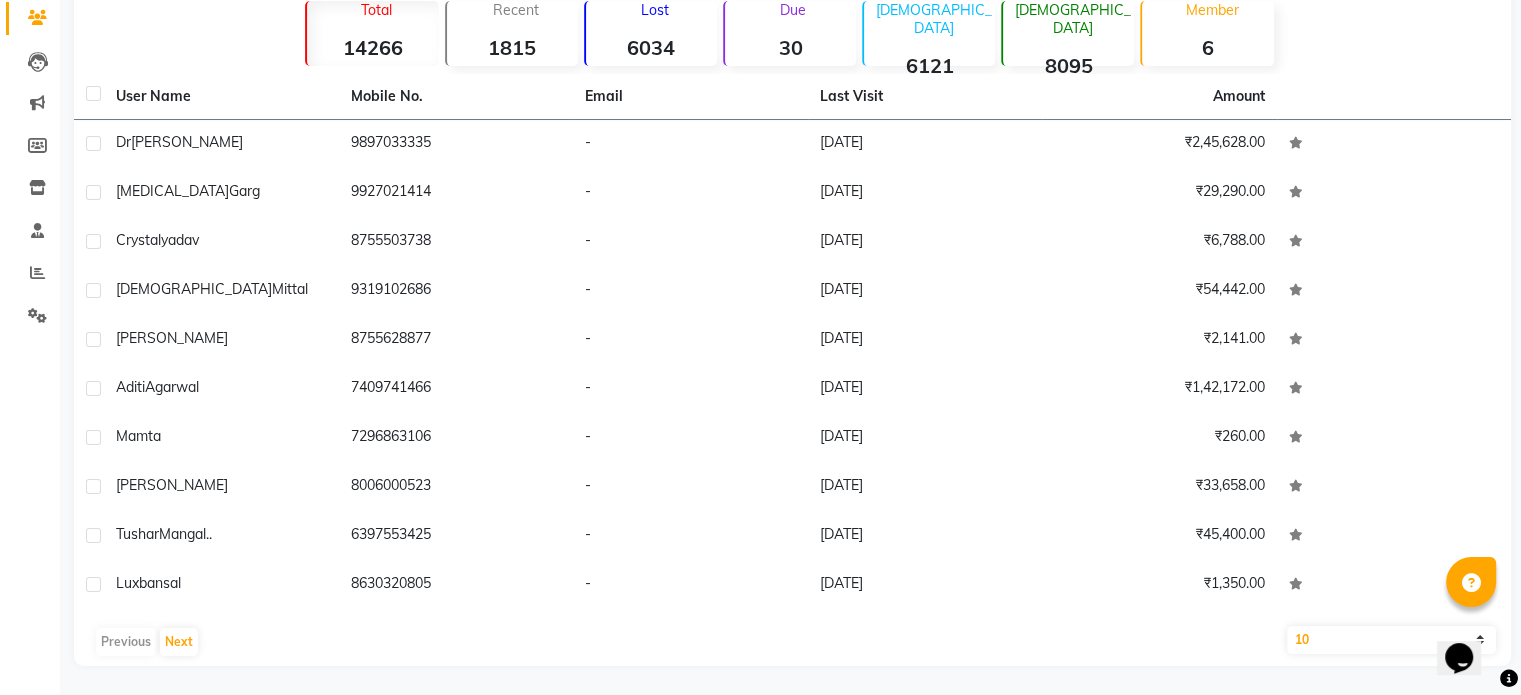 scroll, scrollTop: 0, scrollLeft: 0, axis: both 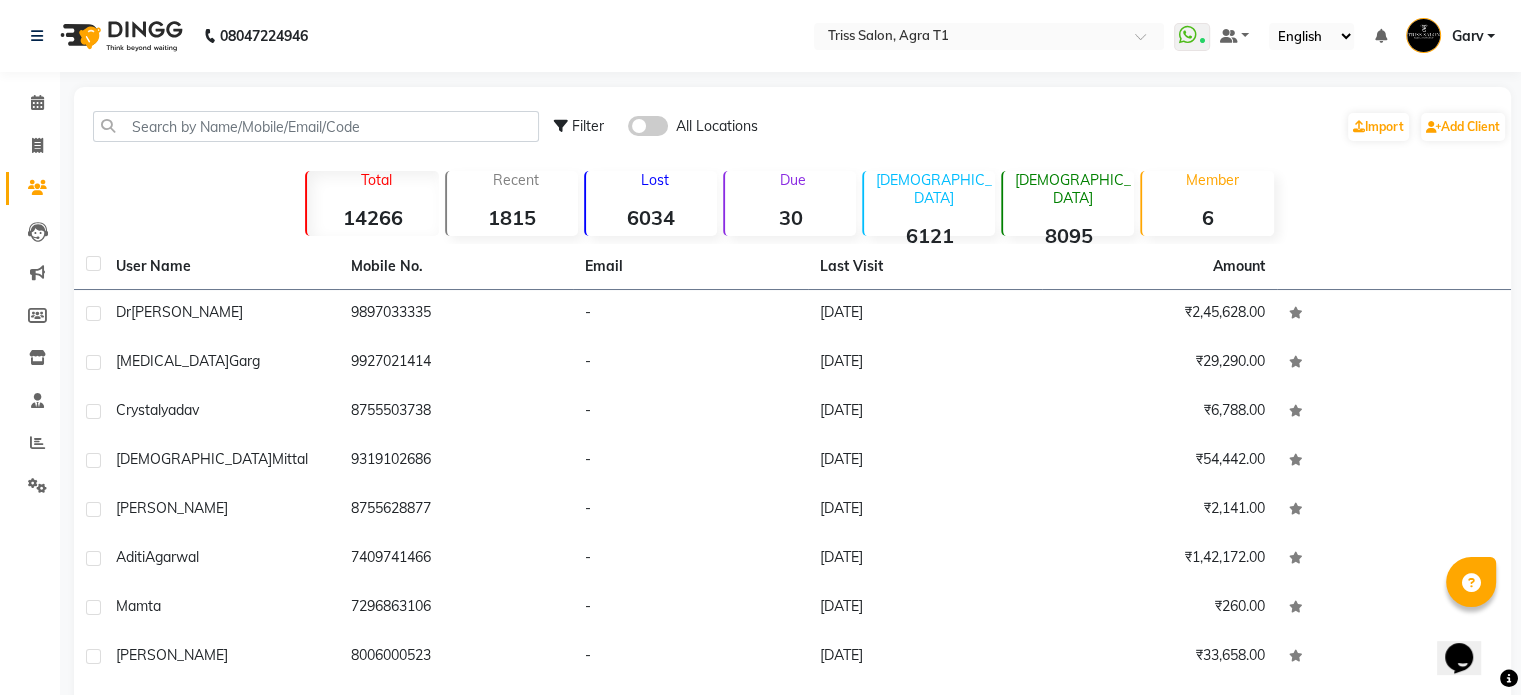click on "Filter" 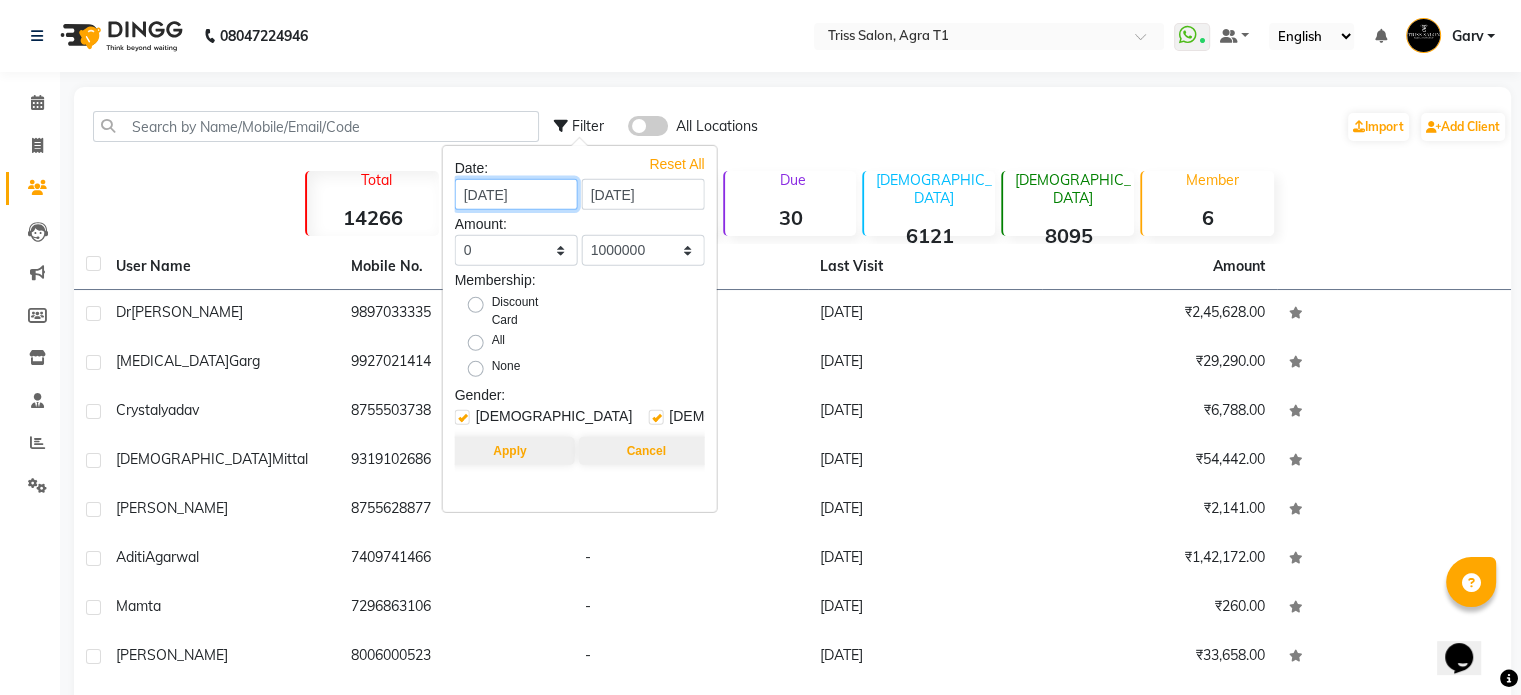 click on "[DATE]" at bounding box center (516, 194) 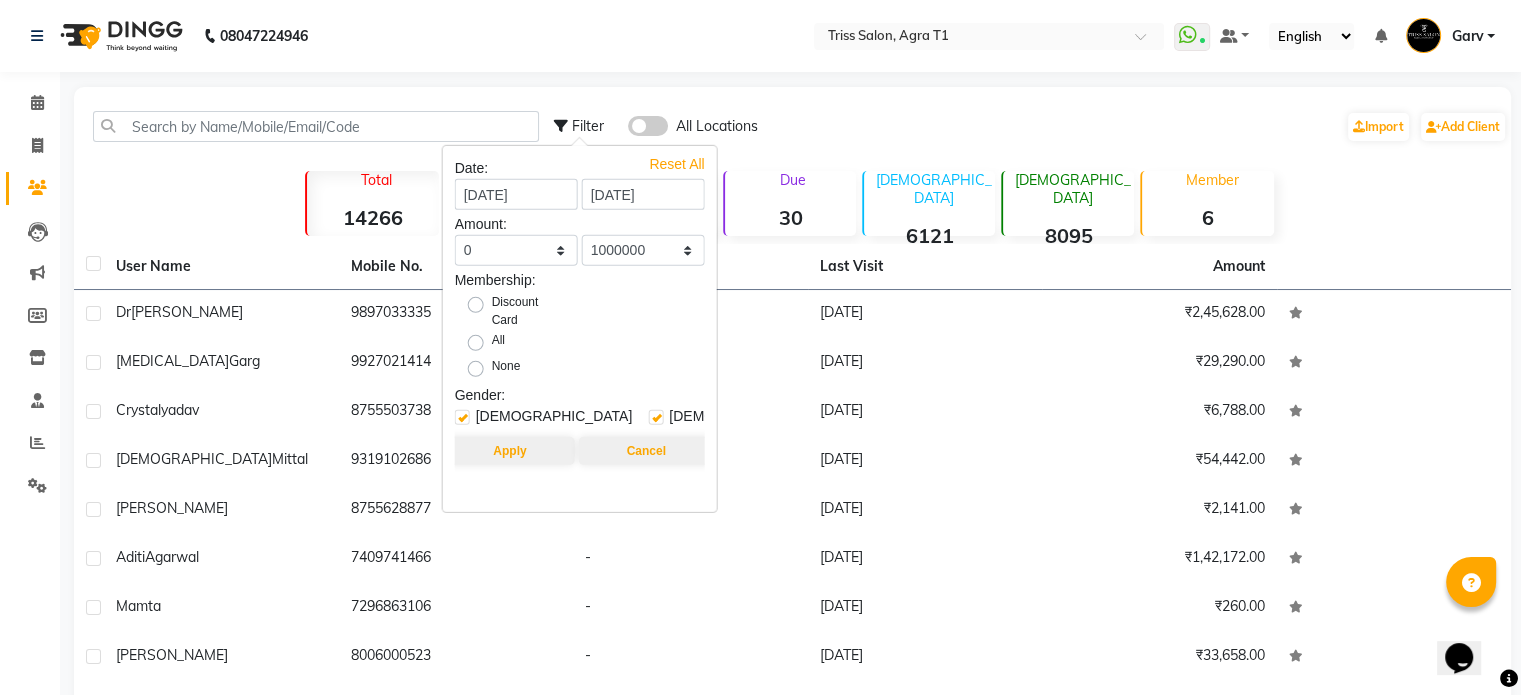 select on "7" 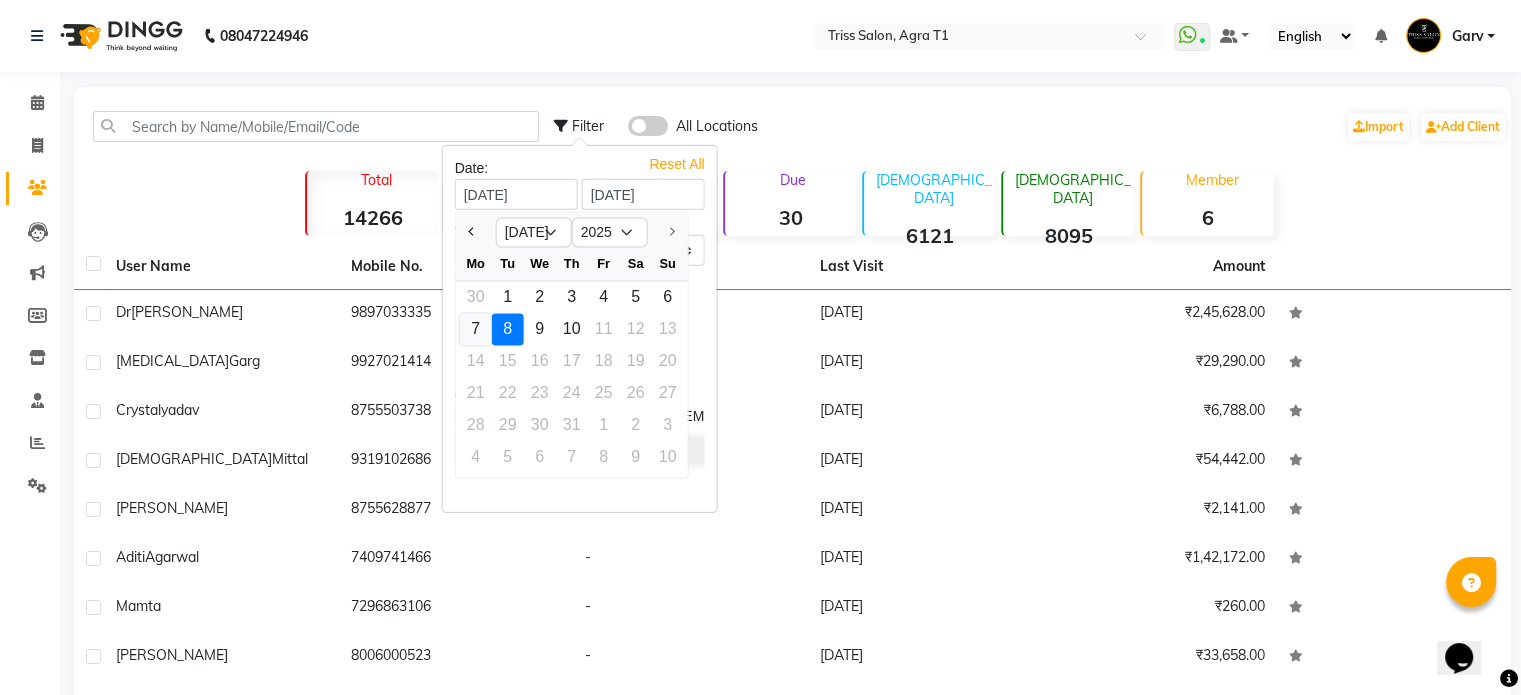 click on "7" at bounding box center [476, 329] 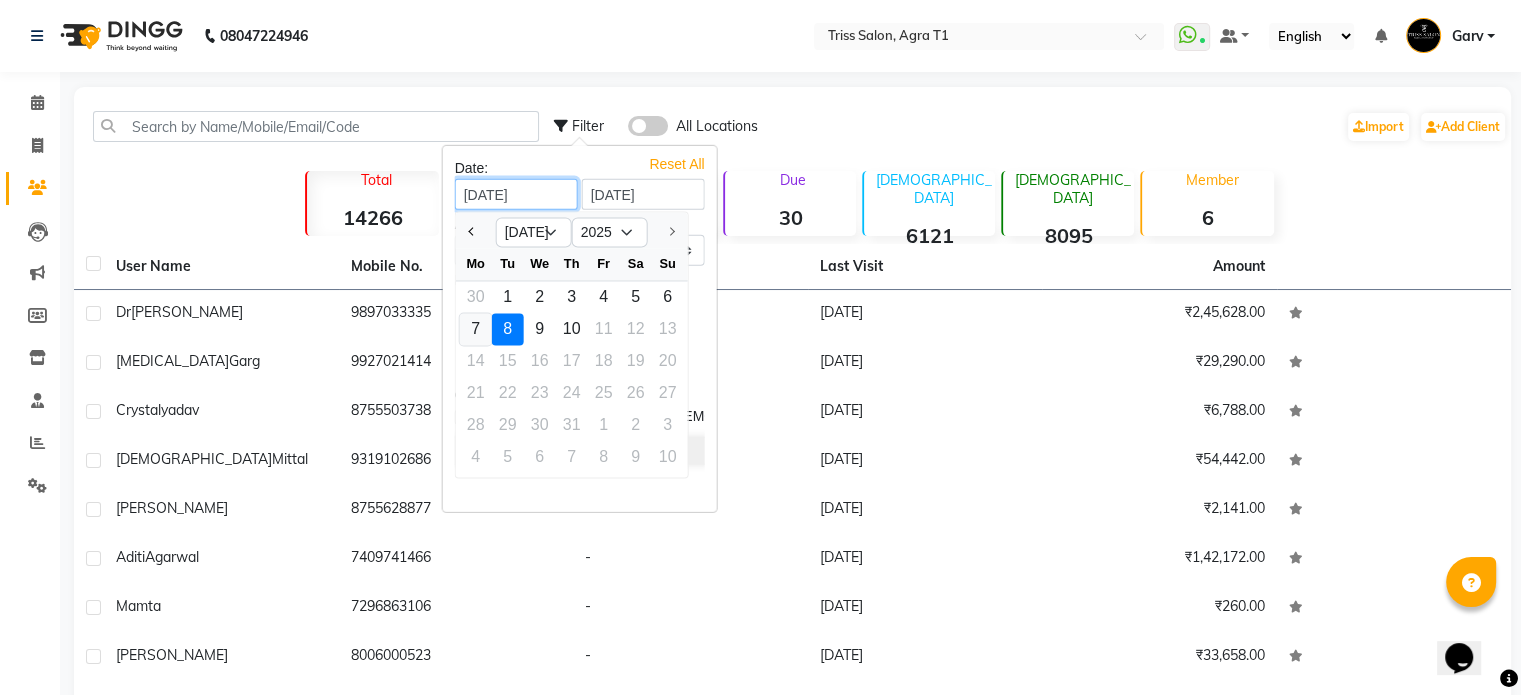 type on "[DATE]" 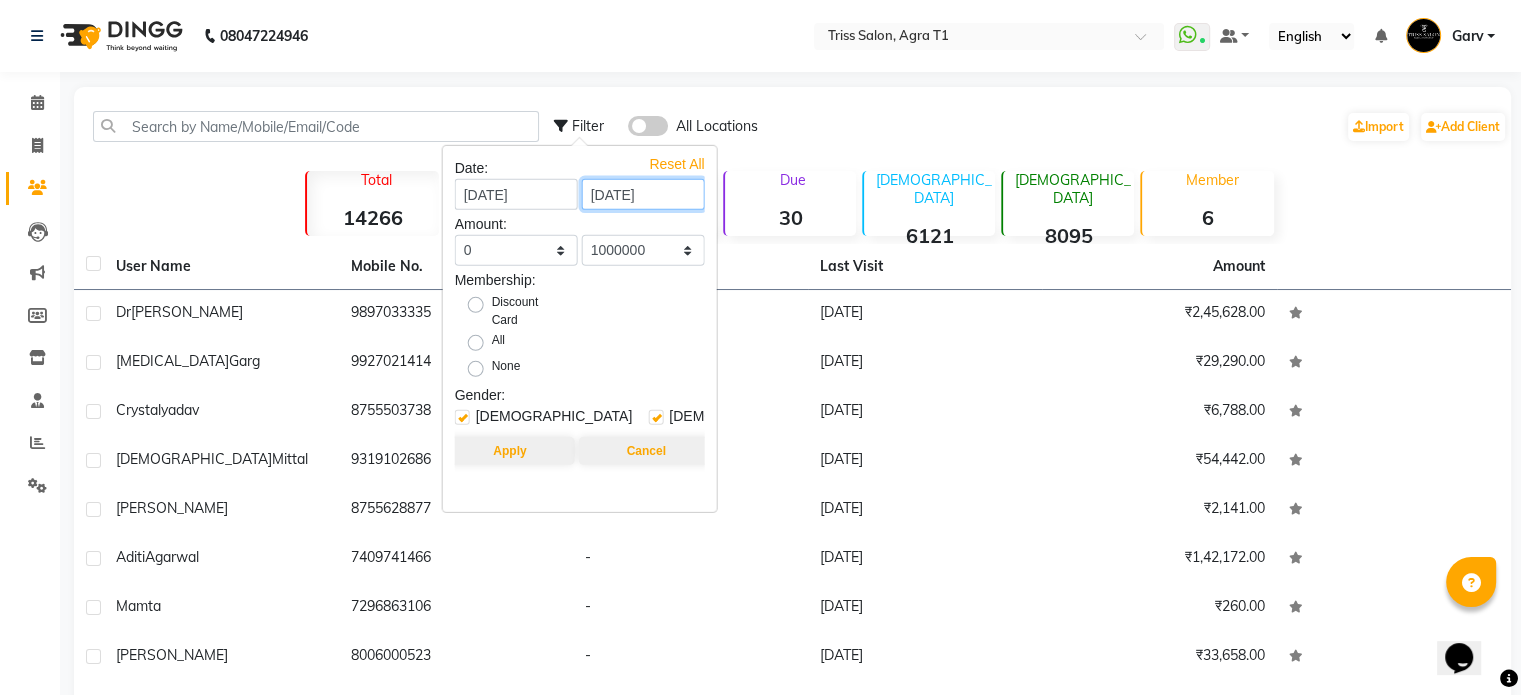 click on "[DATE]" at bounding box center [643, 194] 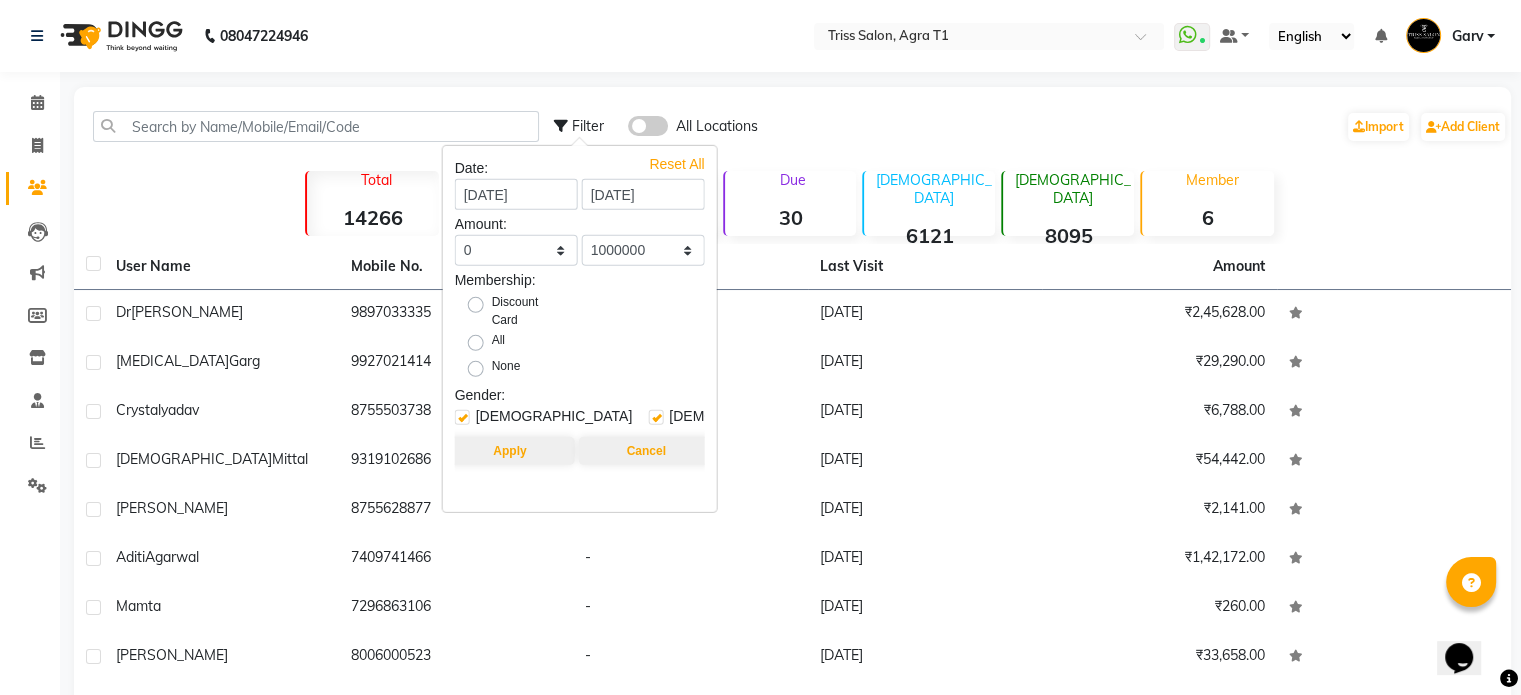 select on "7" 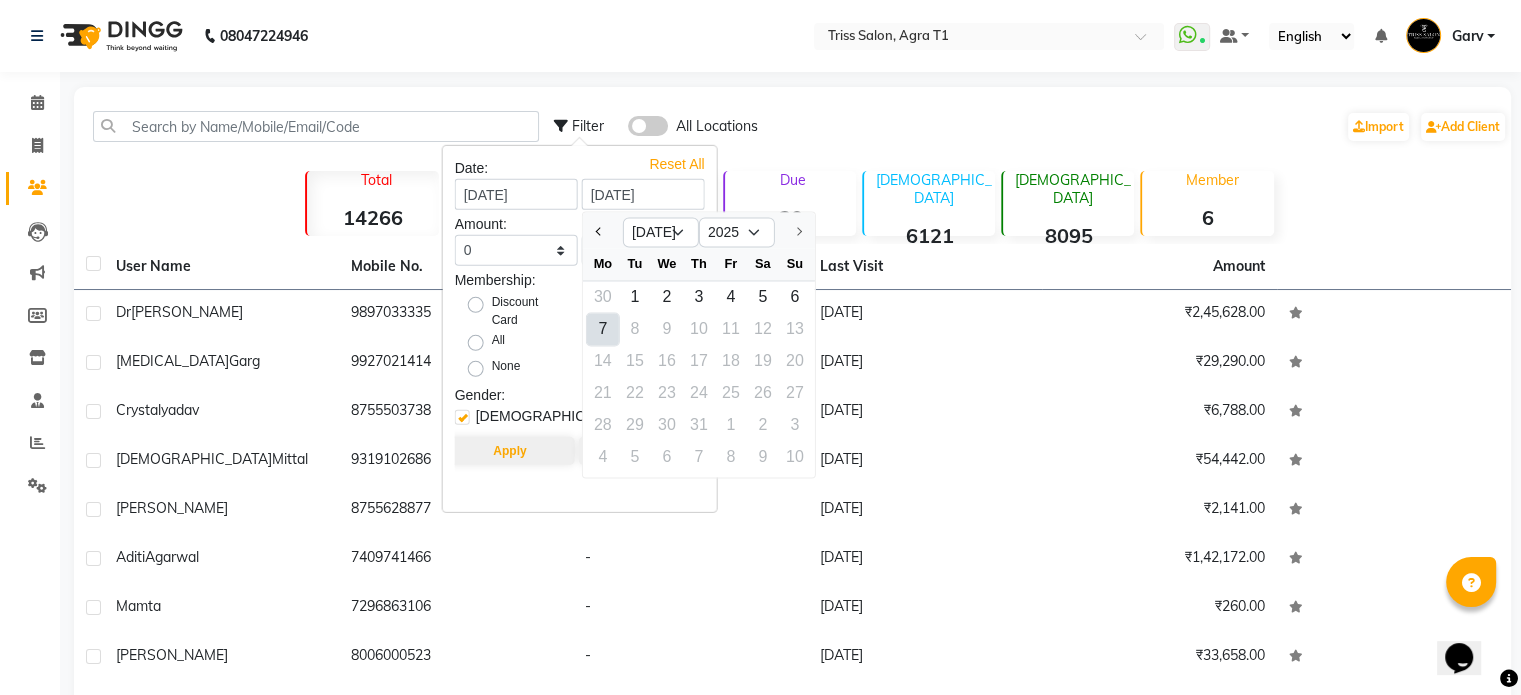 click on "7" at bounding box center [603, 329] 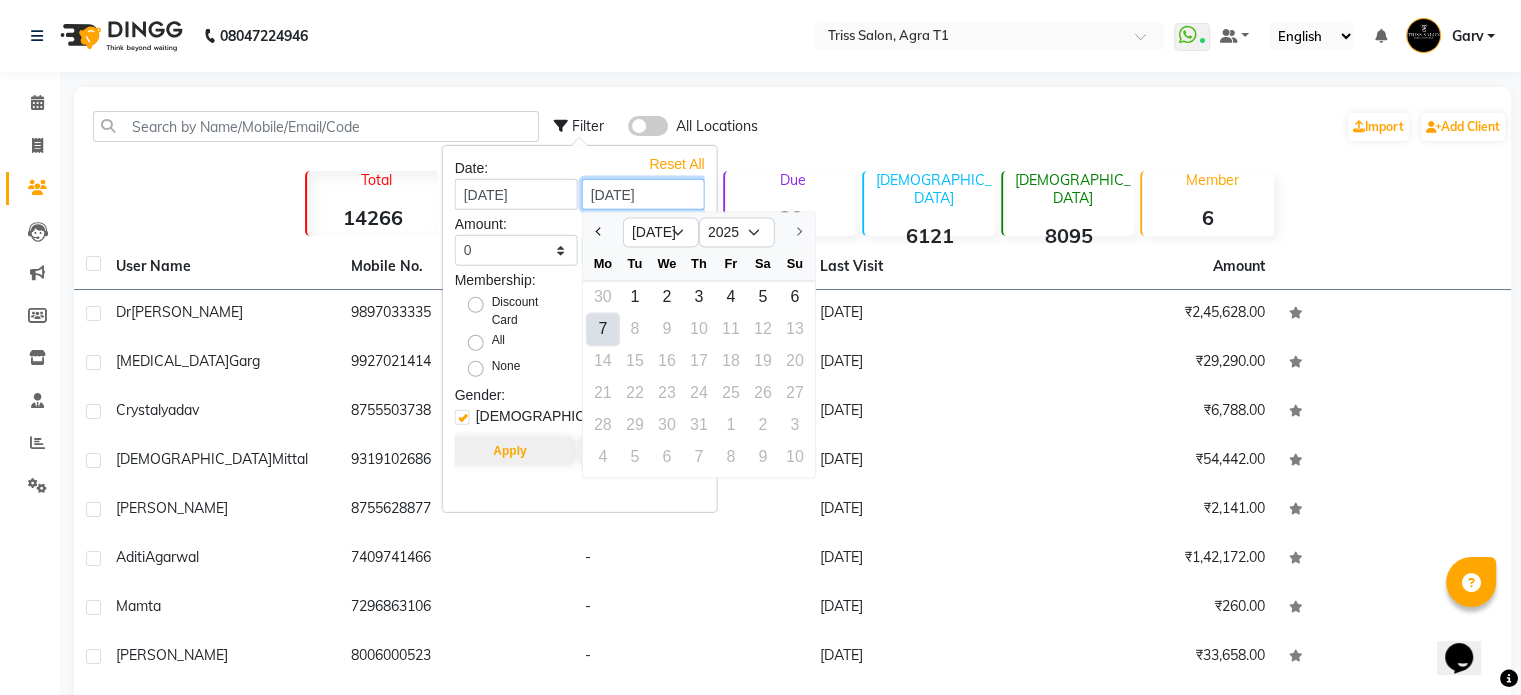 type on "[DATE]" 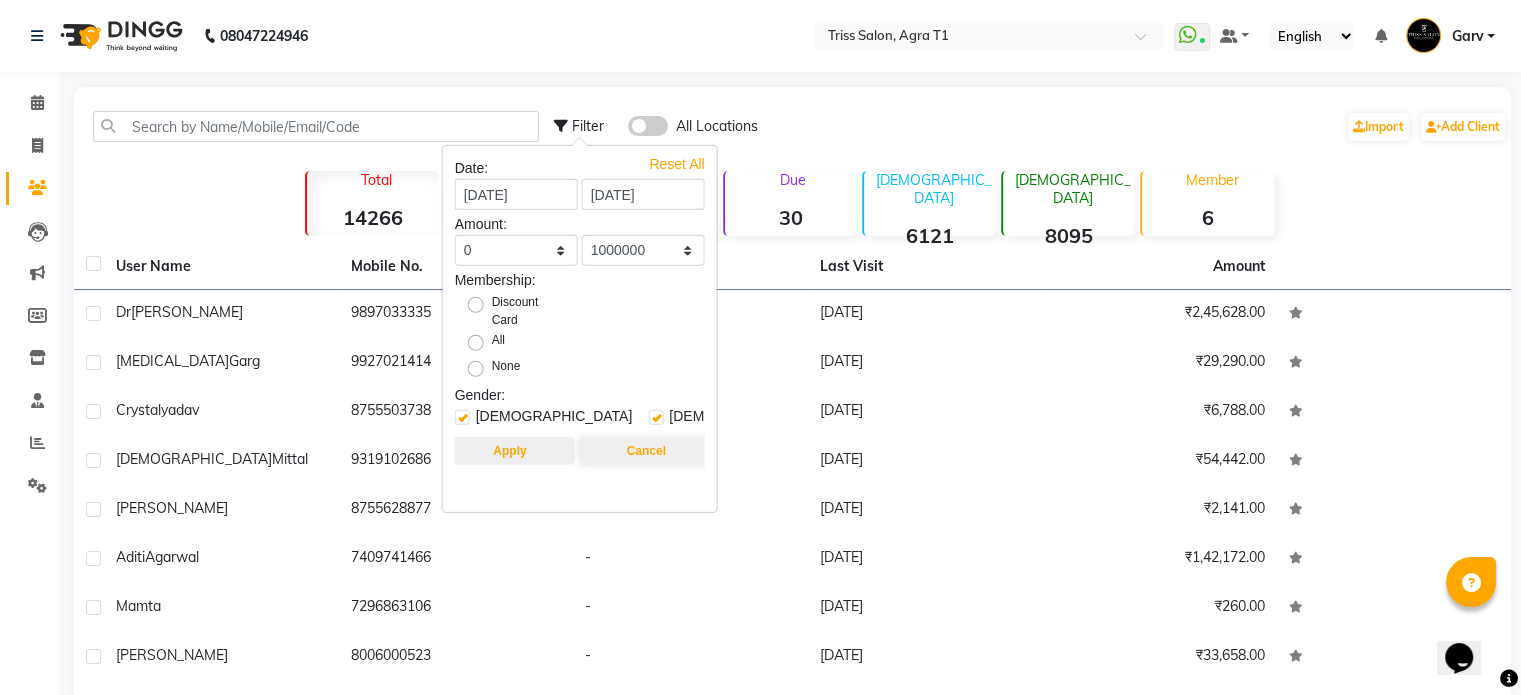 click on "Apply" at bounding box center (509, 451) 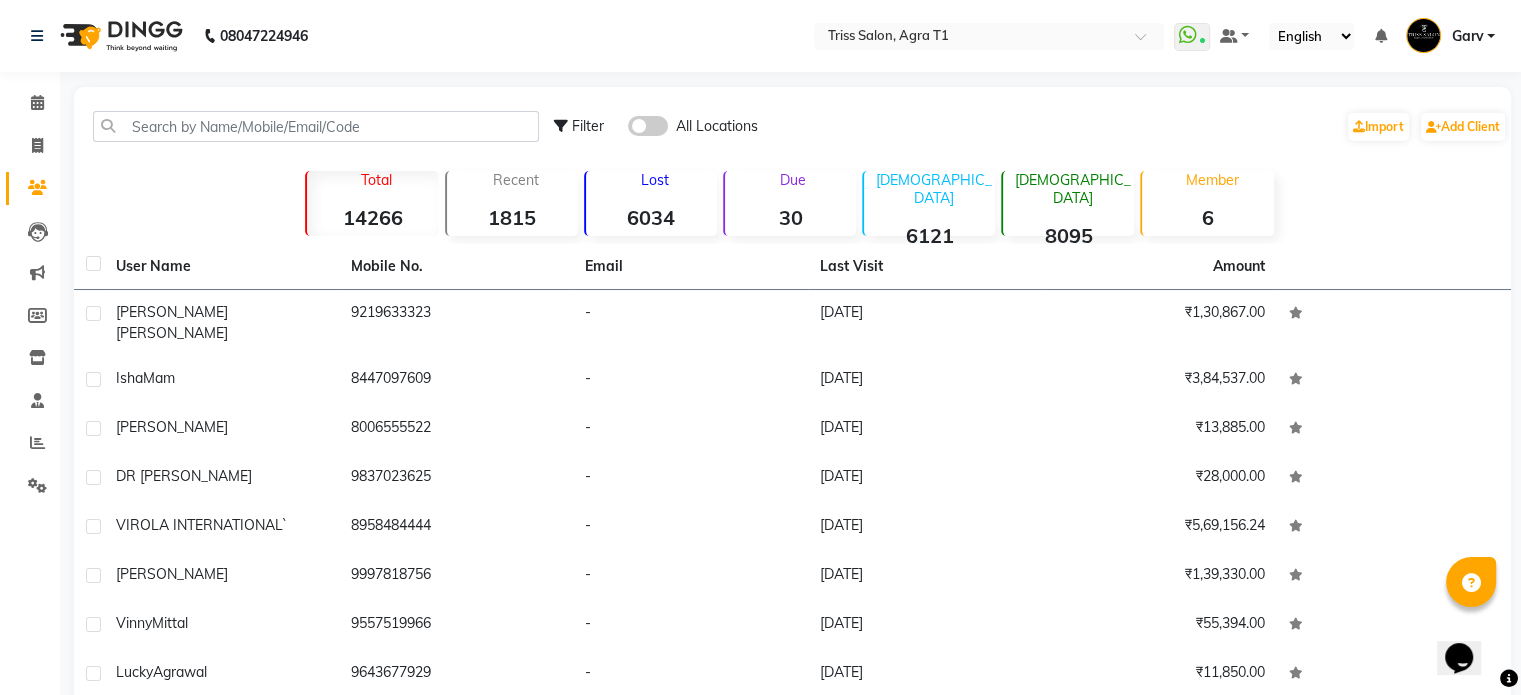click on "Lost  6034" 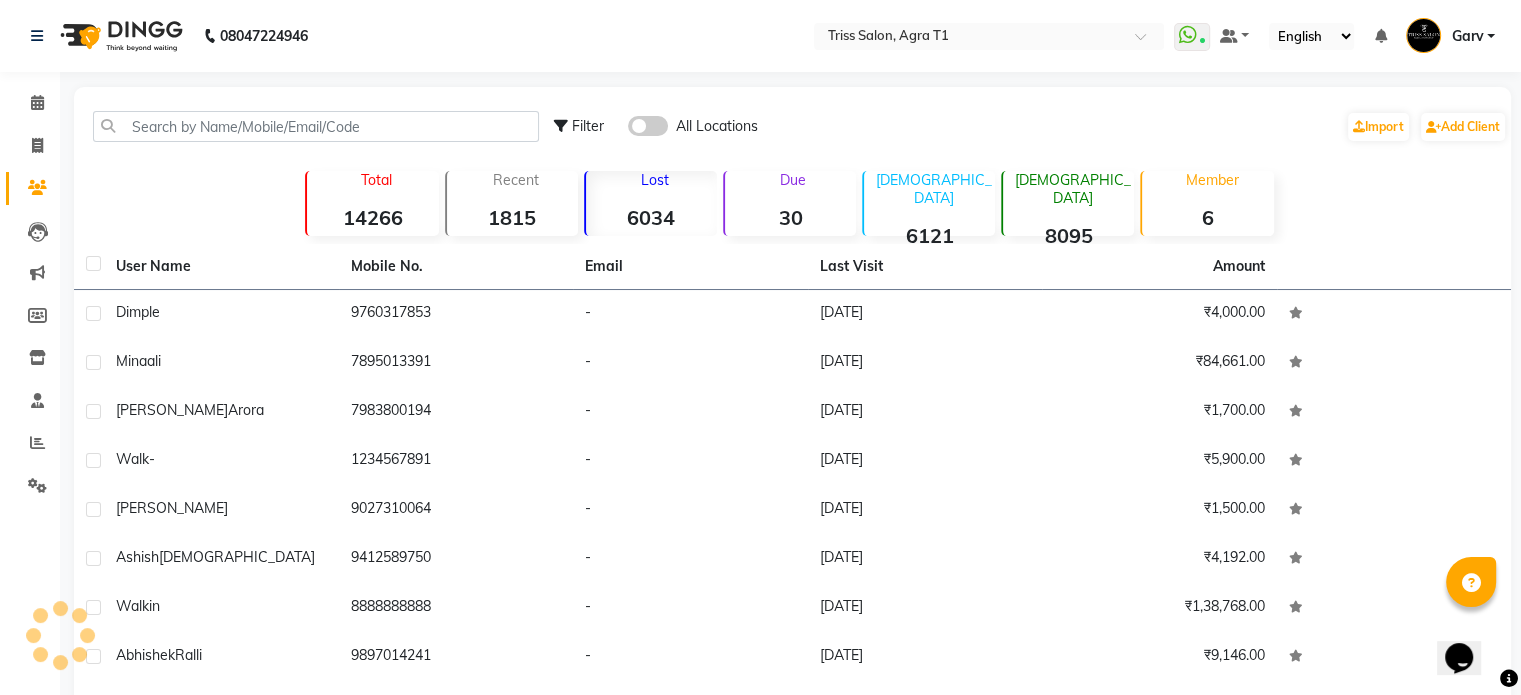 click on "Filter" 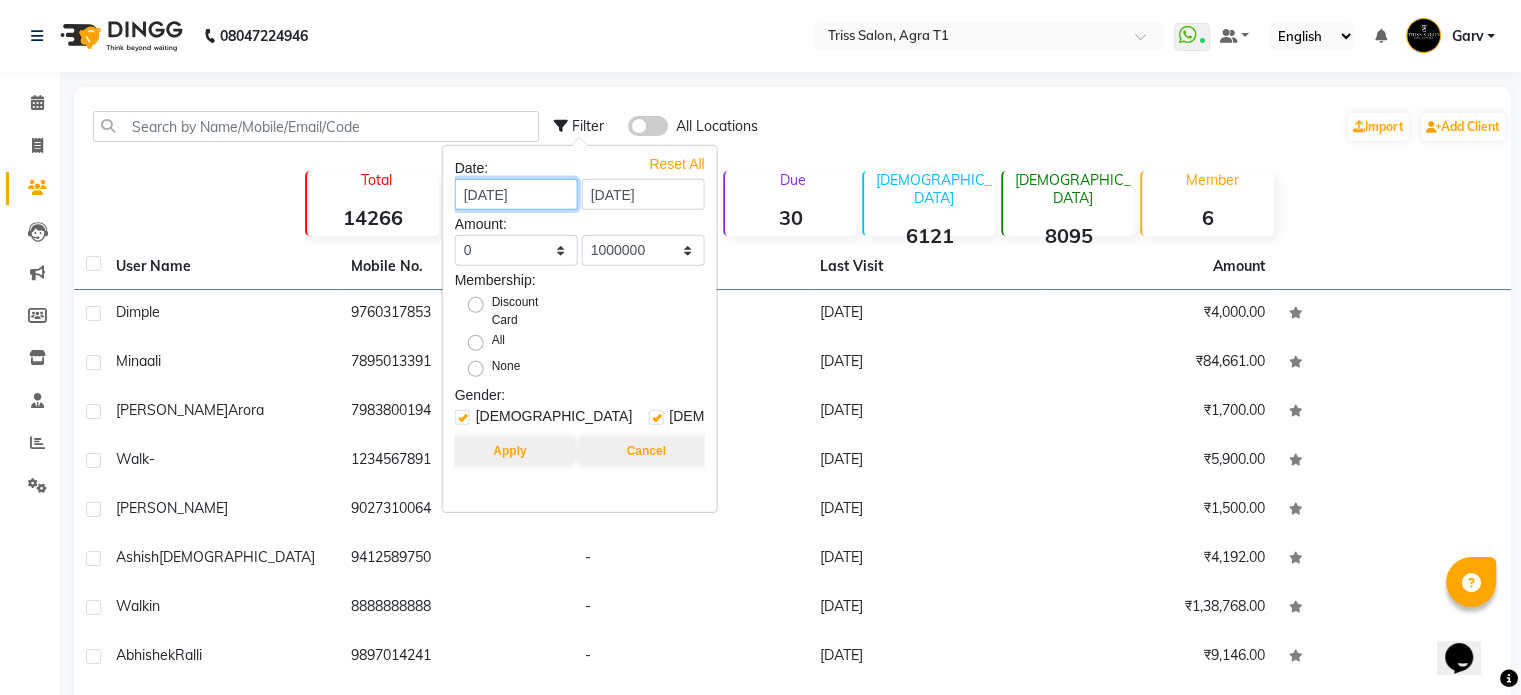 click on "07-07-2025" at bounding box center (516, 194) 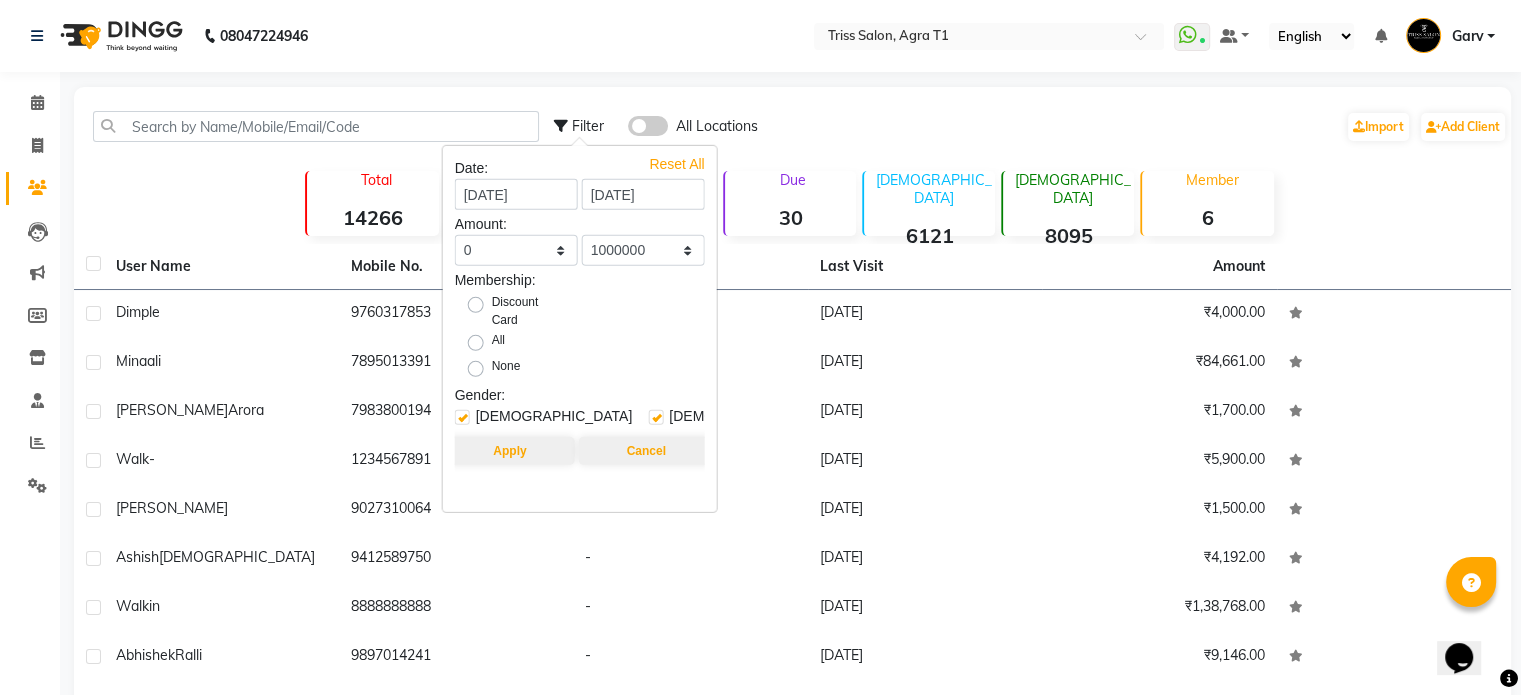 select on "7" 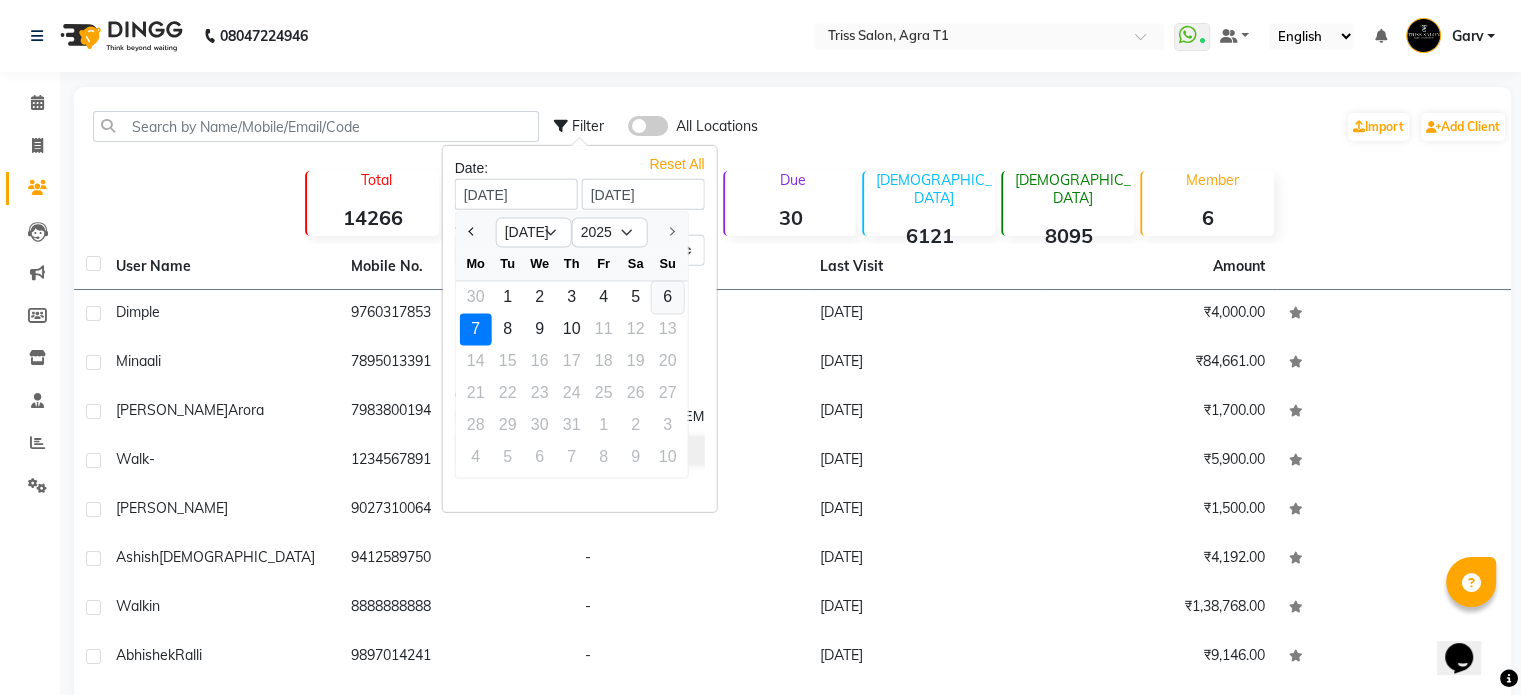 click on "6" at bounding box center (668, 297) 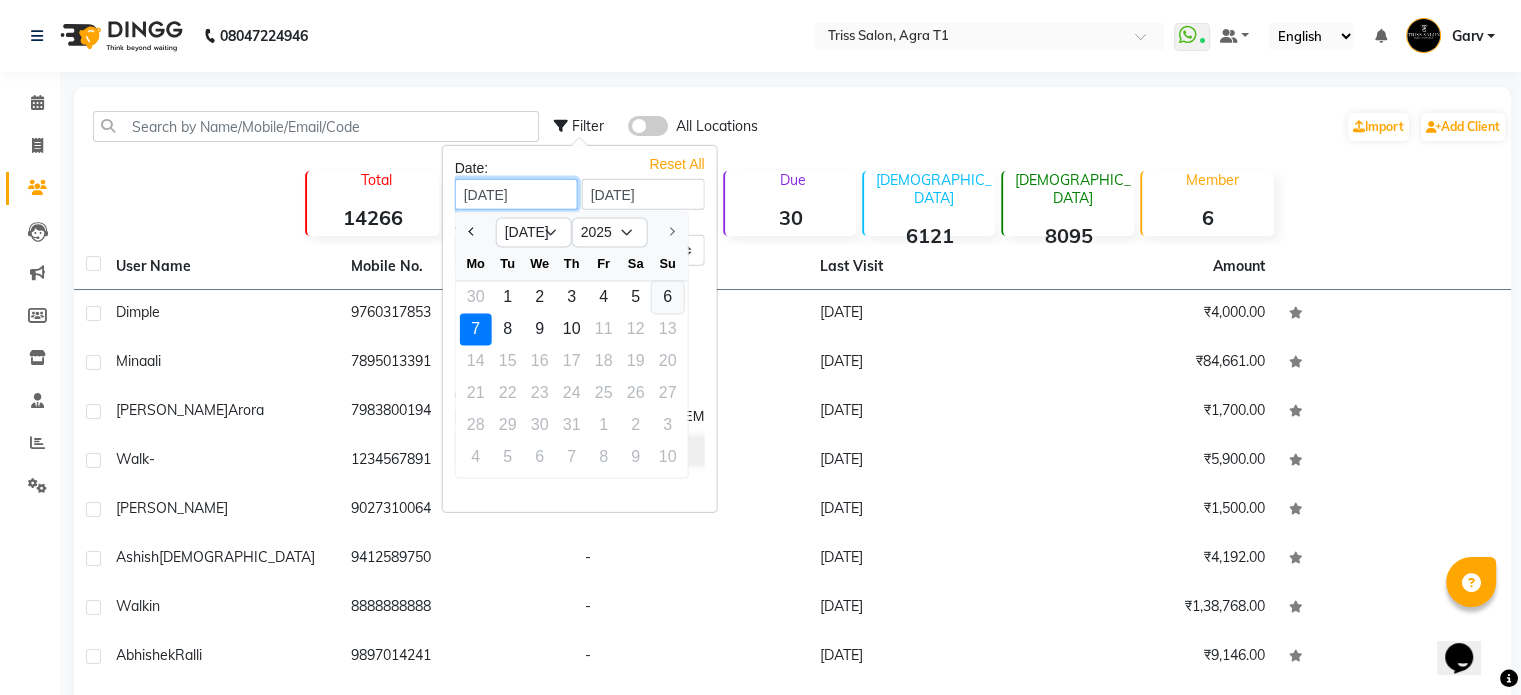 type on "[DATE]" 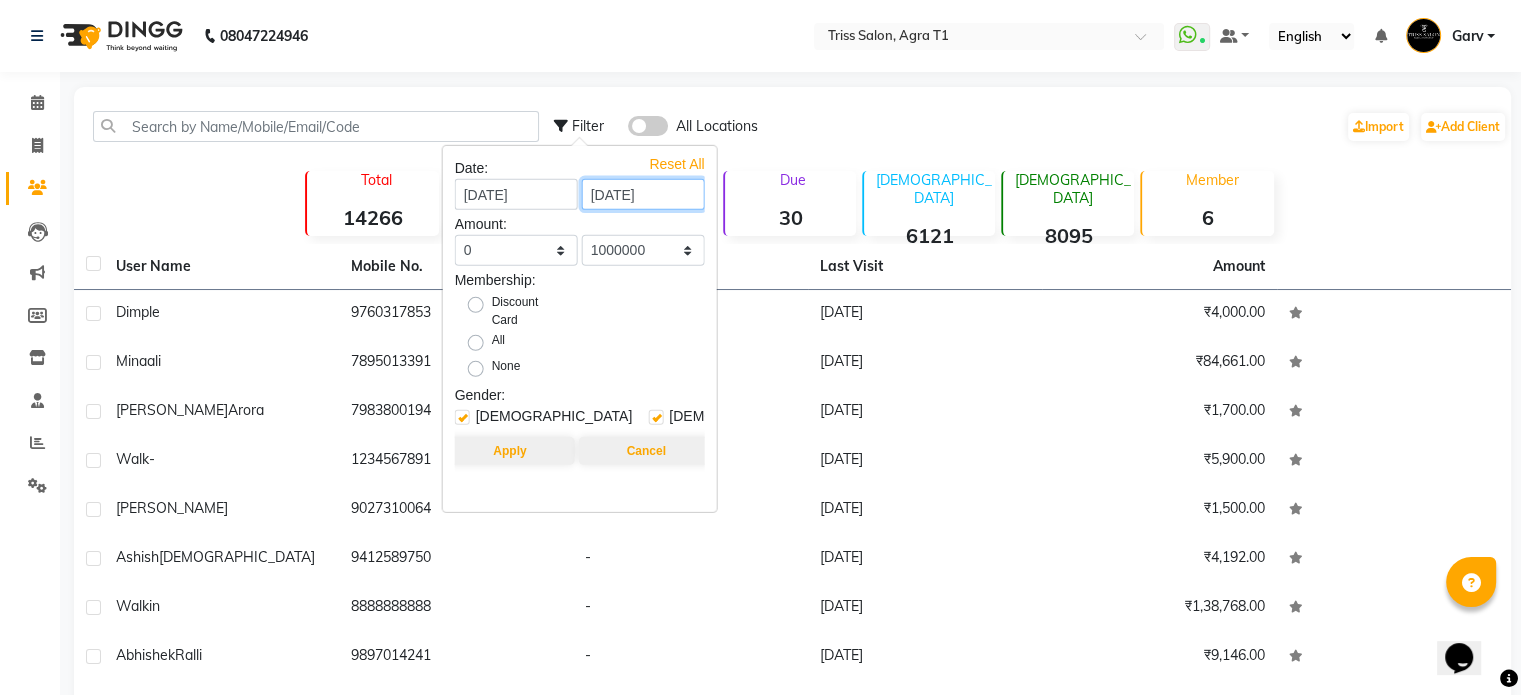 click on "07-07-2025" at bounding box center [643, 194] 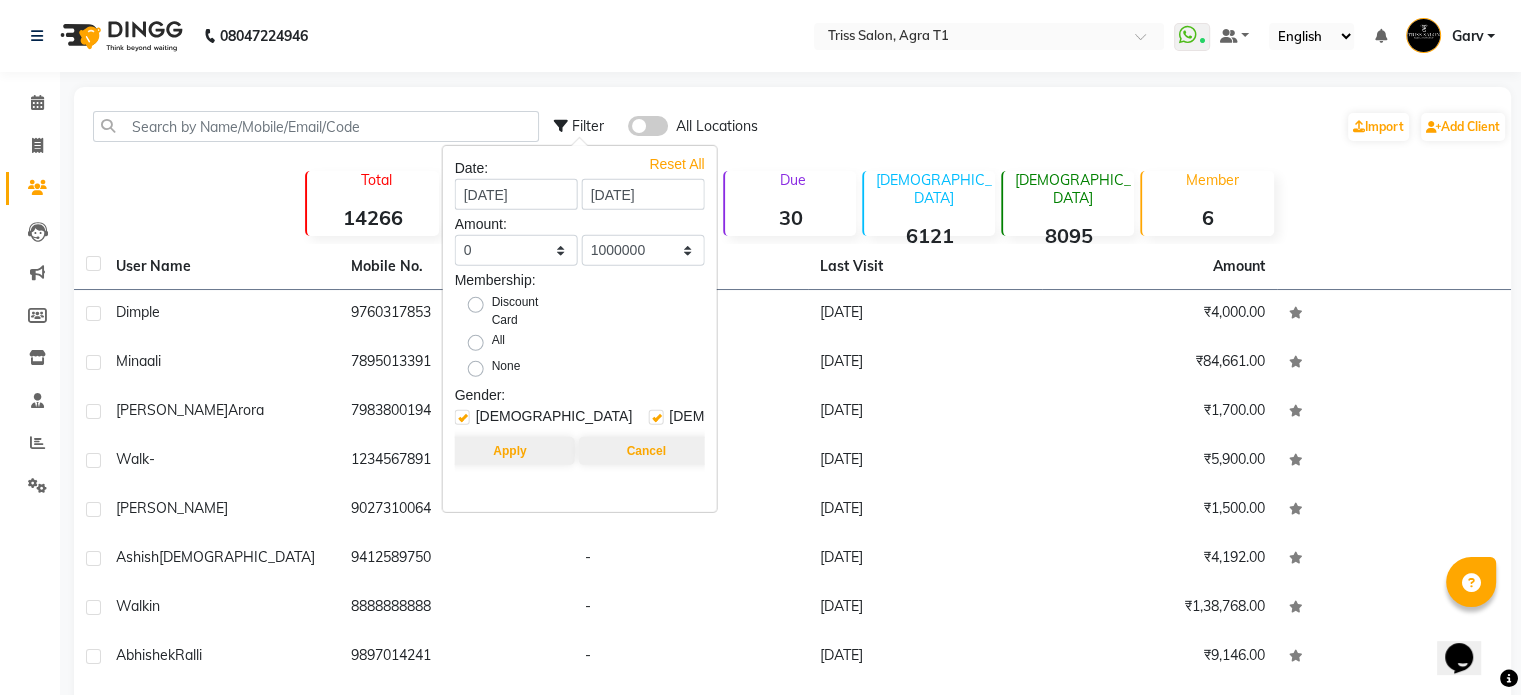 select on "7" 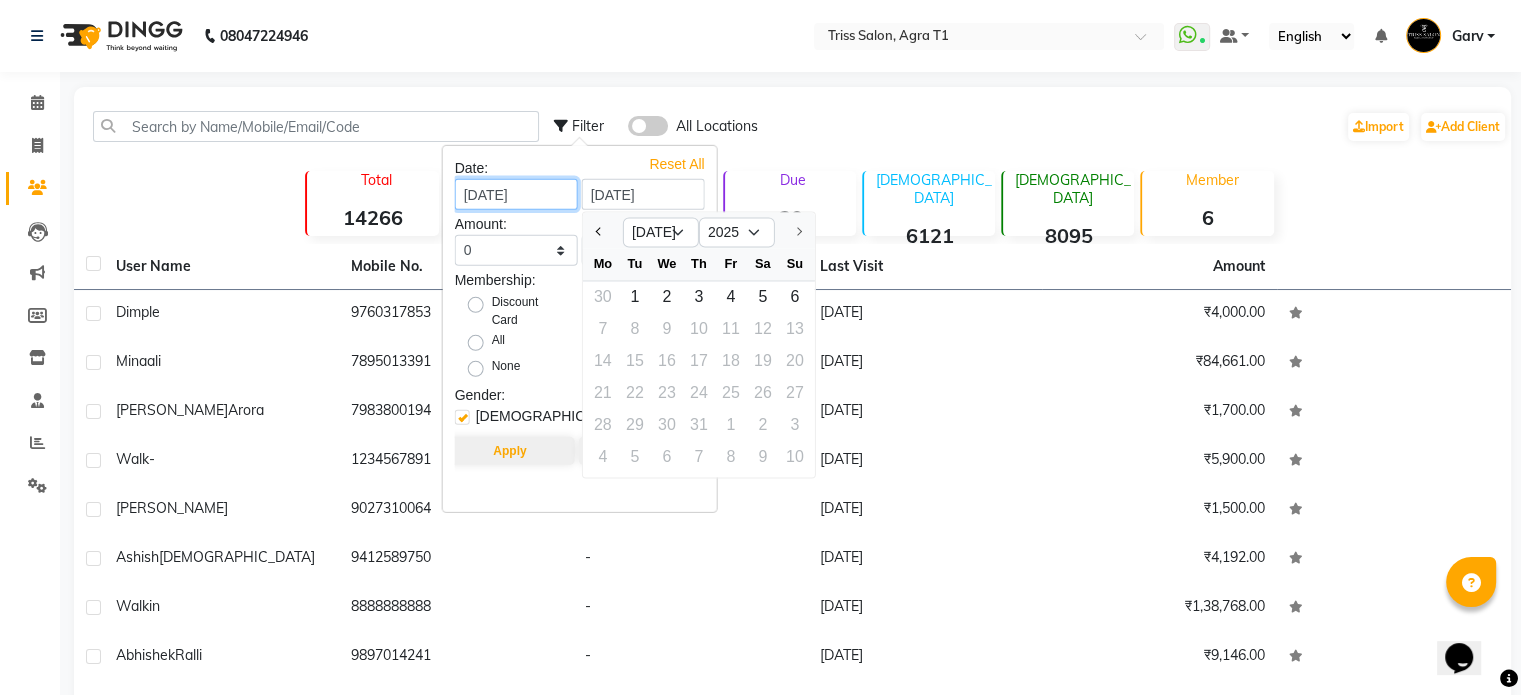 click on "[DATE]" at bounding box center (516, 194) 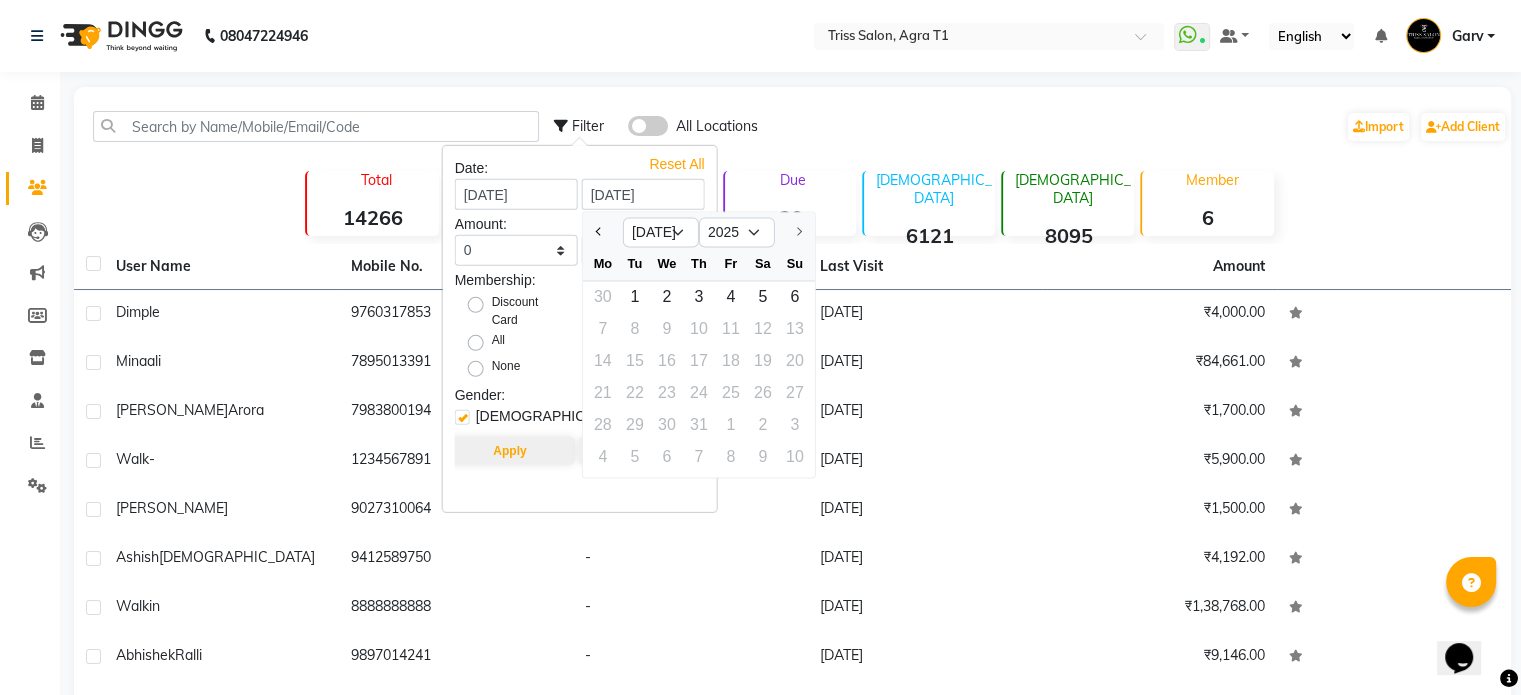 select on "7" 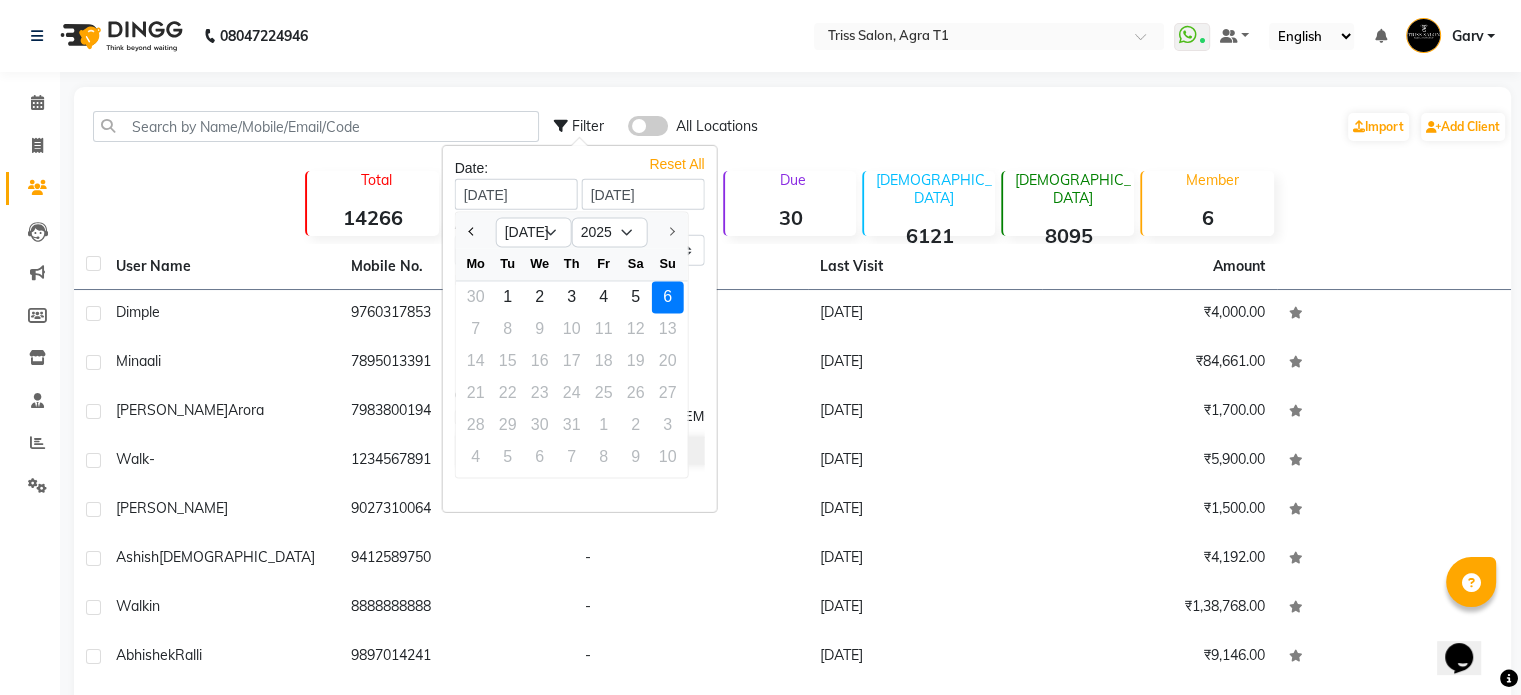 click on "7 8 9 10 11 12 13" at bounding box center [572, 329] 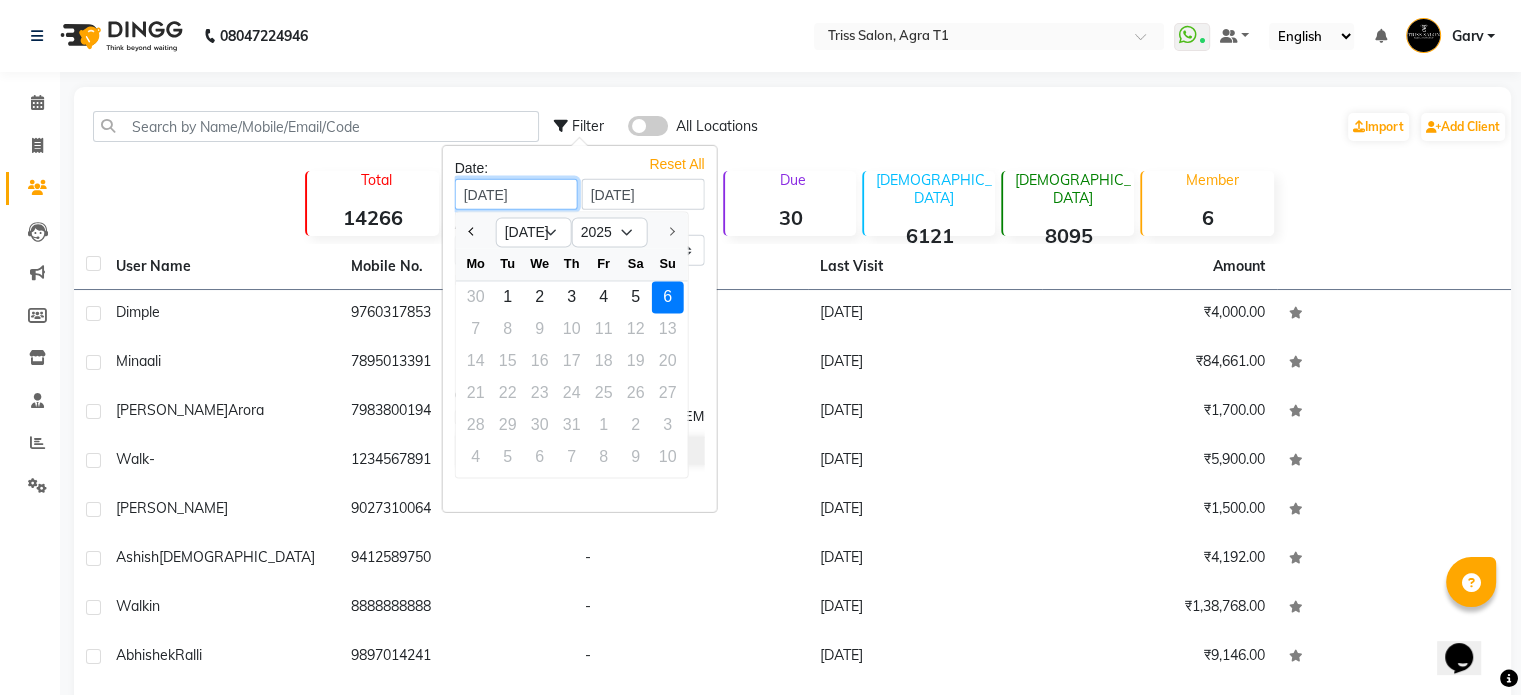 type on "[DATE]" 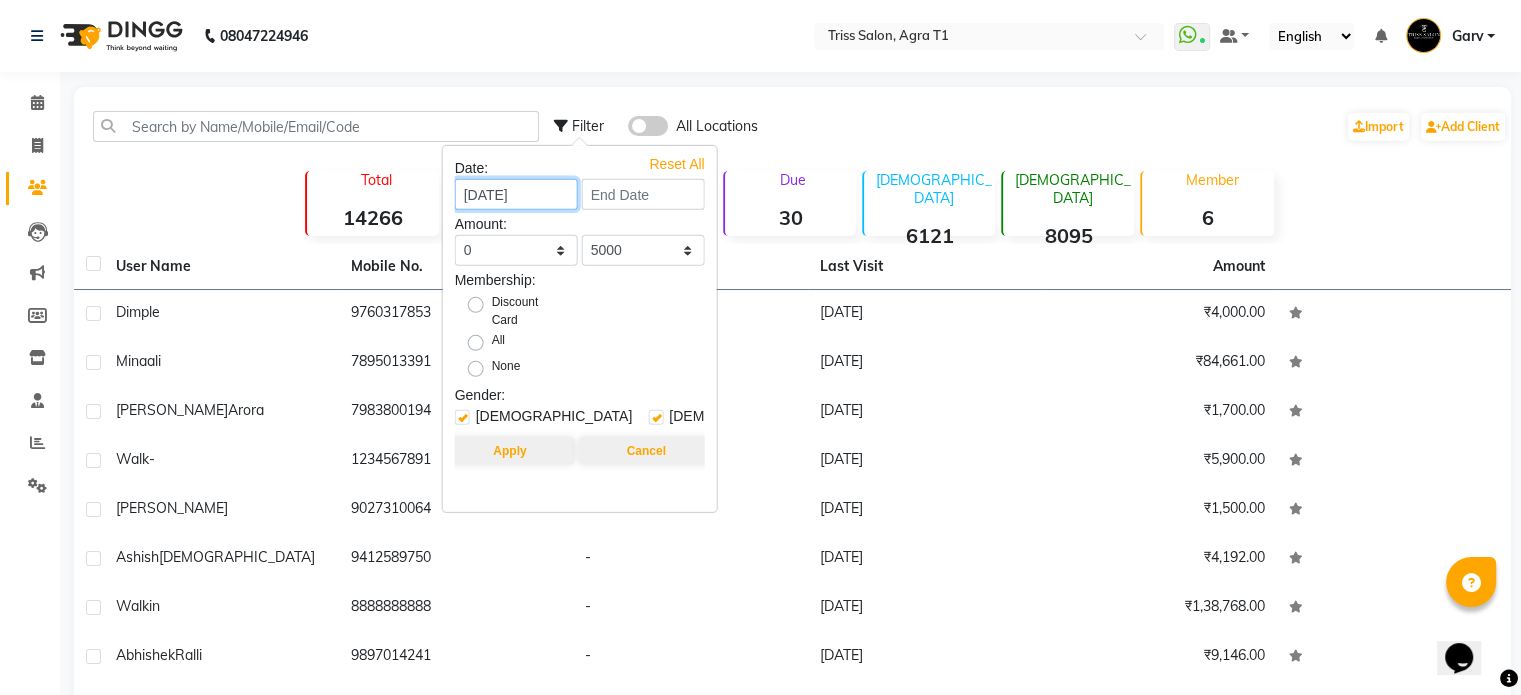 click on "[DATE]" at bounding box center (516, 194) 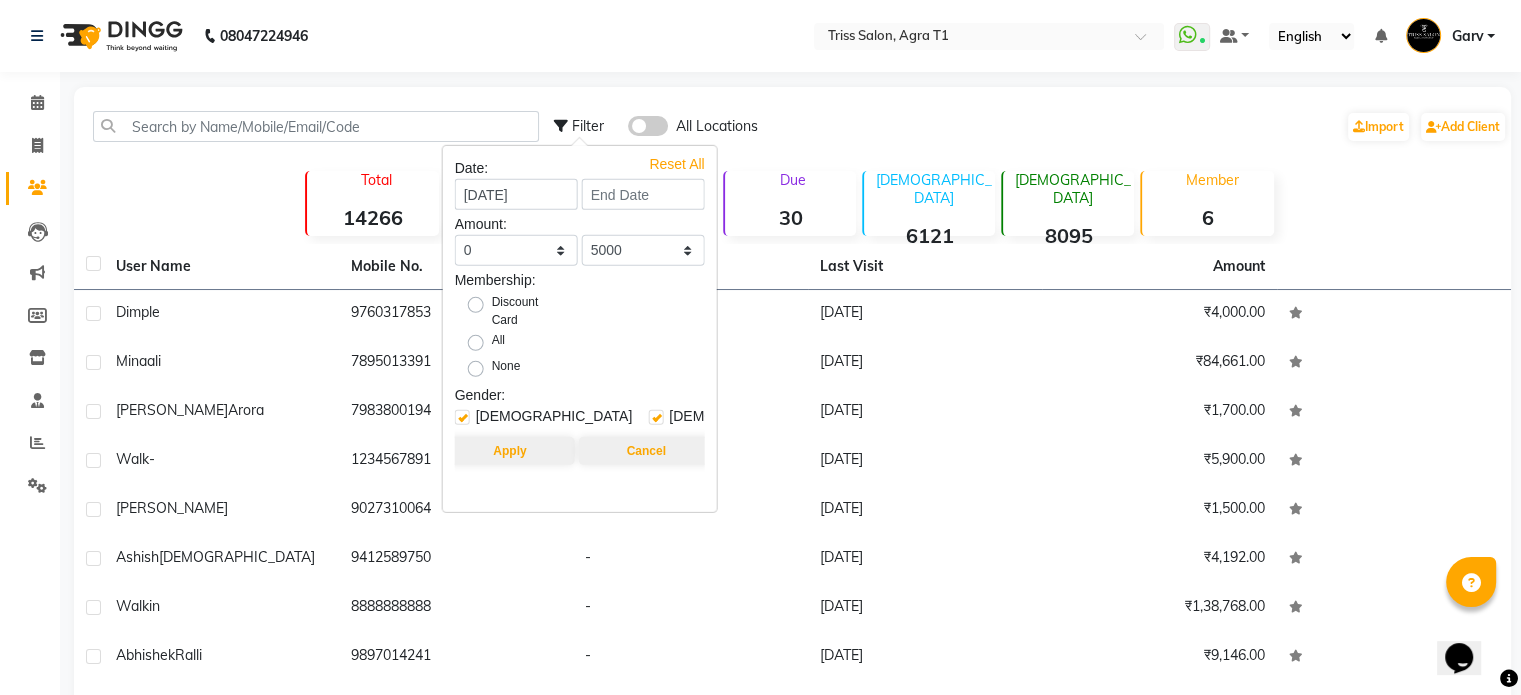 select on "7" 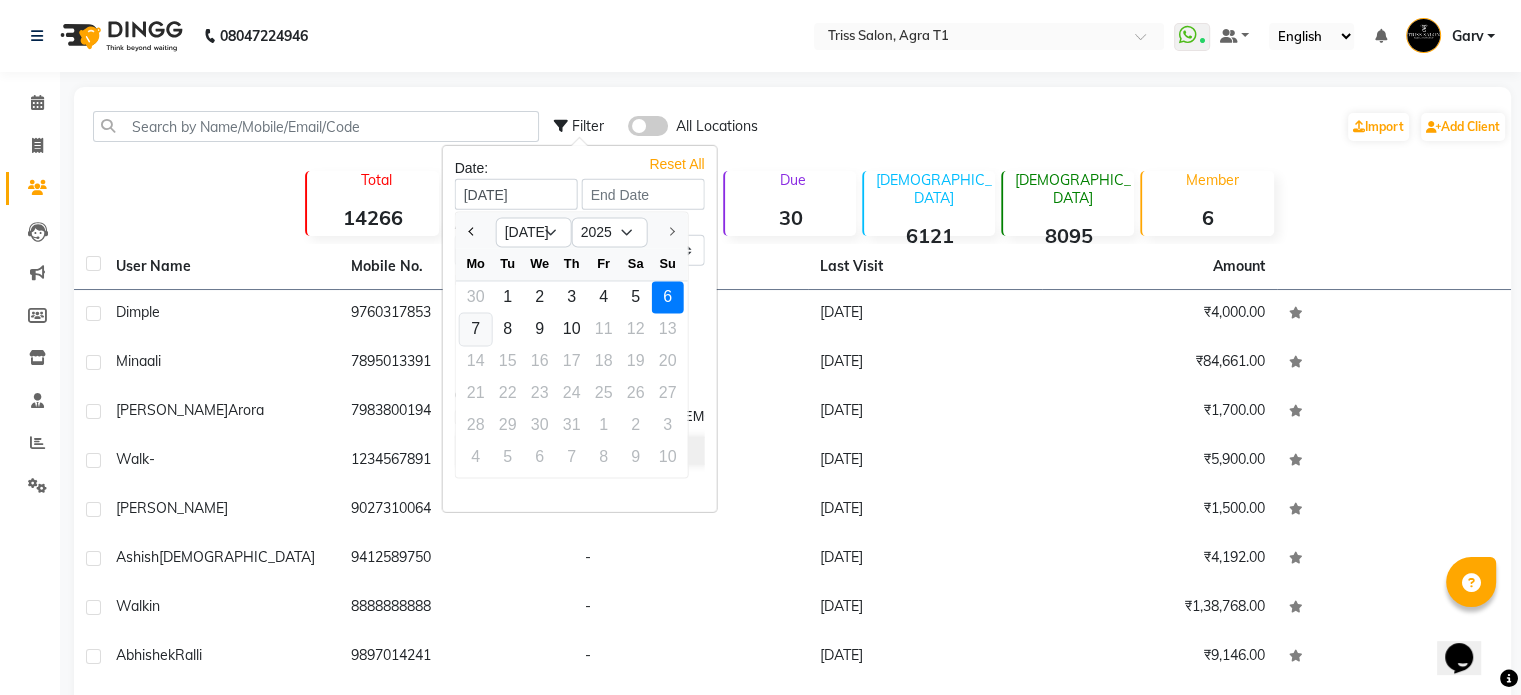 click on "7" at bounding box center [476, 329] 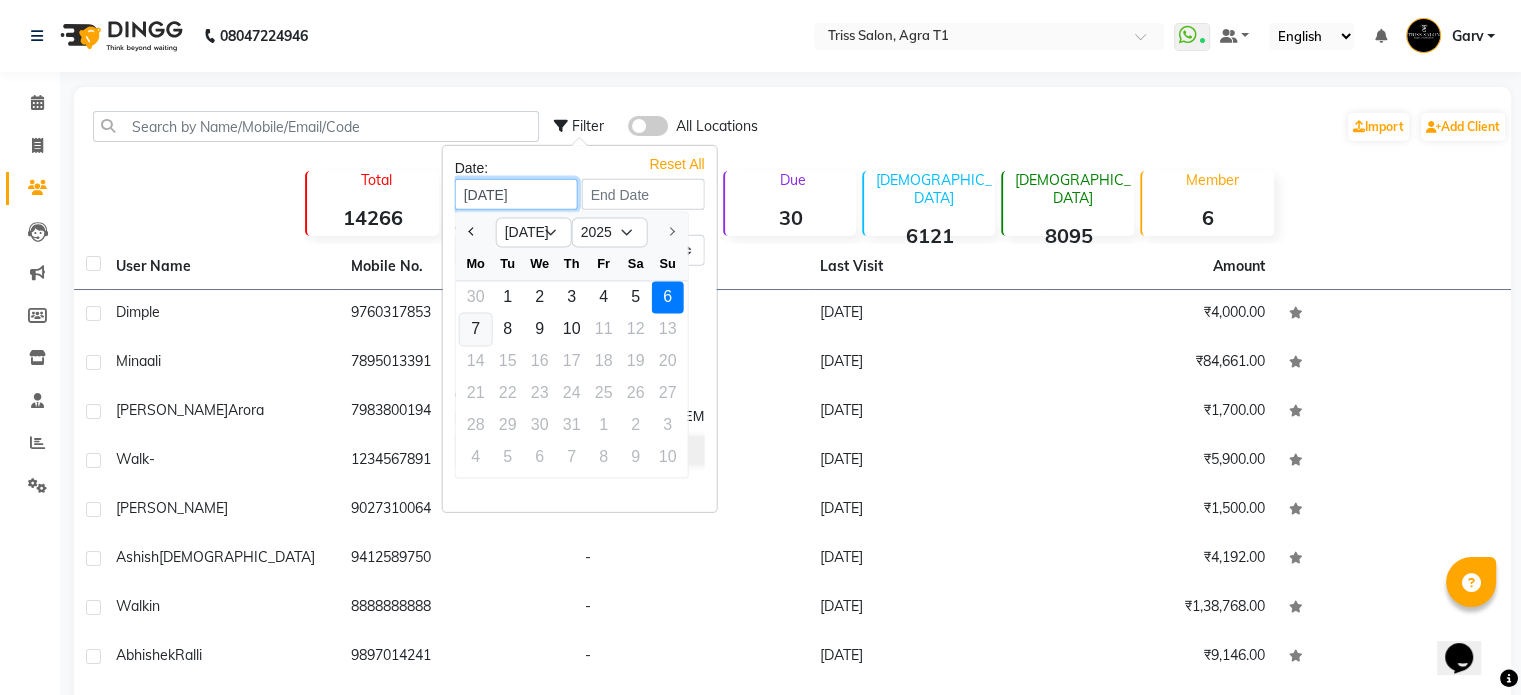 type on "07-07-2025" 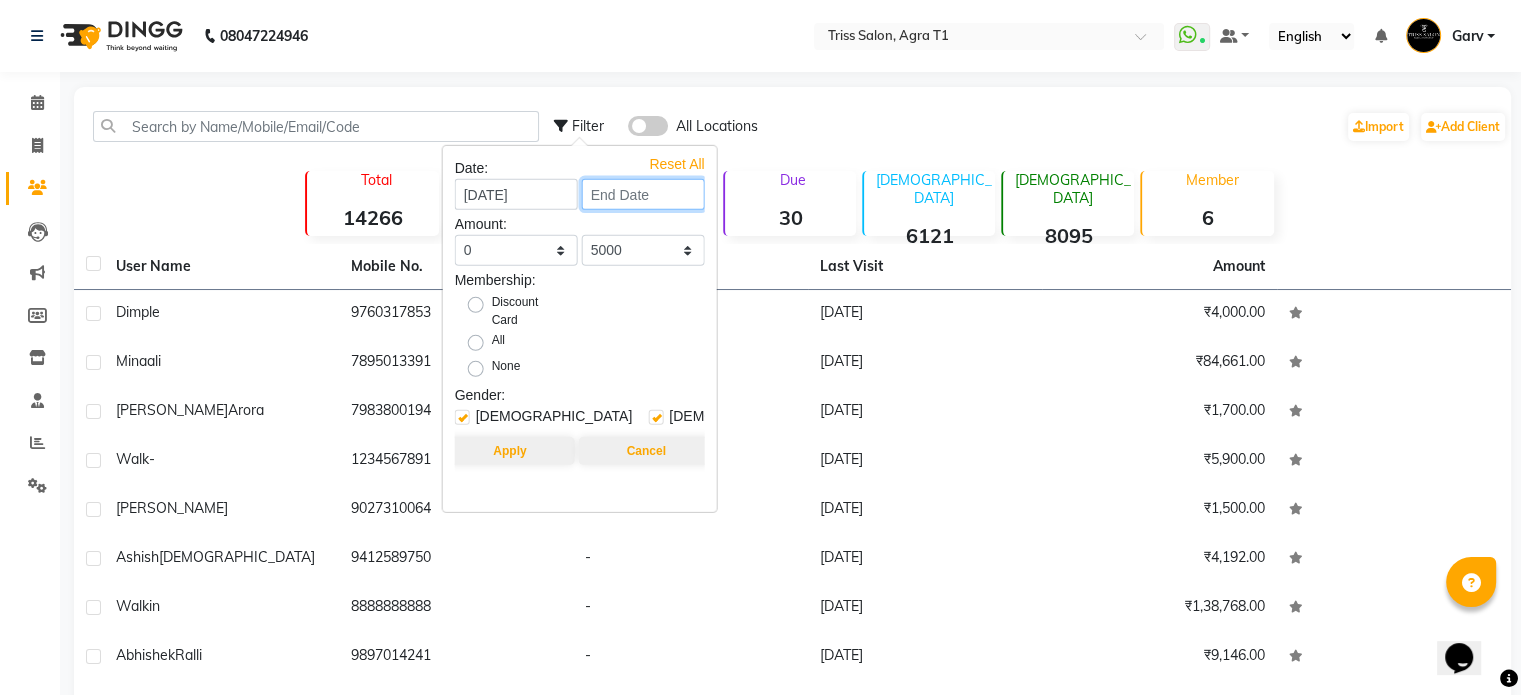 click at bounding box center [643, 194] 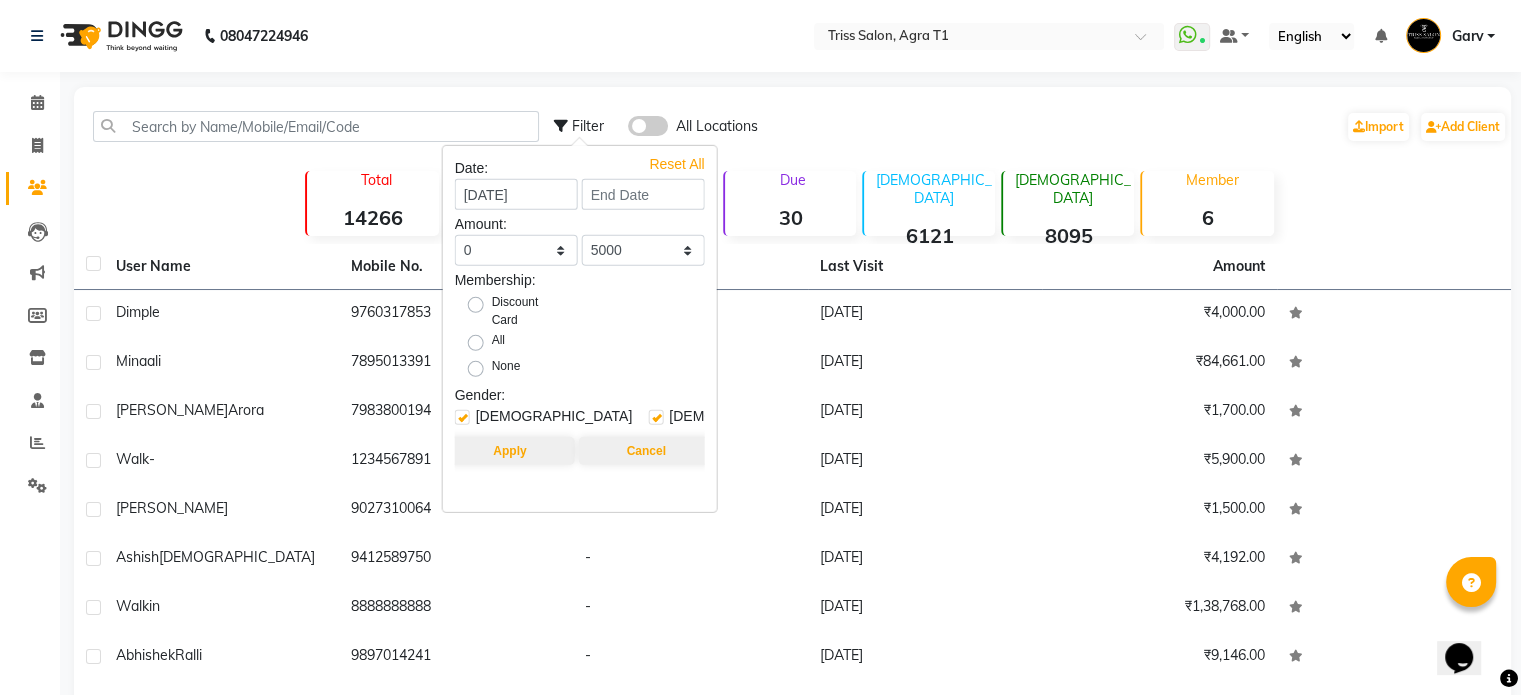 select on "7" 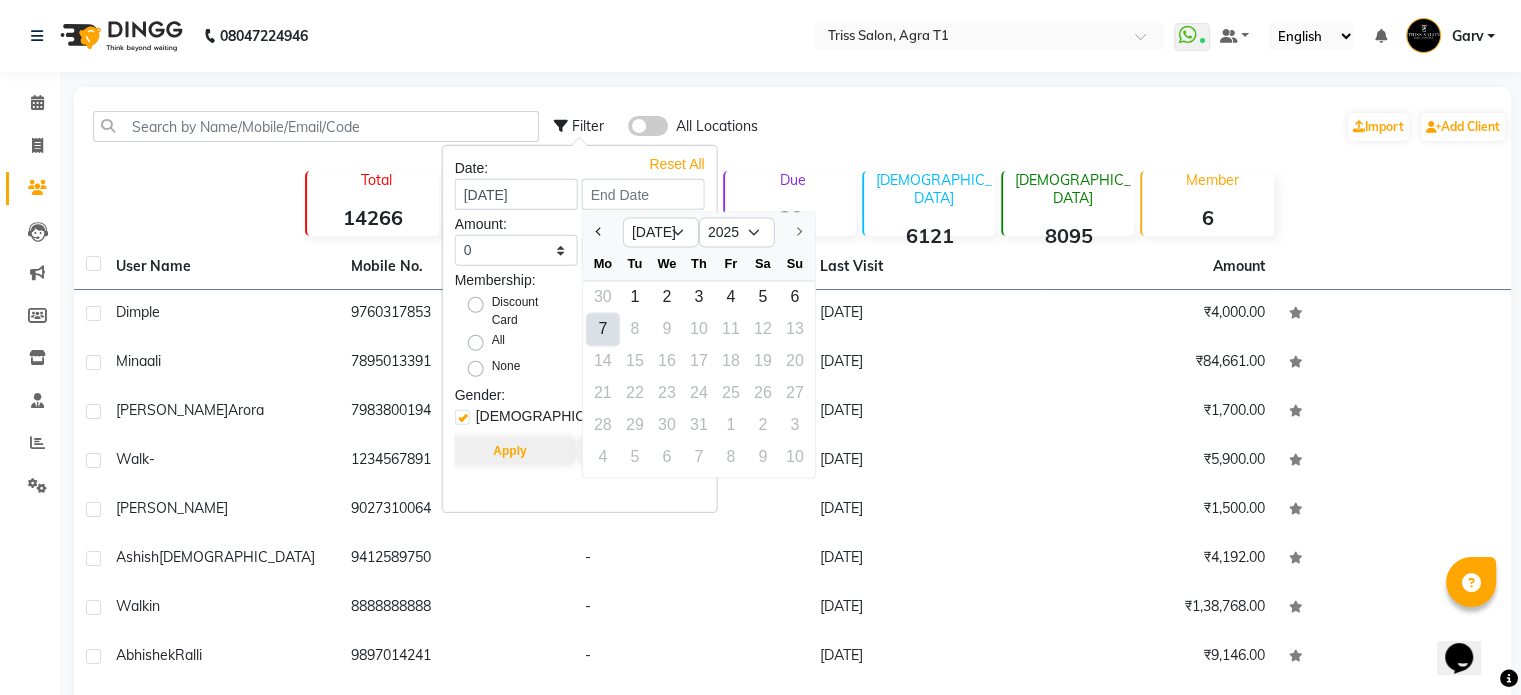 click on "7" at bounding box center [603, 329] 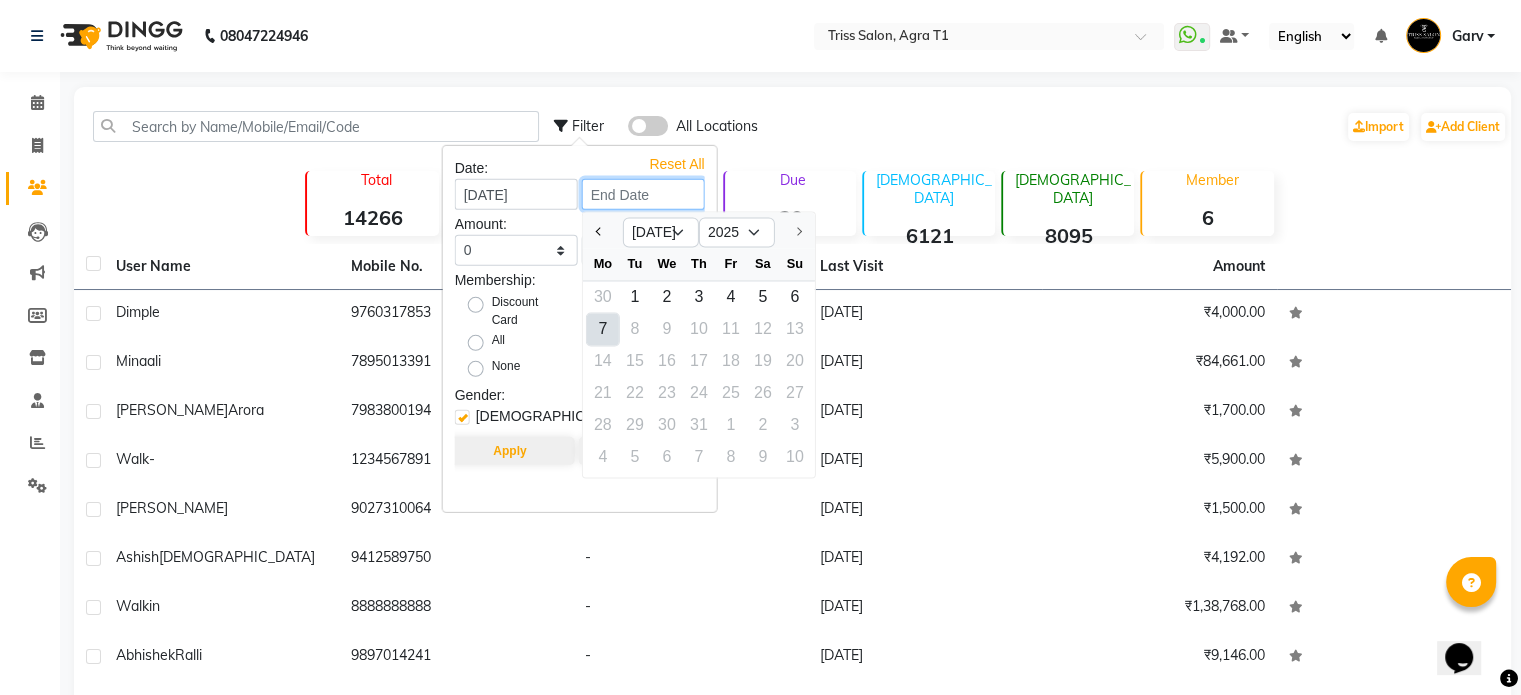 type on "07-07-2025" 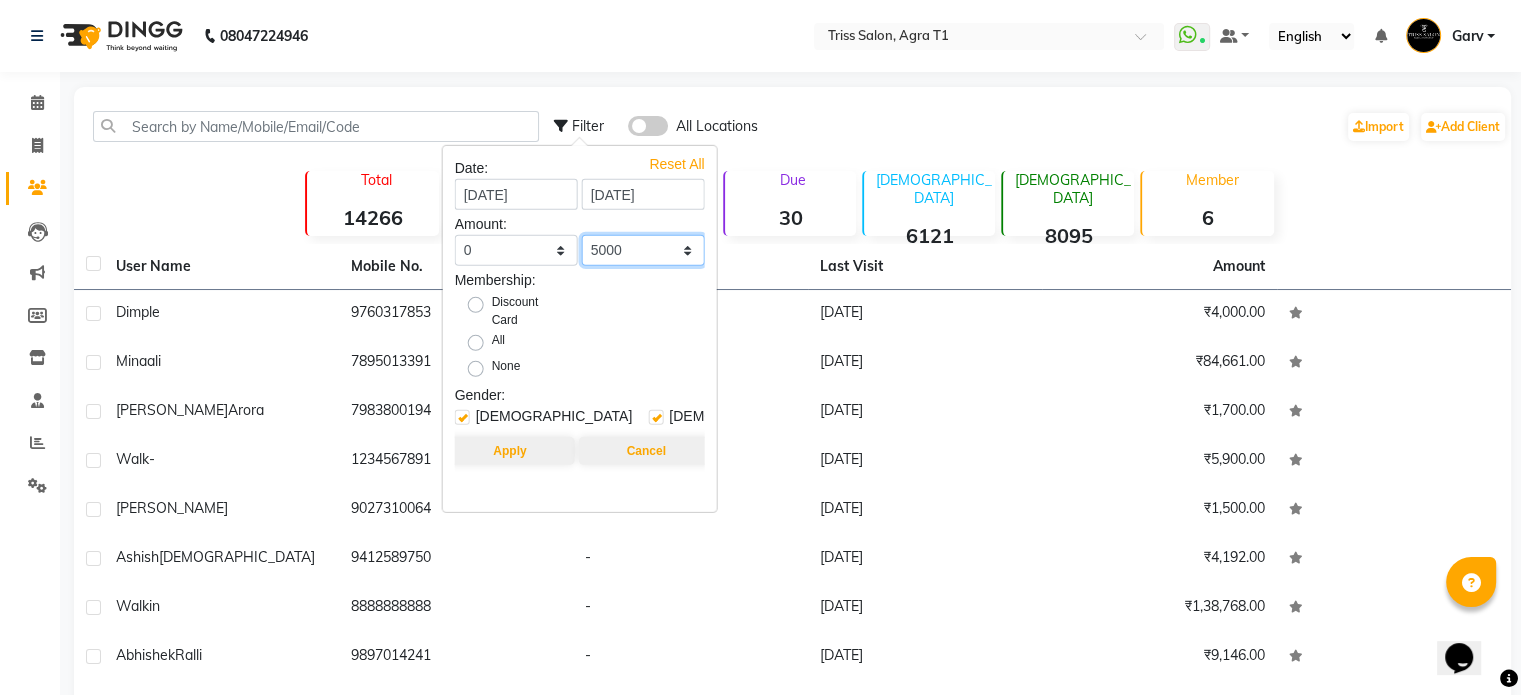click on "0   500   1000   1500   2000   3000   4000   5000   10000   100000   1000000" at bounding box center (643, 250) 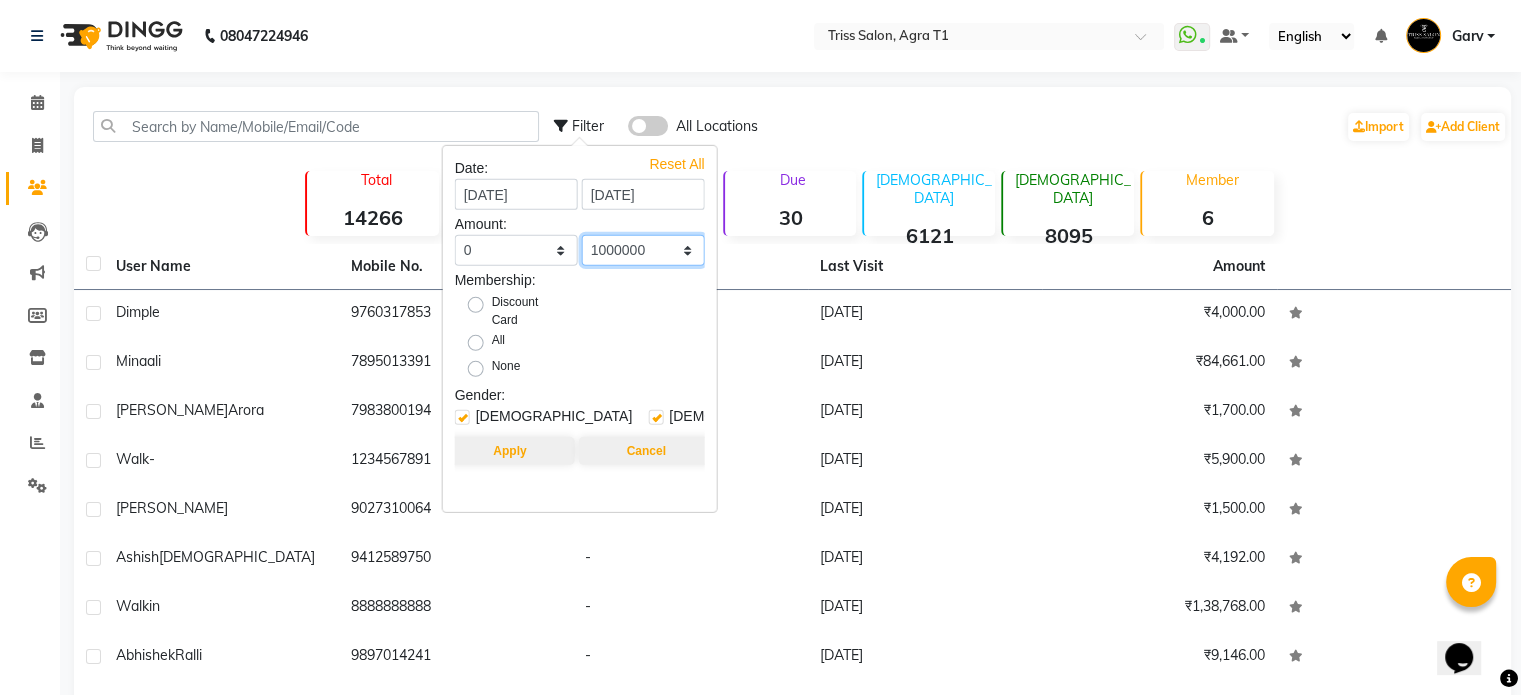 click on "0   500   1000   1500   2000   3000   4000   5000   10000   100000   1000000" at bounding box center (643, 250) 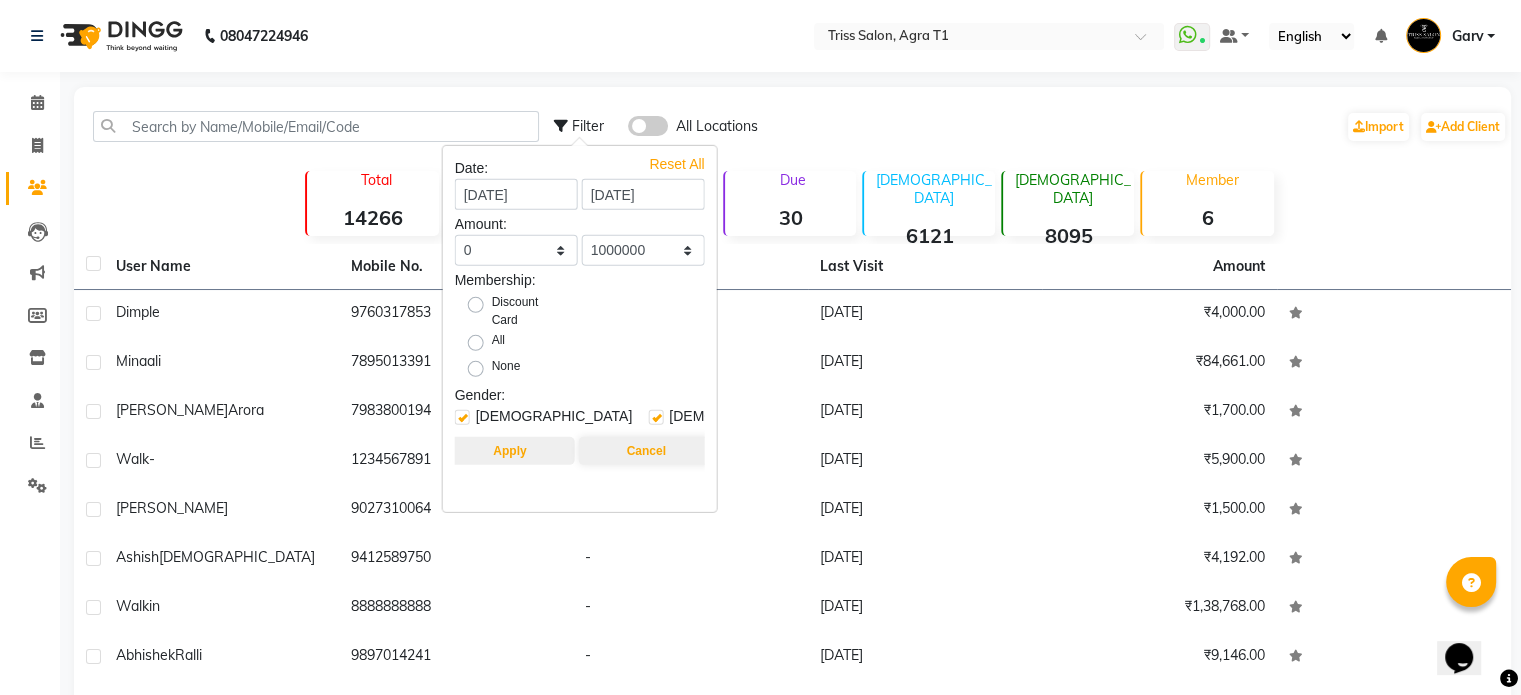 click on "Apply" at bounding box center (509, 451) 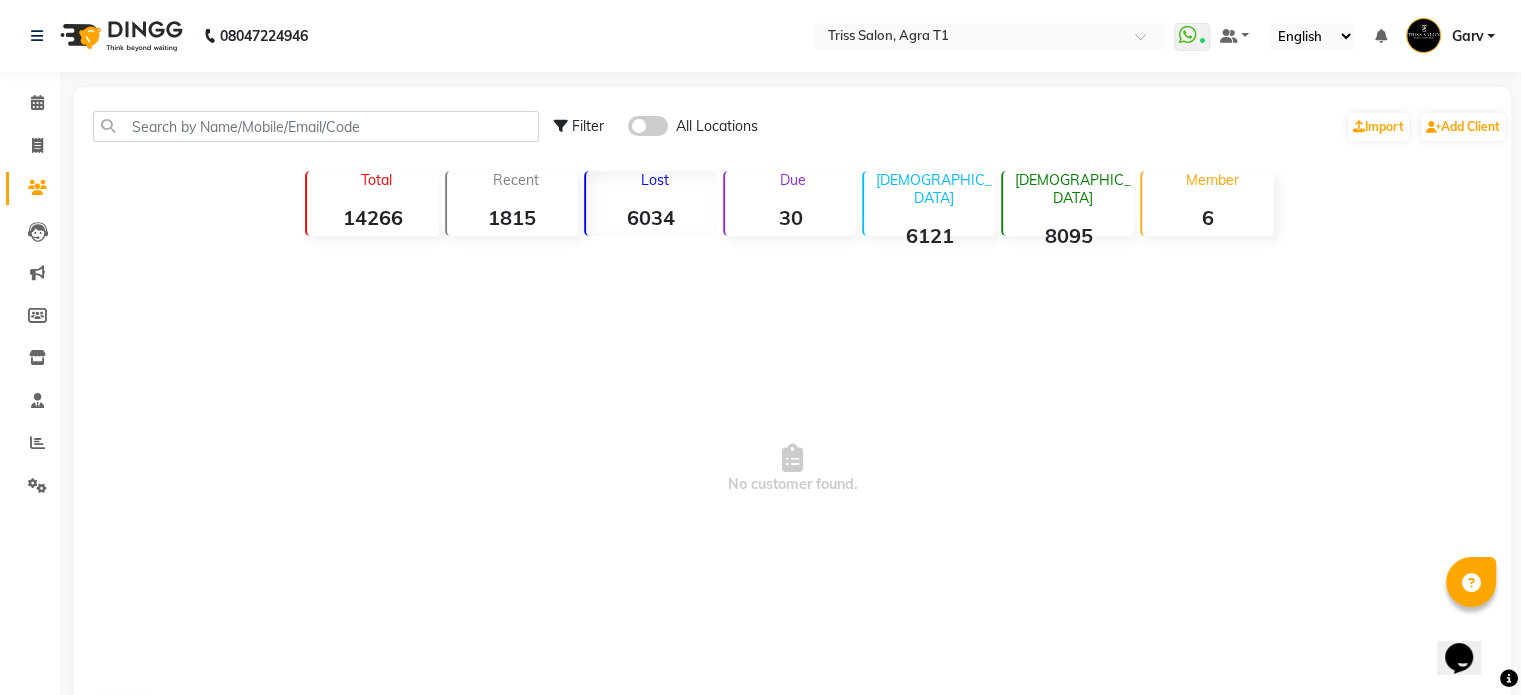 scroll, scrollTop: 68, scrollLeft: 0, axis: vertical 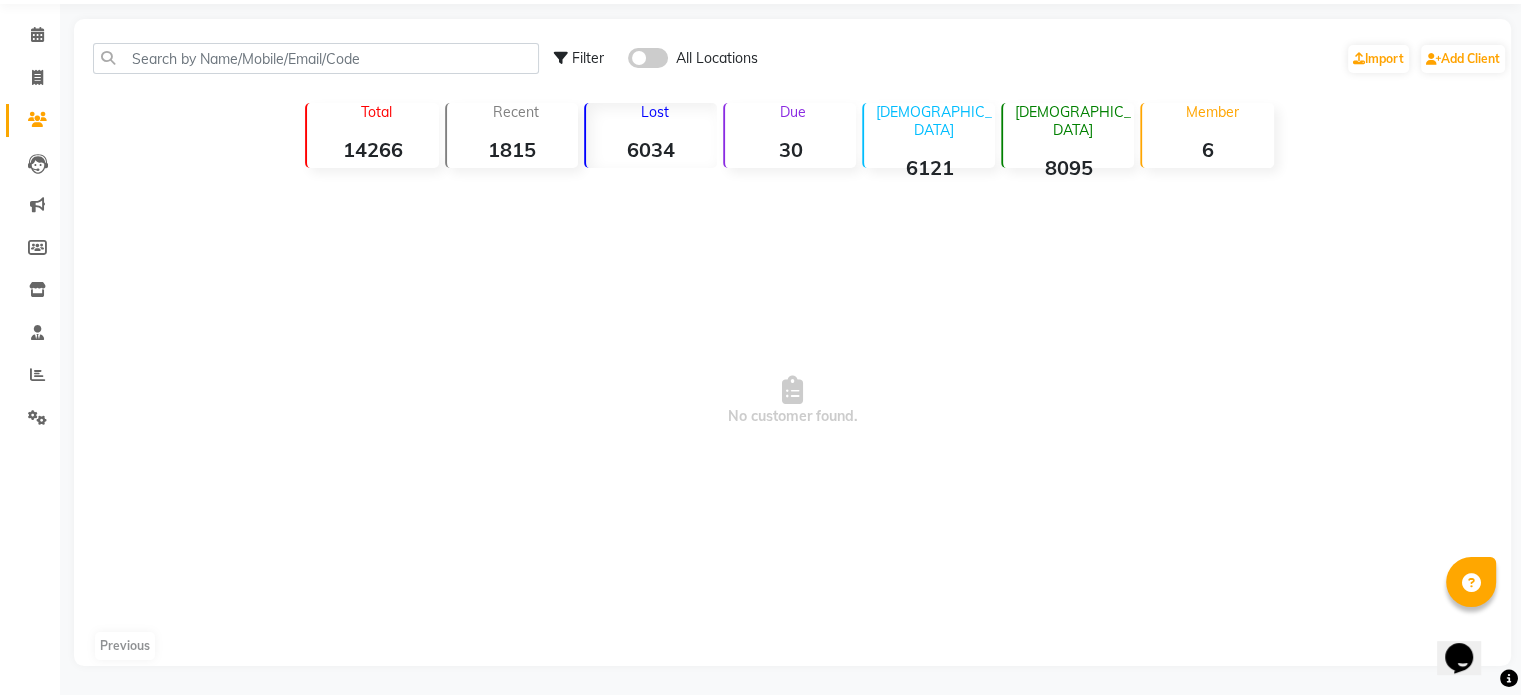 click on "Previous" 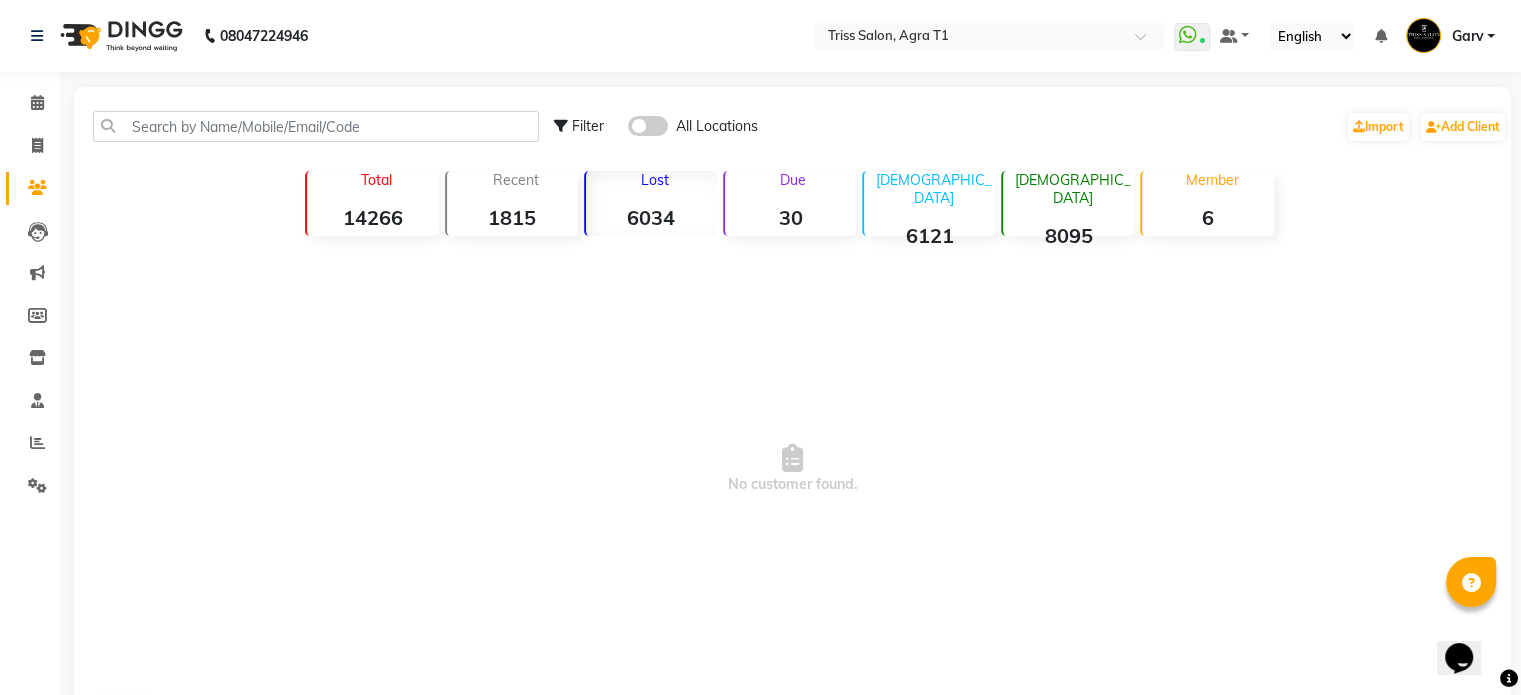 click on "Filter" 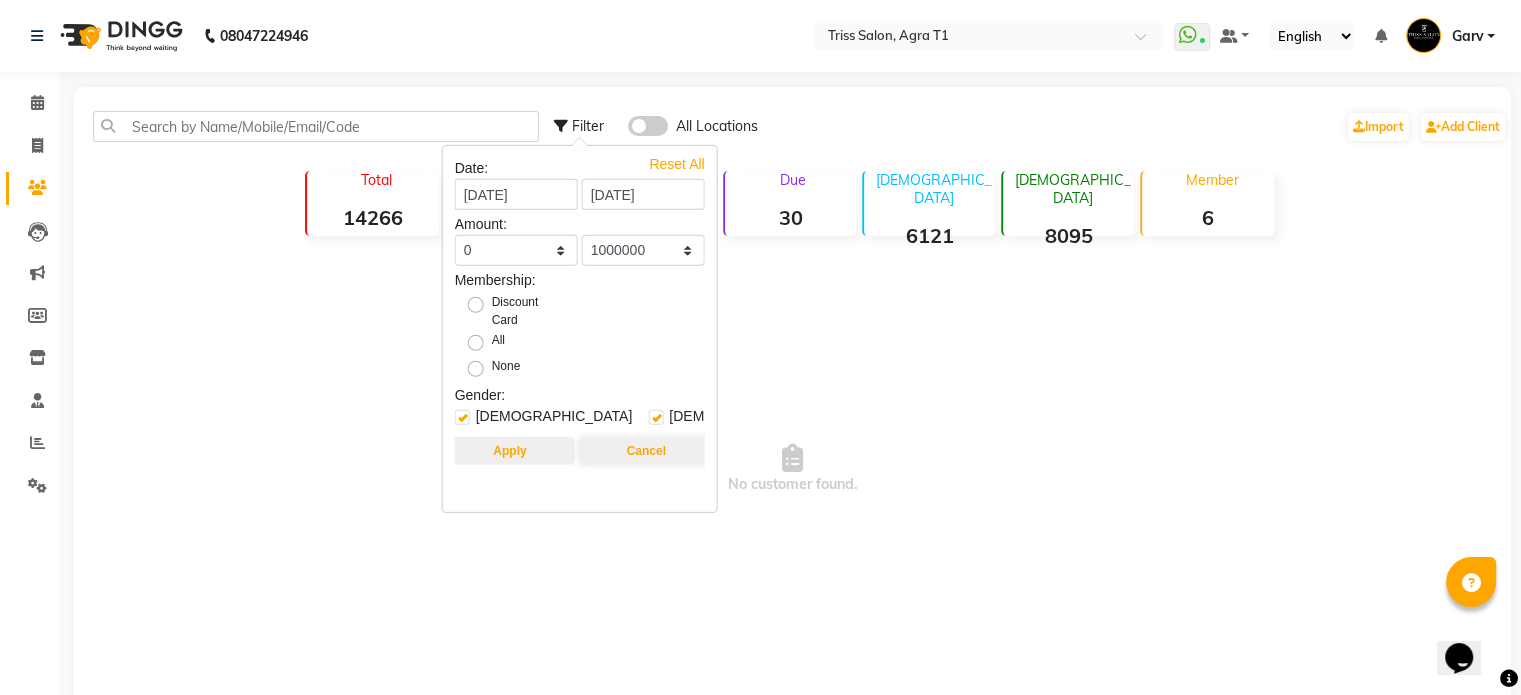 click on "Apply" at bounding box center (509, 451) 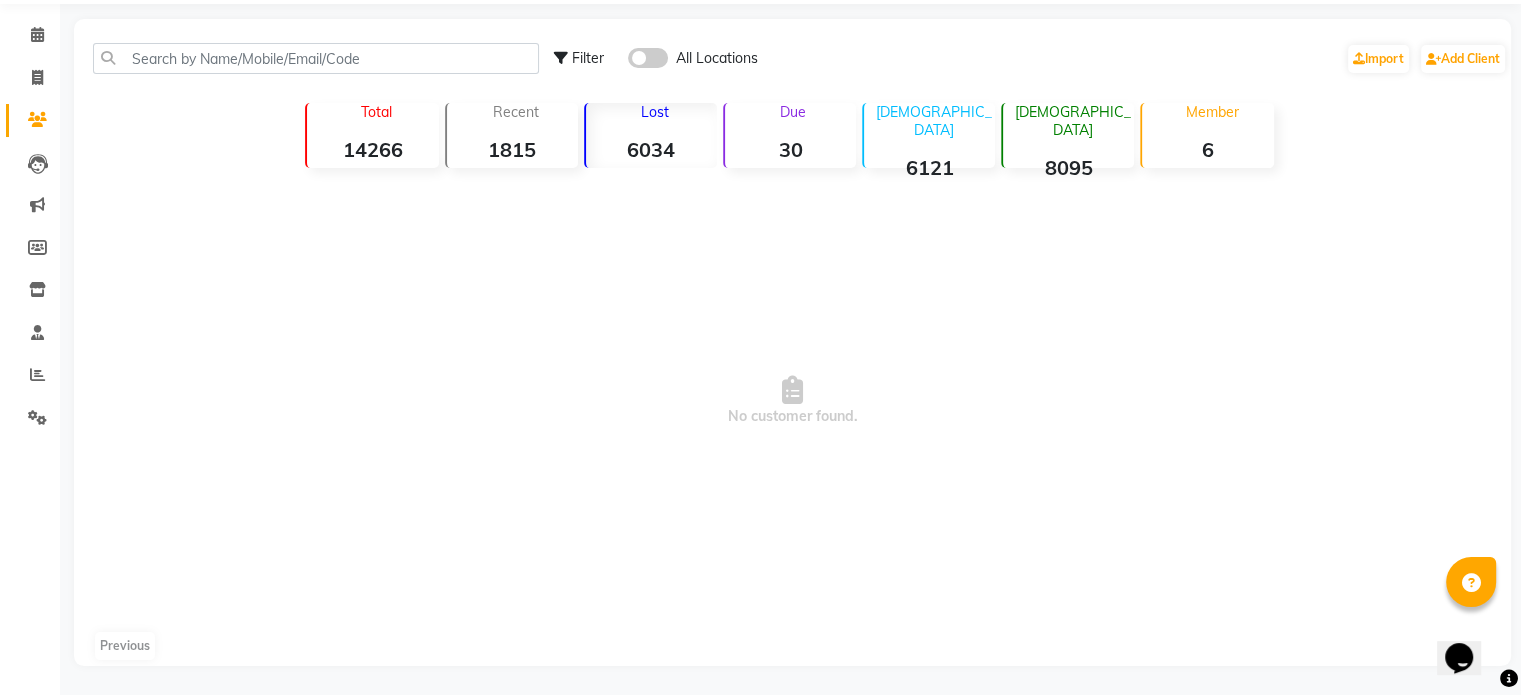 scroll, scrollTop: 0, scrollLeft: 0, axis: both 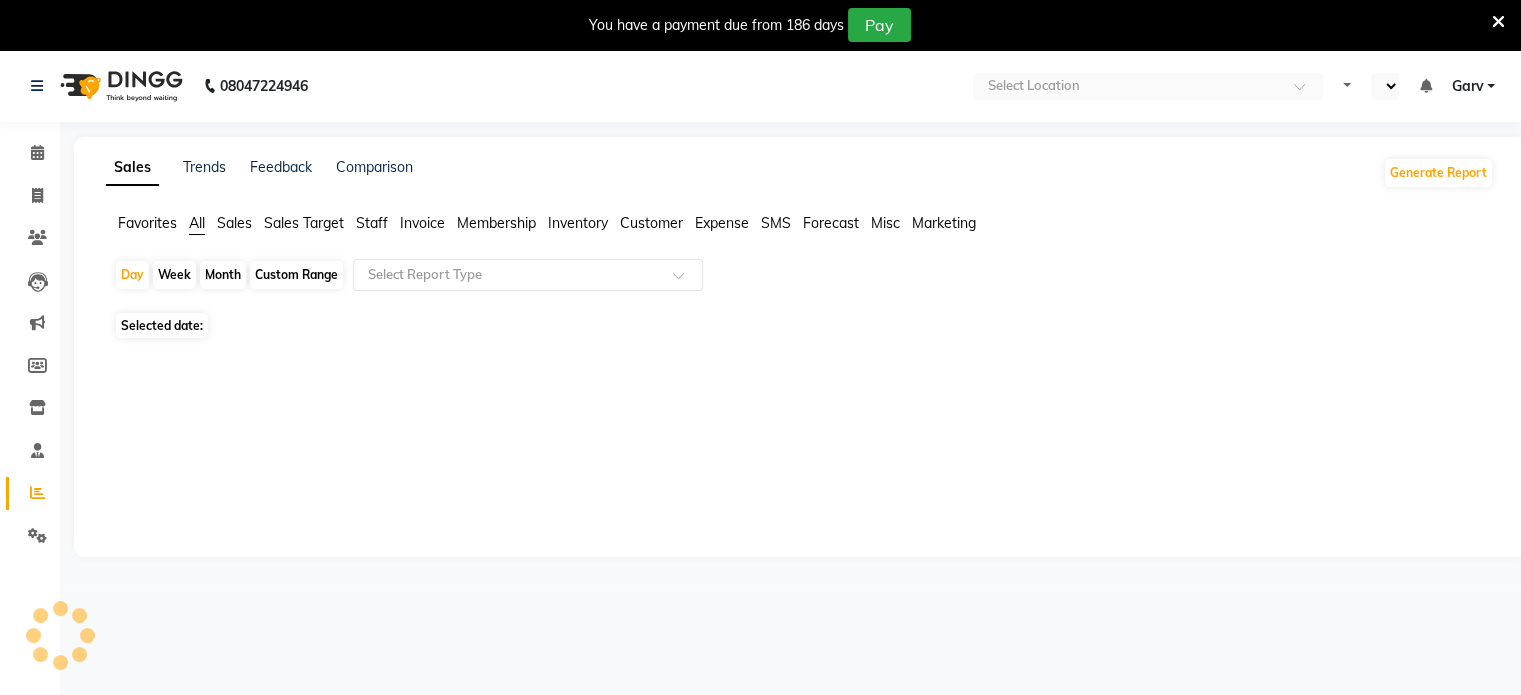 select on "en" 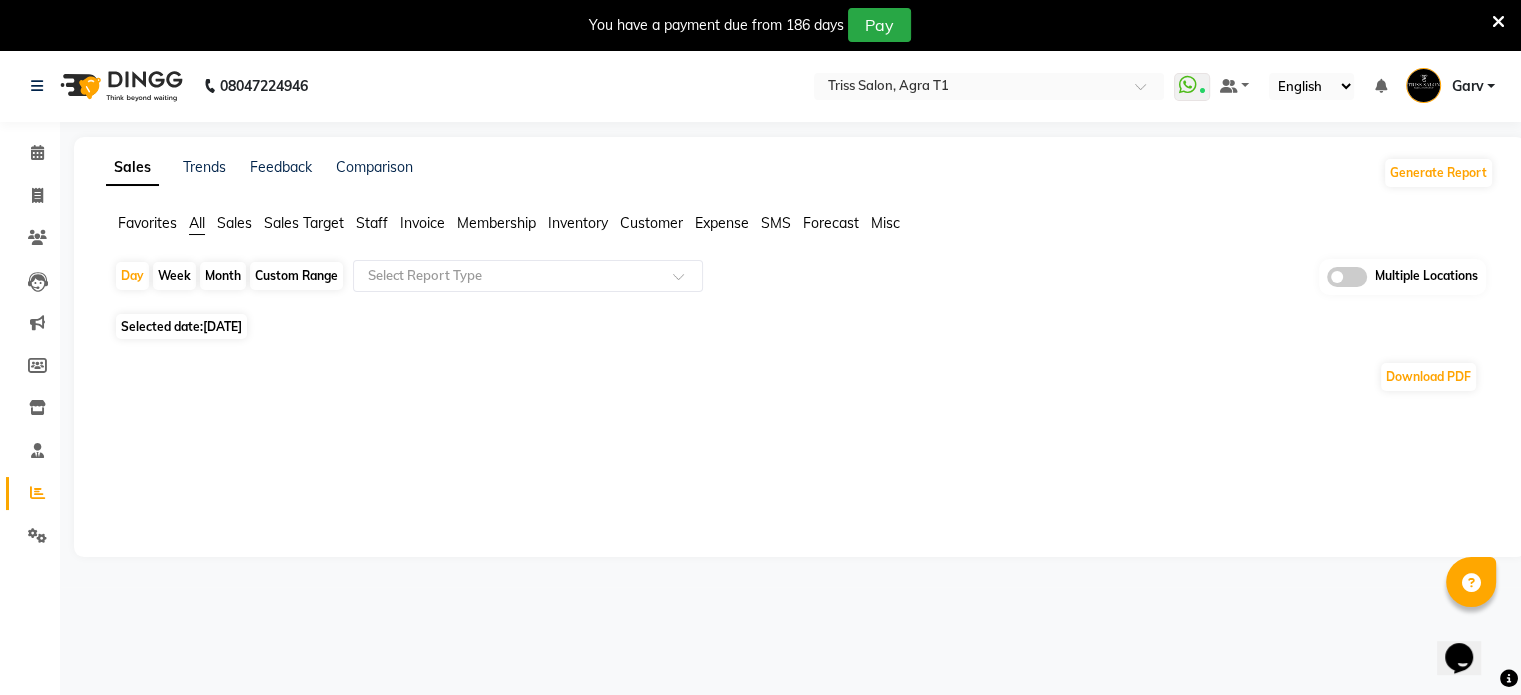 scroll, scrollTop: 0, scrollLeft: 0, axis: both 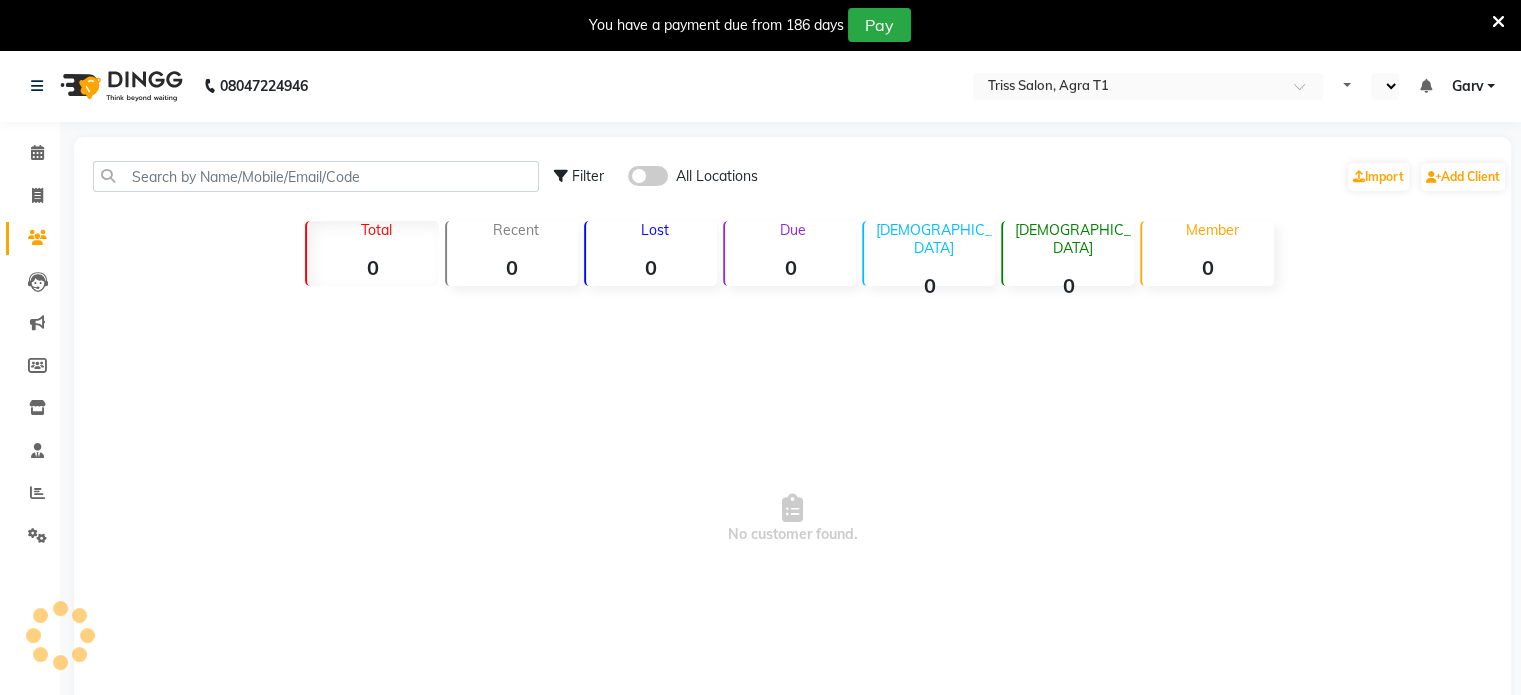 select on "en" 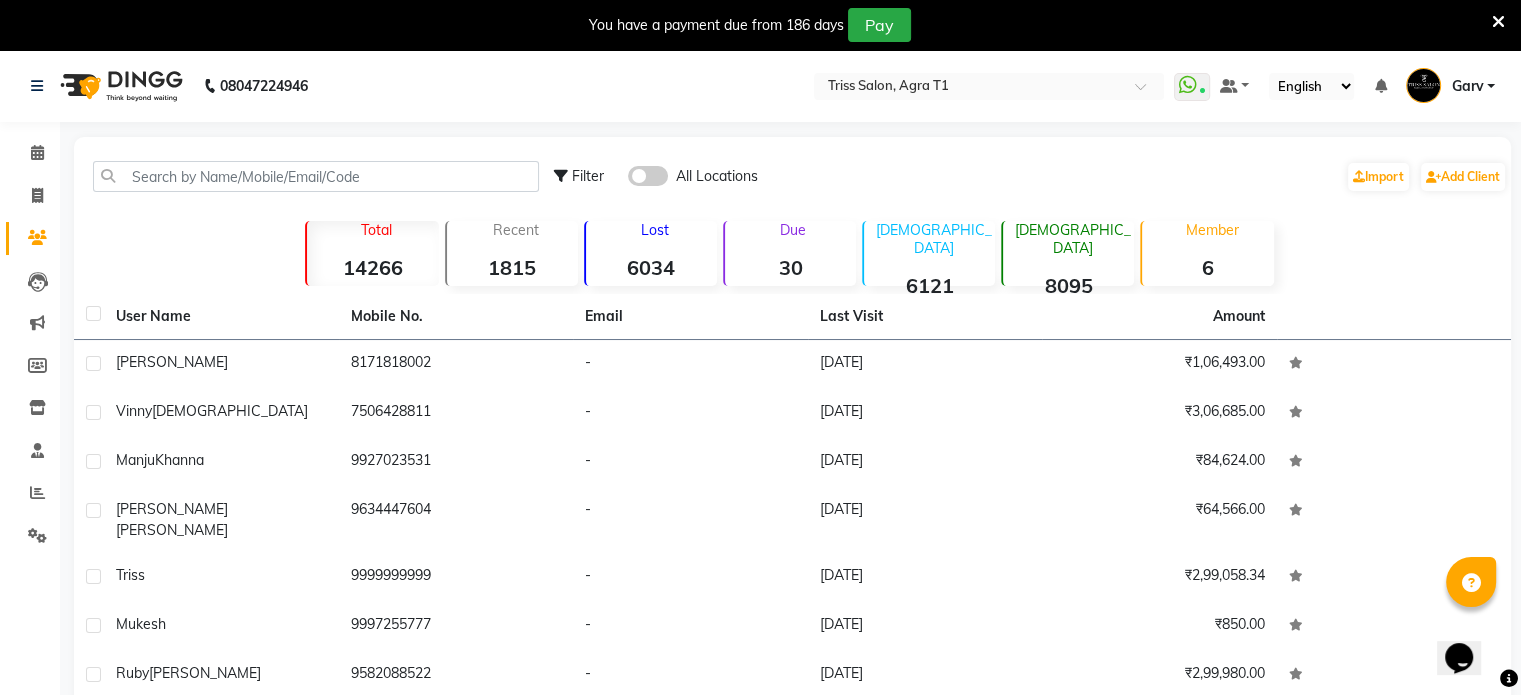 scroll, scrollTop: 0, scrollLeft: 0, axis: both 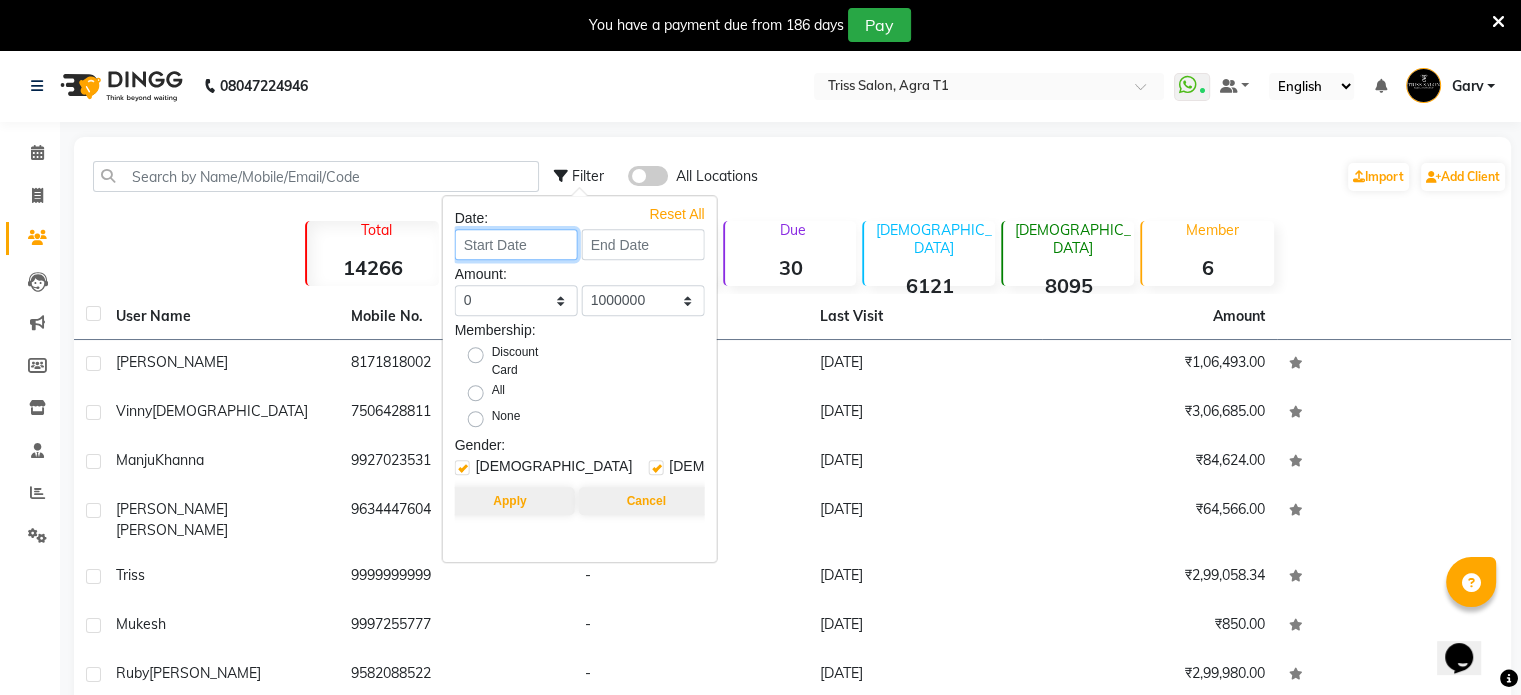 click at bounding box center (516, 244) 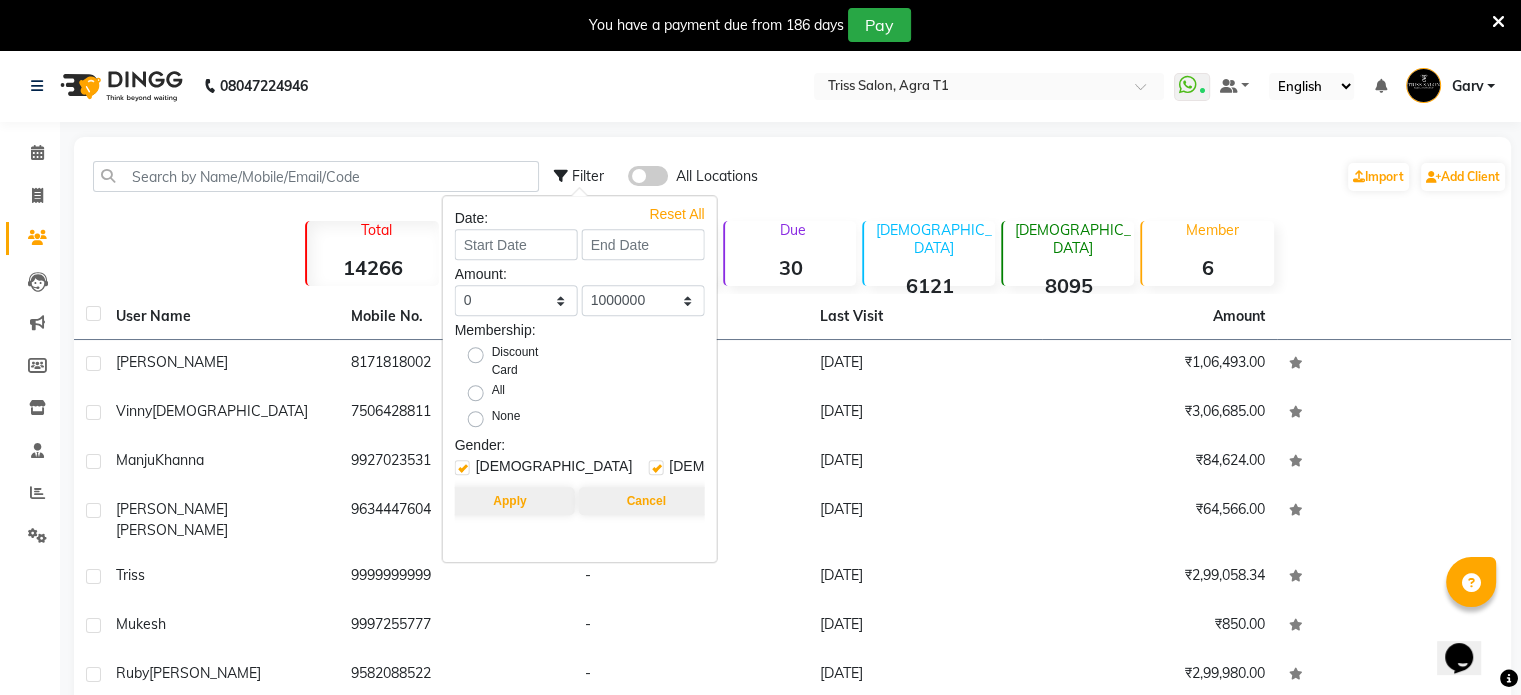 select on "7" 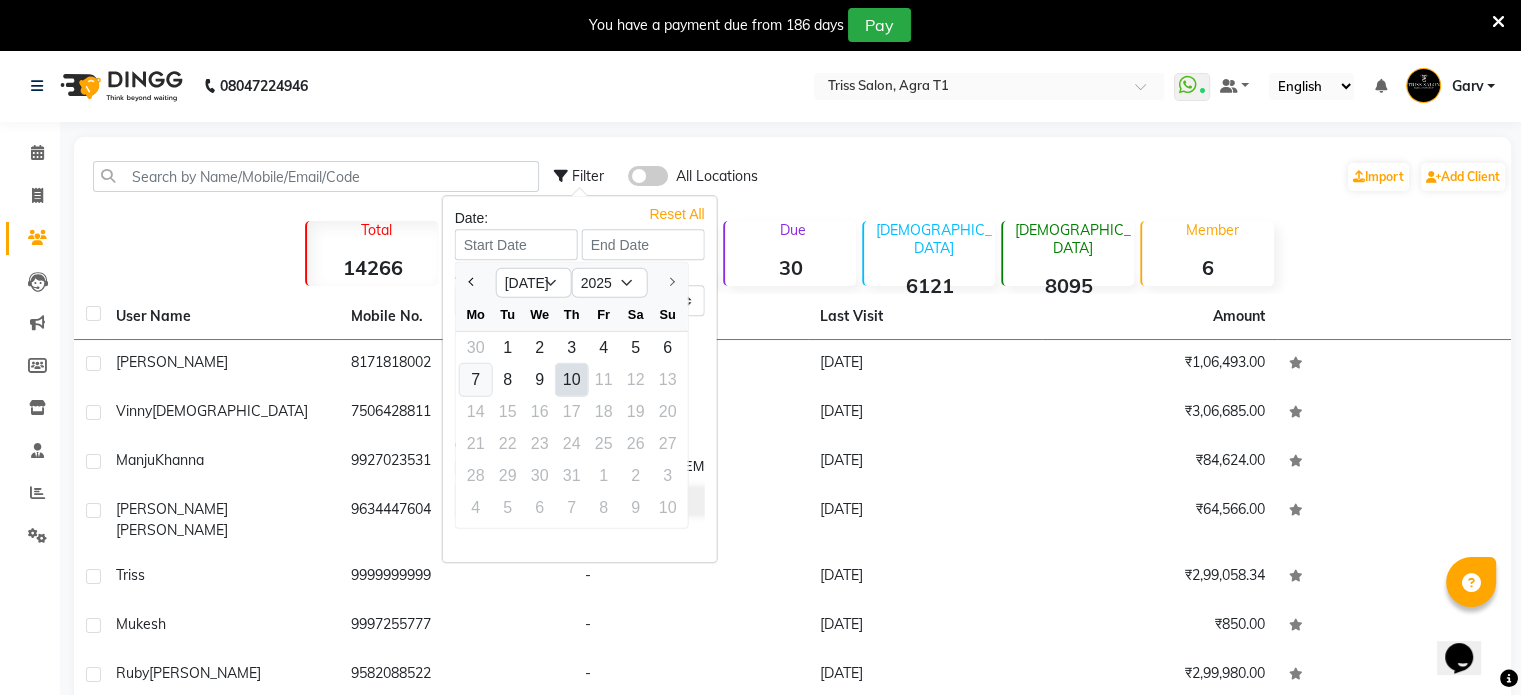 click on "7" at bounding box center (476, 380) 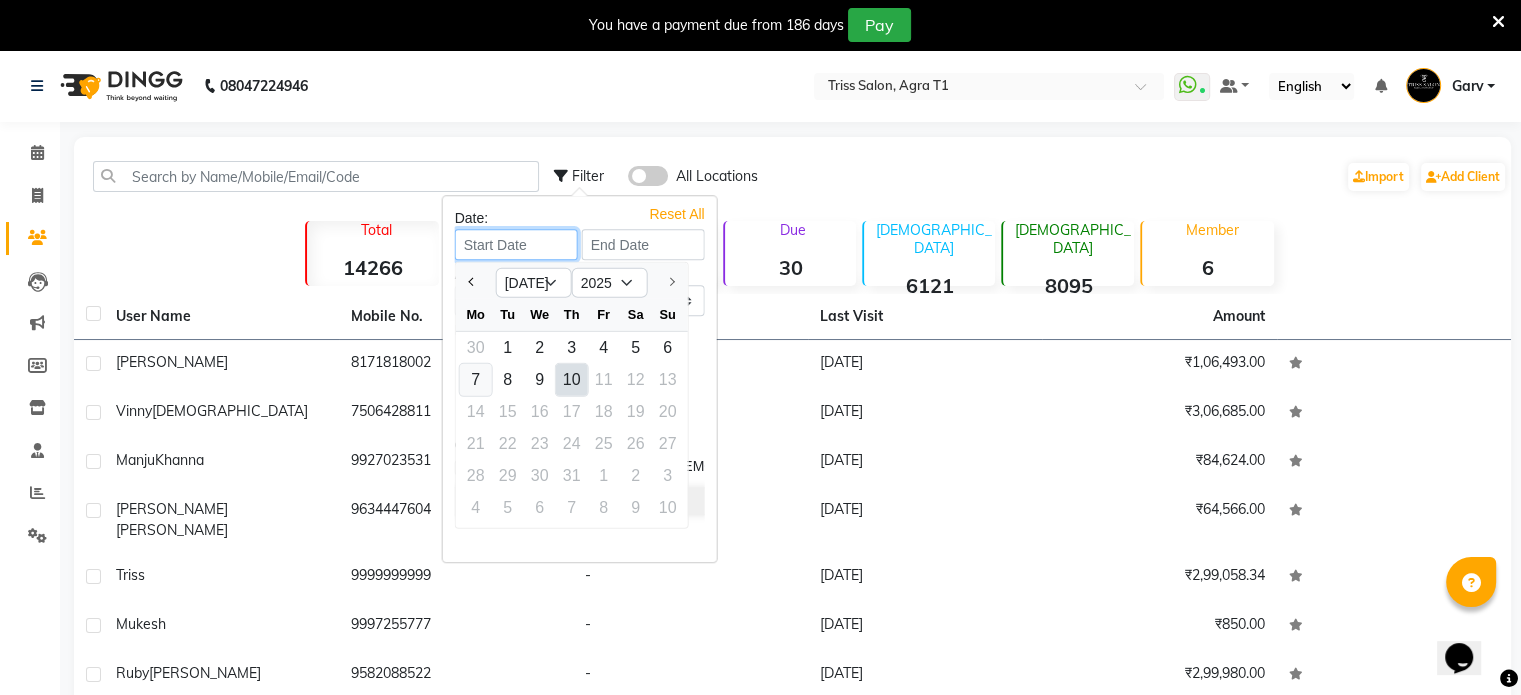 type on "[DATE]" 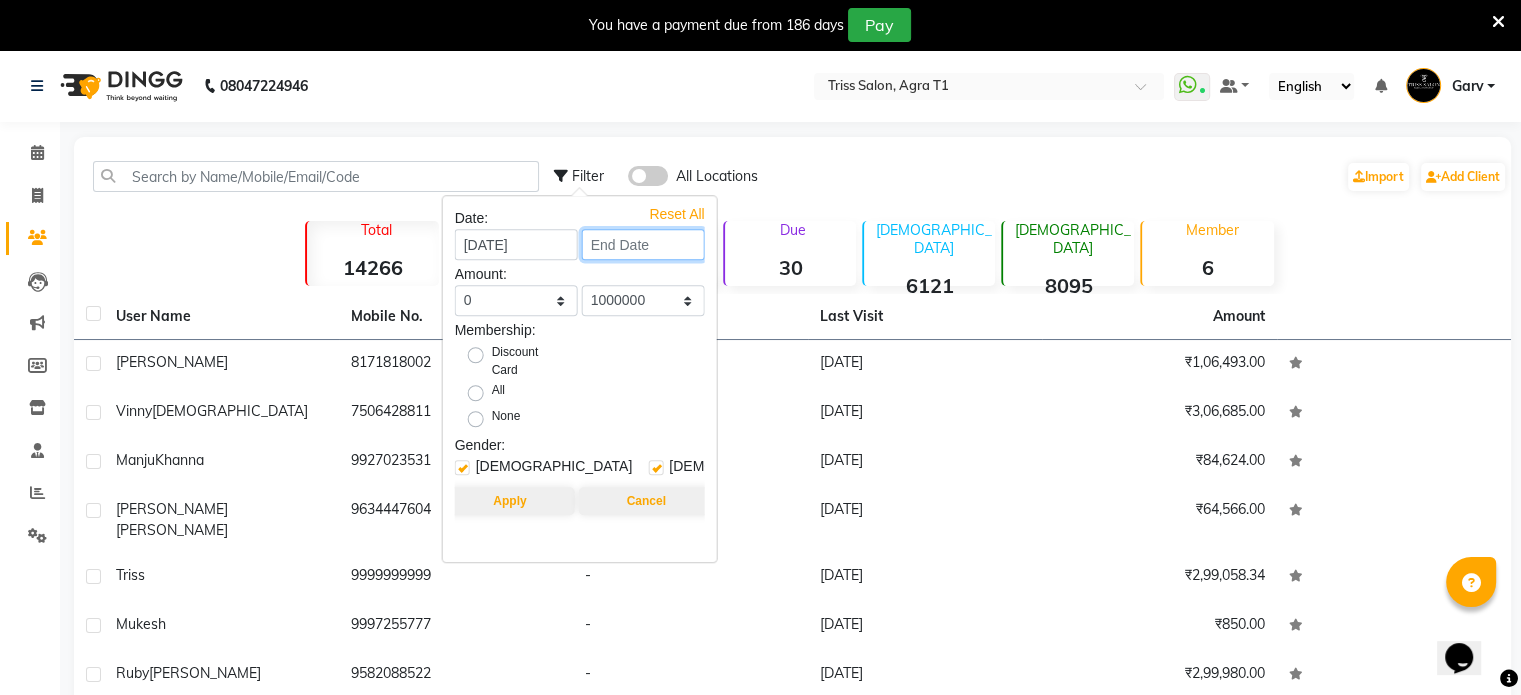 click at bounding box center [643, 244] 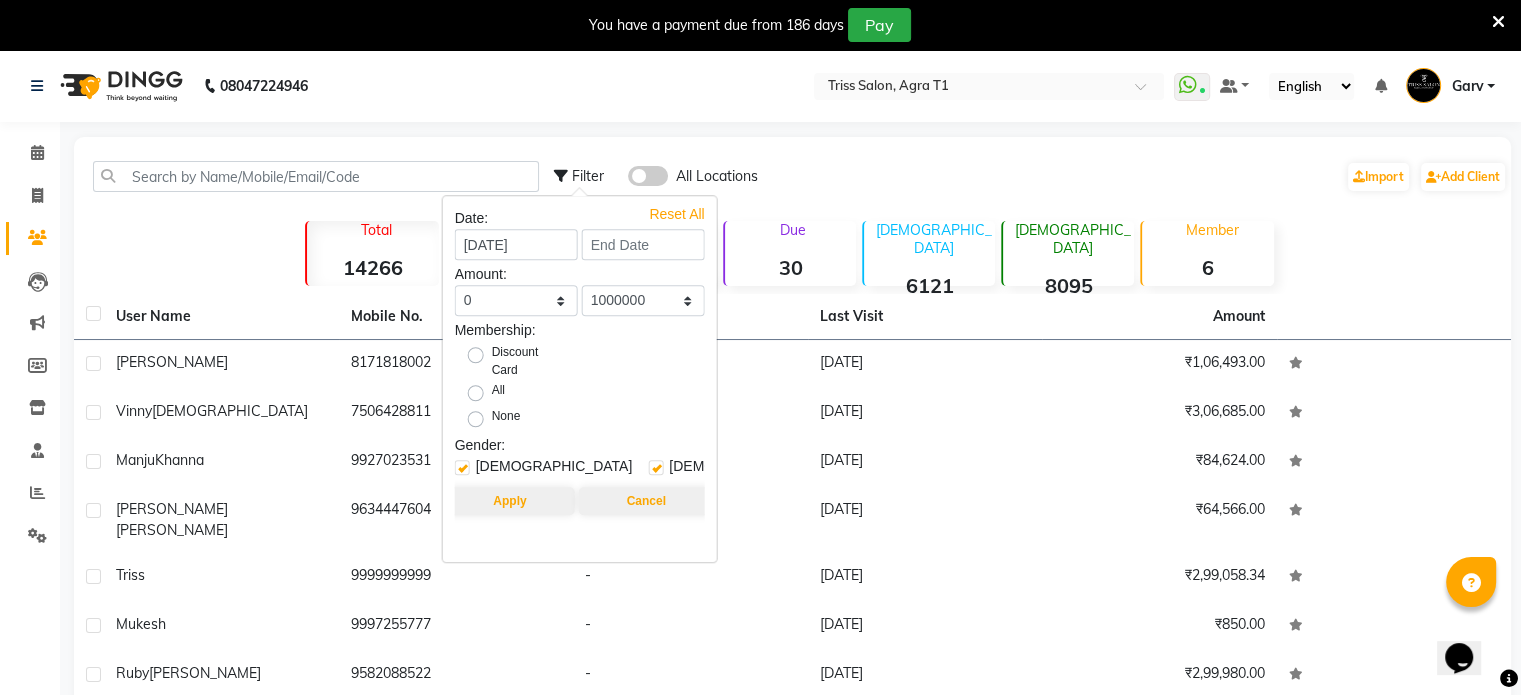 select on "7" 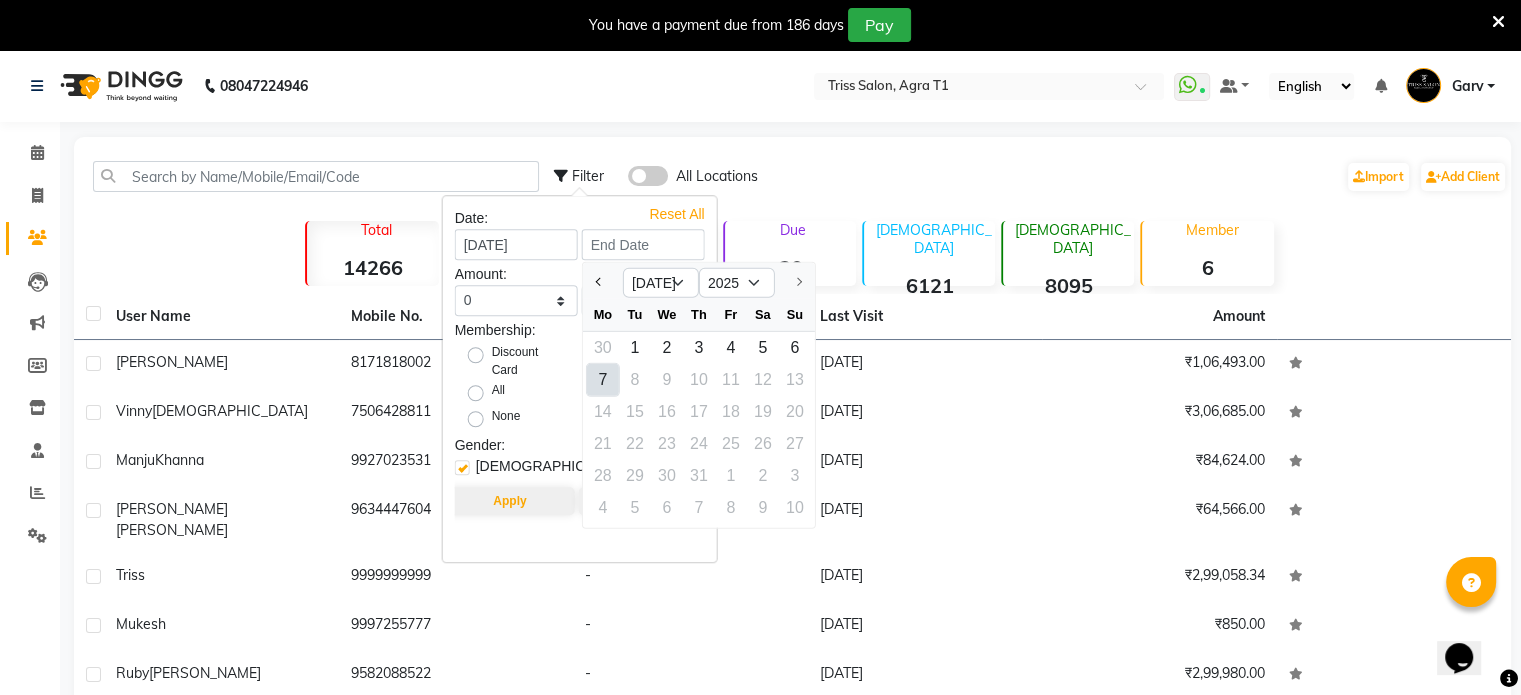 click on "7" at bounding box center (603, 380) 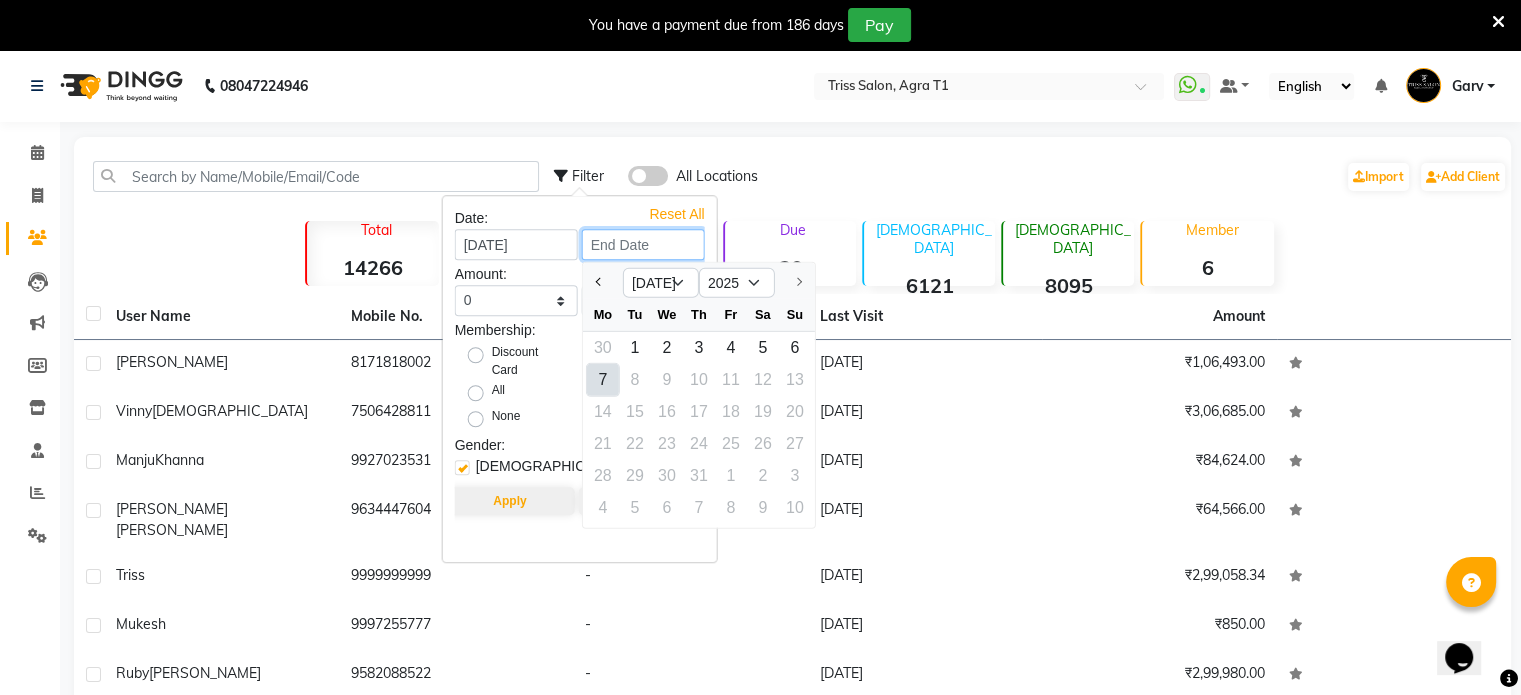 type on "[DATE]" 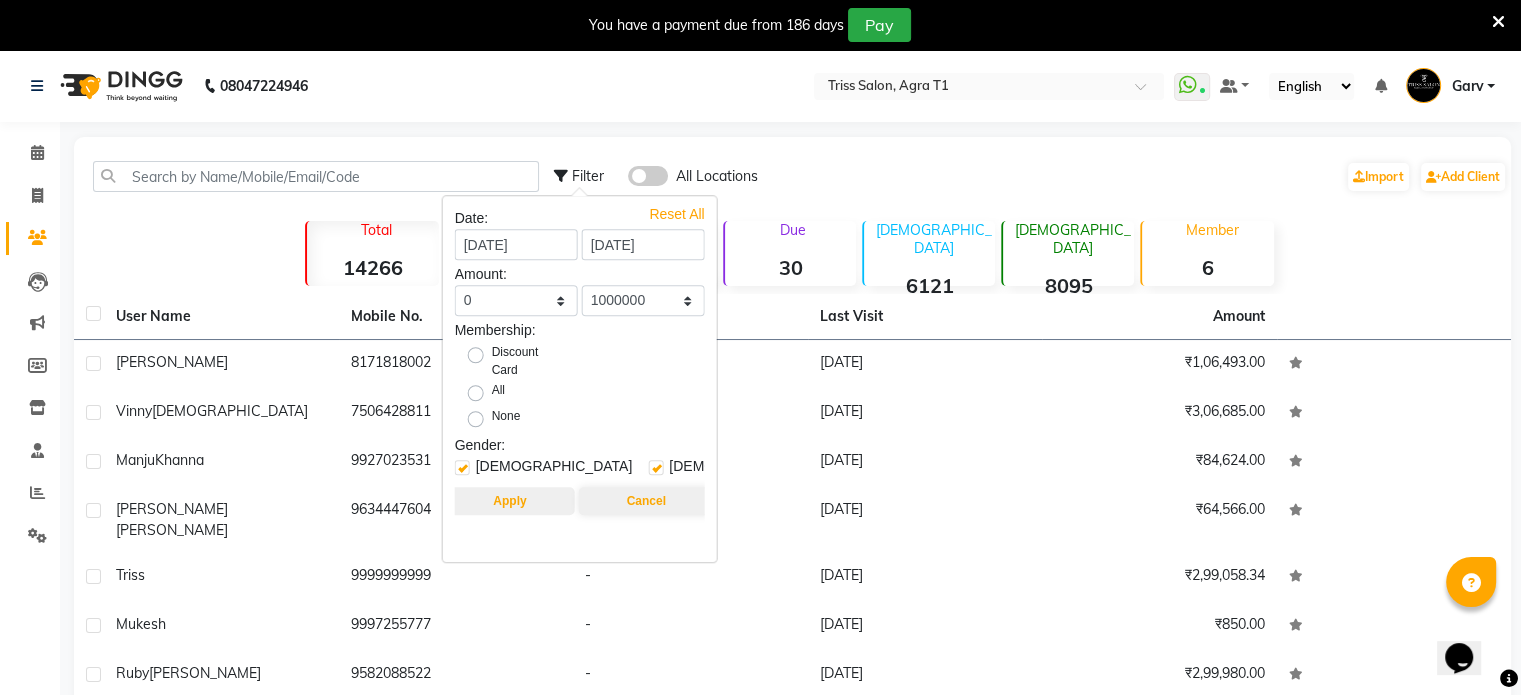 click on "Apply" at bounding box center [509, 501] 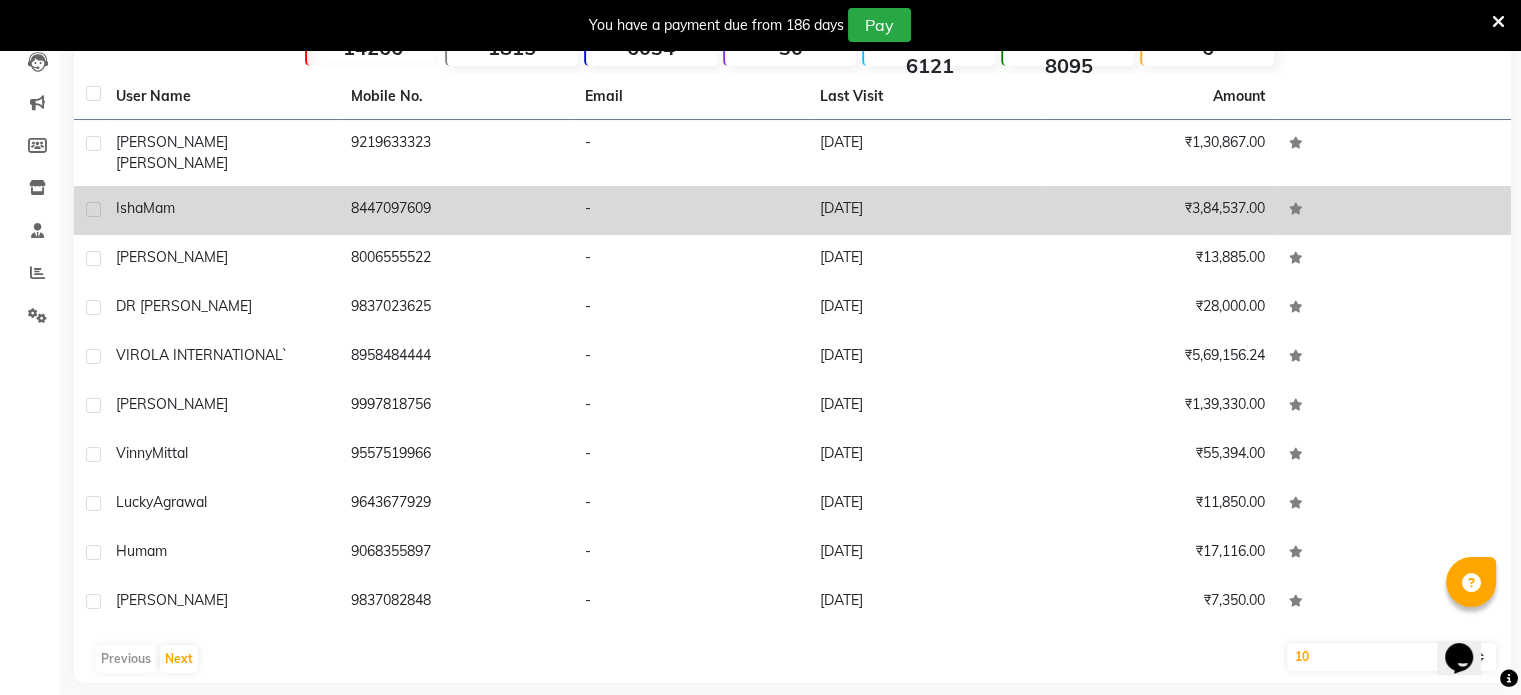 scroll, scrollTop: 0, scrollLeft: 0, axis: both 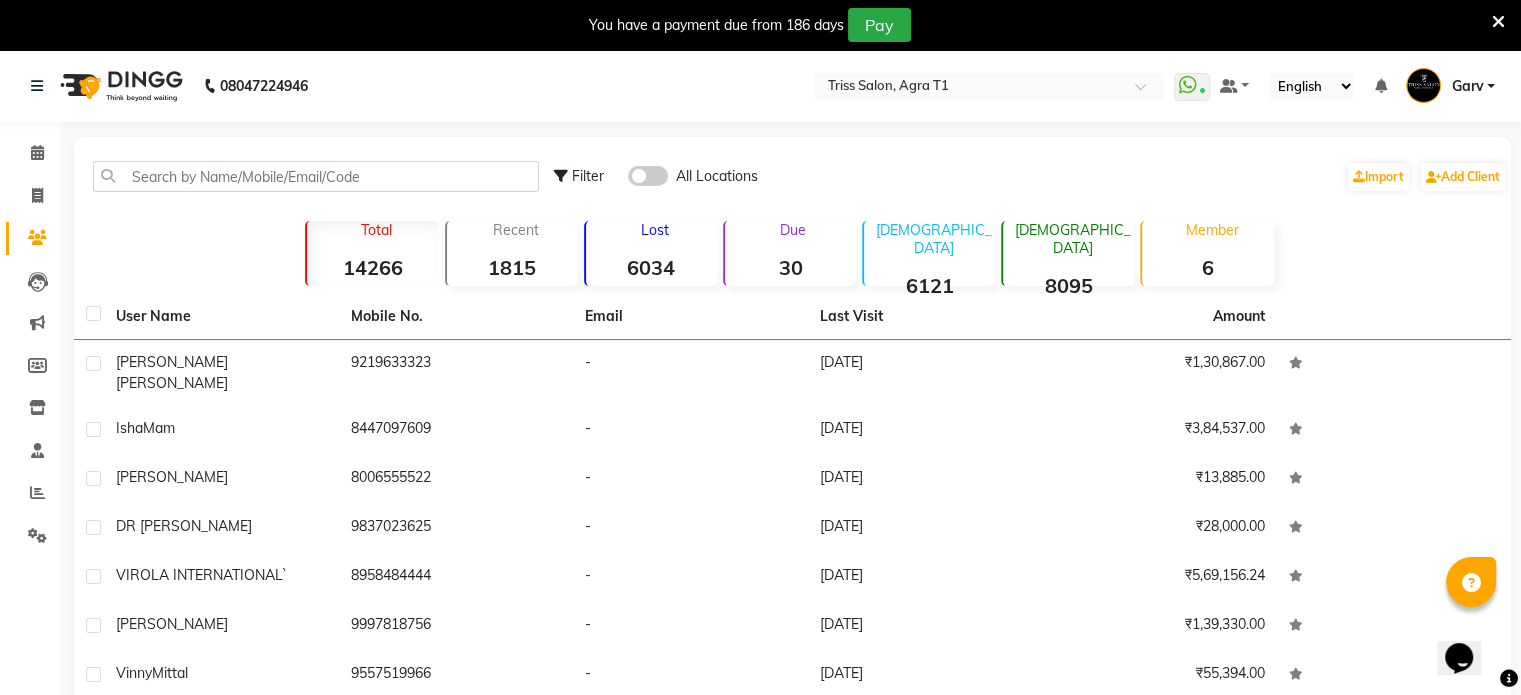 click at bounding box center [1498, 22] 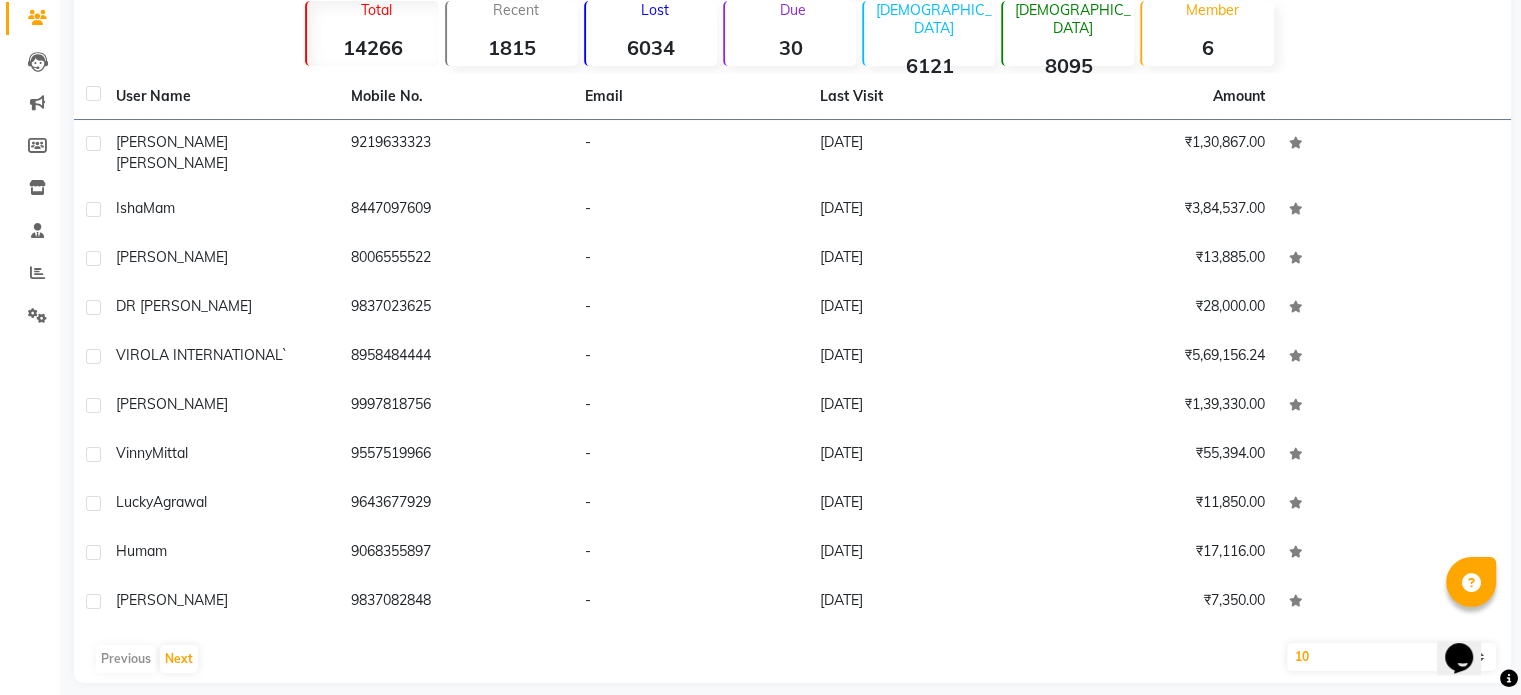 scroll, scrollTop: 0, scrollLeft: 0, axis: both 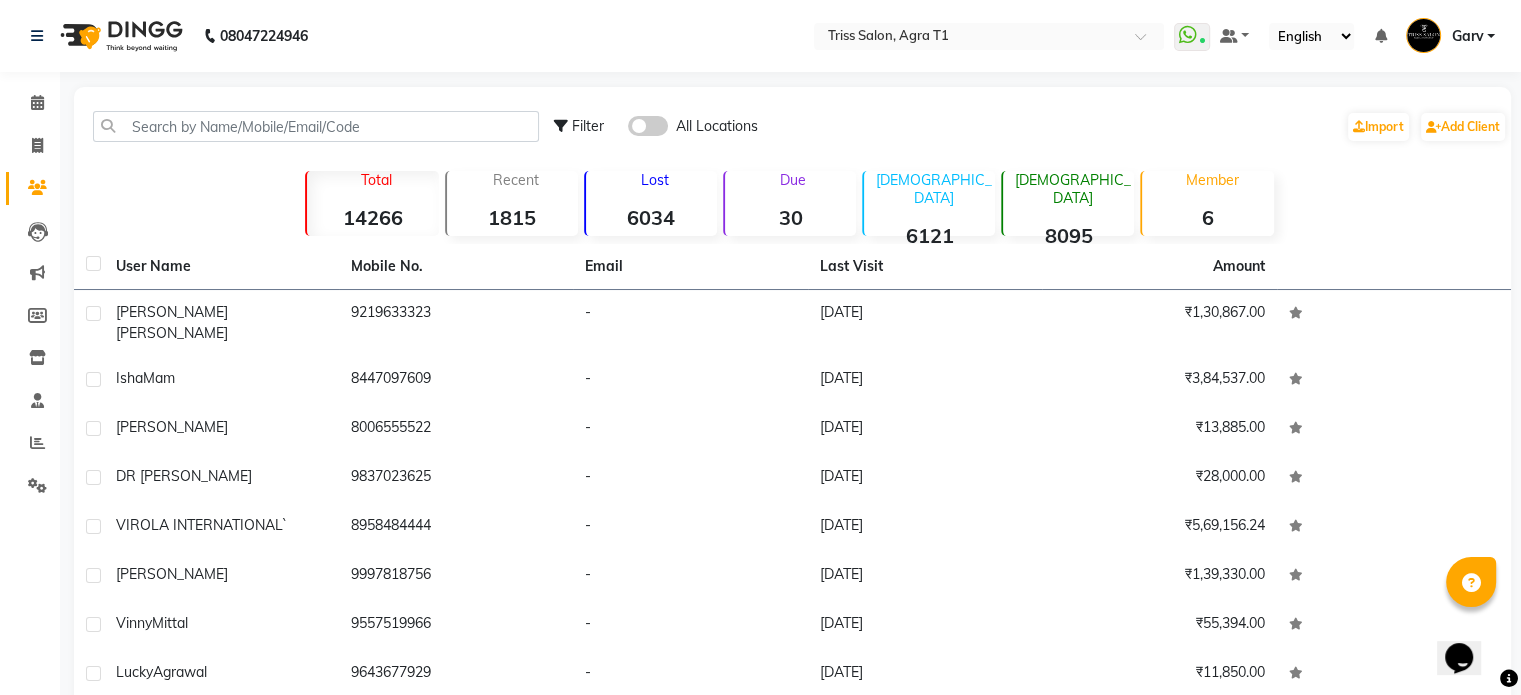 click on "Filter" 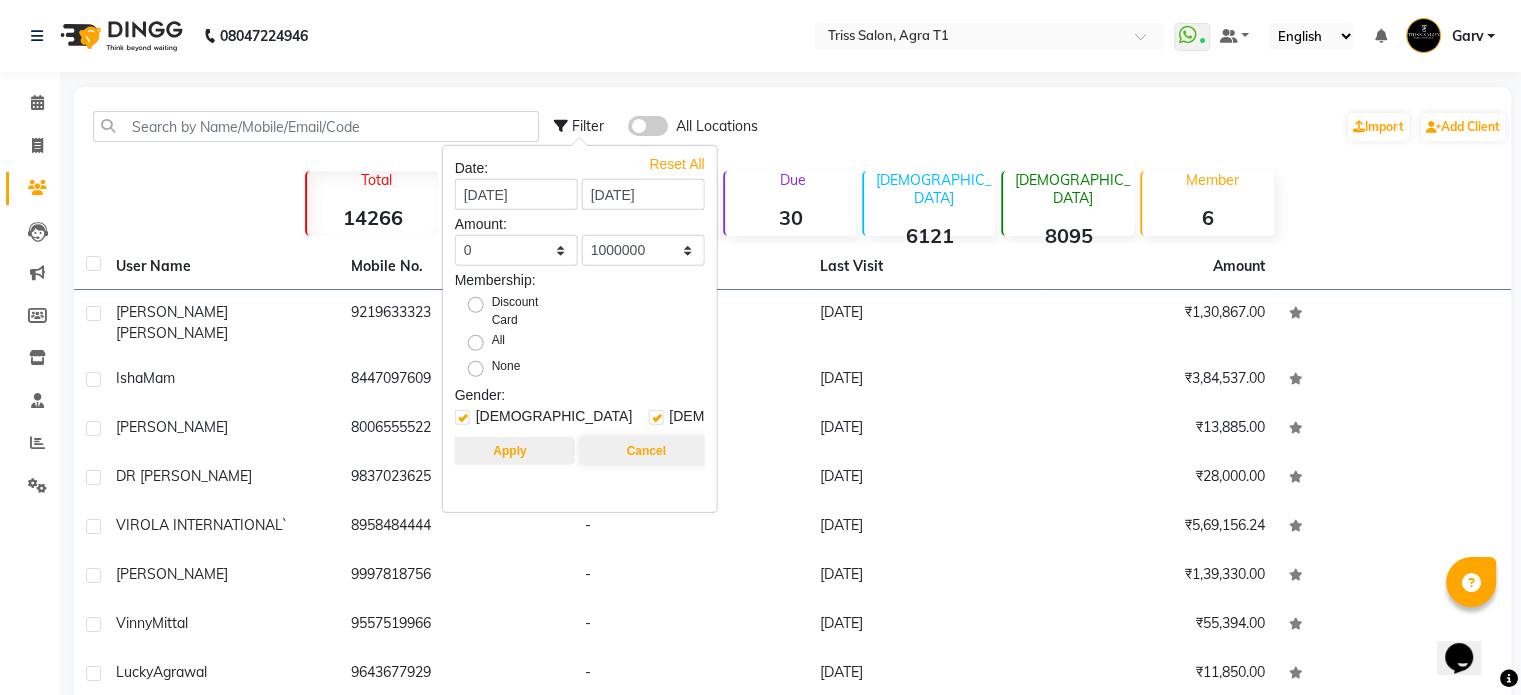 click on "Apply" at bounding box center [509, 451] 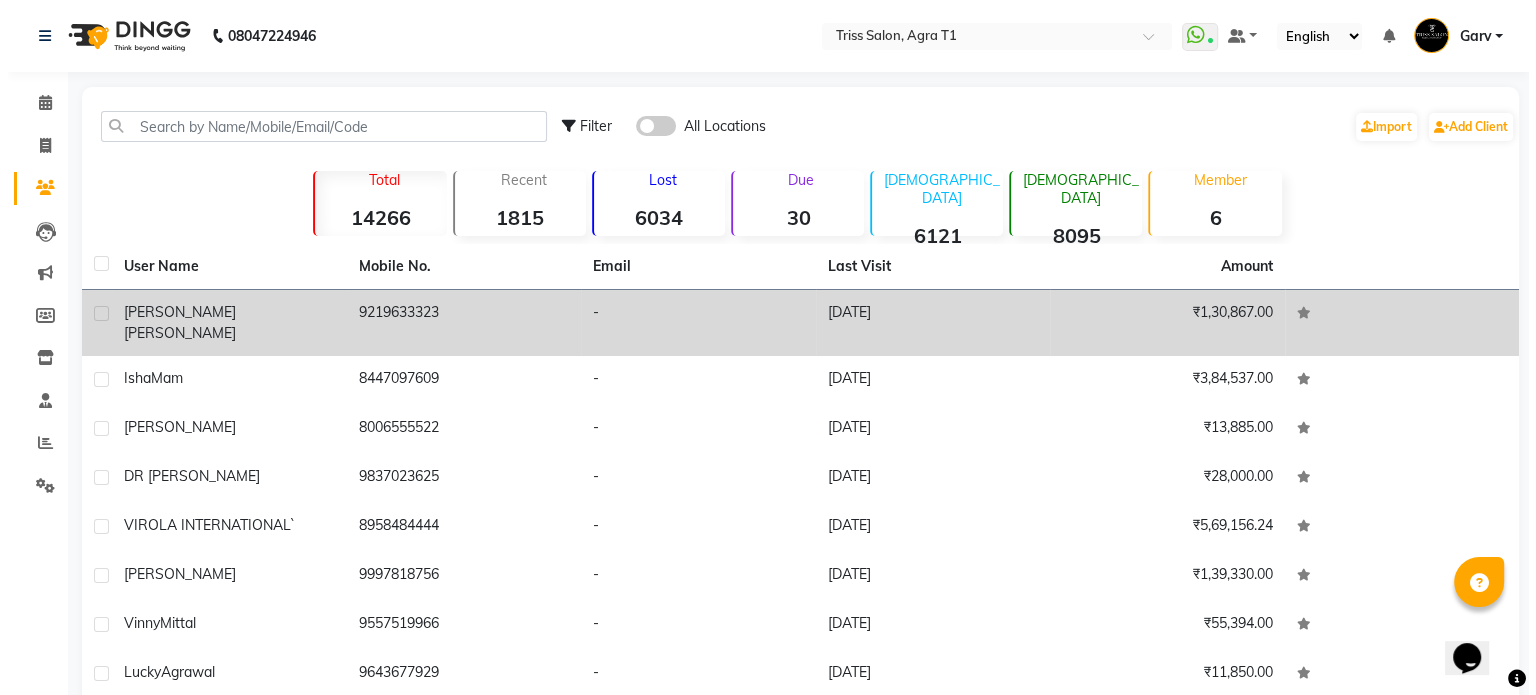 scroll, scrollTop: 170, scrollLeft: 0, axis: vertical 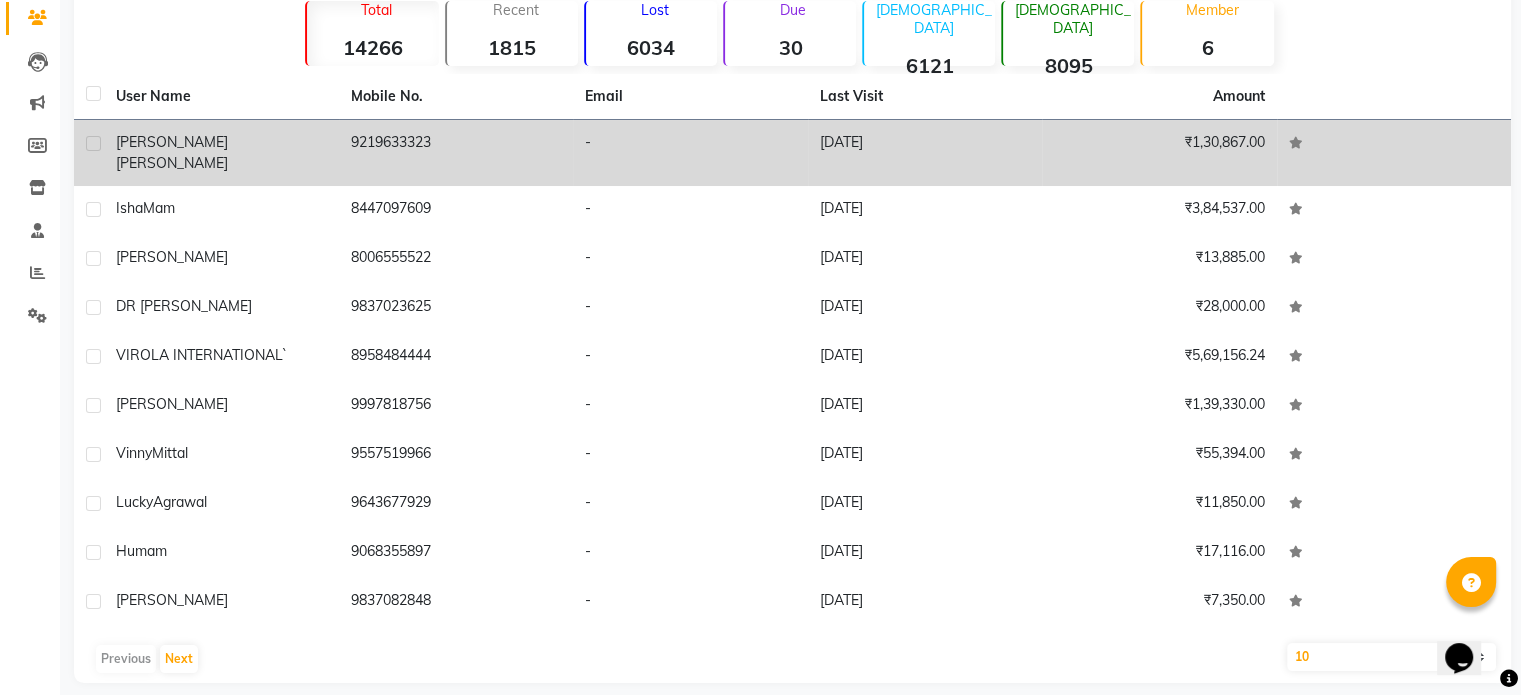 click on "Arpit  Gupta" 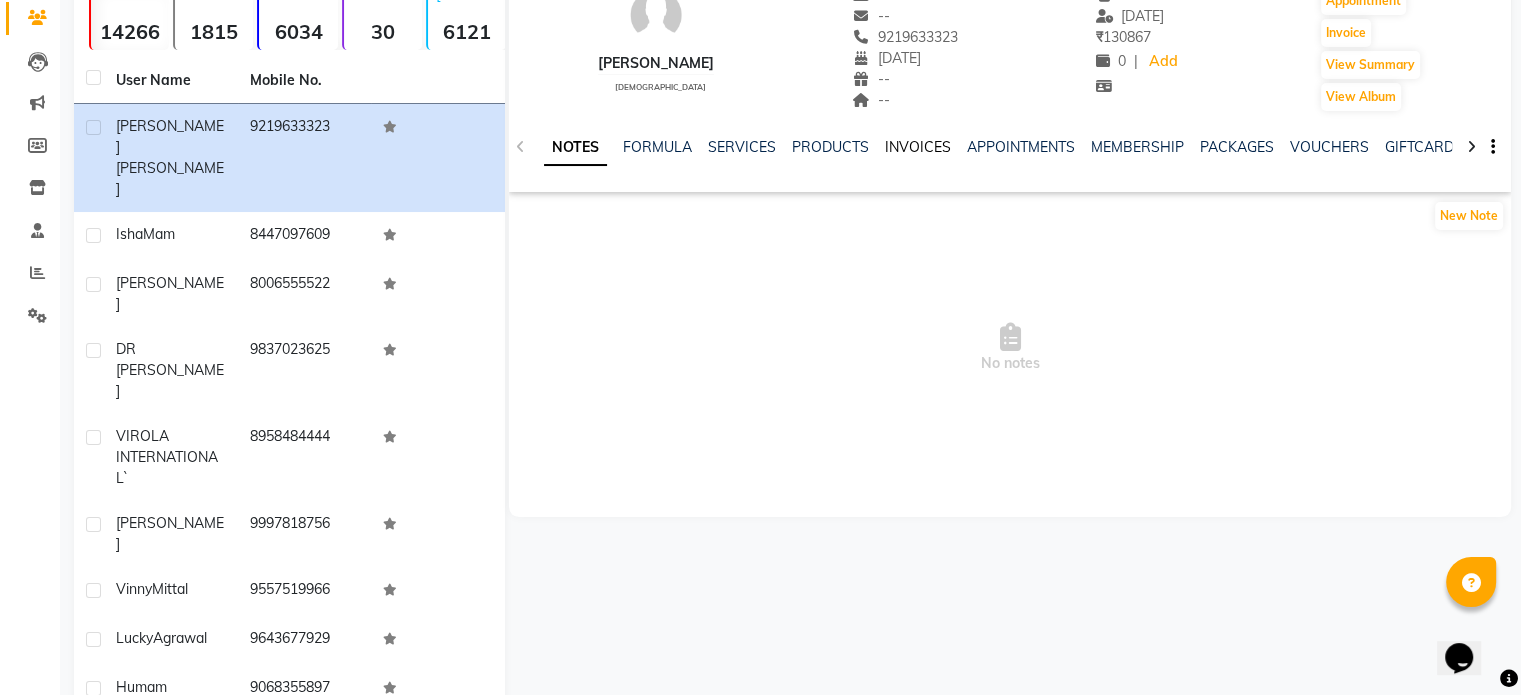 click on "INVOICES" 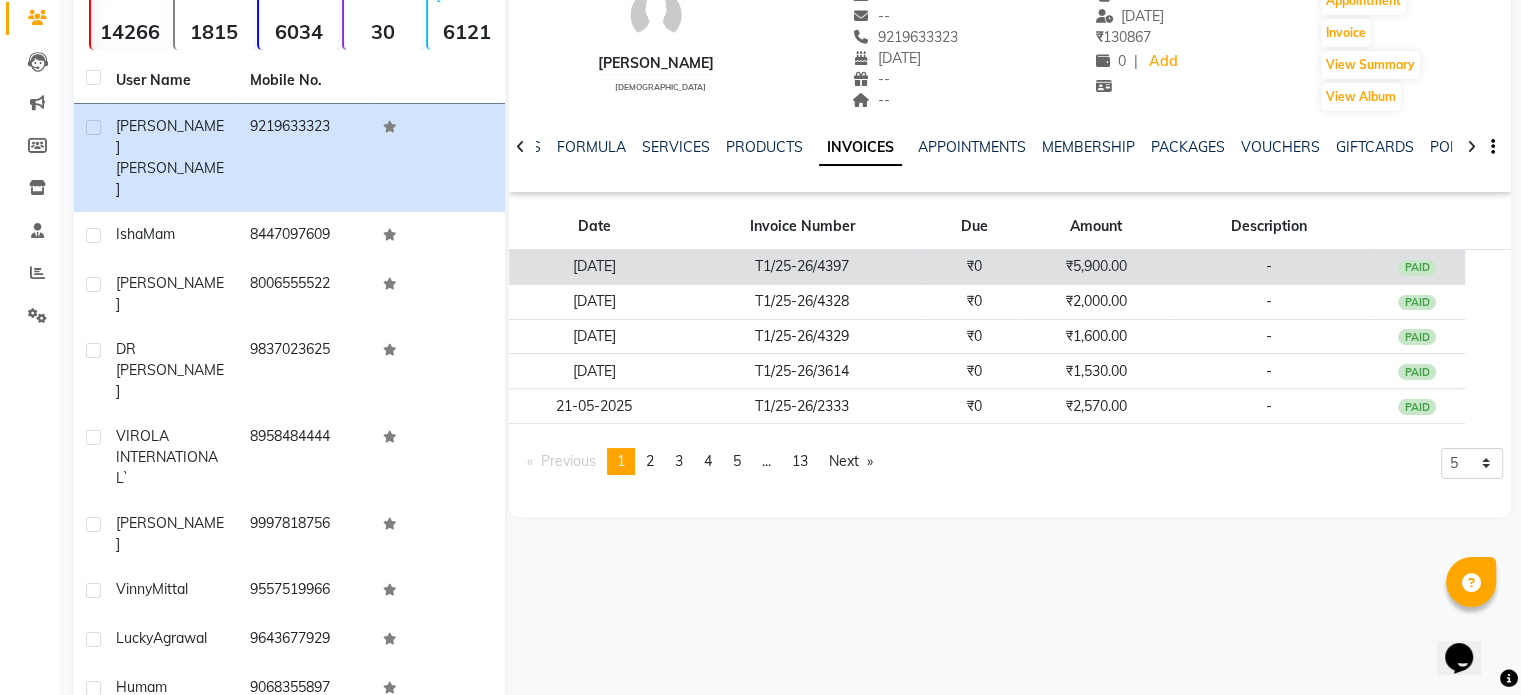 click on "T1/25-26/4397" 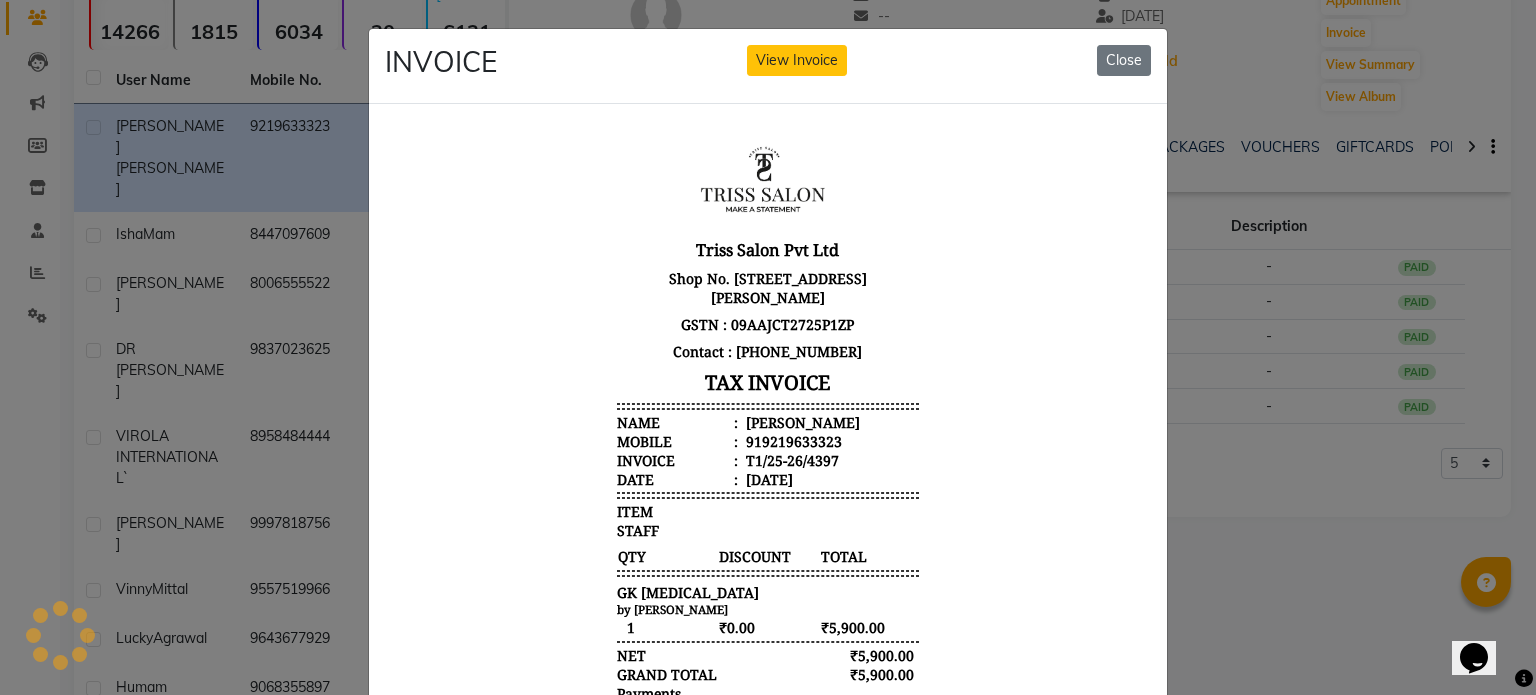 scroll, scrollTop: 0, scrollLeft: 0, axis: both 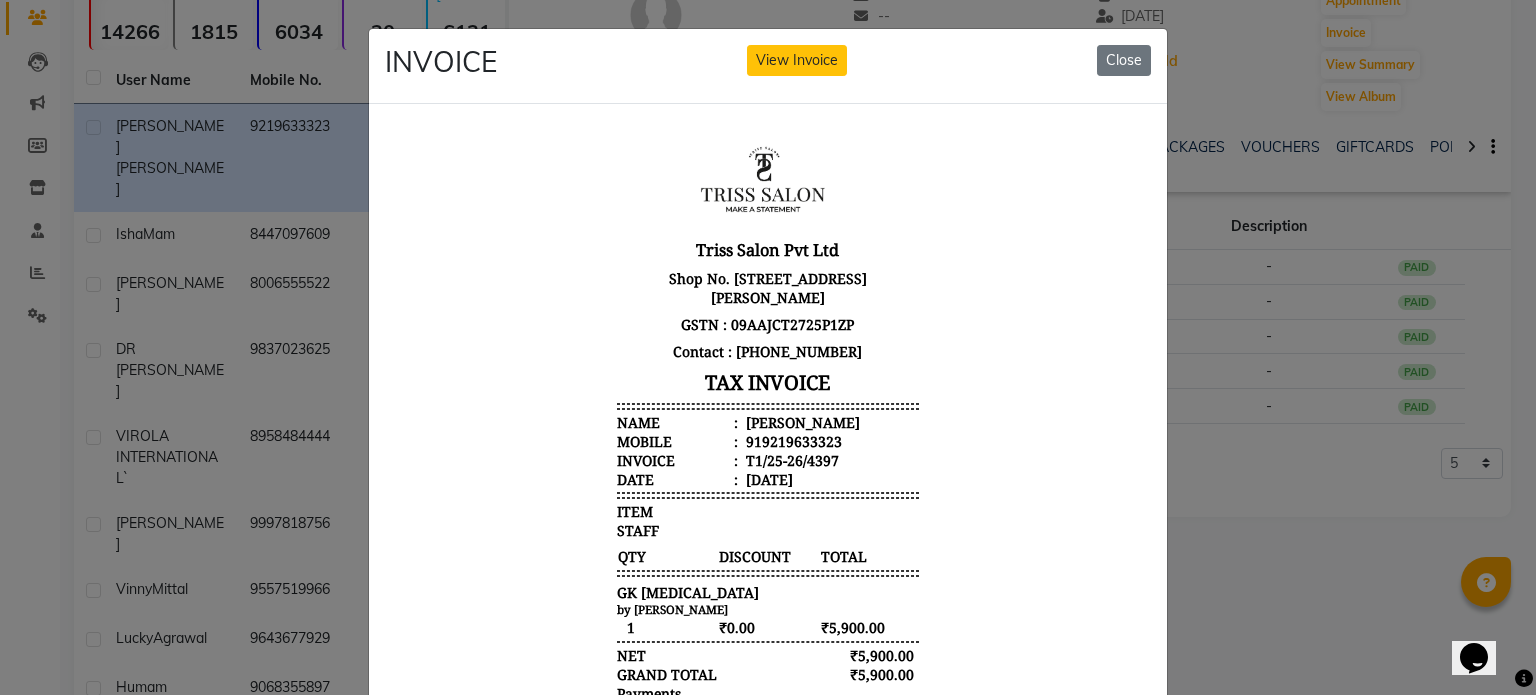 click on "Arpit Gupta" at bounding box center [801, 421] 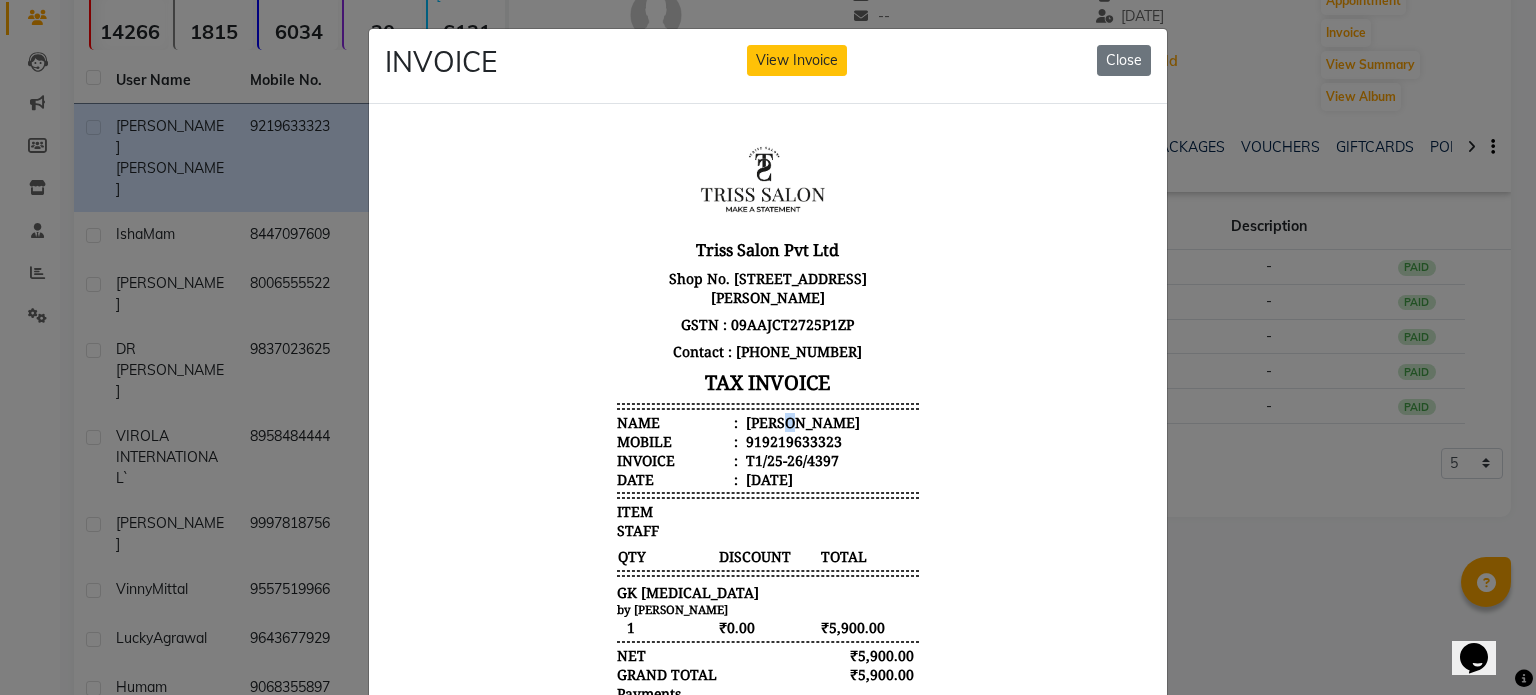 click on "Arpit Gupta" at bounding box center [801, 421] 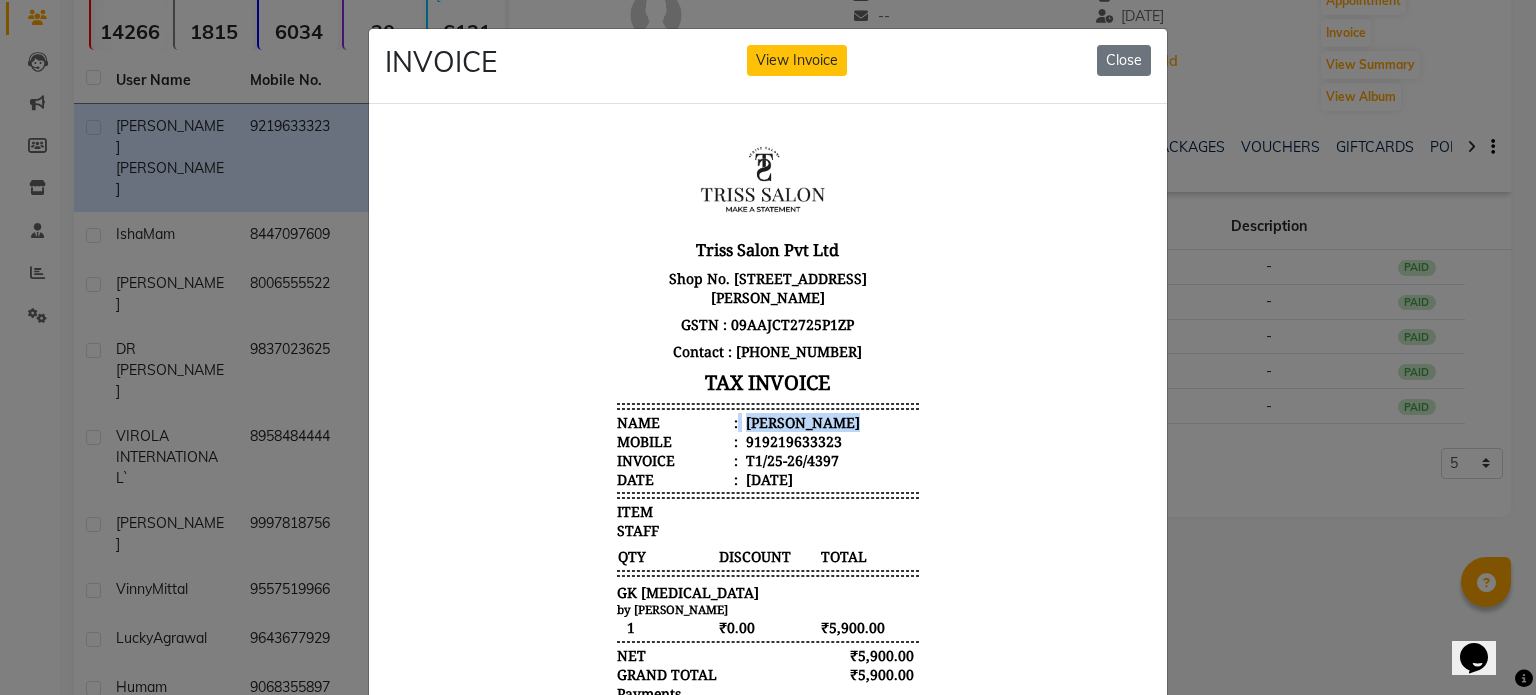 click on "Arpit Gupta" at bounding box center (801, 421) 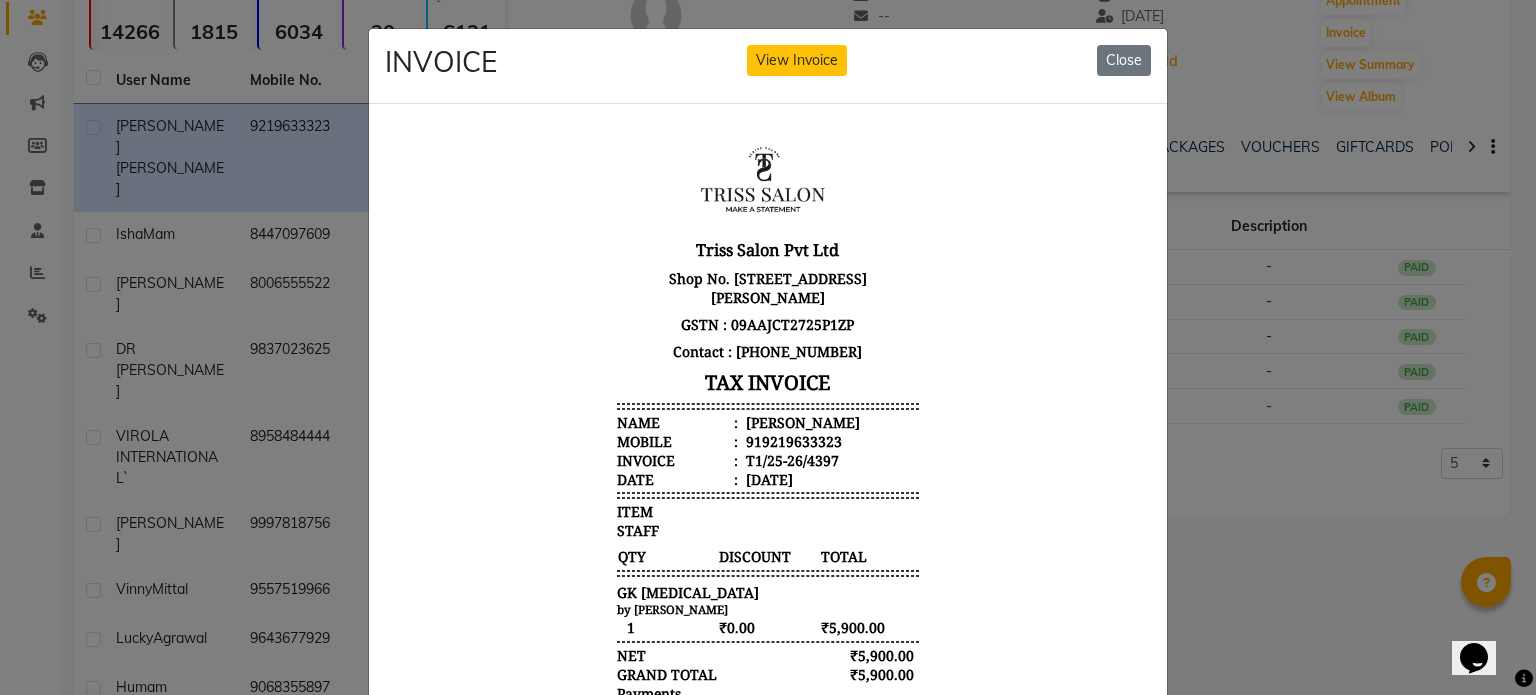 click on "919219633323" at bounding box center (792, 440) 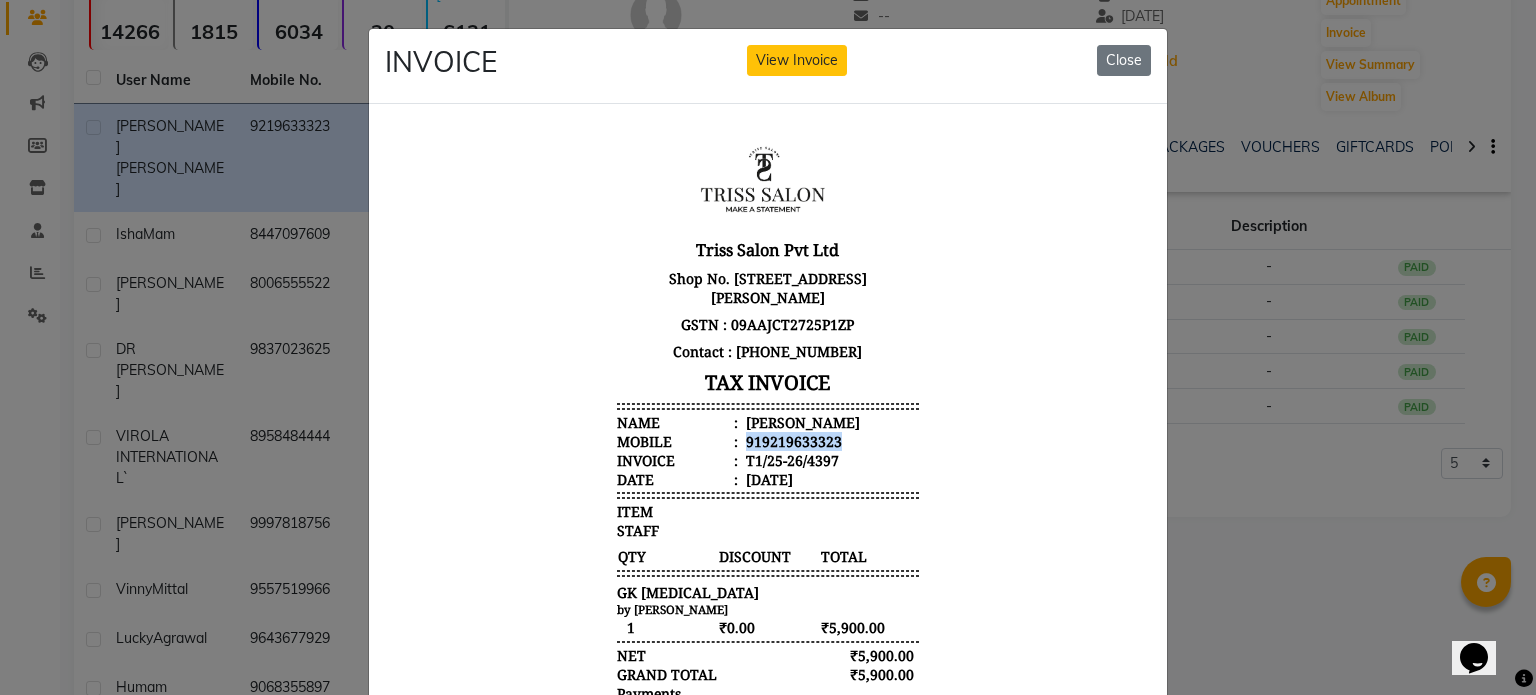 click on "919219633323" at bounding box center [792, 440] 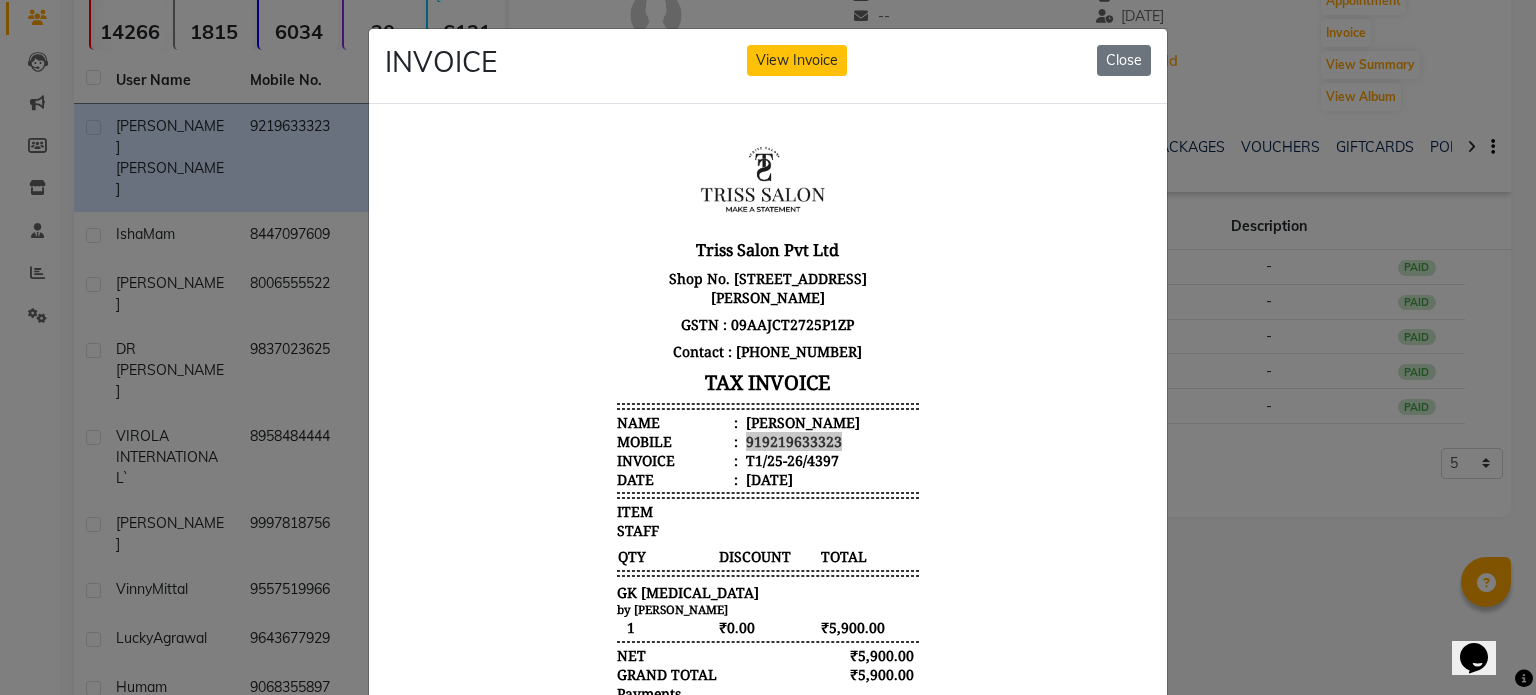 click on "INVOICE View Invoice Close" 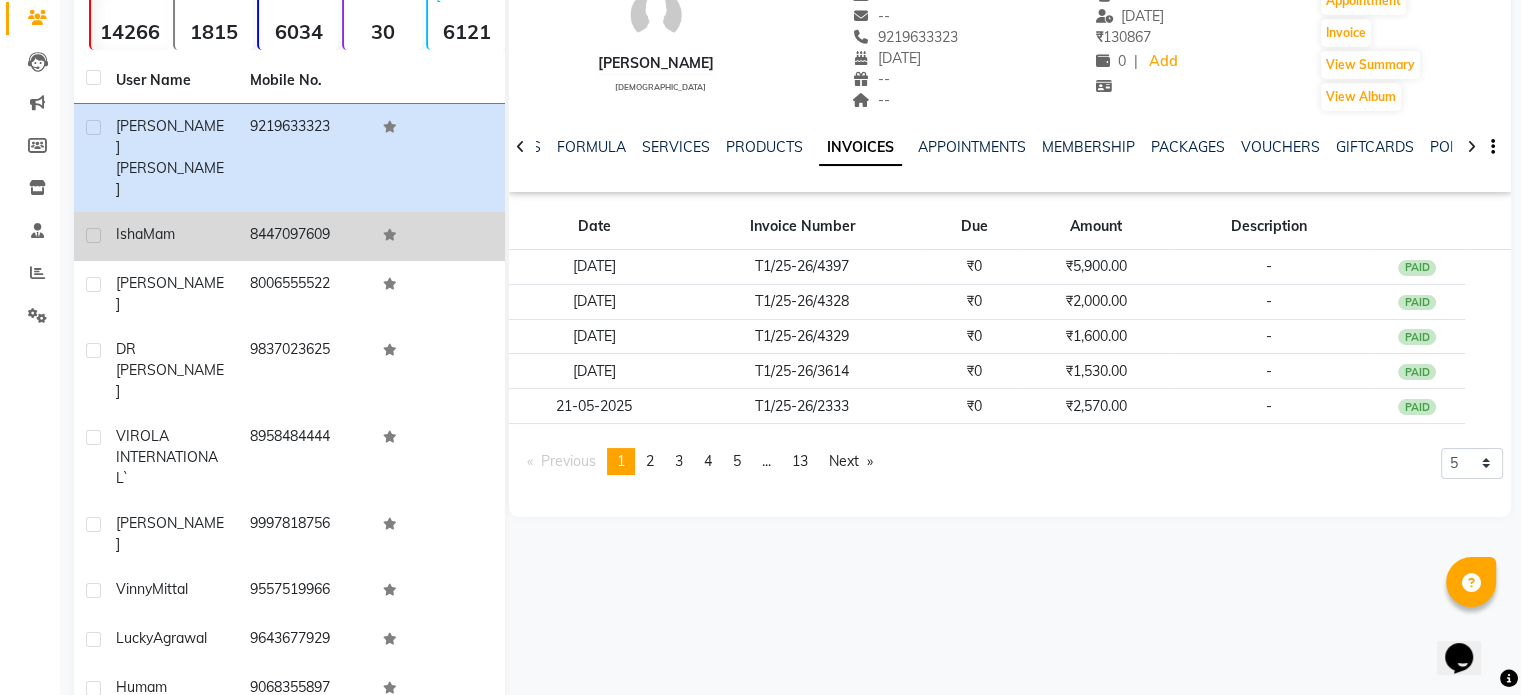 click on "Isha  Mam" 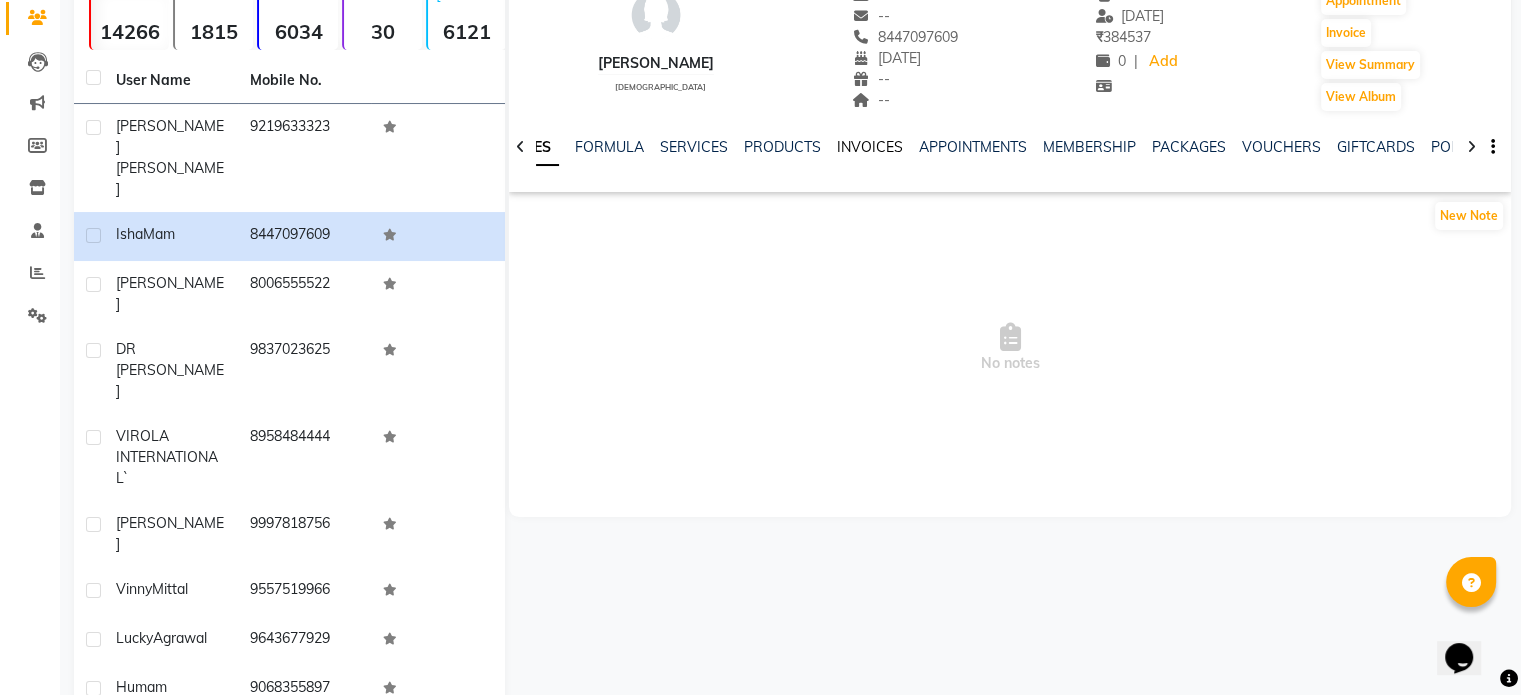 click on "INVOICES" 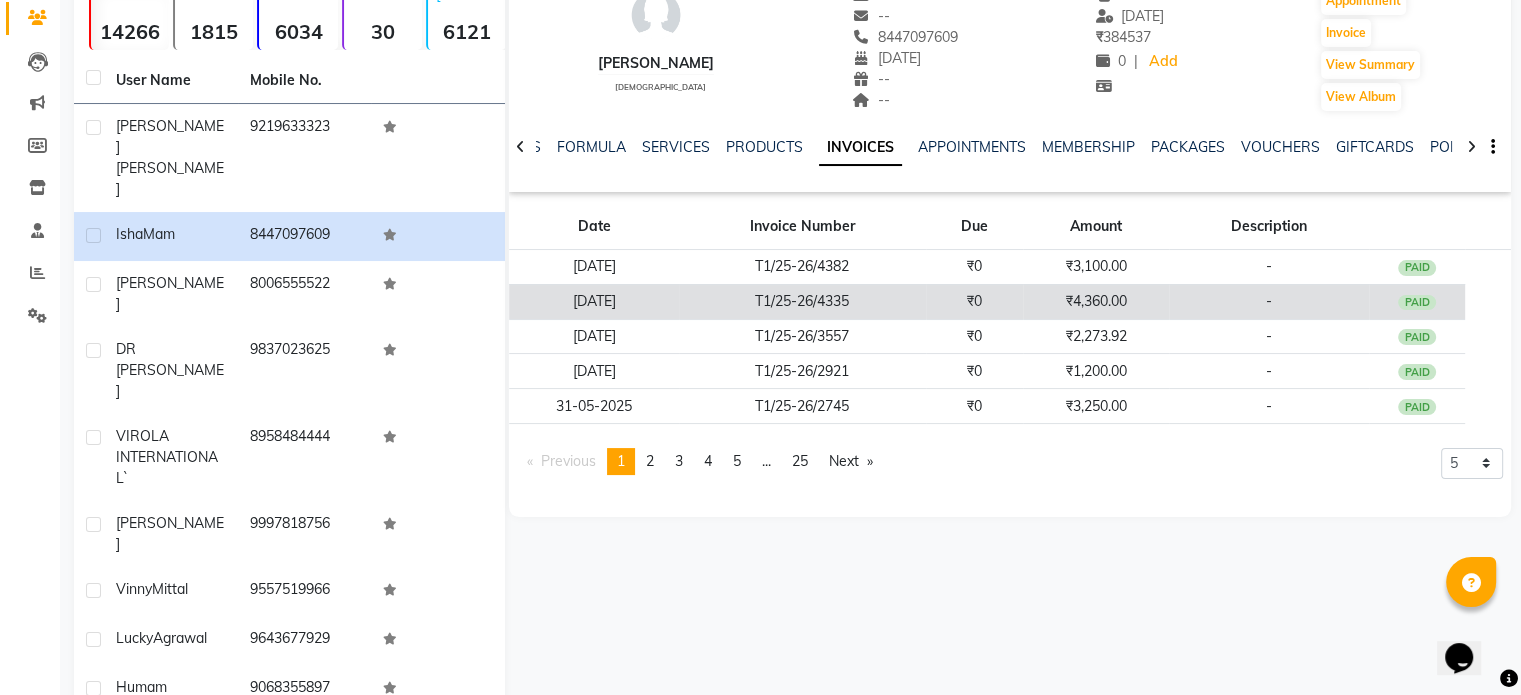 click on "T1/25-26/4335" 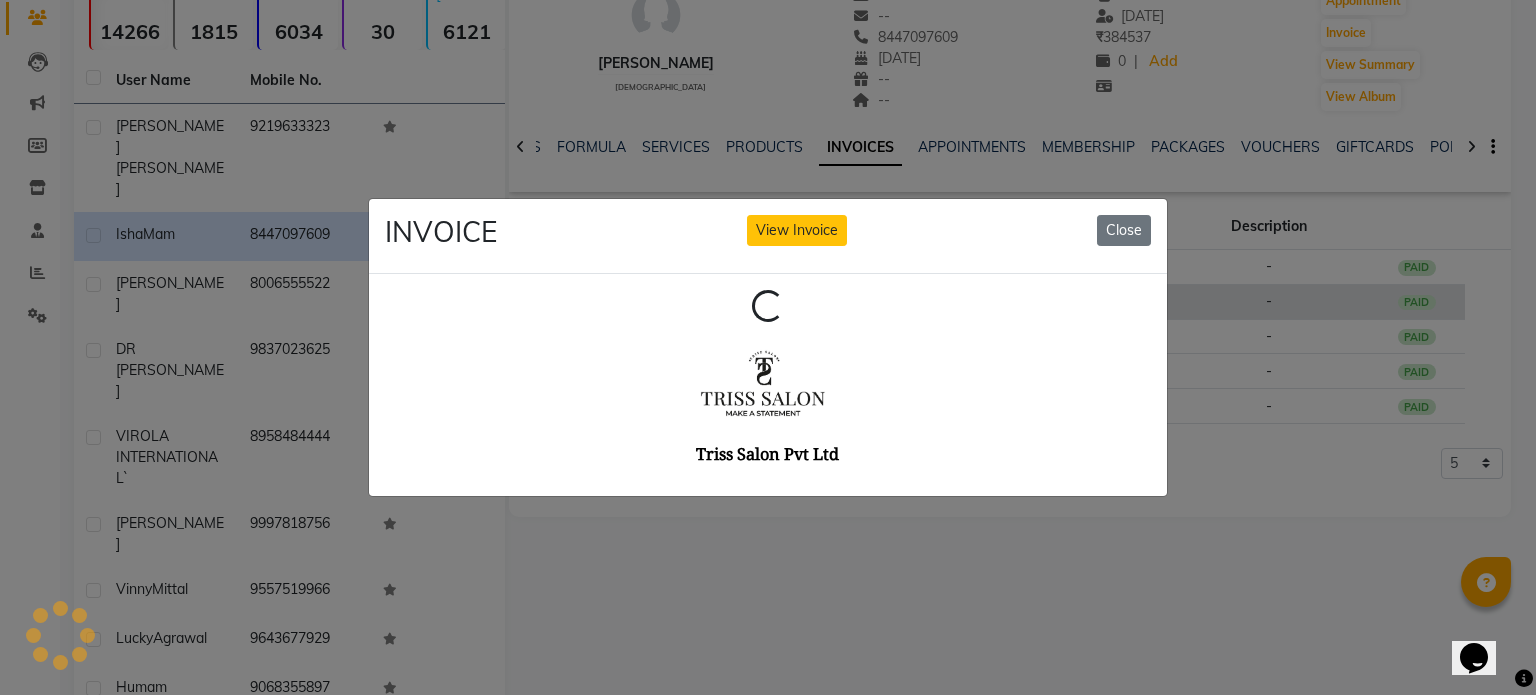 scroll, scrollTop: 0, scrollLeft: 0, axis: both 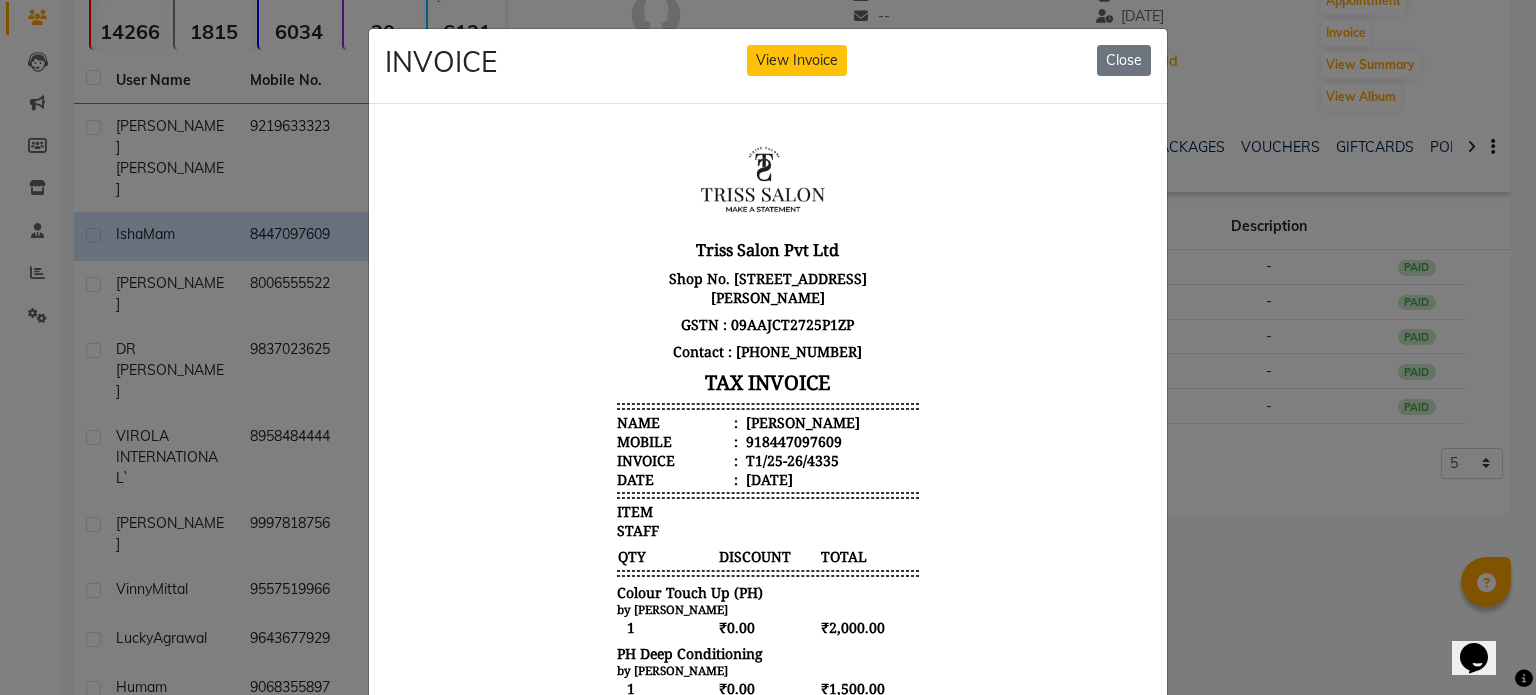 click on "Isha Mam" at bounding box center [801, 421] 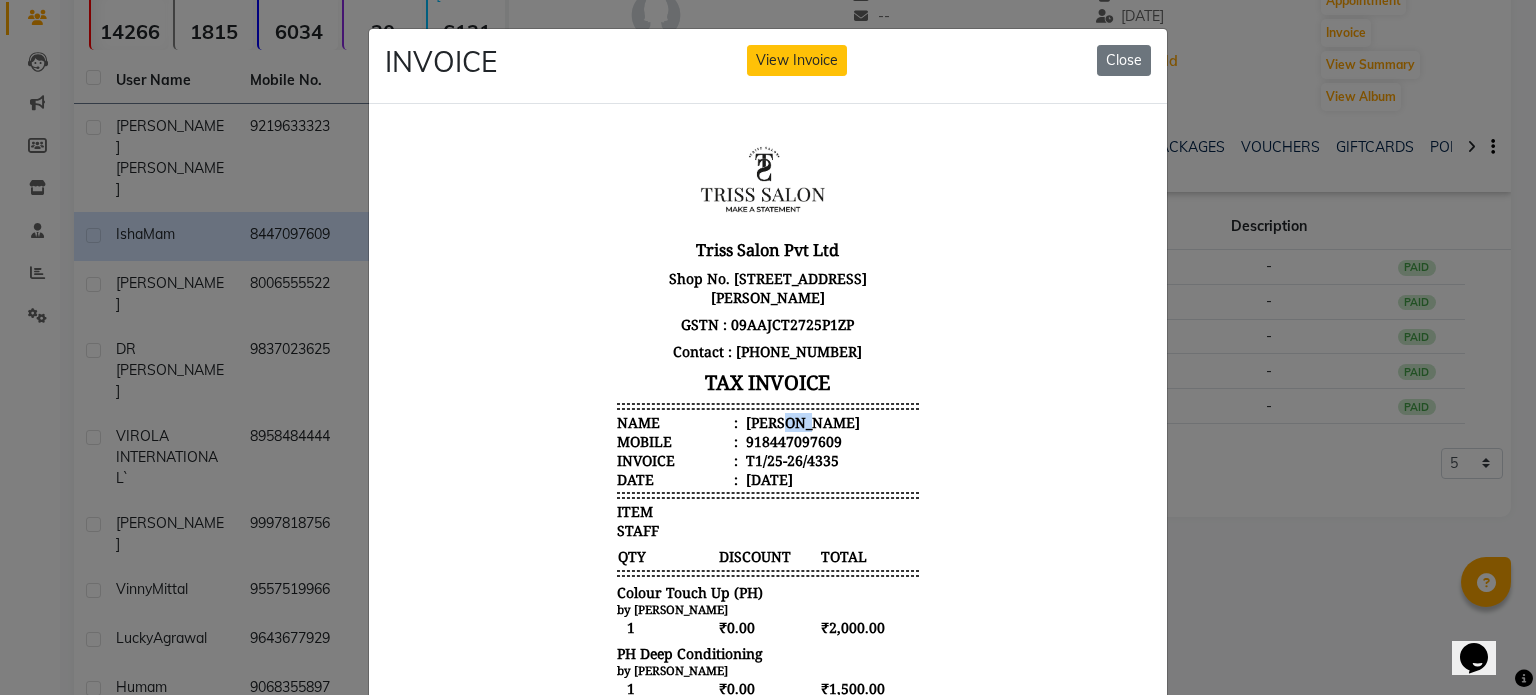 click on "Isha Mam" at bounding box center (801, 421) 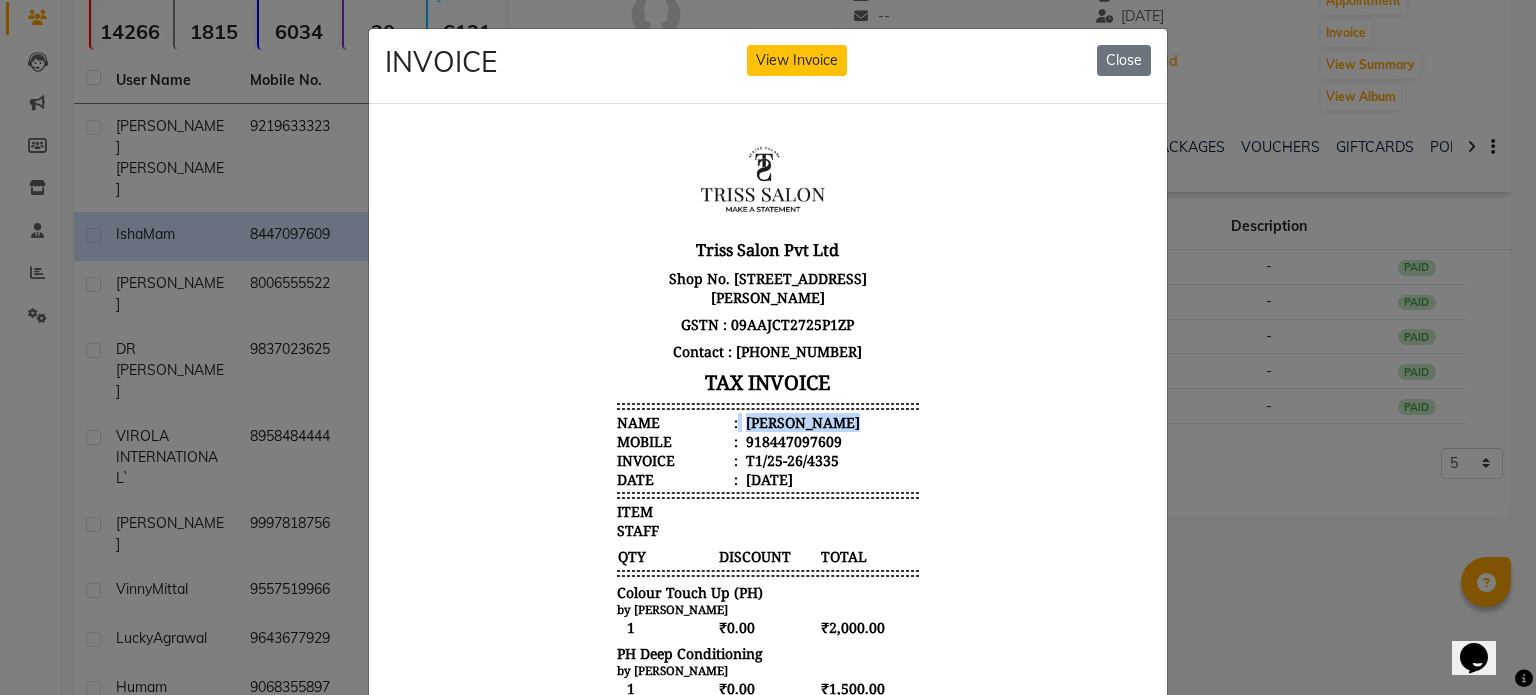click on "Isha Mam" at bounding box center (801, 421) 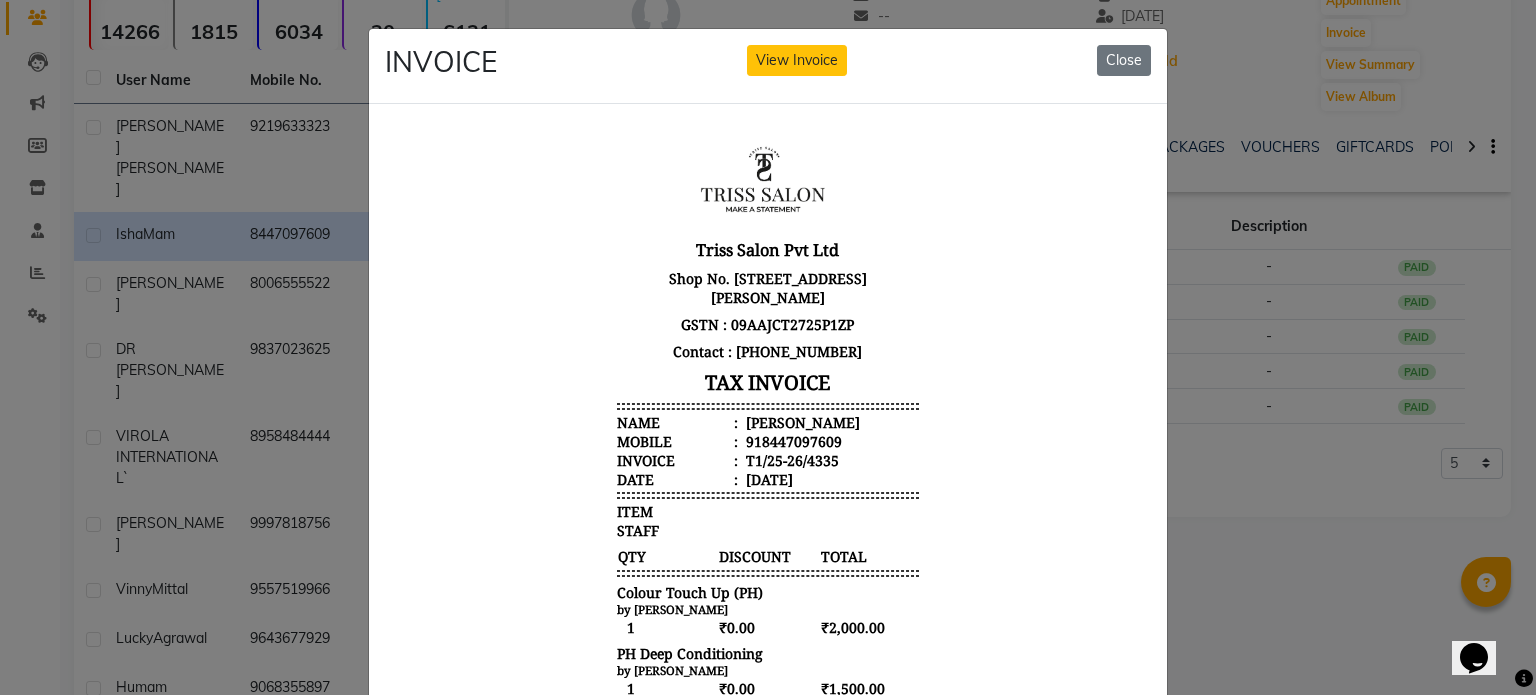 click on "918447097609" at bounding box center (792, 440) 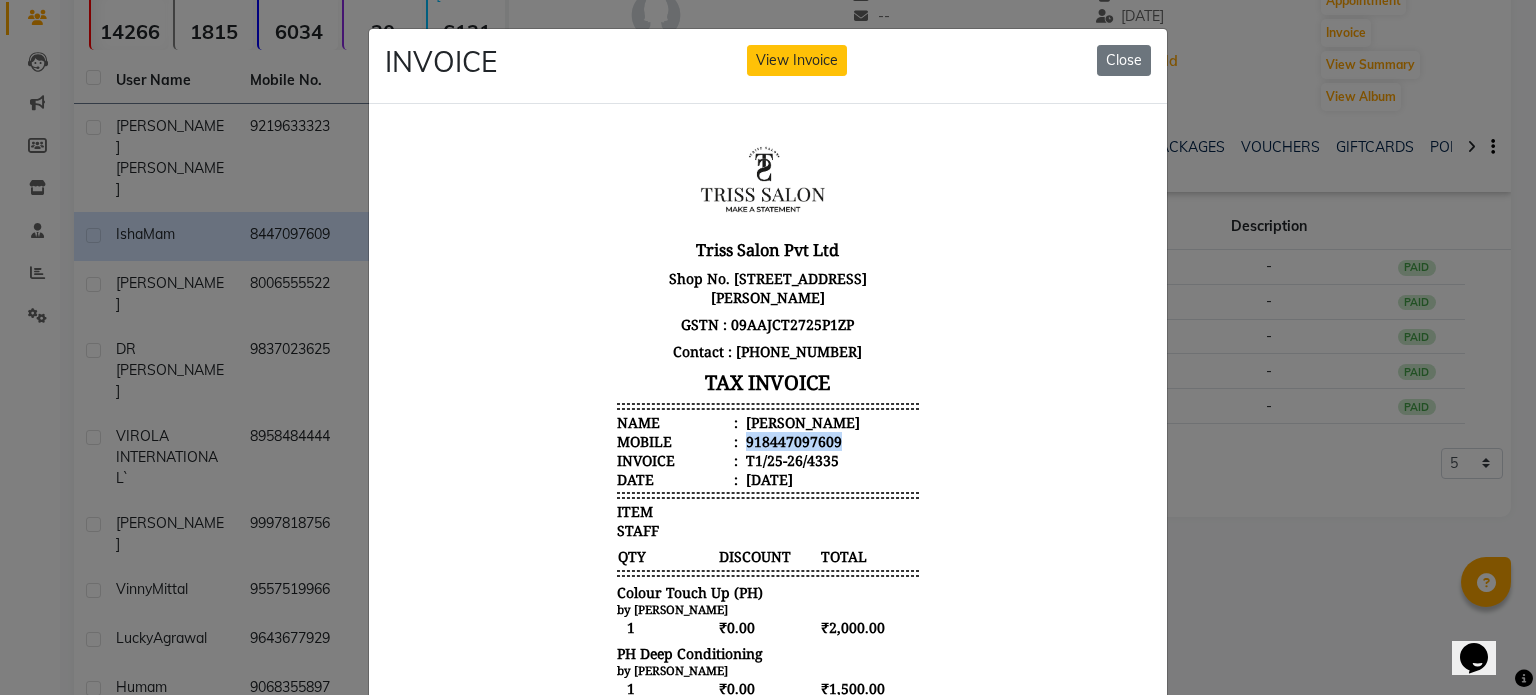 click on "918447097609" at bounding box center (792, 440) 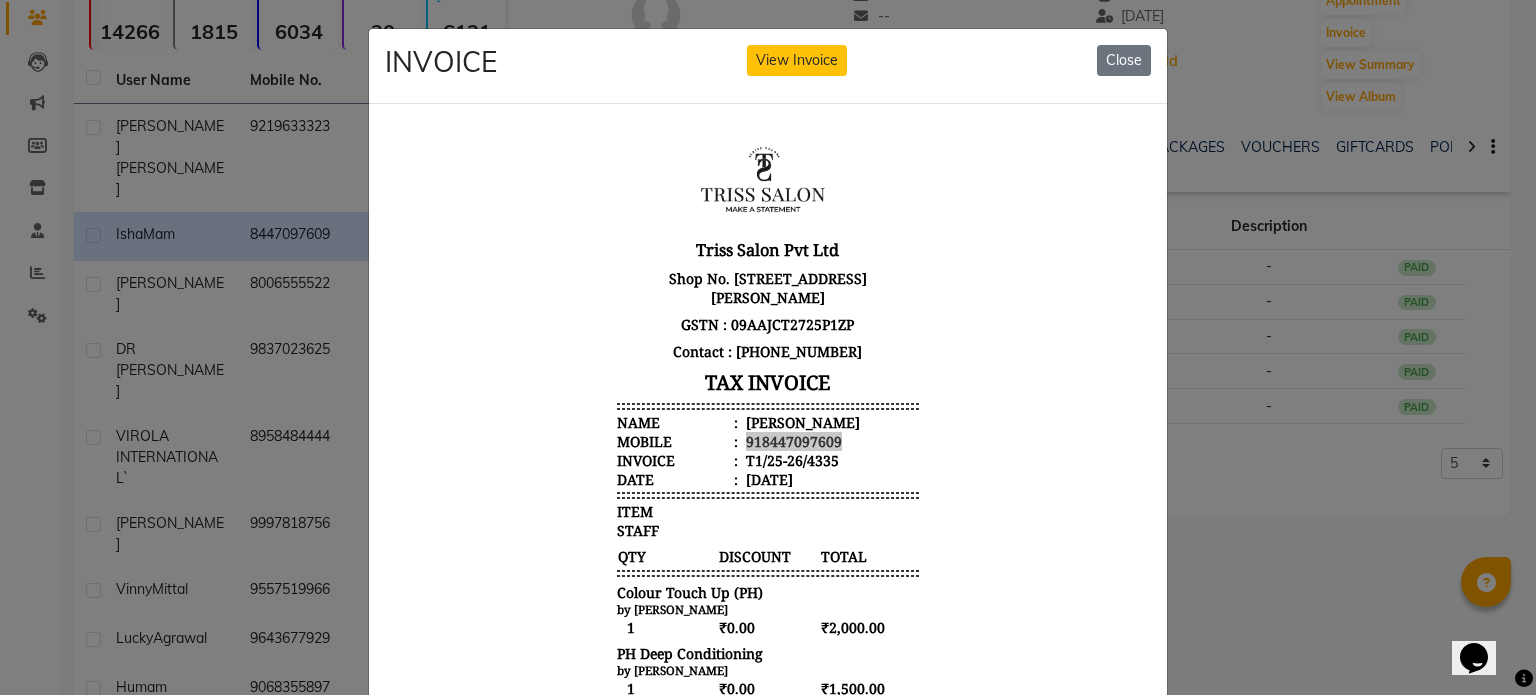 click on "INVOICE View Invoice Close" 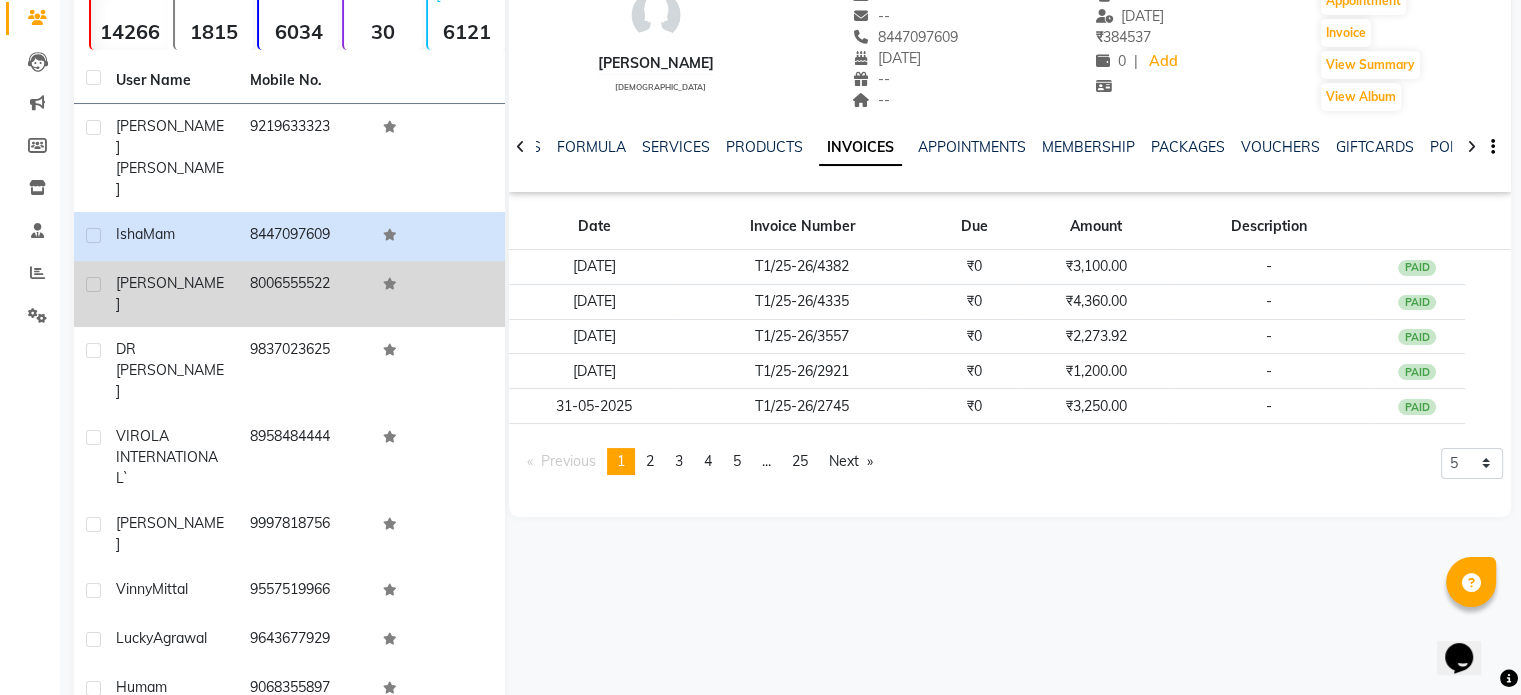 click on "8006555522" 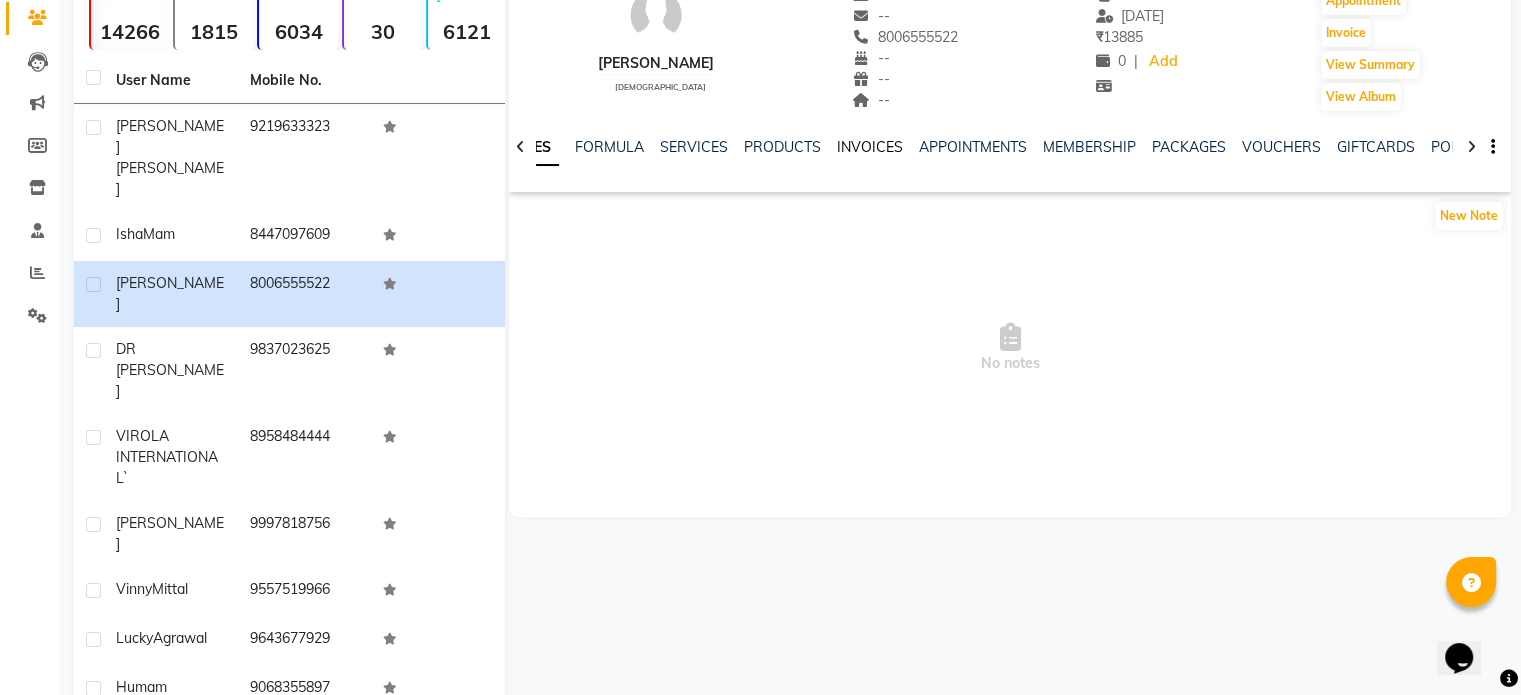 click on "INVOICES" 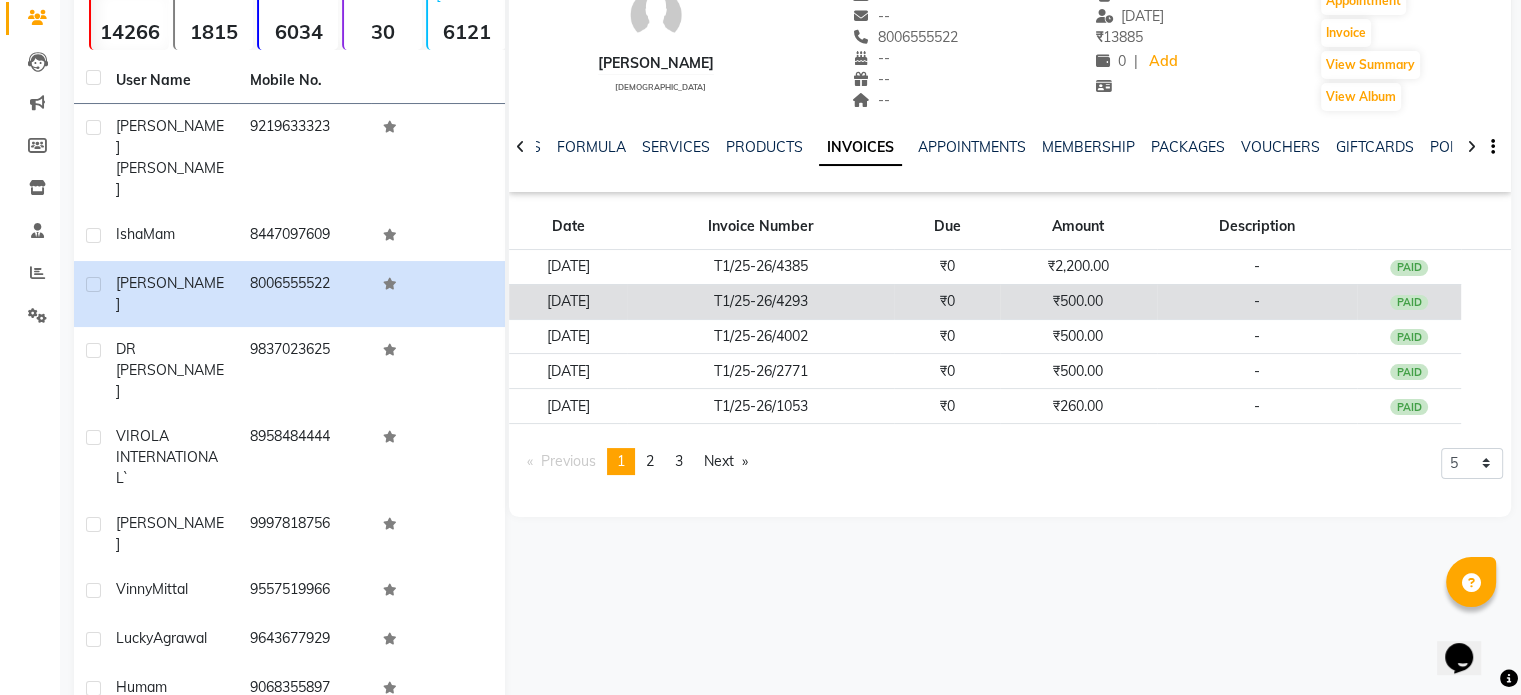 click on "₹0" 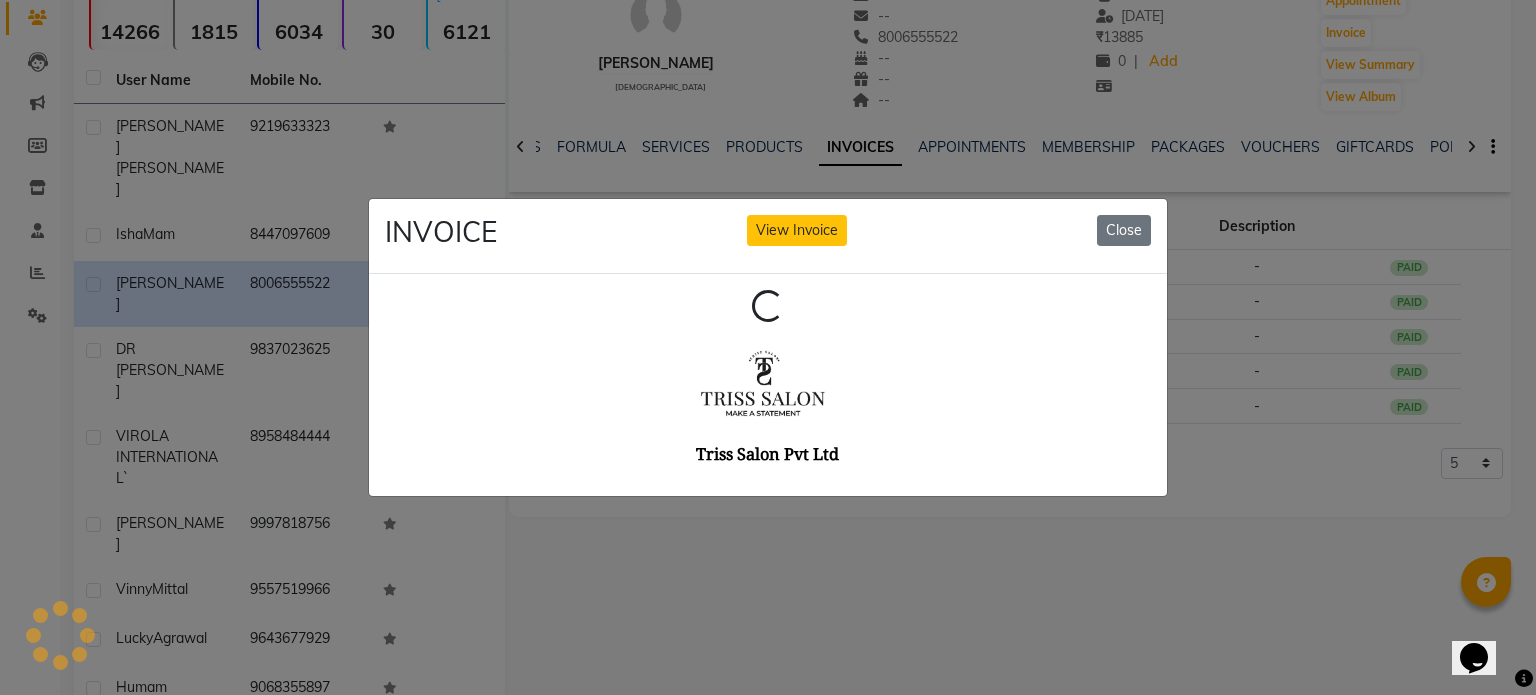 scroll, scrollTop: 0, scrollLeft: 0, axis: both 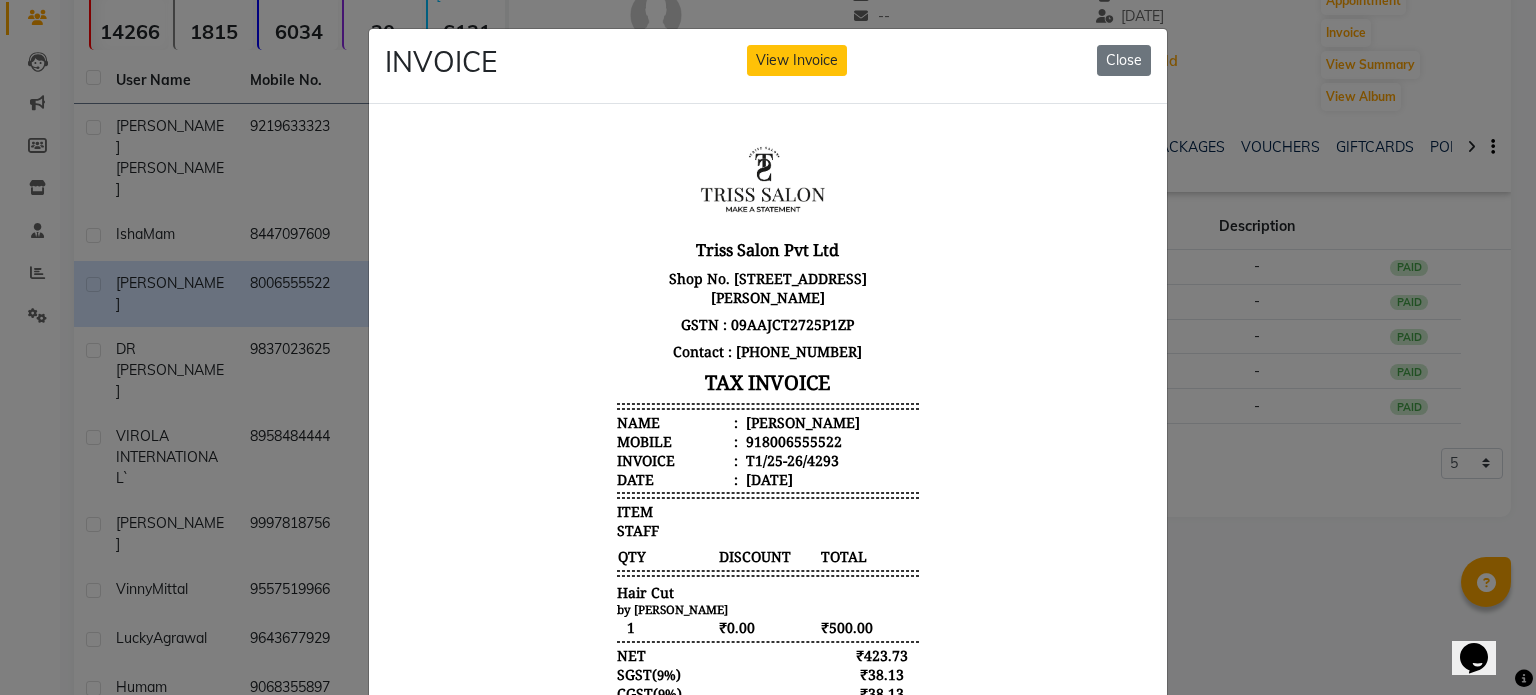 click on "Swastik" at bounding box center [801, 421] 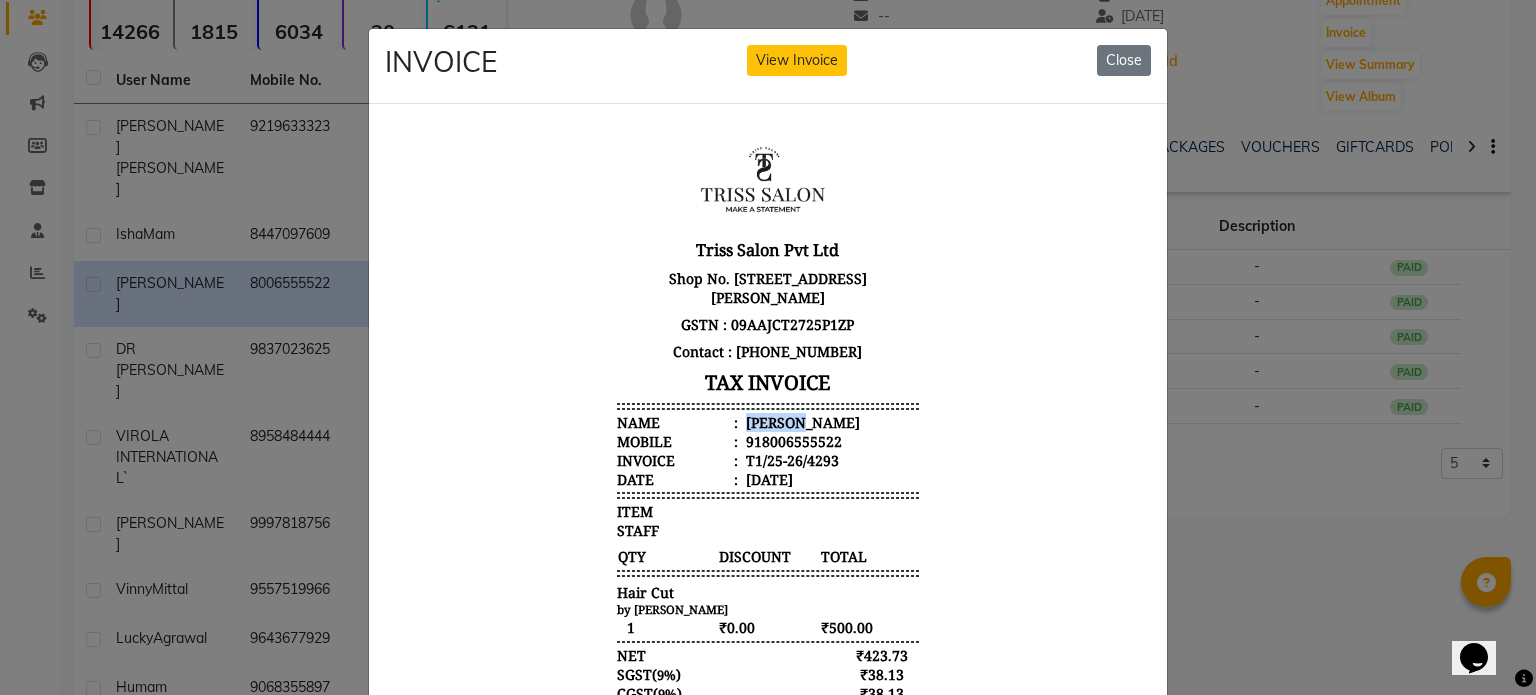 click on "Swastik" at bounding box center (801, 421) 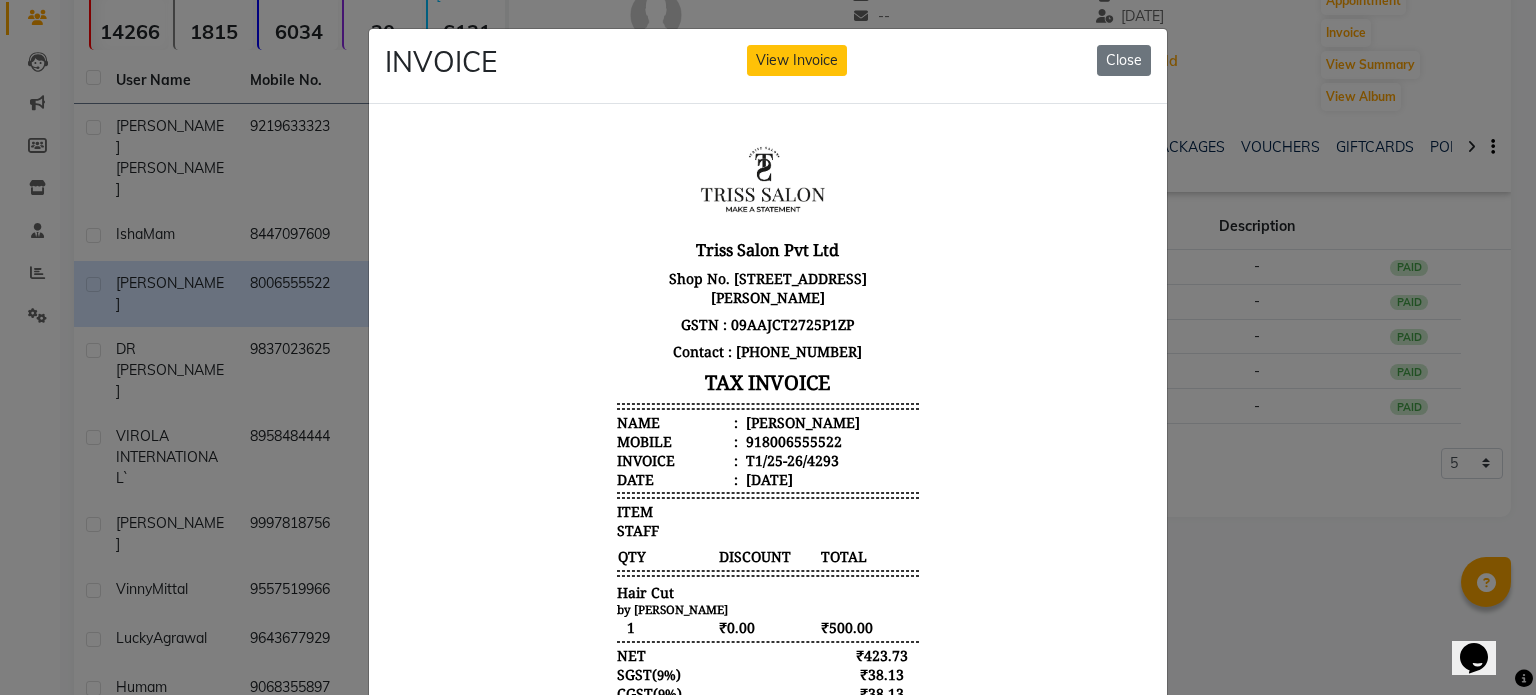 click on "918006555522" at bounding box center (792, 440) 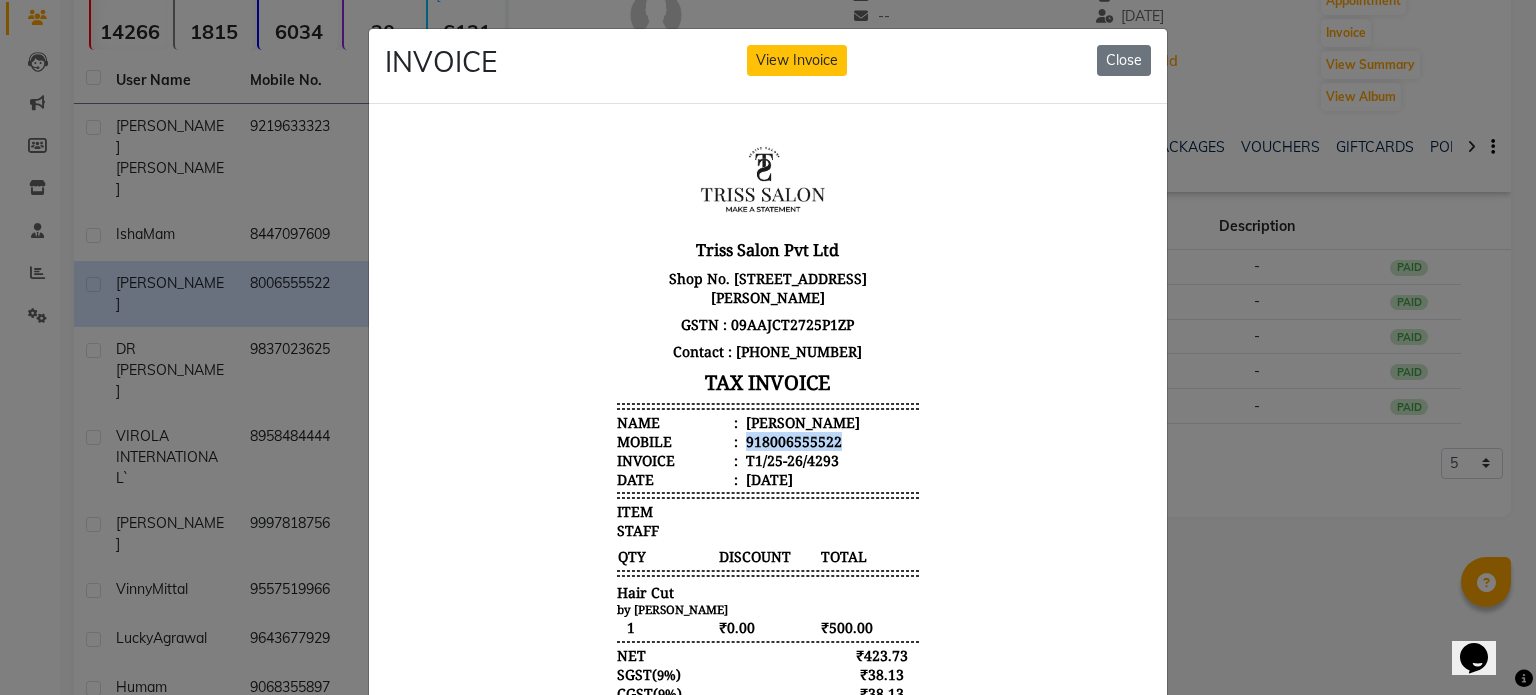 click on "918006555522" at bounding box center (792, 440) 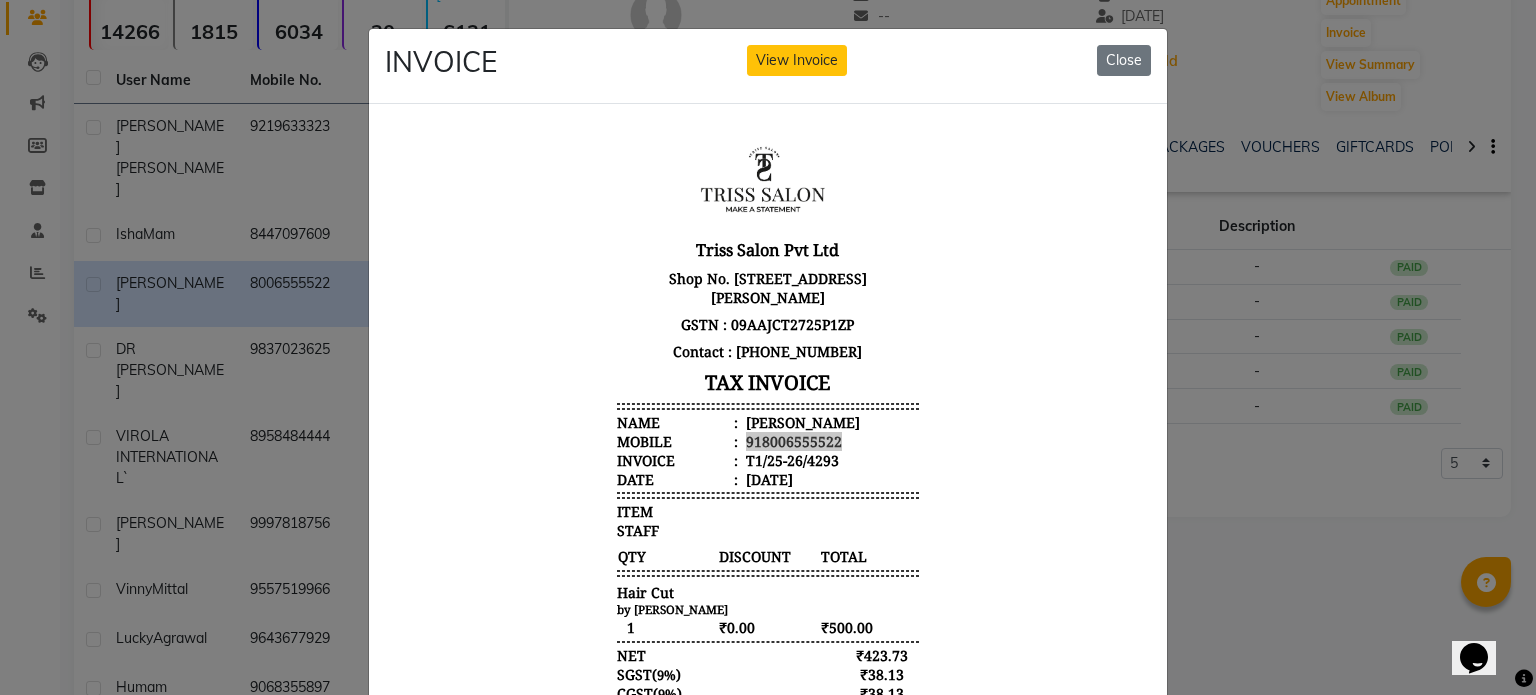 click on "INVOICE View Invoice Close" 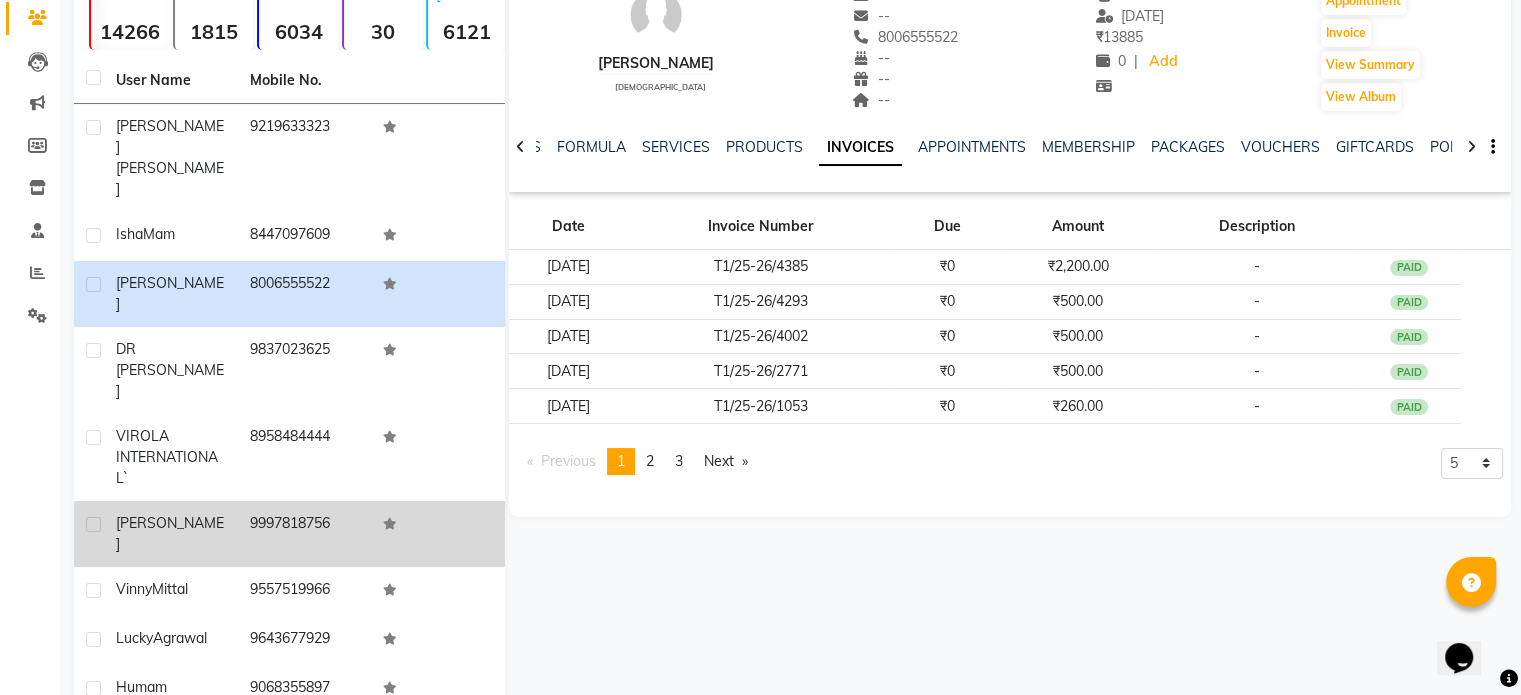click on "Darshna" 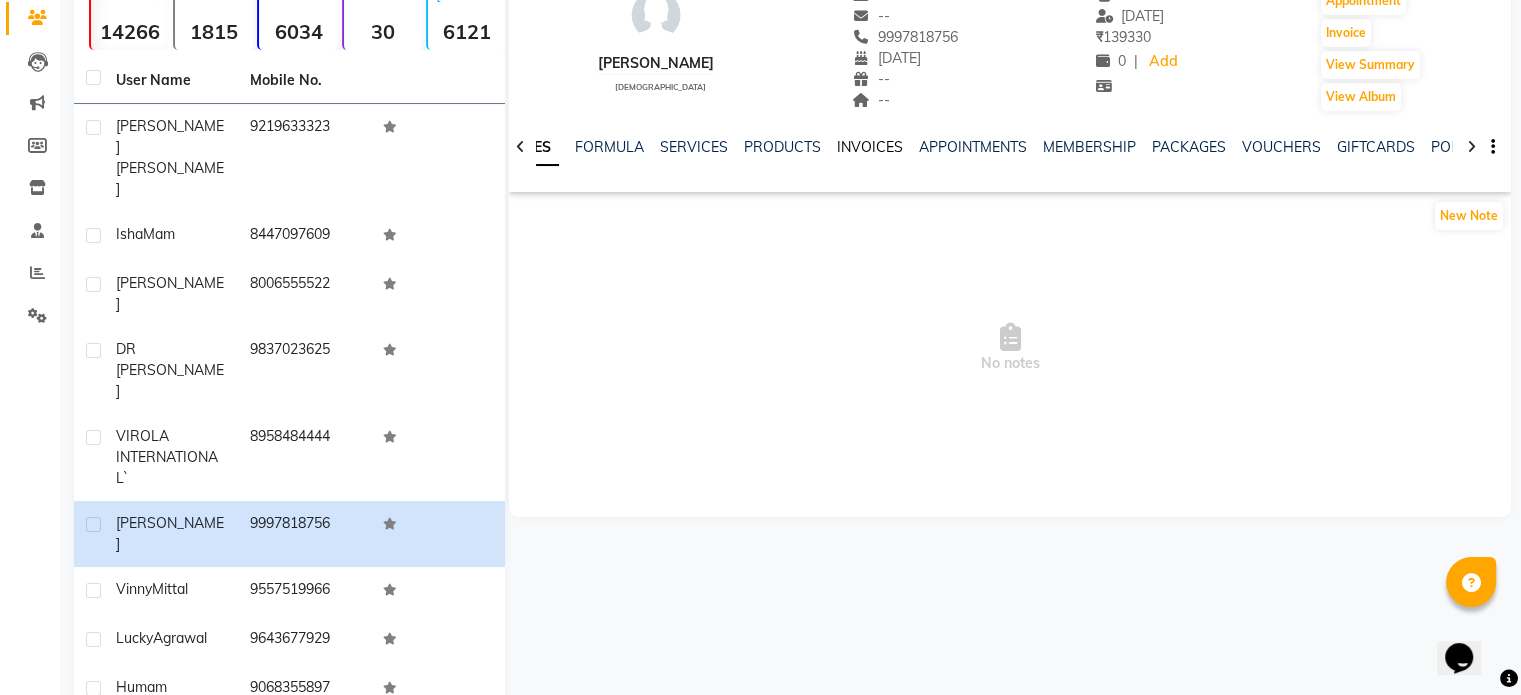 click on "INVOICES" 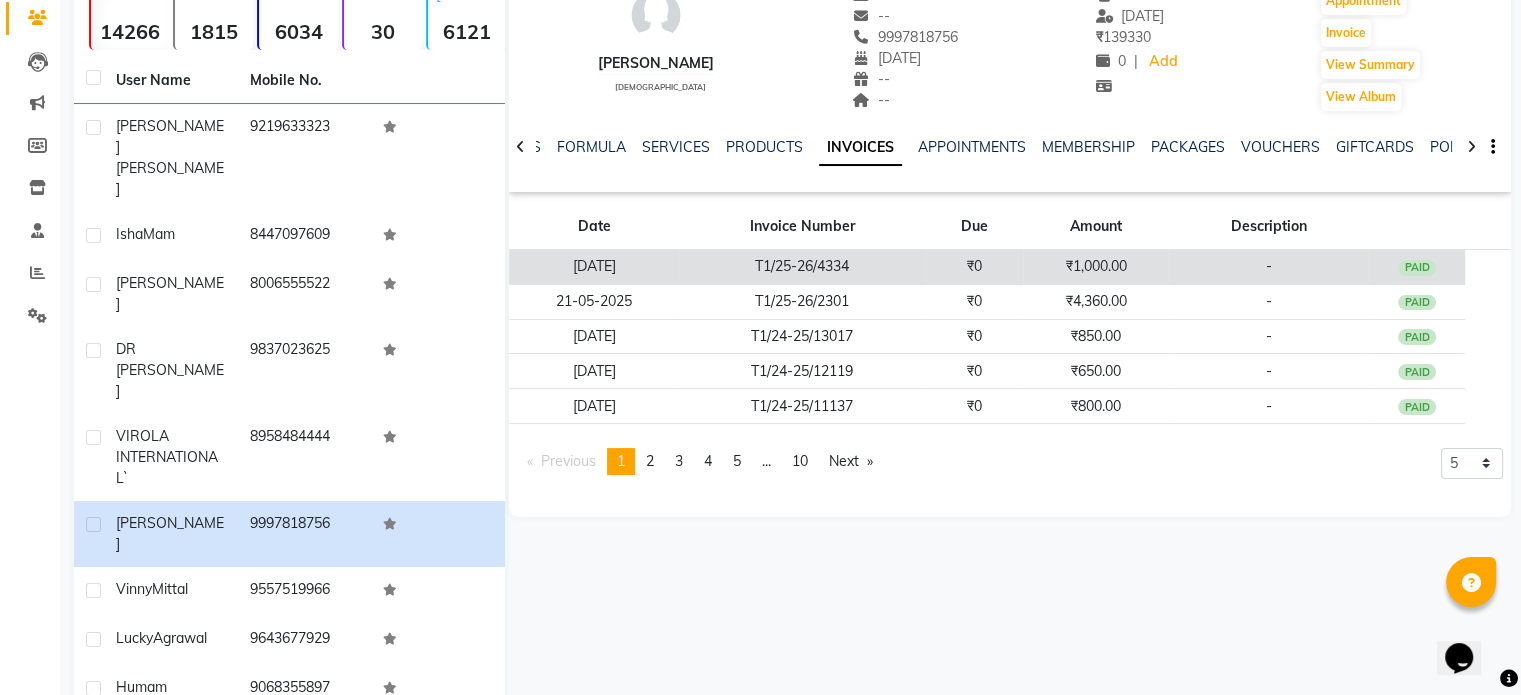 click on "T1/25-26/4334" 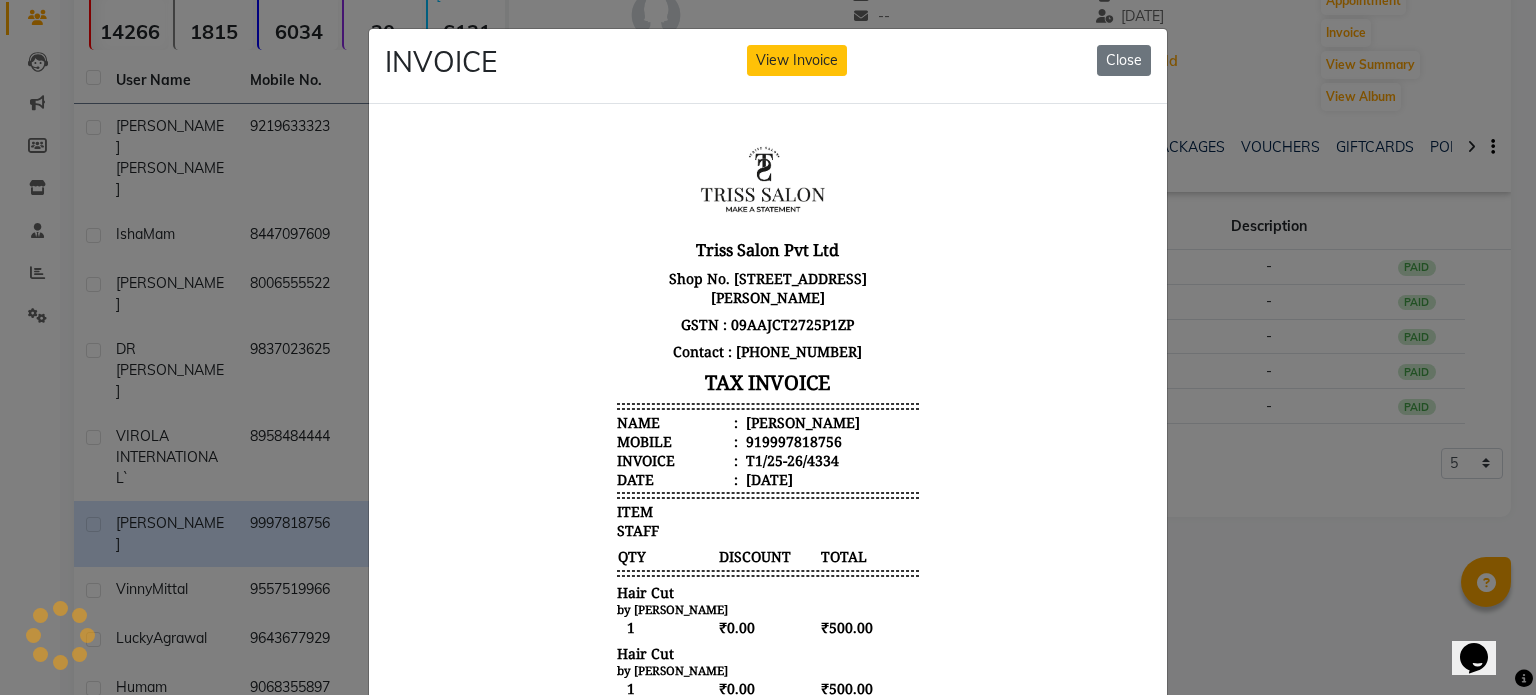 scroll, scrollTop: 0, scrollLeft: 0, axis: both 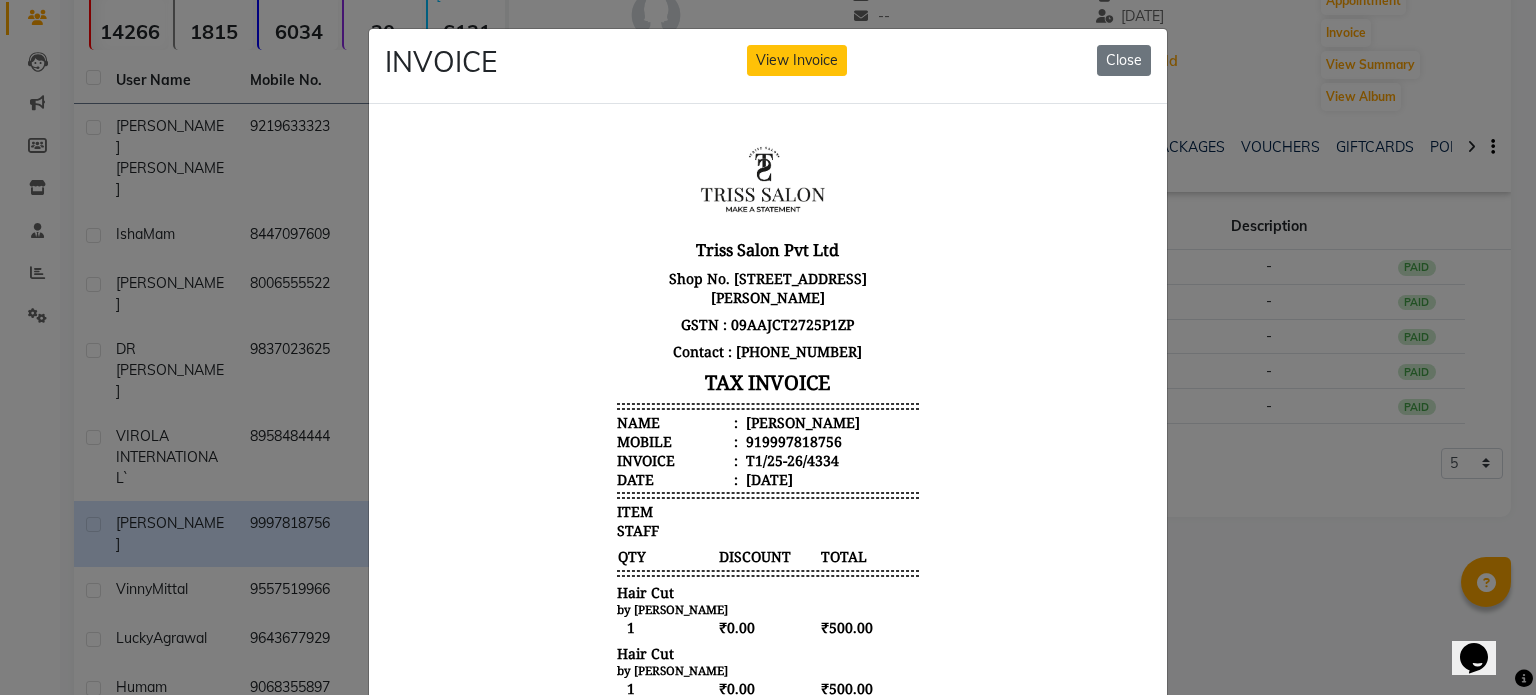 click on "Darshna" at bounding box center [801, 421] 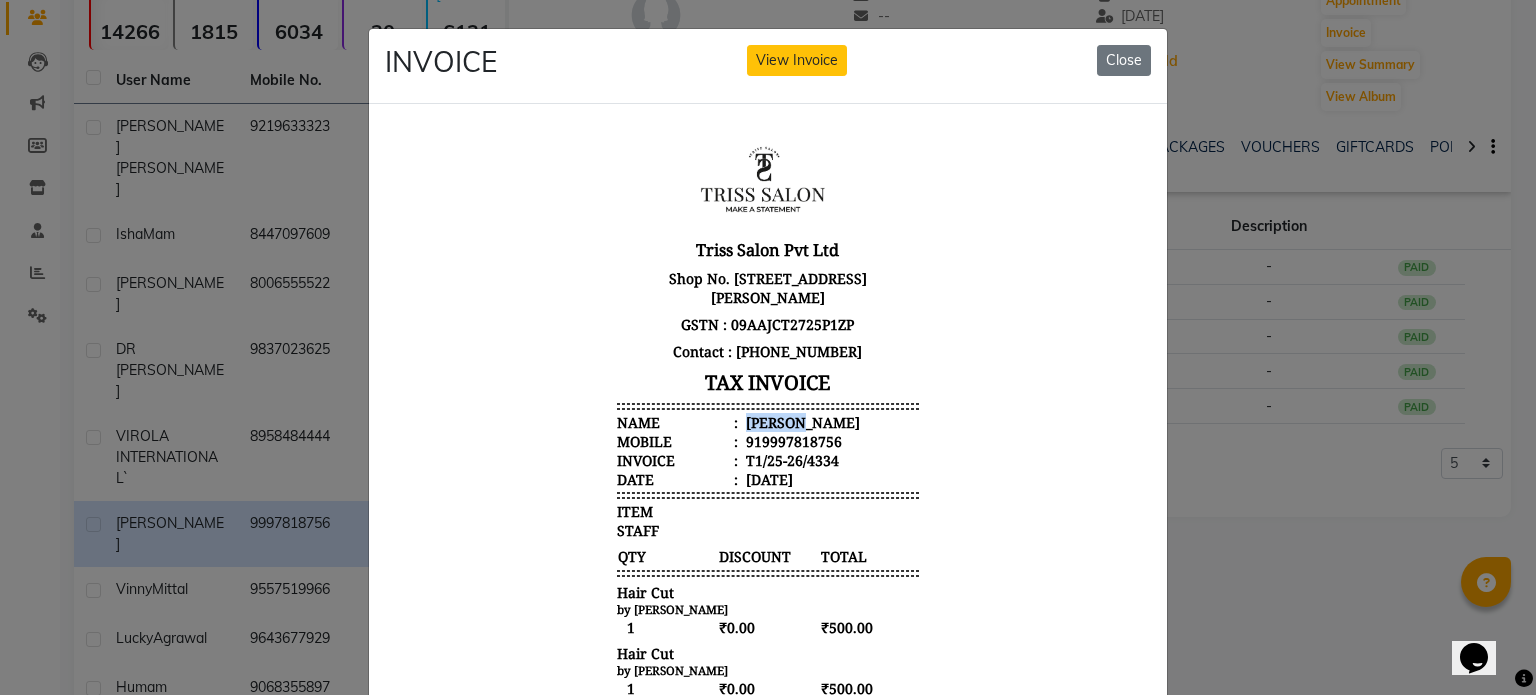 click on "Darshna" at bounding box center (801, 421) 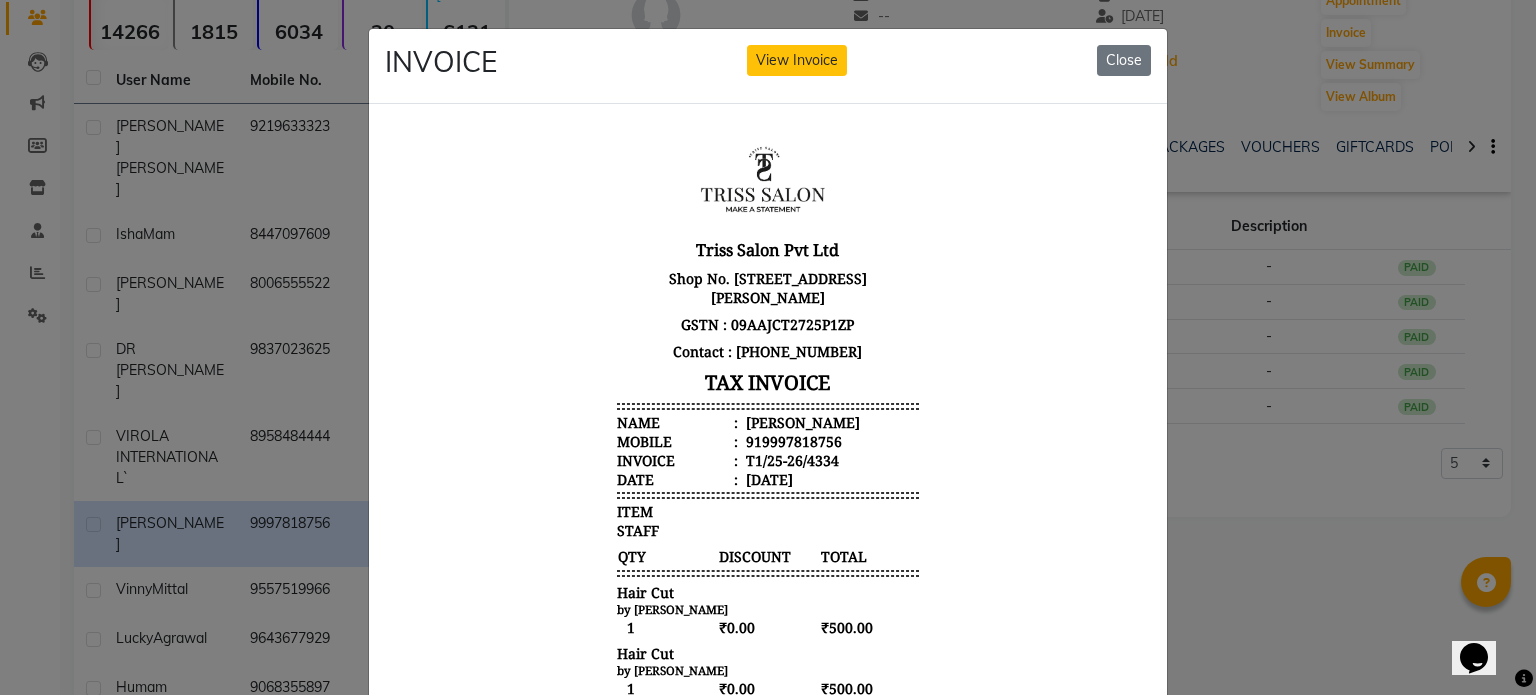 click on "919997818756" at bounding box center (792, 440) 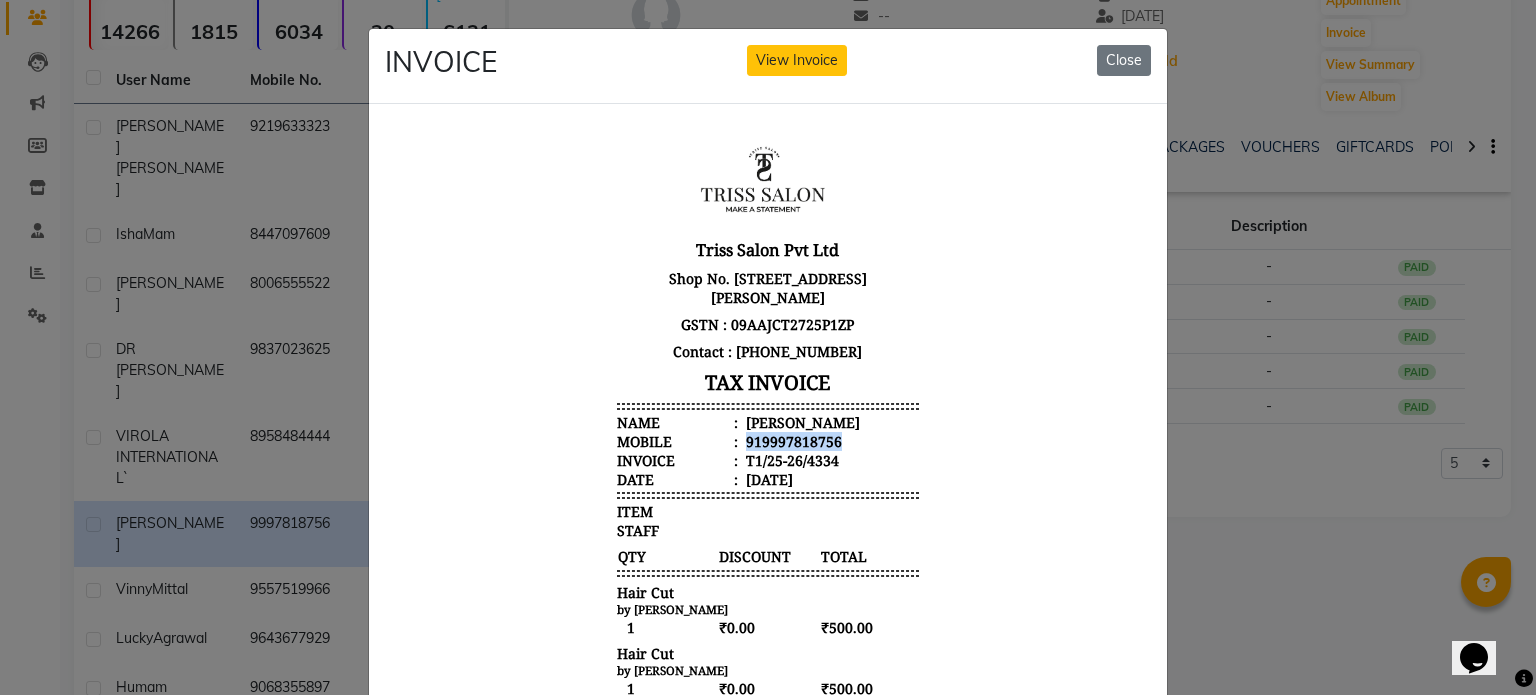 click on "919997818756" at bounding box center (792, 440) 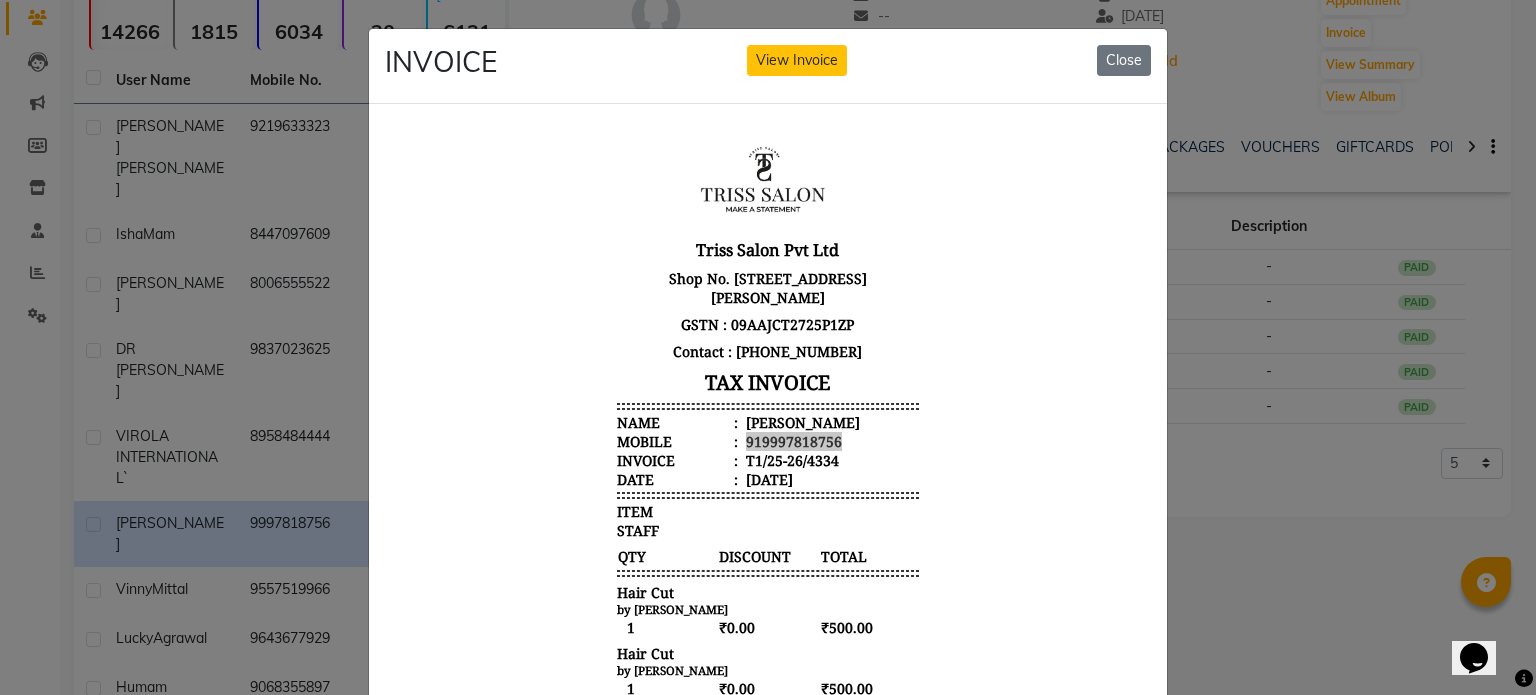 click on "INVOICE View Invoice Close" 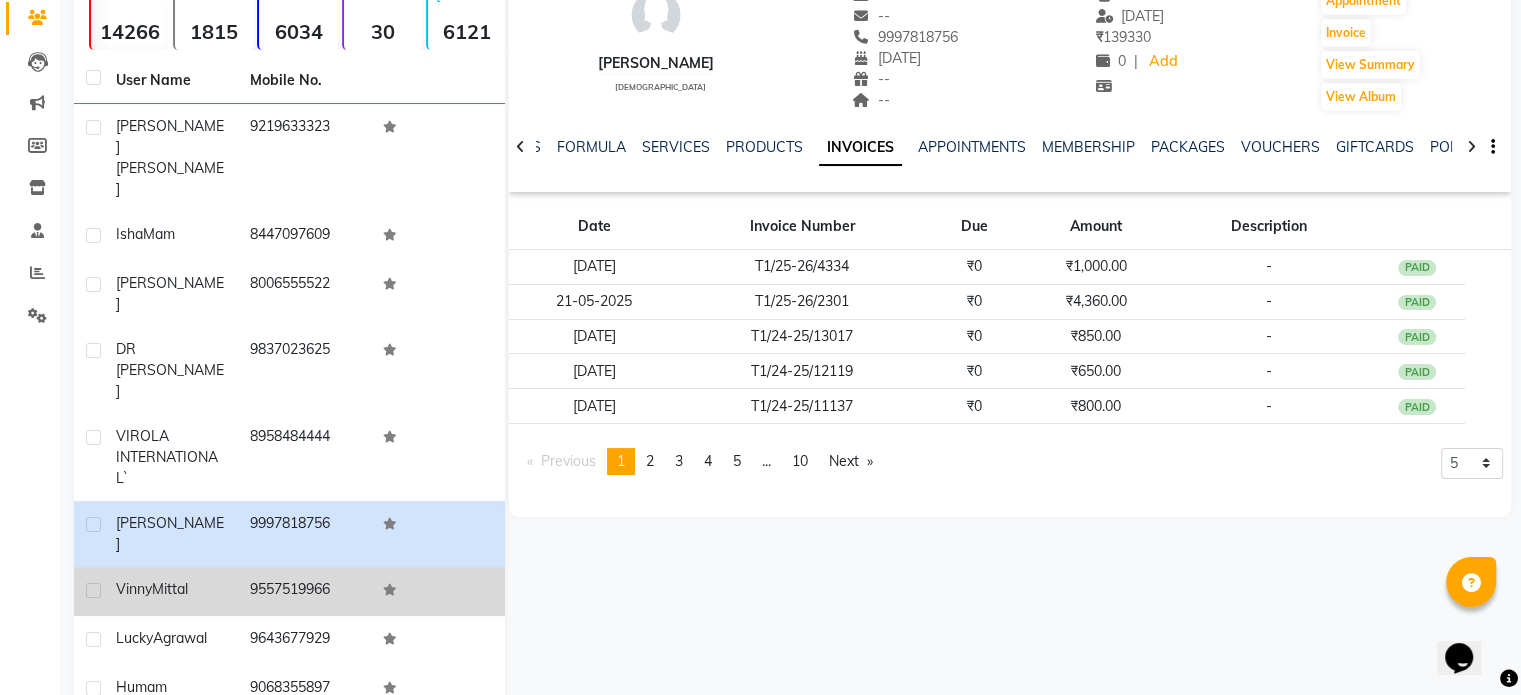 click on "9557519966" 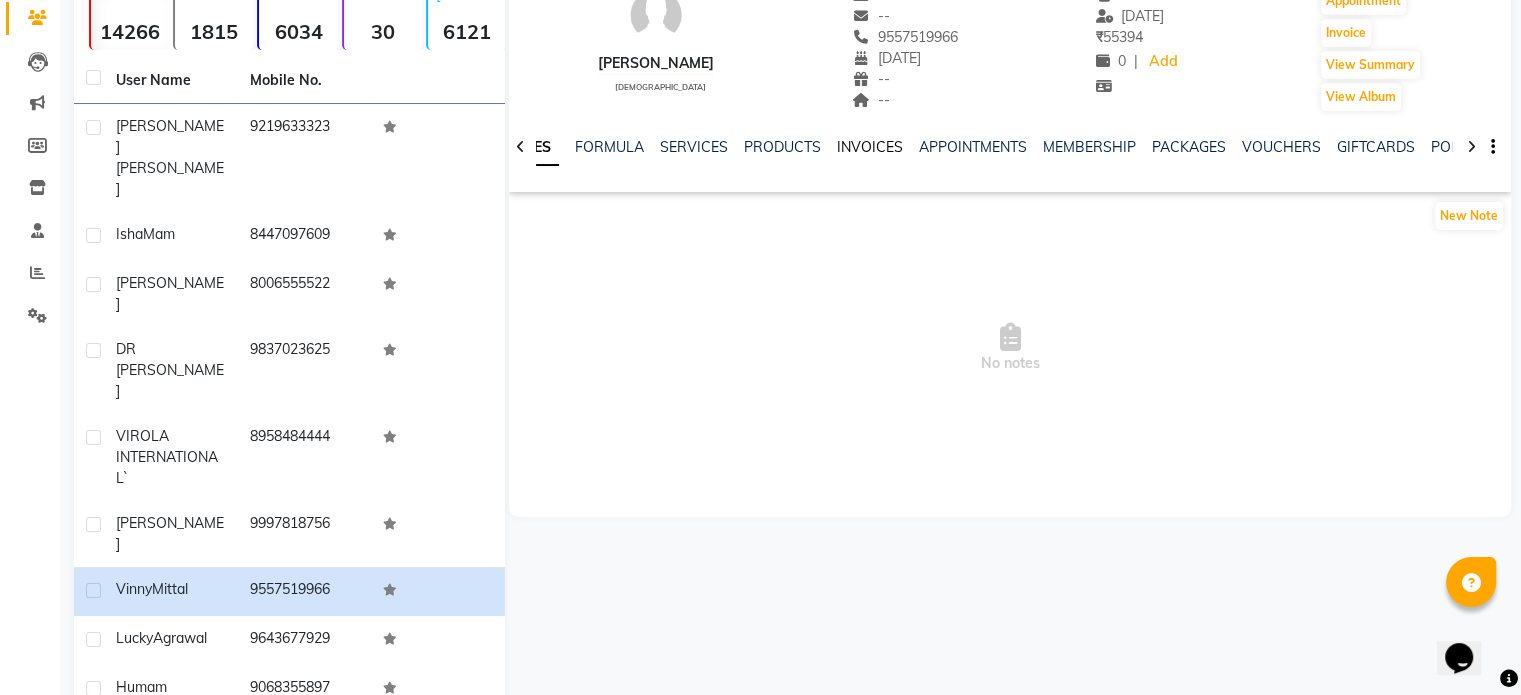 click on "INVOICES" 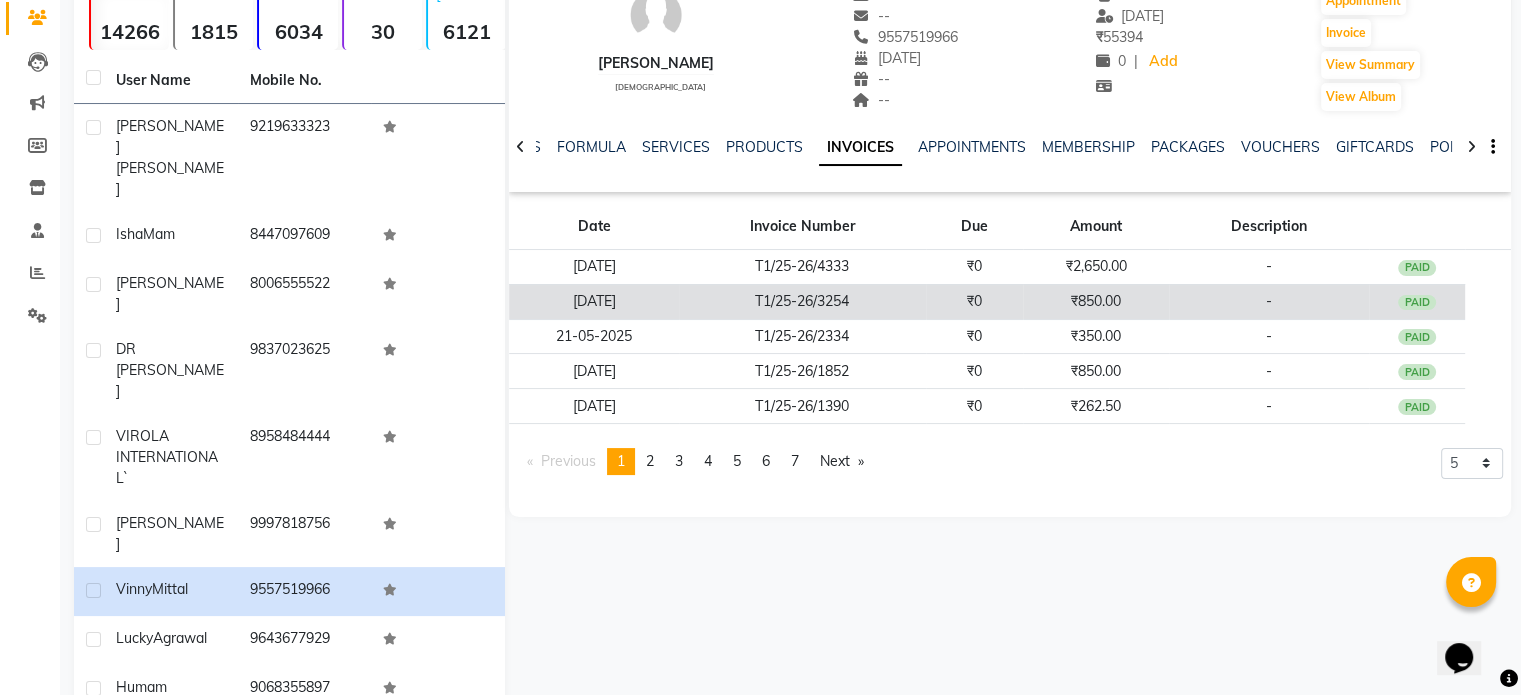 click on "₹0" 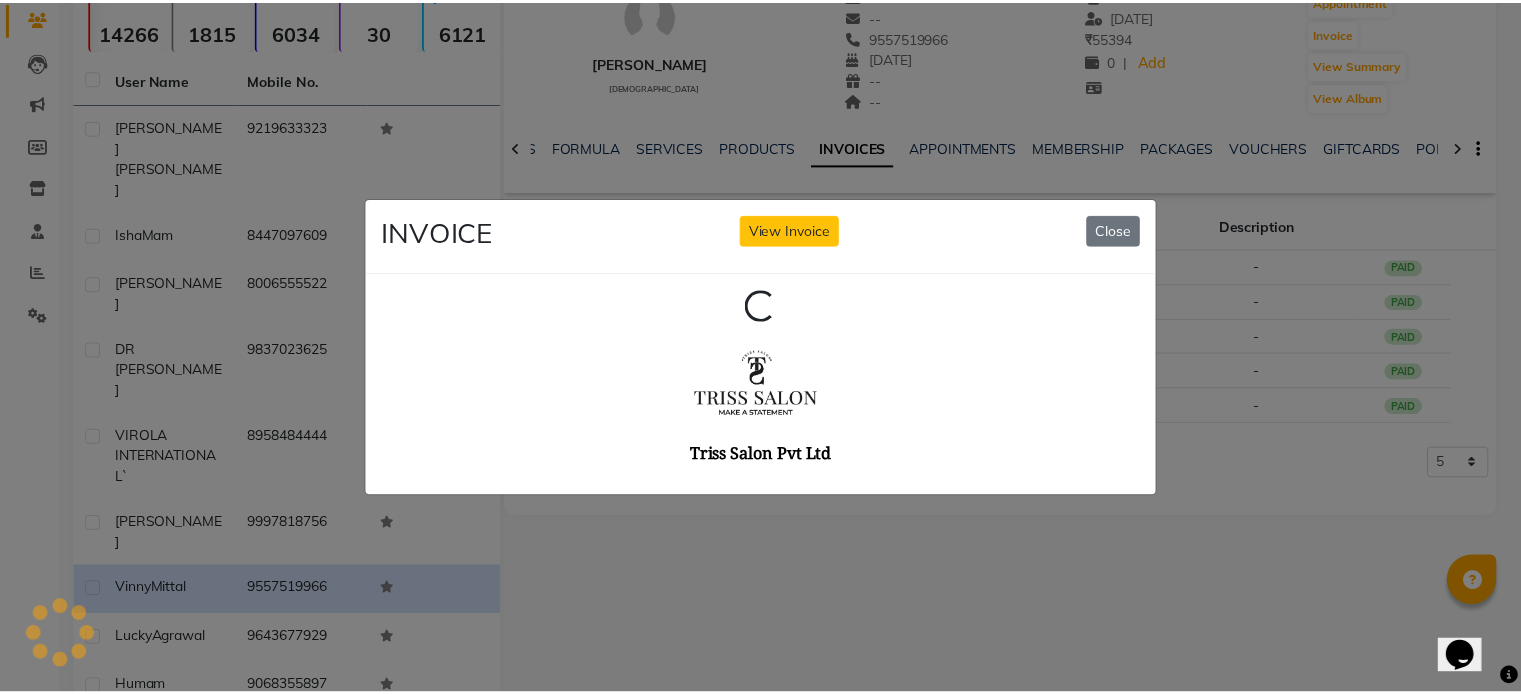 scroll, scrollTop: 0, scrollLeft: 0, axis: both 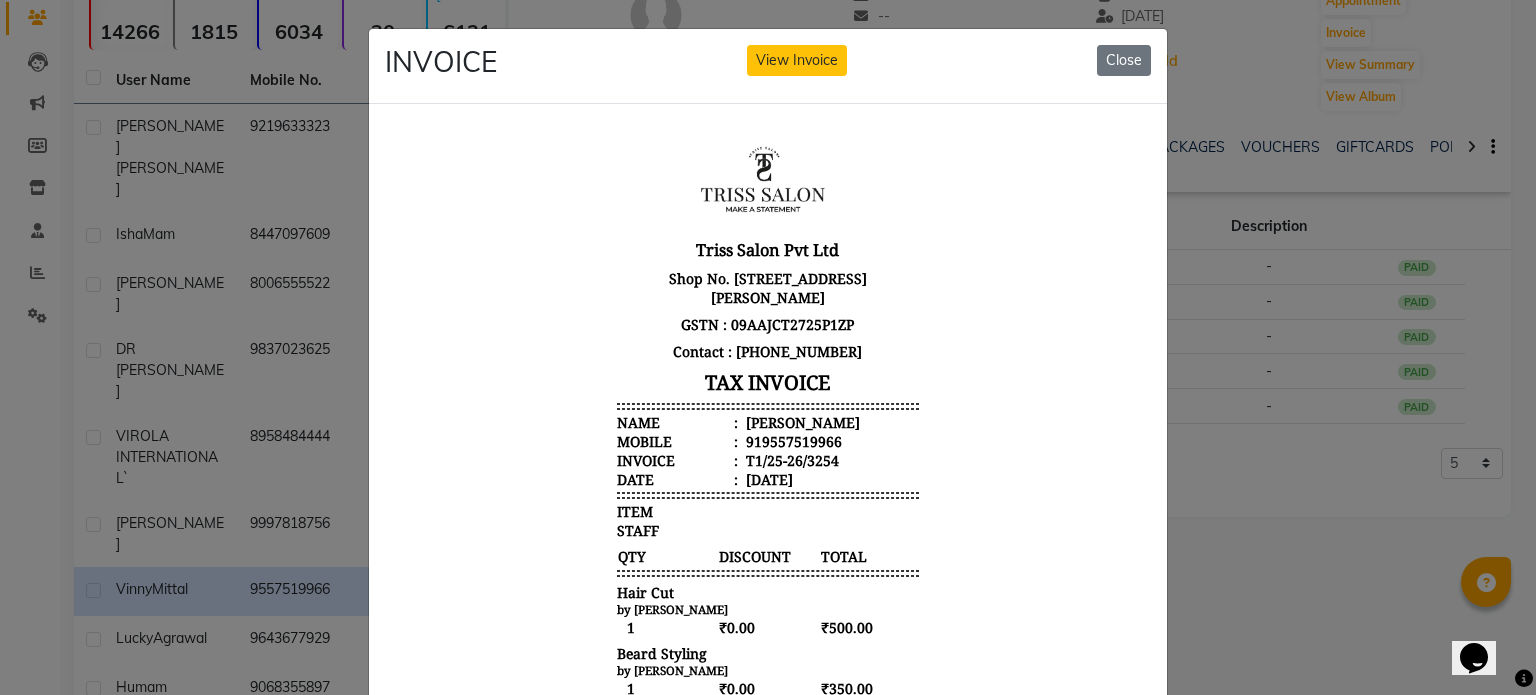 click on "Vinny Mittal" at bounding box center (801, 421) 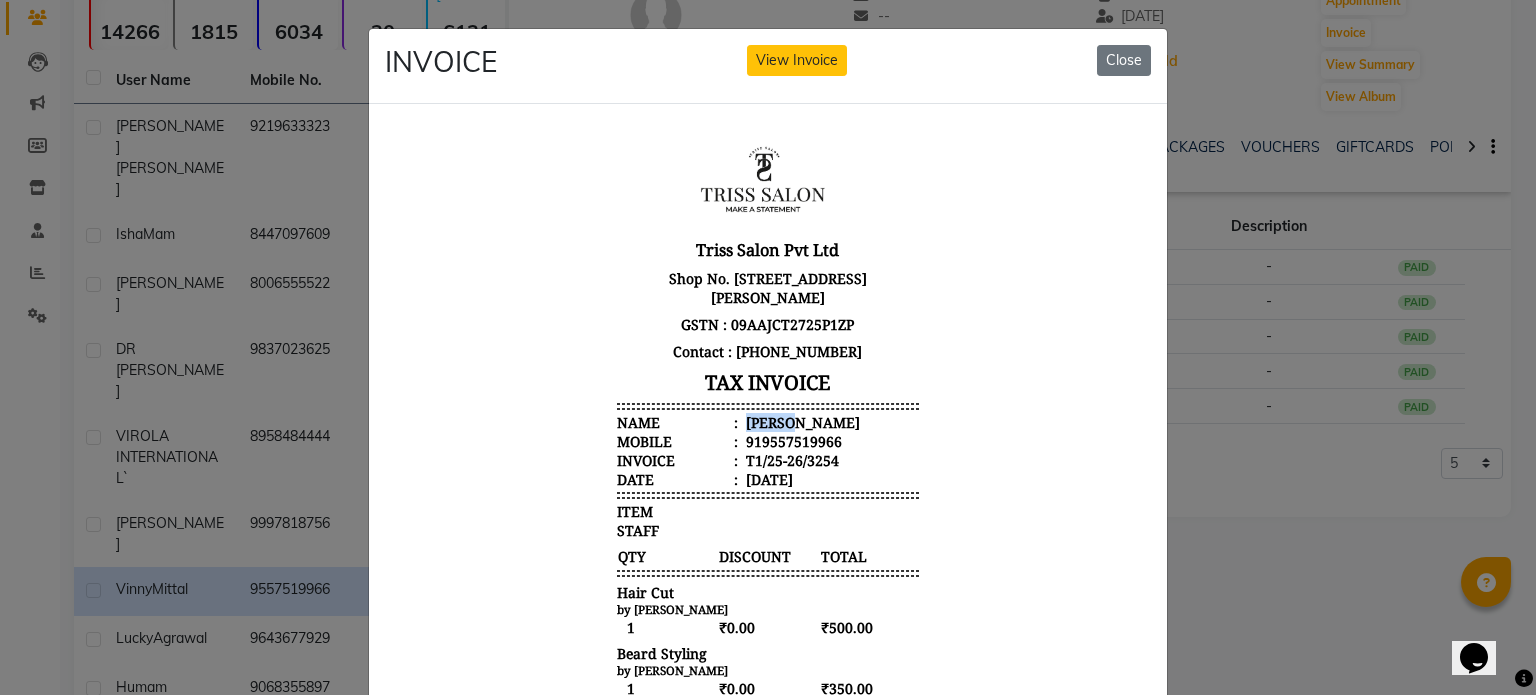 click on "Vinny Mittal" at bounding box center (801, 421) 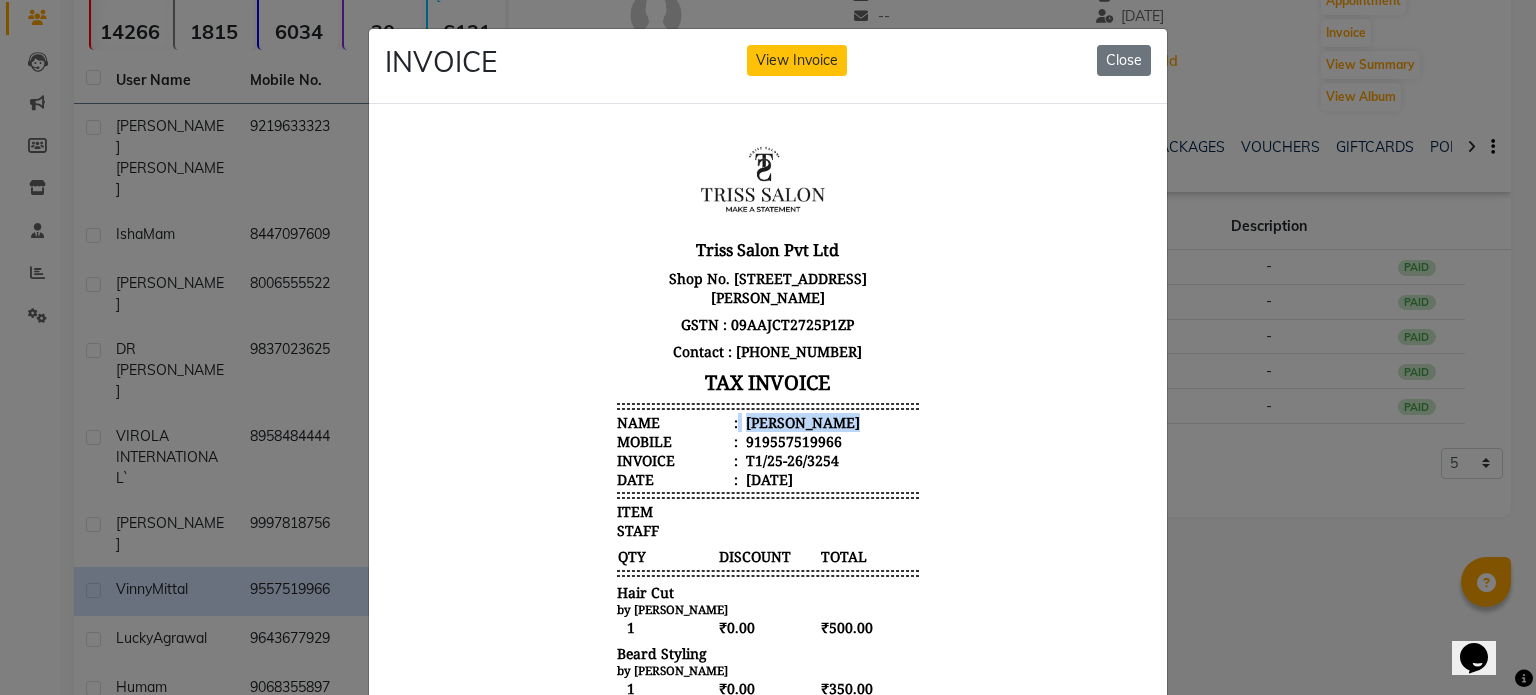 click on "Vinny Mittal" at bounding box center [801, 421] 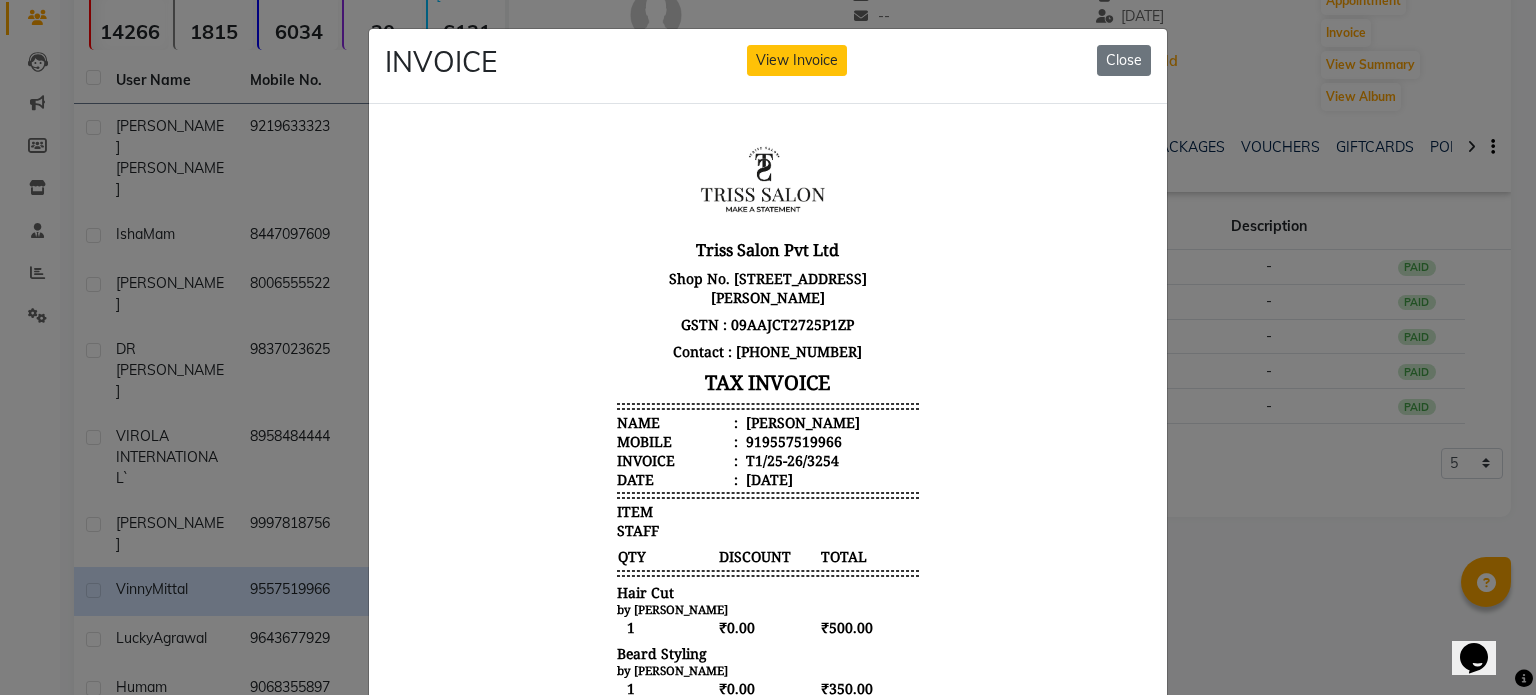 click on "919557519966" at bounding box center [792, 440] 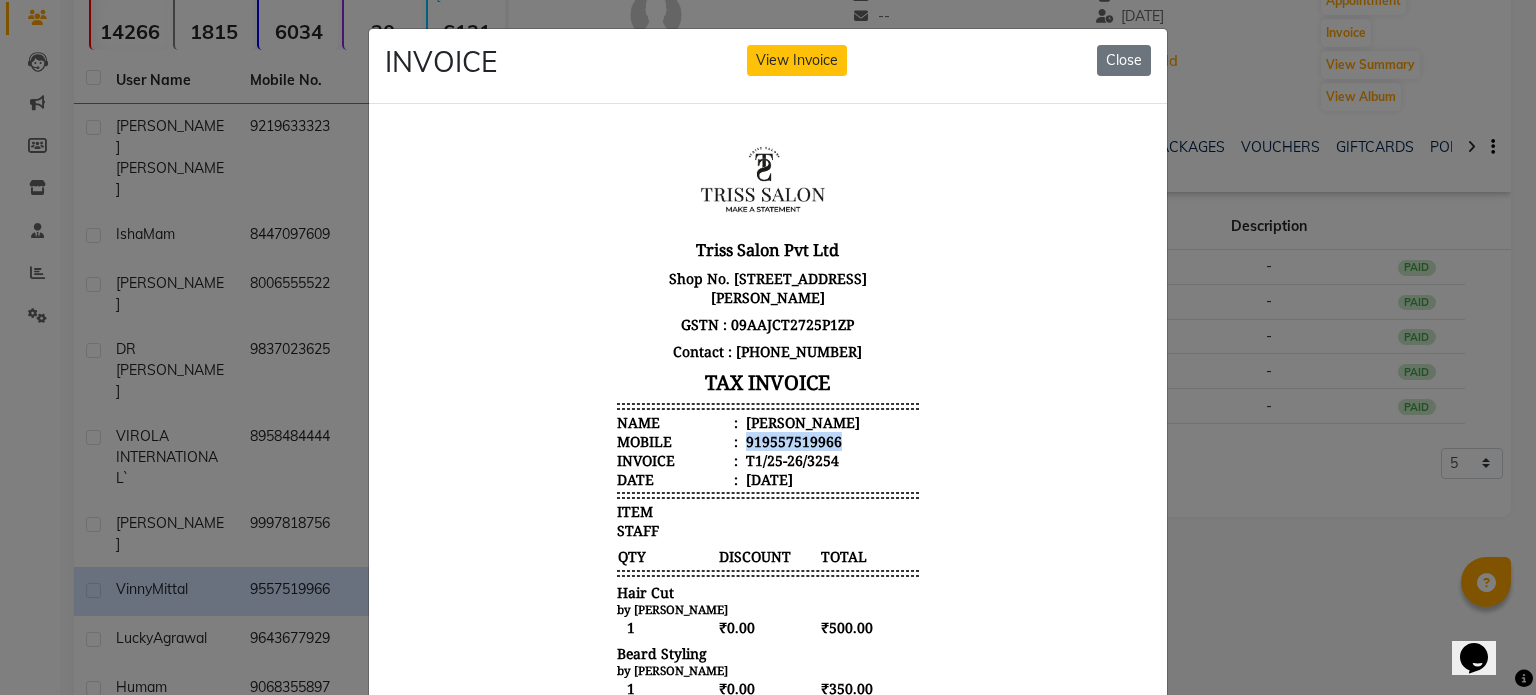 click on "919557519966" at bounding box center (792, 440) 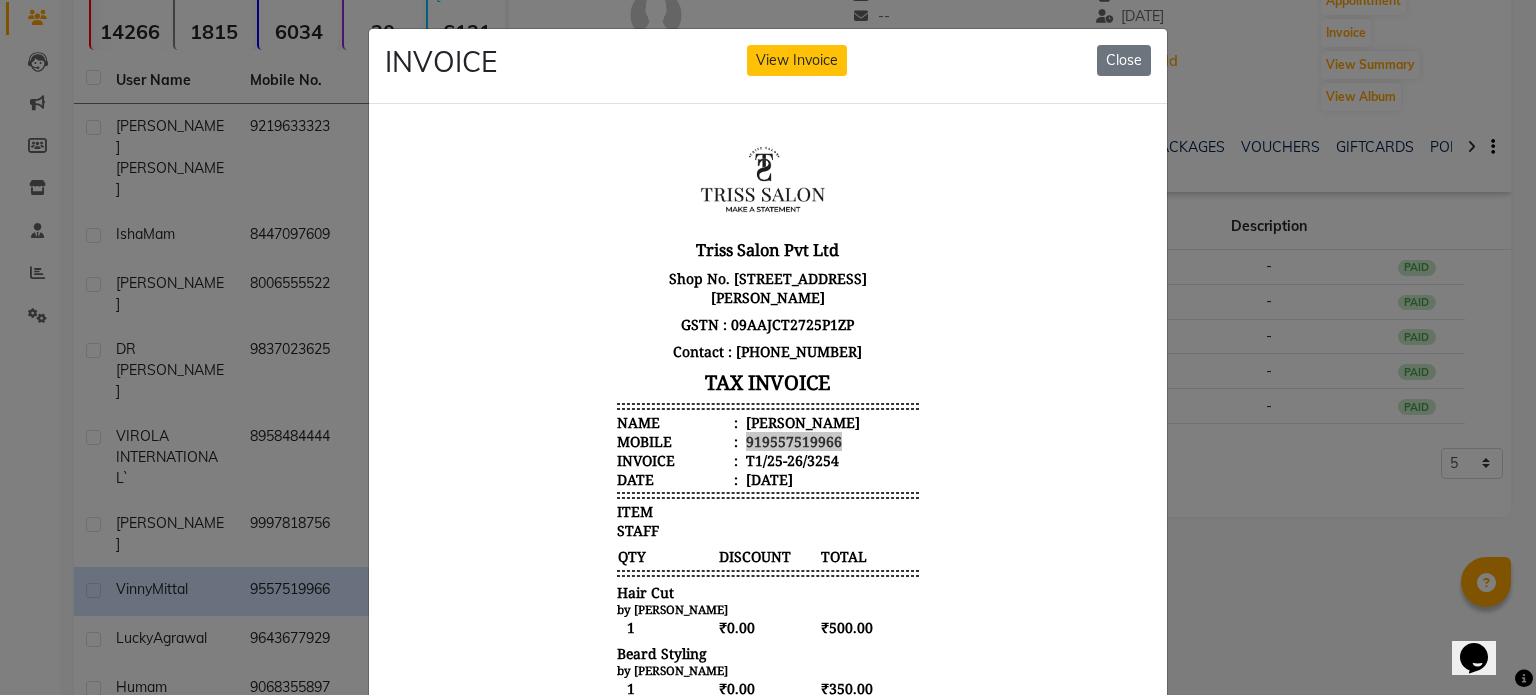 click on "INVOICE View Invoice Close" 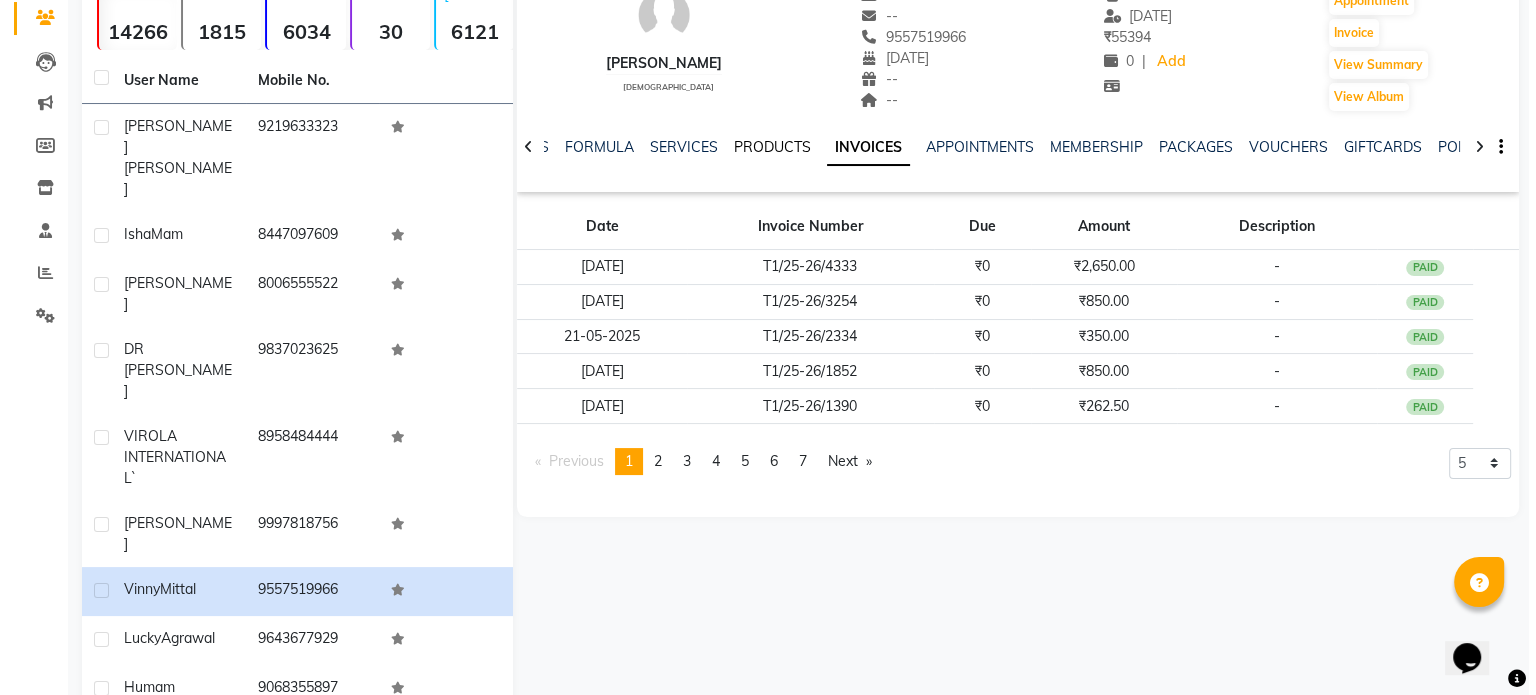 scroll, scrollTop: 192, scrollLeft: 0, axis: vertical 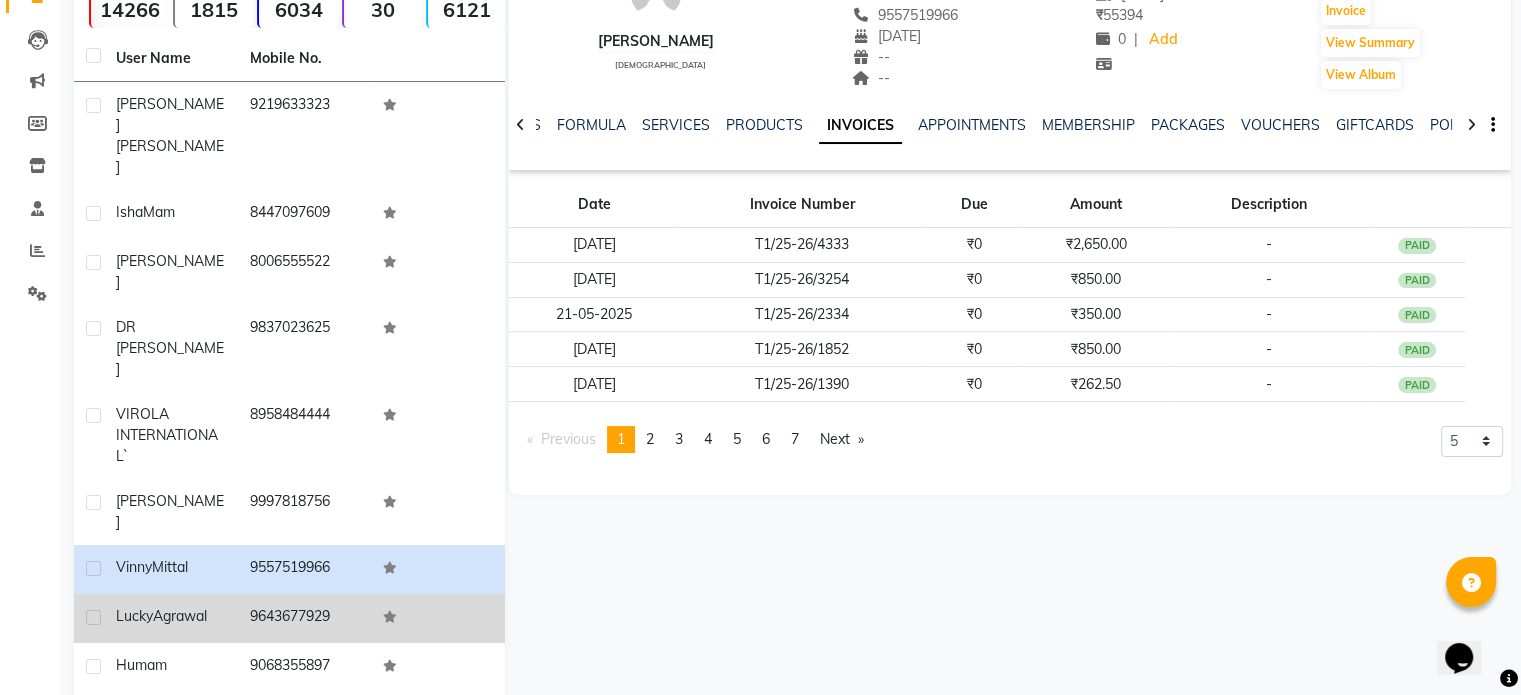 click on "9643677929" 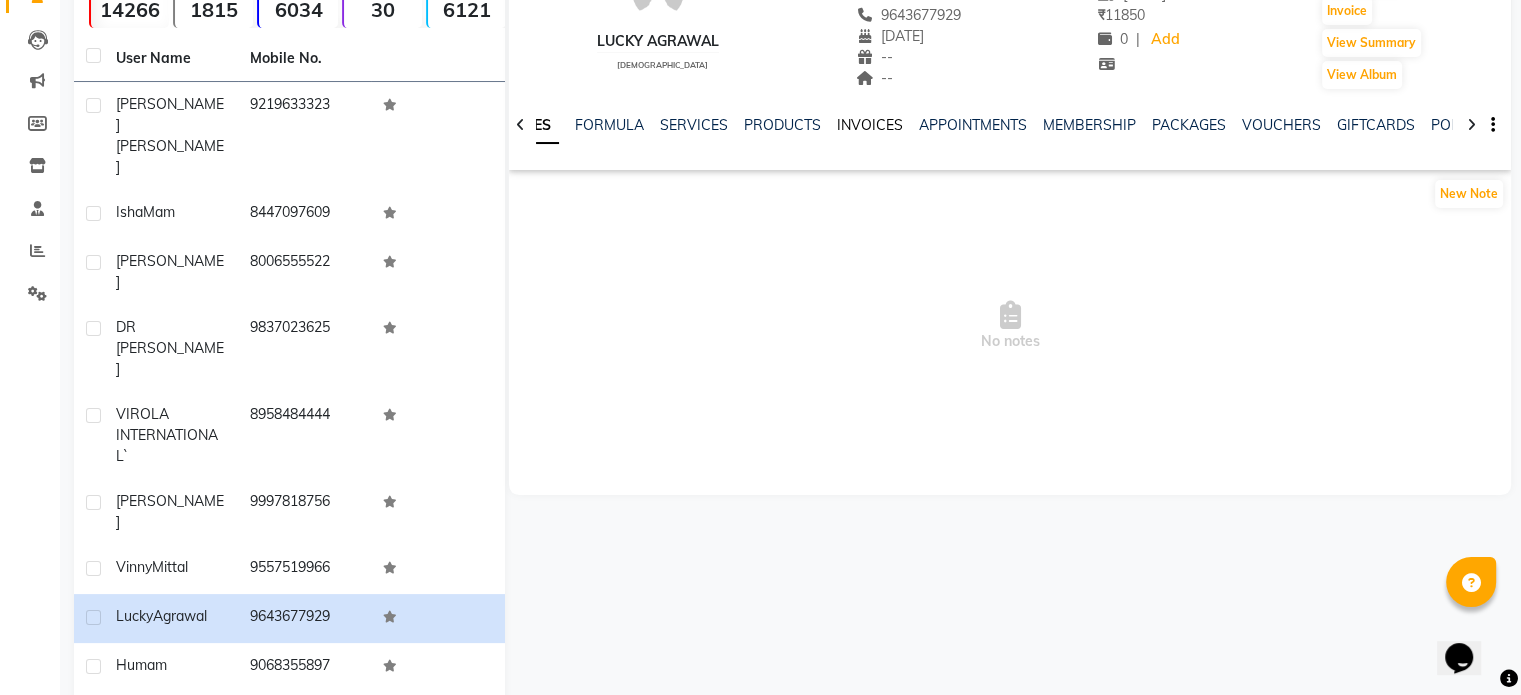 click on "INVOICES" 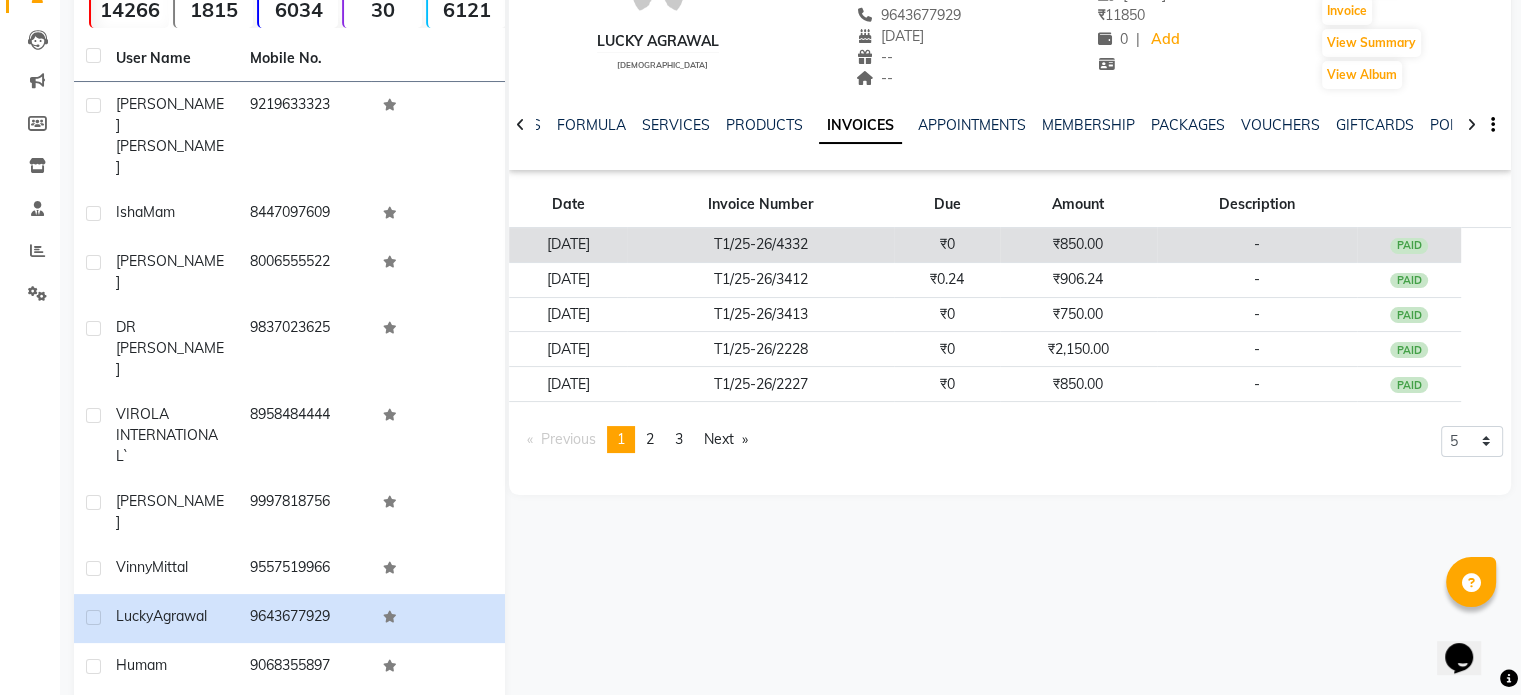 click on "T1/25-26/4332" 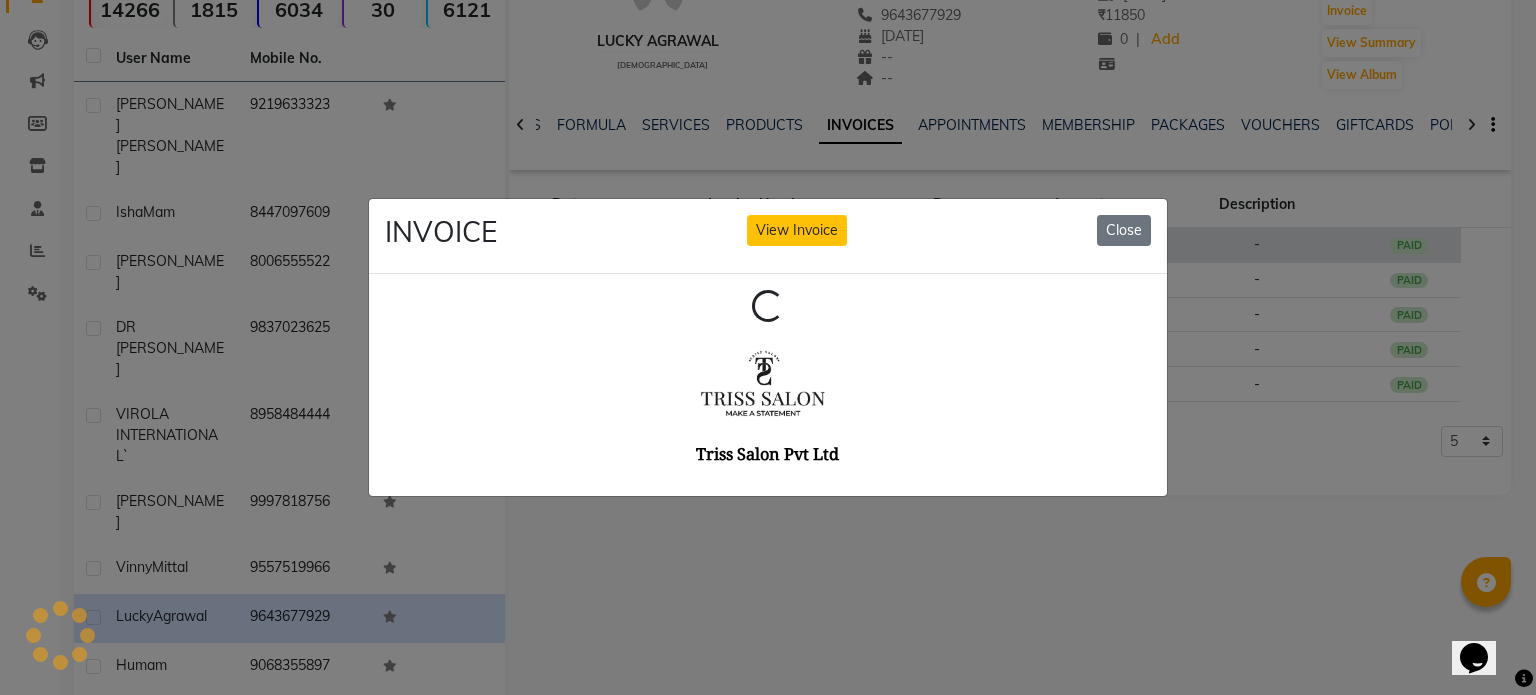 scroll, scrollTop: 0, scrollLeft: 0, axis: both 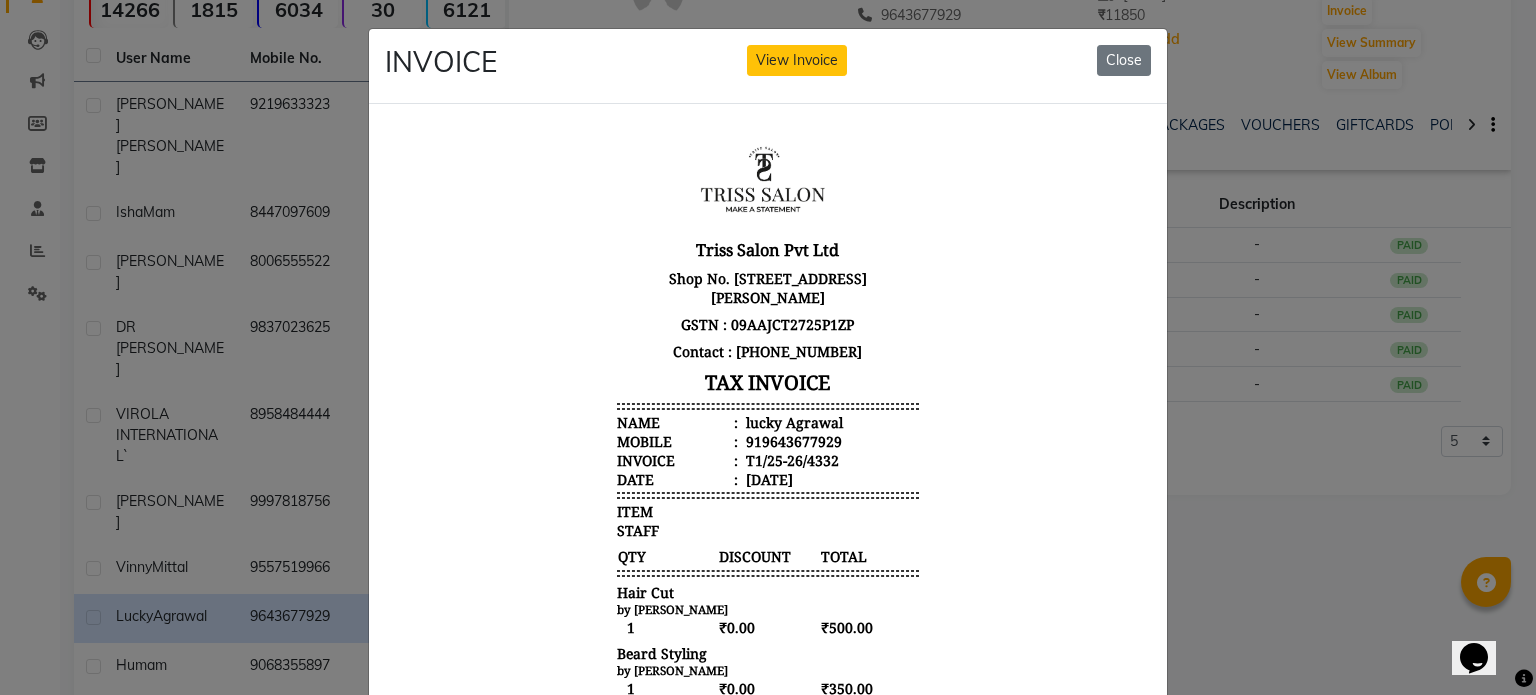 click on "lucky Agrawal" at bounding box center (792, 421) 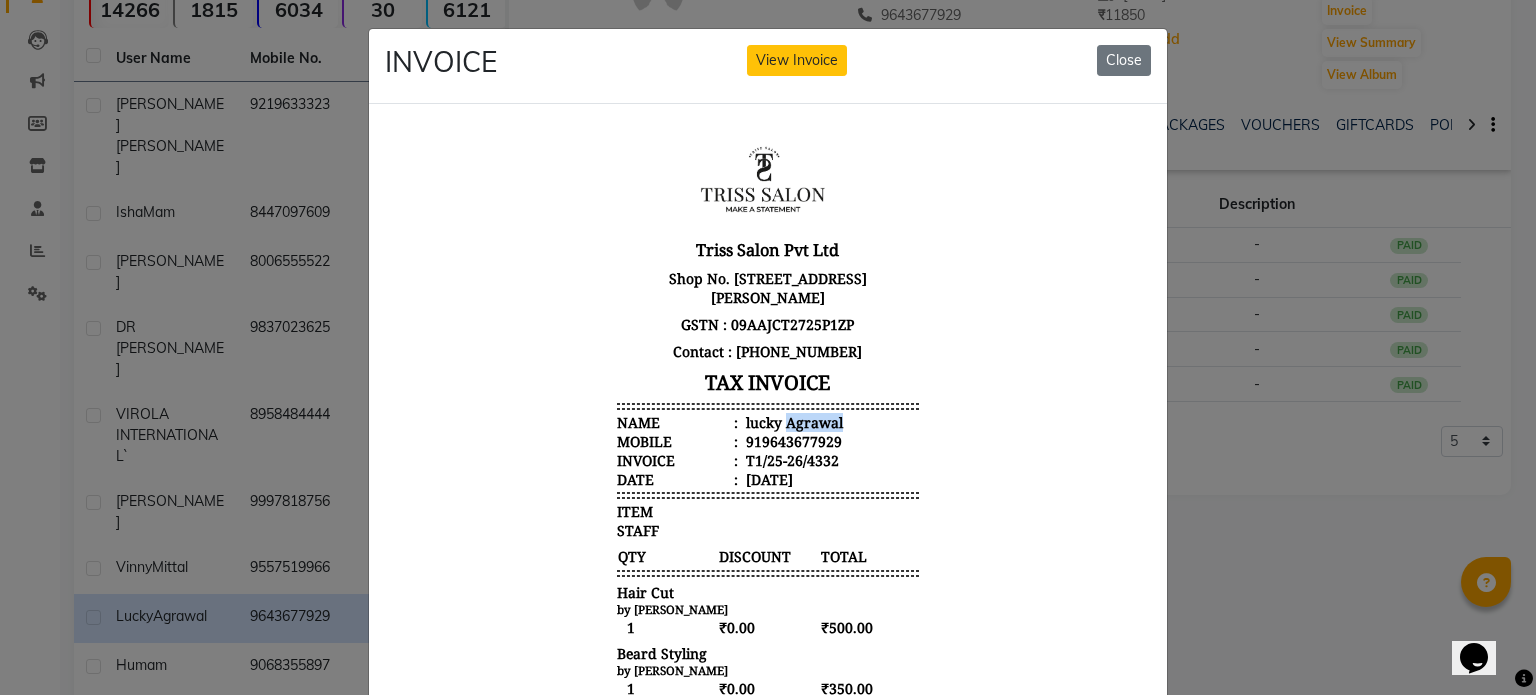 click on "lucky Agrawal" at bounding box center [792, 421] 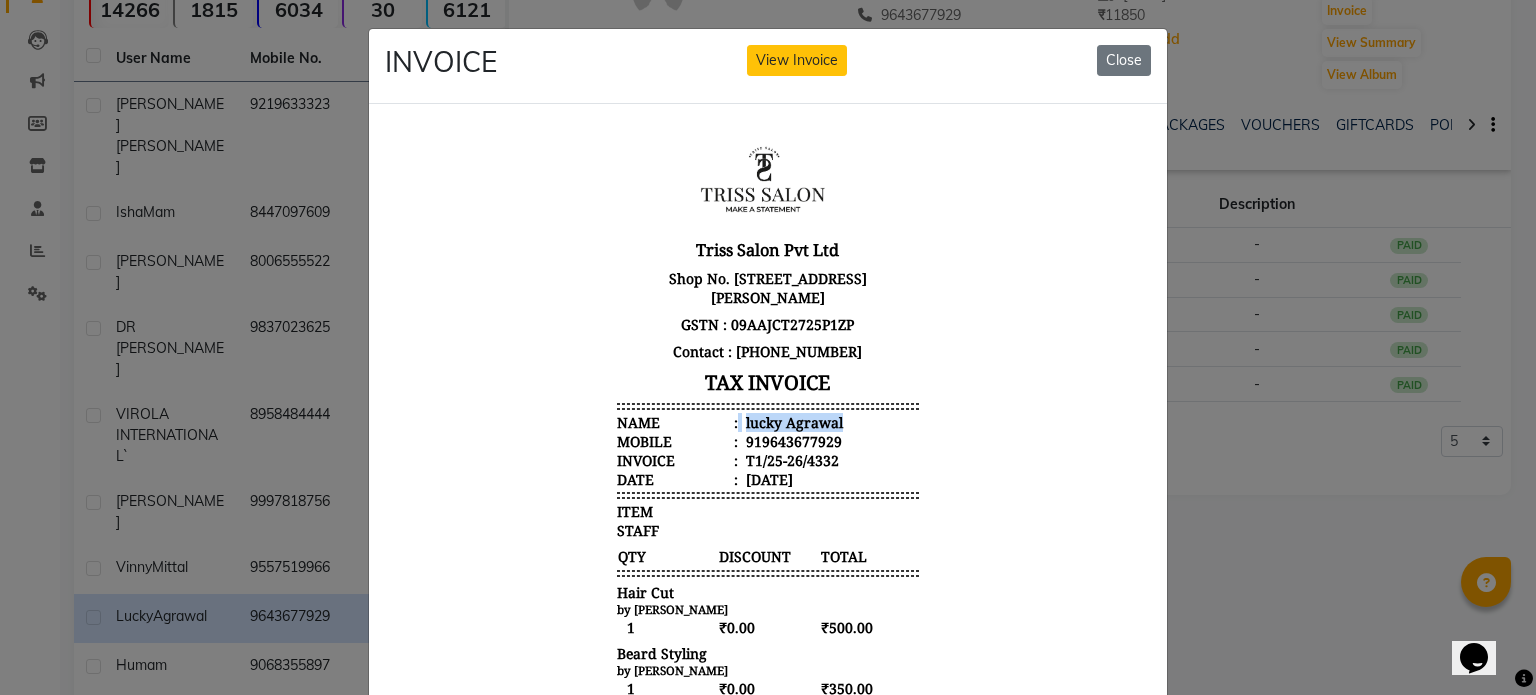 click on "lucky Agrawal" at bounding box center (792, 421) 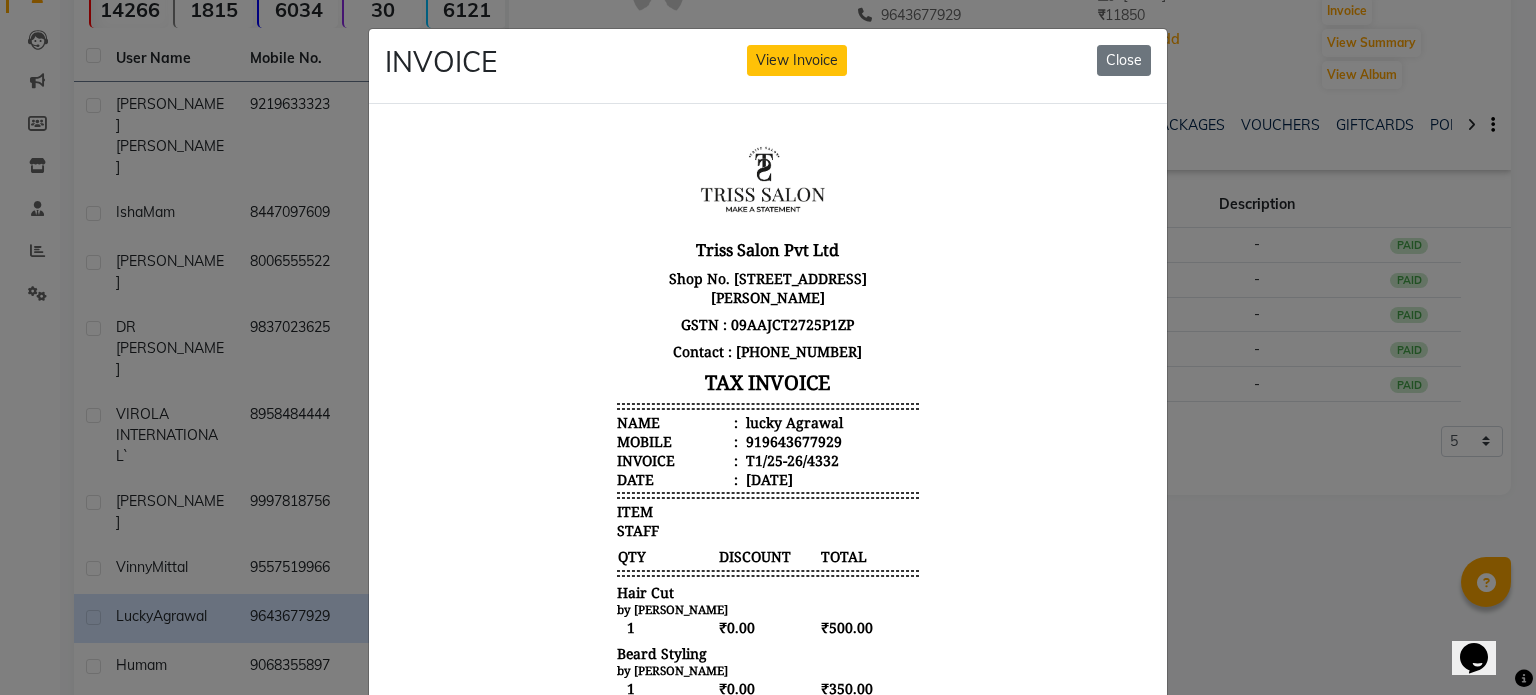 click on "919643677929" at bounding box center (792, 440) 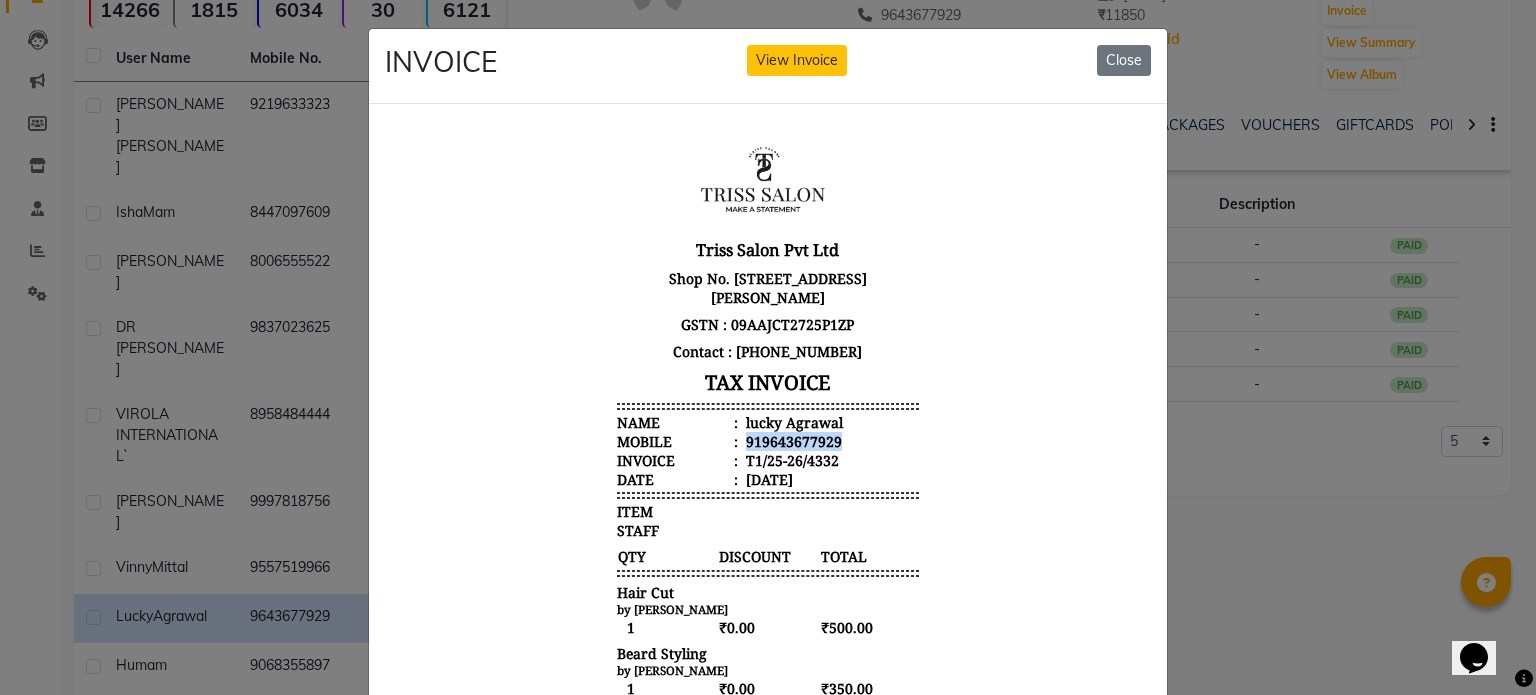 click on "919643677929" at bounding box center [792, 440] 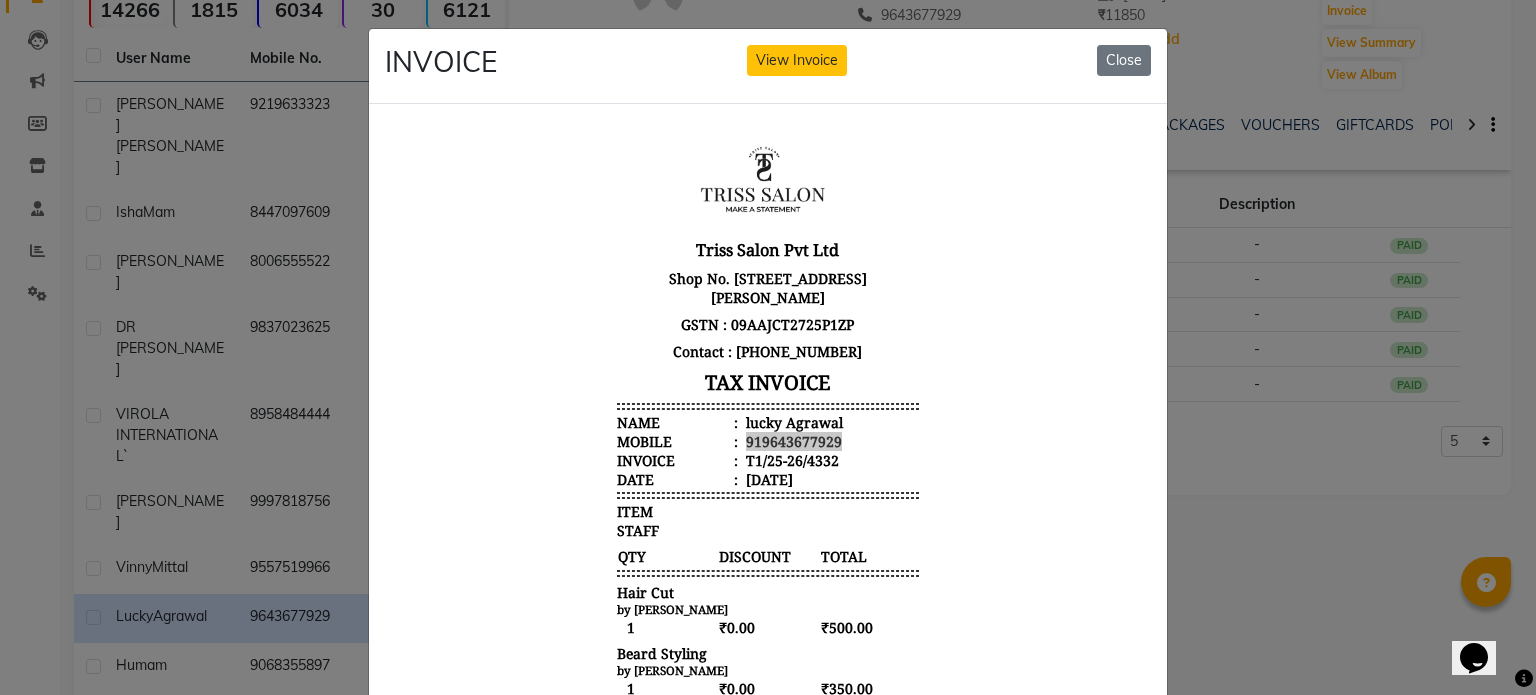 click on "INVOICE View Invoice Close" 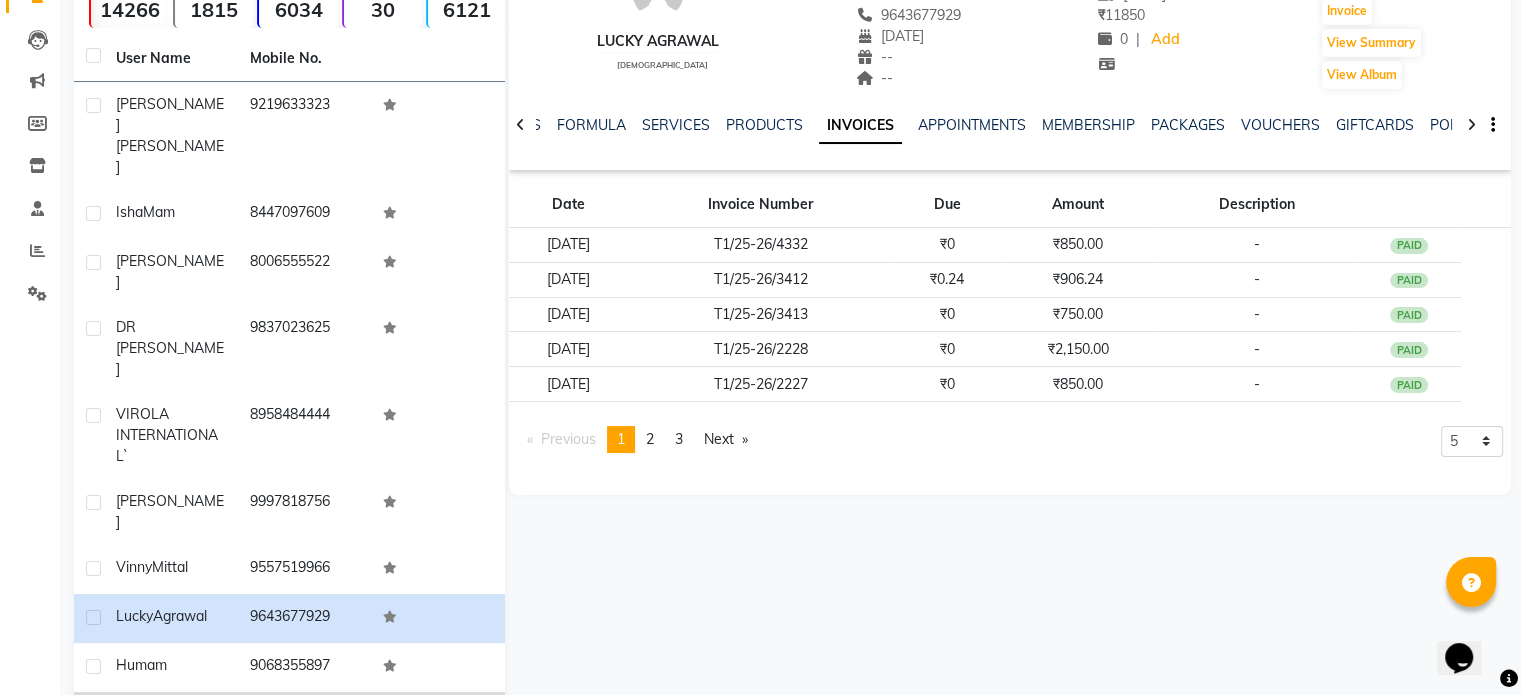 click on "9837082848" 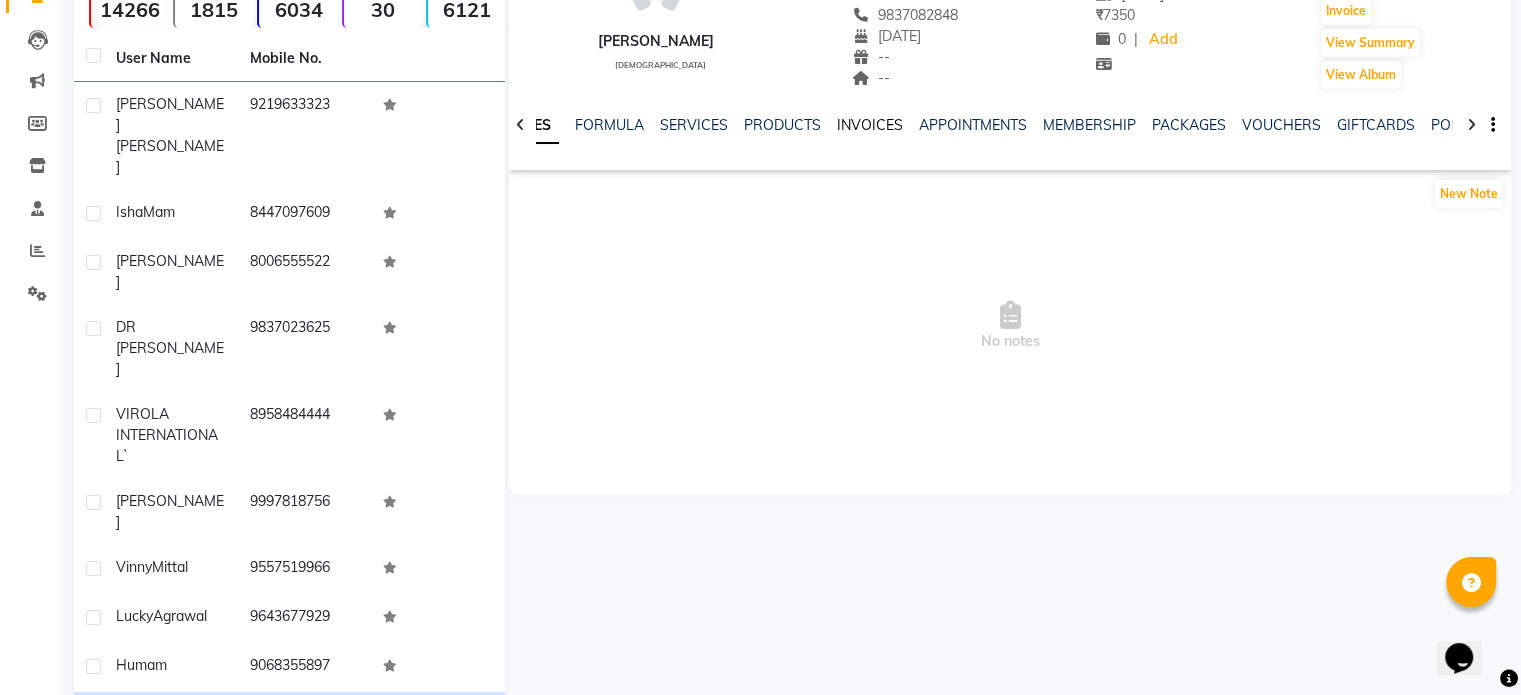 click on "INVOICES" 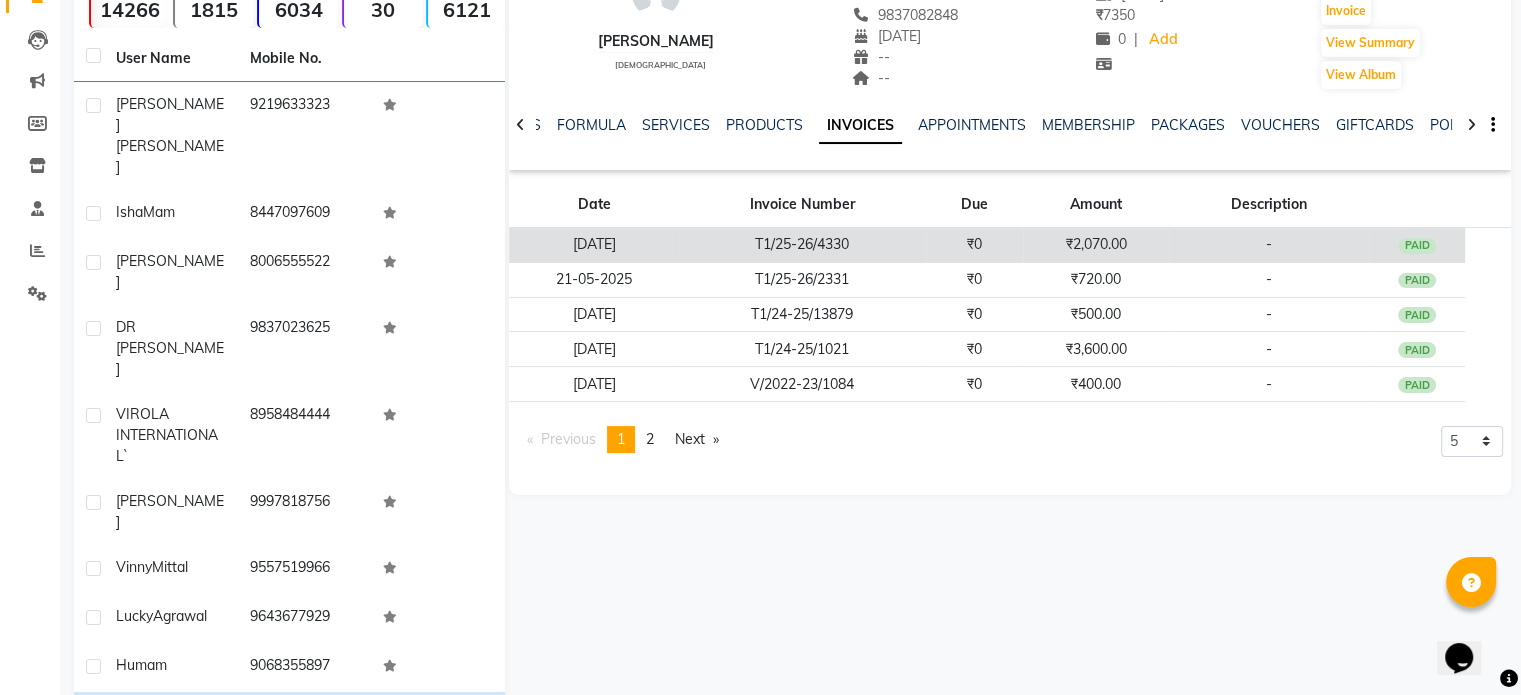 click on "T1/25-26/4330" 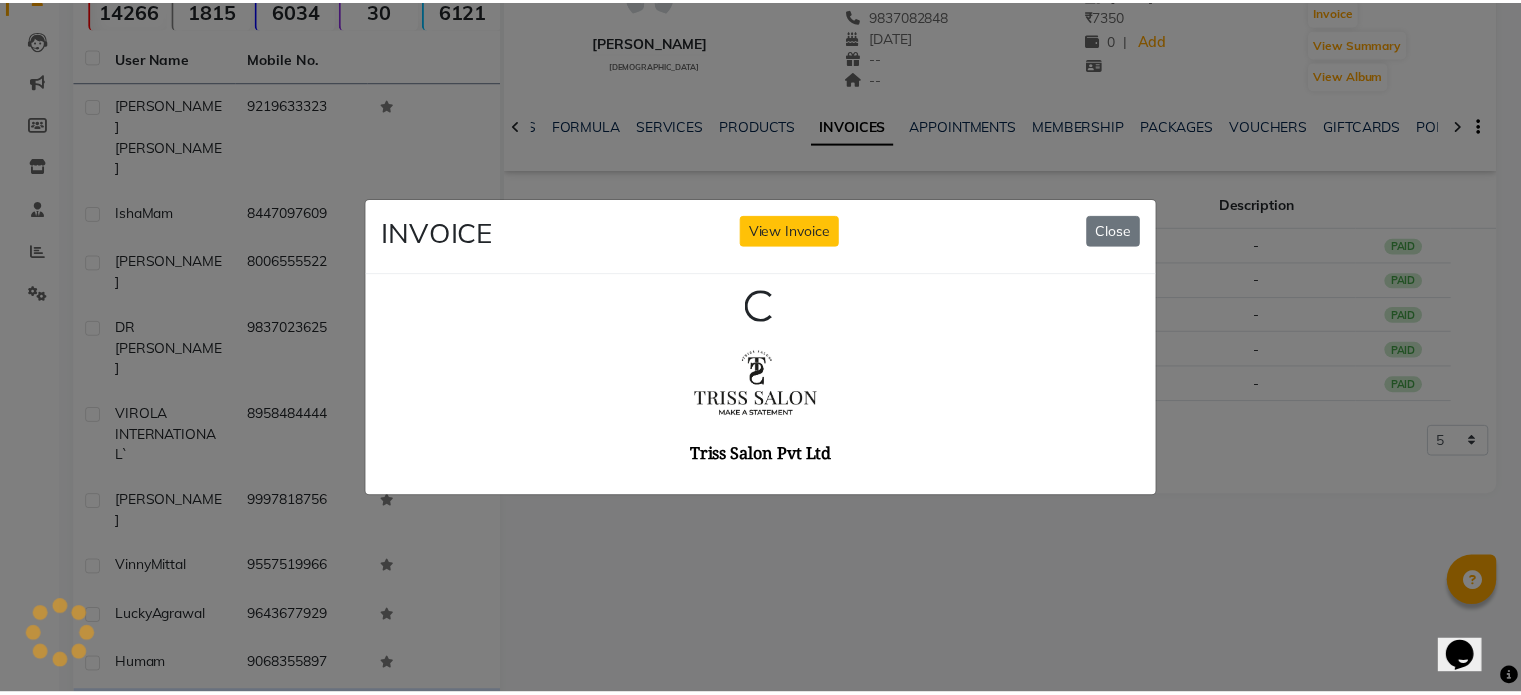 scroll, scrollTop: 0, scrollLeft: 0, axis: both 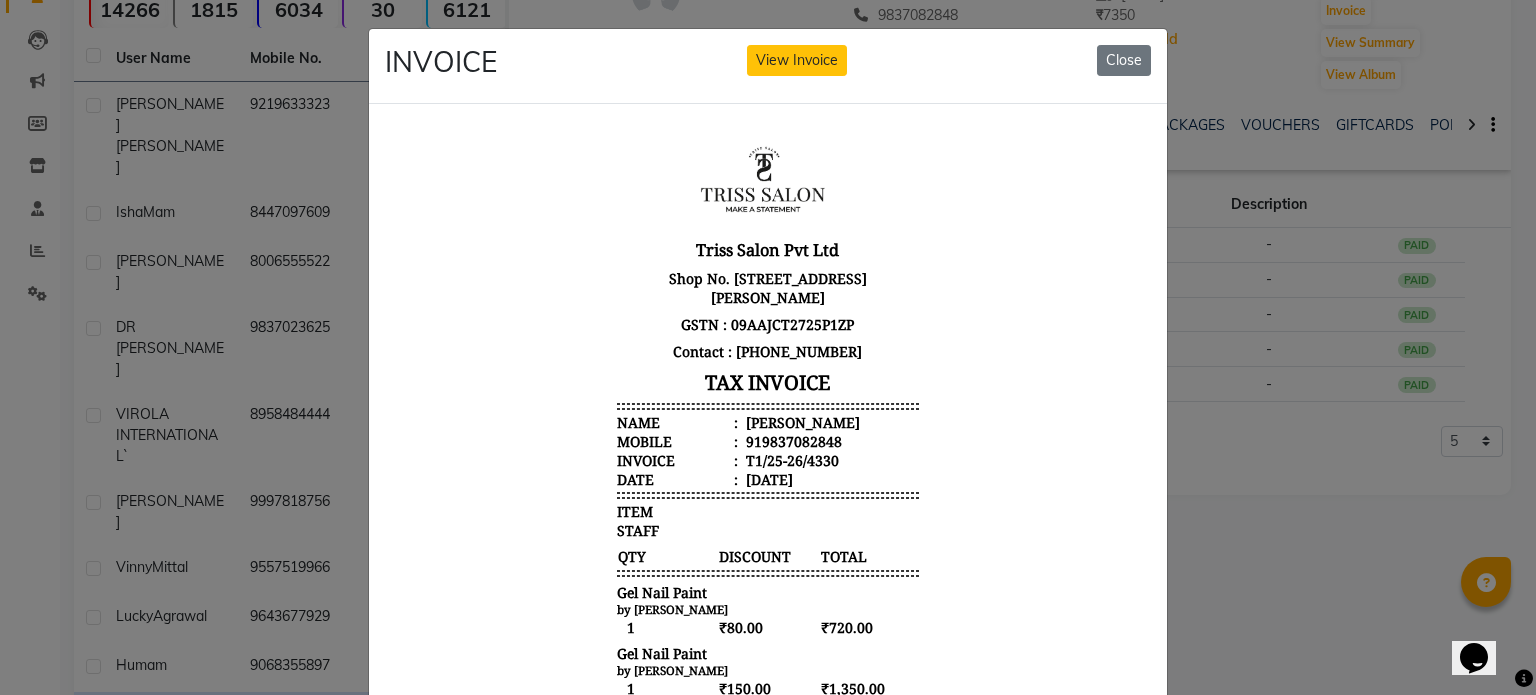 click on "Shalu" at bounding box center (801, 421) 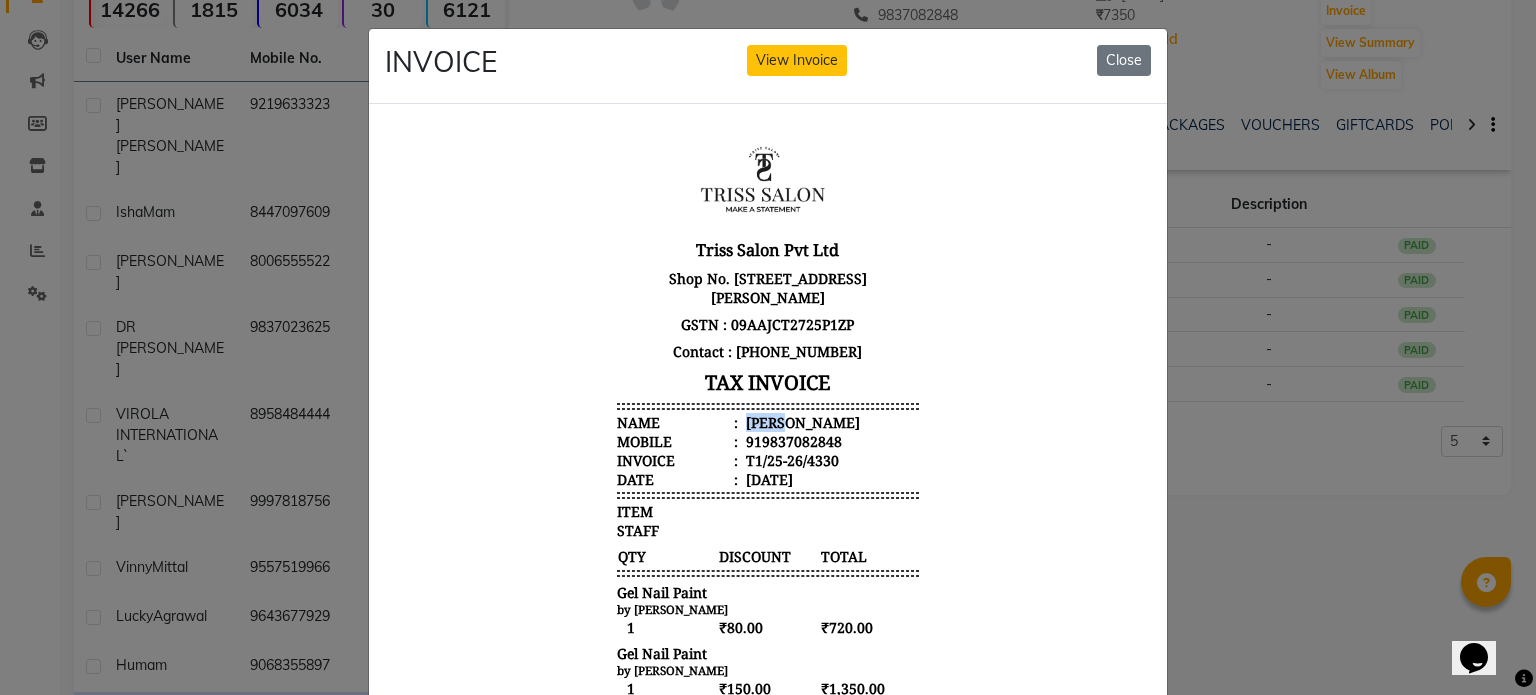 click on "Shalu" at bounding box center (801, 421) 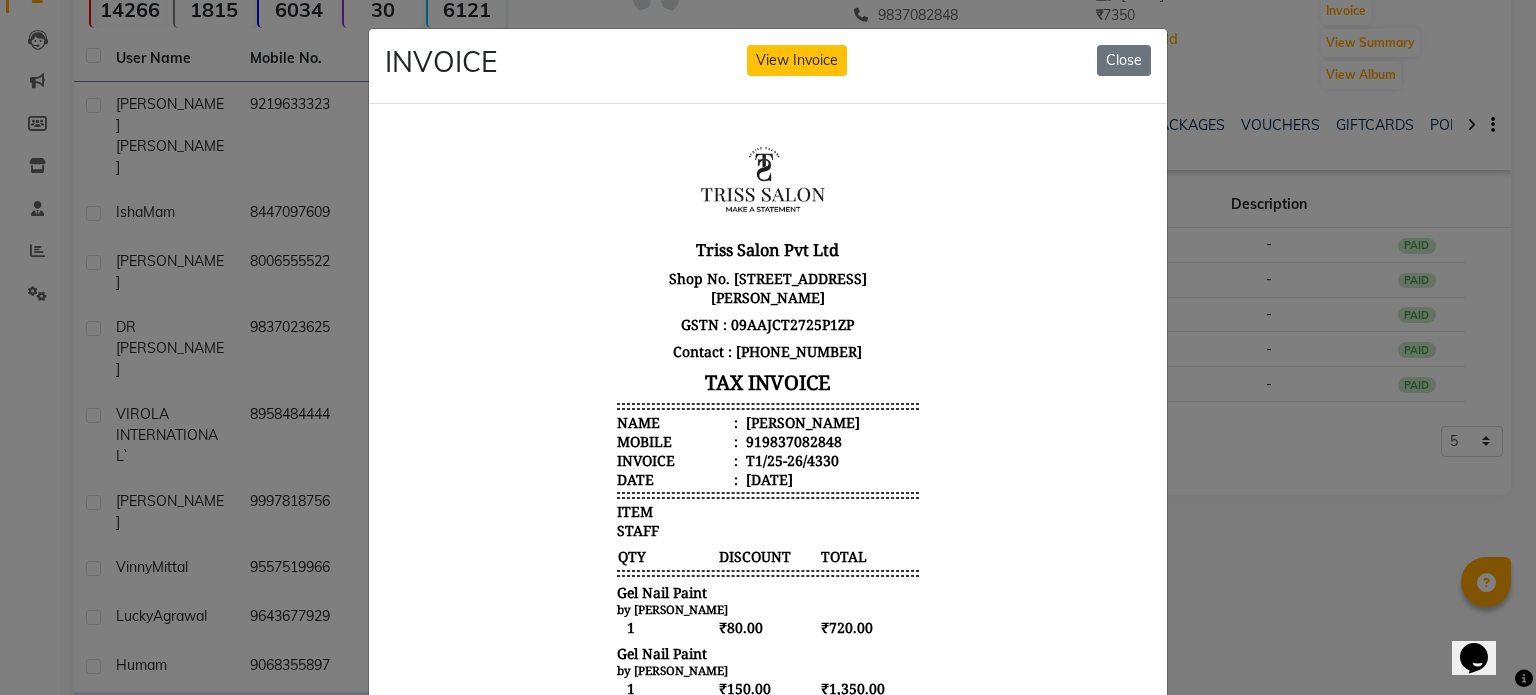 click on "919837082848" at bounding box center (792, 440) 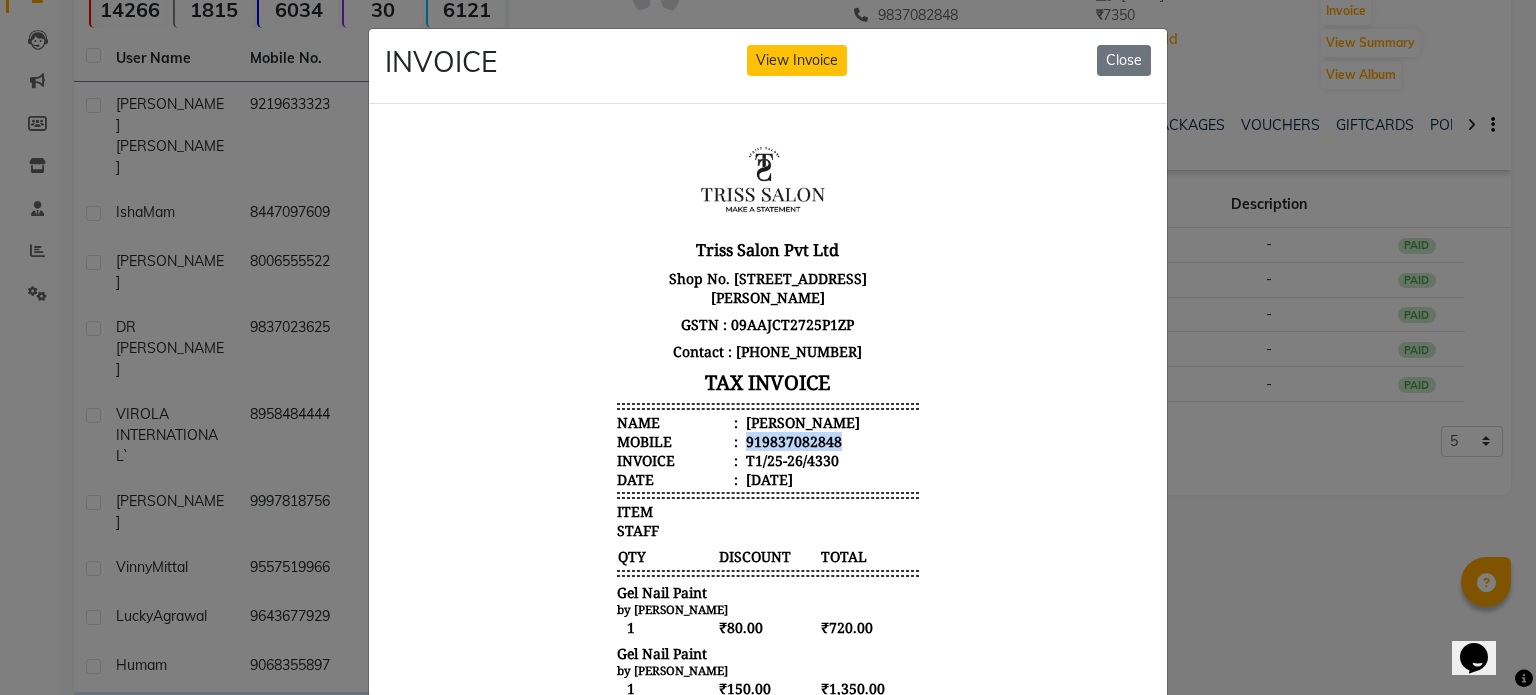 click on "919837082848" at bounding box center (792, 440) 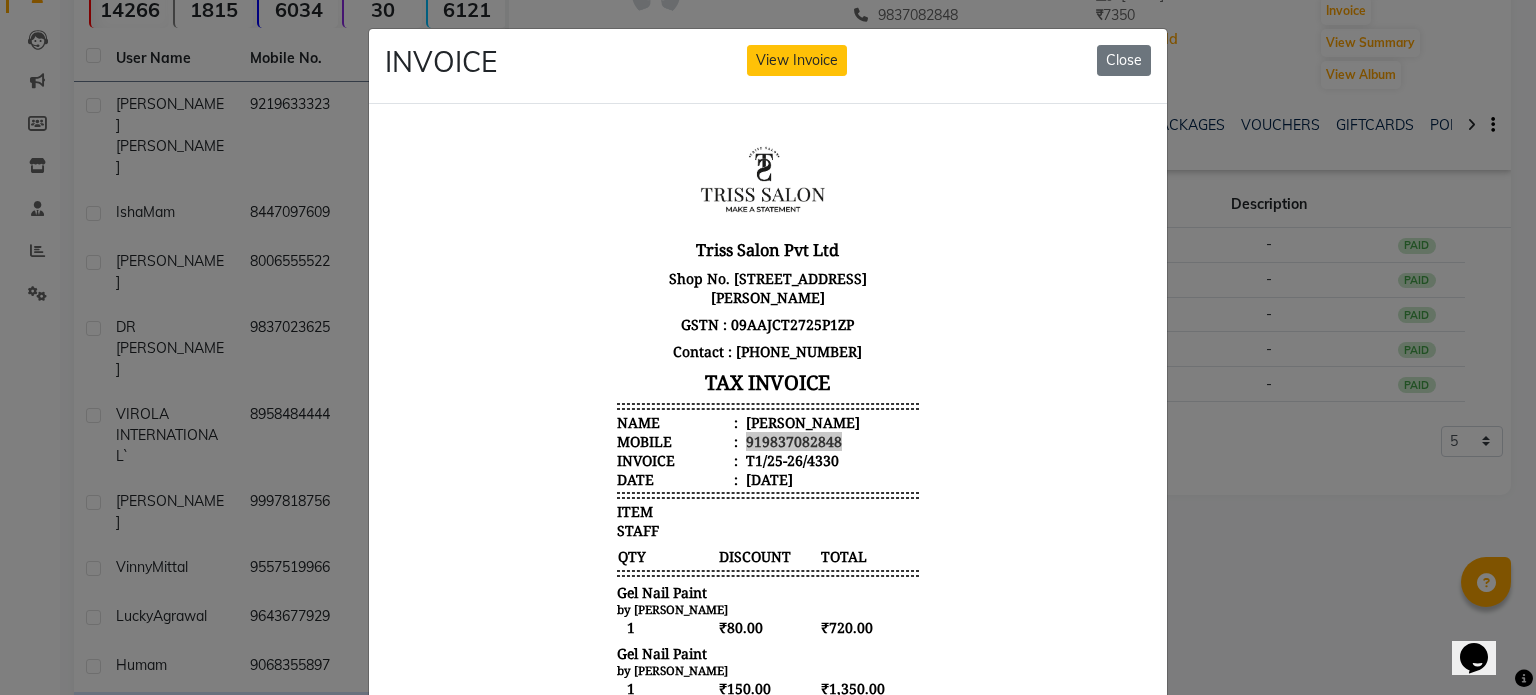 click on "INVOICE View Invoice Close" 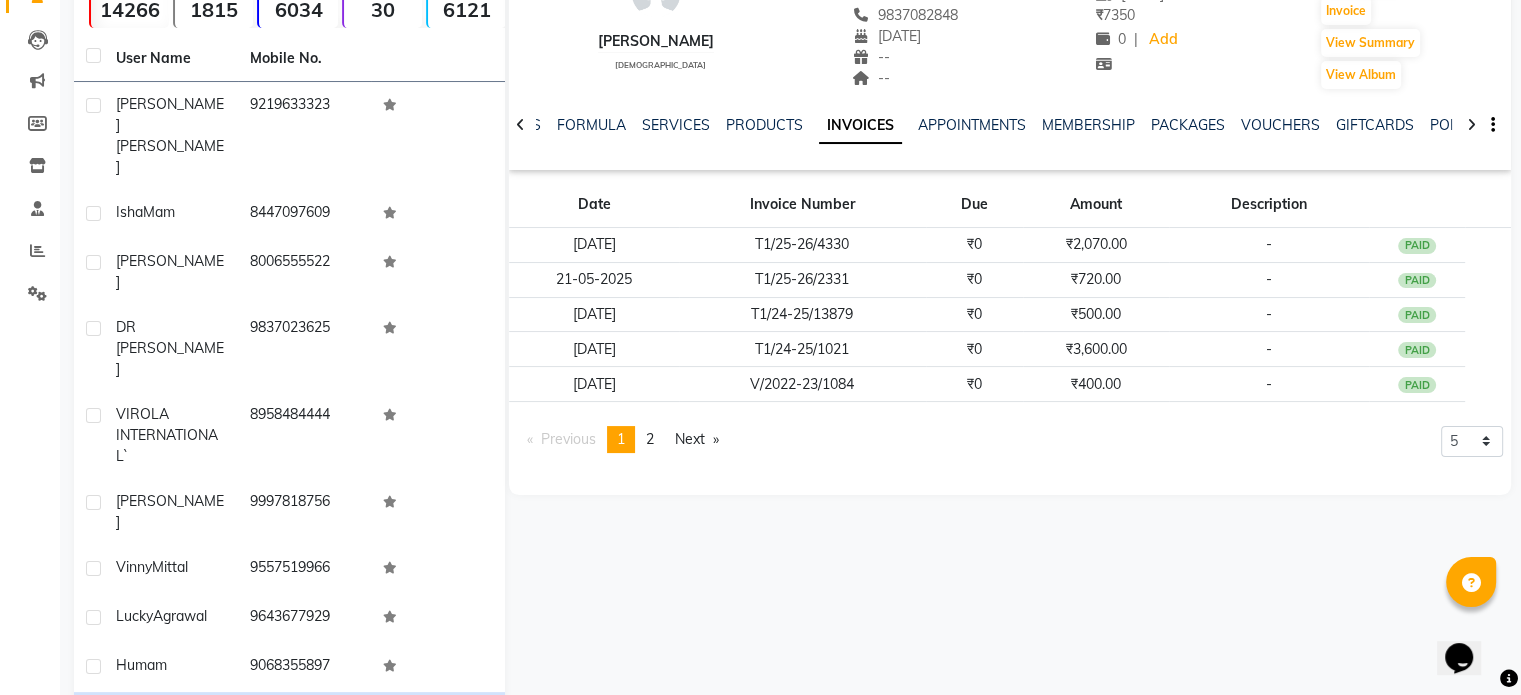 click on "Next" 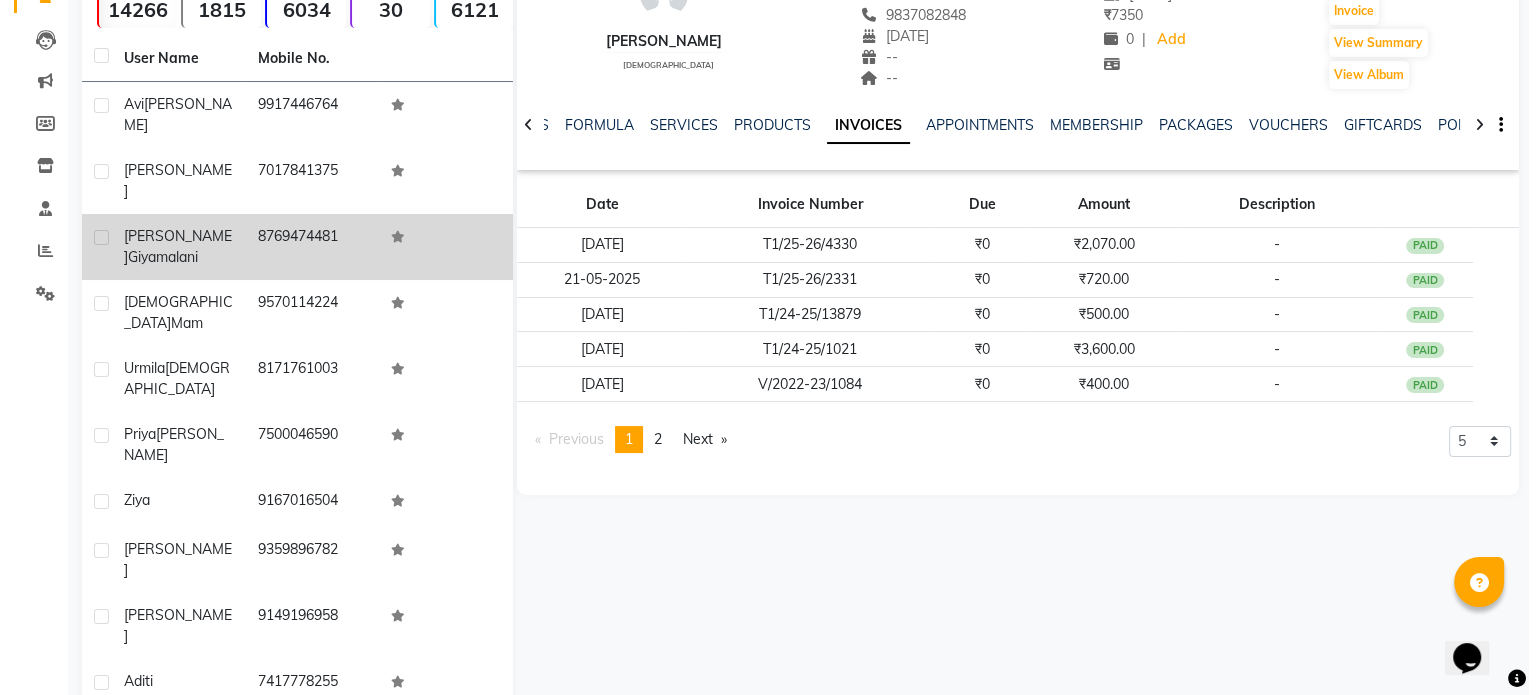 scroll, scrollTop: 172, scrollLeft: 0, axis: vertical 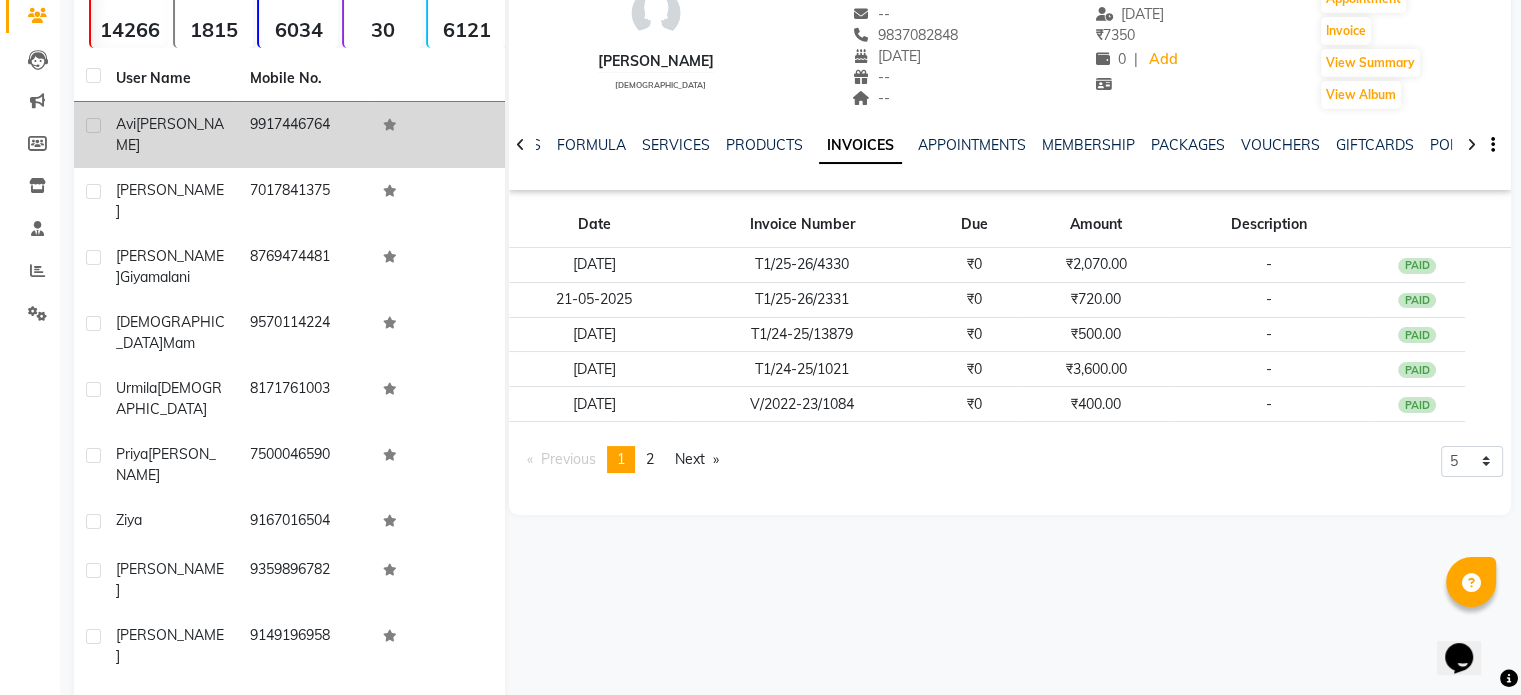 click on "Avi  Kapoor" 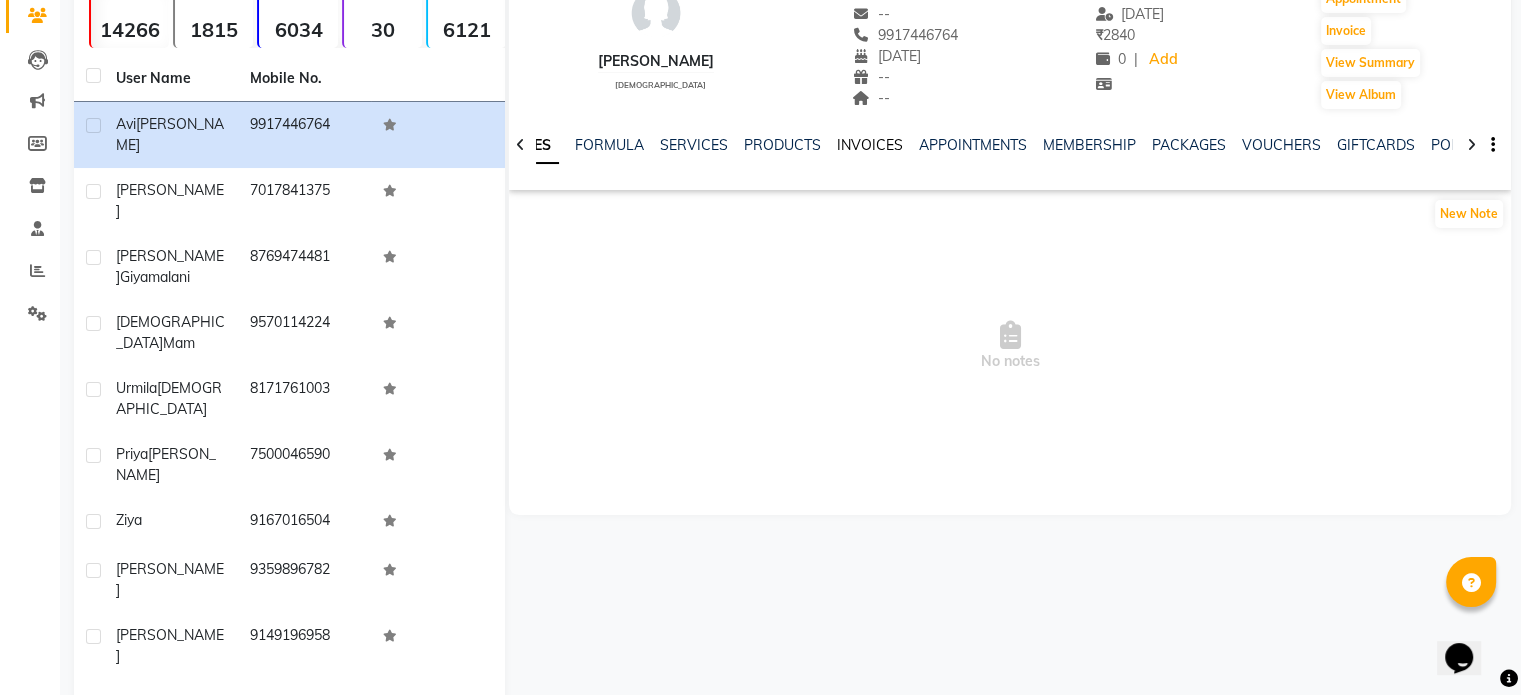 click on "INVOICES" 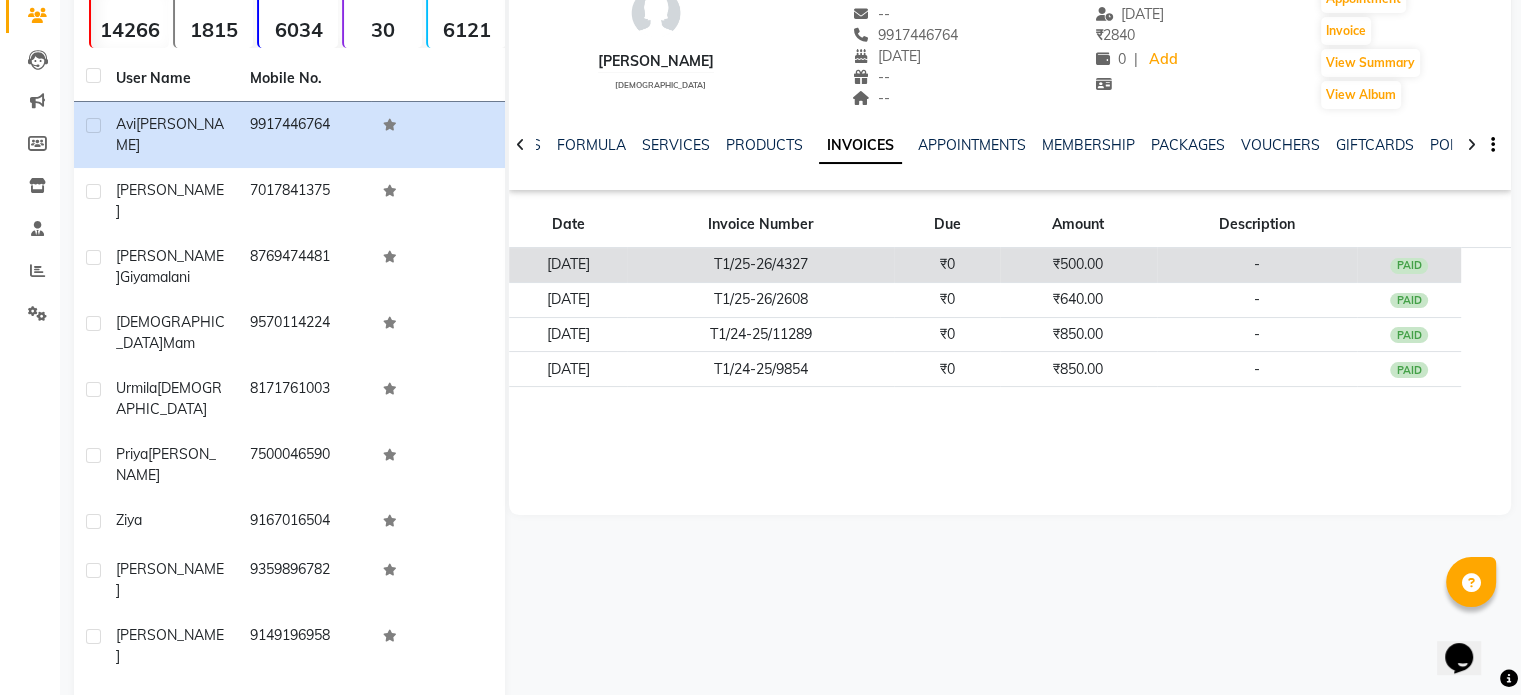 click on "T1/25-26/4327" 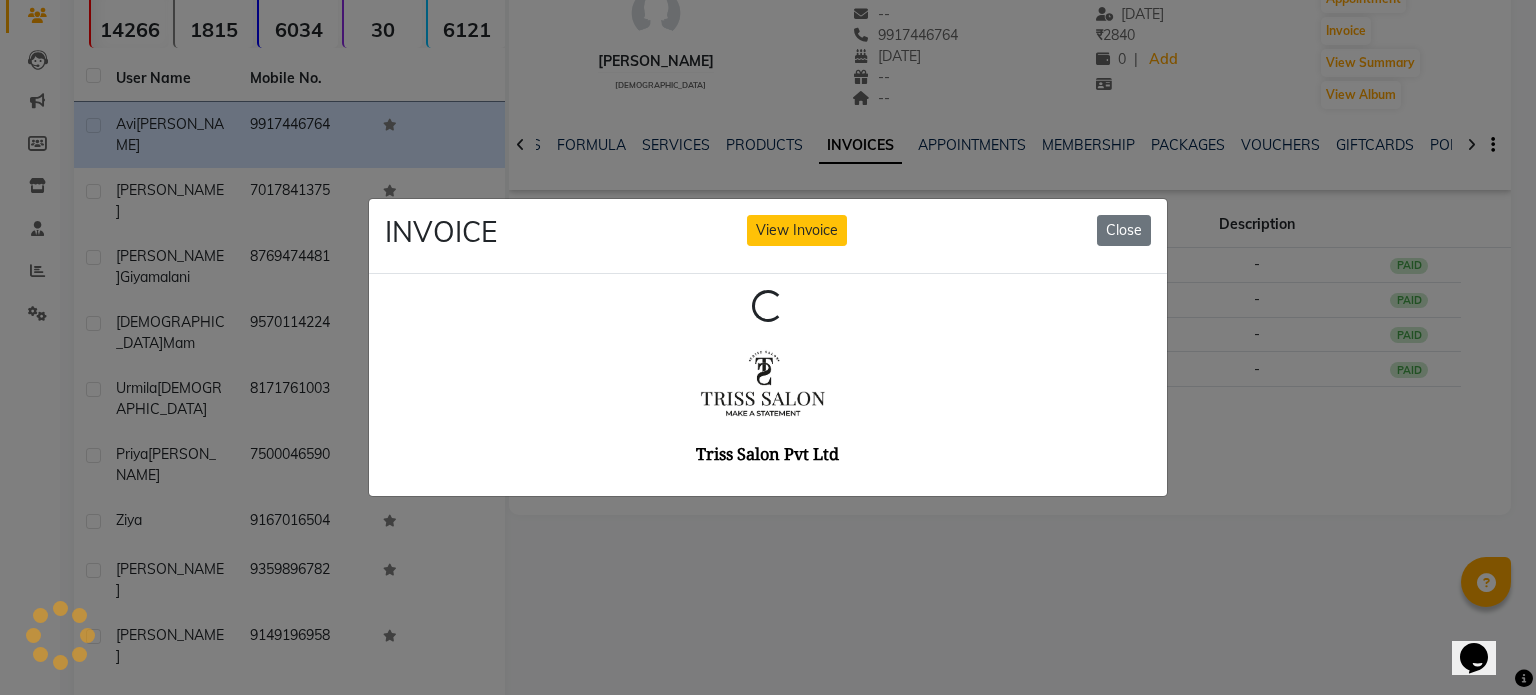 scroll, scrollTop: 0, scrollLeft: 0, axis: both 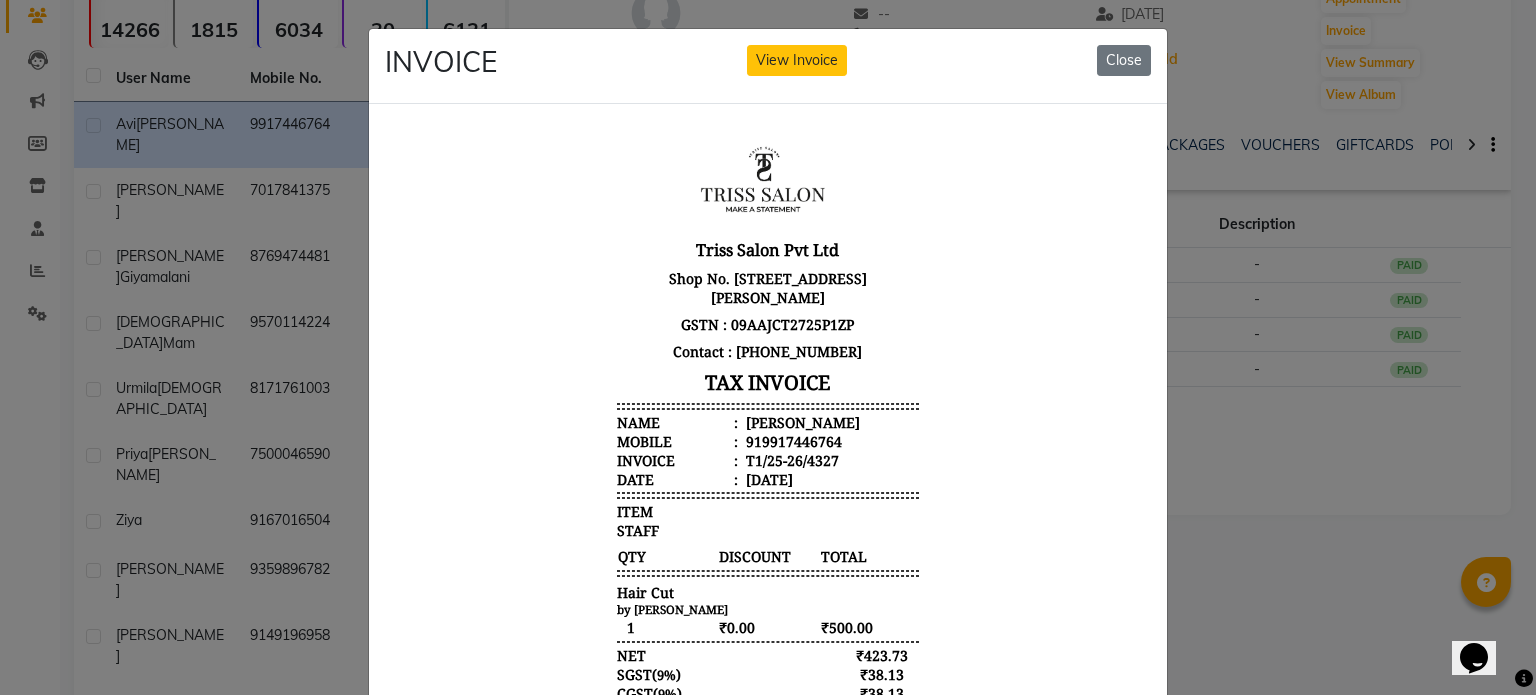 click on "Avi Kapoor" at bounding box center [801, 421] 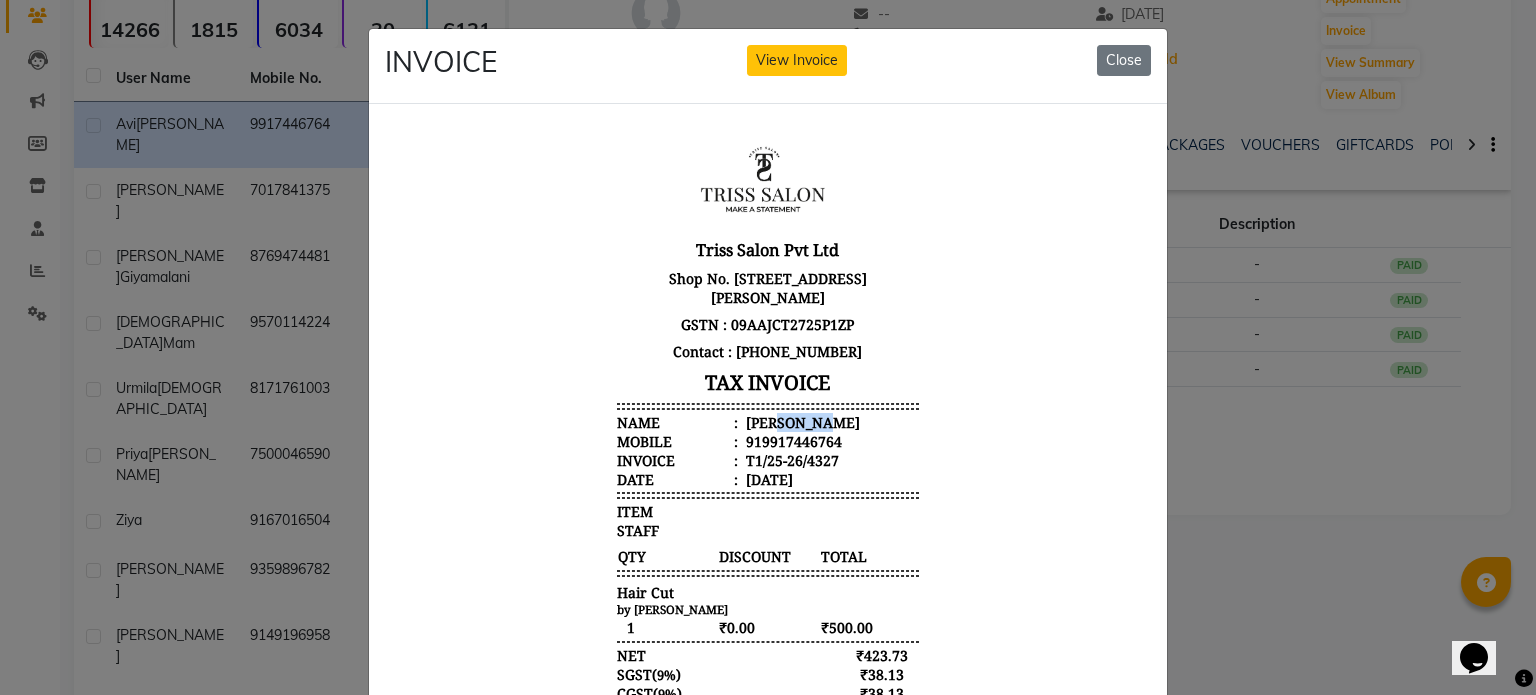 click on "Avi Kapoor" at bounding box center [801, 421] 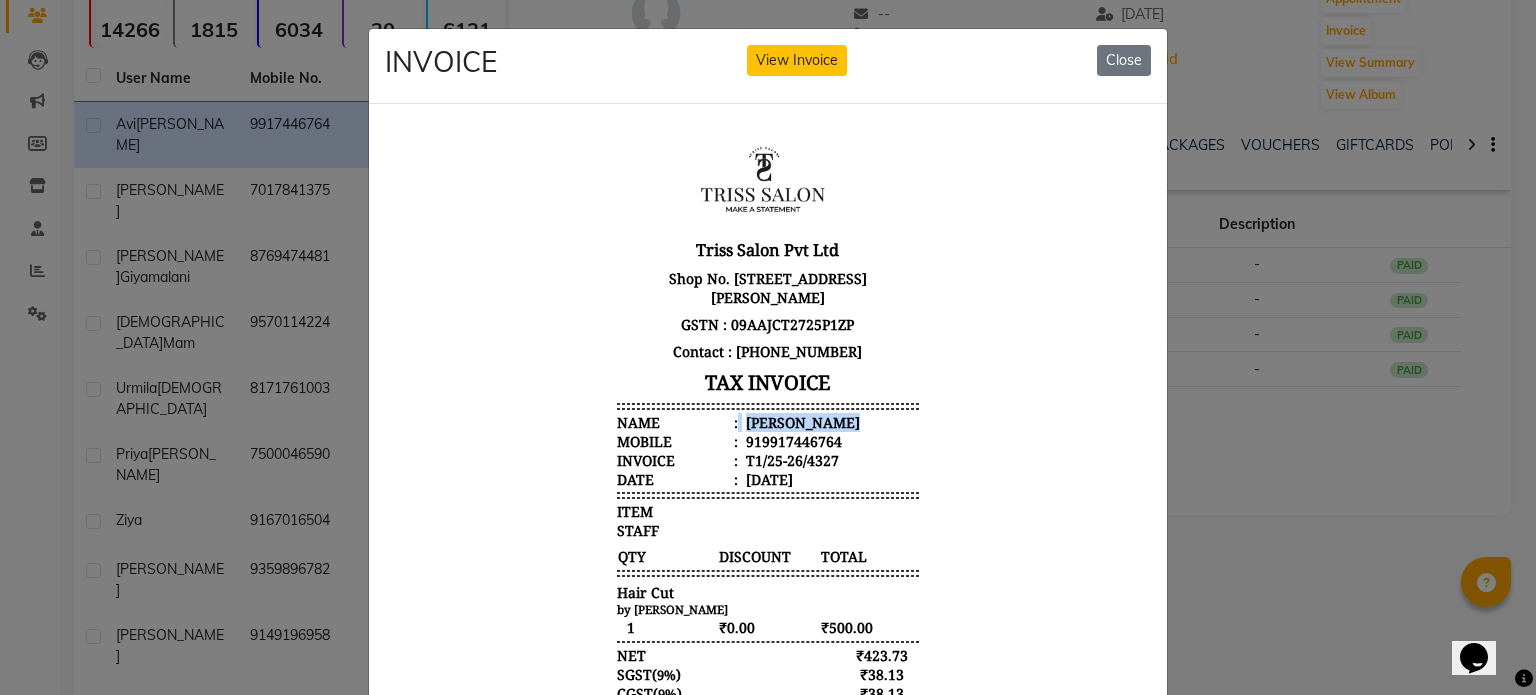 click on "Avi Kapoor" at bounding box center [801, 421] 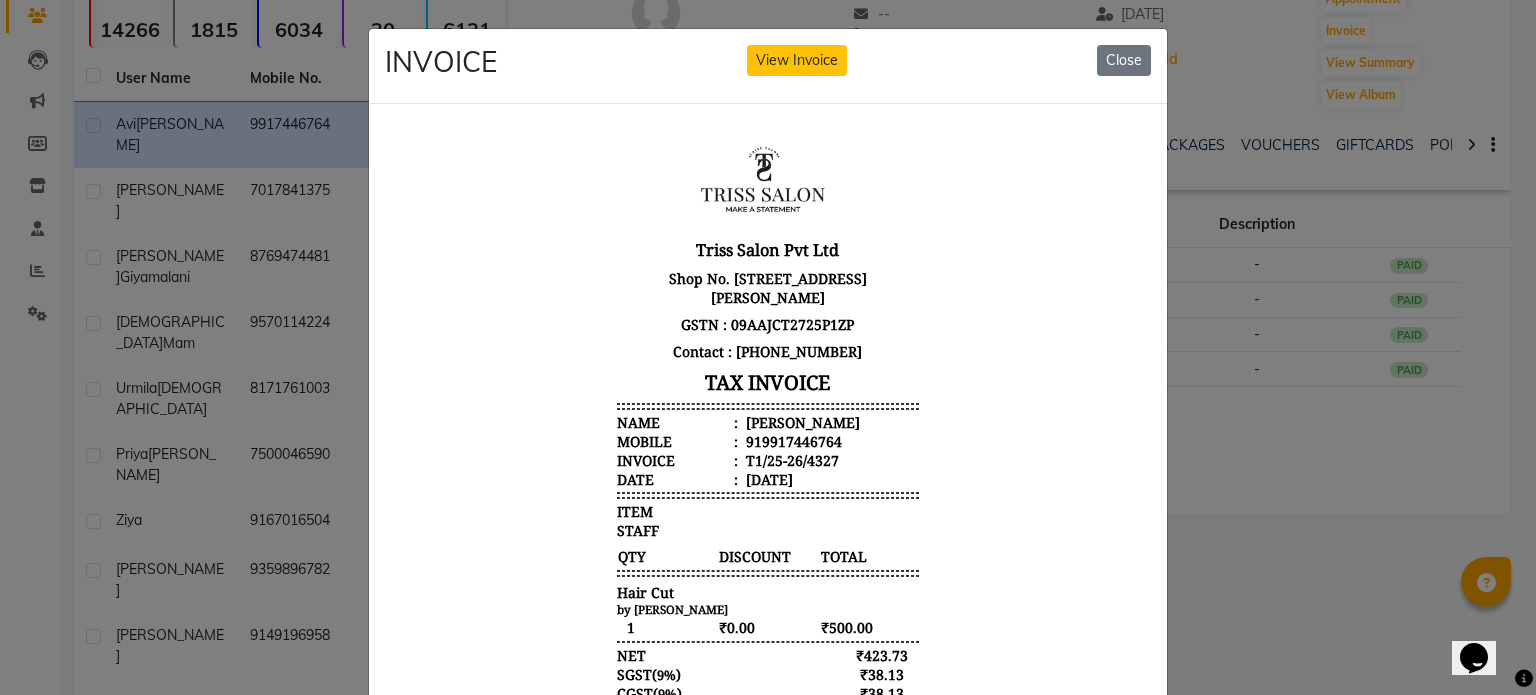 click on "919917446764" at bounding box center (792, 440) 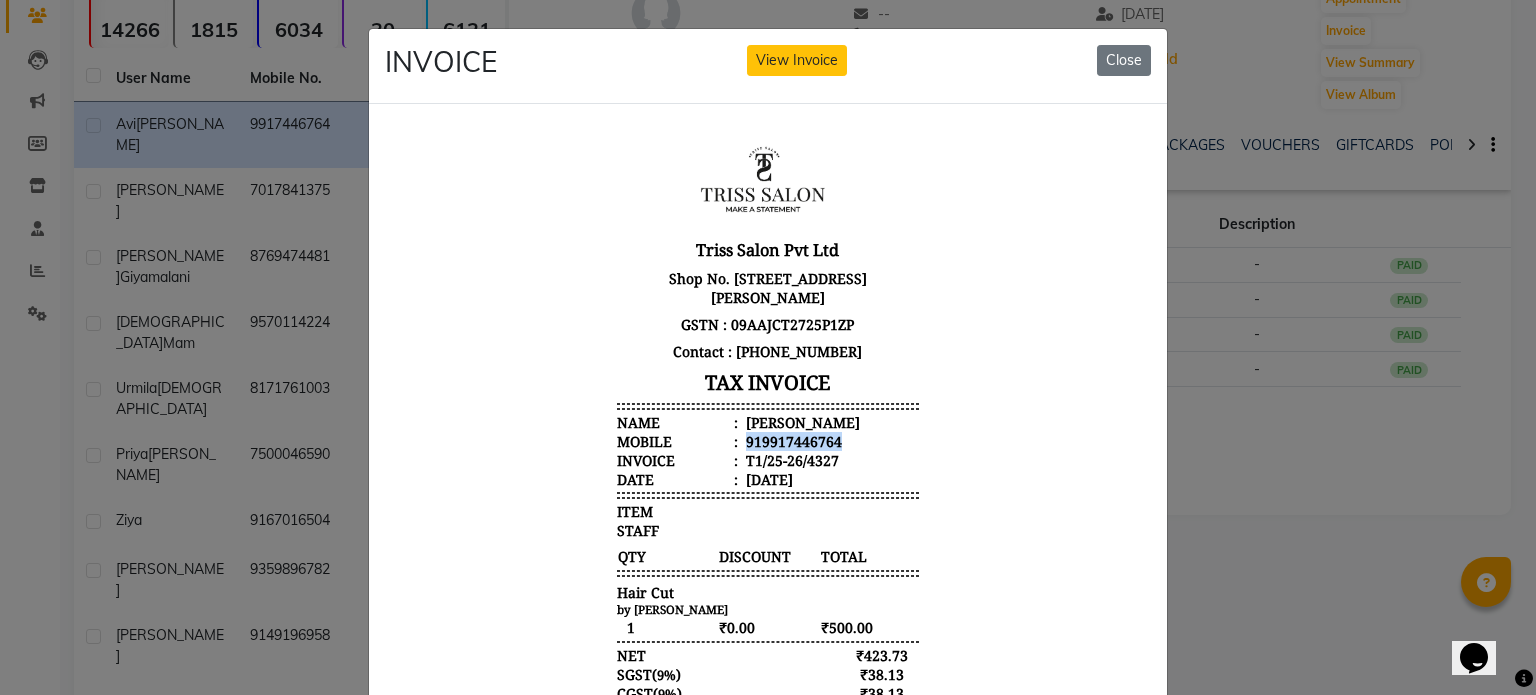 click on "919917446764" at bounding box center [792, 440] 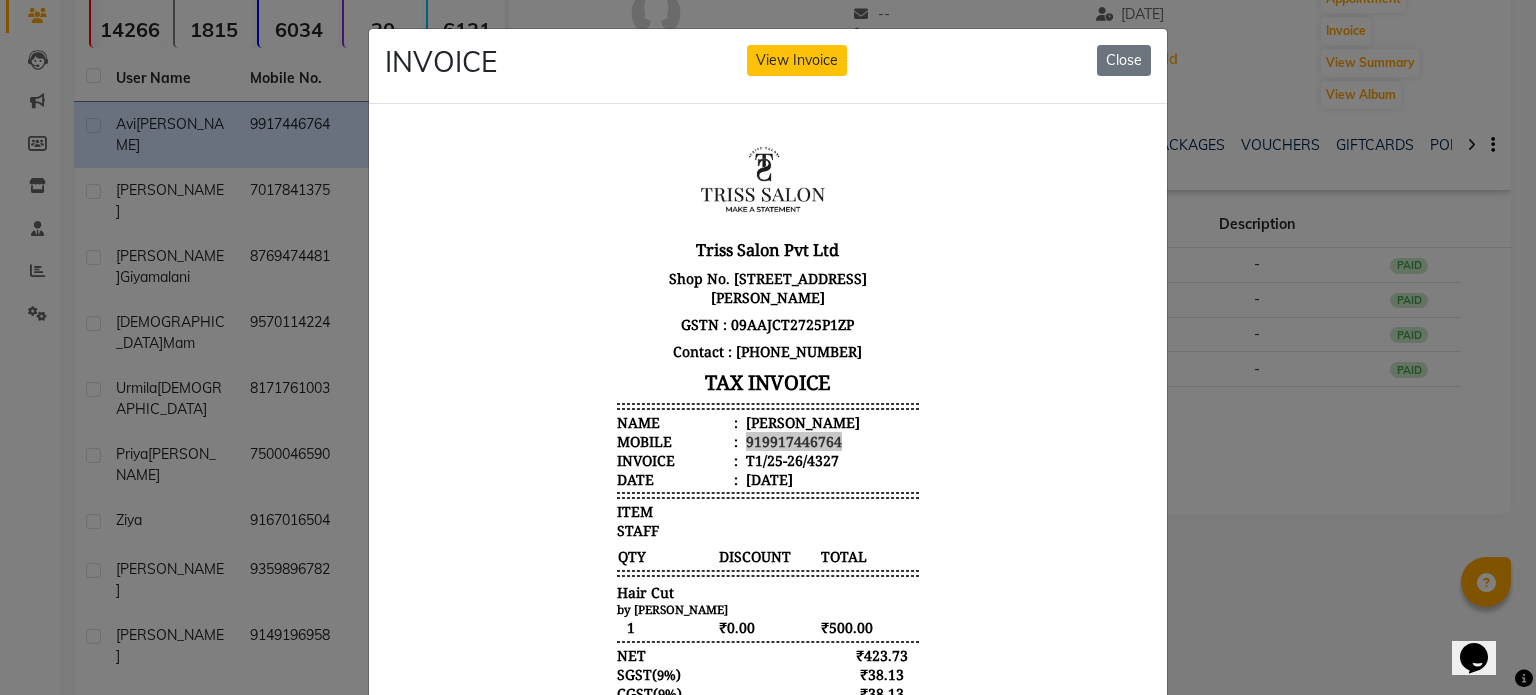 click on "INVOICE View Invoice Close" 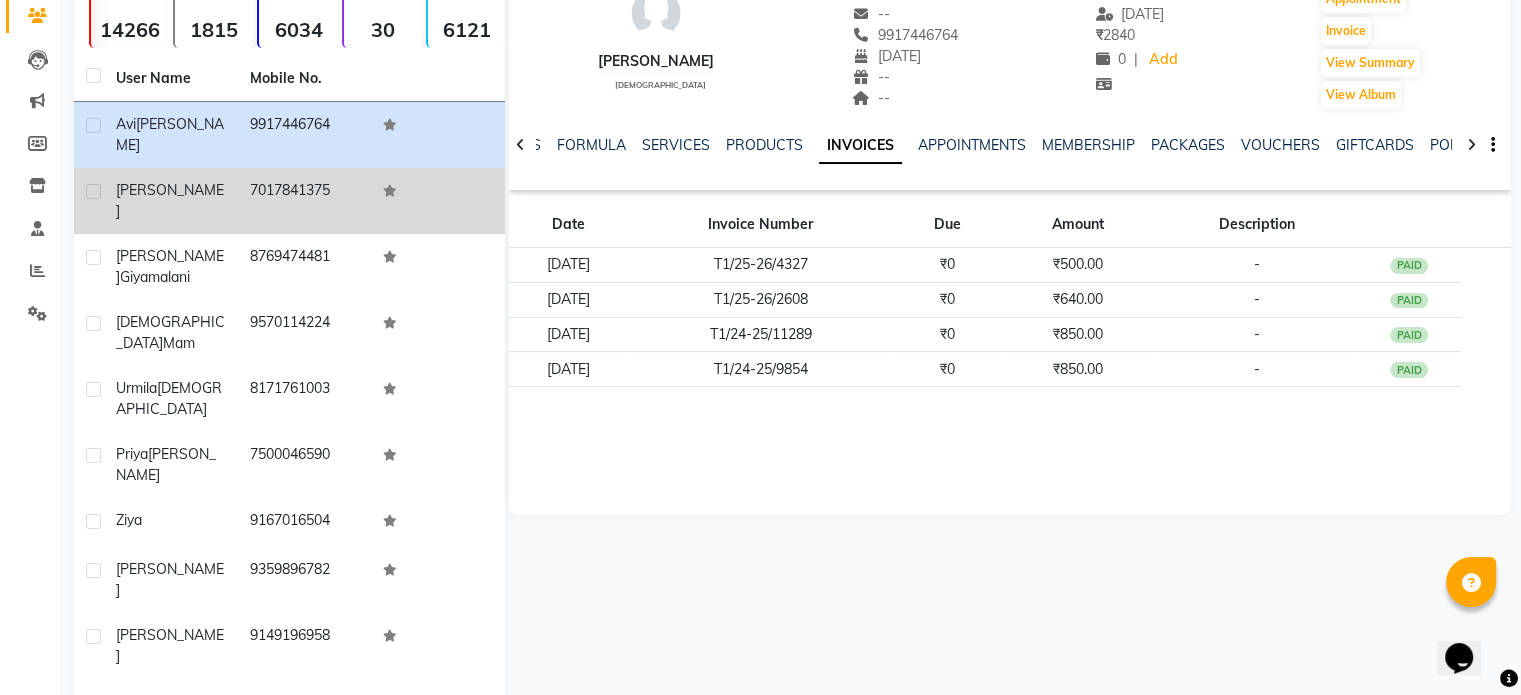 click on "Mahima" 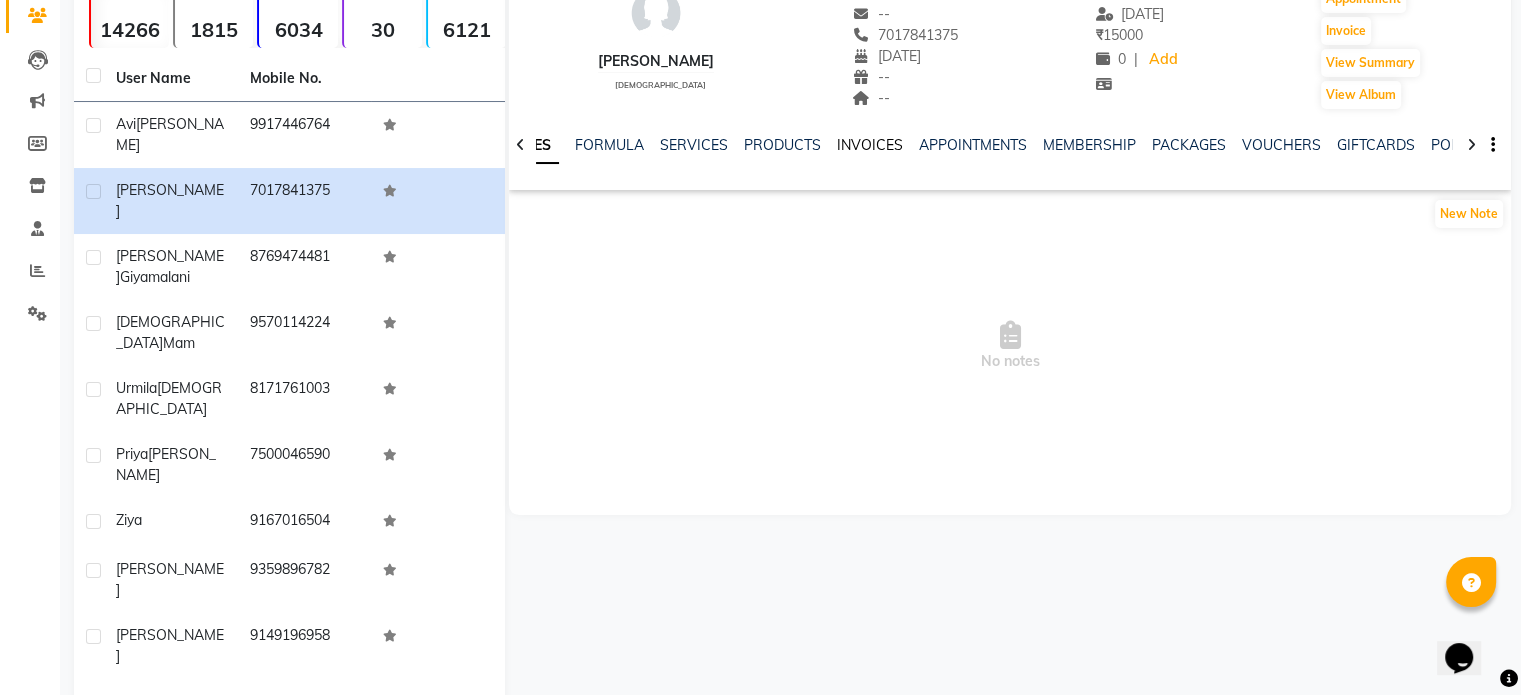 click on "INVOICES" 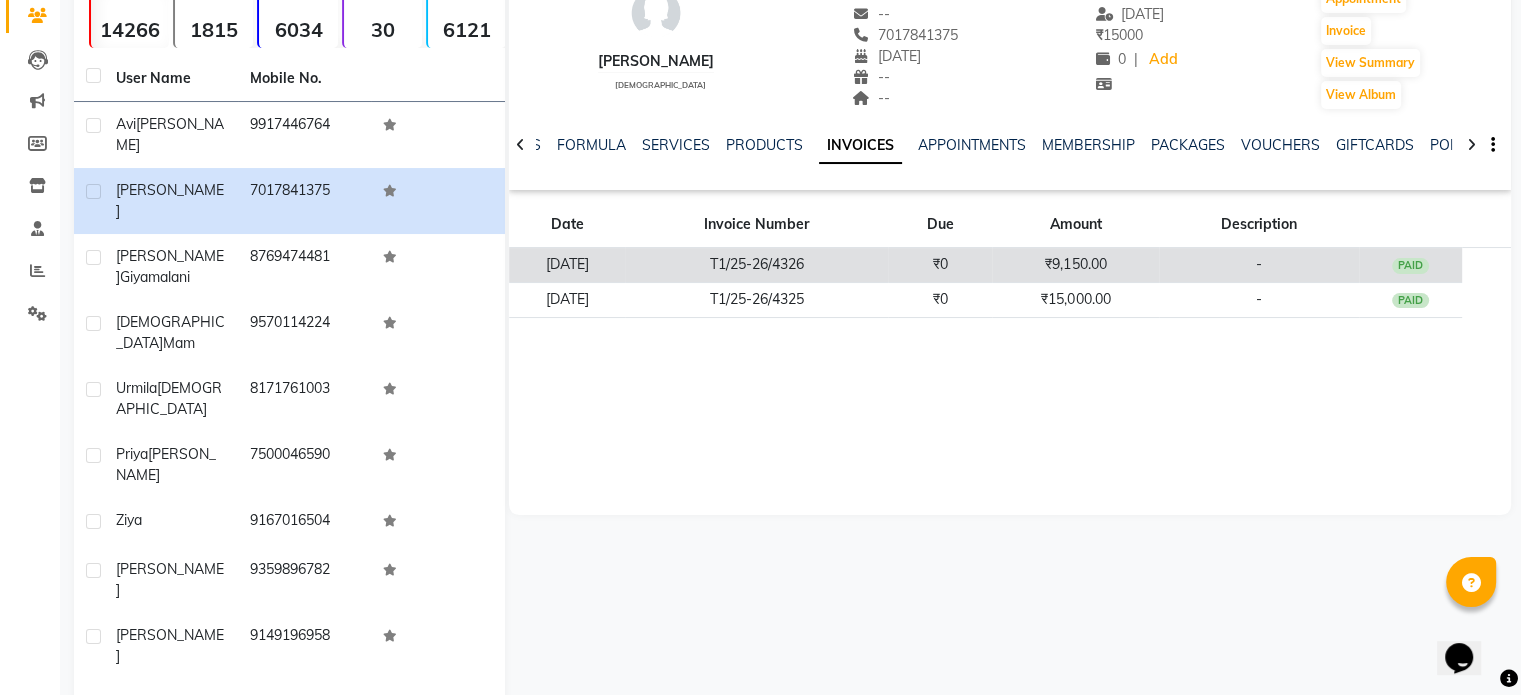 click on "T1/25-26/4326" 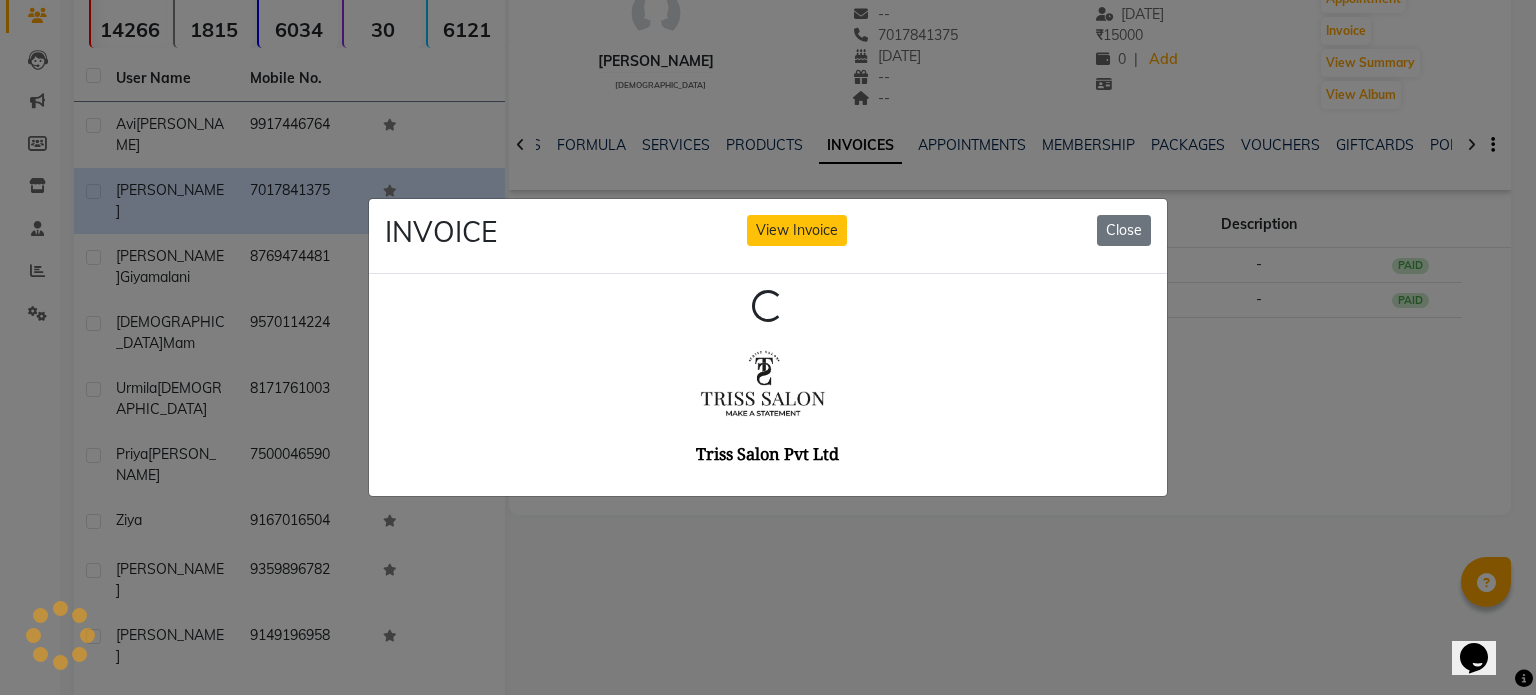 scroll, scrollTop: 0, scrollLeft: 0, axis: both 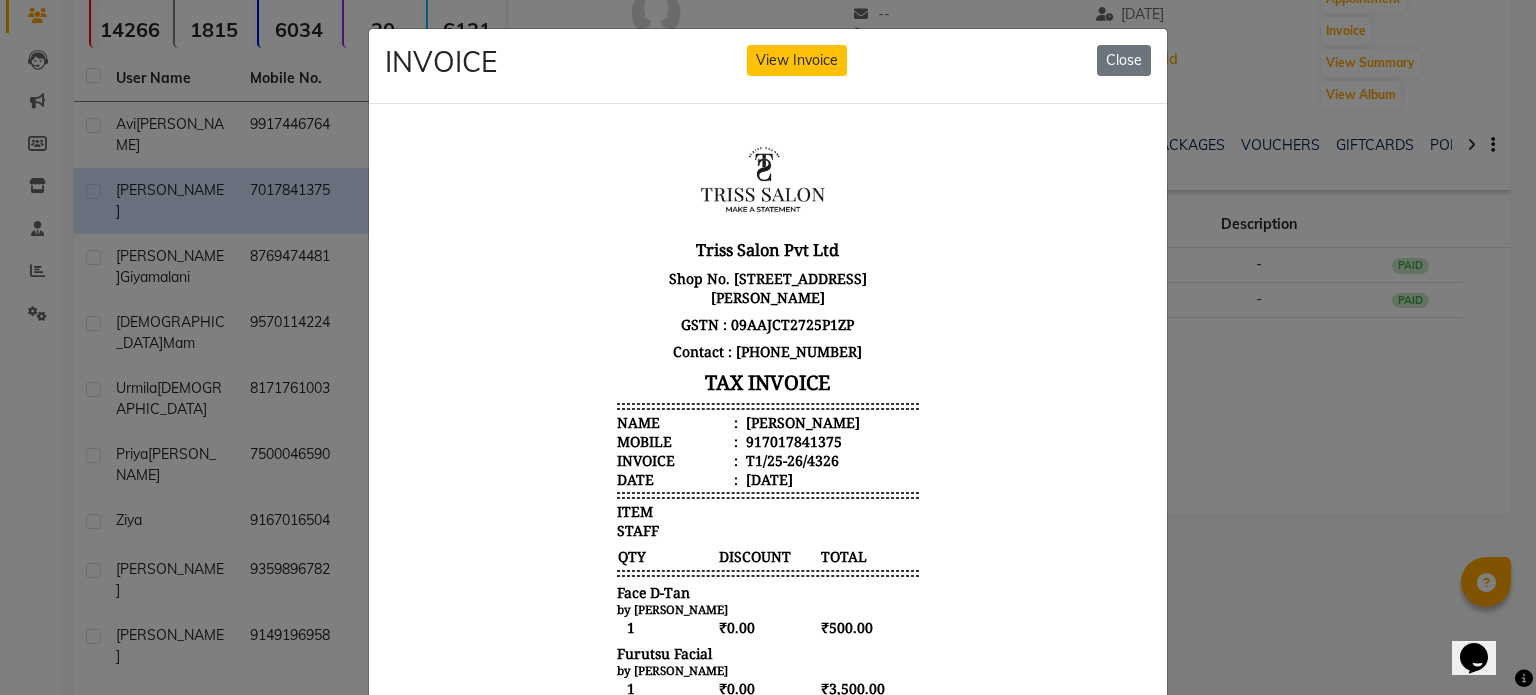 click on "Mahima" at bounding box center (801, 421) 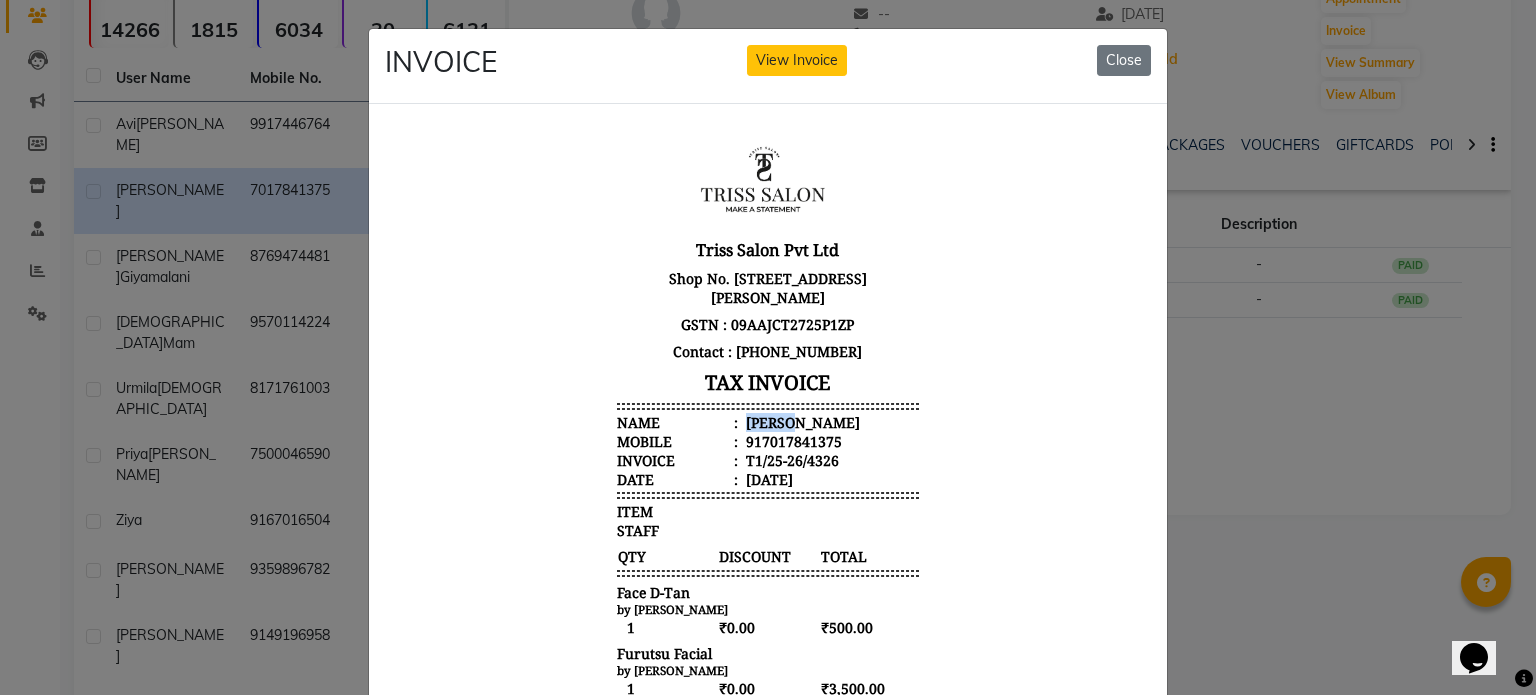 click on "Mahima" at bounding box center (801, 421) 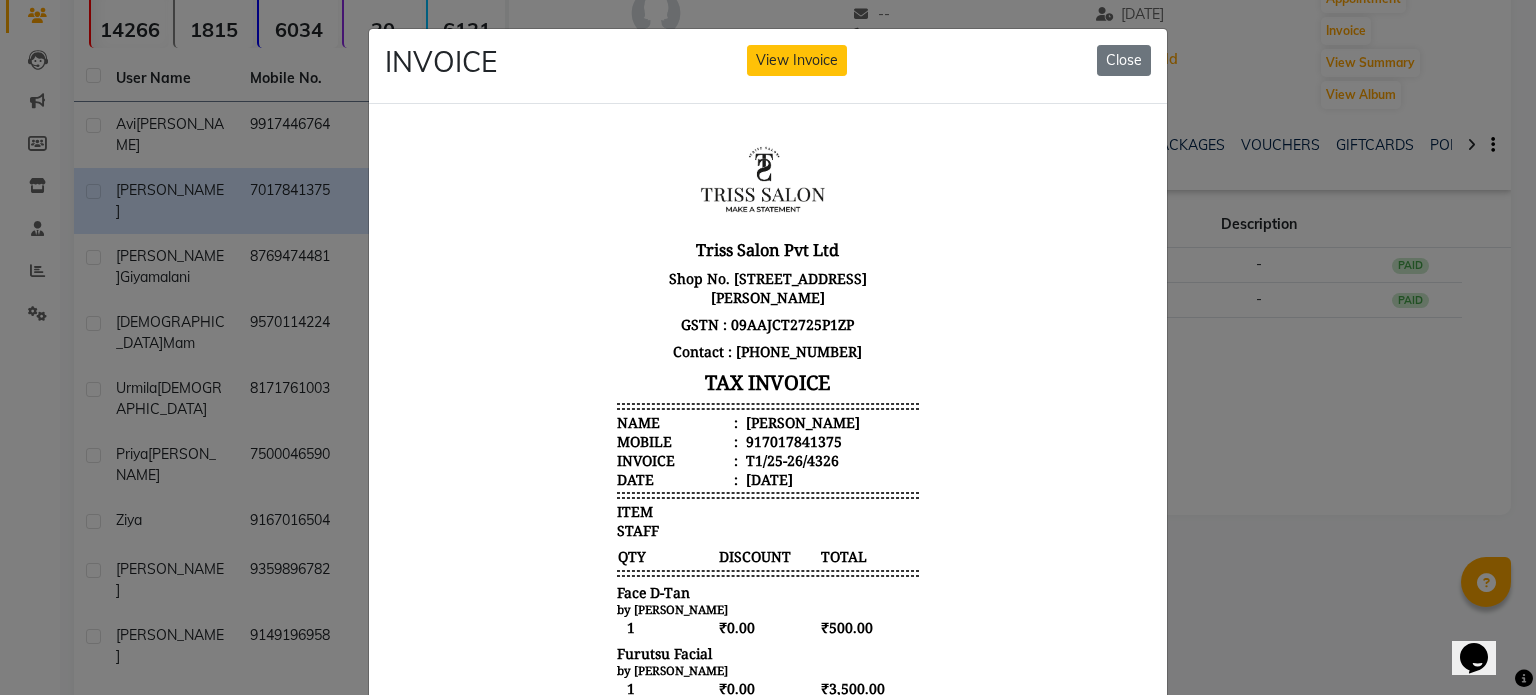click on "917017841375" at bounding box center (792, 440) 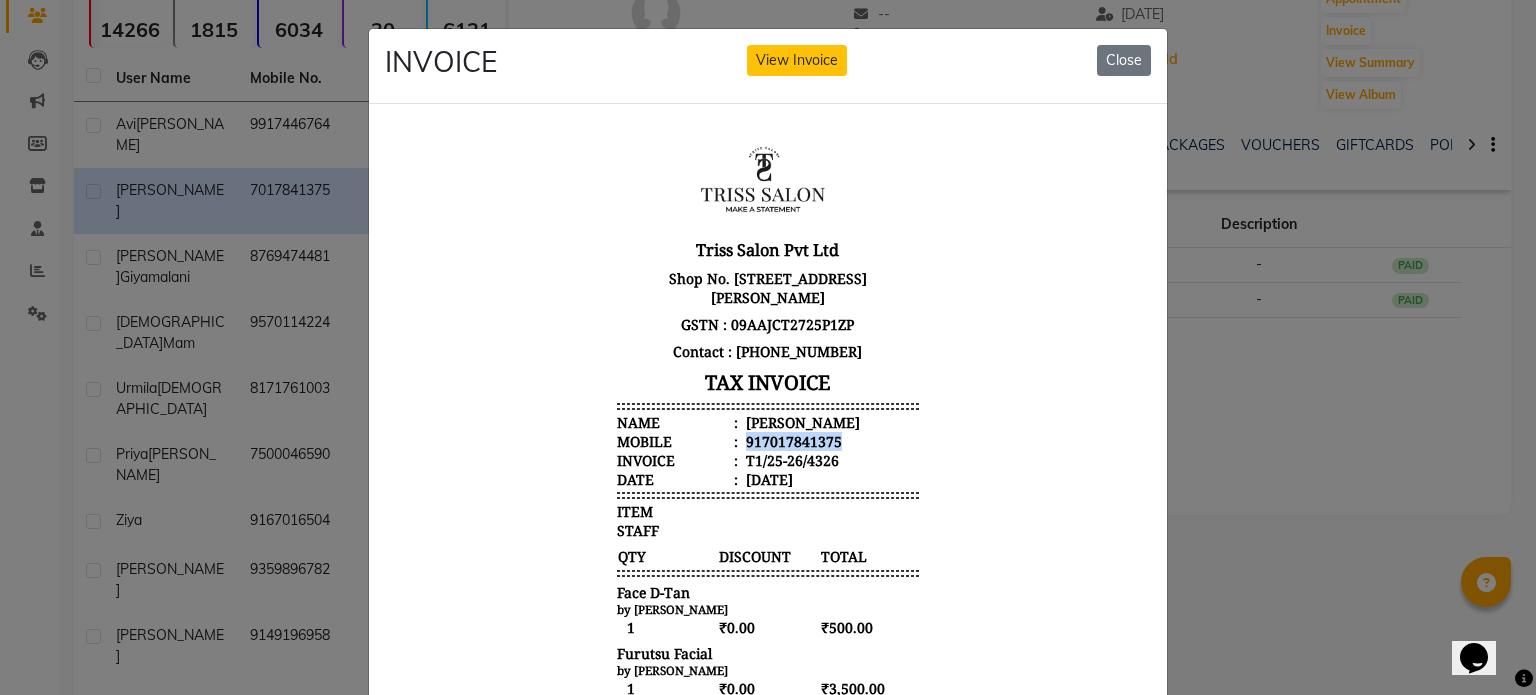 click on "917017841375" at bounding box center [792, 440] 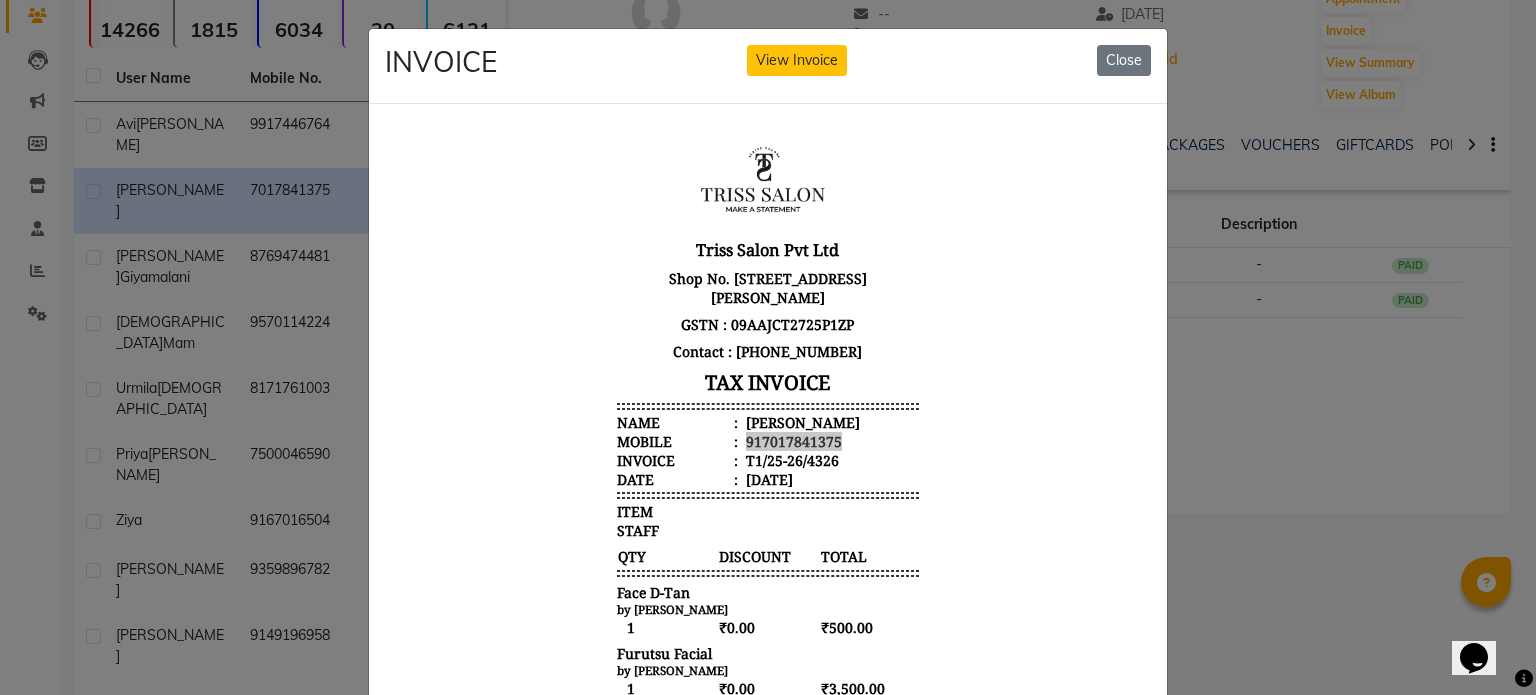 click on "INVOICE View Invoice Close" 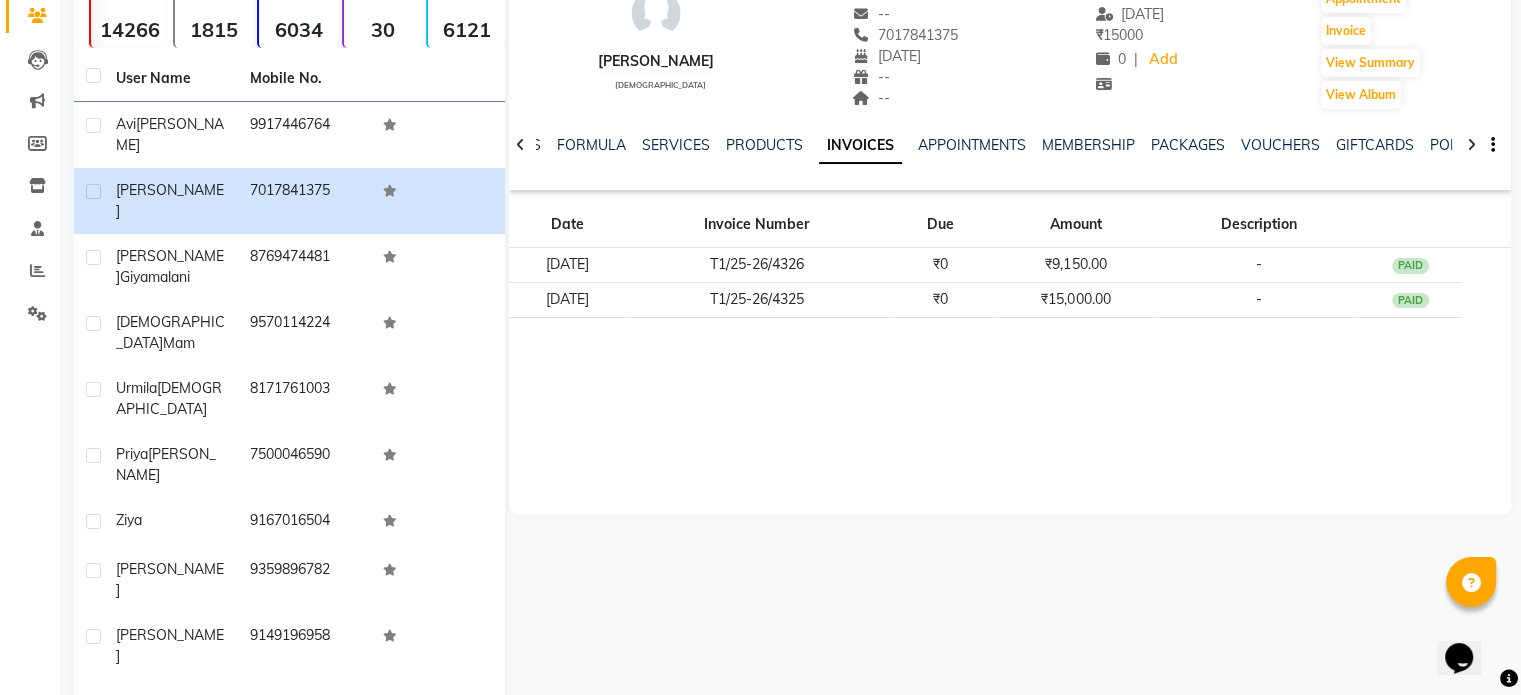 click on "8769474481" 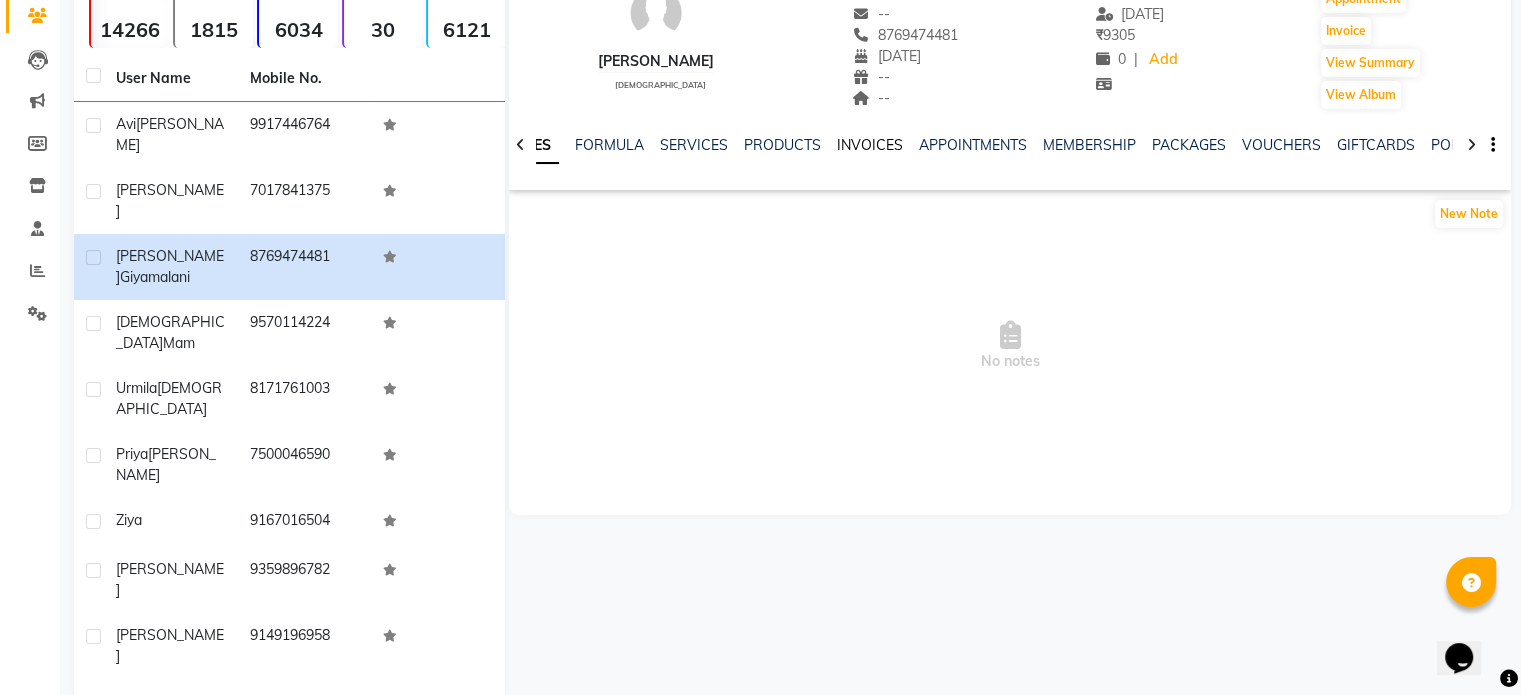 click on "INVOICES" 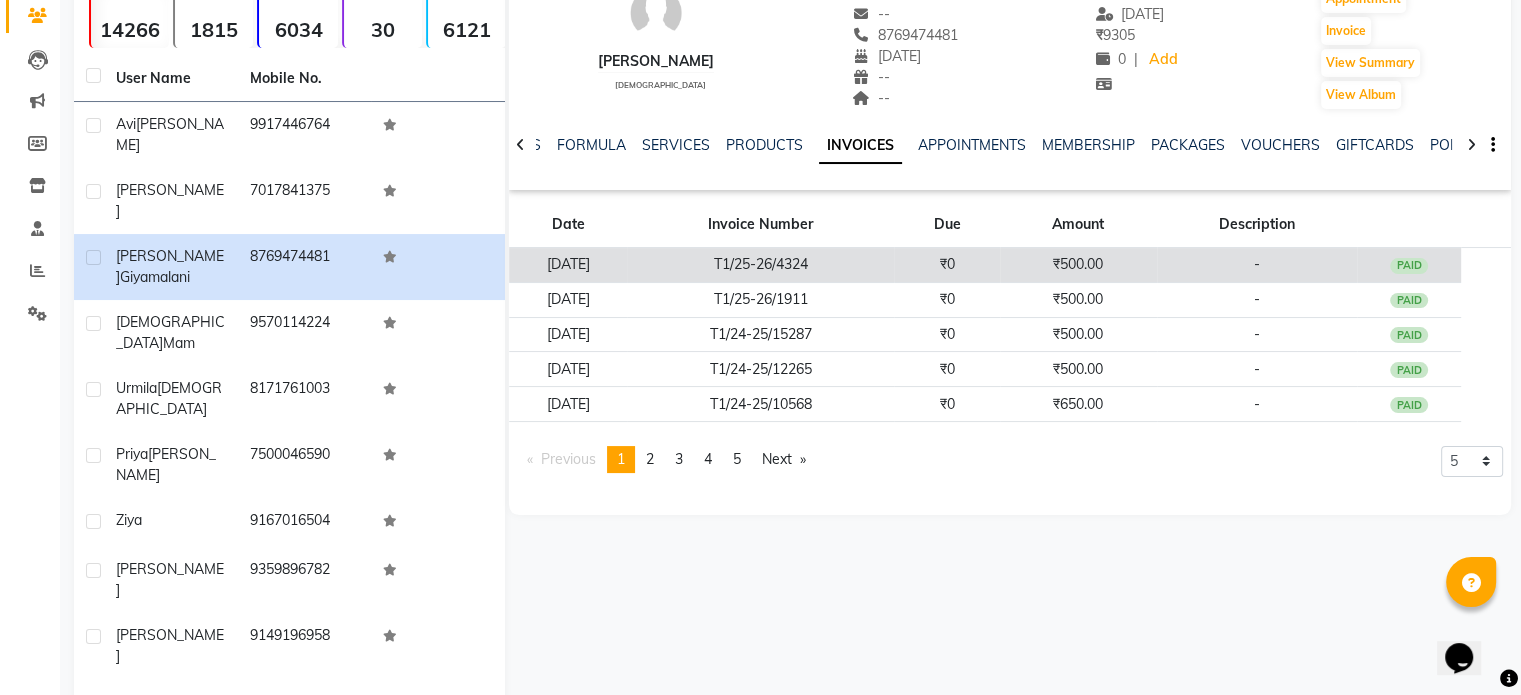 click on "T1/25-26/4324" 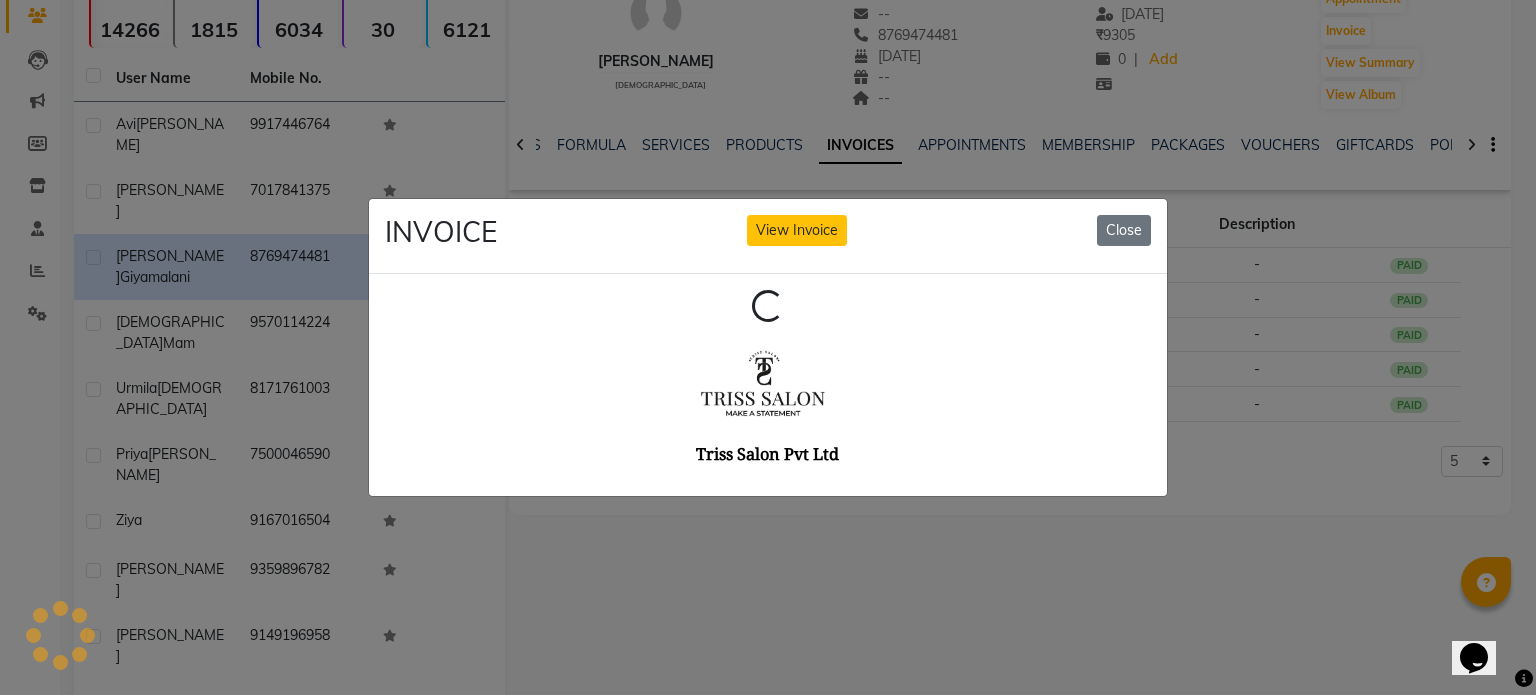 scroll, scrollTop: 0, scrollLeft: 0, axis: both 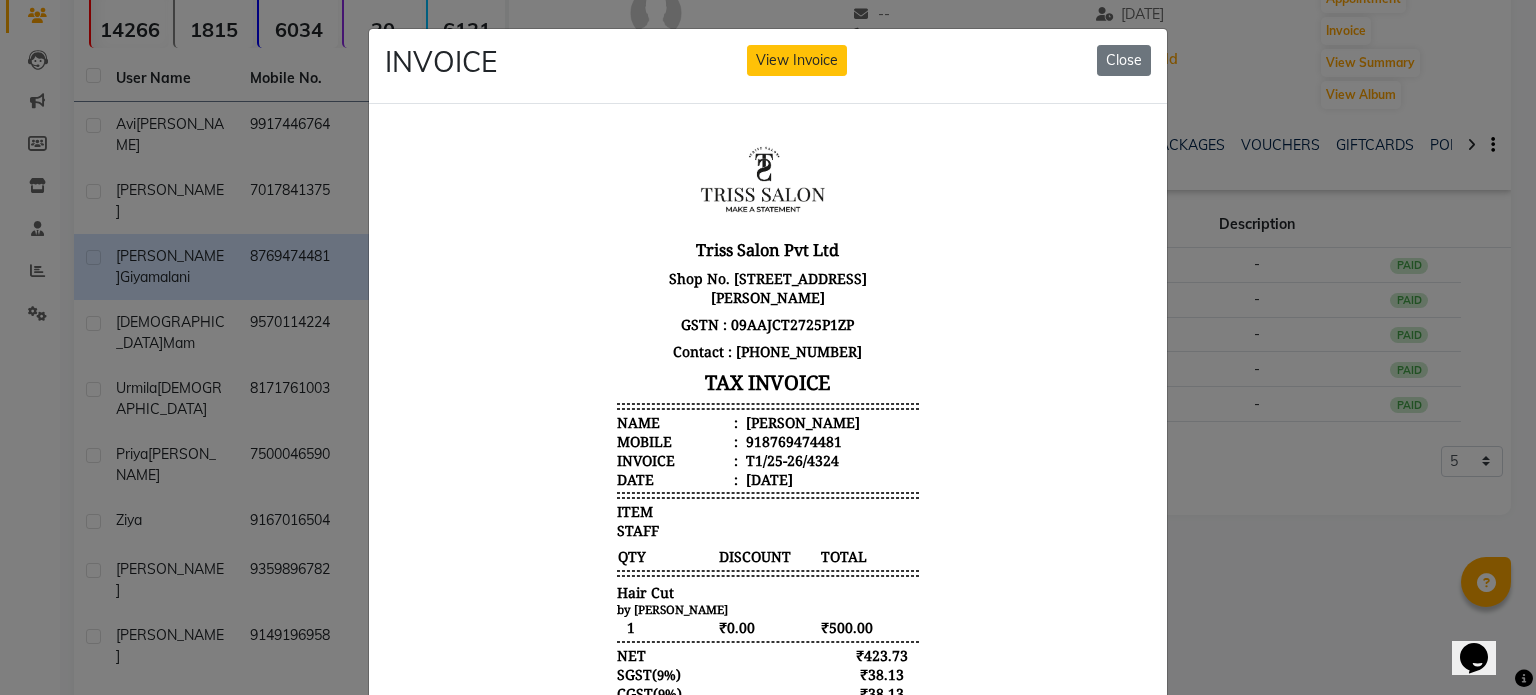 click on "Sidharth Giyamalani" at bounding box center [801, 421] 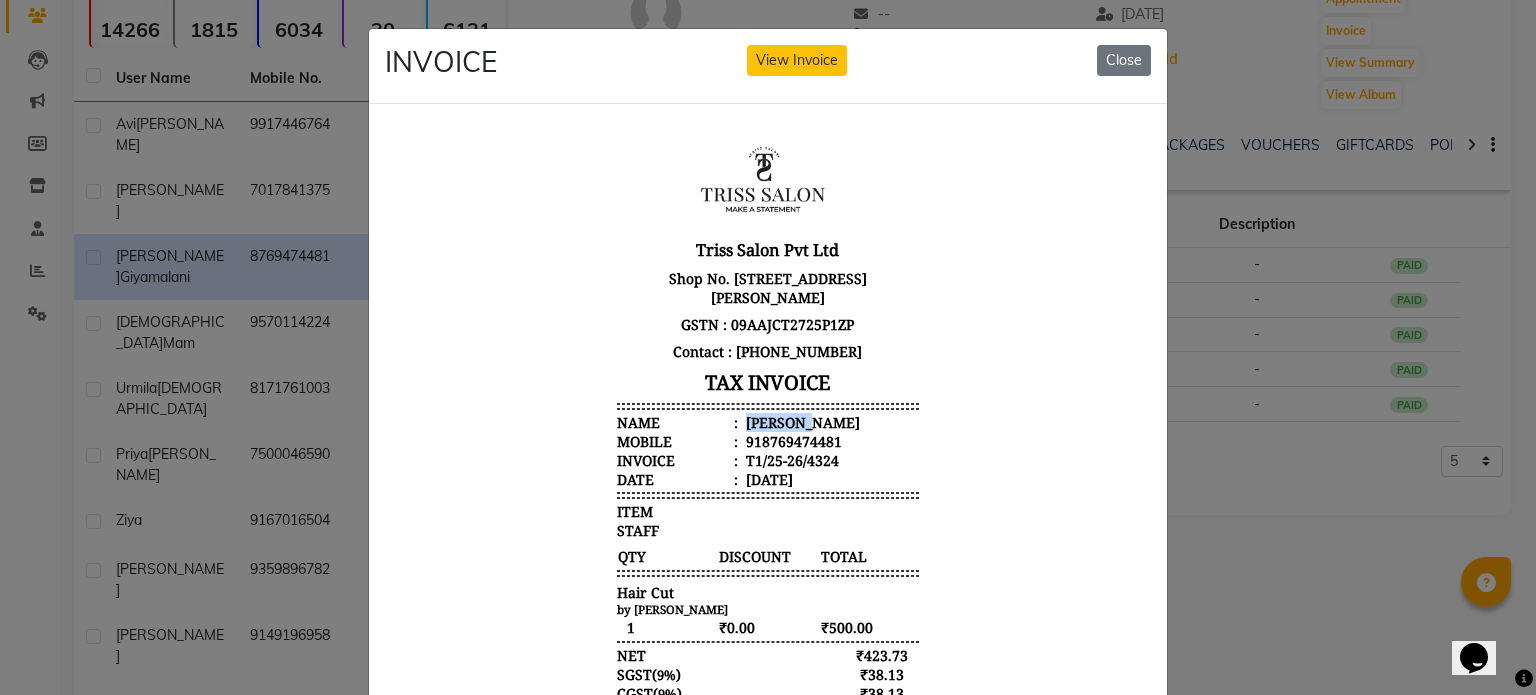 click on "Sidharth Giyamalani" at bounding box center [801, 421] 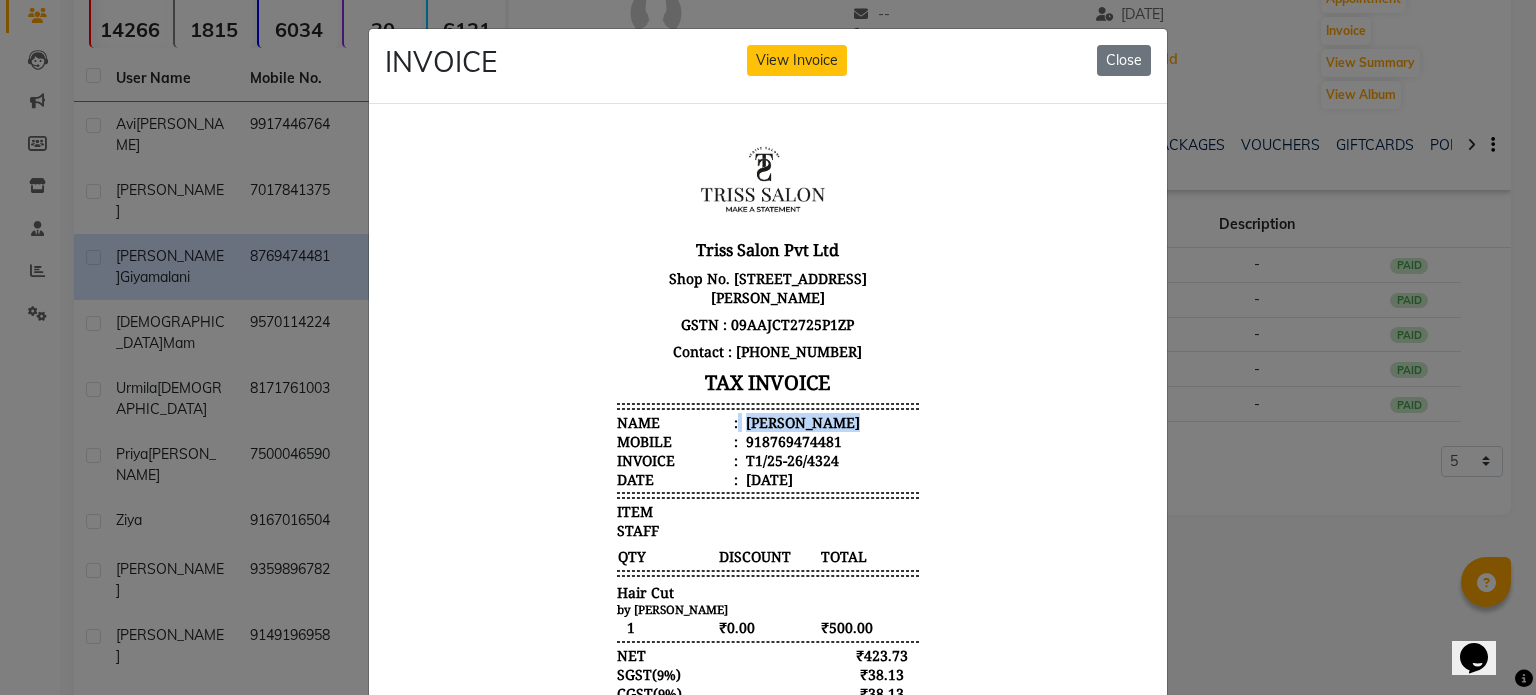 click on "Sidharth Giyamalani" at bounding box center [801, 421] 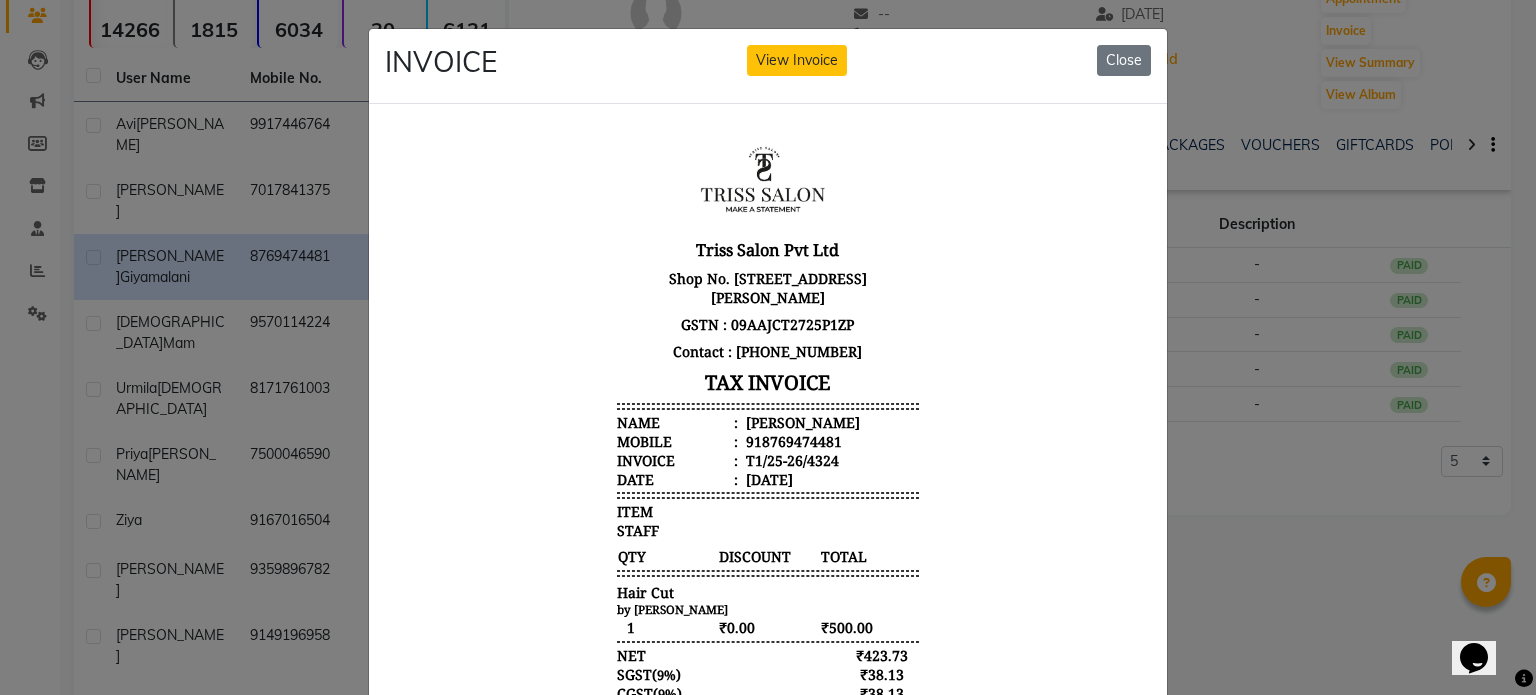 click on "918769474481" at bounding box center [792, 440] 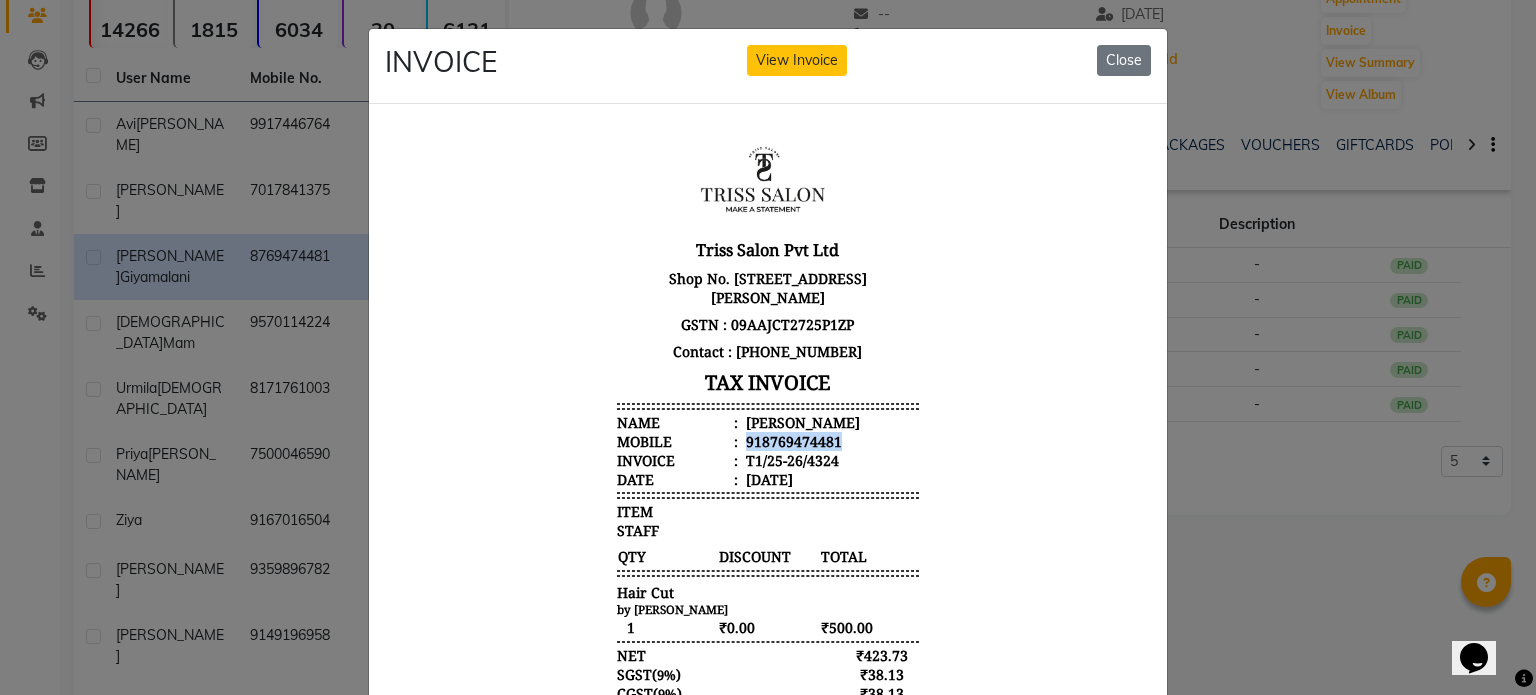 click on "918769474481" at bounding box center [792, 440] 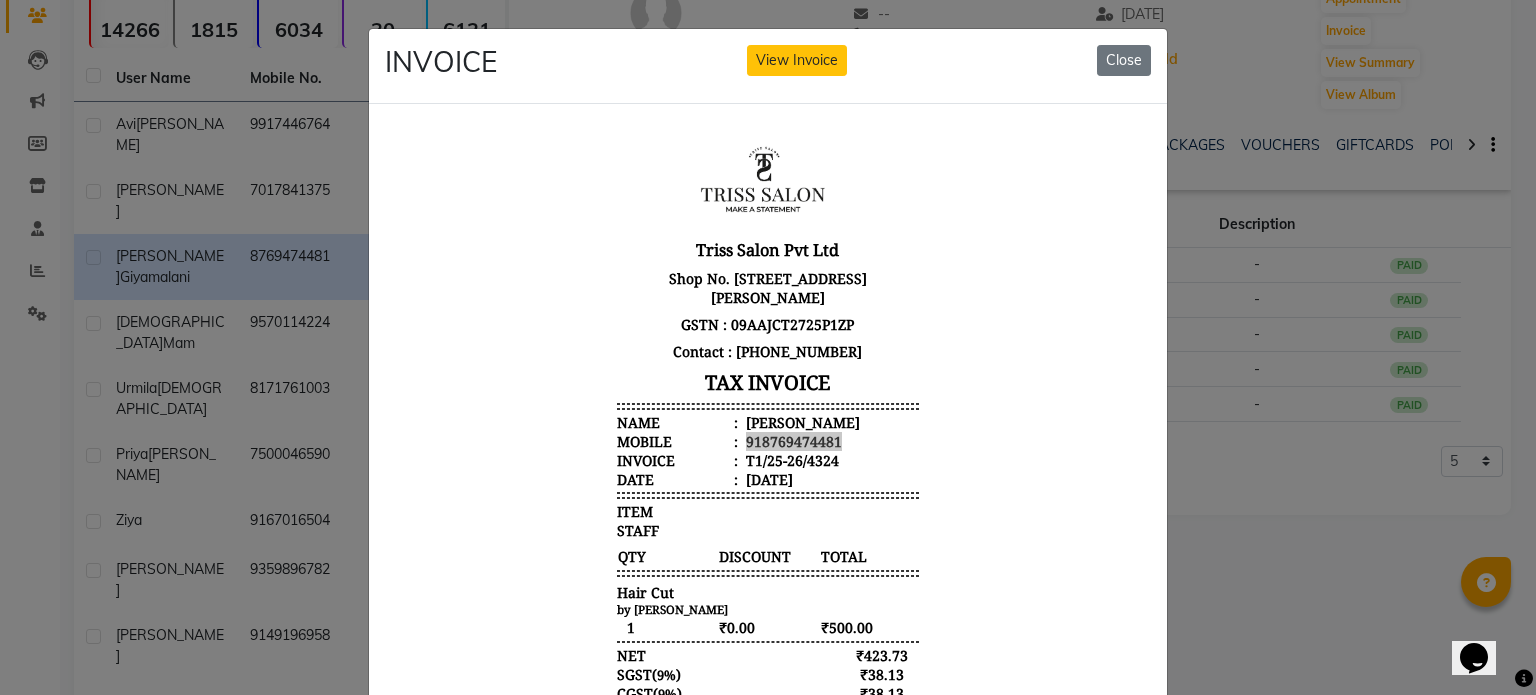 click on "INVOICE View Invoice Close" 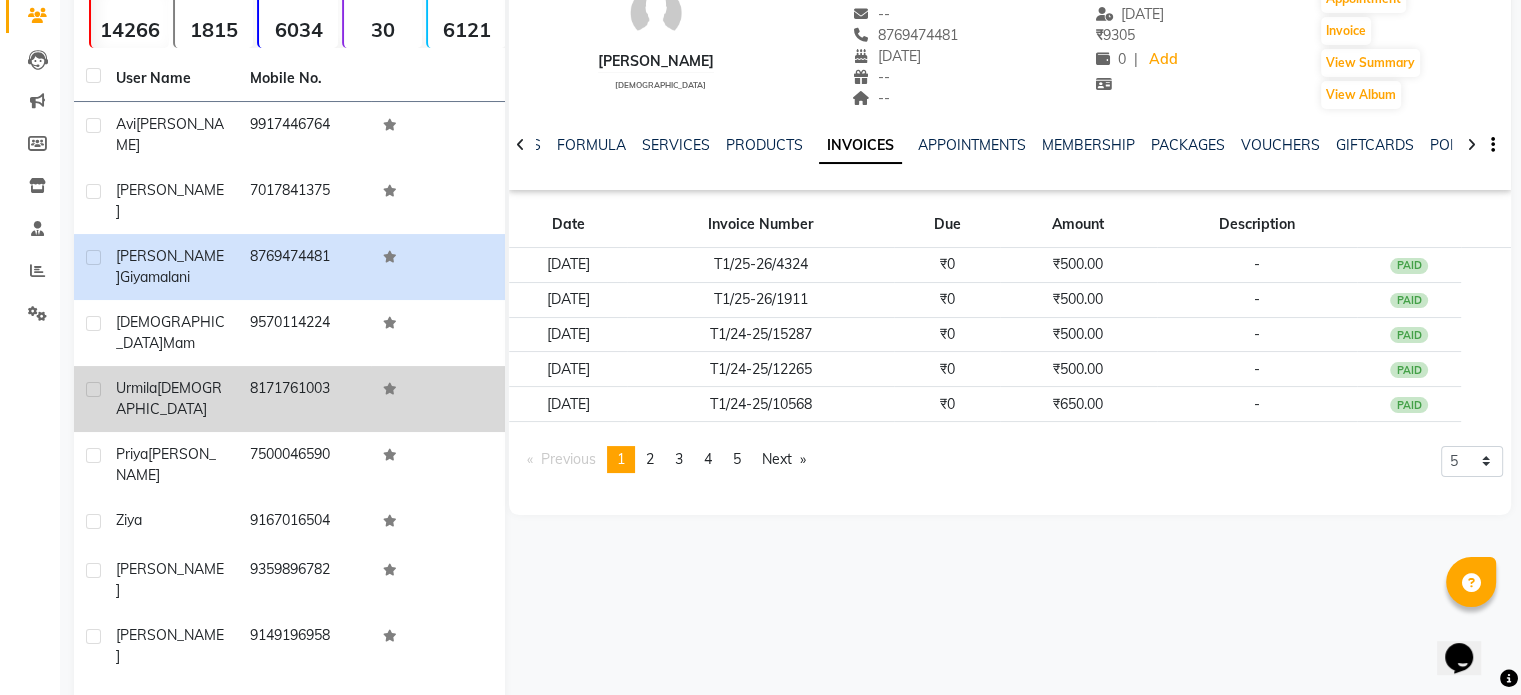 click on "Urmila  Jain" 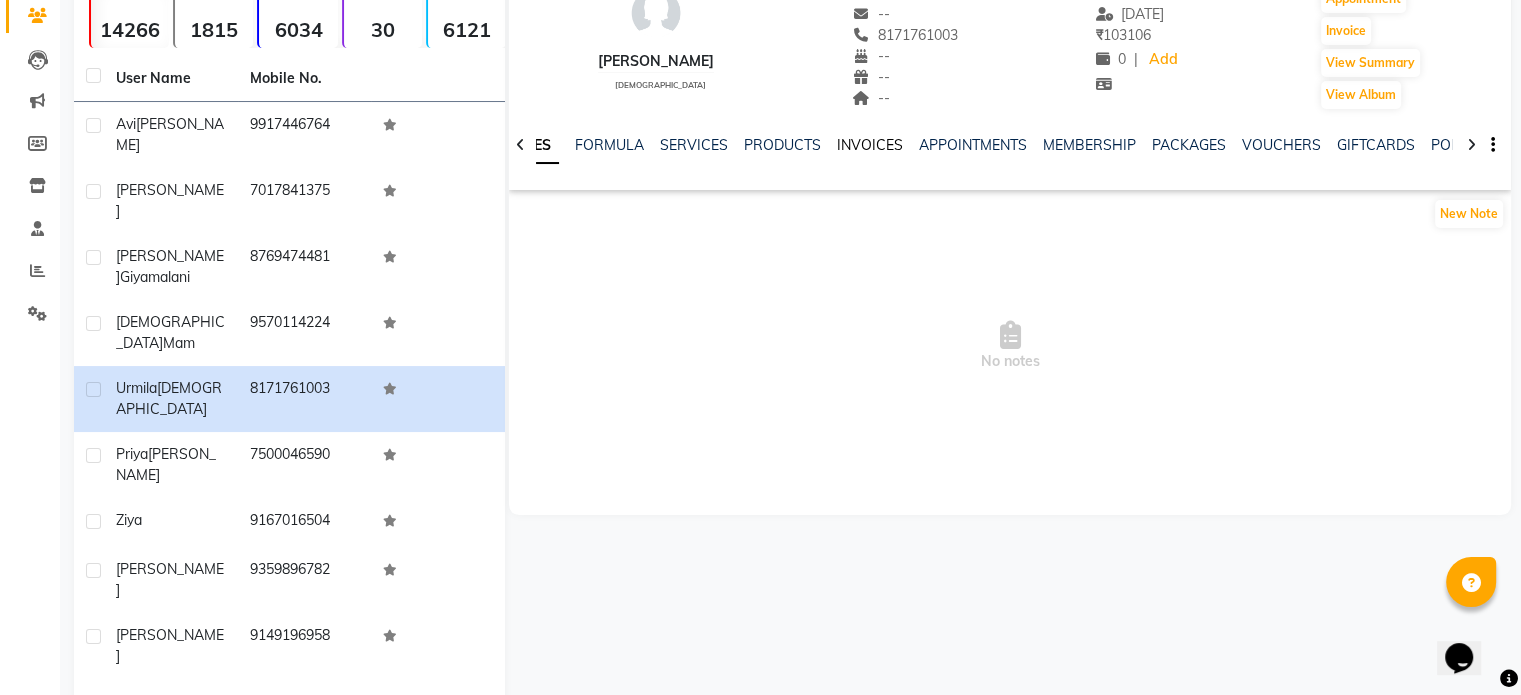 click on "INVOICES" 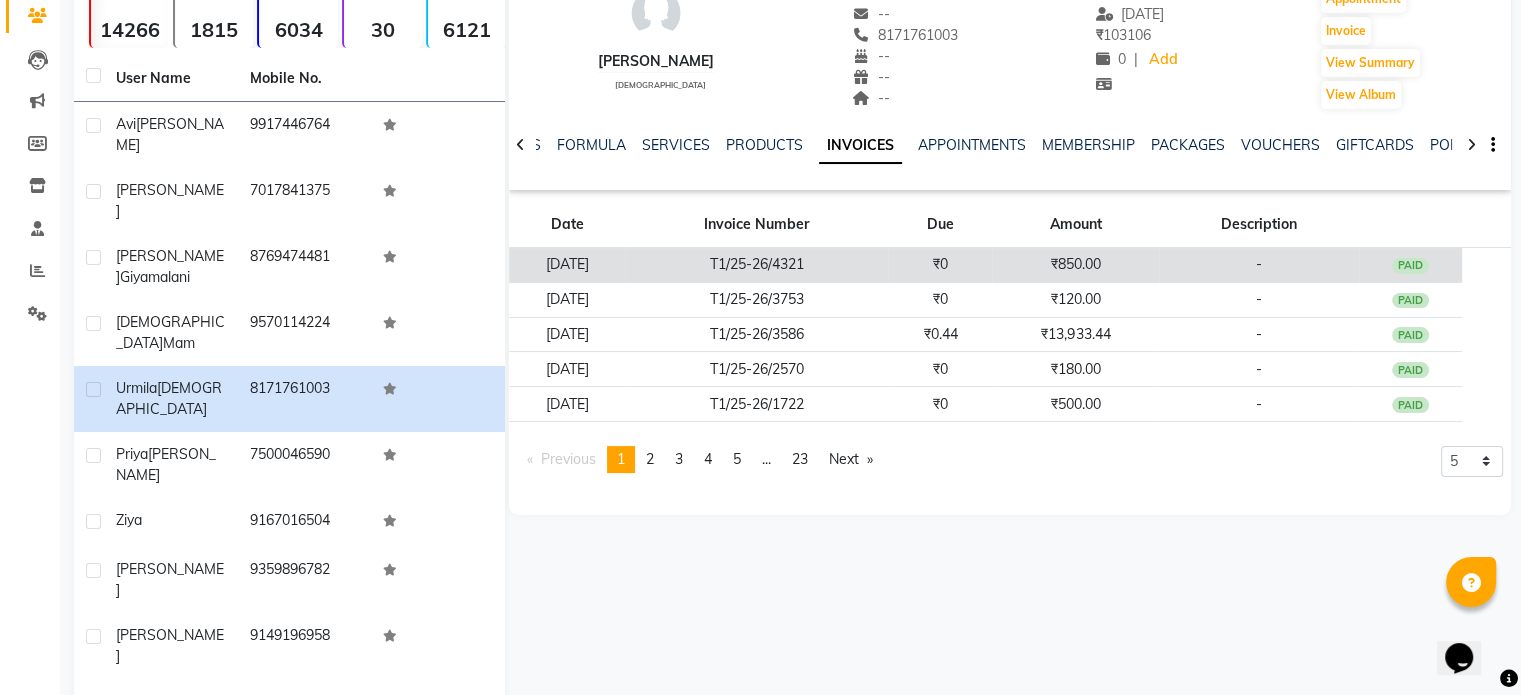 click on "₹0" 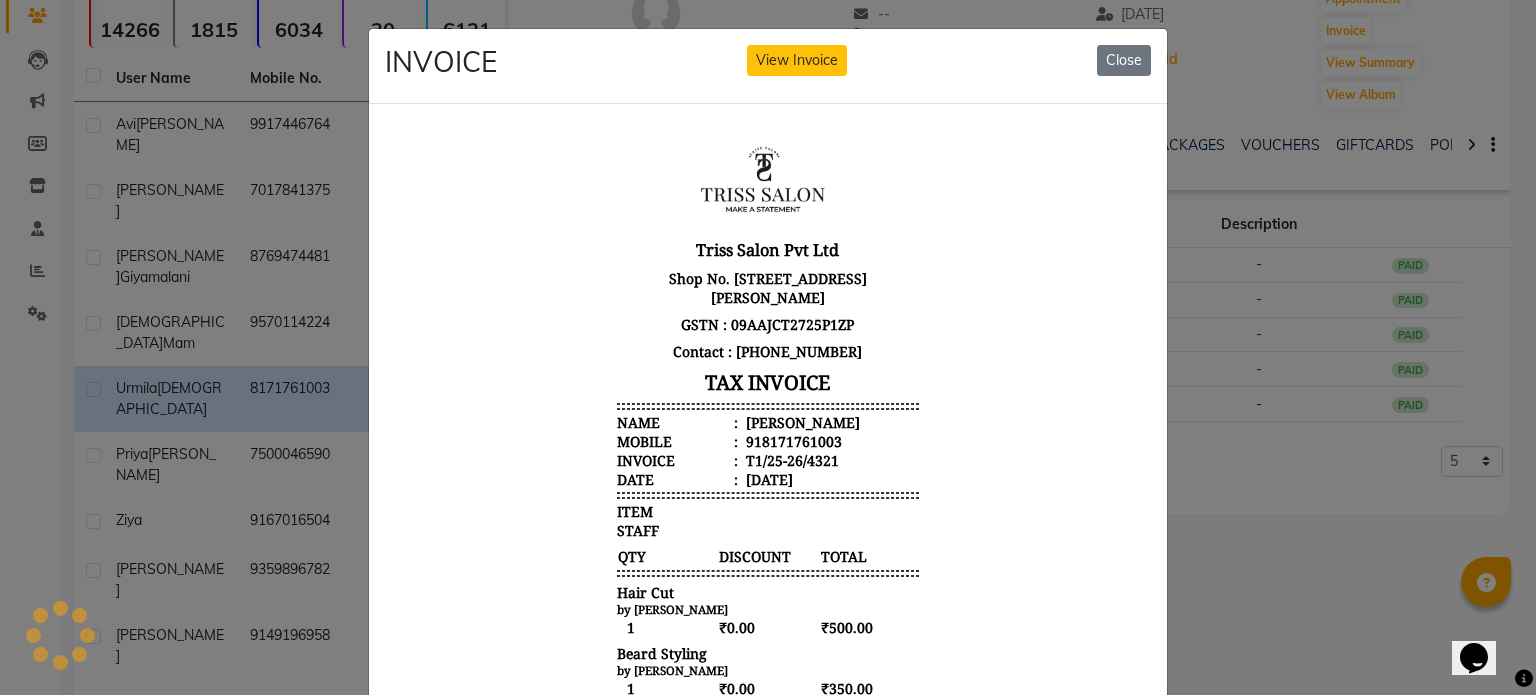 scroll, scrollTop: 0, scrollLeft: 0, axis: both 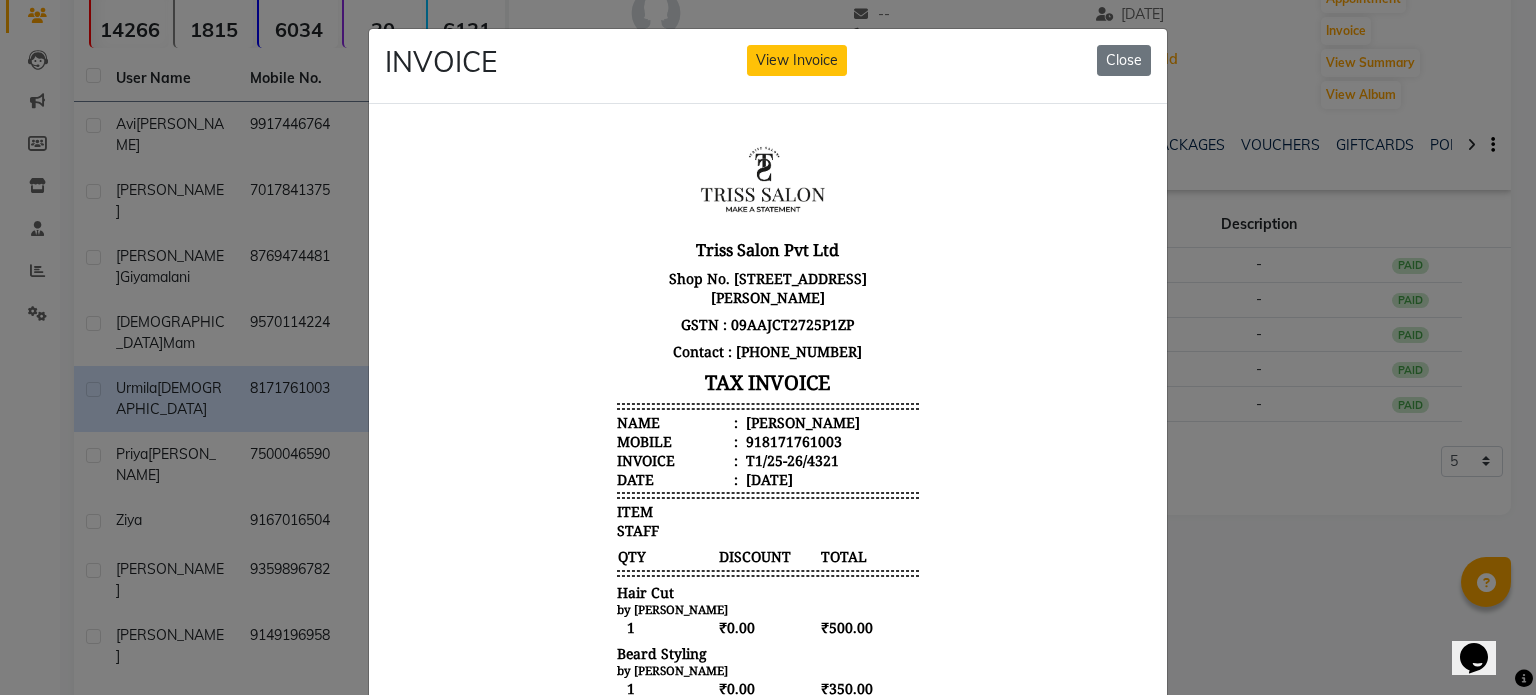 click on "Urmila Jain" at bounding box center (801, 421) 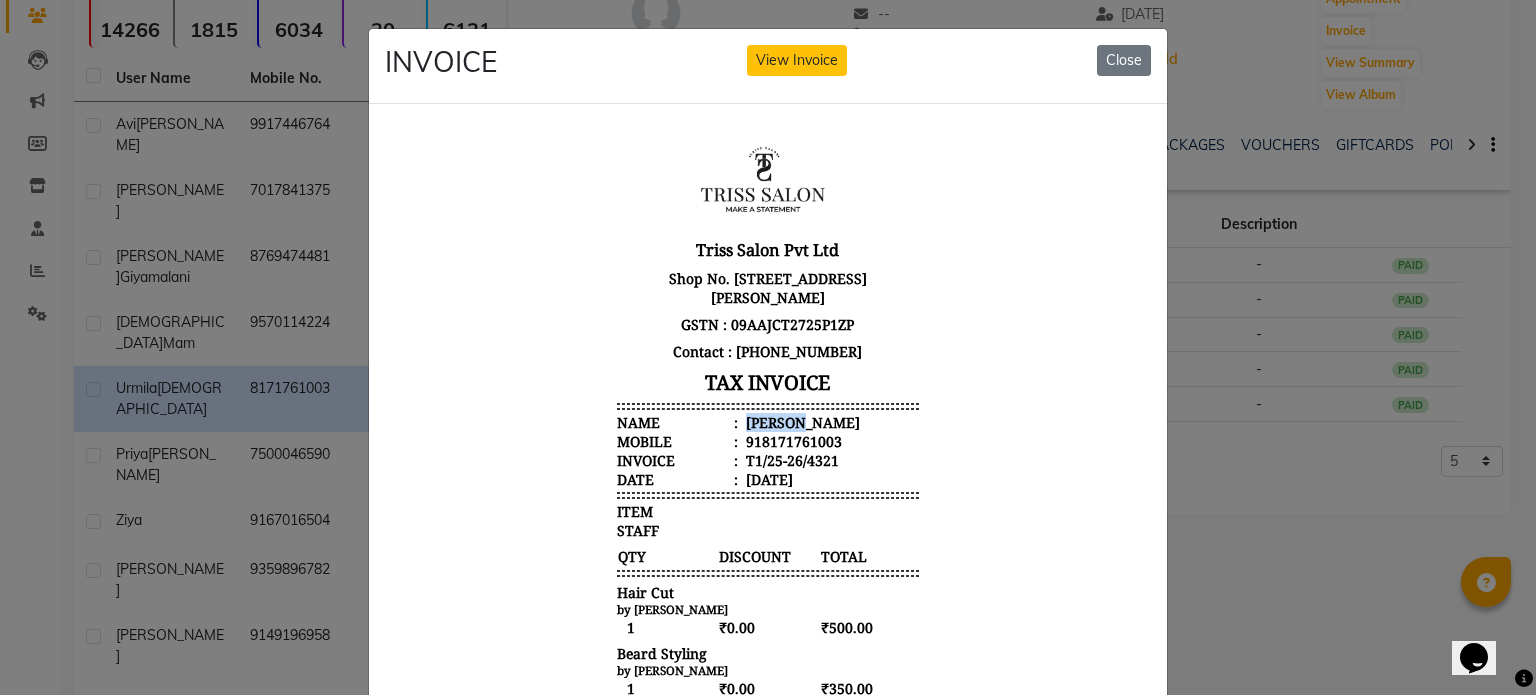 click on "Urmila Jain" at bounding box center [801, 421] 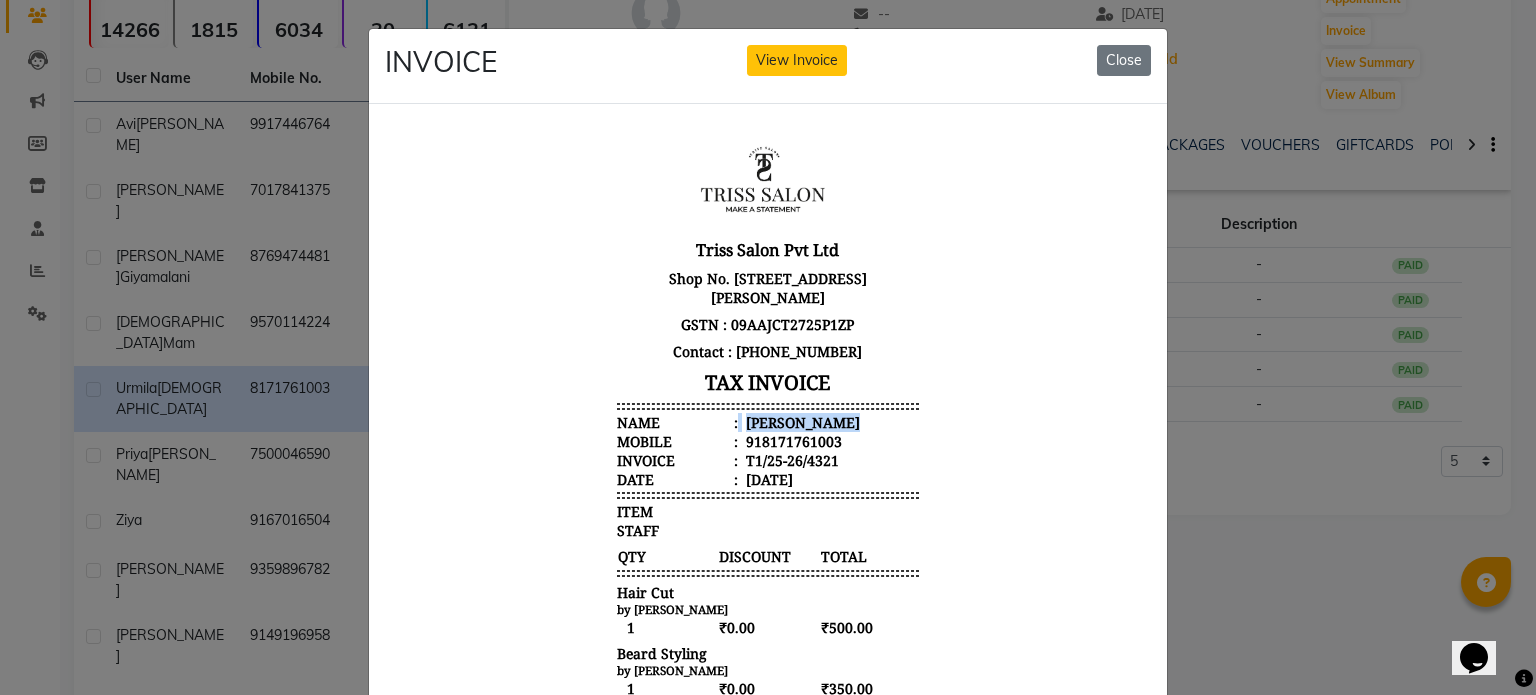 click on "Urmila Jain" at bounding box center (801, 421) 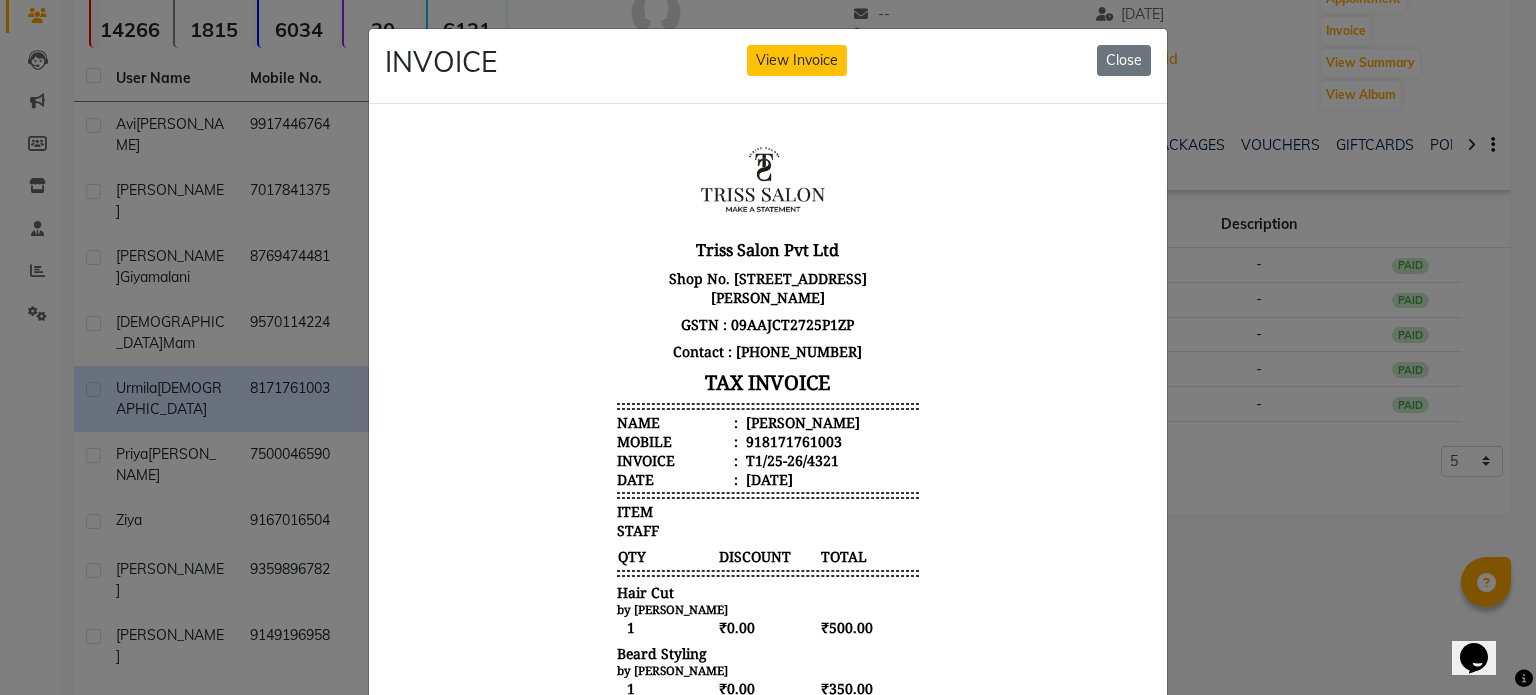click on "918171761003" at bounding box center [792, 440] 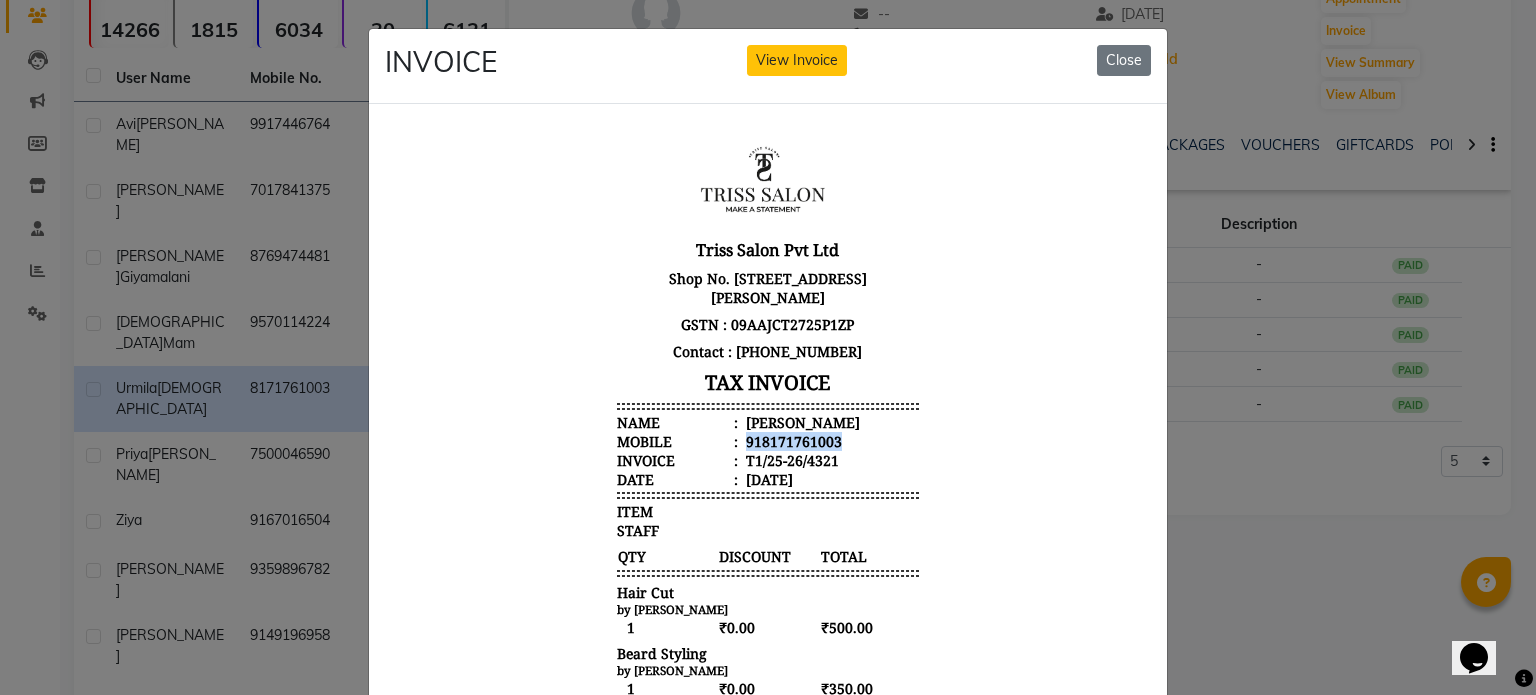 click on "918171761003" at bounding box center (792, 440) 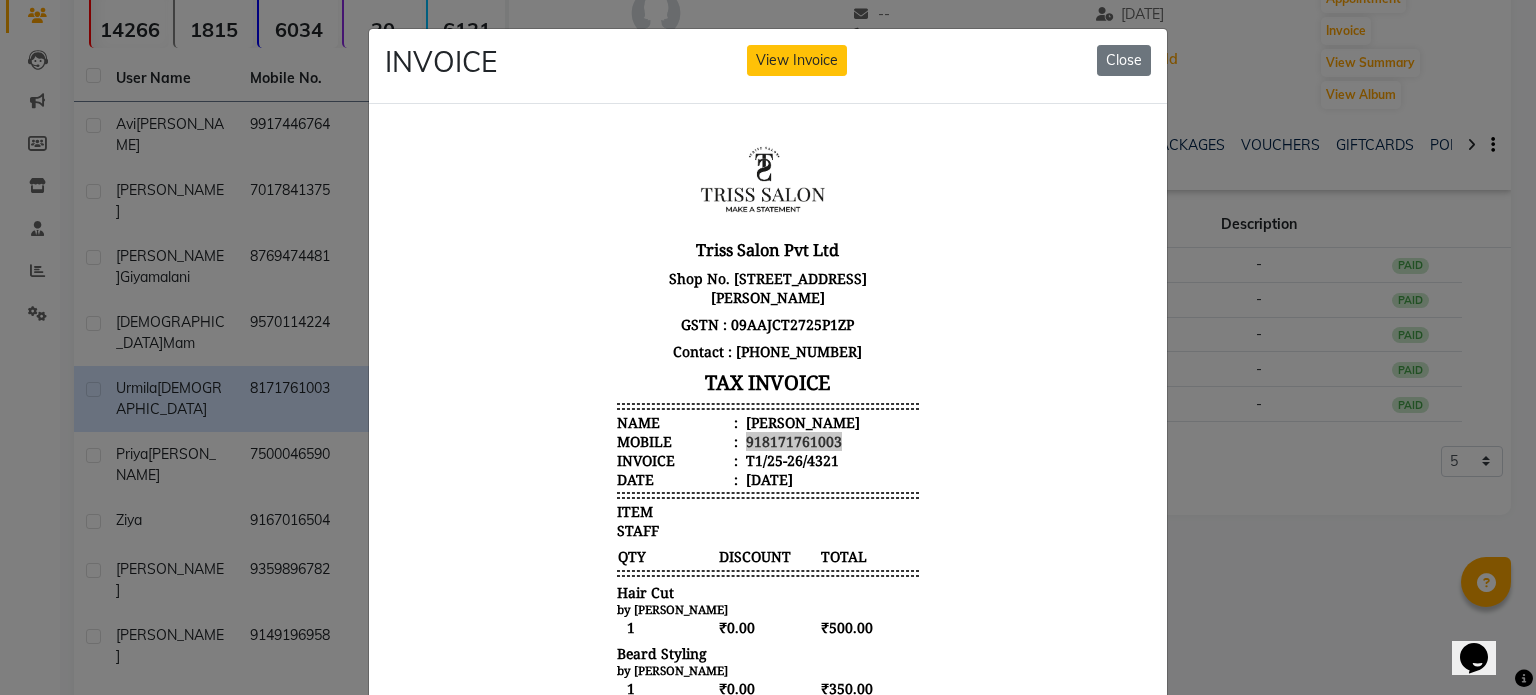 click on "INVOICE View Invoice Close" 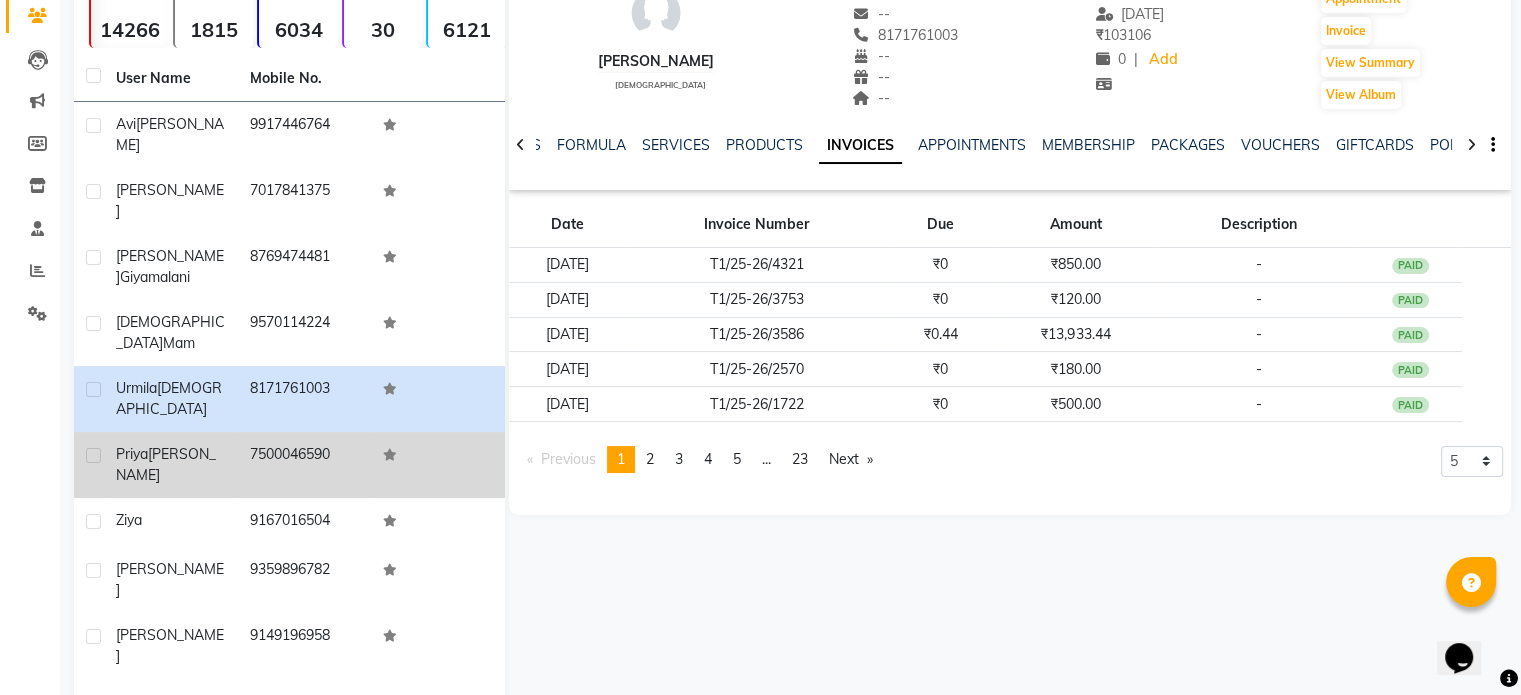 click on "7500046590" 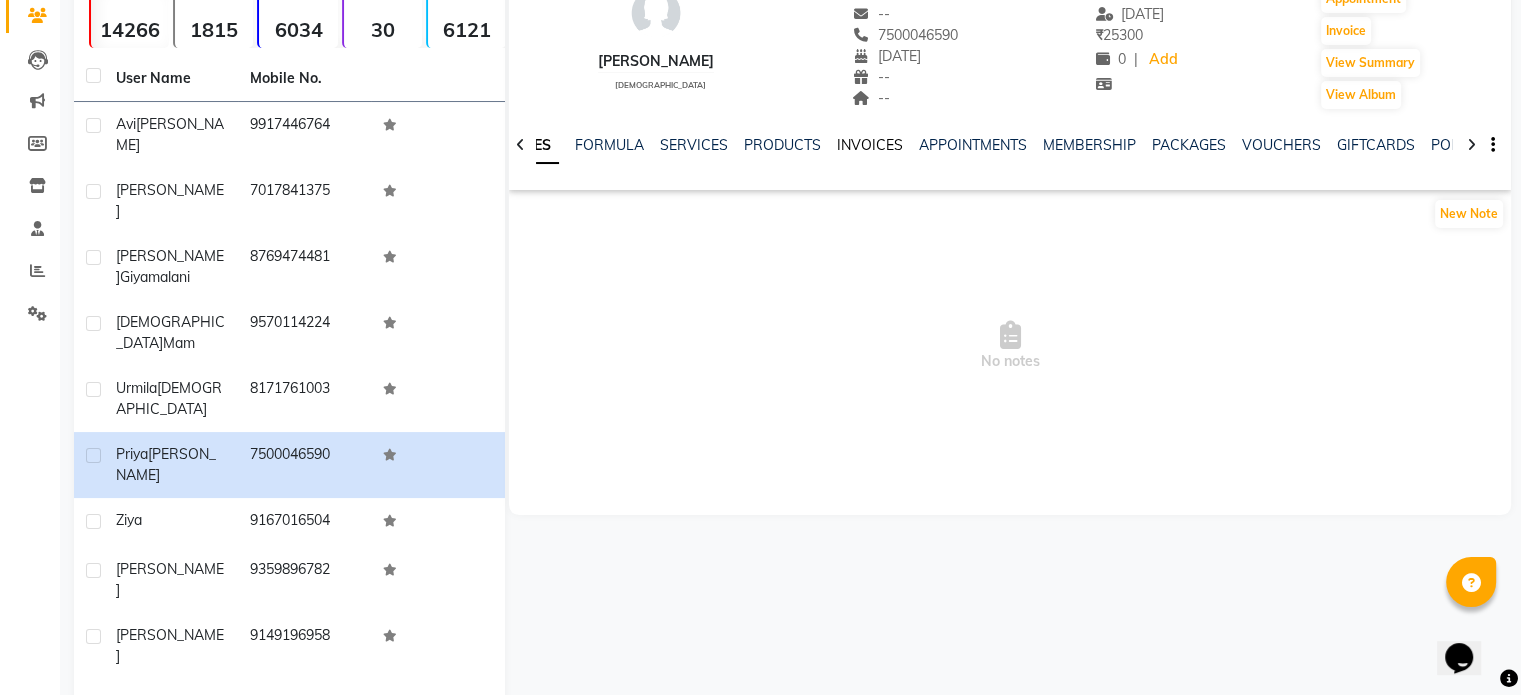click on "INVOICES" 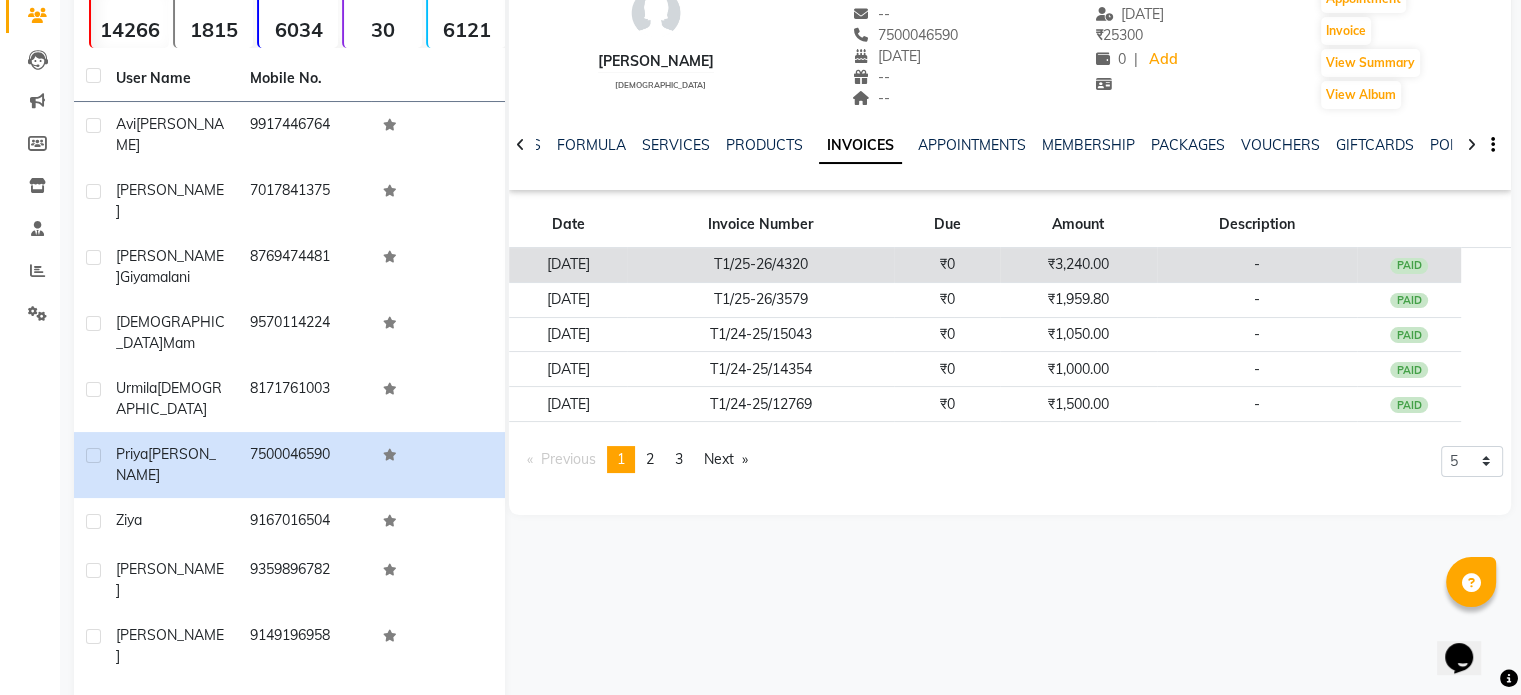 click on "T1/25-26/4320" 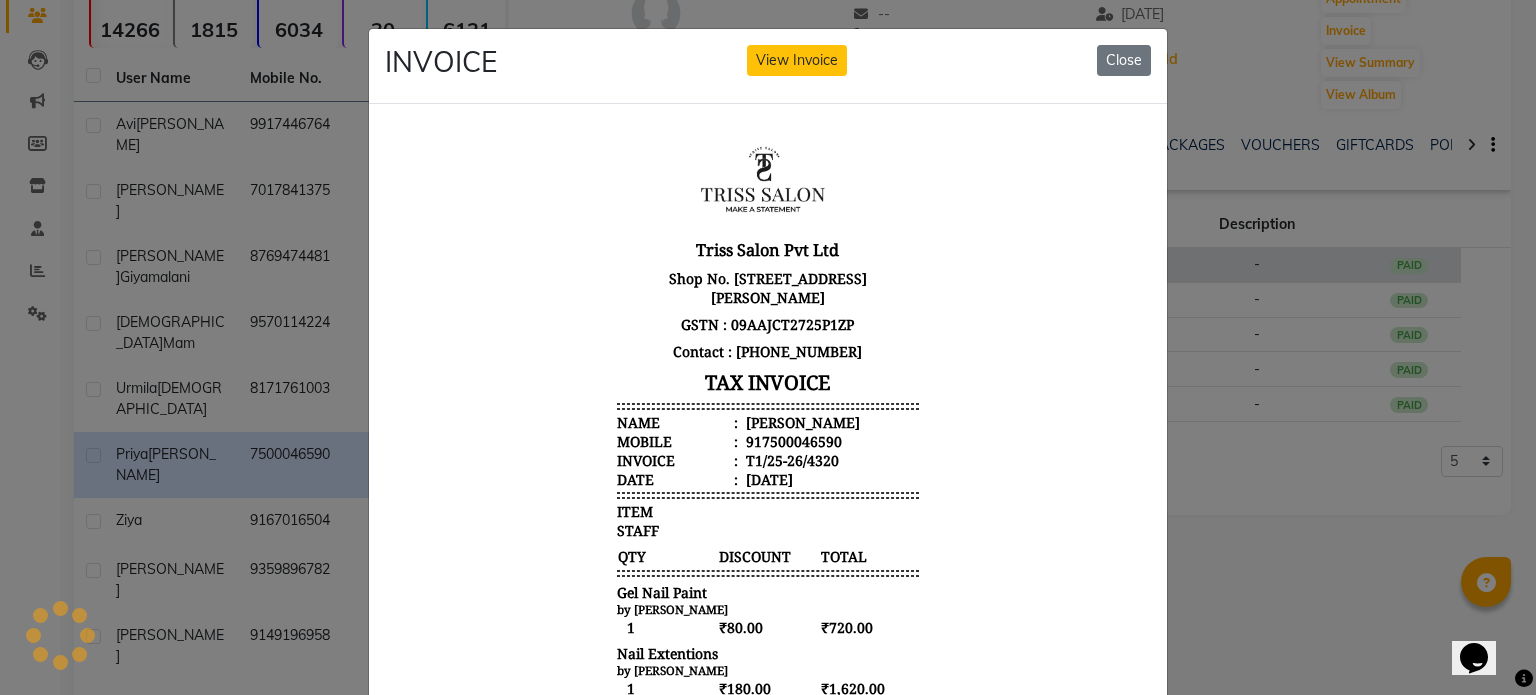 scroll, scrollTop: 0, scrollLeft: 0, axis: both 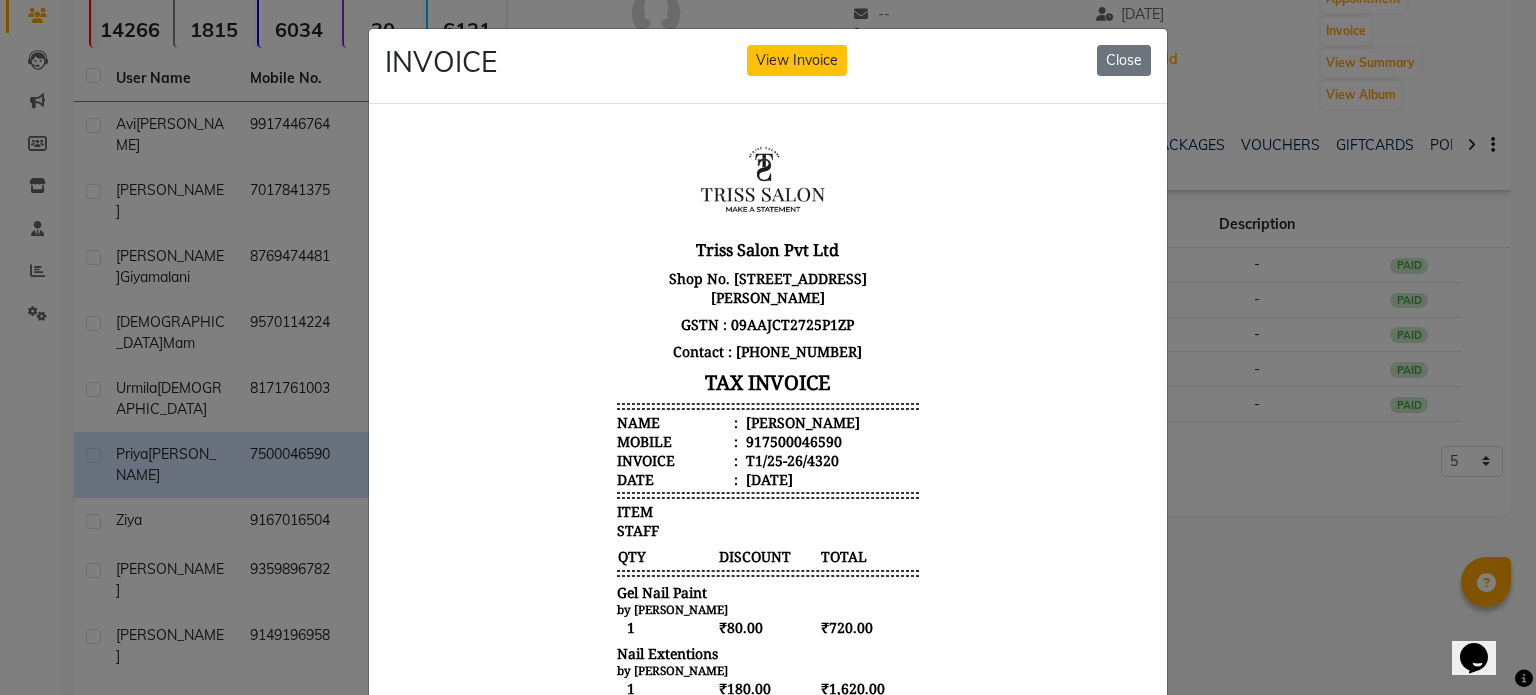 click on "917500046590" at bounding box center (792, 440) 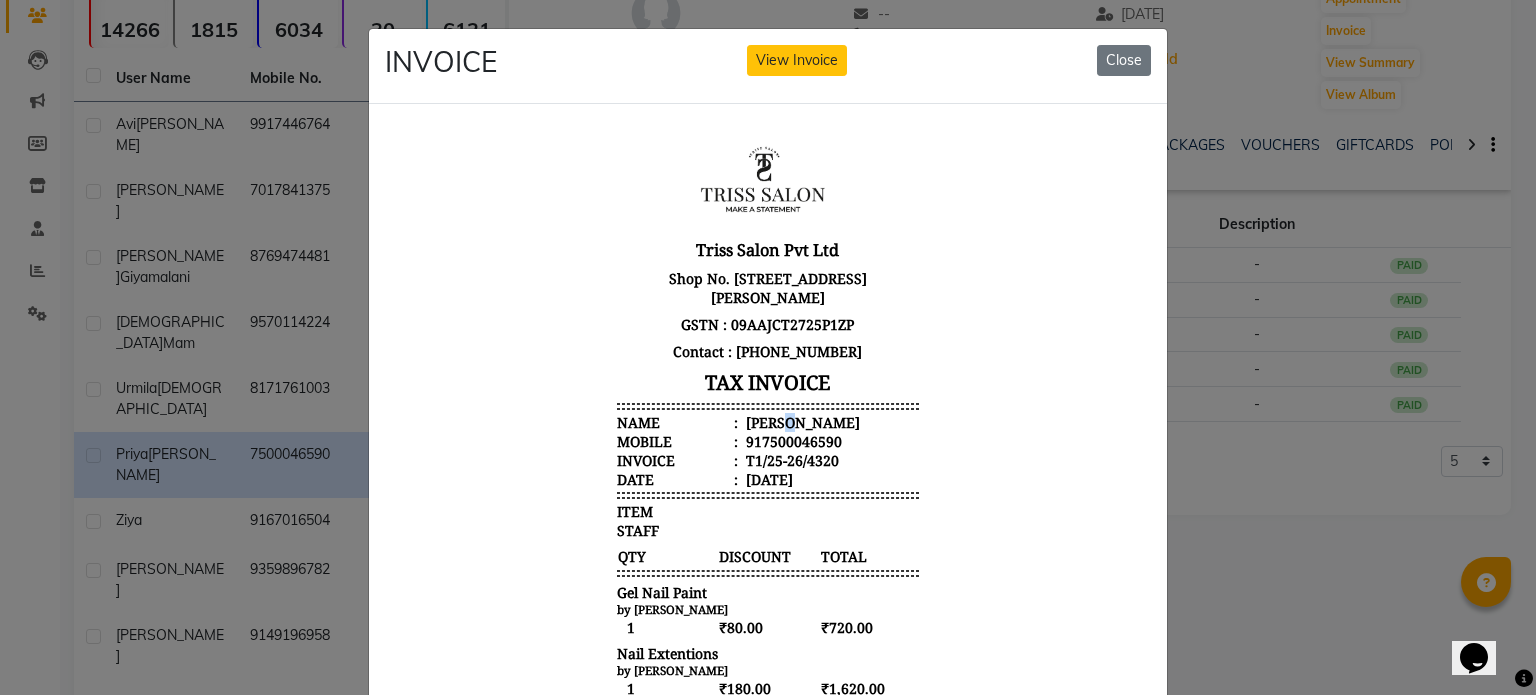 click on "Priya Gupta" at bounding box center (801, 421) 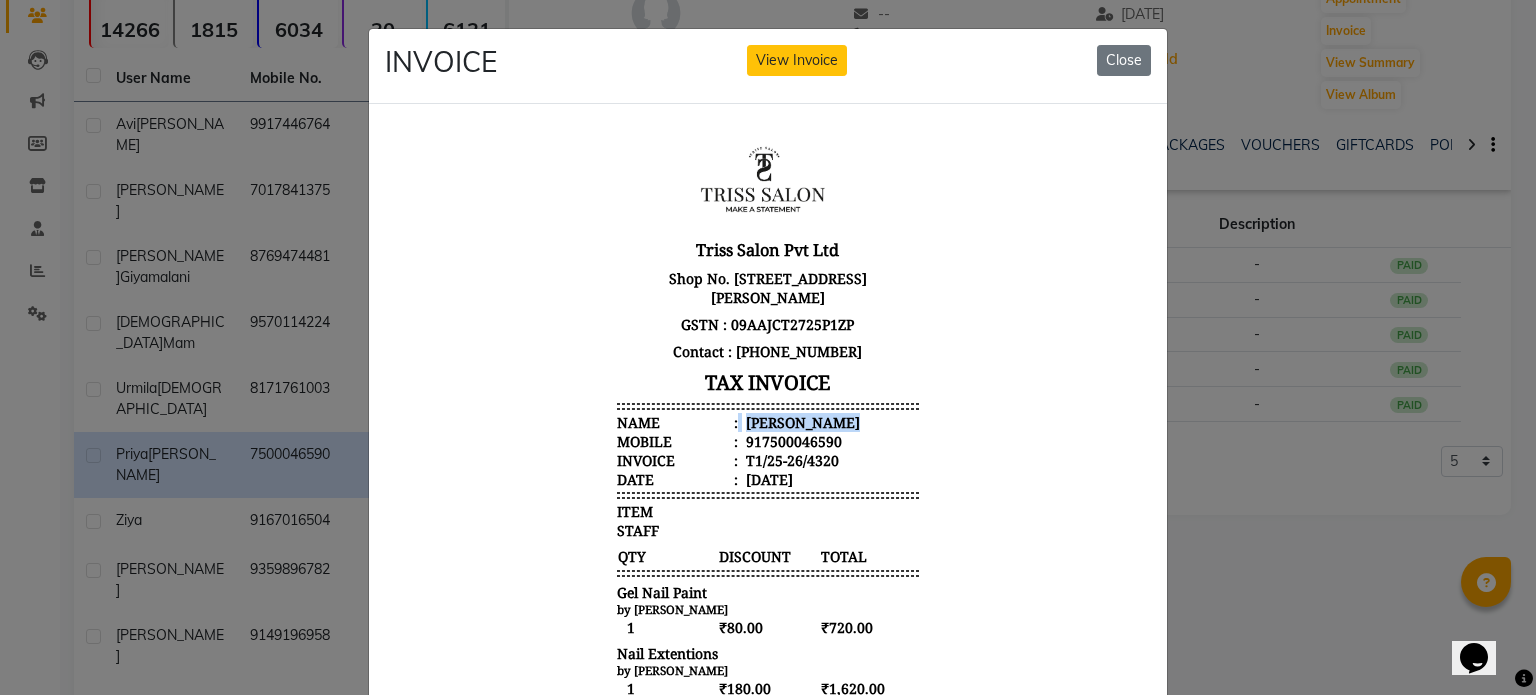 click on "Priya Gupta" at bounding box center [801, 421] 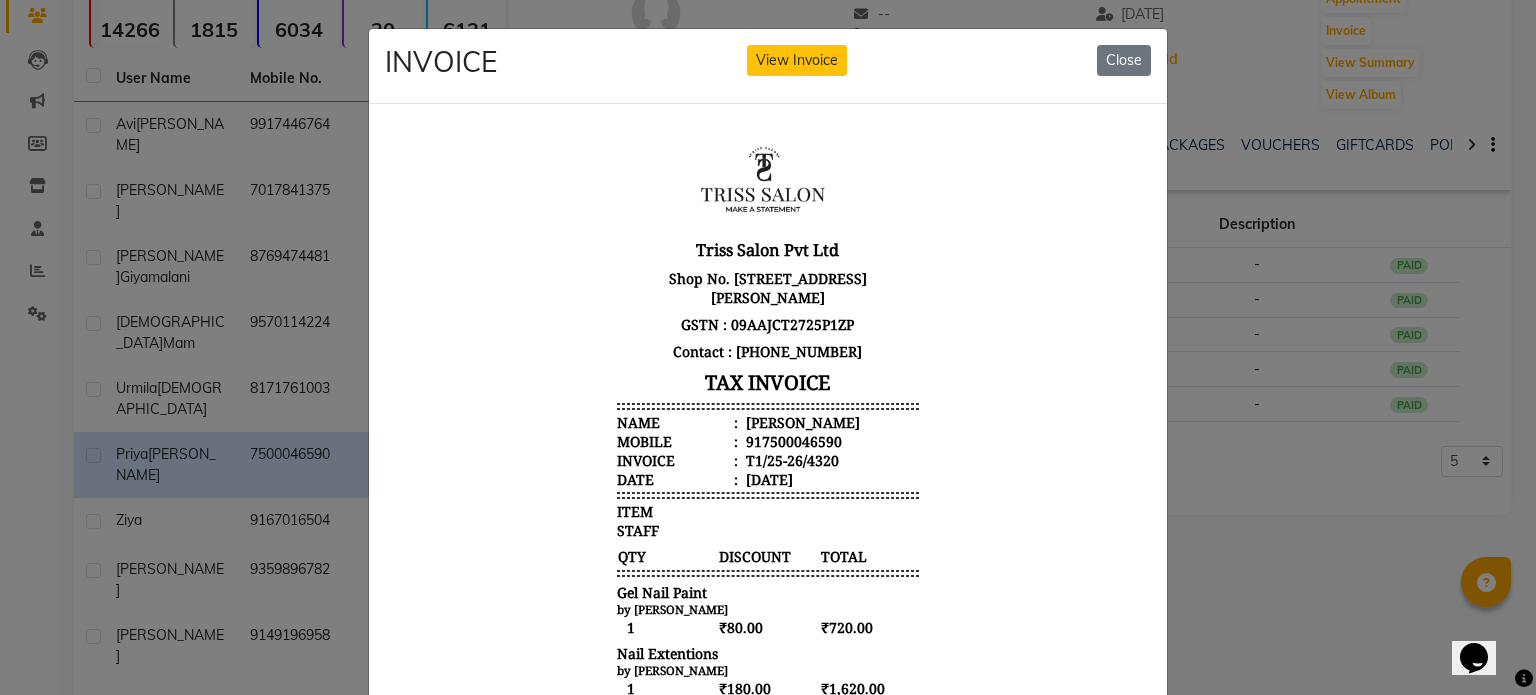 click on "917500046590" at bounding box center [792, 440] 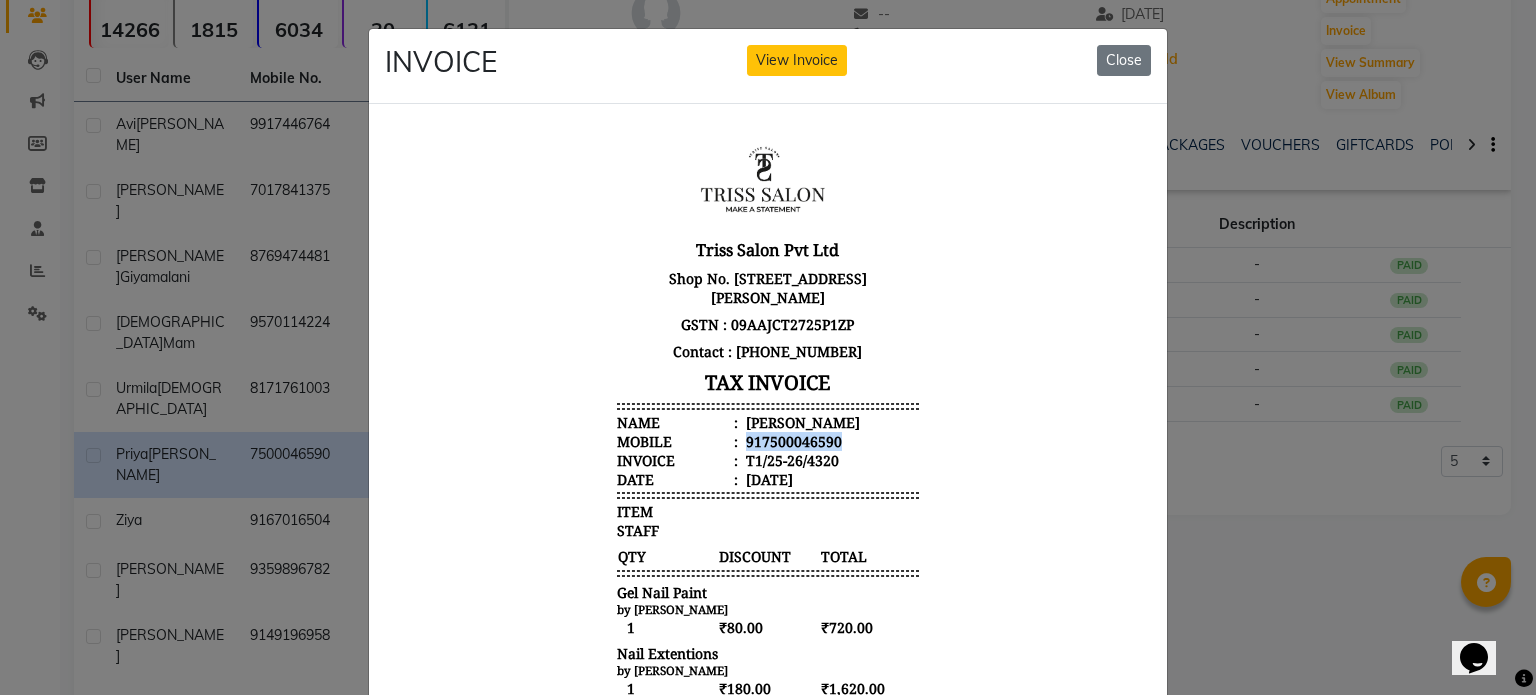 click on "917500046590" at bounding box center (792, 440) 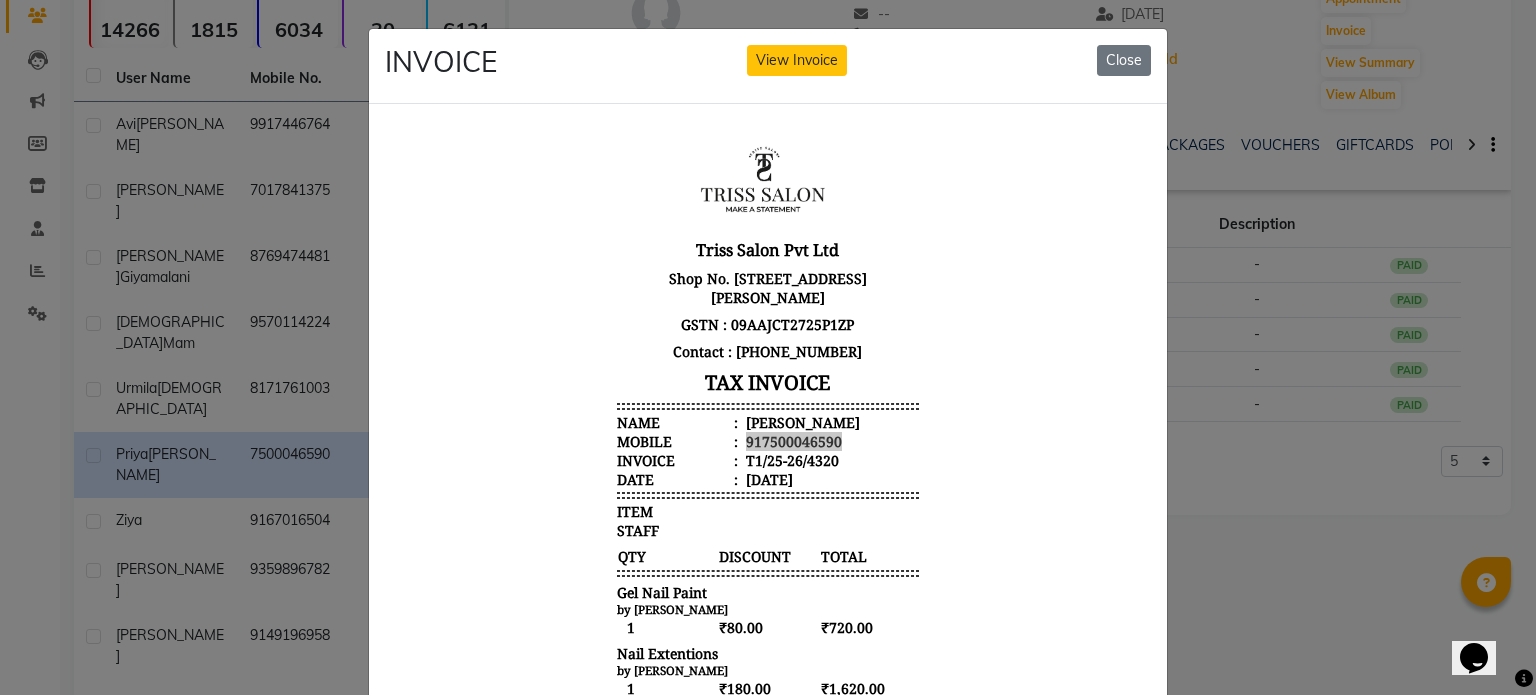 click on "INVOICE View Invoice Close" 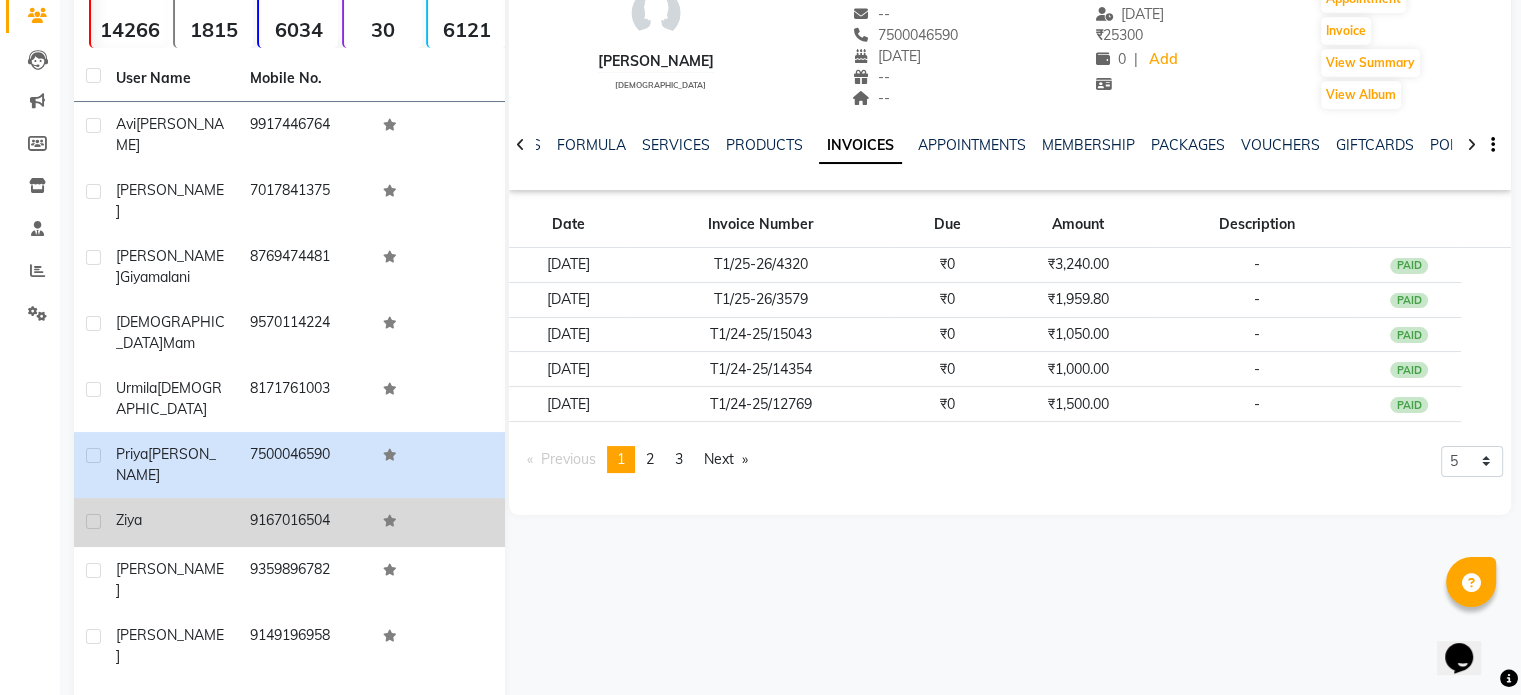 click on "Ziya" 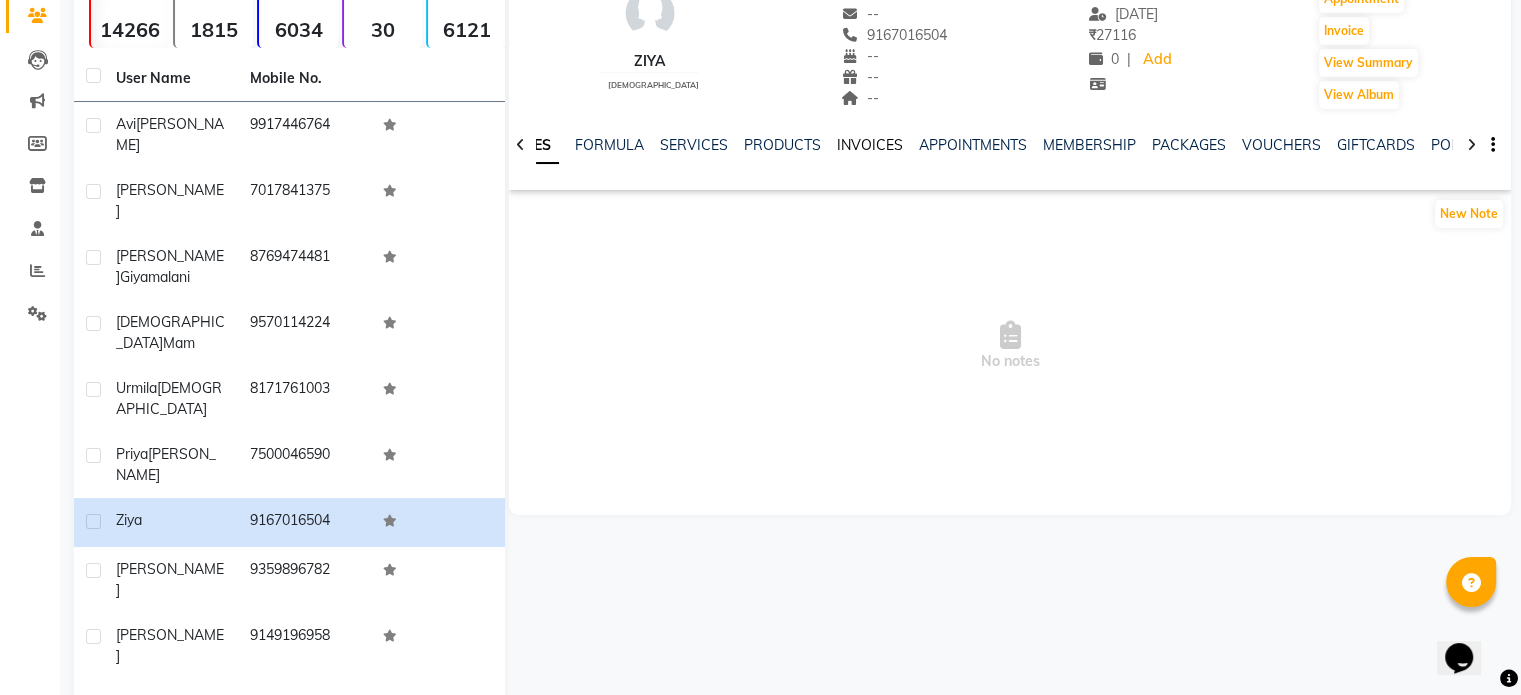 click on "INVOICES" 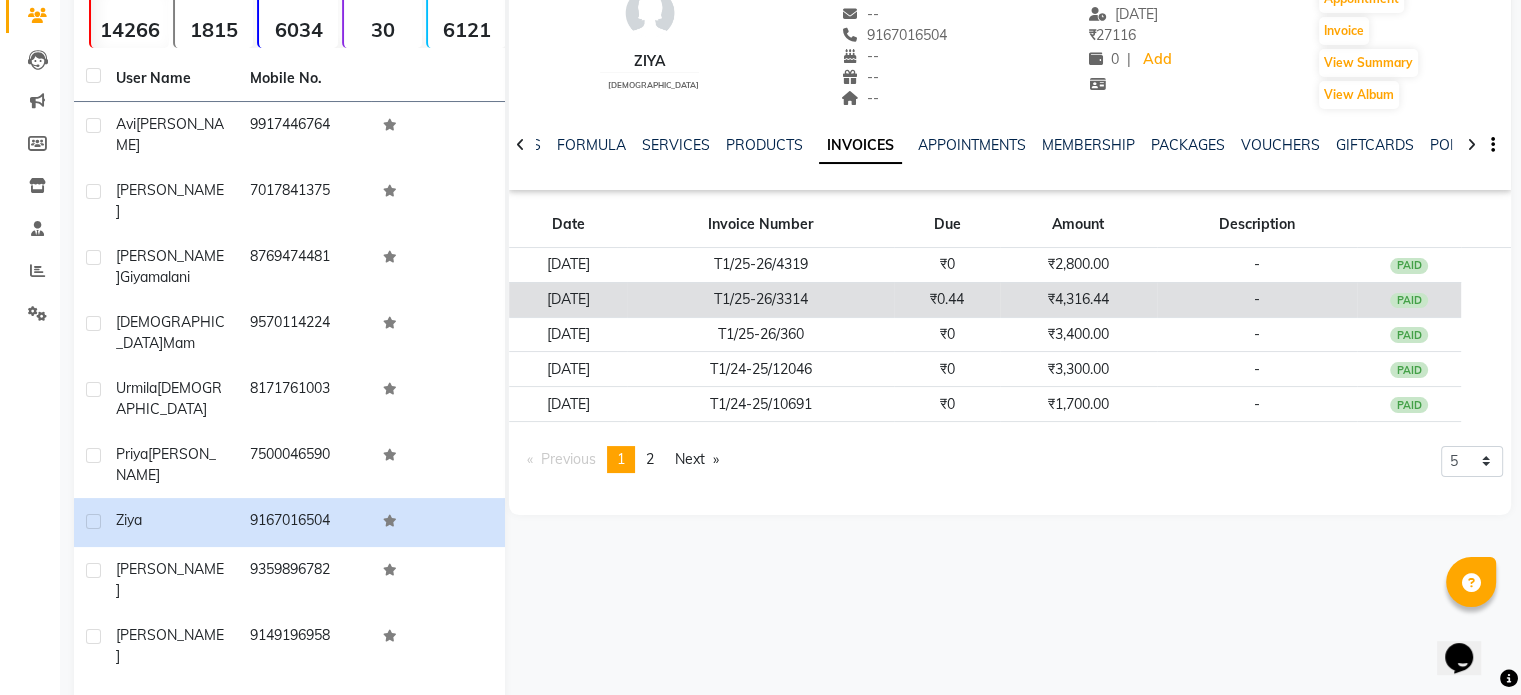click on "13-06-2025" 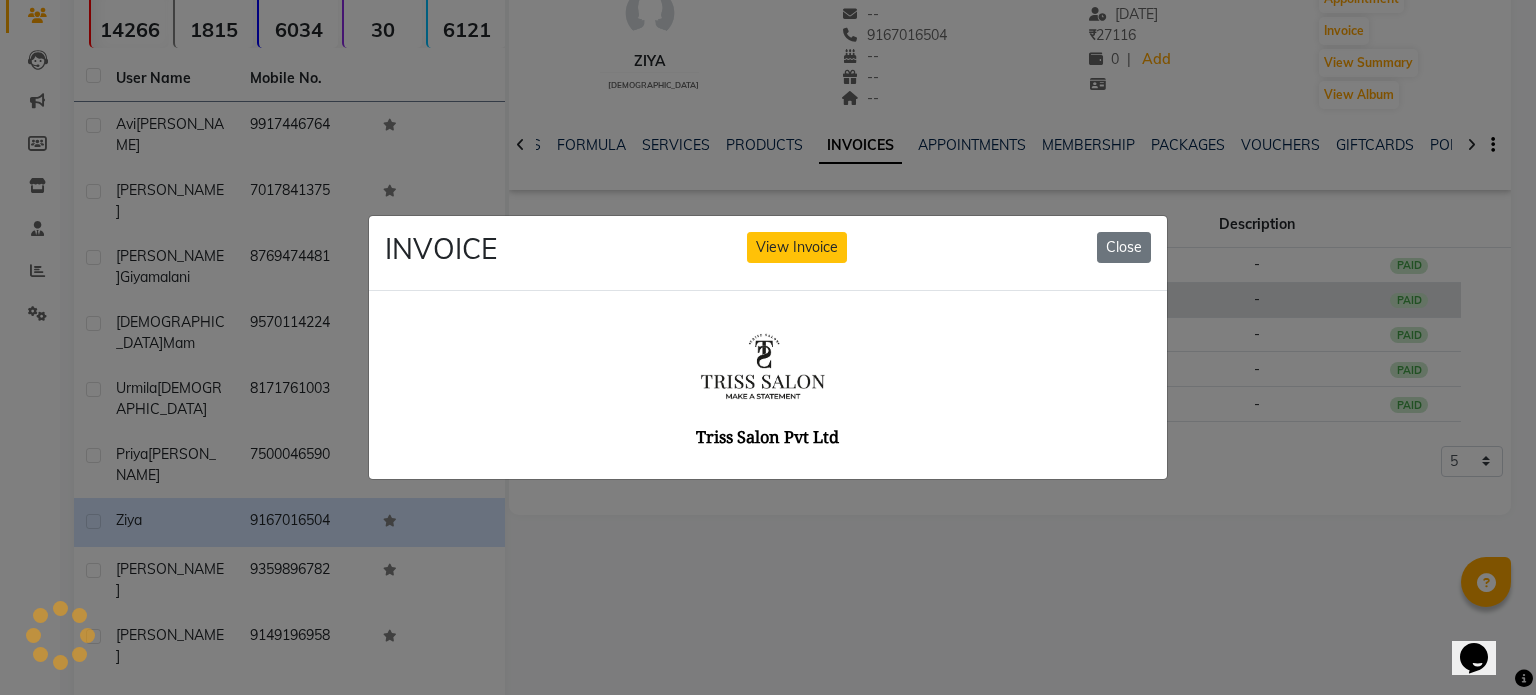 scroll, scrollTop: 0, scrollLeft: 0, axis: both 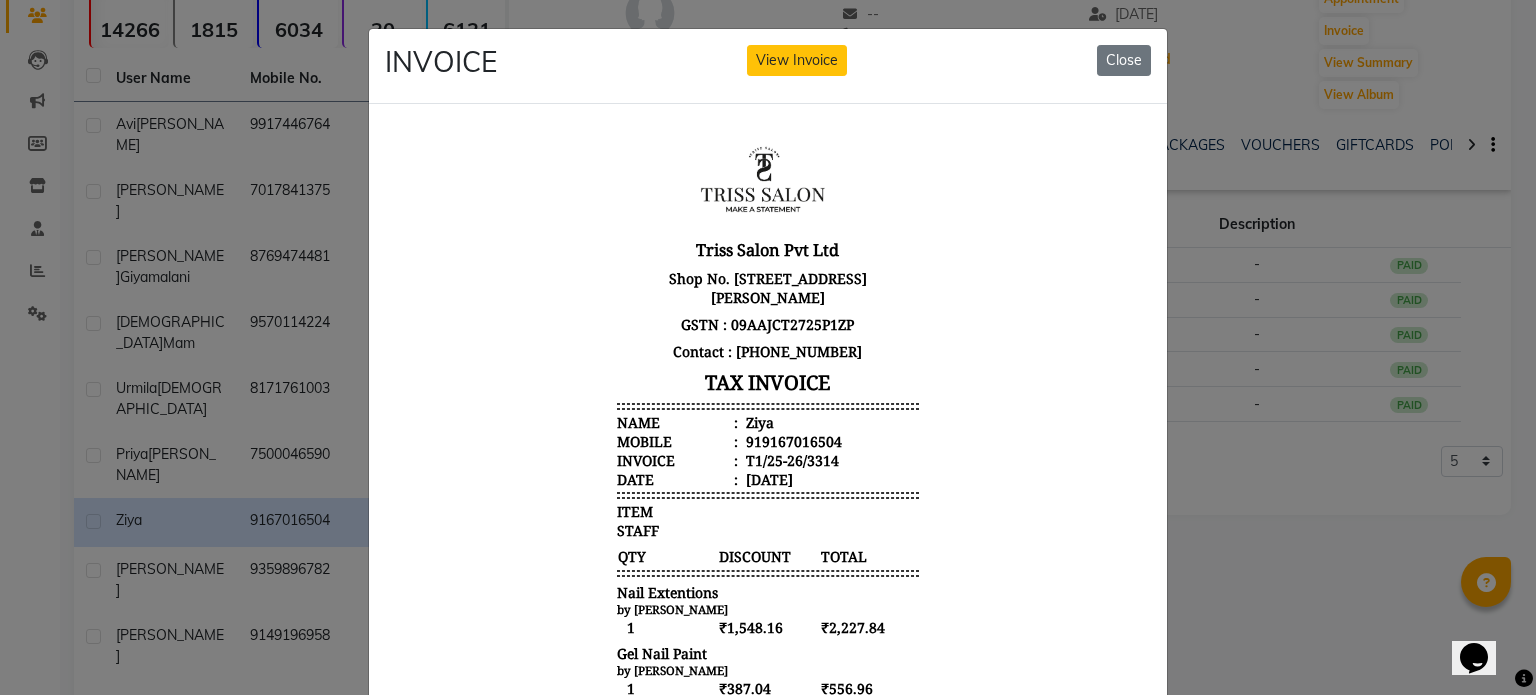 click on "Ziya" at bounding box center (758, 421) 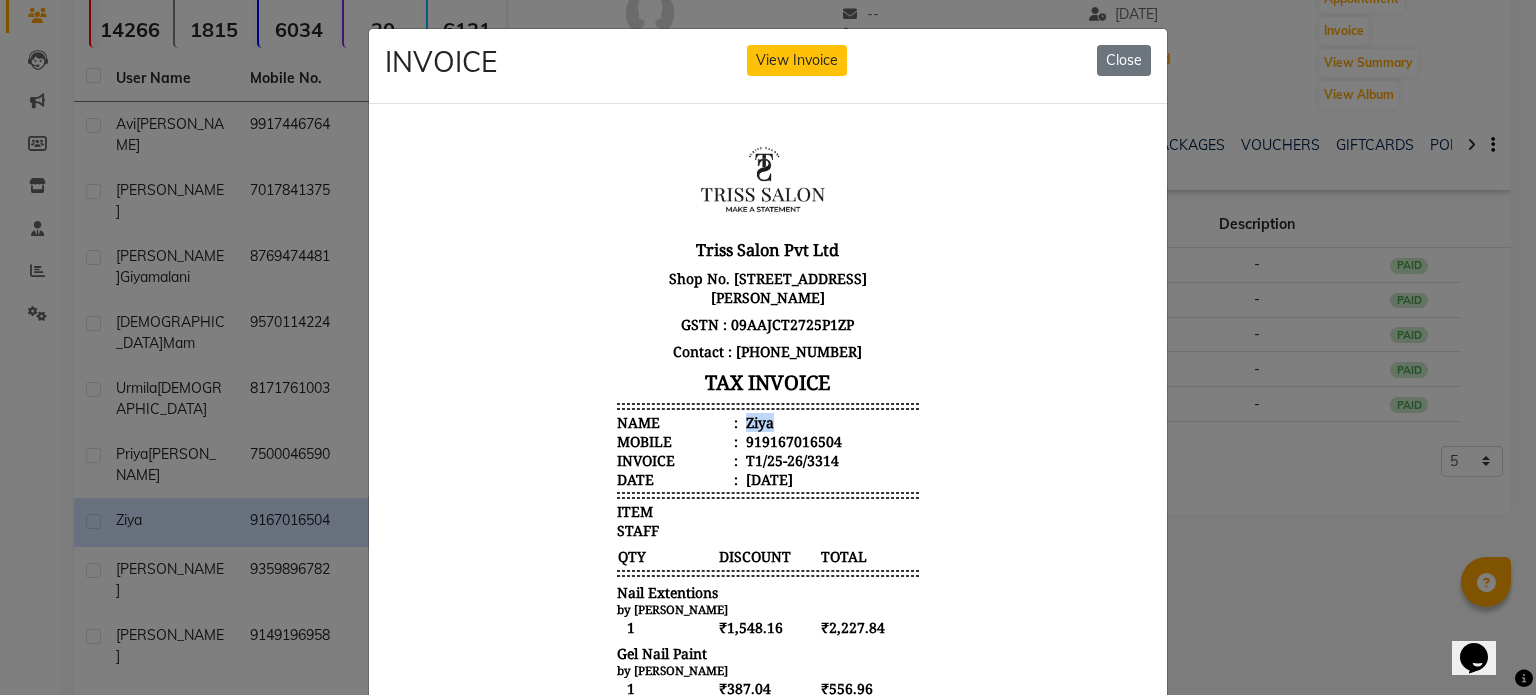 click on "Ziya" at bounding box center (758, 421) 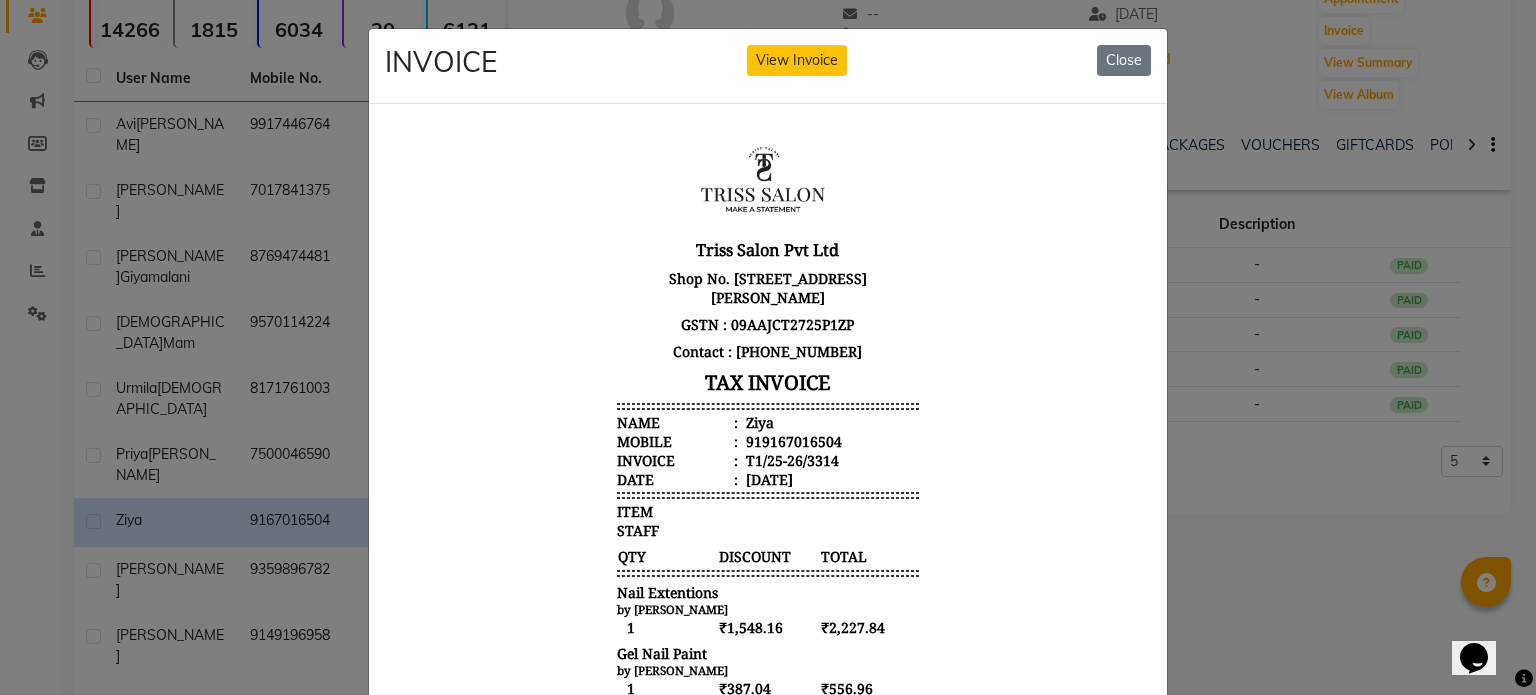 click on "919167016504" at bounding box center (792, 440) 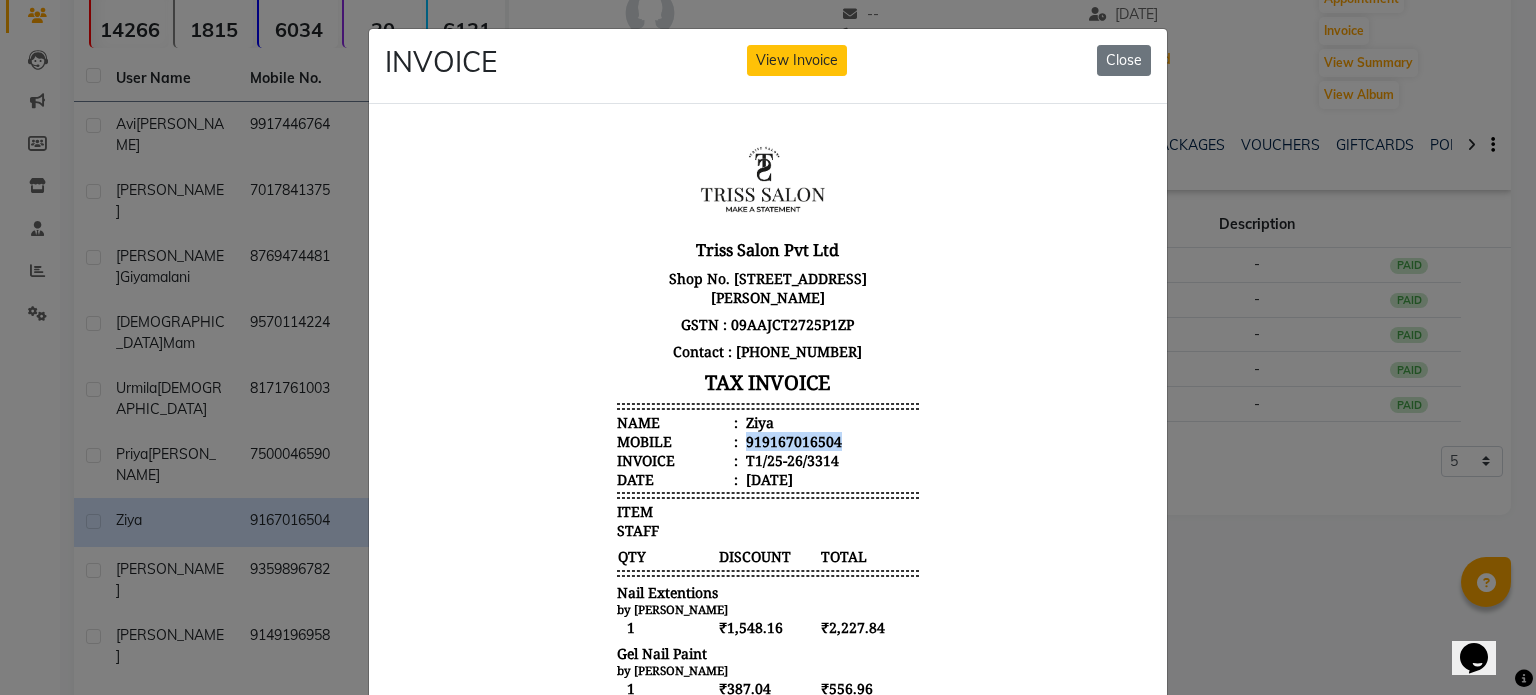 click on "919167016504" at bounding box center [792, 440] 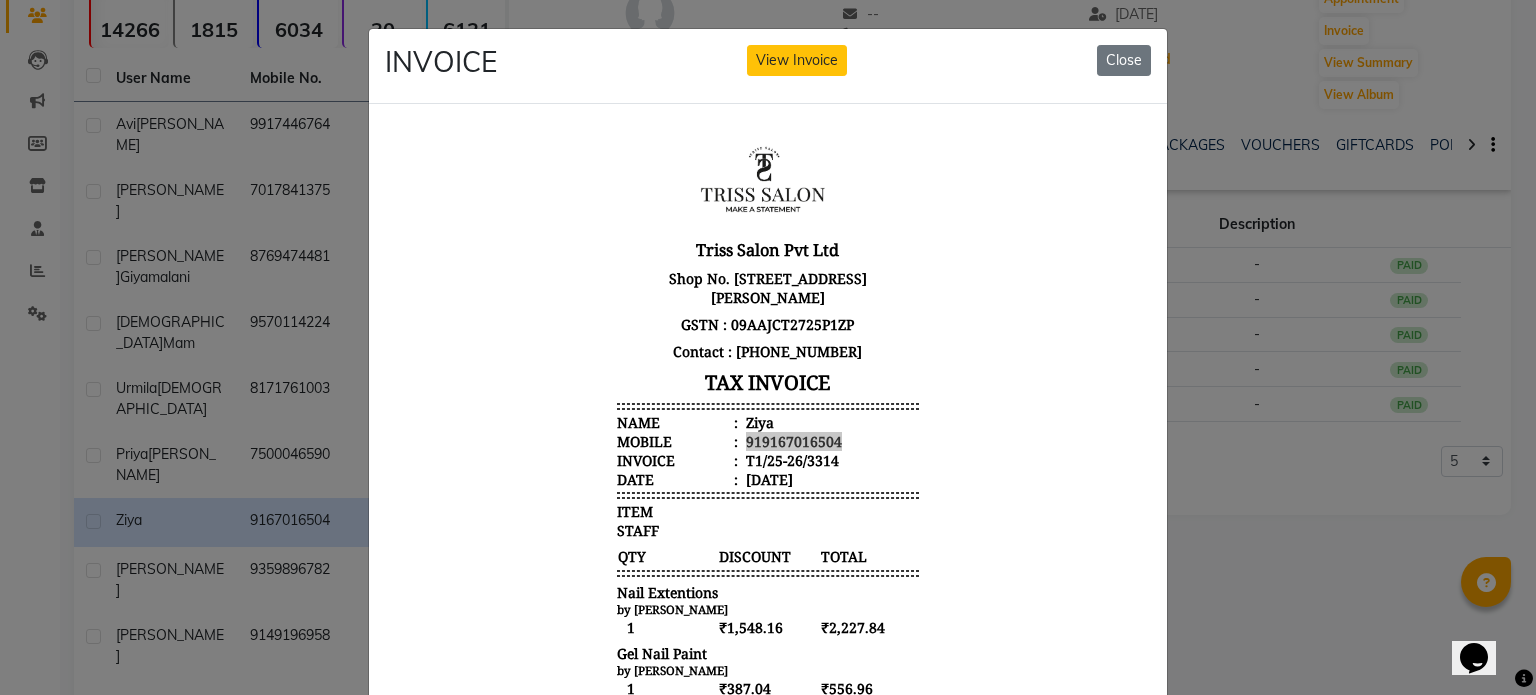 click on "INVOICE View Invoice Close" 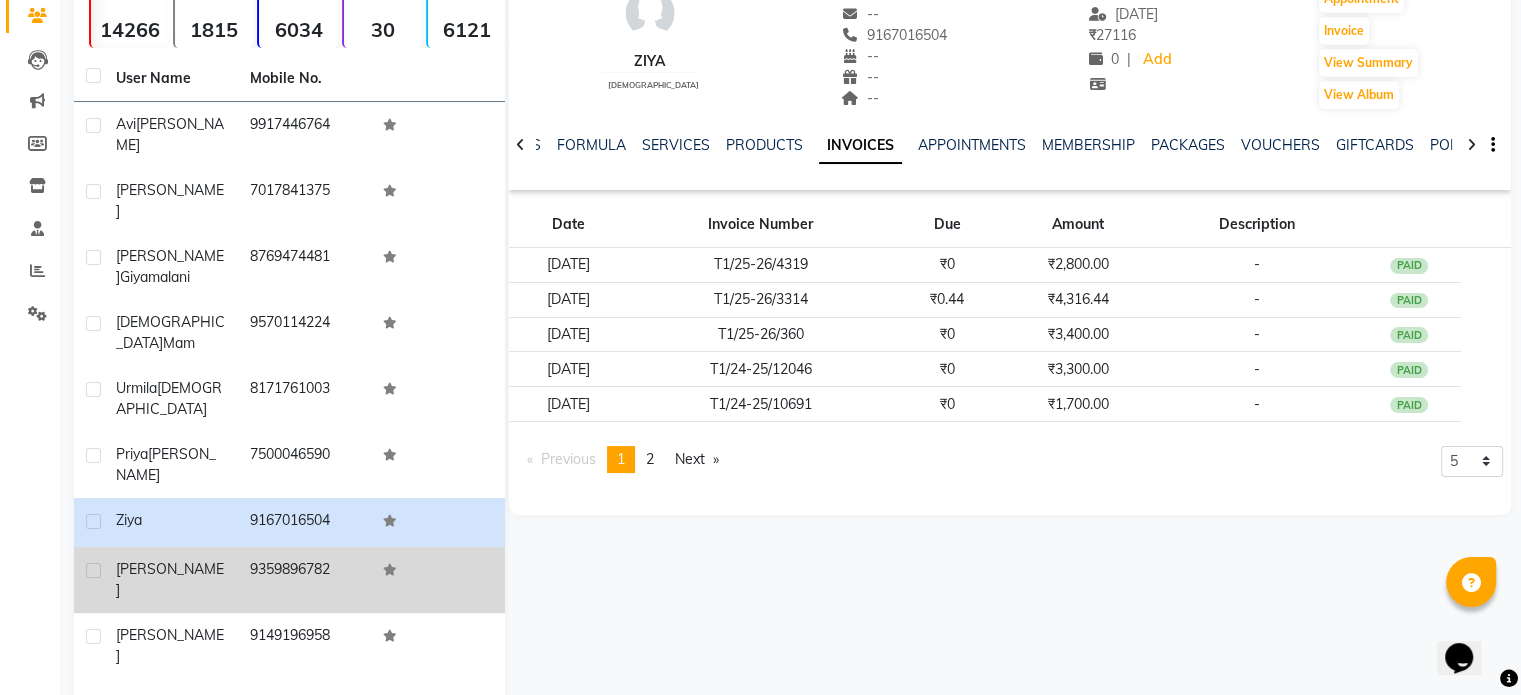 click on "9359896782" 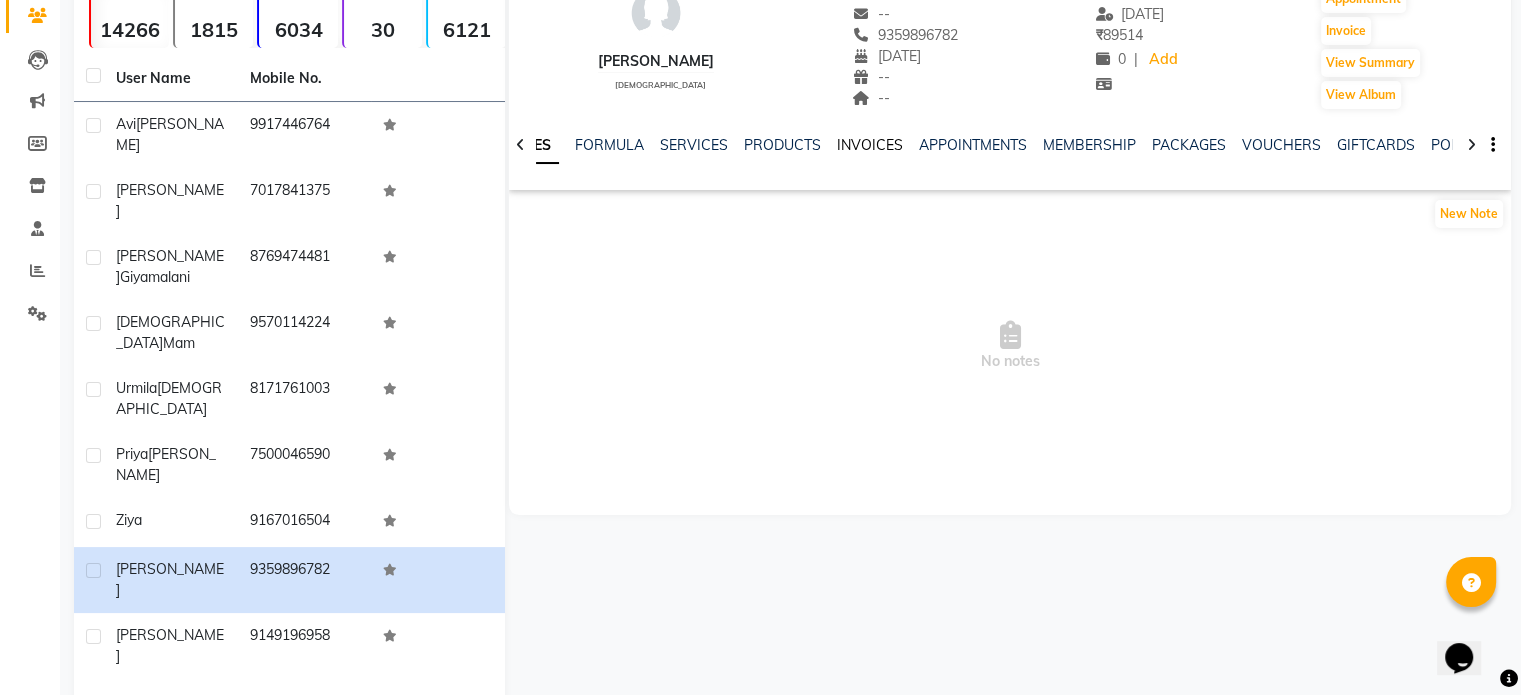 click on "INVOICES" 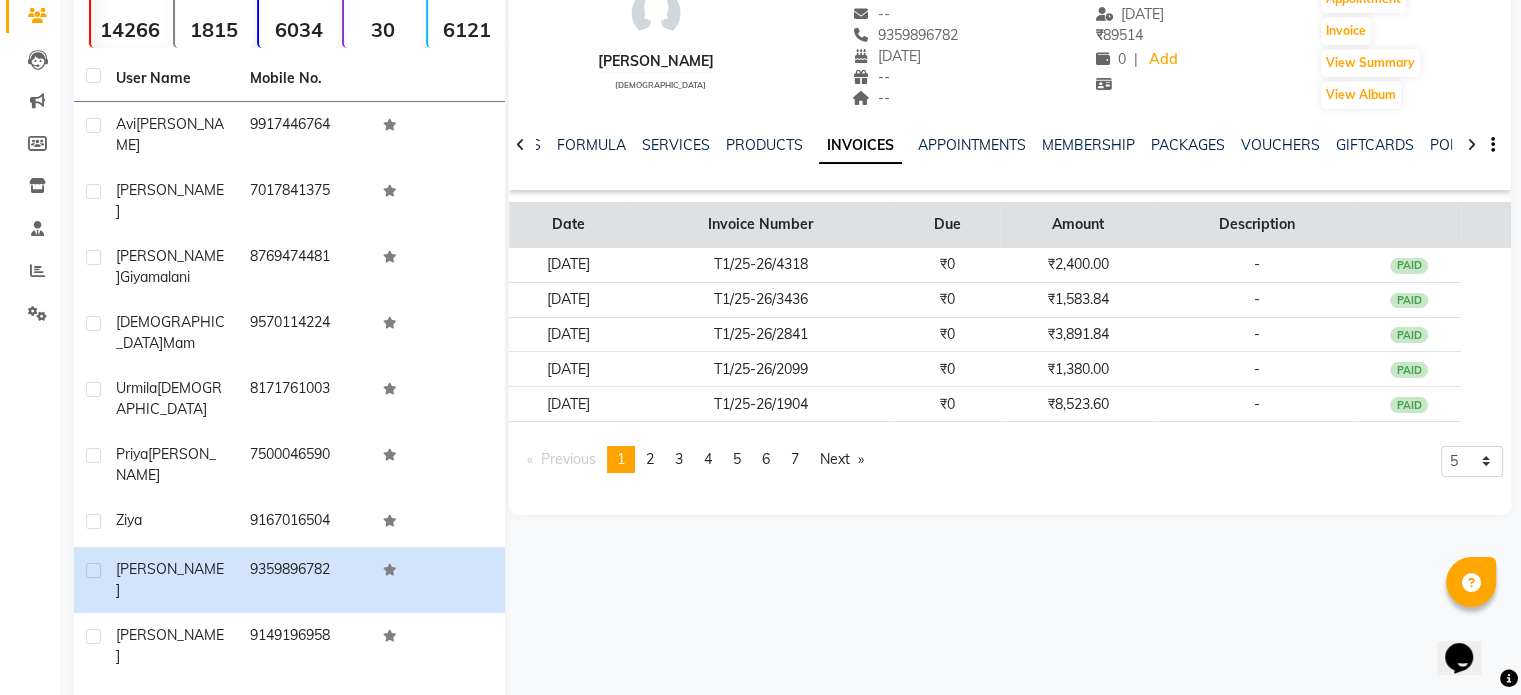 click on "Invoice Number" 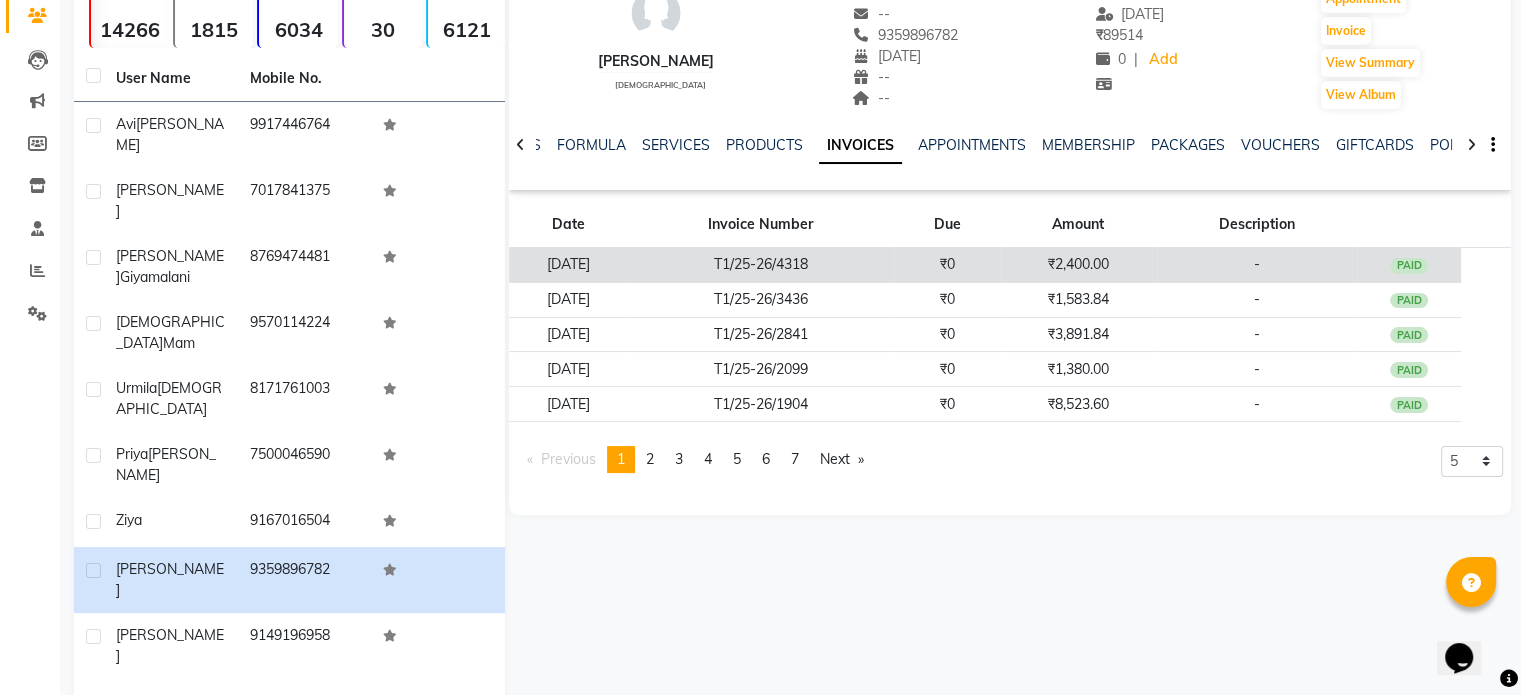 click on "T1/25-26/4318" 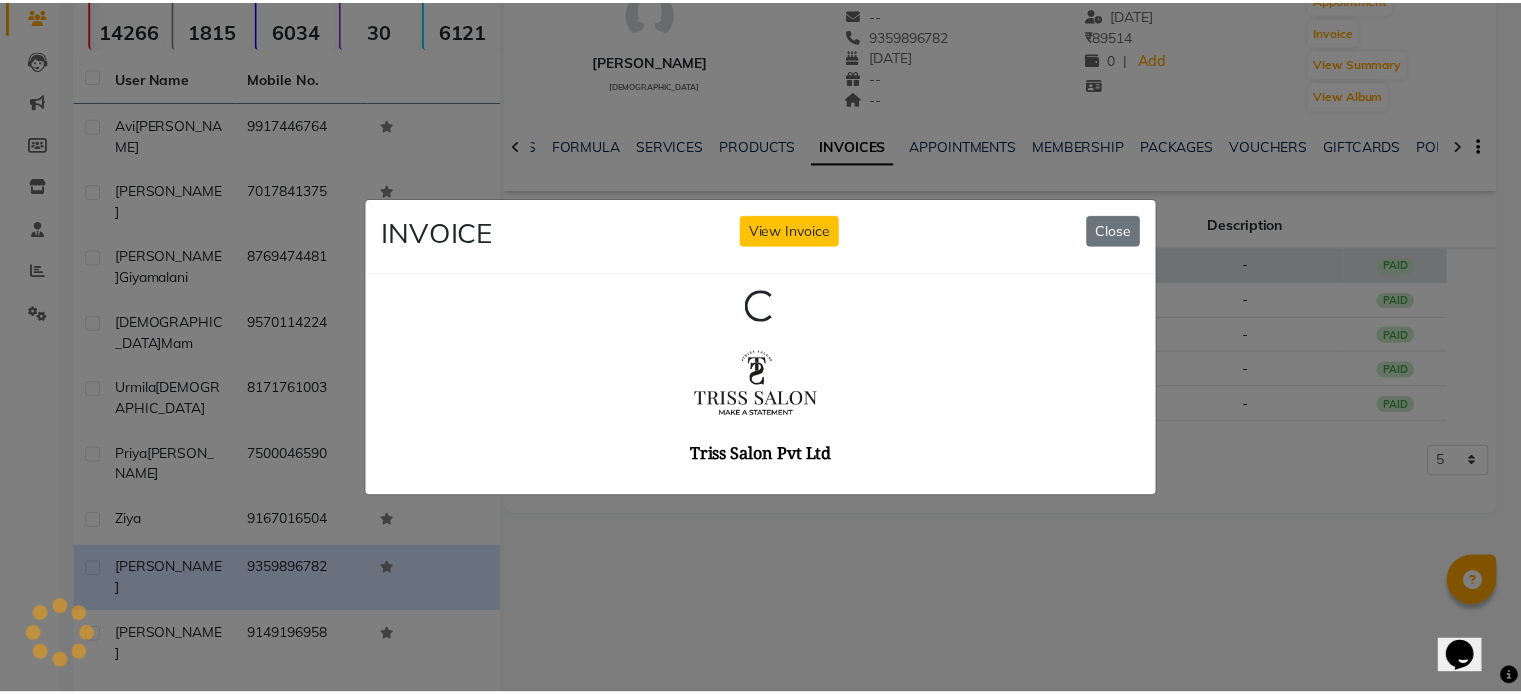 scroll, scrollTop: 0, scrollLeft: 0, axis: both 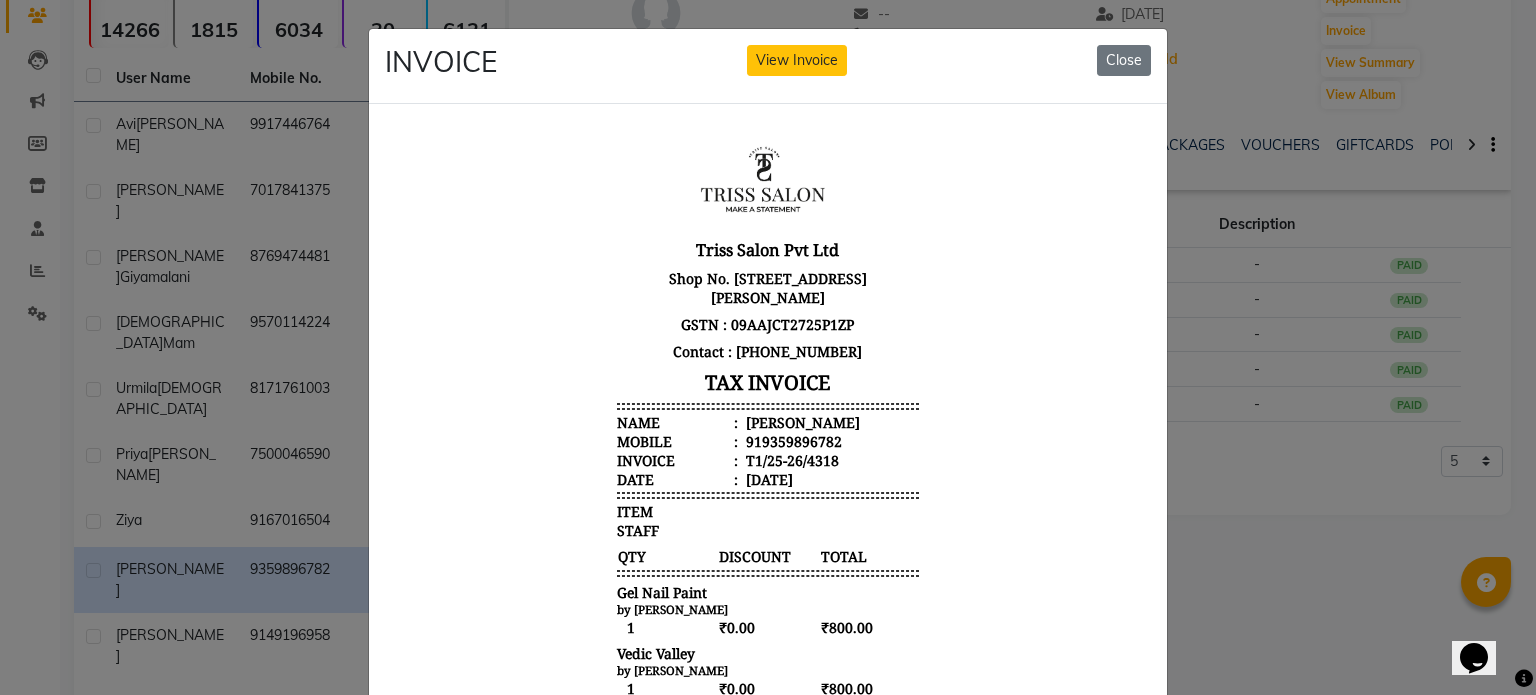 click on "Komal" at bounding box center [801, 421] 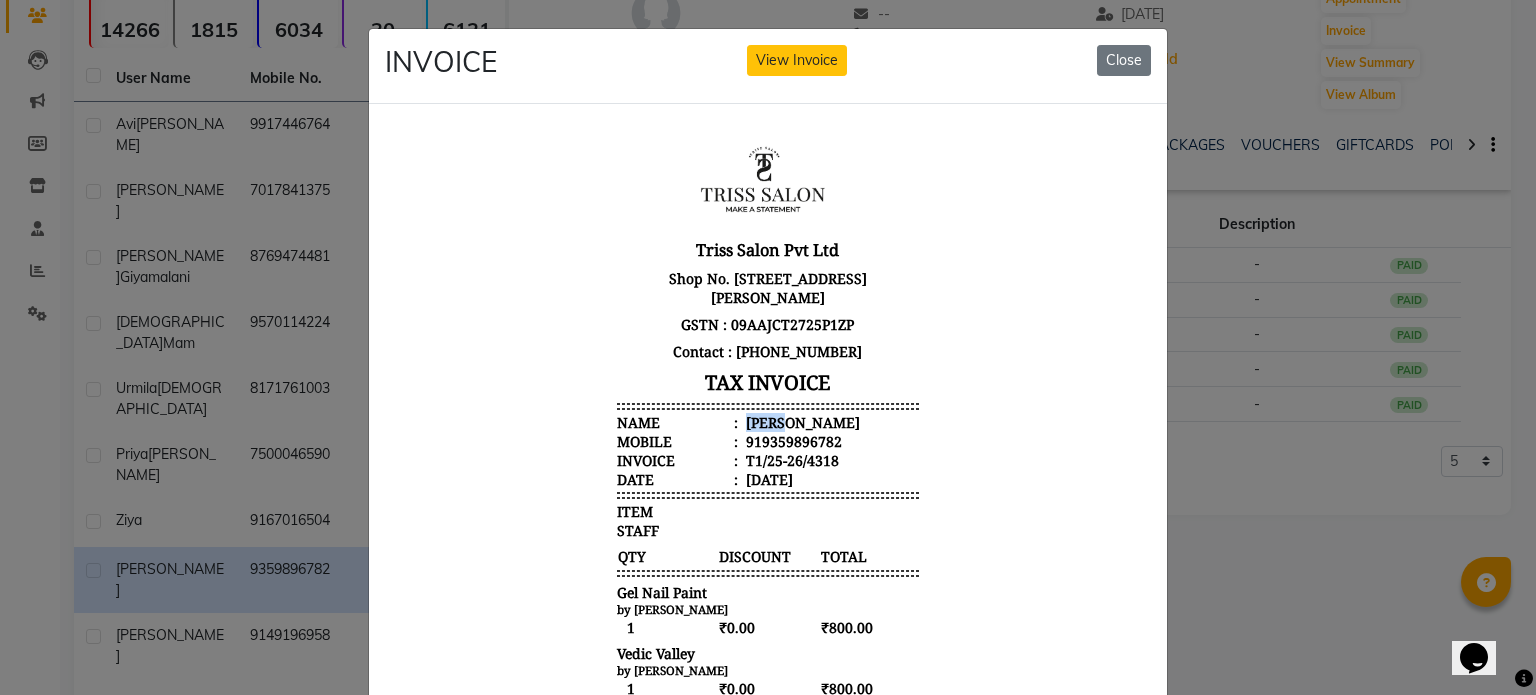 click on "Komal" at bounding box center (801, 421) 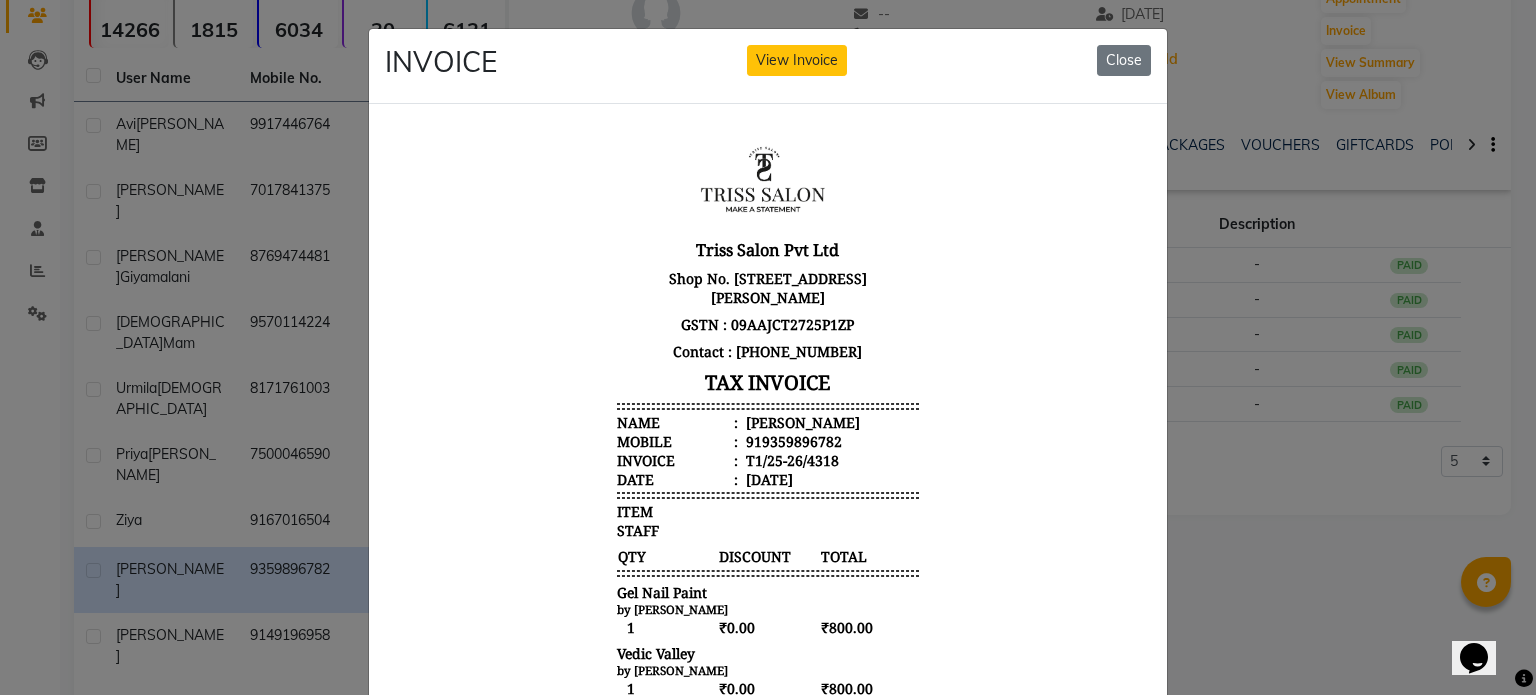 click on "919359896782" at bounding box center (792, 440) 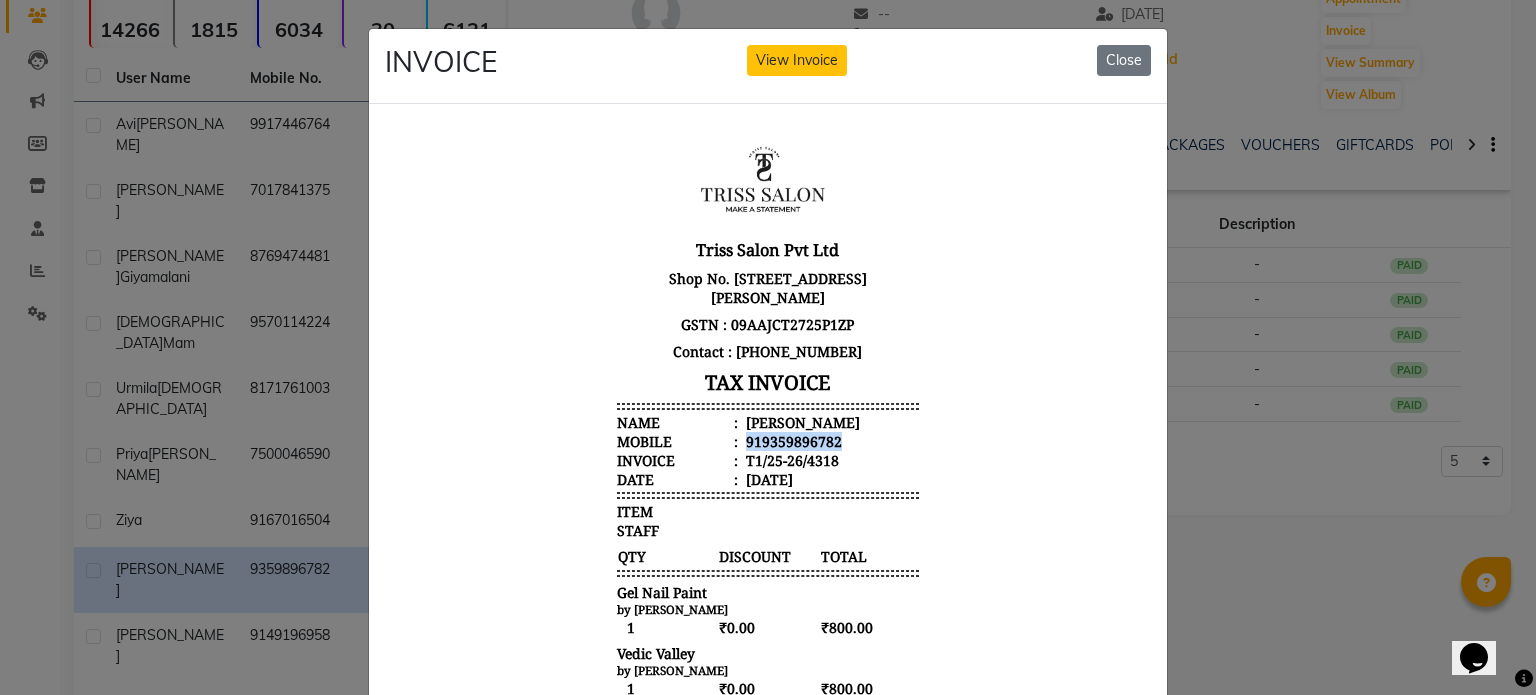 click on "919359896782" at bounding box center [792, 440] 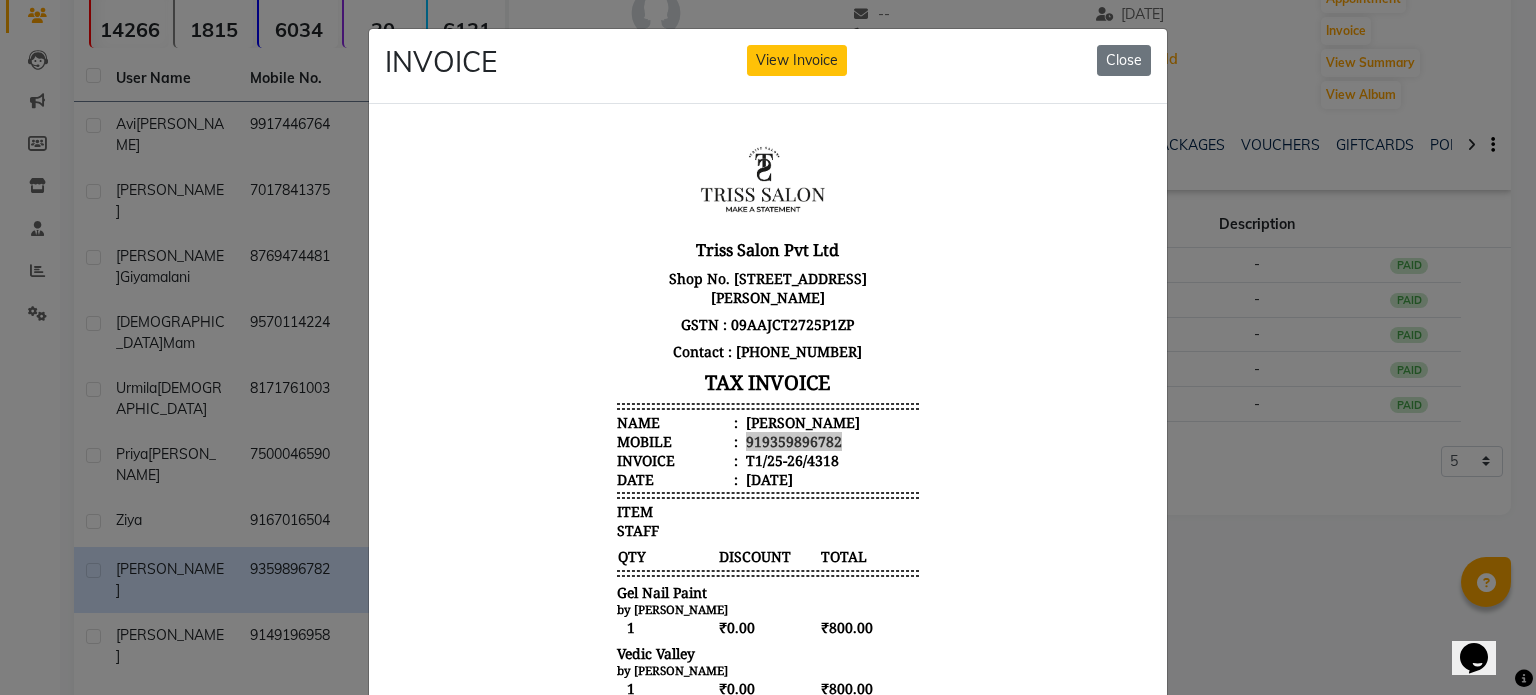 click on "INVOICE View Invoice Close" 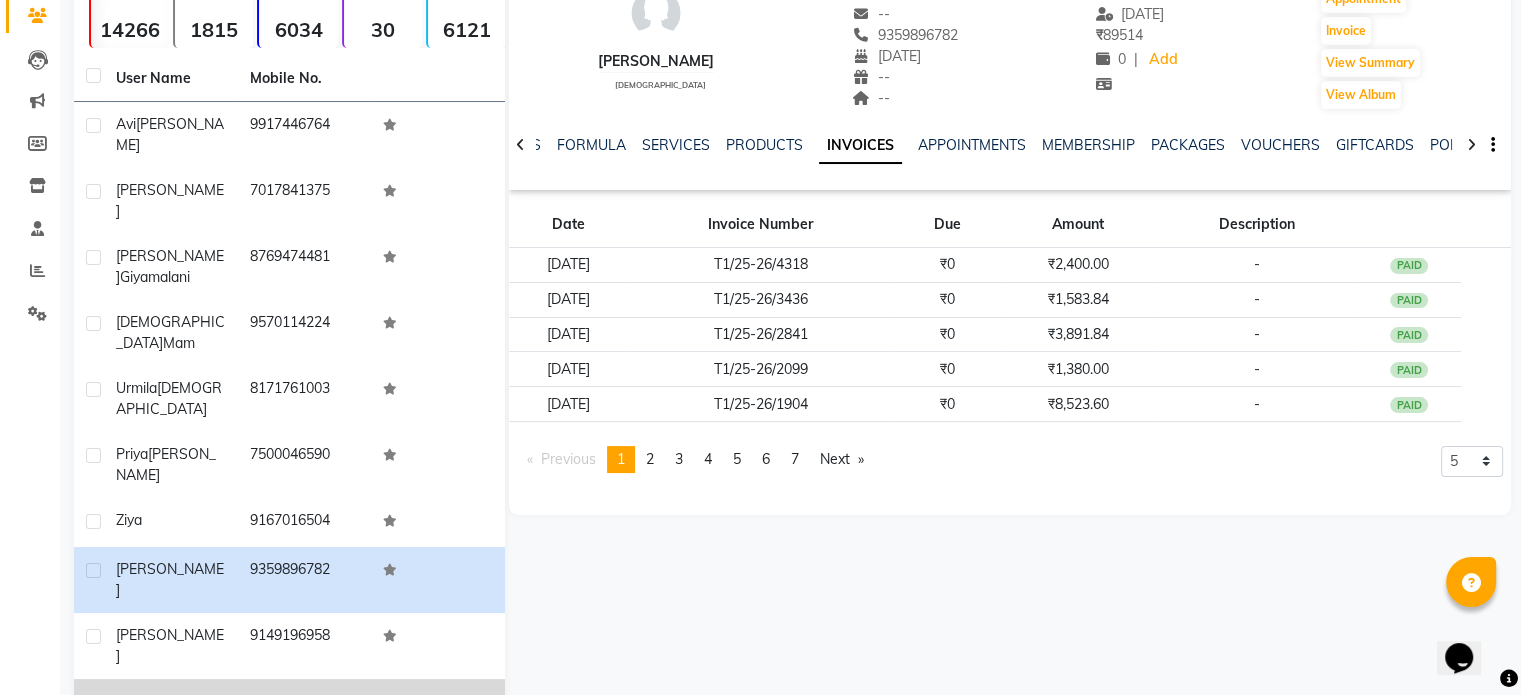 click on "7417778255" 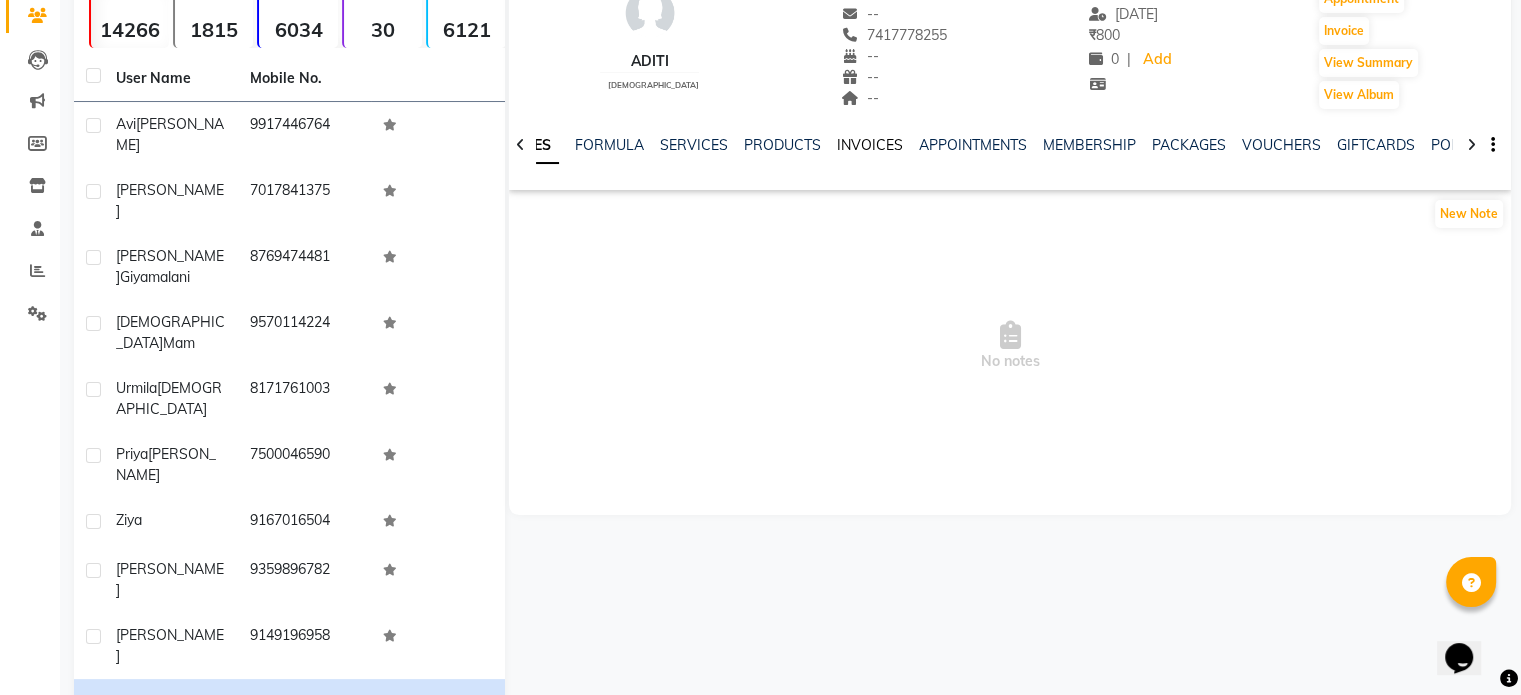 click on "INVOICES" 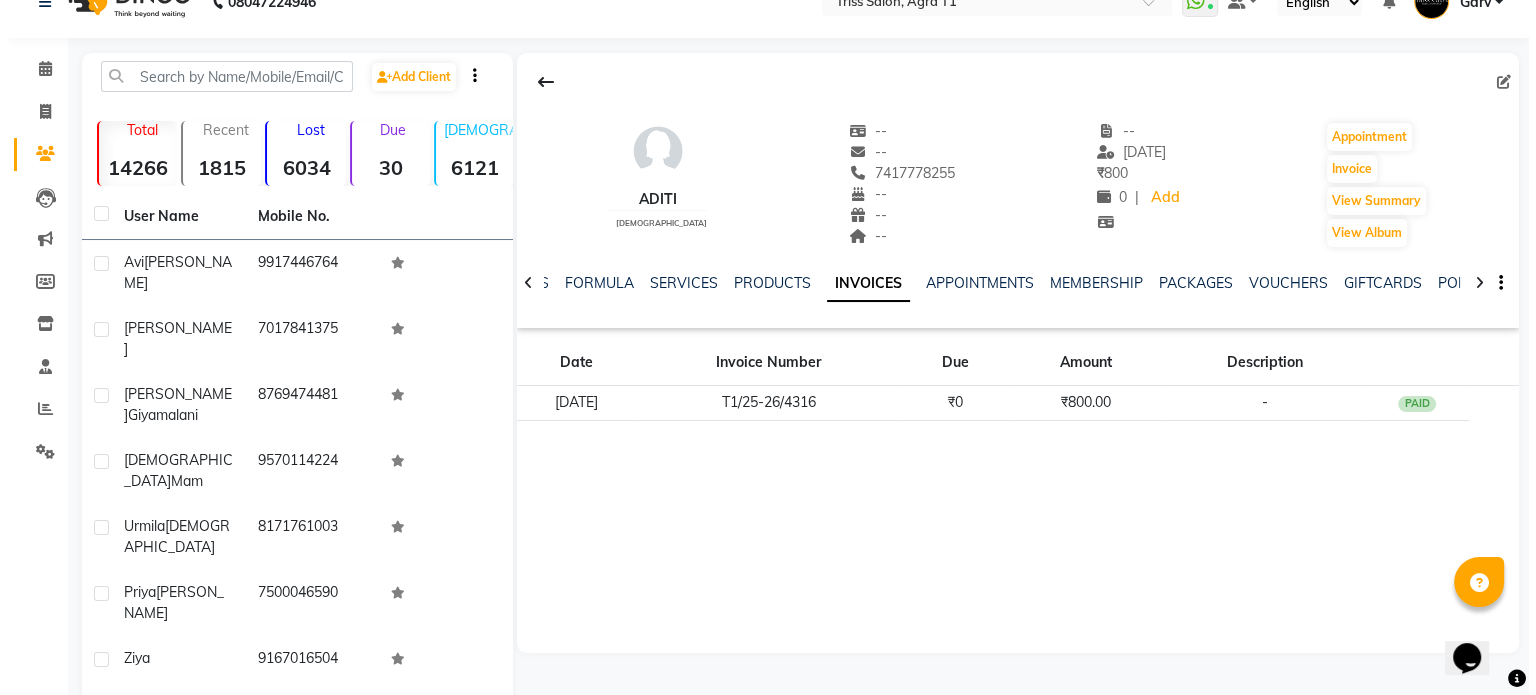 scroll, scrollTop: 172, scrollLeft: 0, axis: vertical 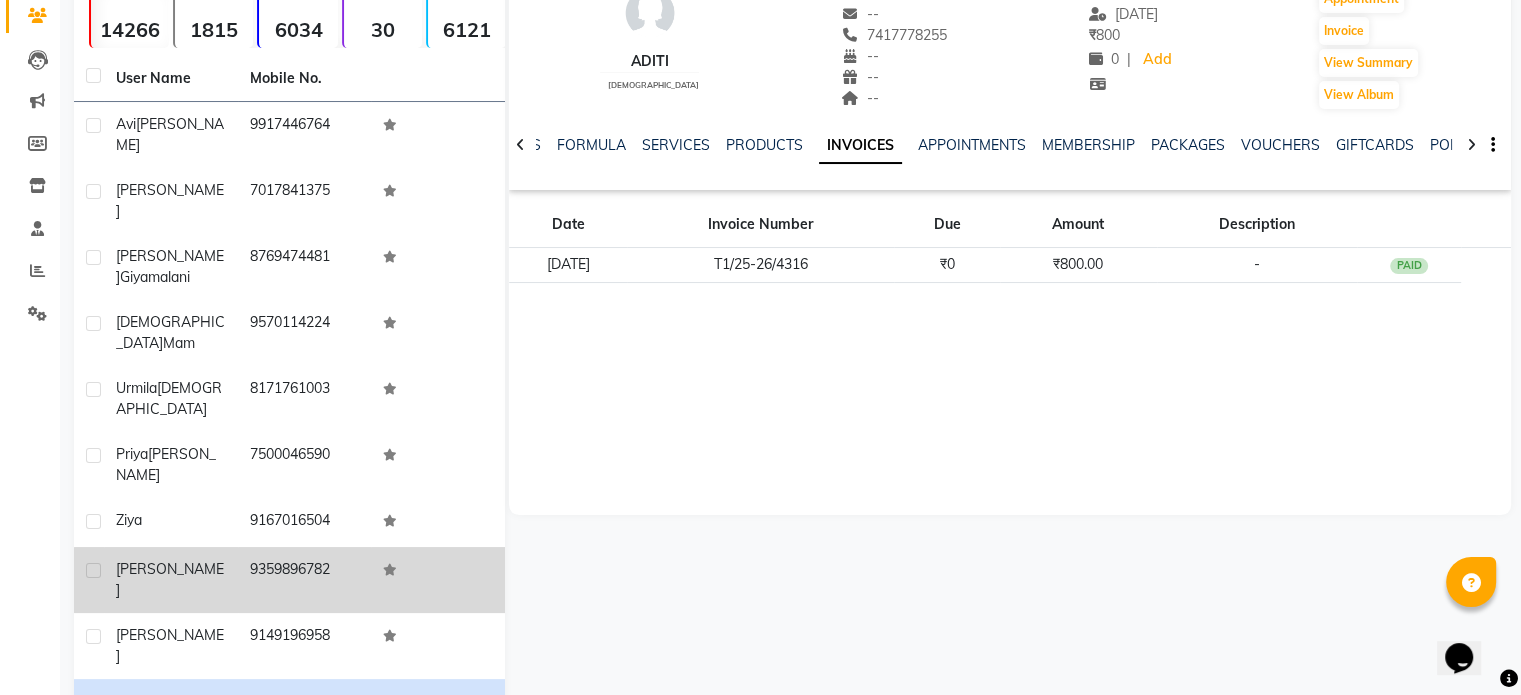 click on "9359896782" 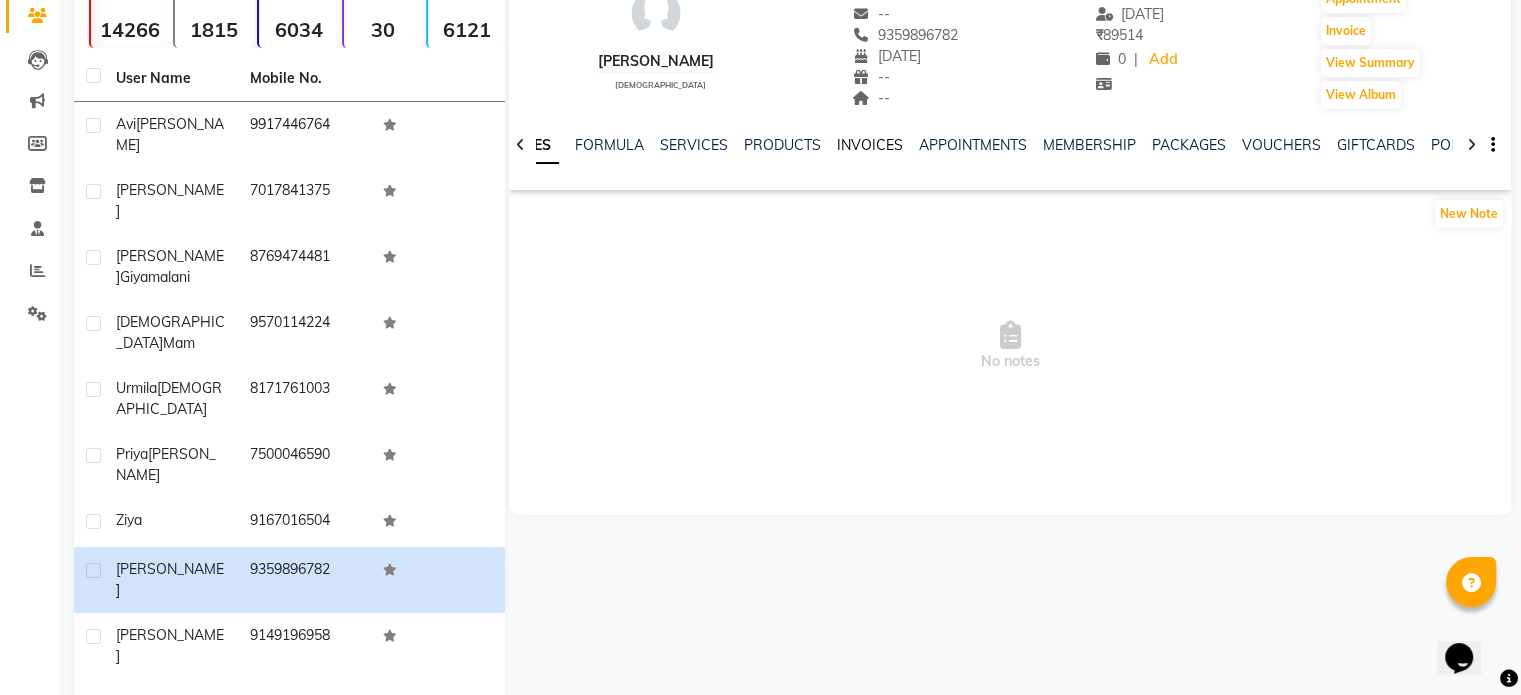 click on "INVOICES" 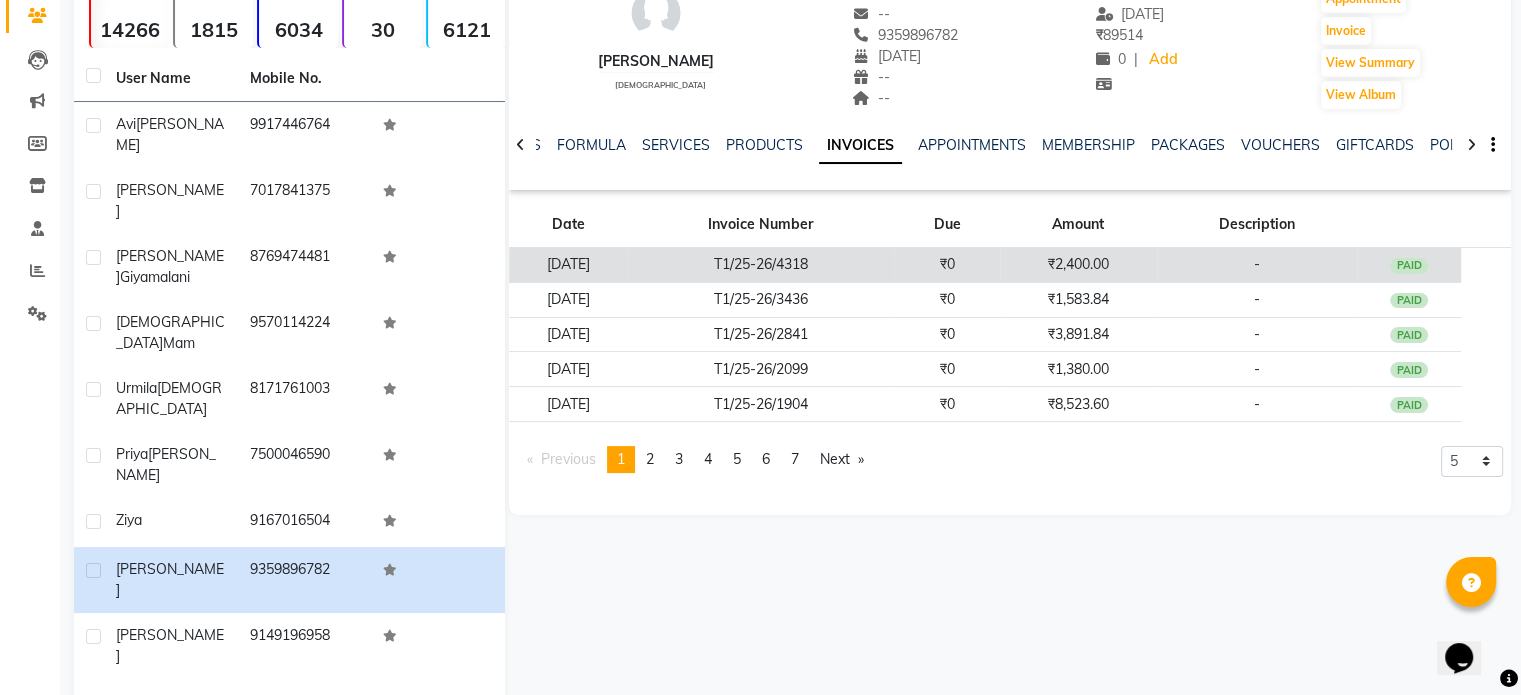 click on "T1/25-26/4318" 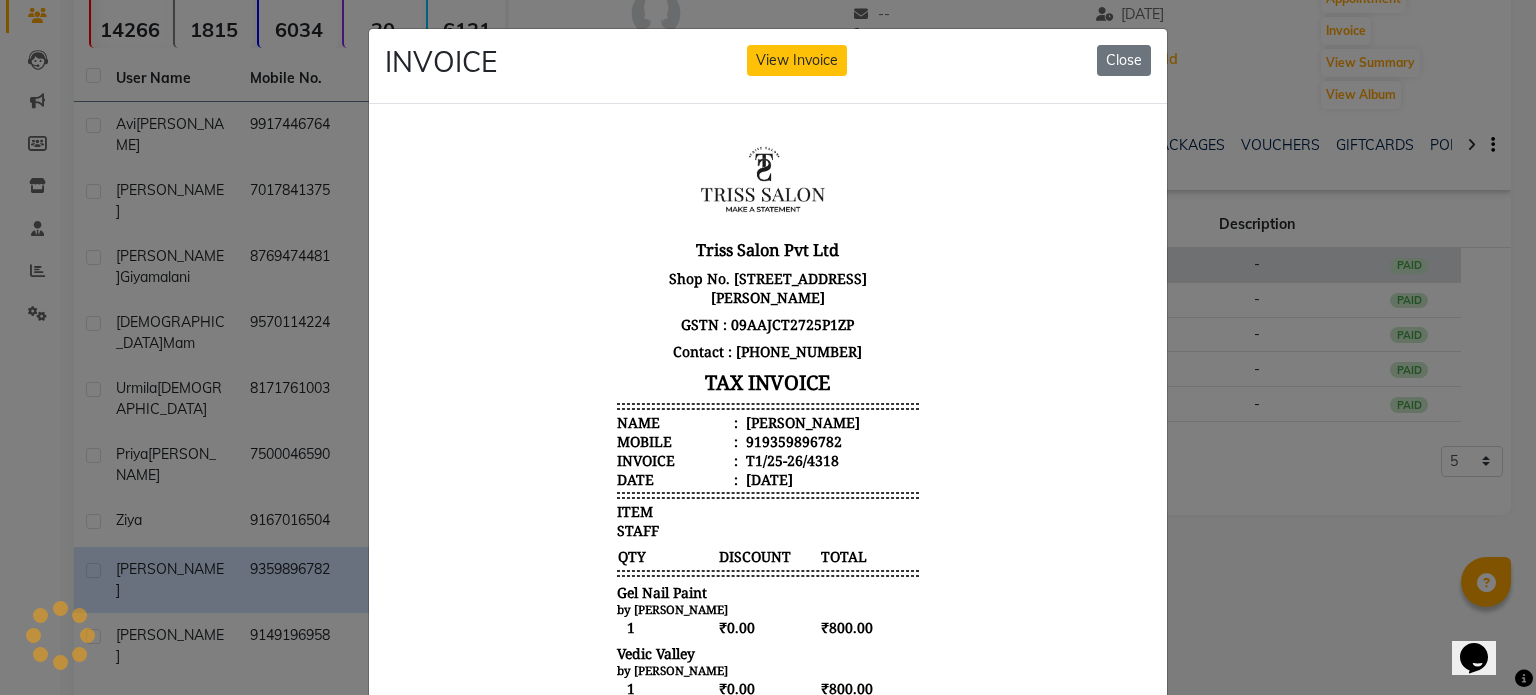 scroll, scrollTop: 0, scrollLeft: 0, axis: both 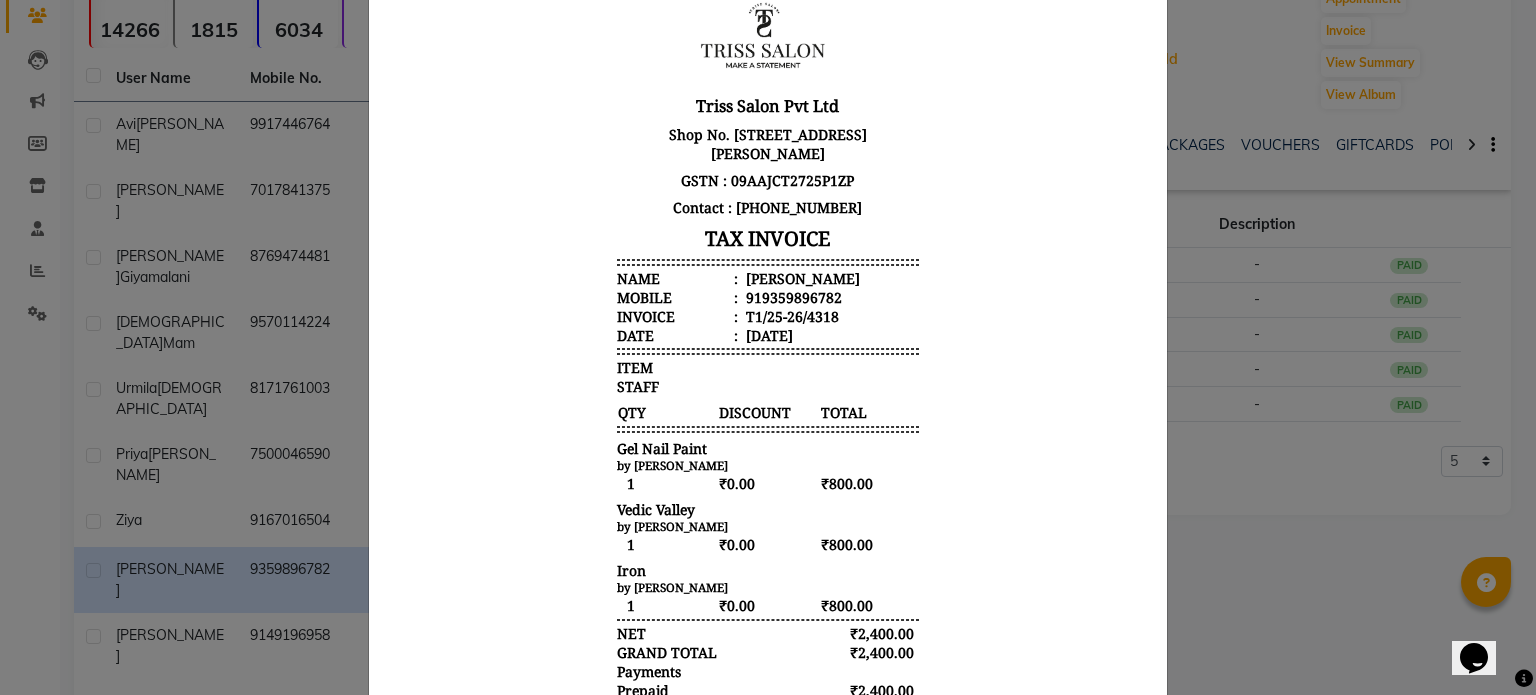 click on "INVOICE View Invoice Close" 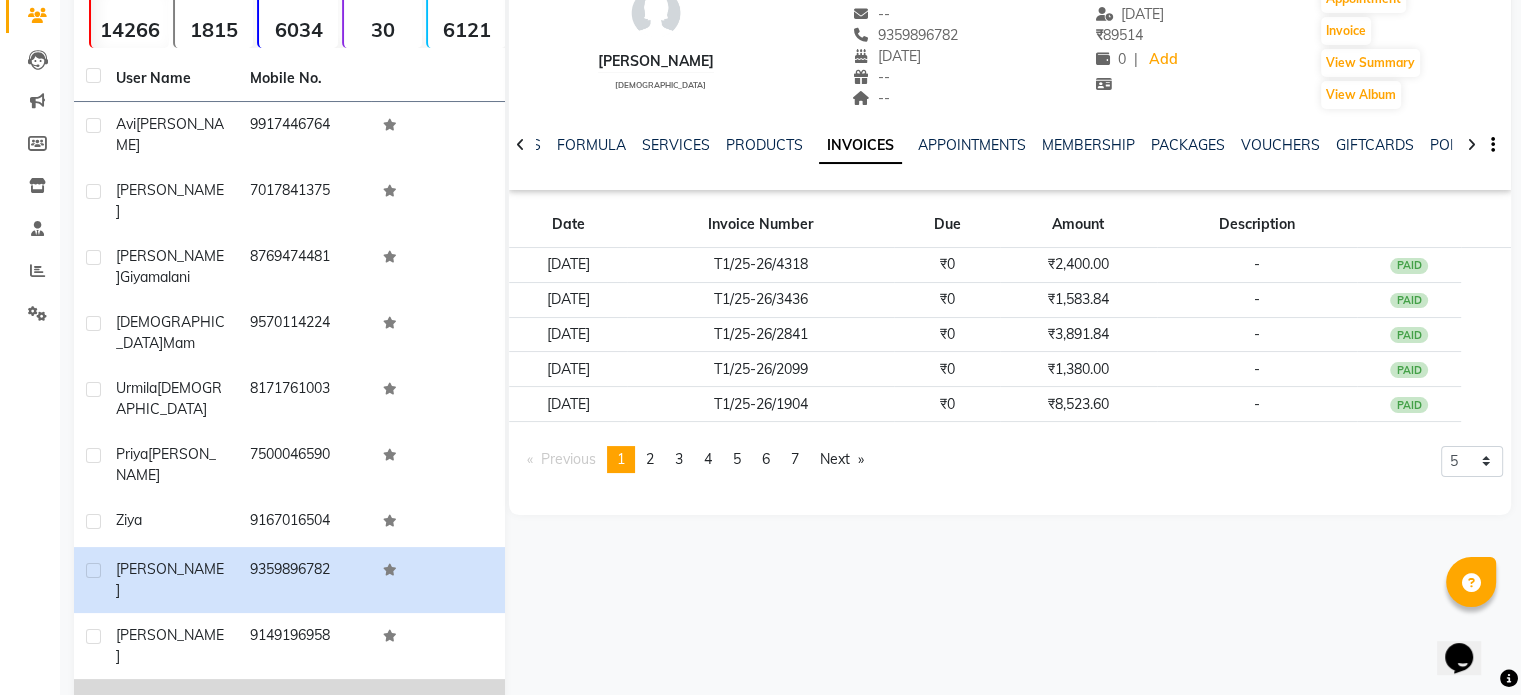 click on "7417778255" 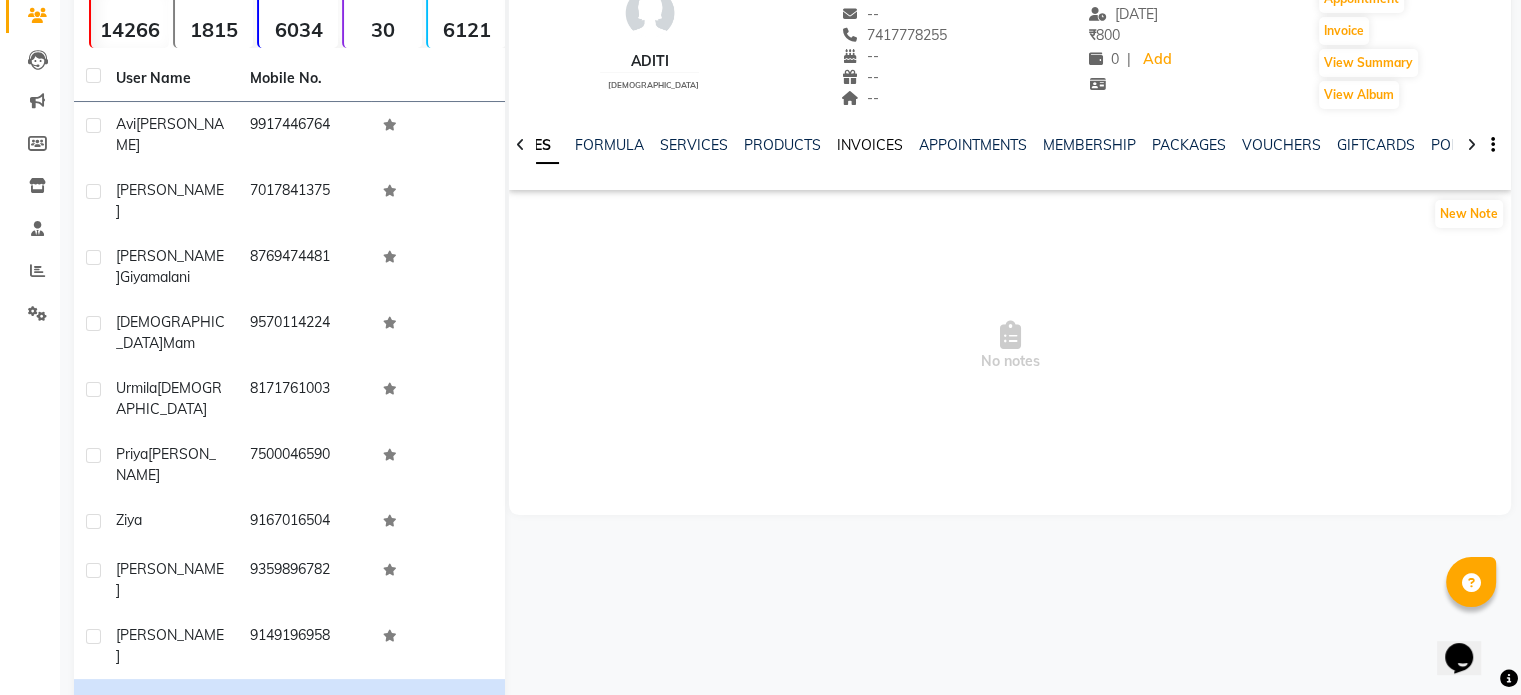 click on "INVOICES" 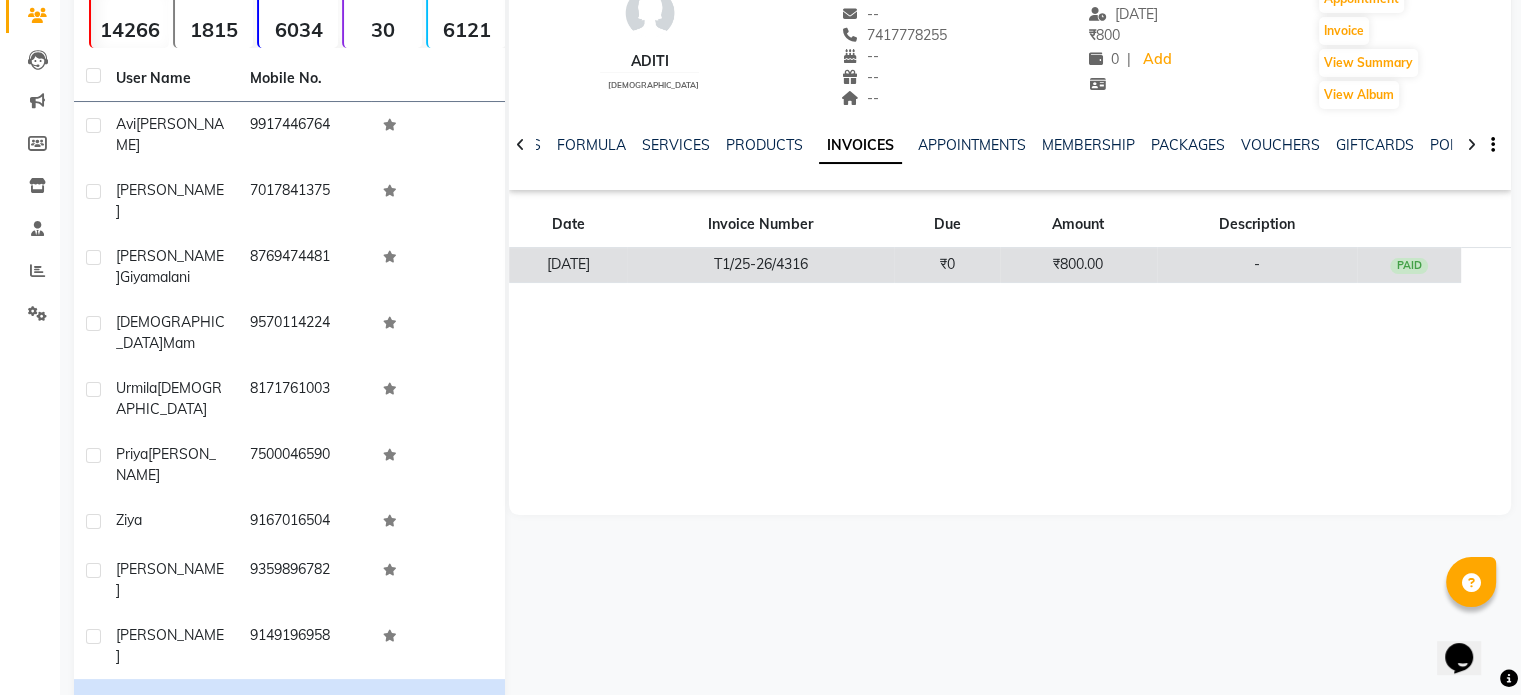 click on "T1/25-26/4316" 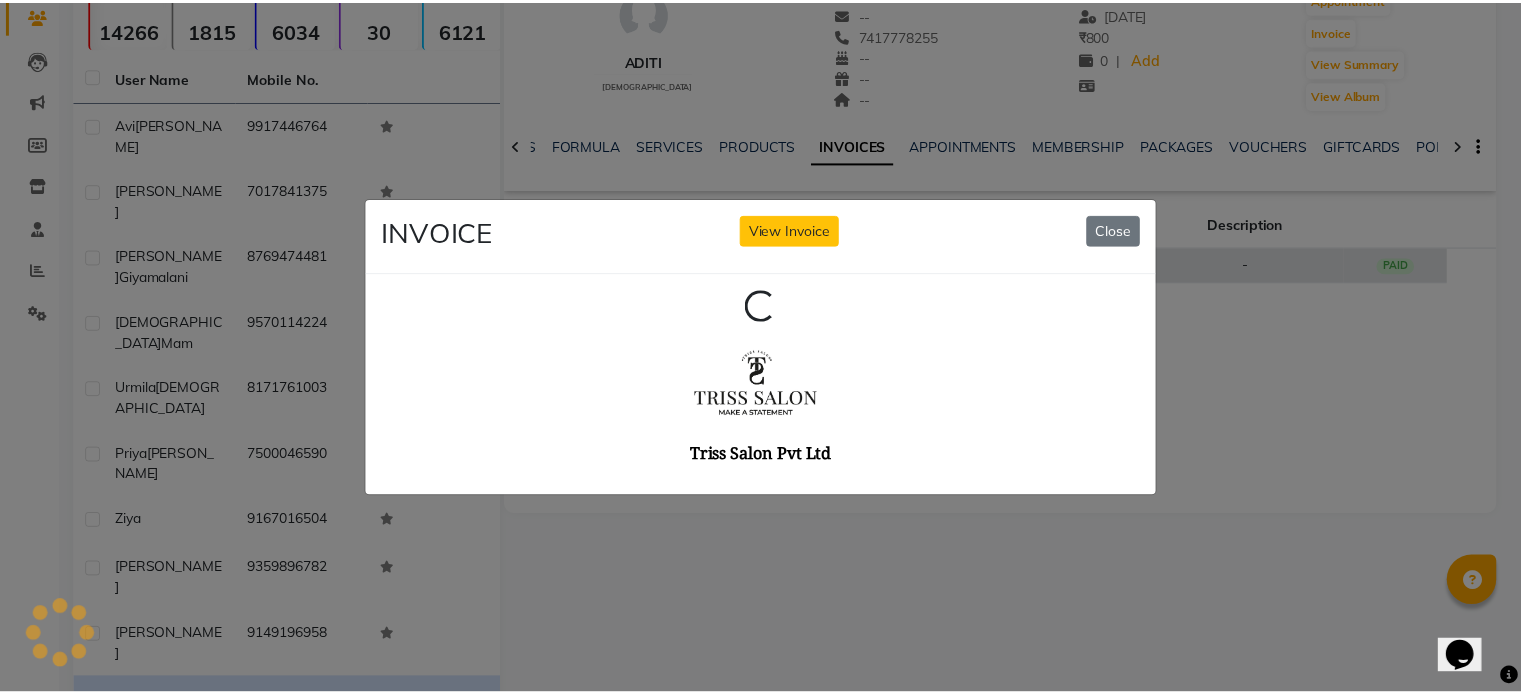 scroll, scrollTop: 0, scrollLeft: 0, axis: both 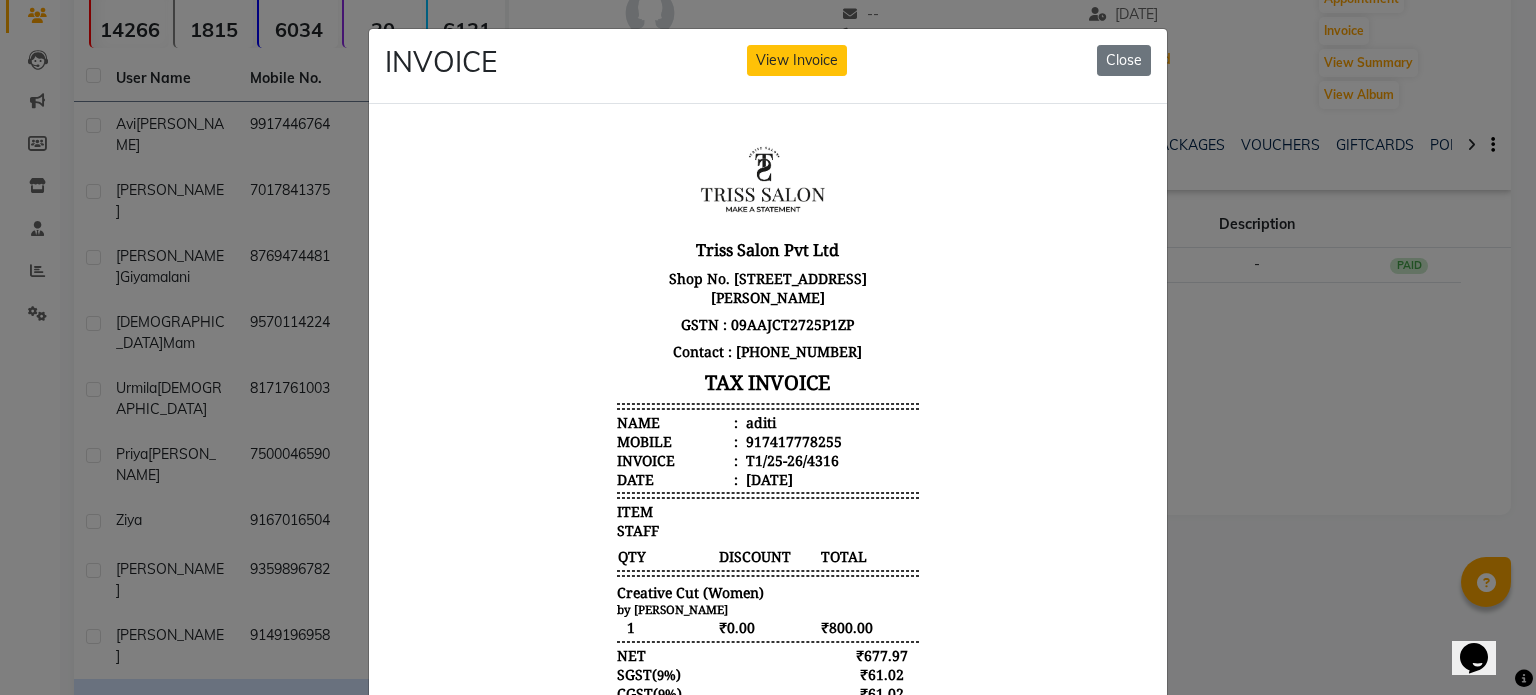 click on "aditi" at bounding box center (759, 421) 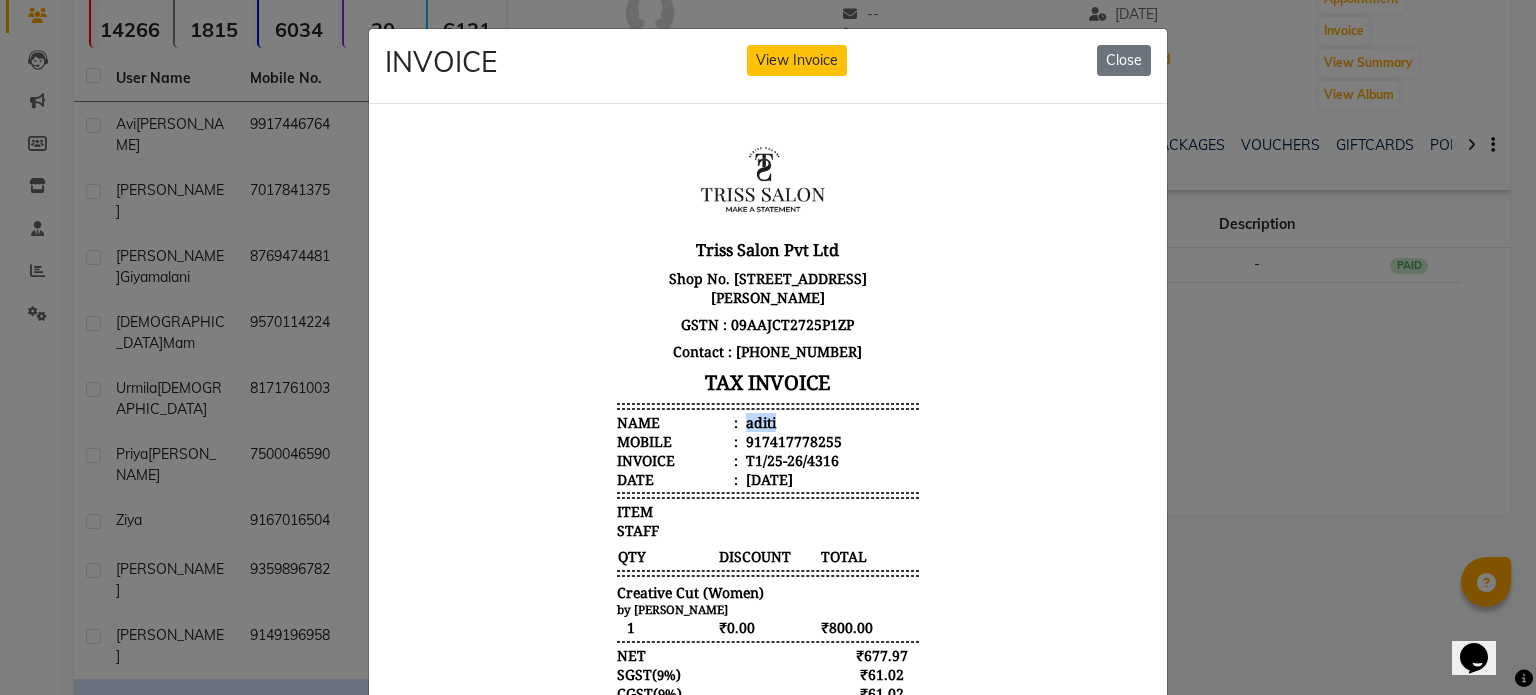 click on "aditi" at bounding box center (759, 421) 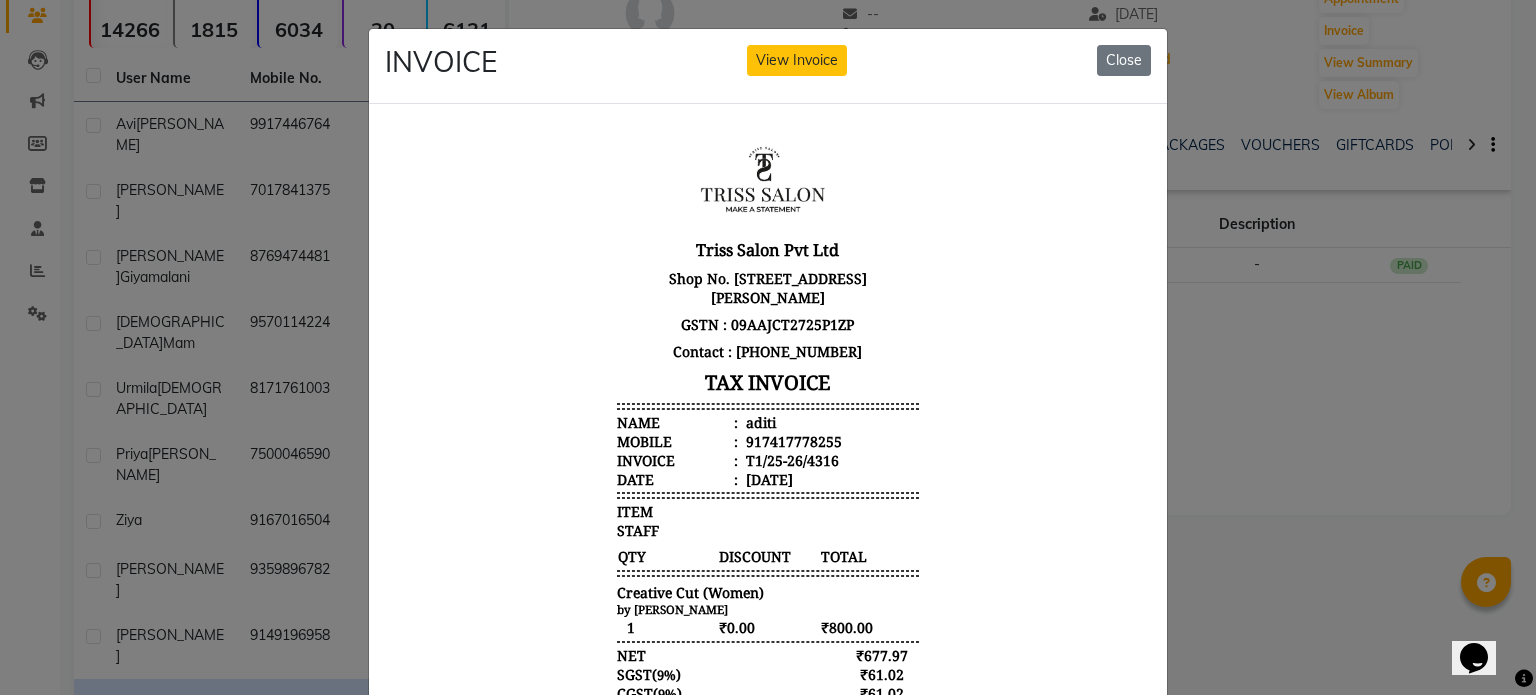 click on "917417778255" at bounding box center [792, 440] 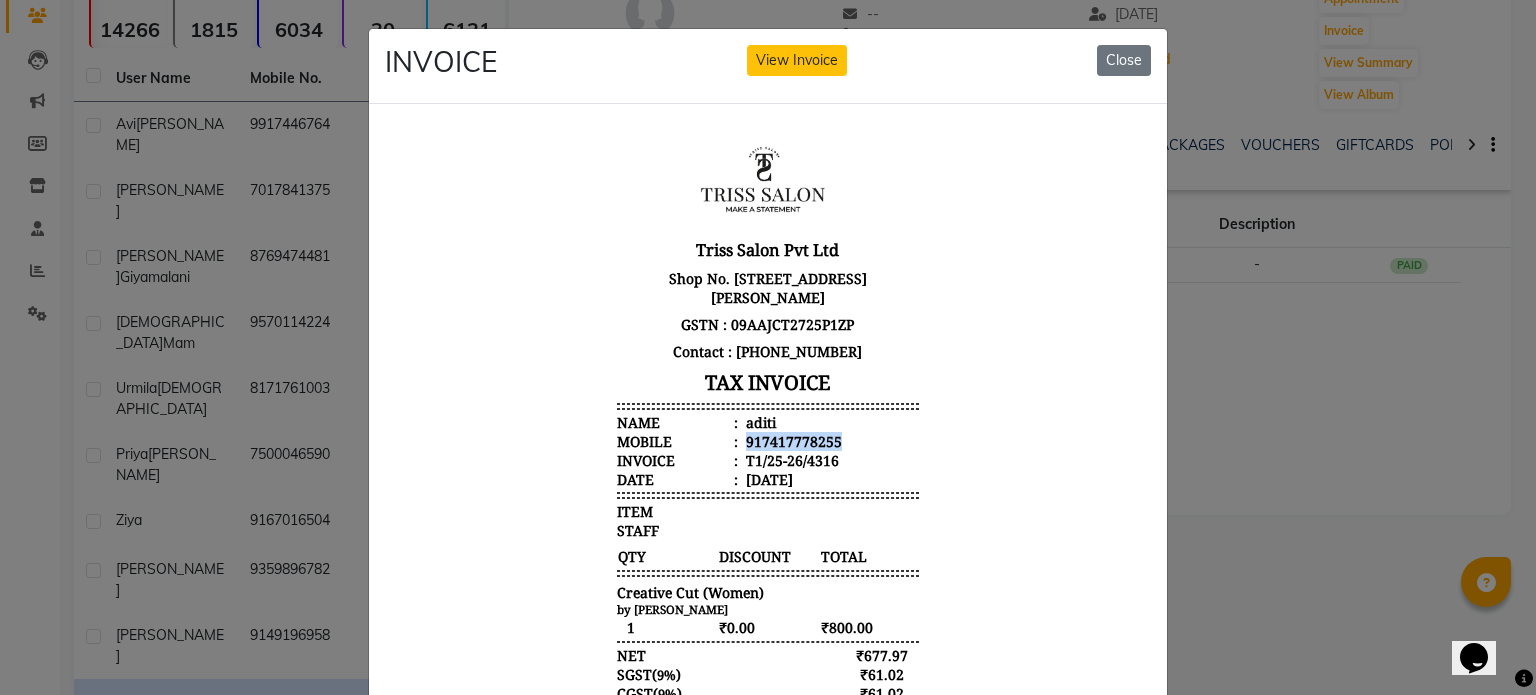 click on "917417778255" at bounding box center [792, 440] 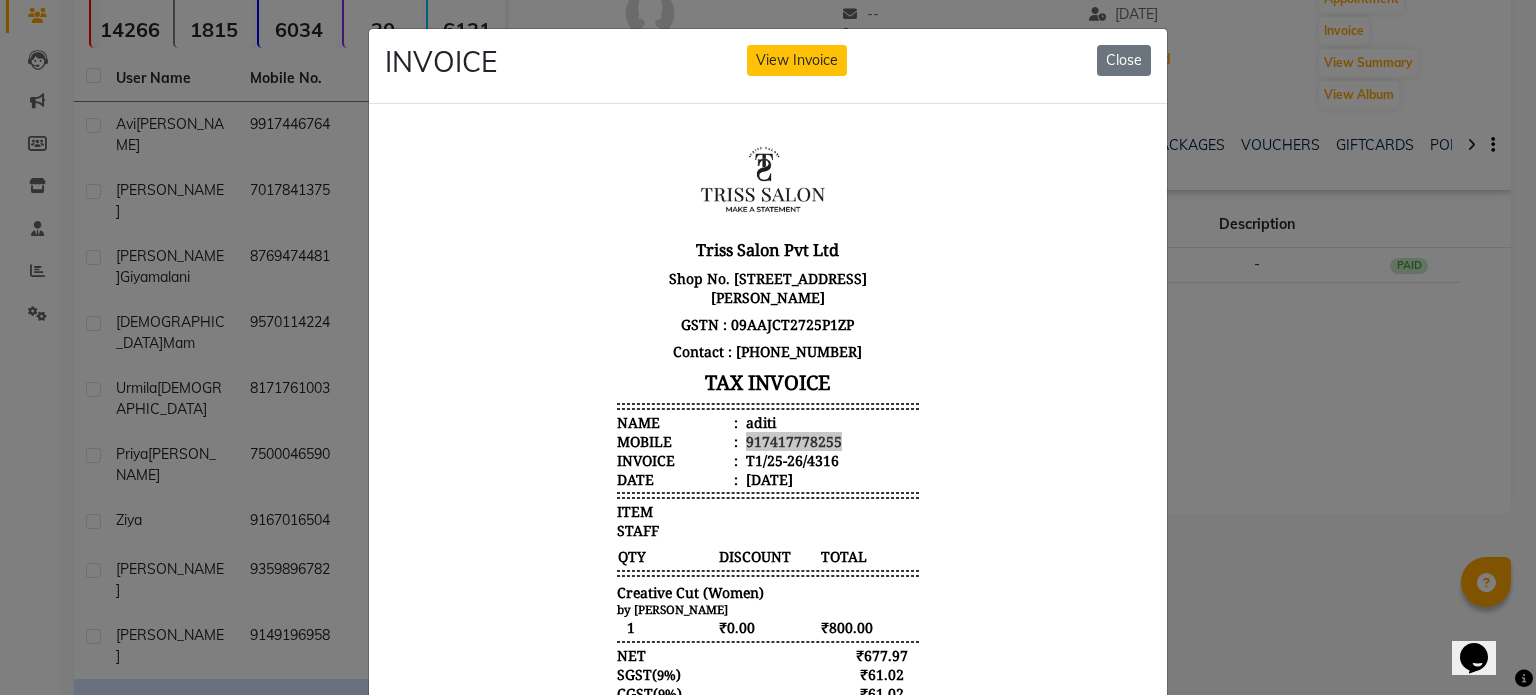 click on "INVOICE View Invoice Close" 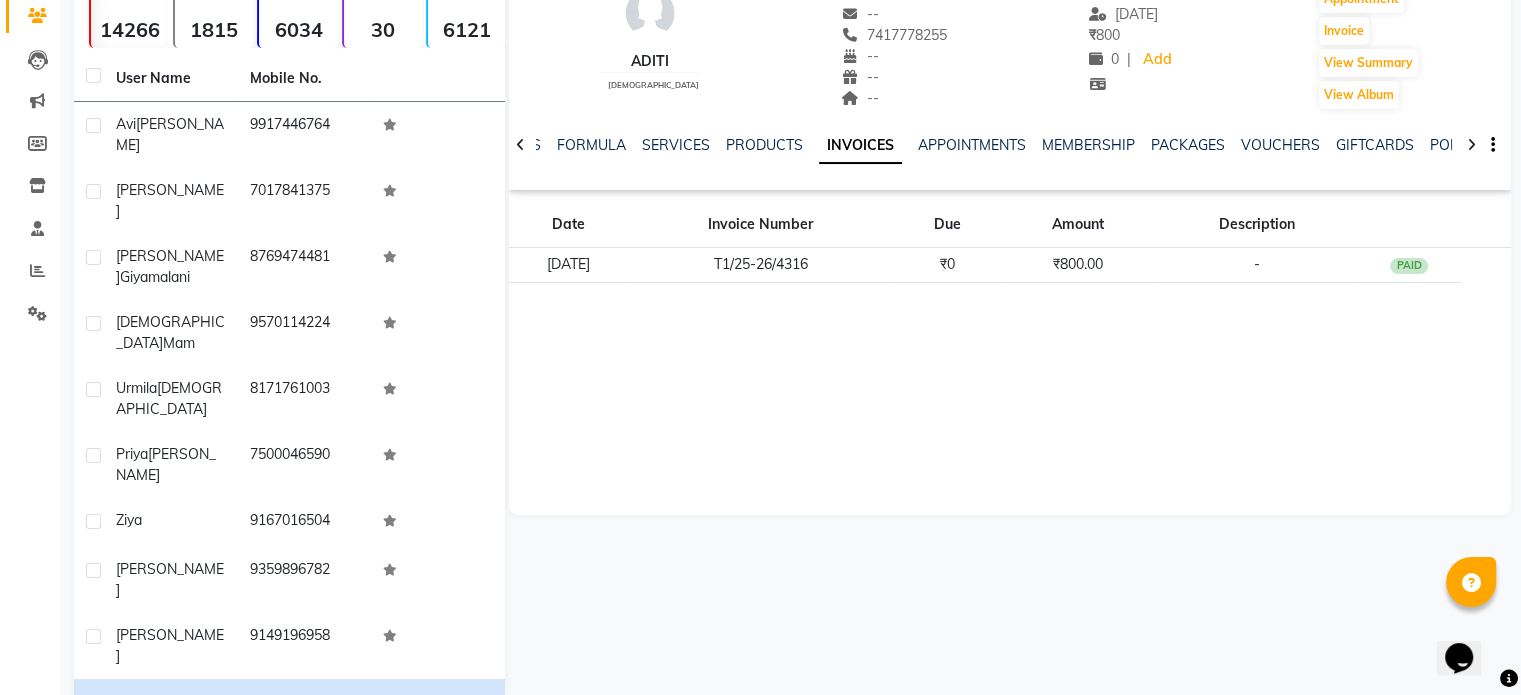 click on "Next" 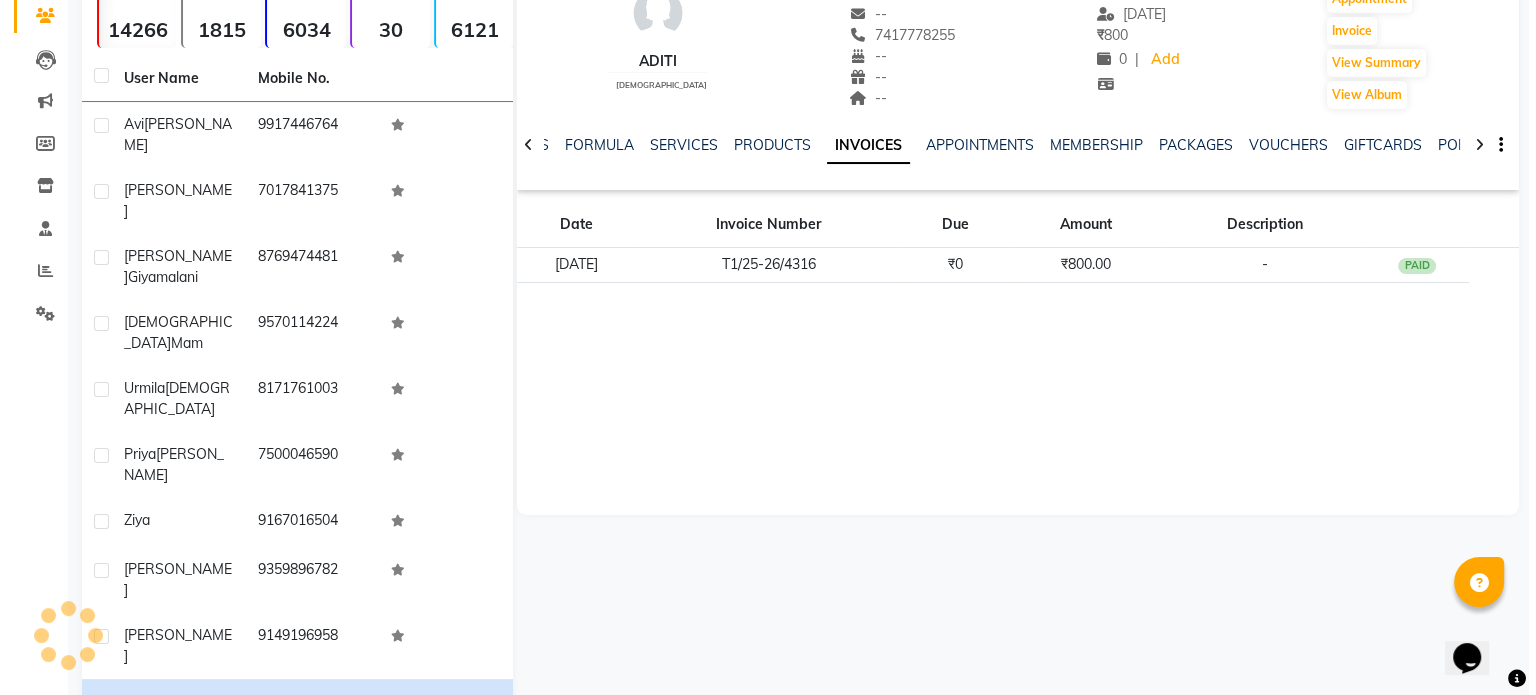 scroll, scrollTop: 154, scrollLeft: 0, axis: vertical 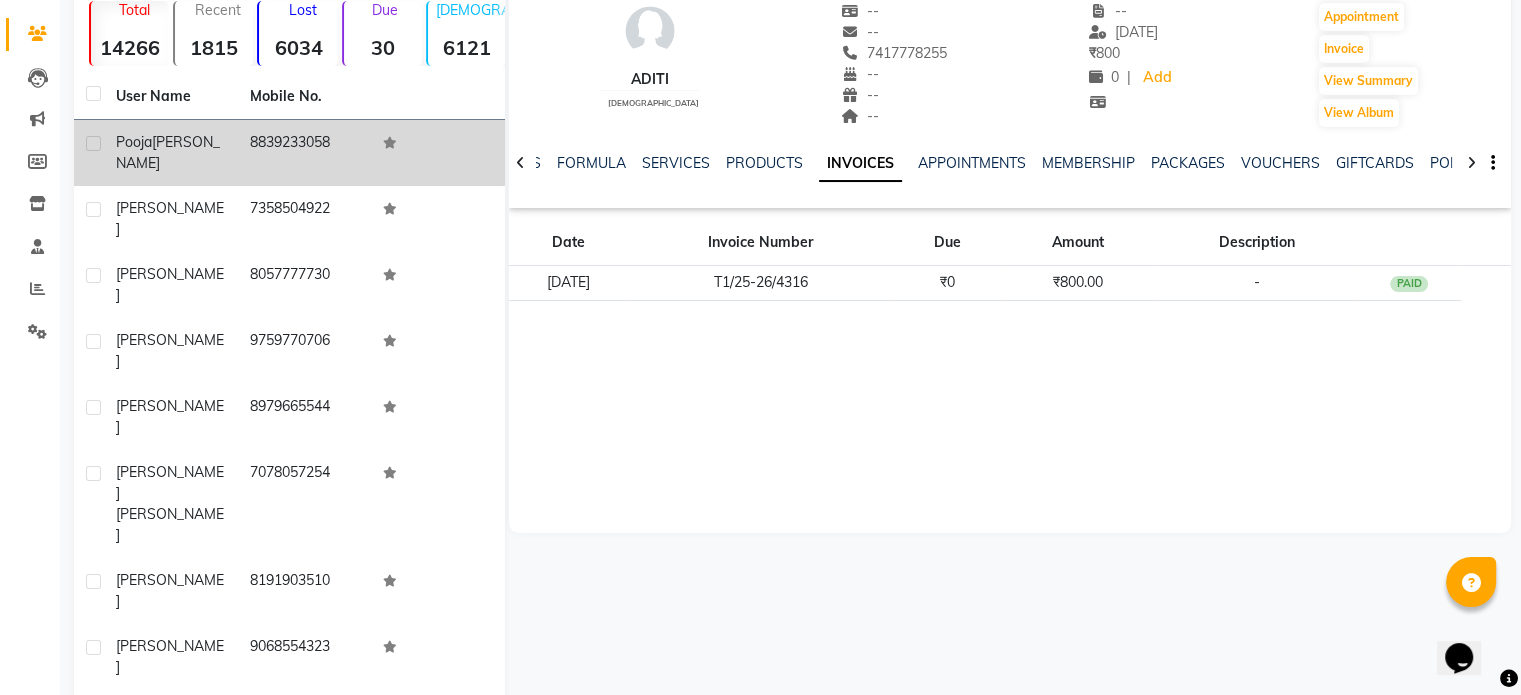 click on "8839233058" 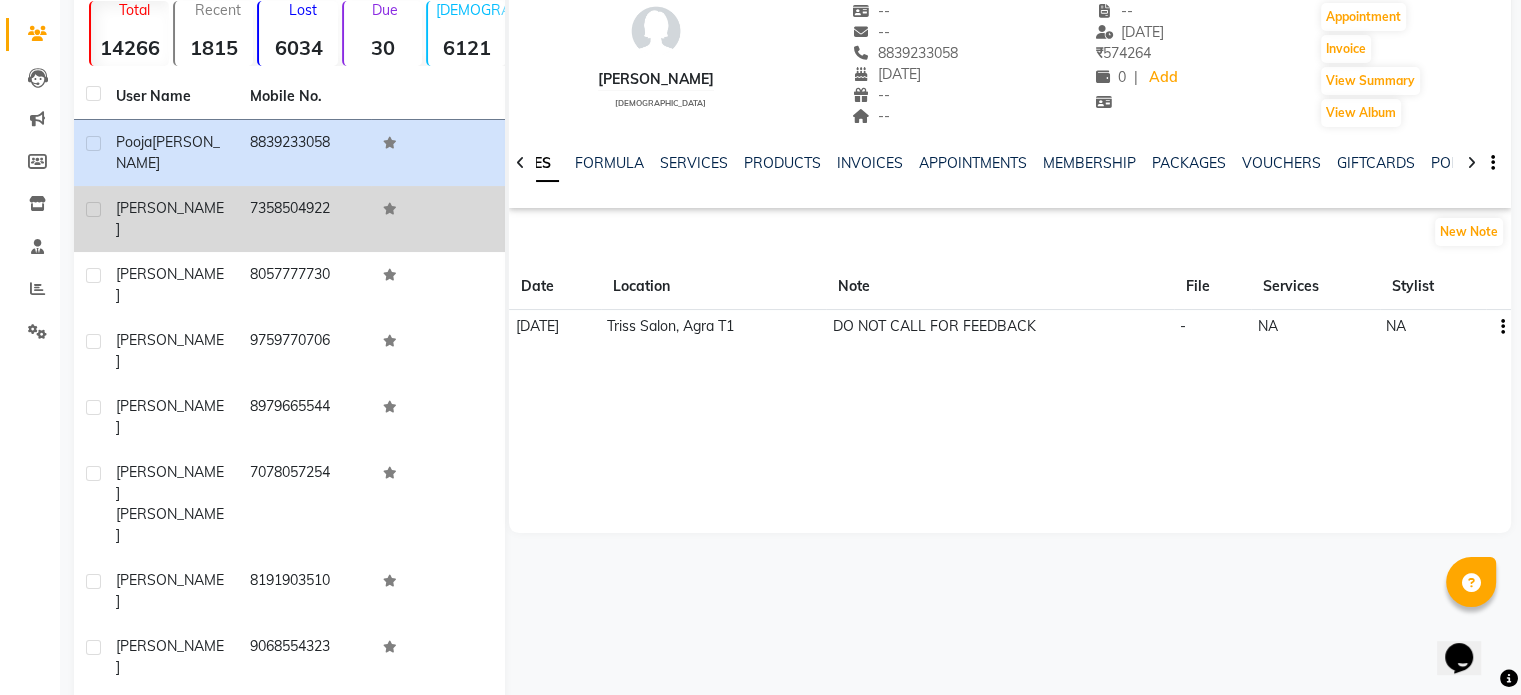 click on "7358504922" 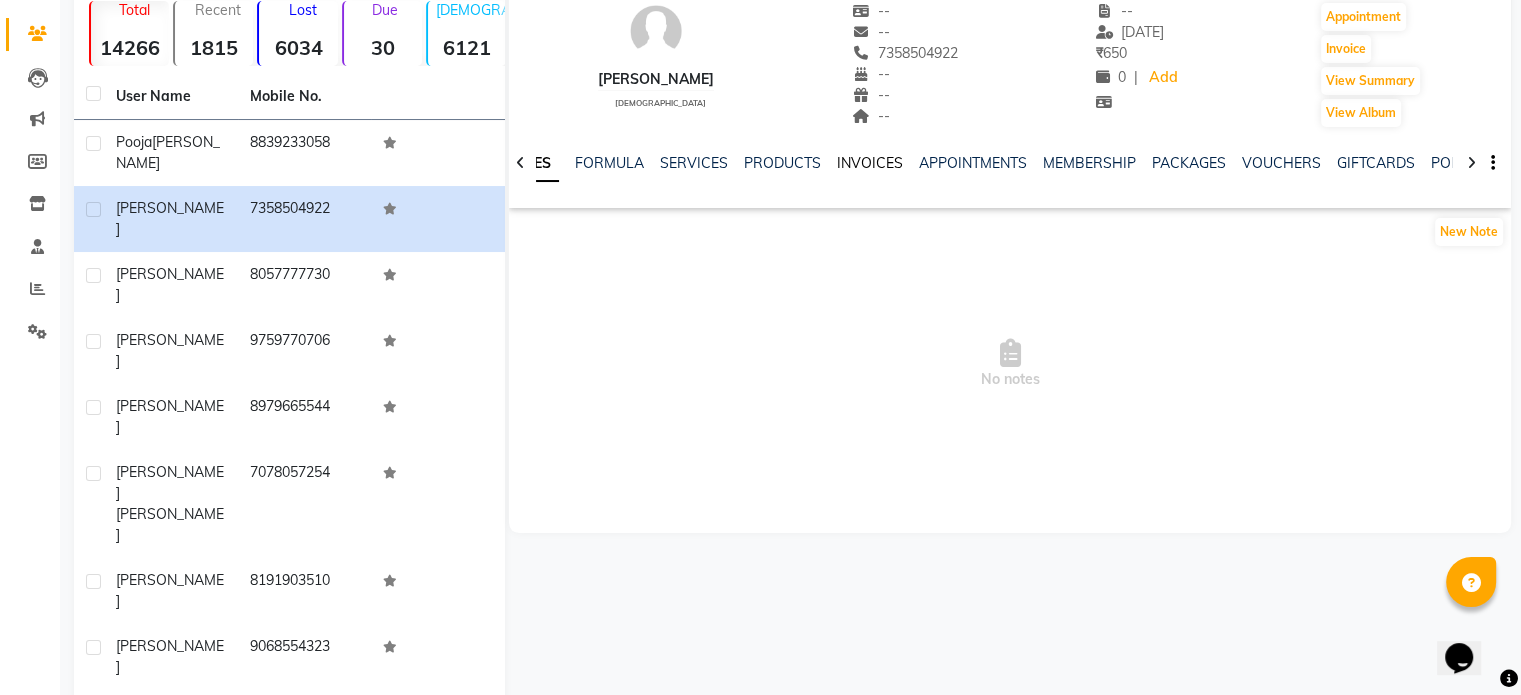 click on "INVOICES" 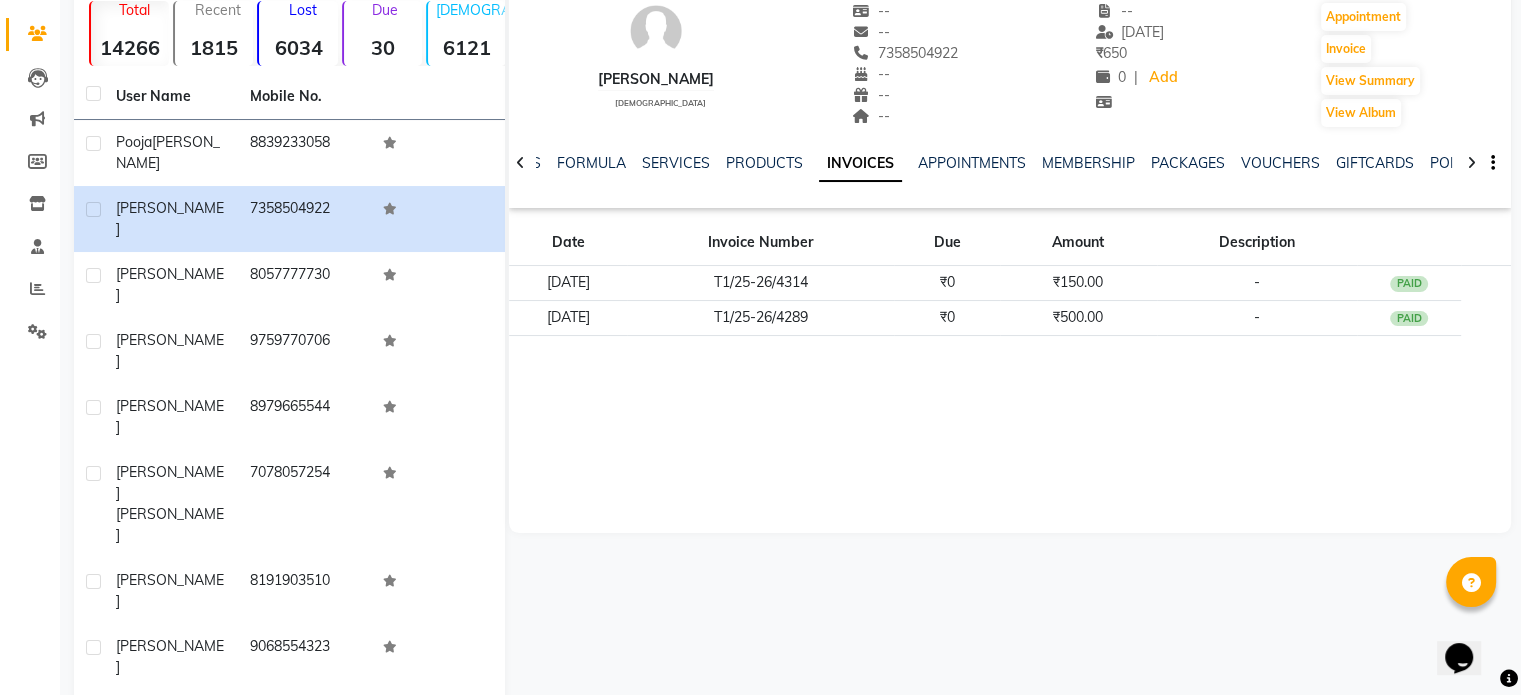 click on "T1/25-26/4289" 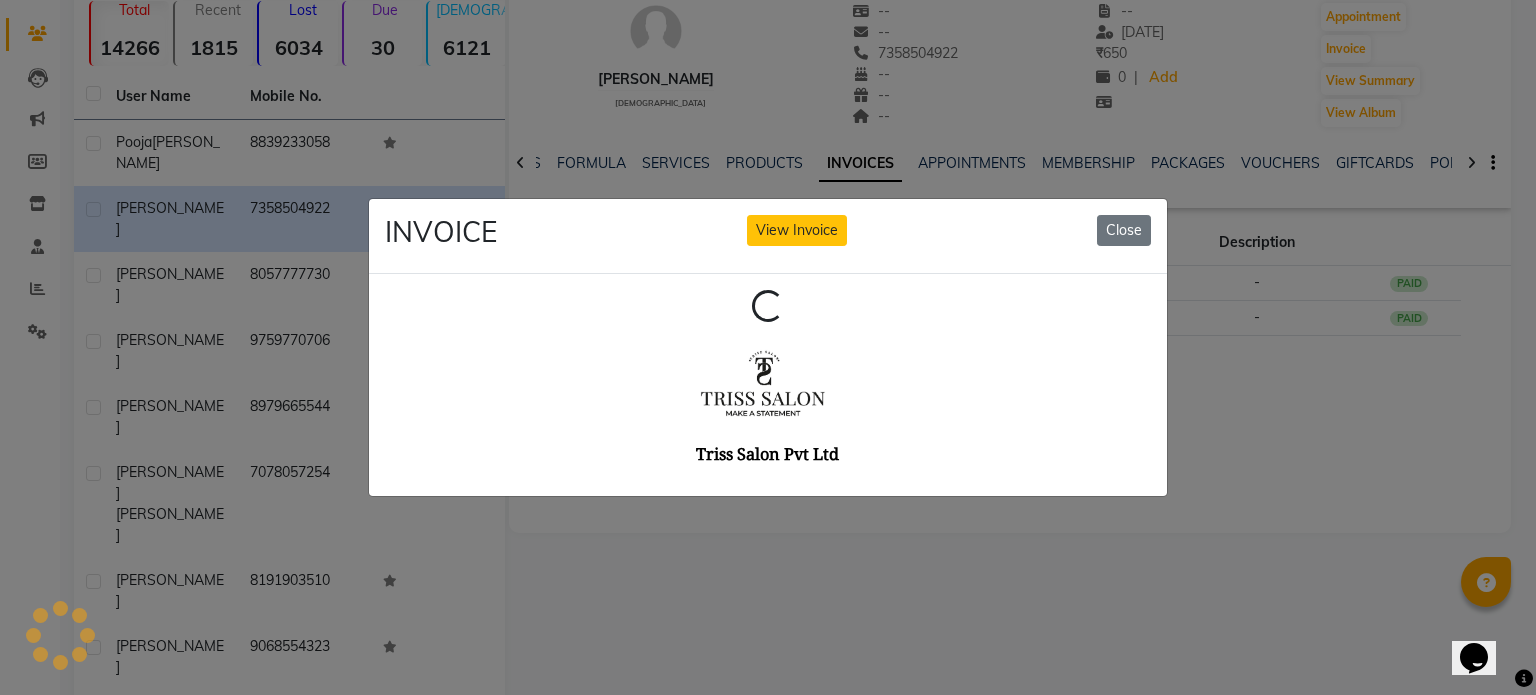 scroll, scrollTop: 0, scrollLeft: 0, axis: both 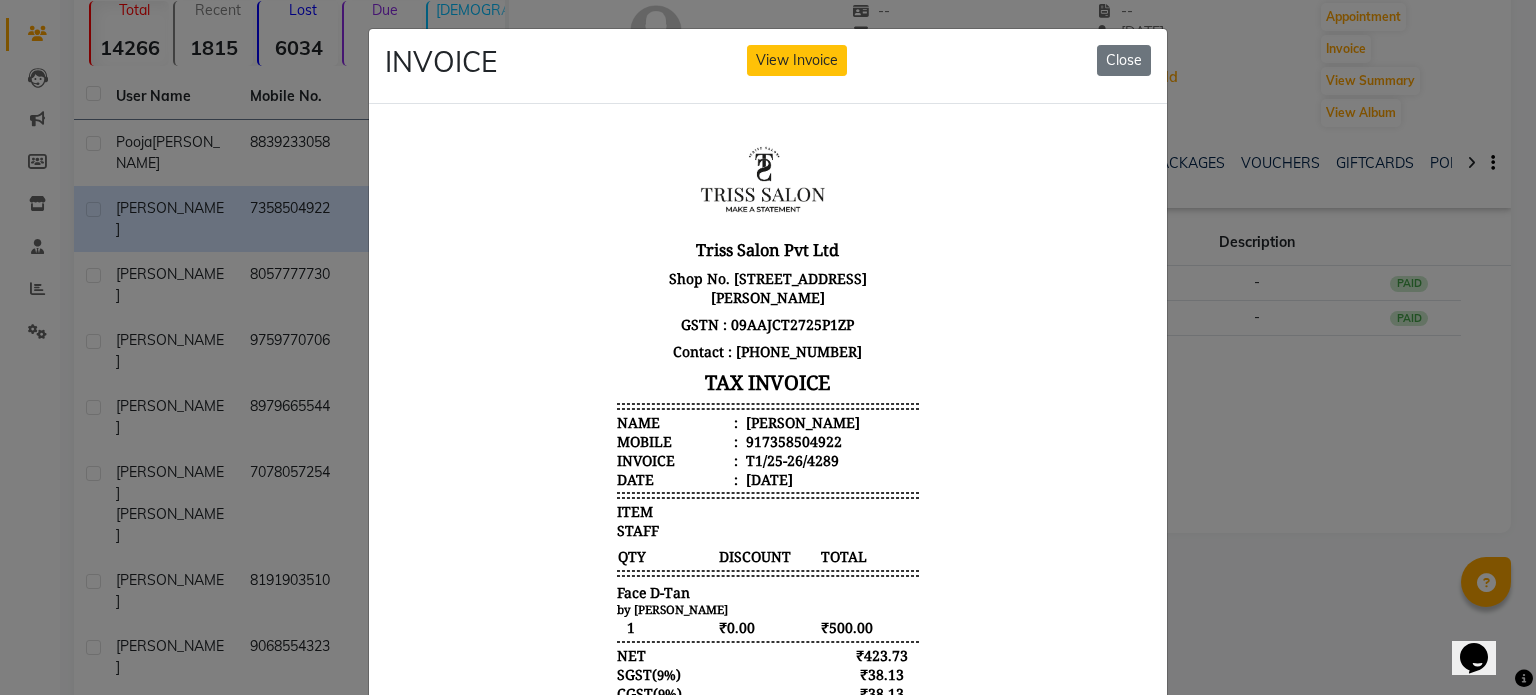 click on "Venkit" at bounding box center (801, 421) 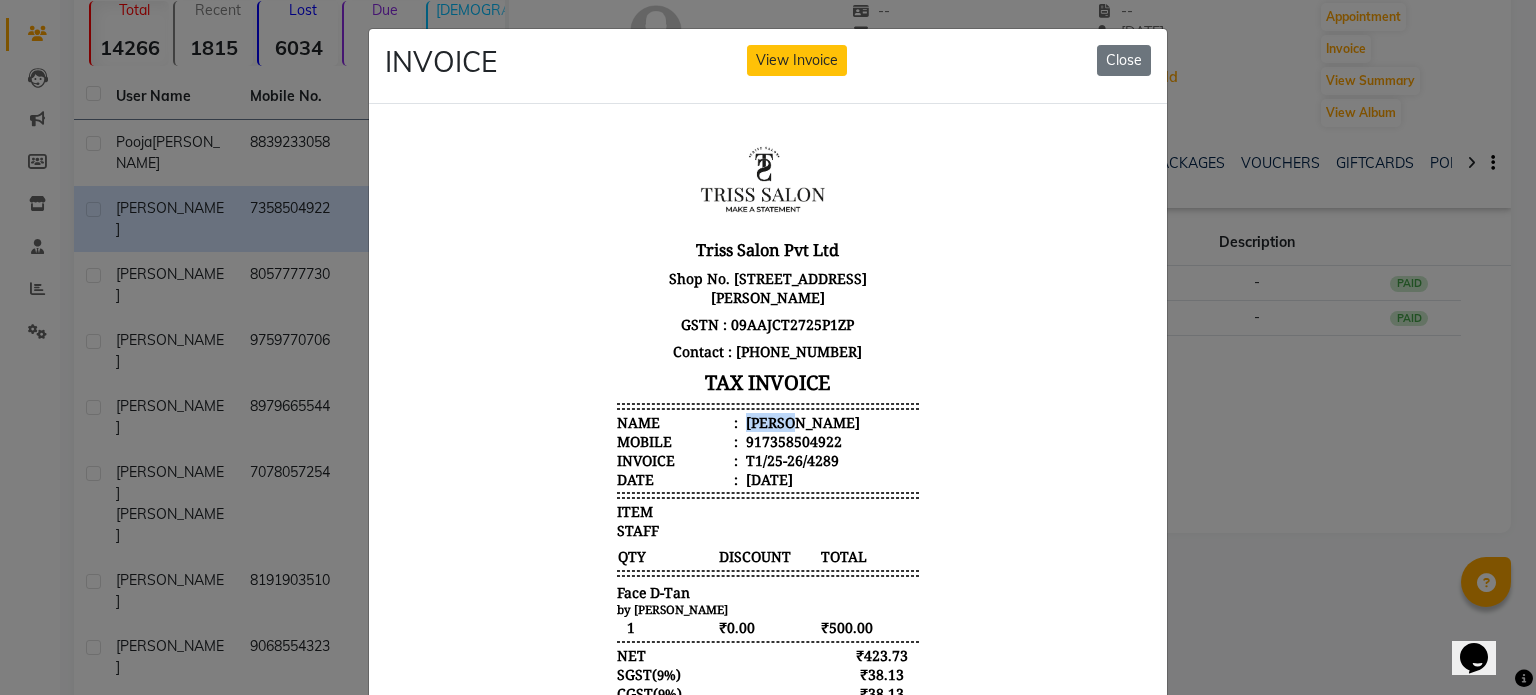 click on "Venkit" at bounding box center (801, 421) 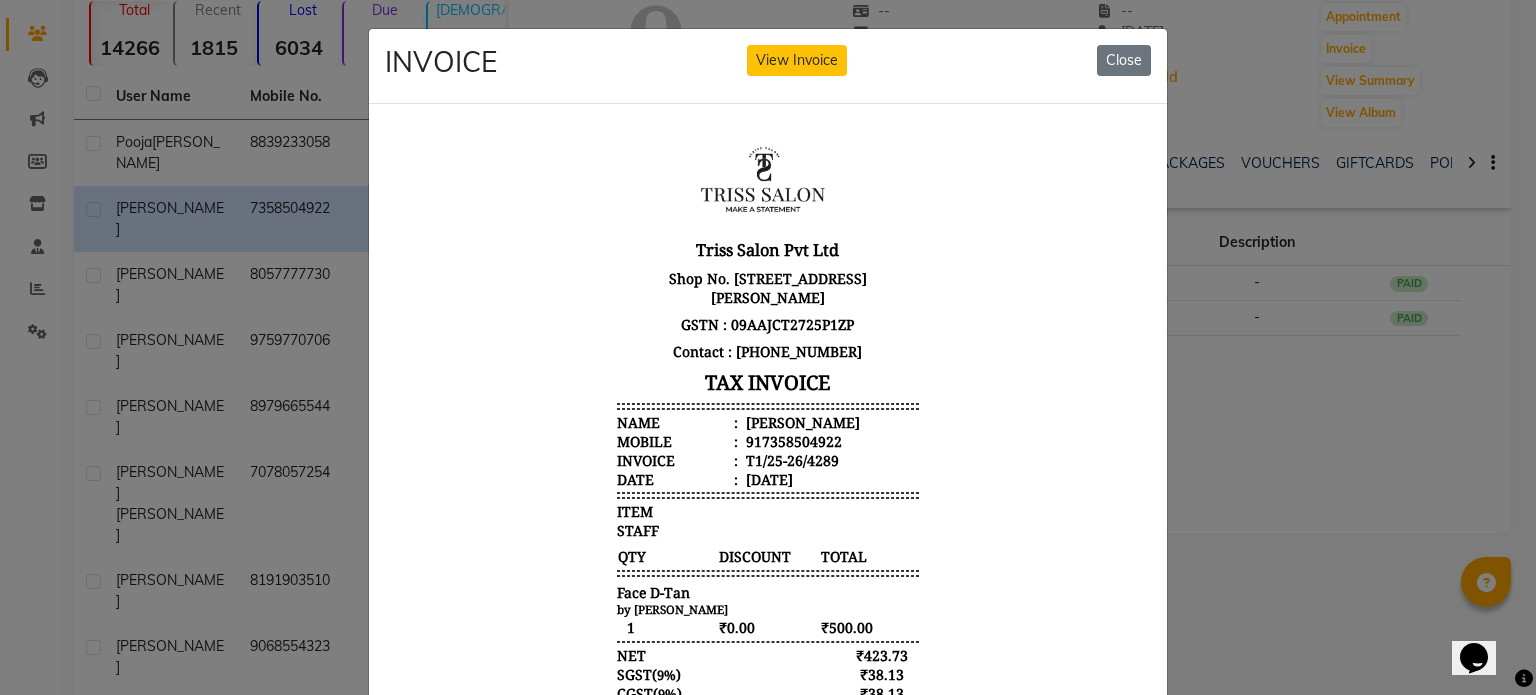 click on "917358504922" at bounding box center [792, 440] 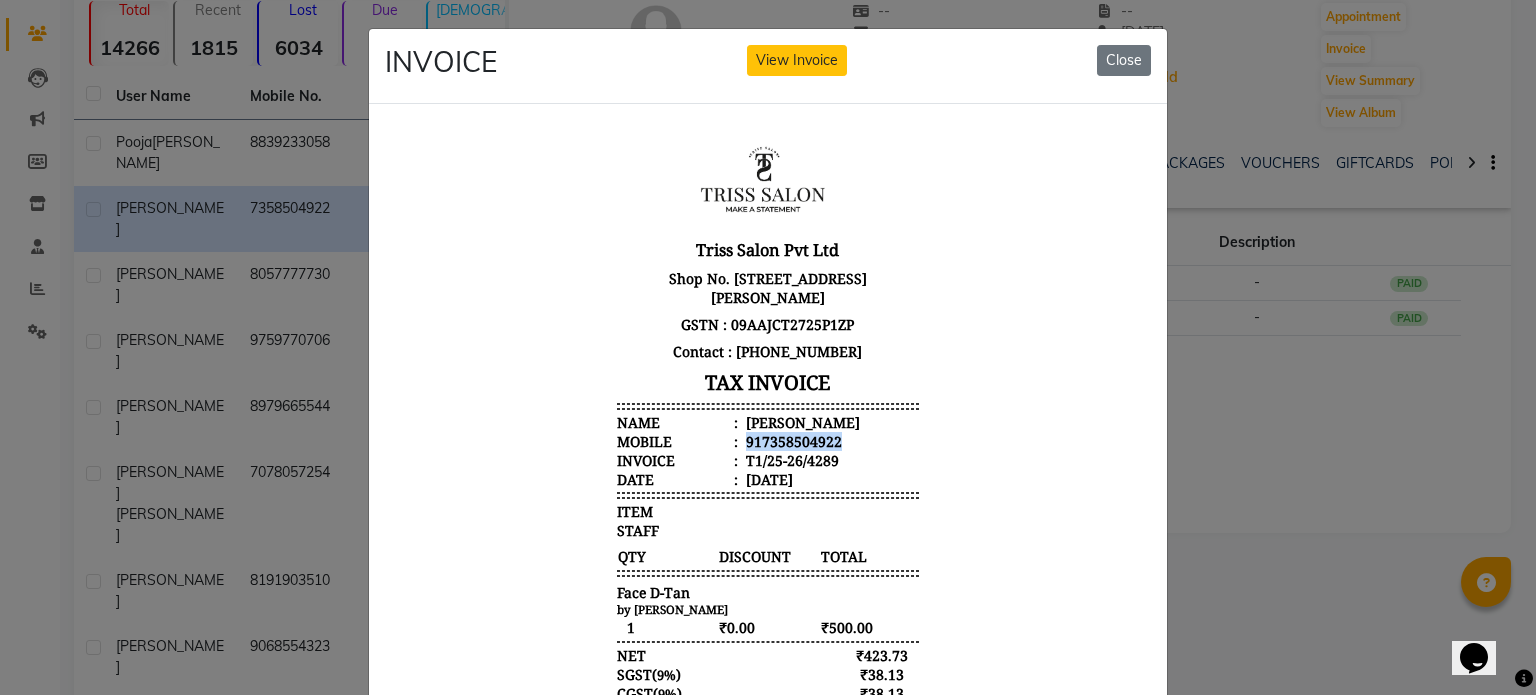 click on "917358504922" at bounding box center [792, 440] 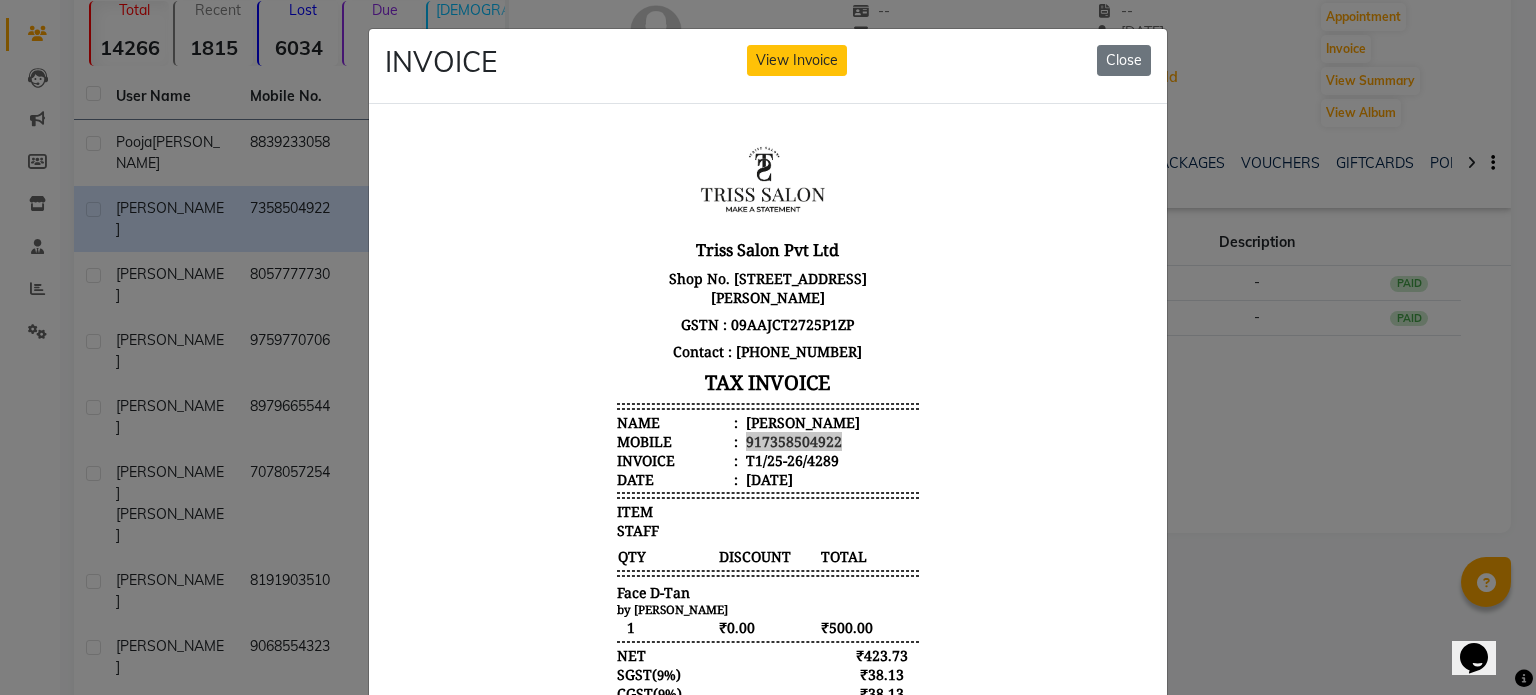click on "INVOICE View Invoice Close" 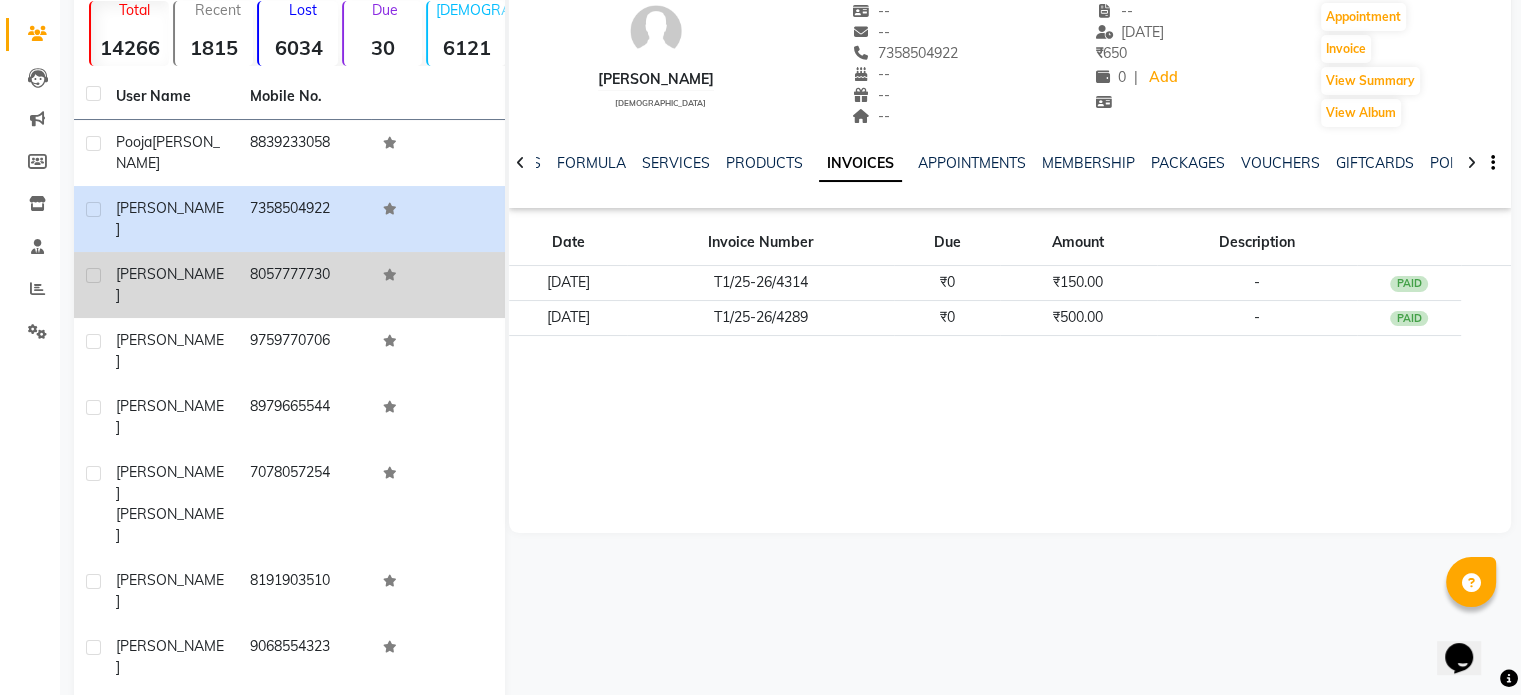 click on "Aditiya" 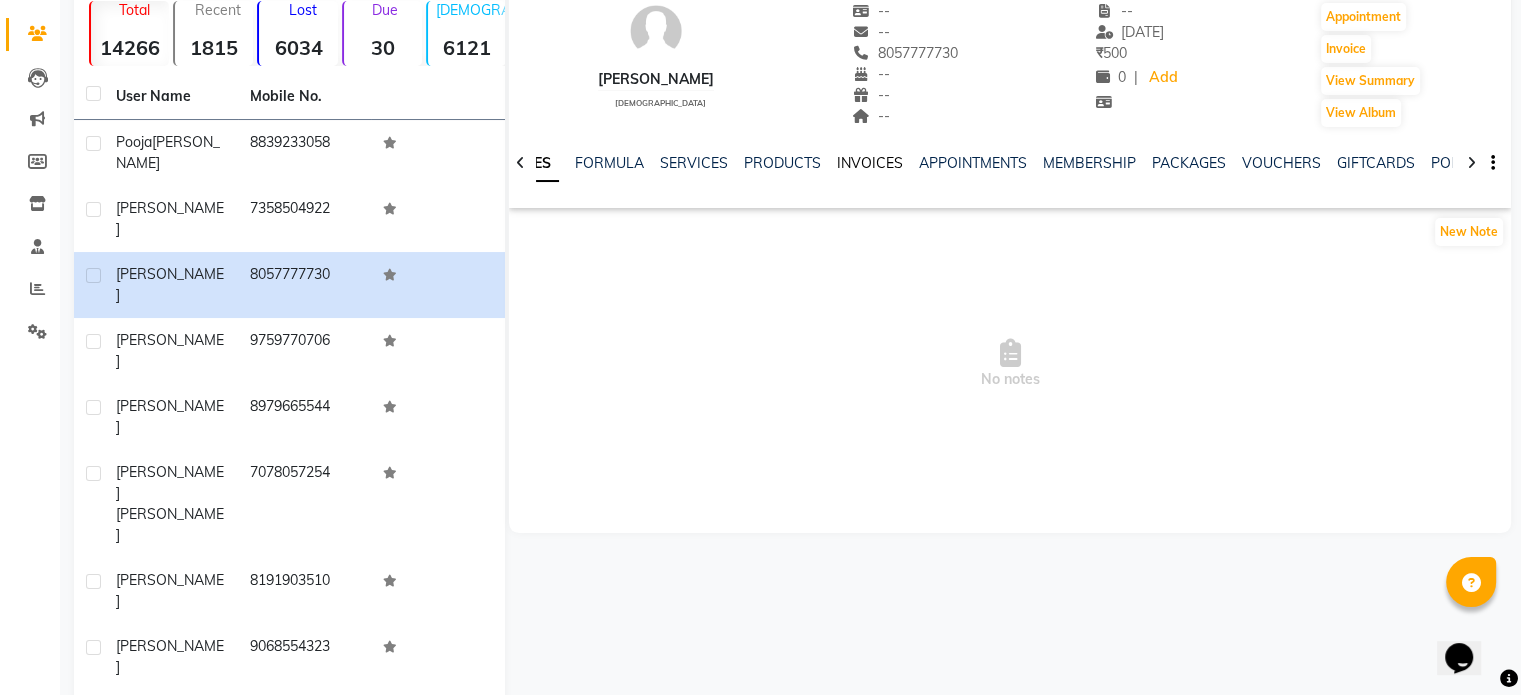 click on "INVOICES" 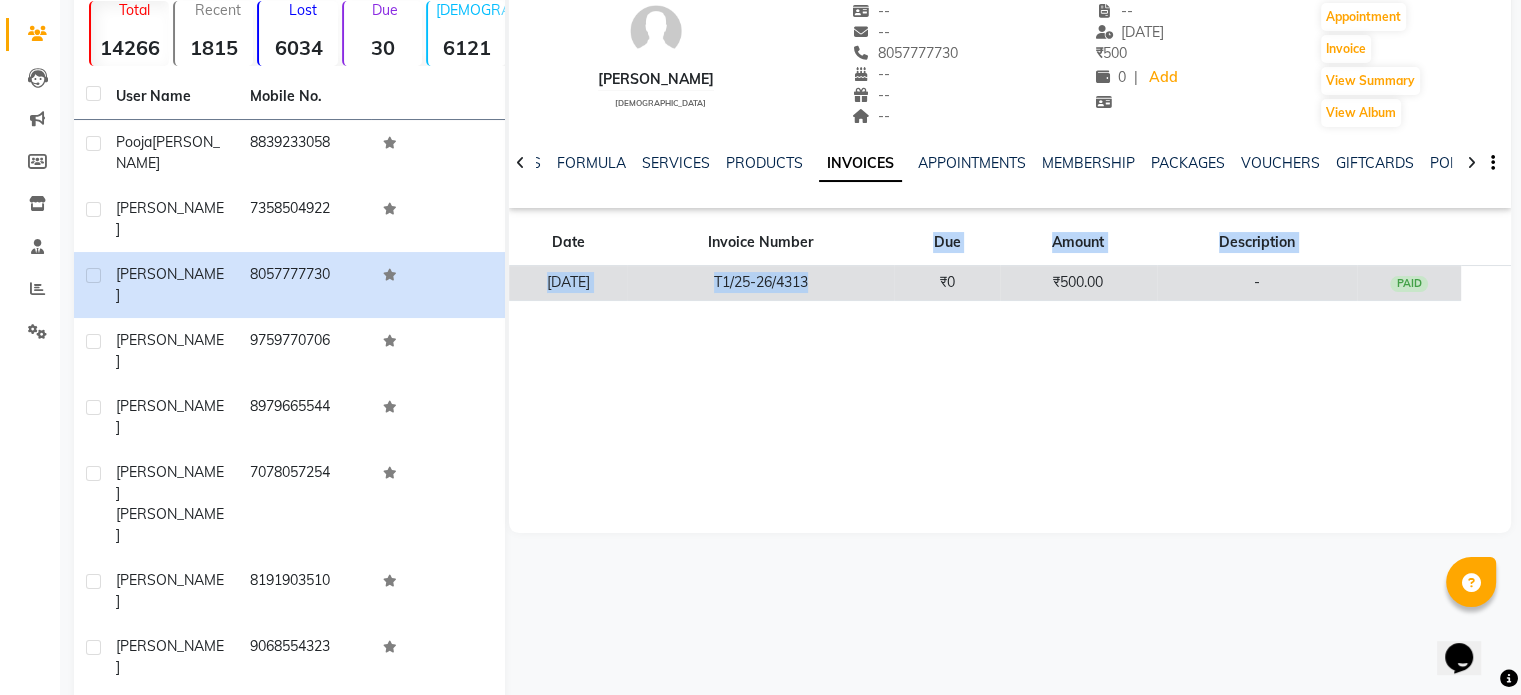 drag, startPoint x: 888, startPoint y: 205, endPoint x: 912, endPoint y: 285, distance: 83.52245 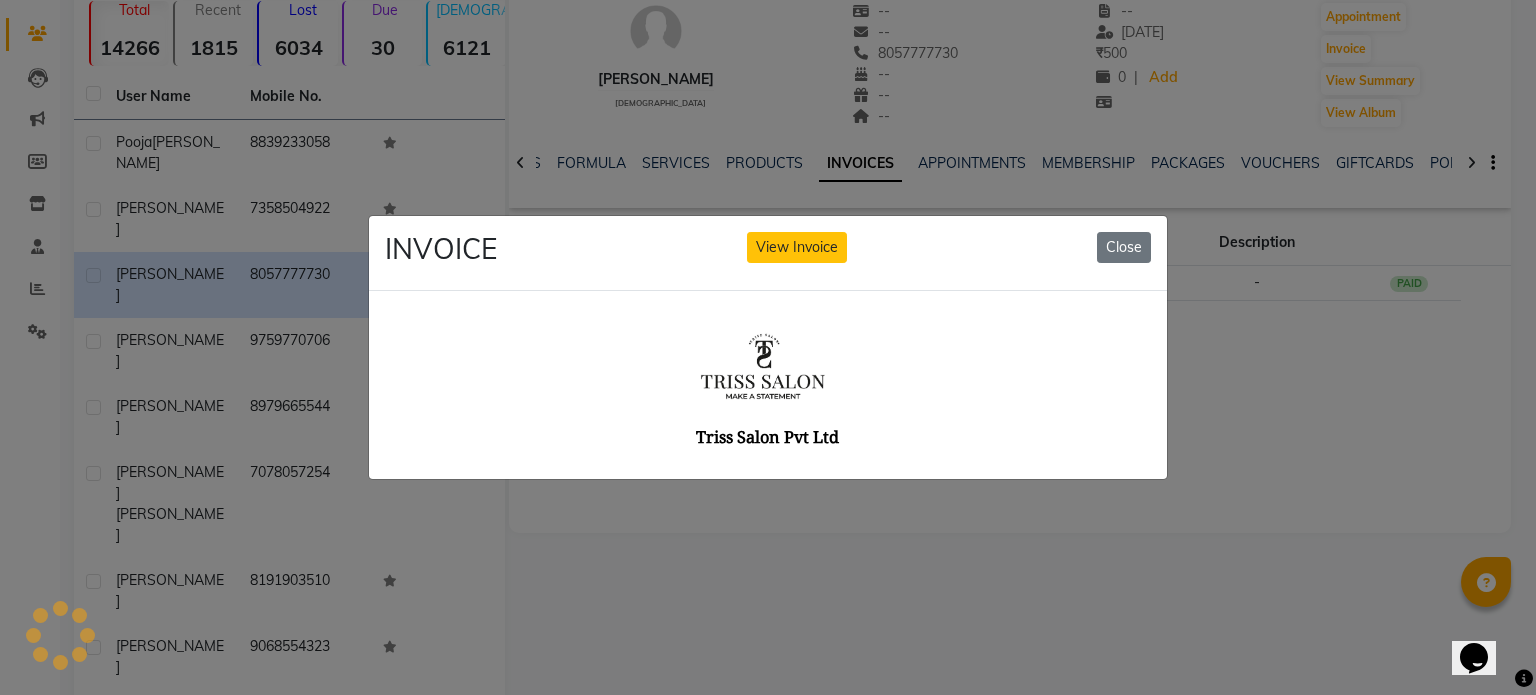 scroll, scrollTop: 0, scrollLeft: 0, axis: both 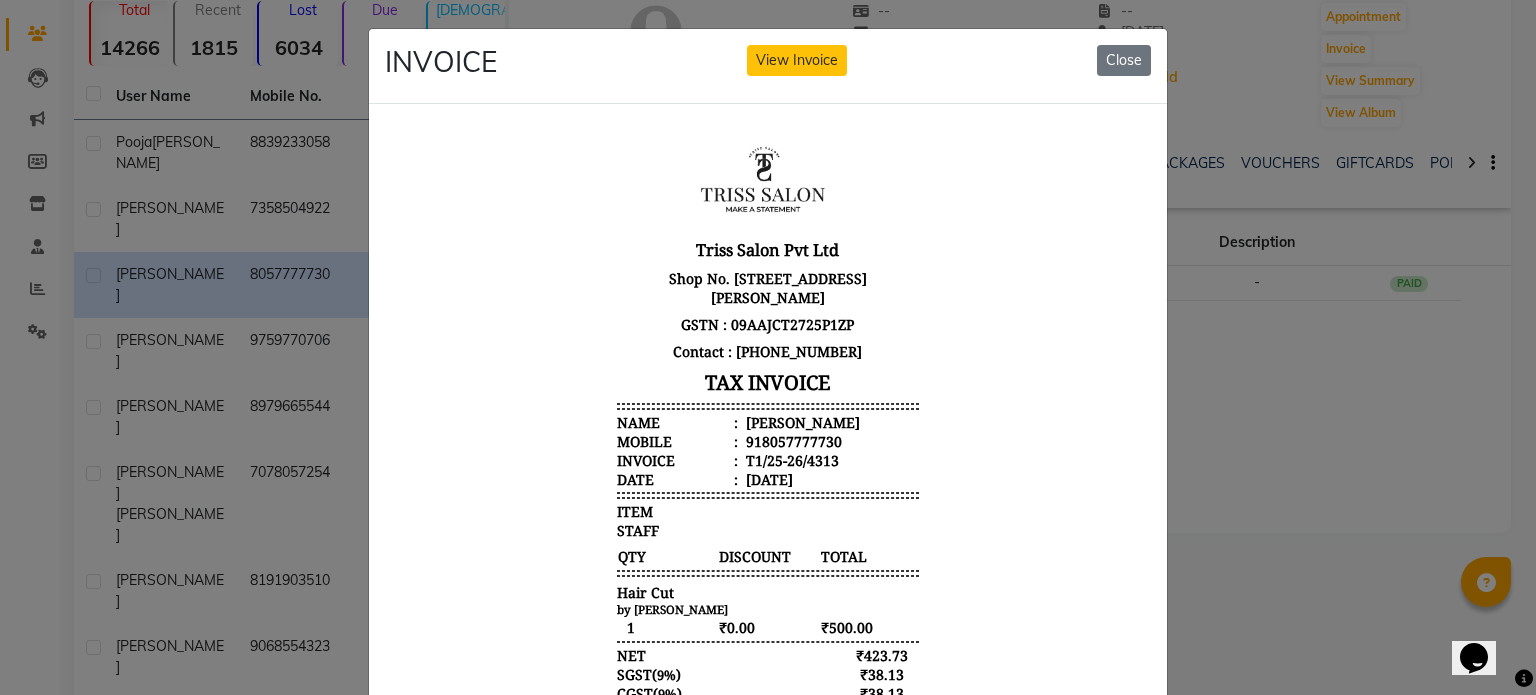 click on "Aditiya" at bounding box center [801, 421] 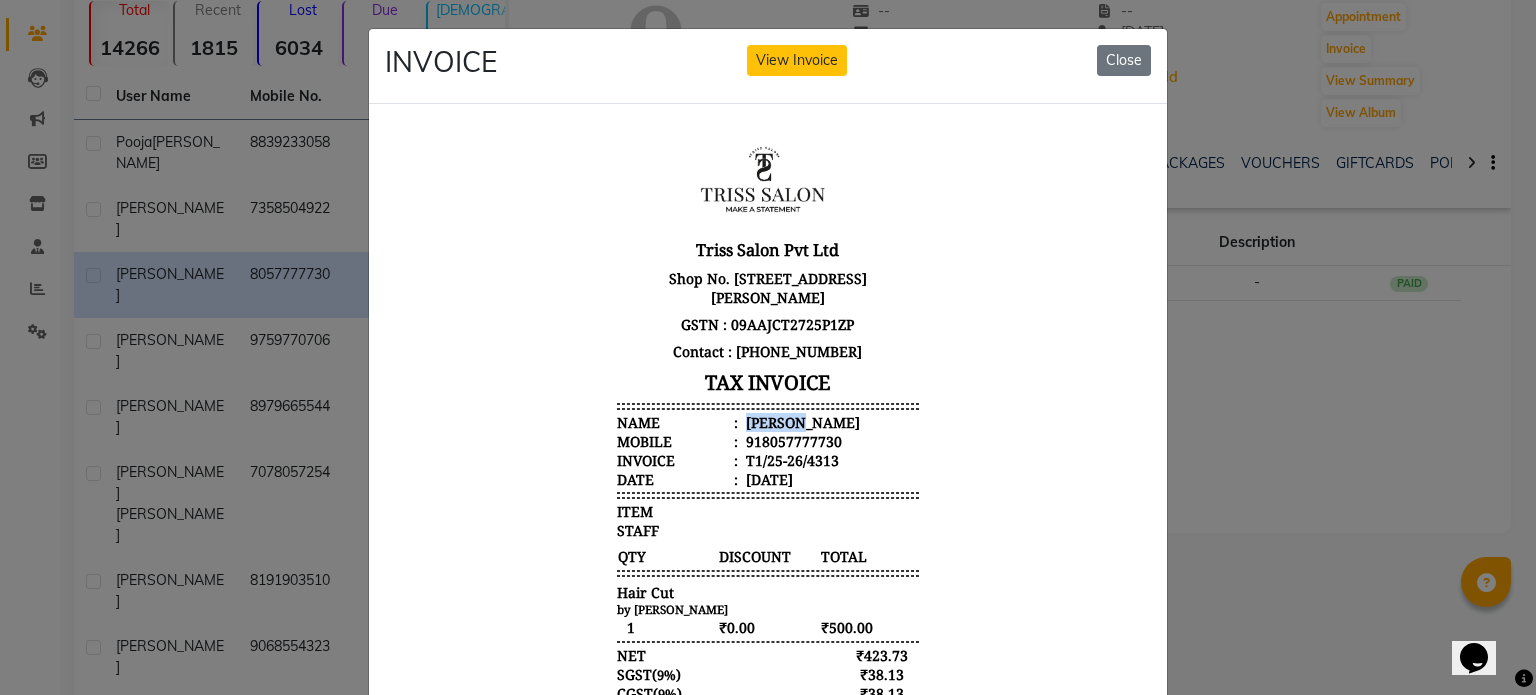 click on "Aditiya" at bounding box center [801, 421] 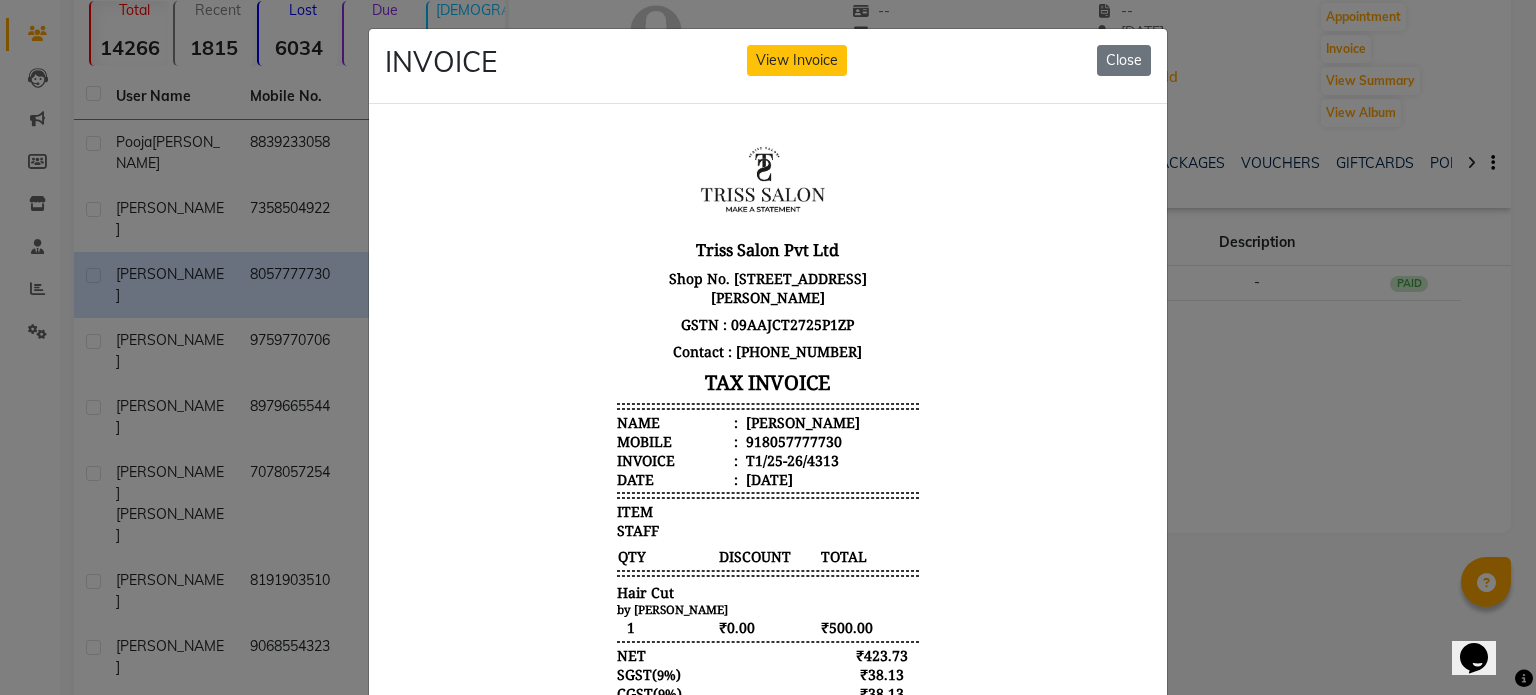 click on "918057777730" at bounding box center [792, 440] 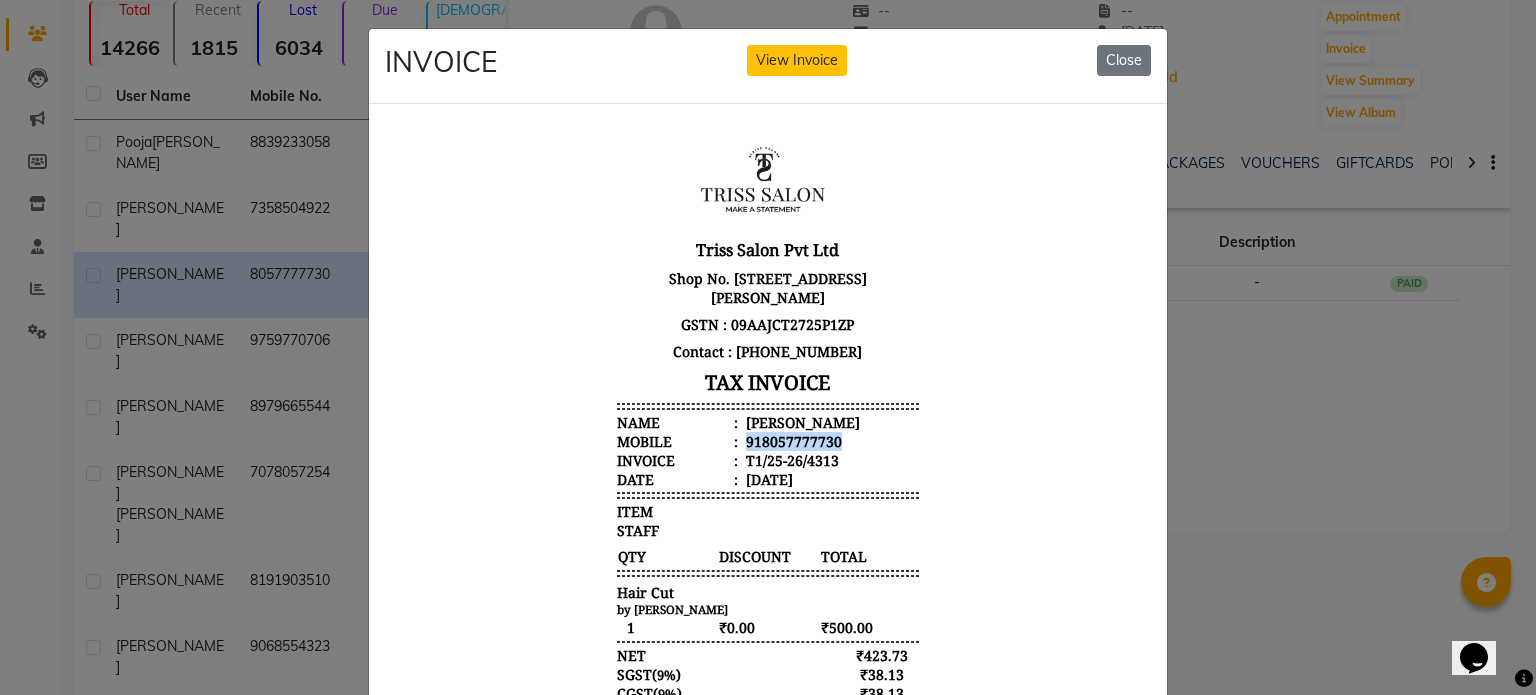 click on "918057777730" at bounding box center [792, 440] 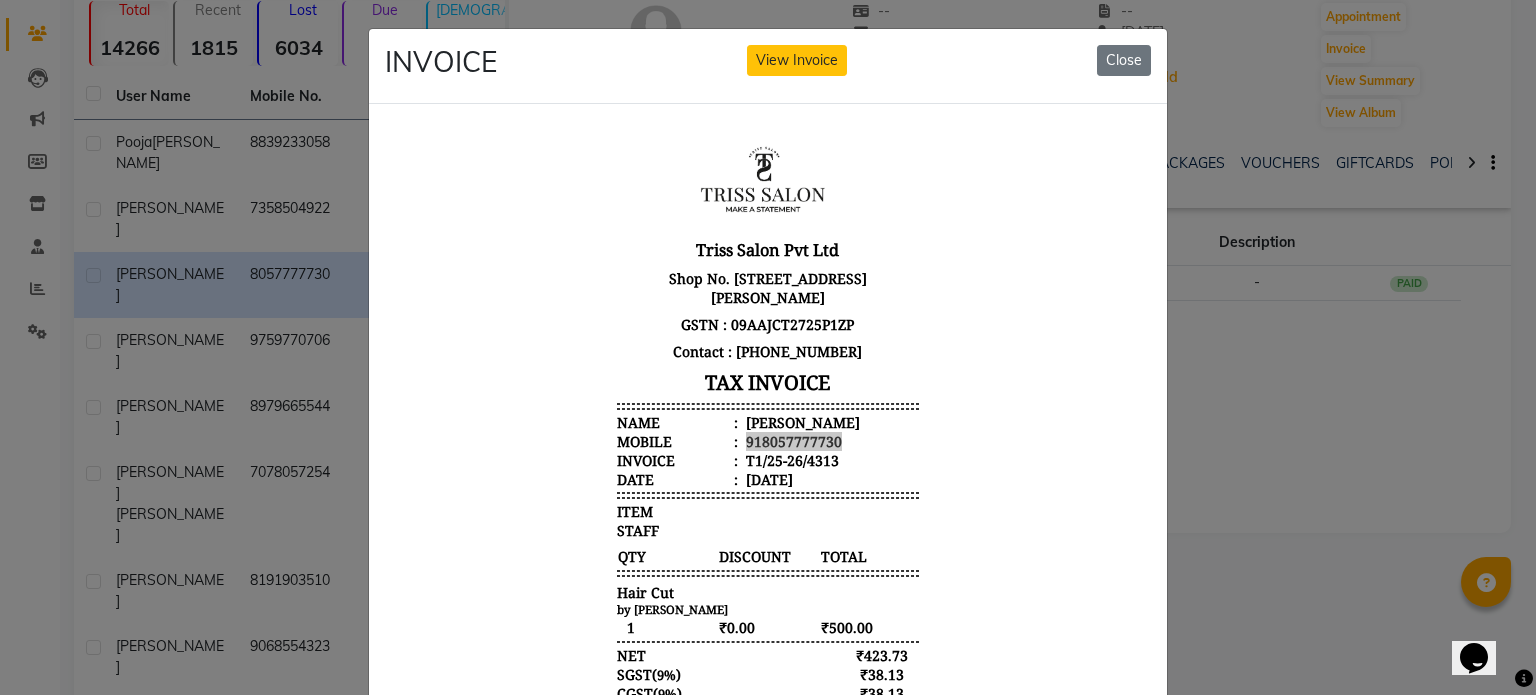 click 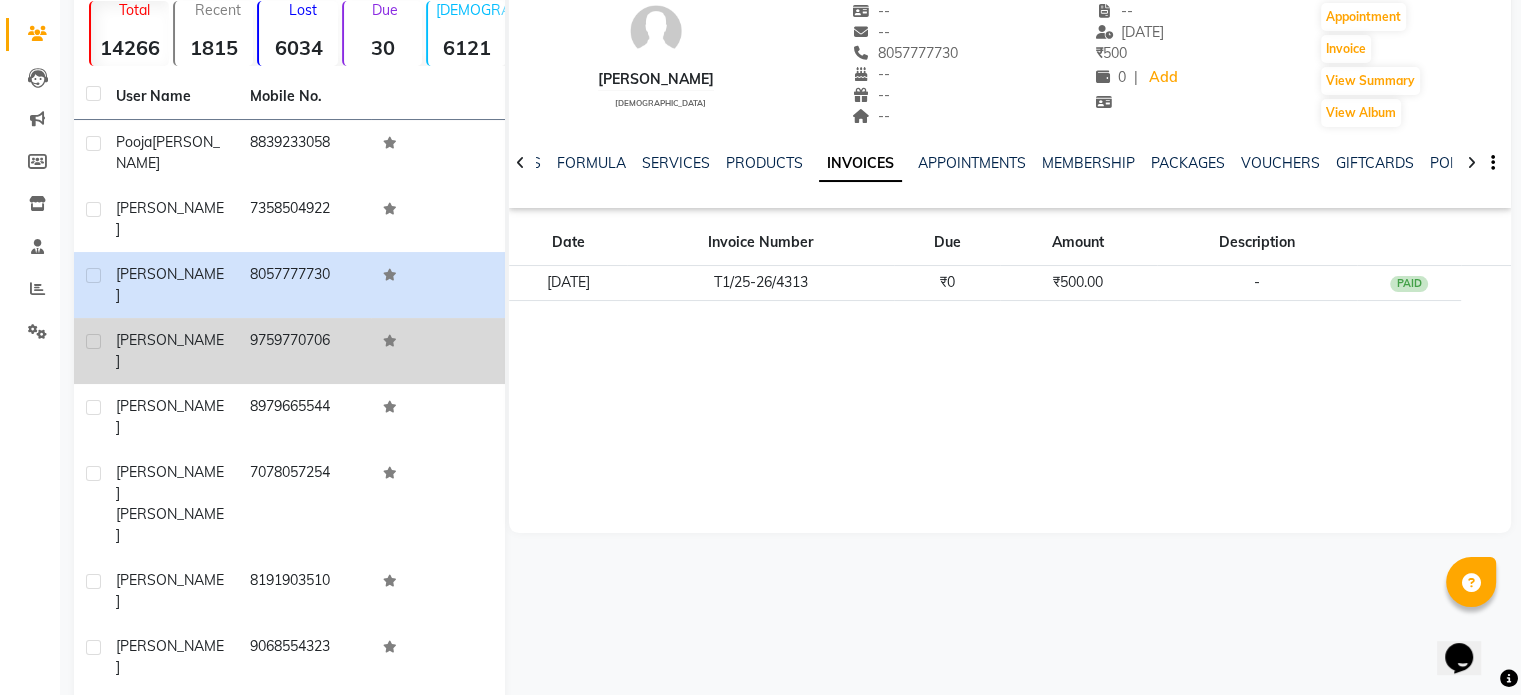 click on "Trisha" 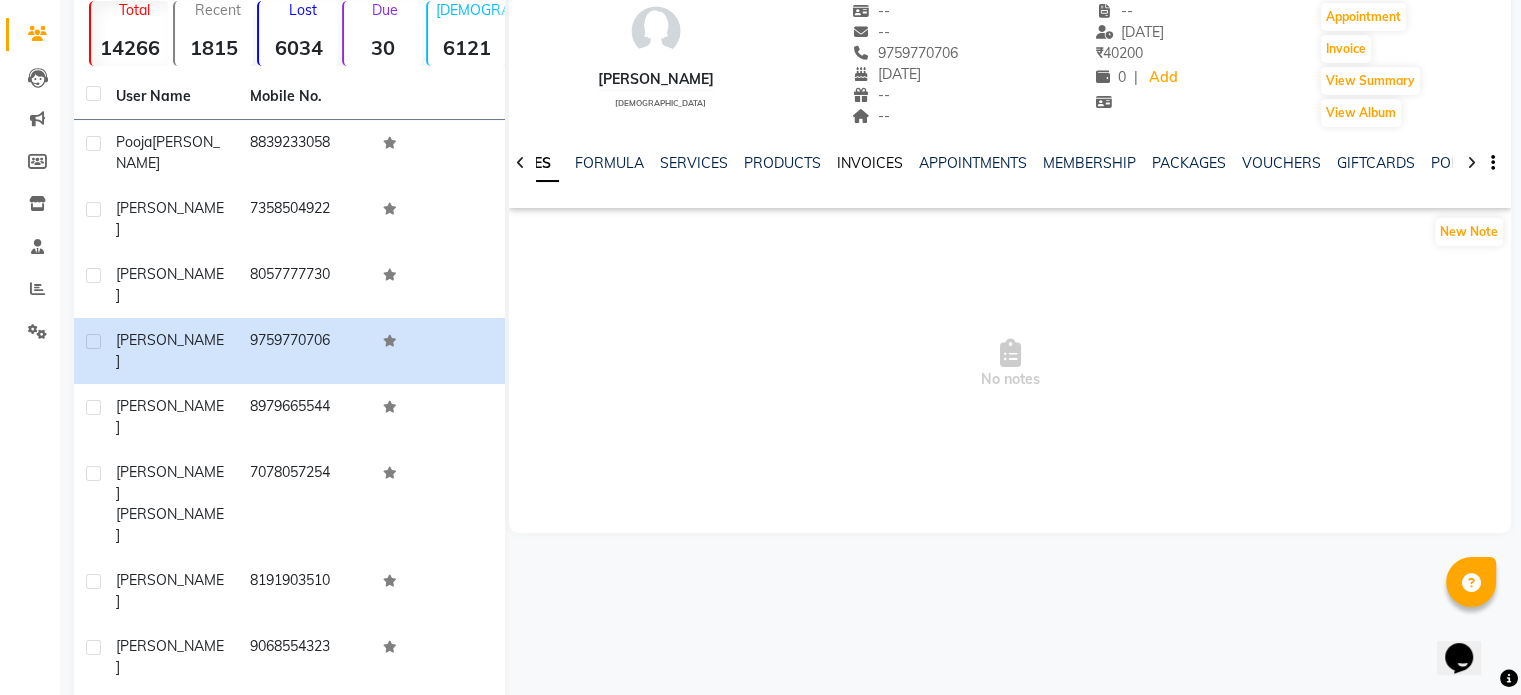 click on "INVOICES" 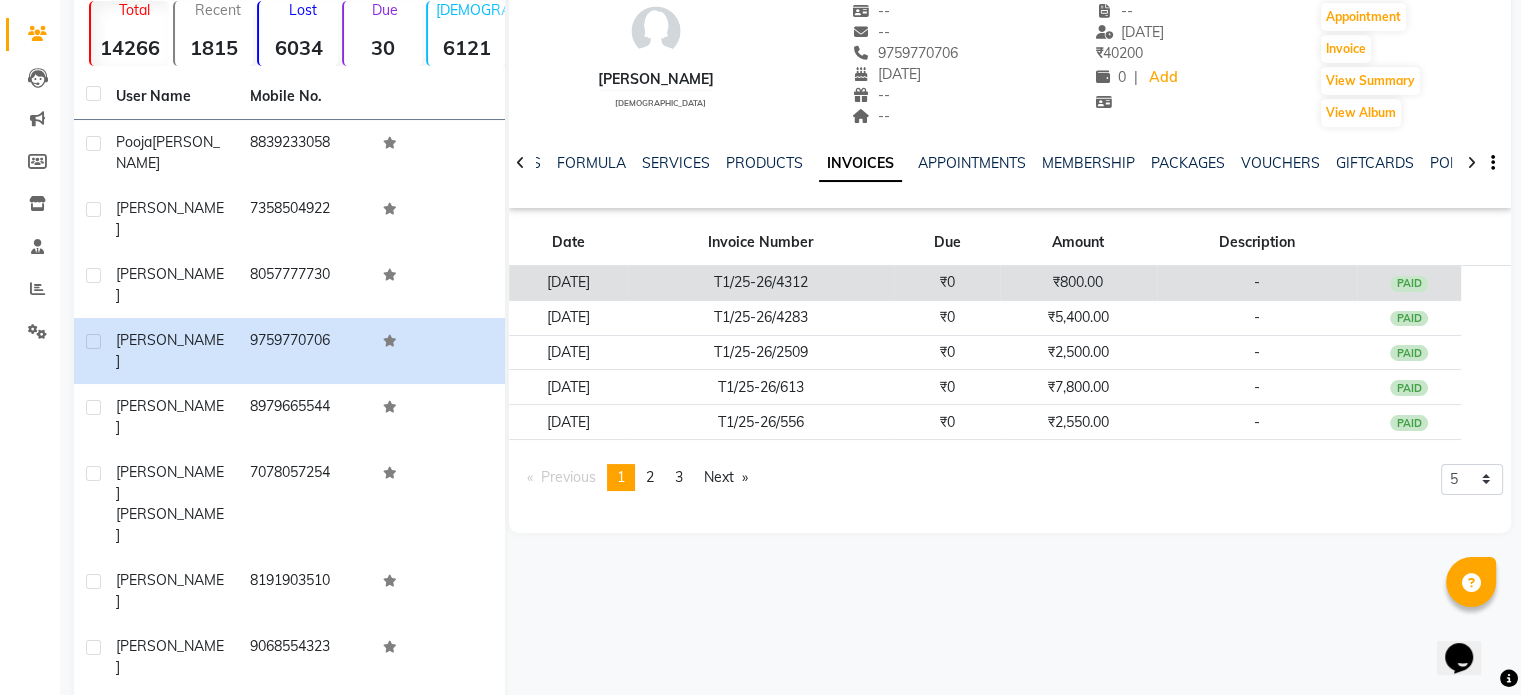 click on "T1/25-26/4312" 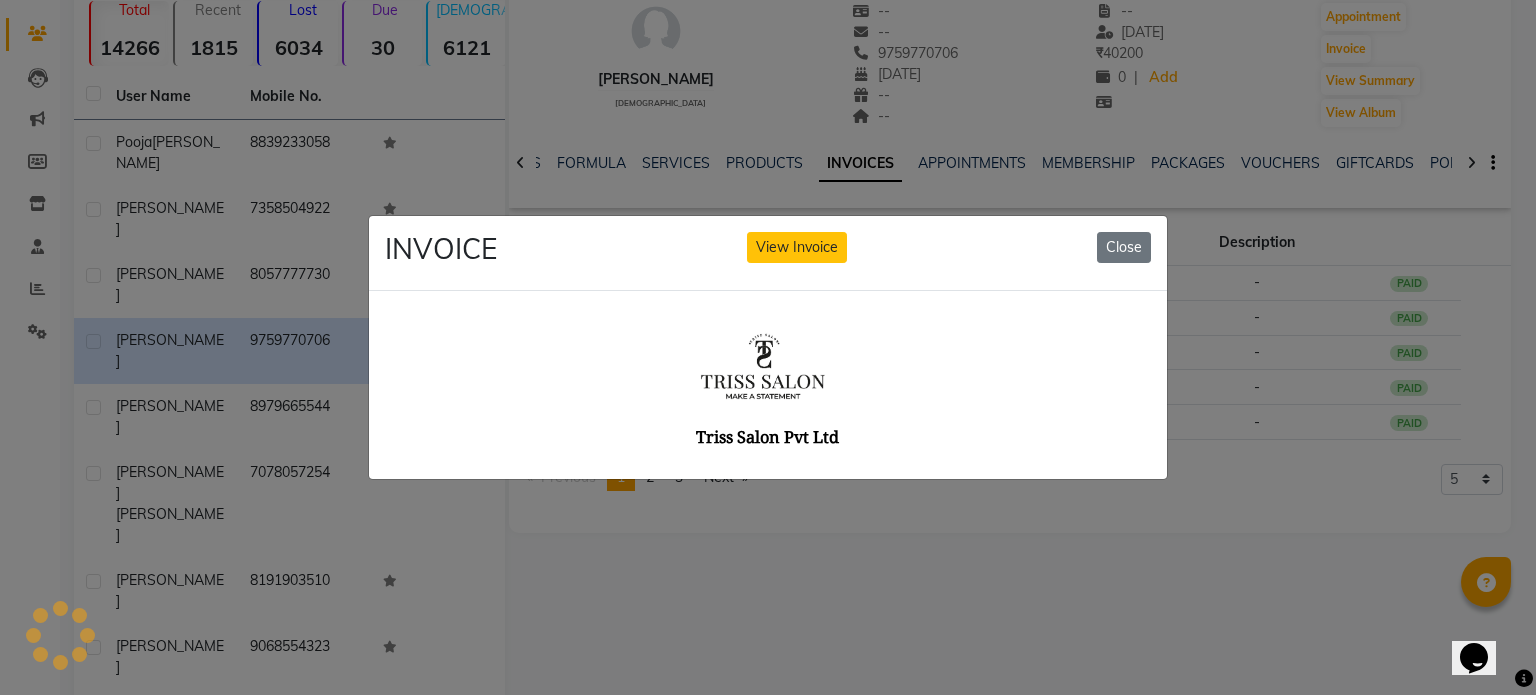 scroll, scrollTop: 0, scrollLeft: 0, axis: both 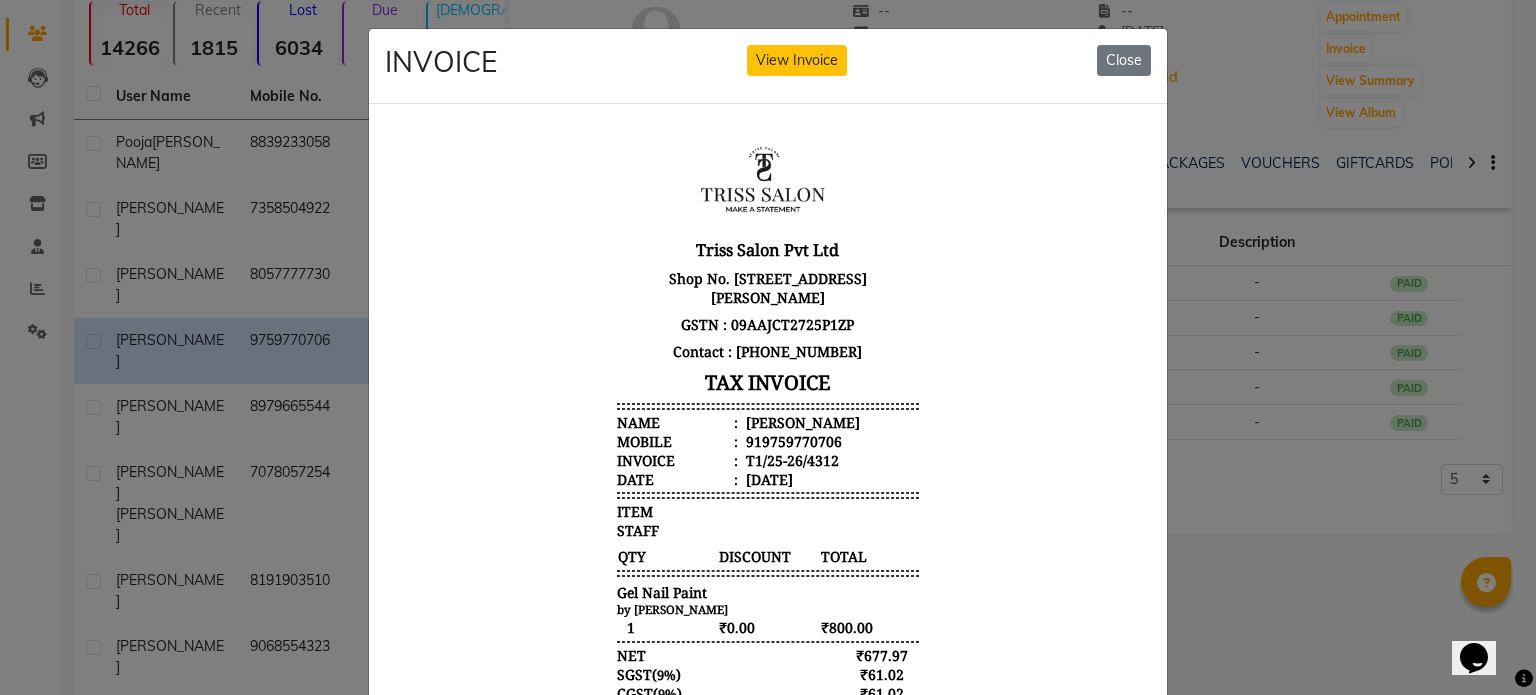 click on "Trisha" at bounding box center [801, 421] 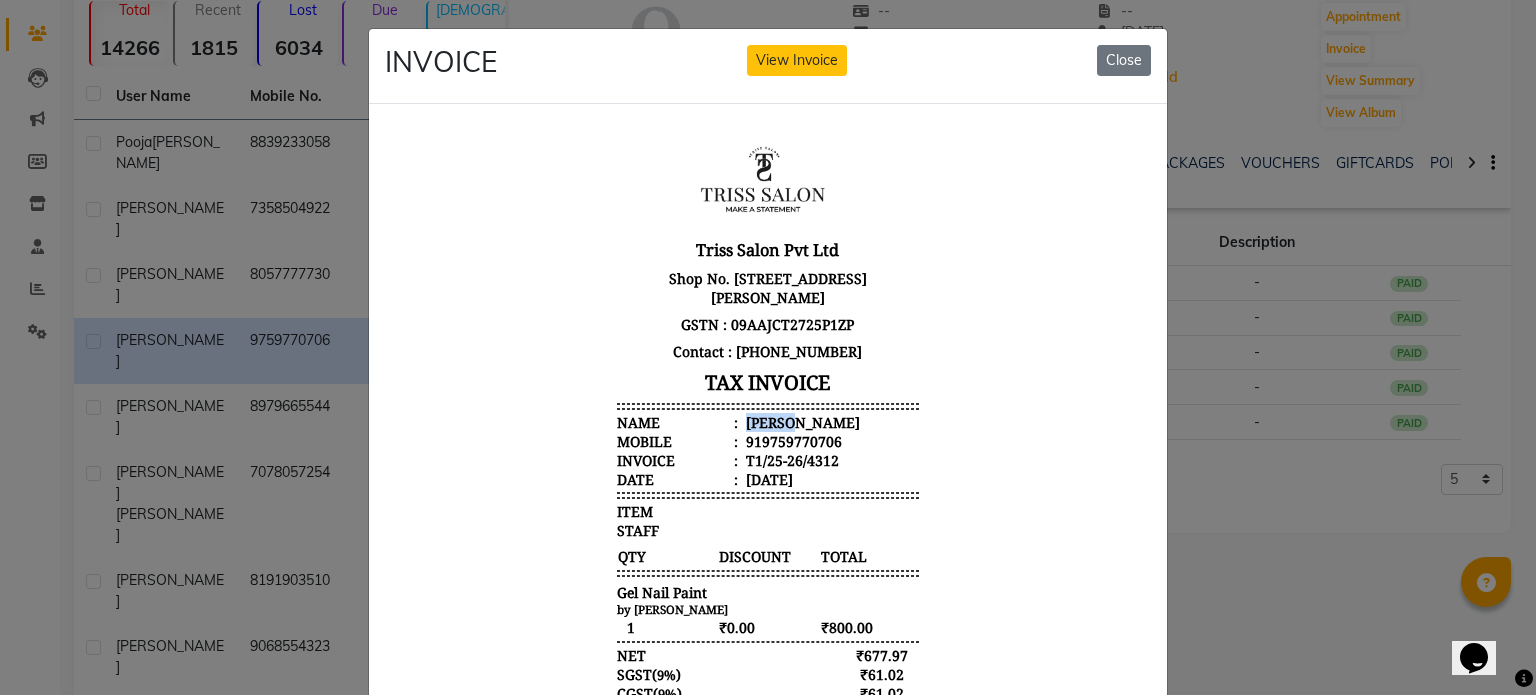 click on "Trisha" at bounding box center (801, 421) 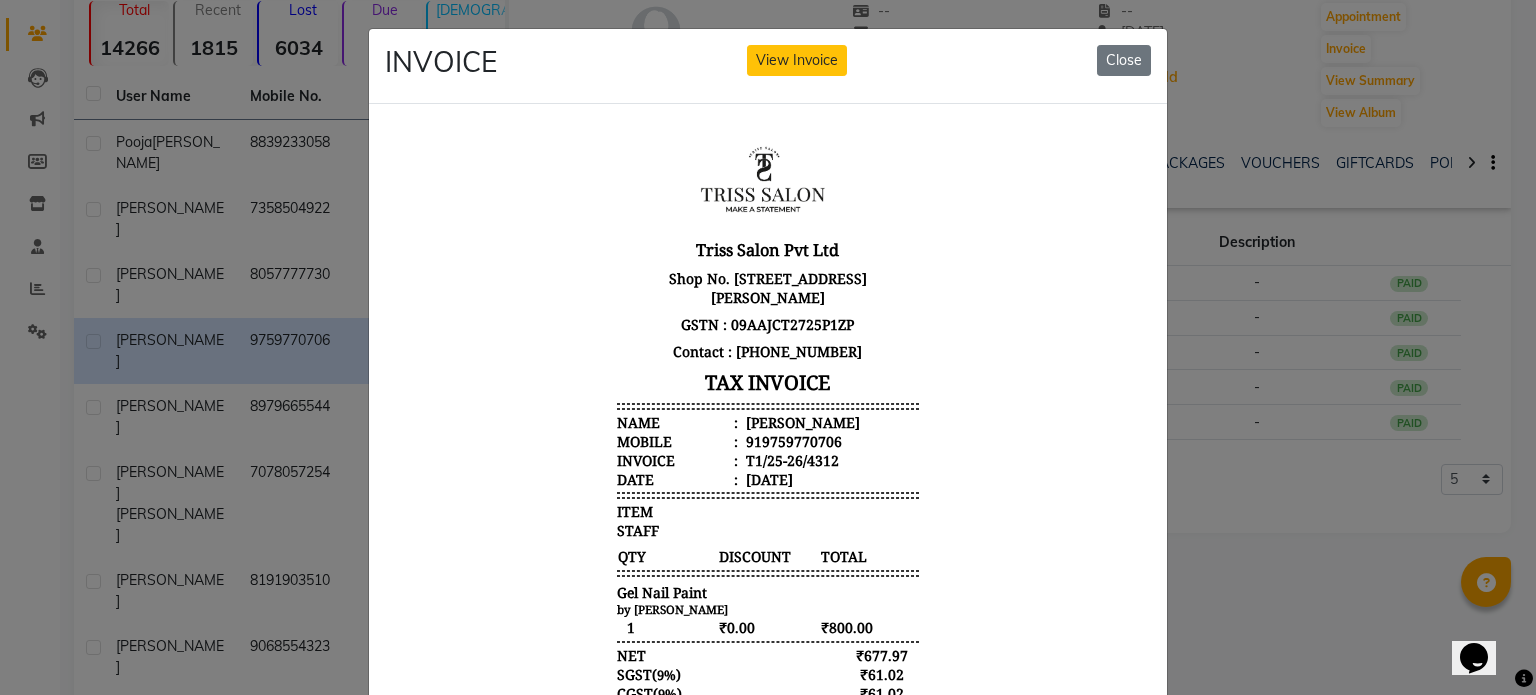 click on "919759770706" at bounding box center [792, 440] 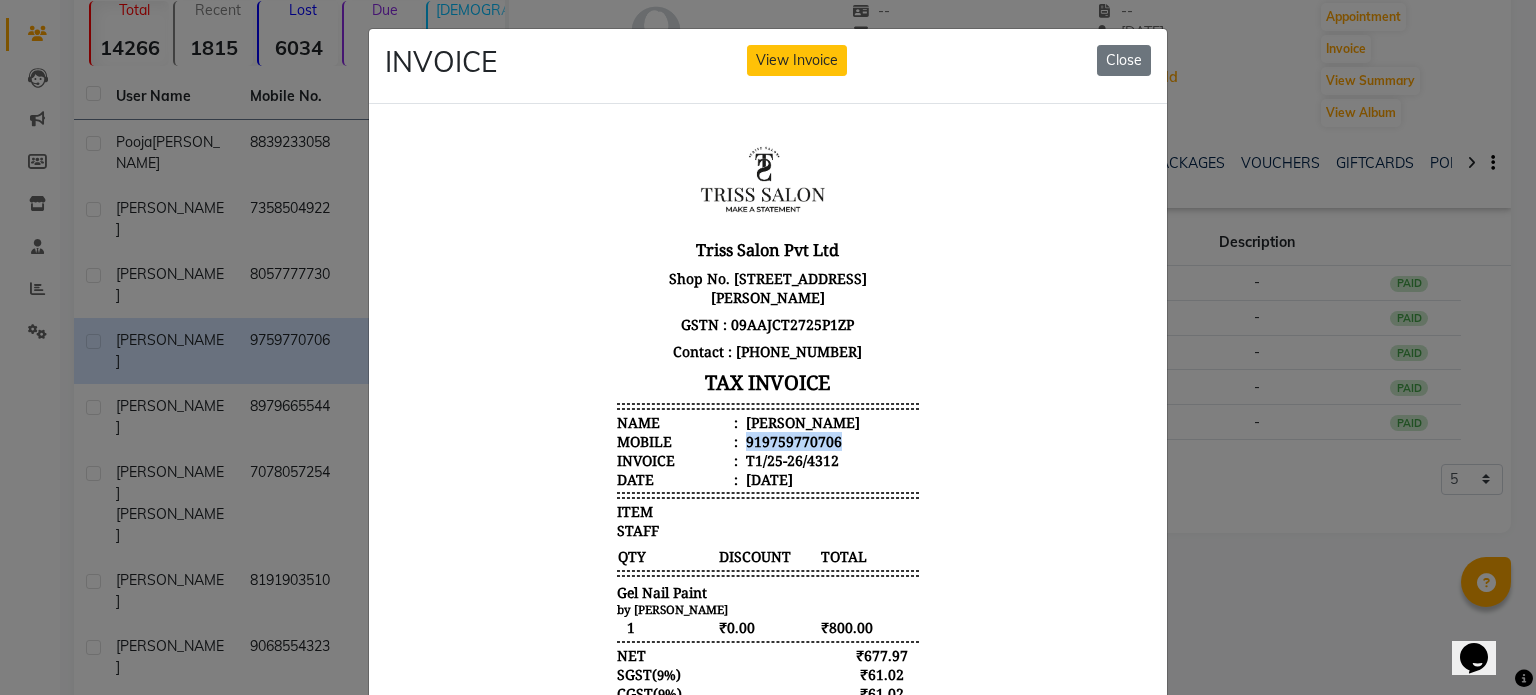 click on "919759770706" at bounding box center (792, 440) 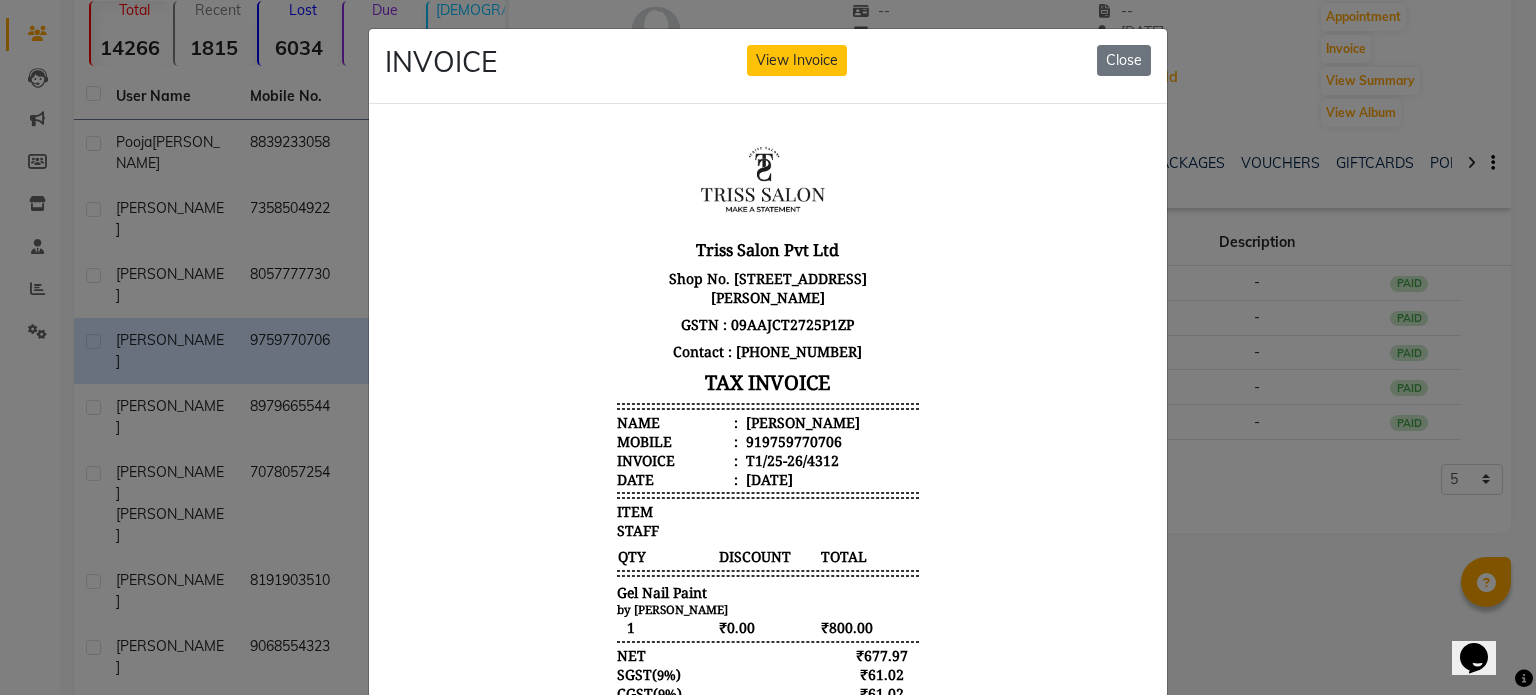 drag, startPoint x: 404, startPoint y: 235, endPoint x: 751, endPoint y: 353, distance: 366.51468 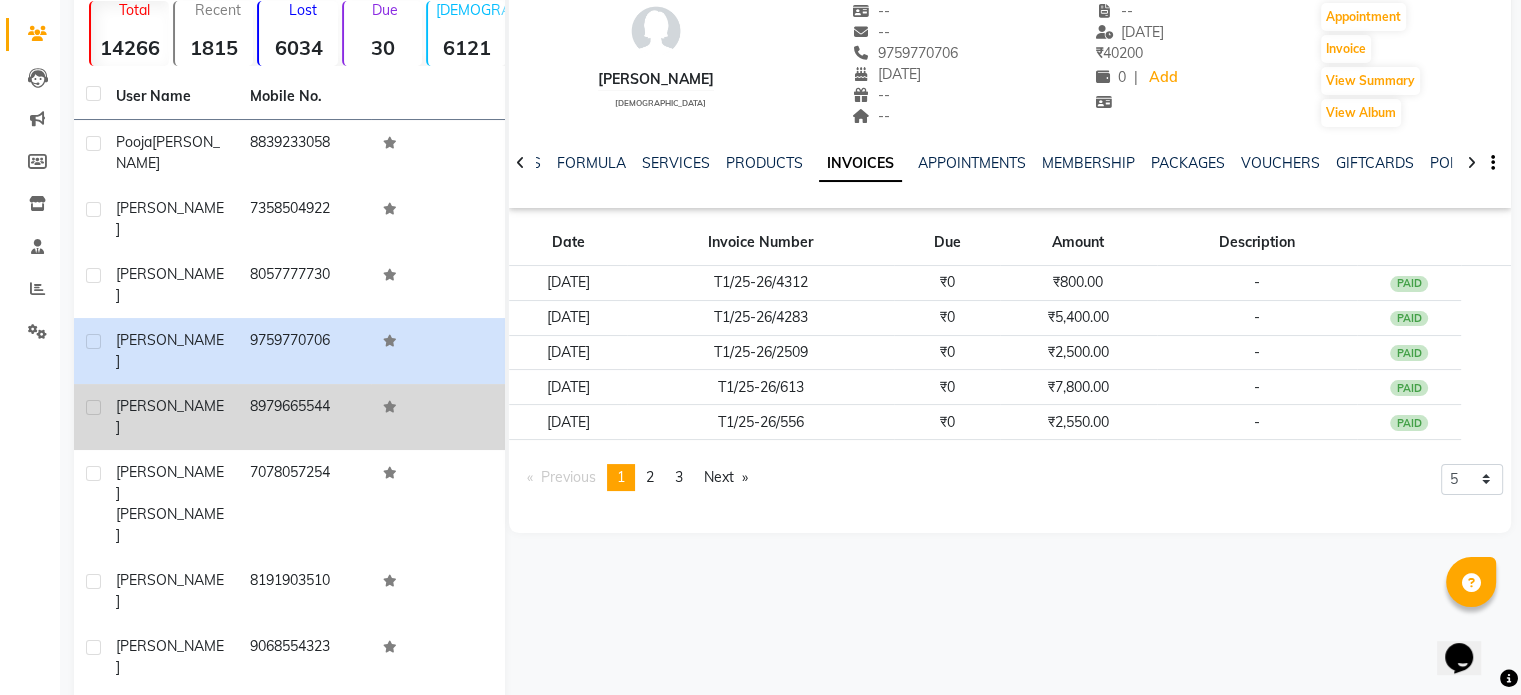 click on "Vaani" 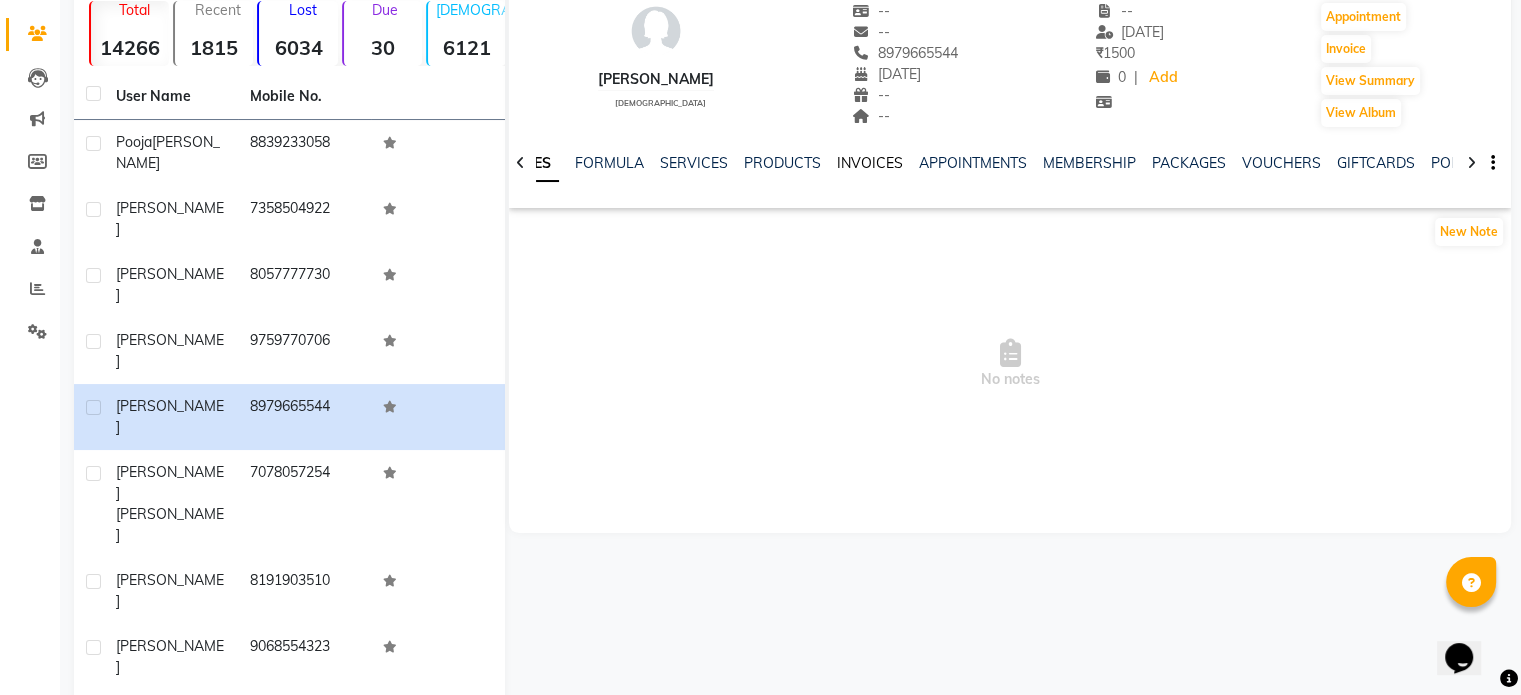 click on "INVOICES" 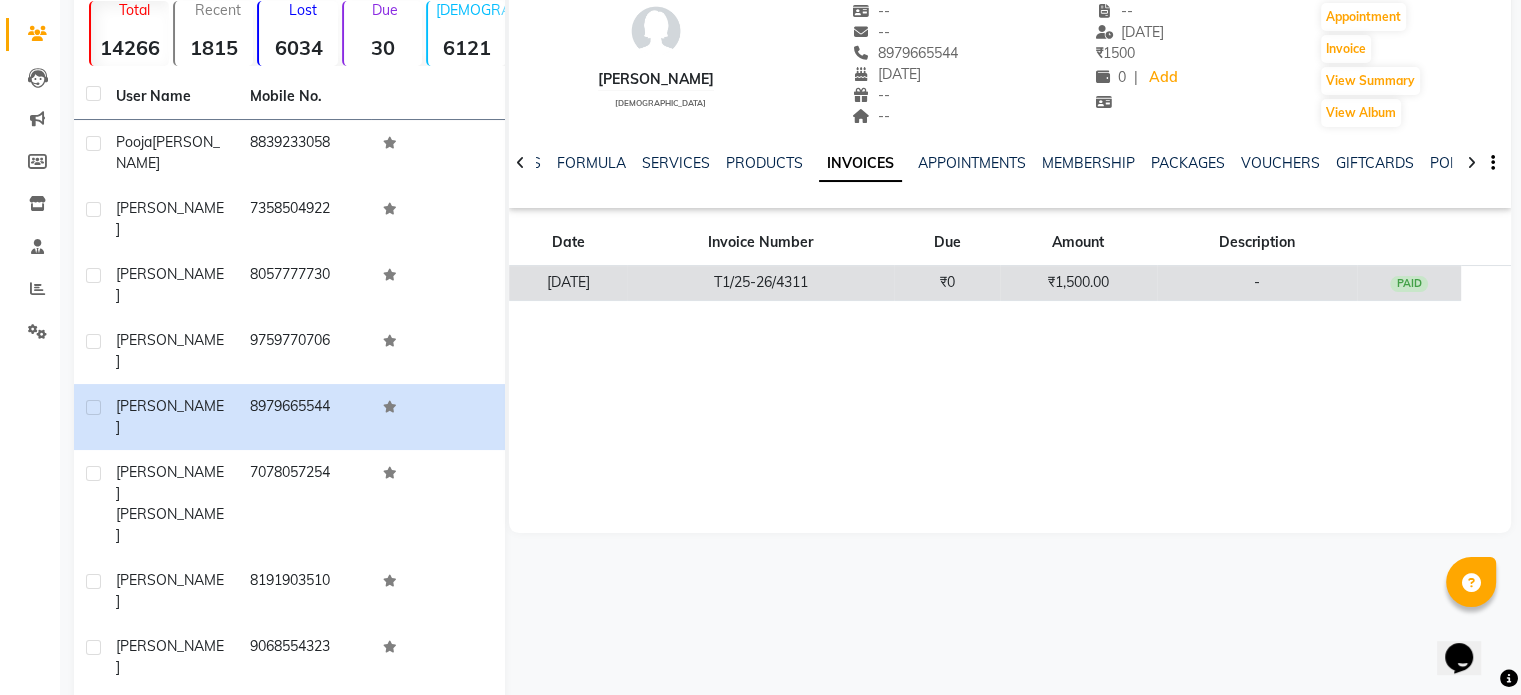 click on "₹0" 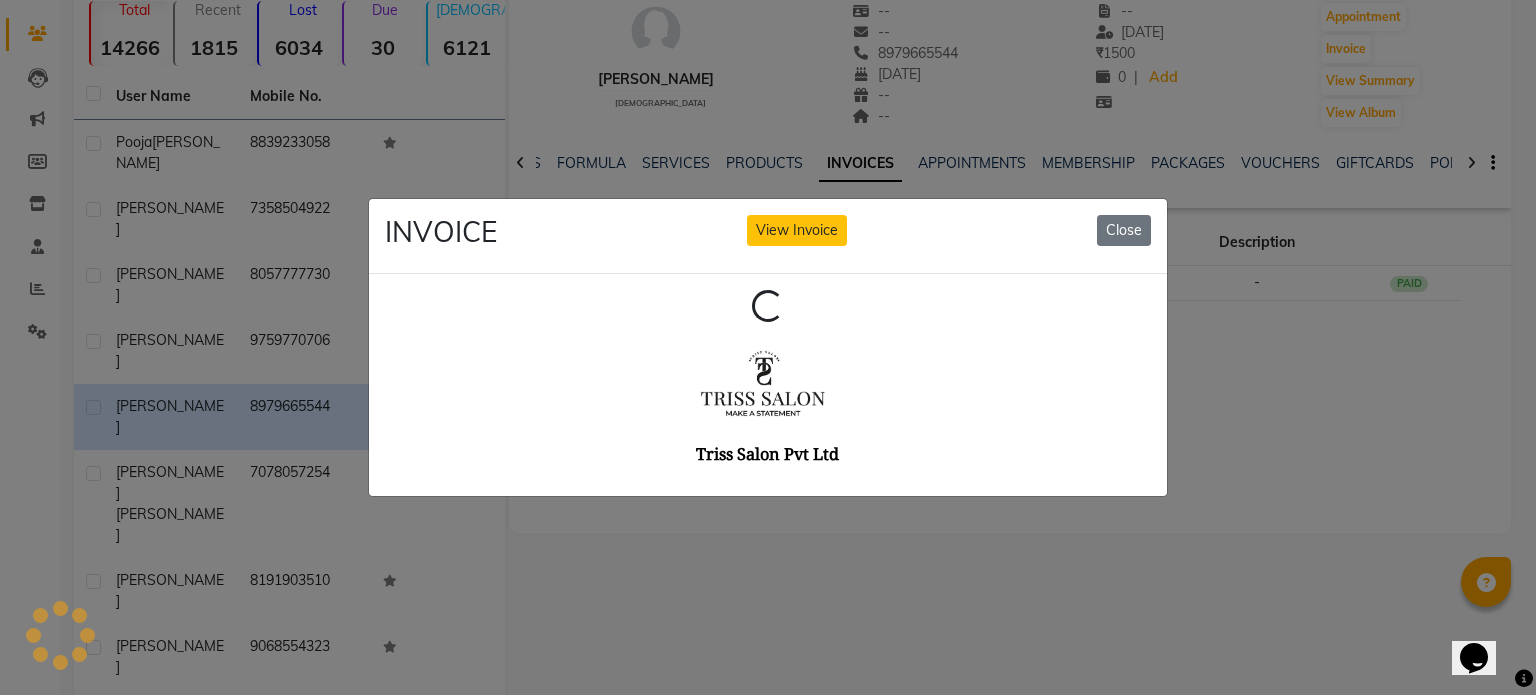 scroll, scrollTop: 0, scrollLeft: 0, axis: both 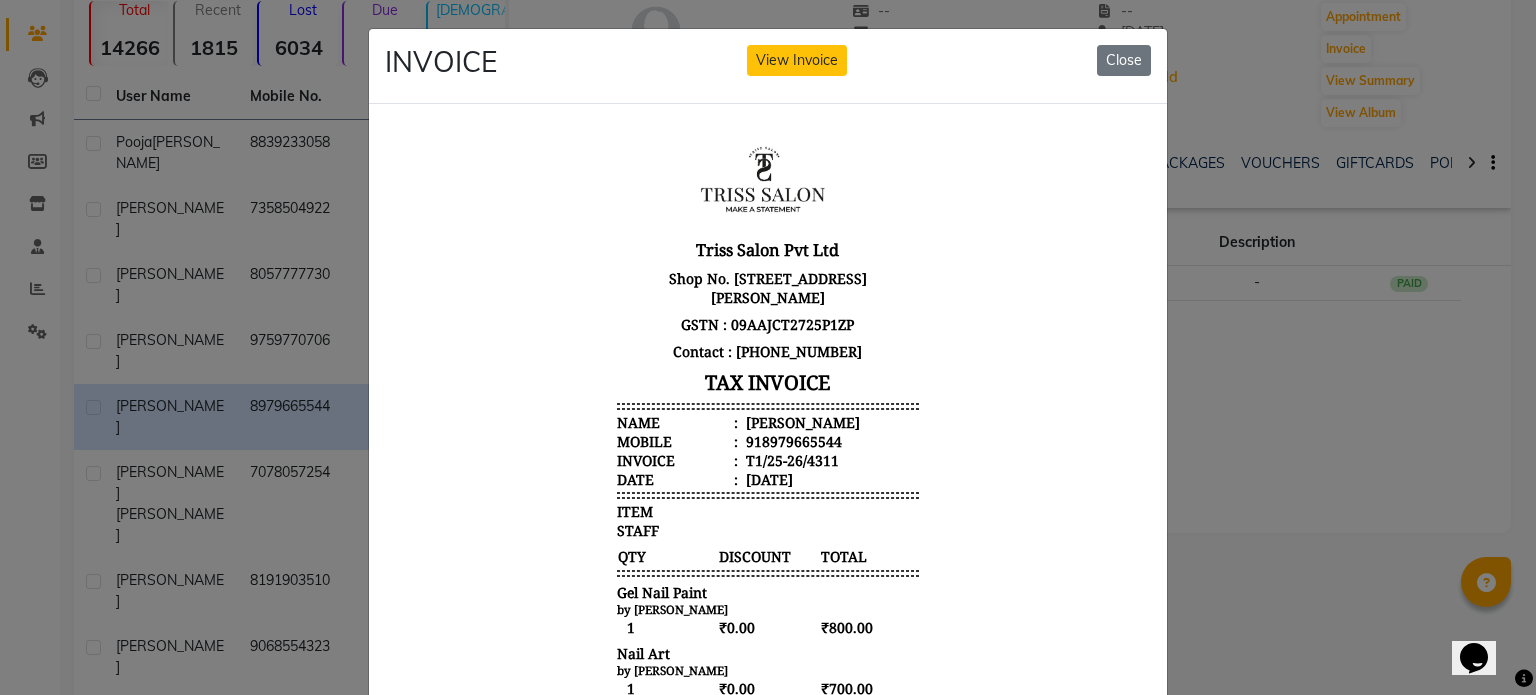 click on "Vaani" at bounding box center [801, 421] 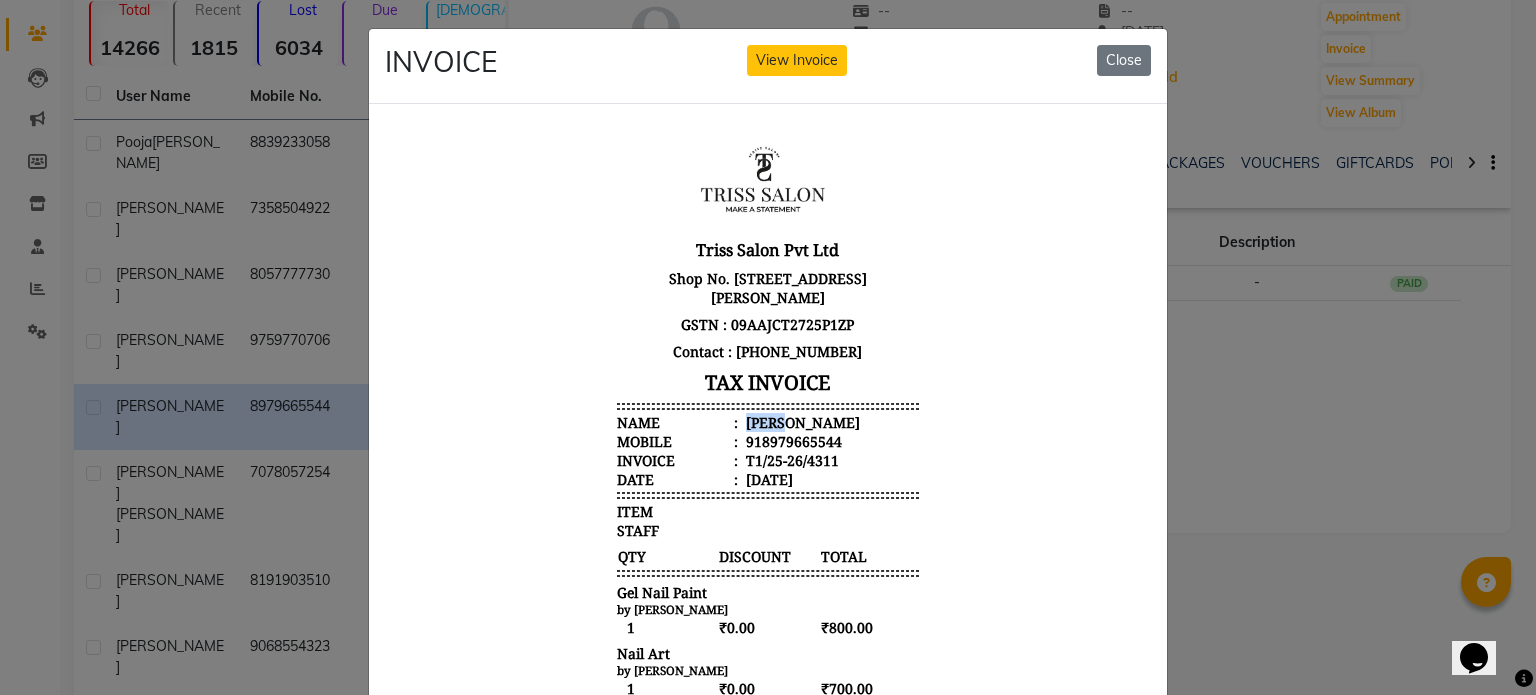 click on "Vaani" at bounding box center (801, 421) 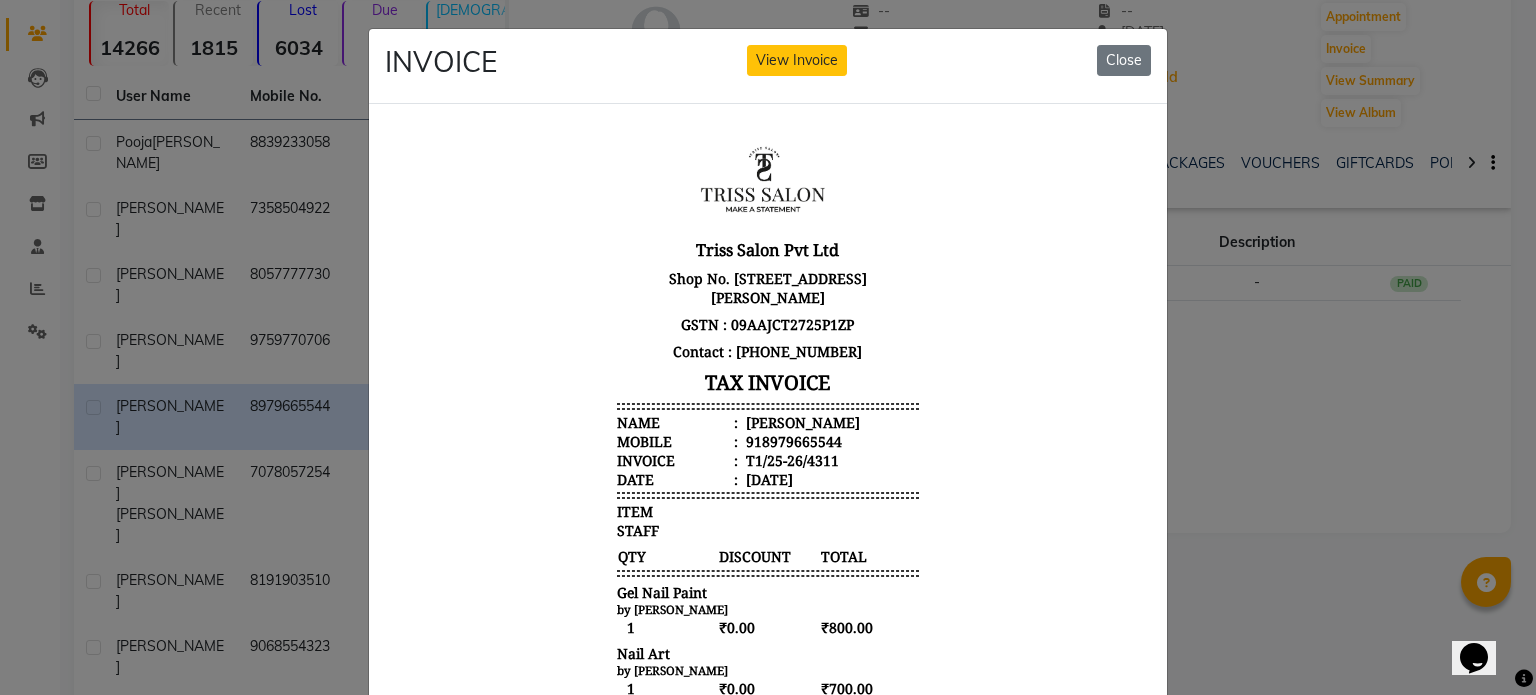 click on "918979665544" at bounding box center (792, 440) 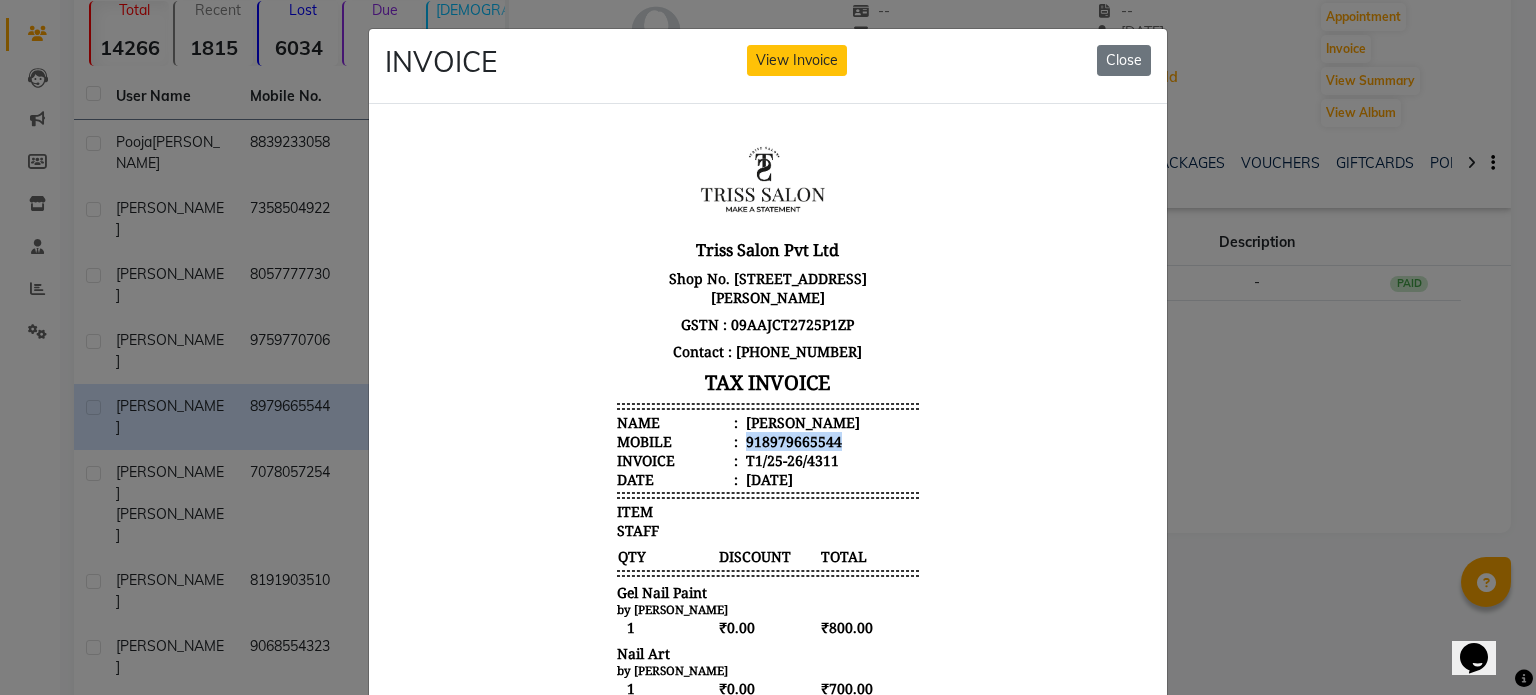 click on "918979665544" at bounding box center [792, 440] 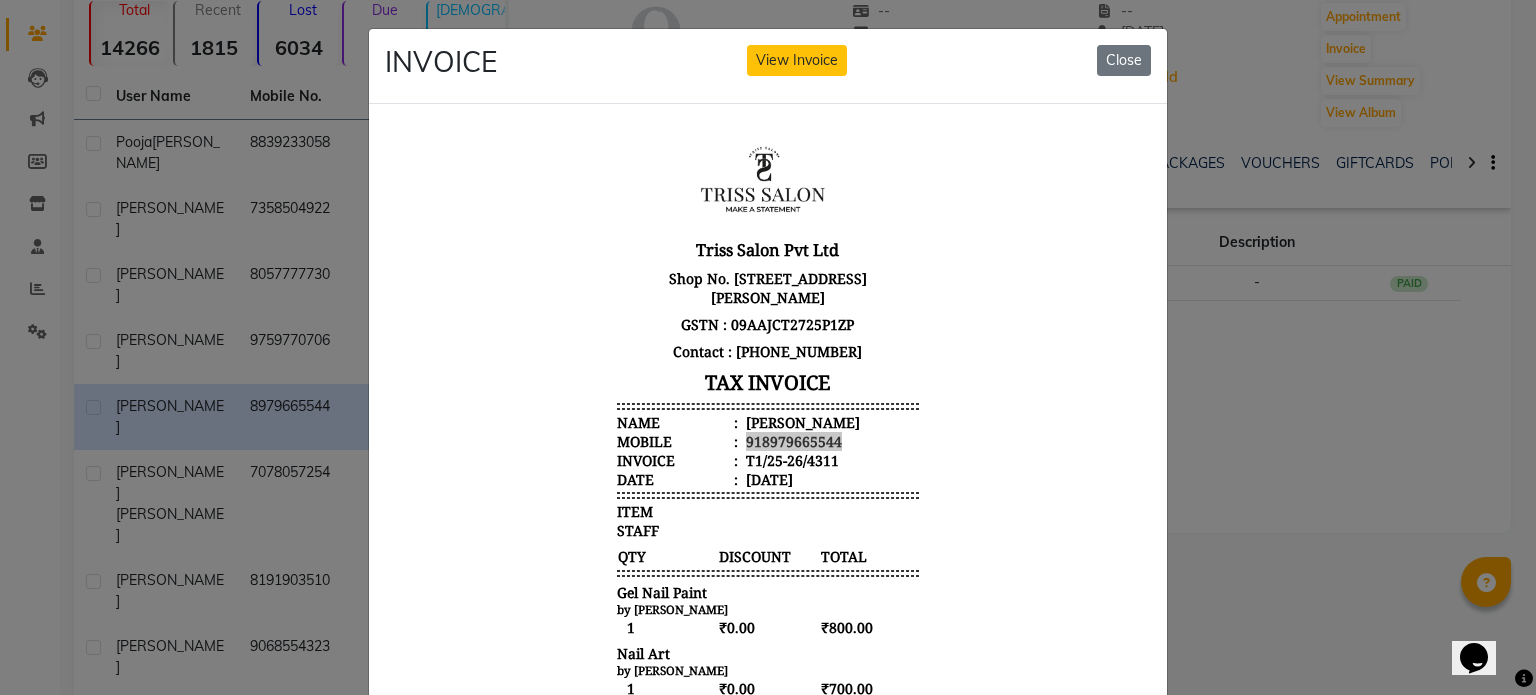 click on "INVOICE View Invoice Close" 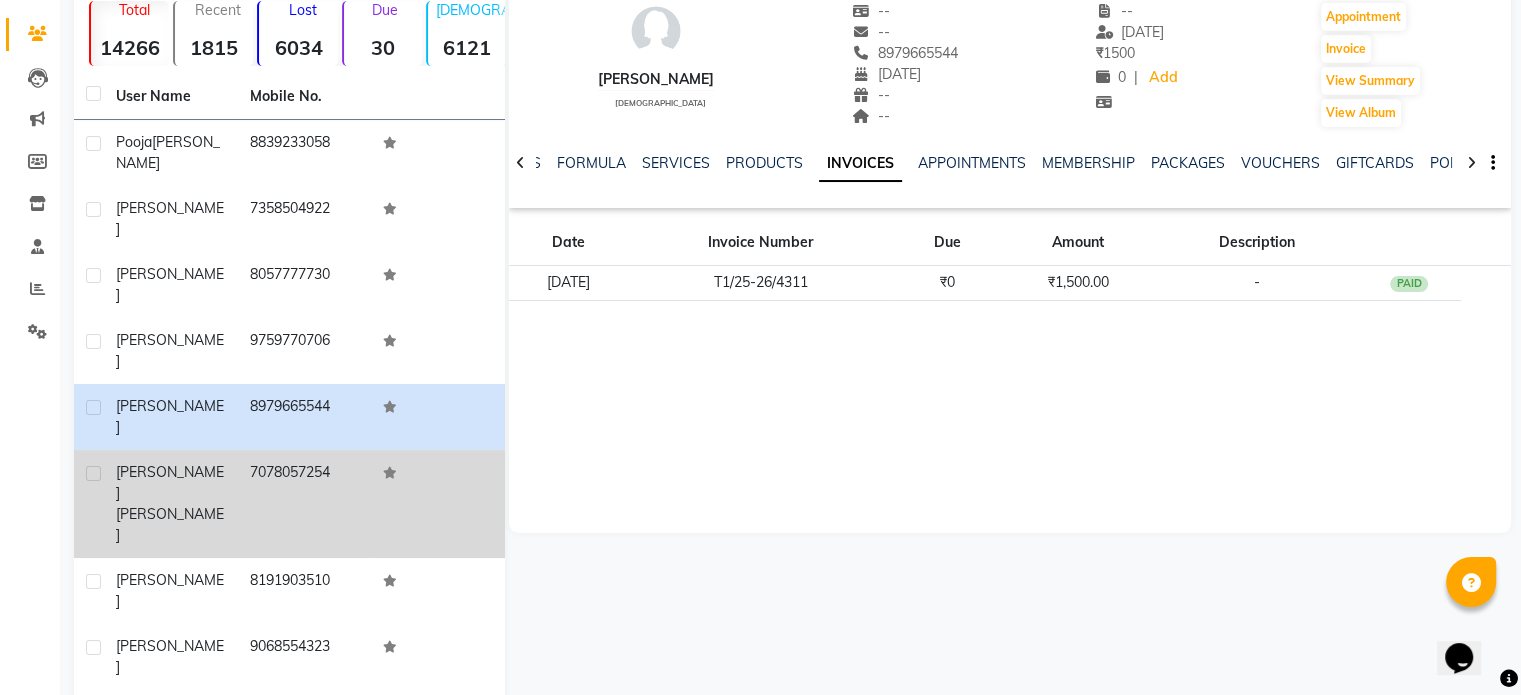 click on "Poptani" 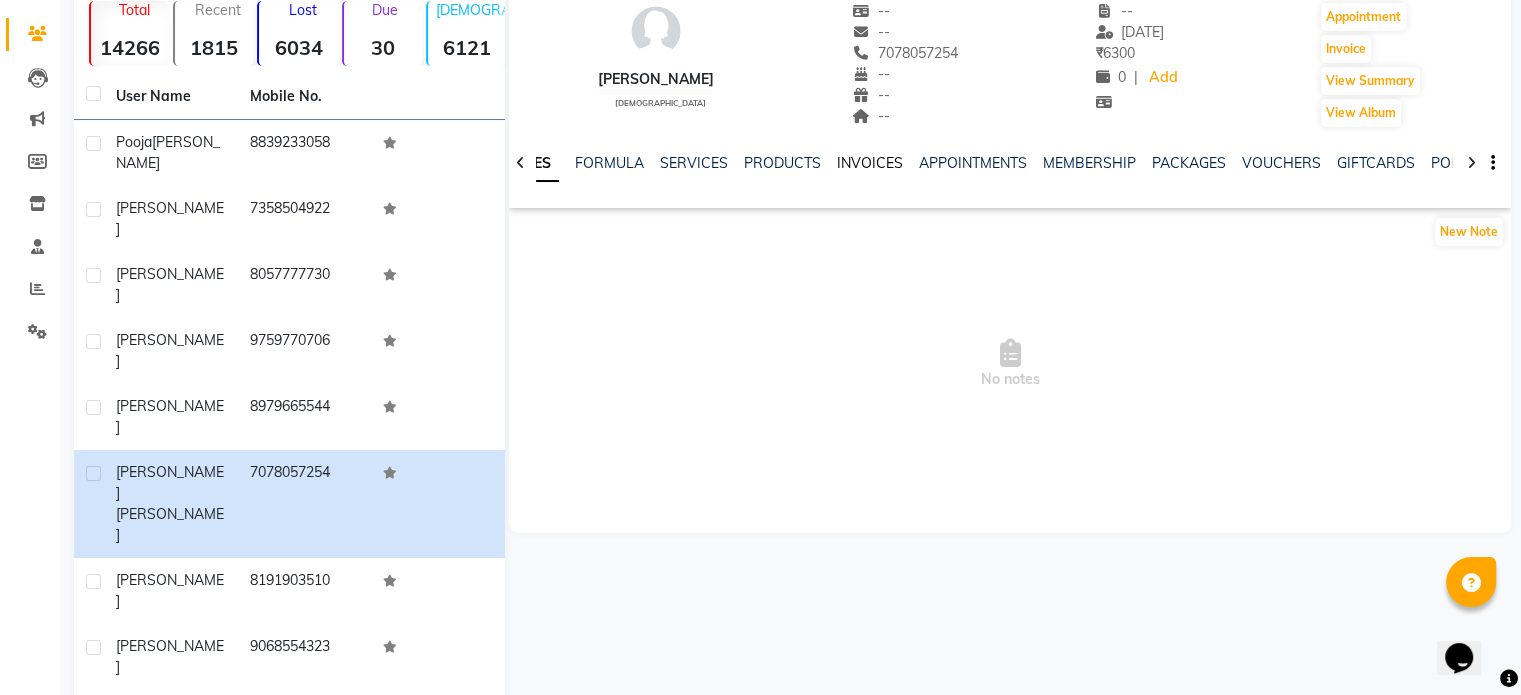 click on "INVOICES" 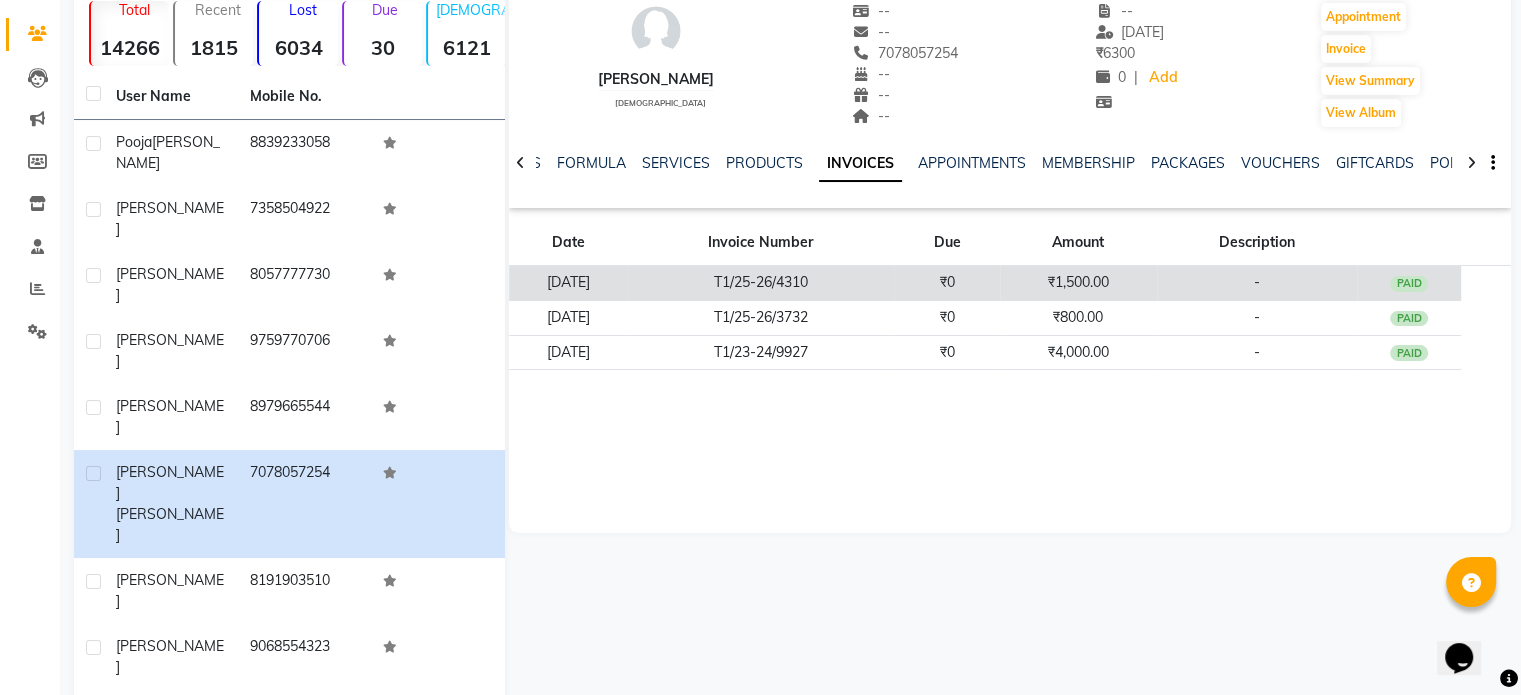 click on "₹1,500.00" 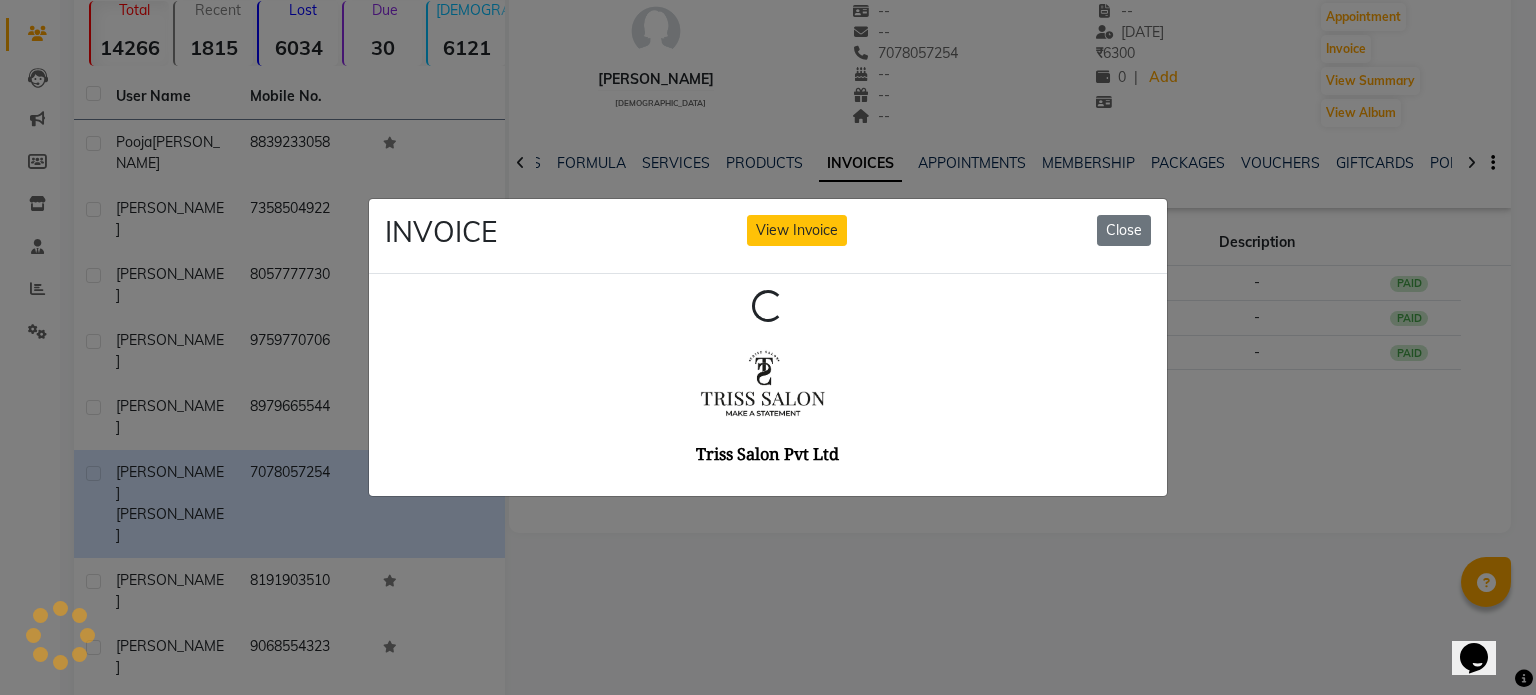 scroll, scrollTop: 0, scrollLeft: 0, axis: both 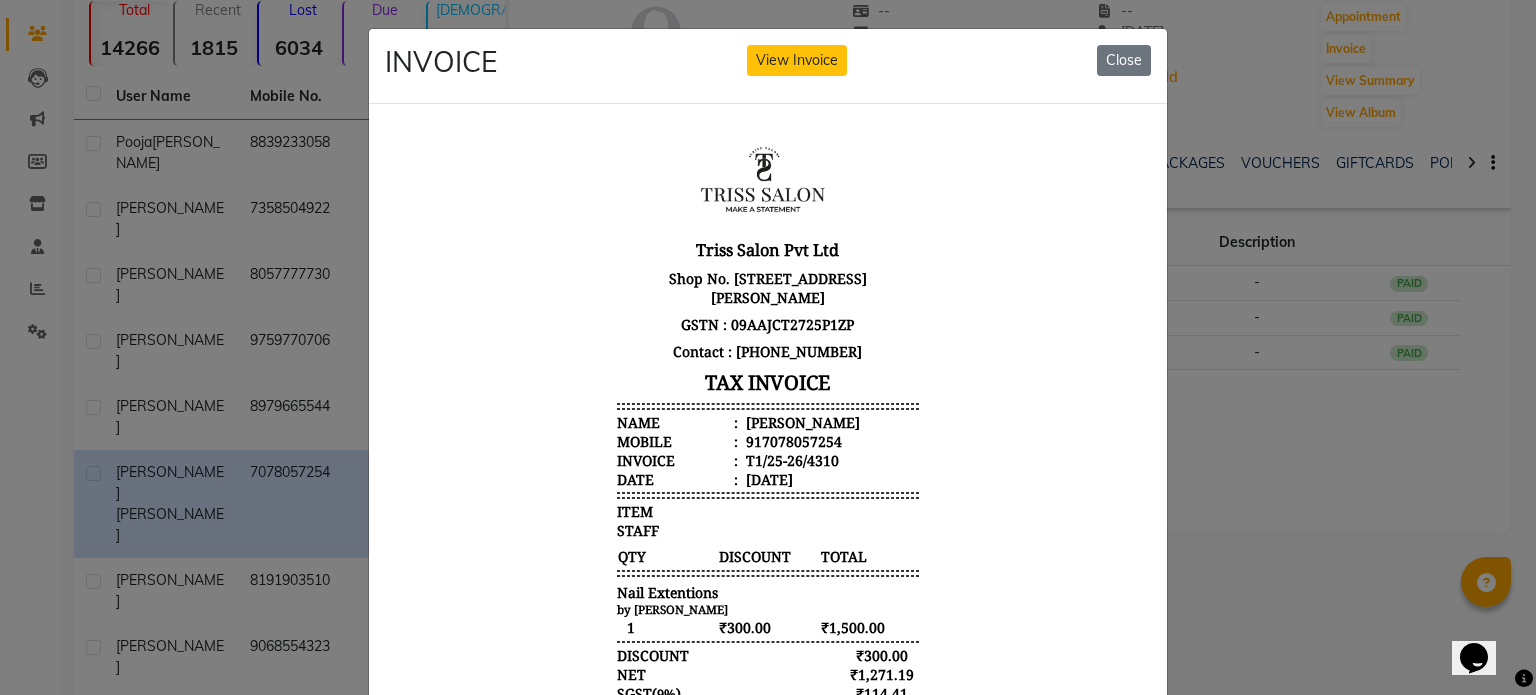 click on "Ashna Poptani" at bounding box center (801, 421) 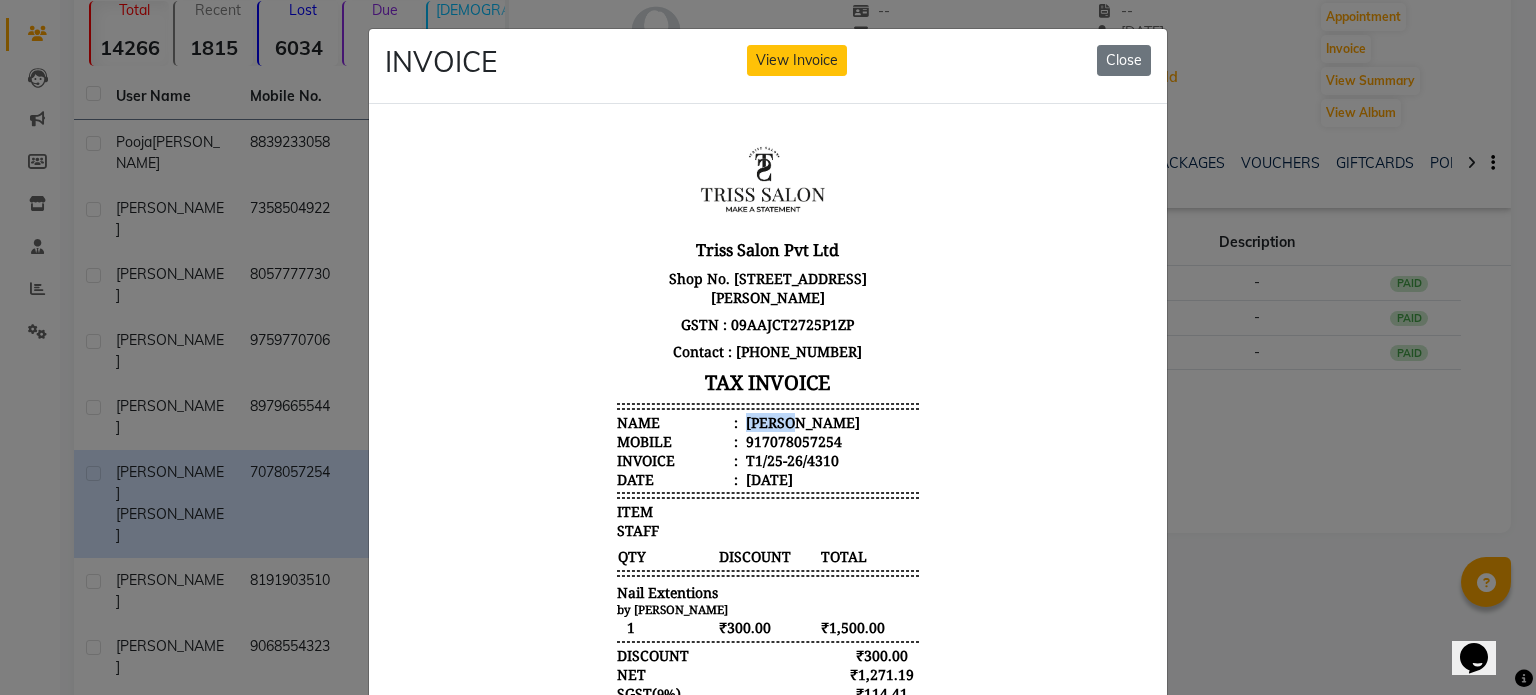 click on "Ashna Poptani" at bounding box center (801, 421) 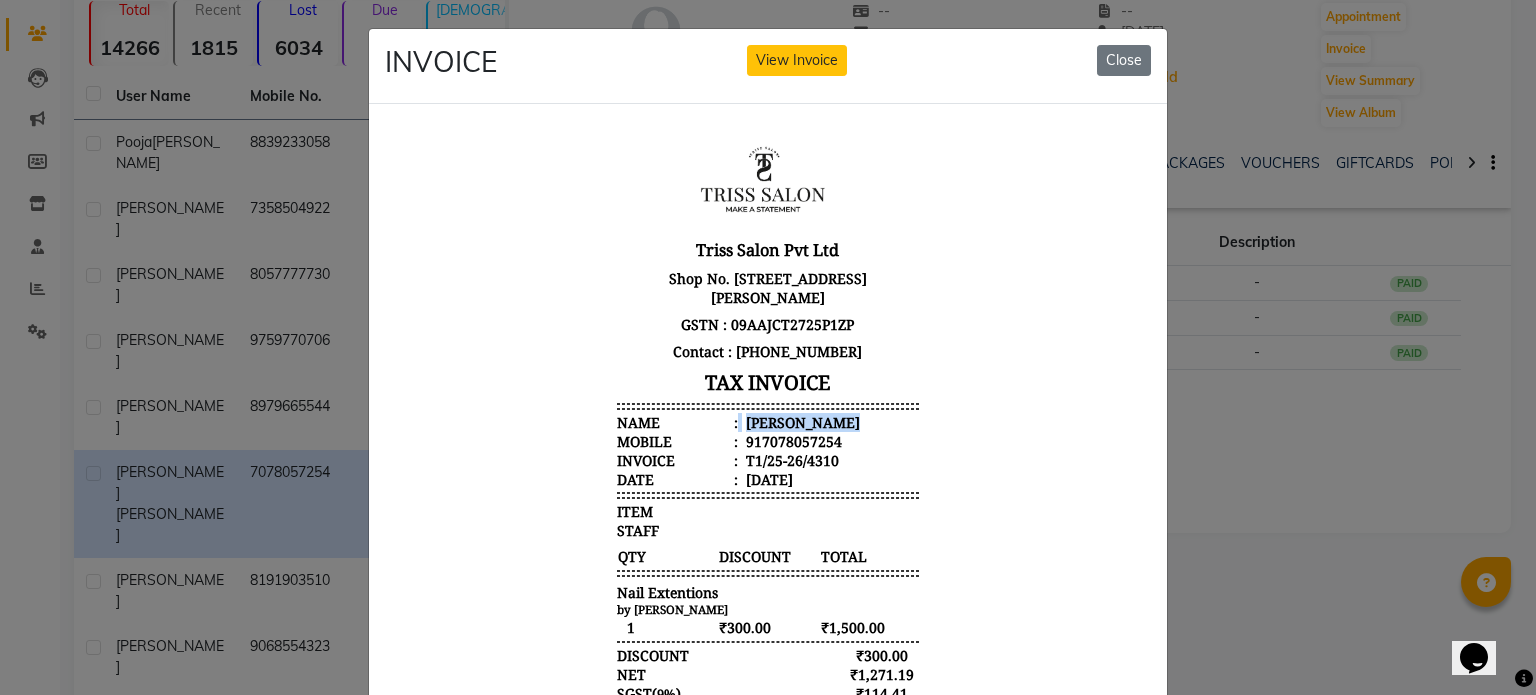click on "Ashna Poptani" at bounding box center (801, 421) 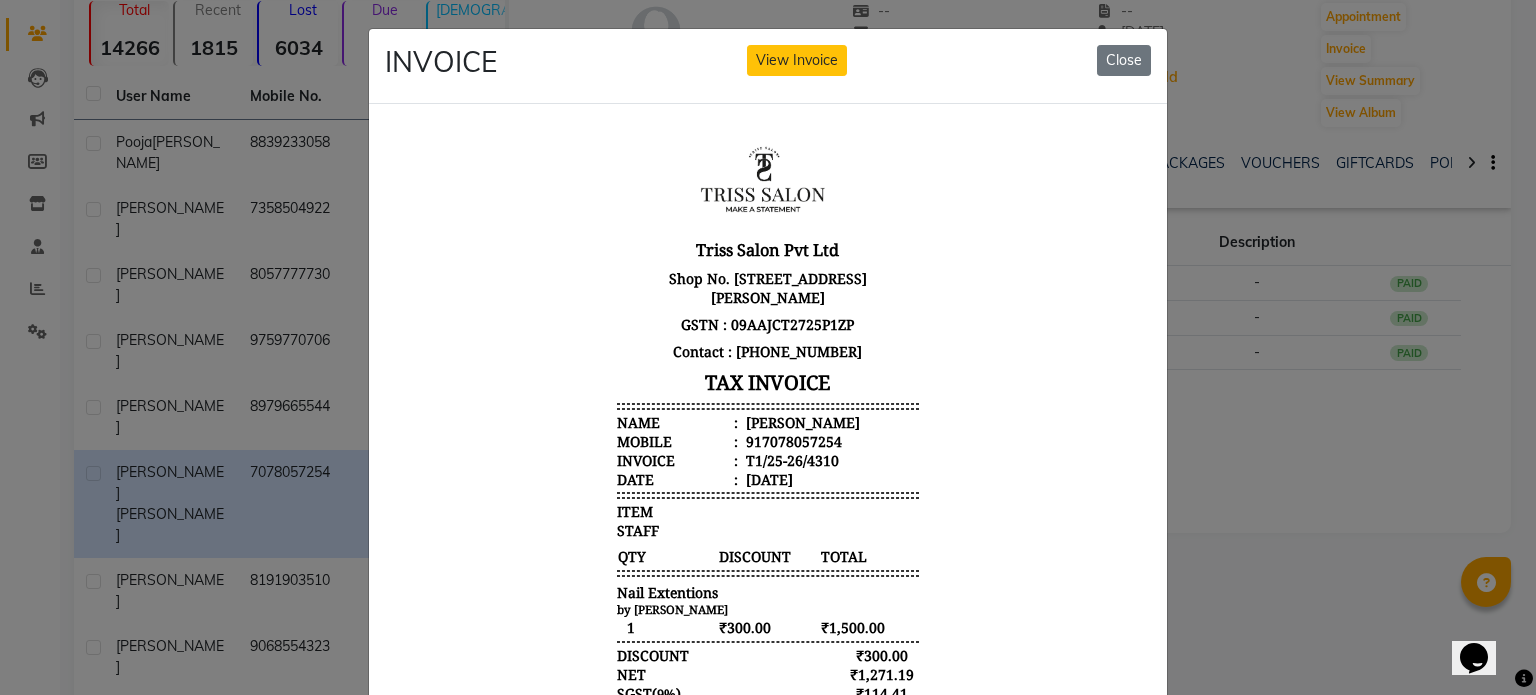 click on "917078057254" at bounding box center [792, 440] 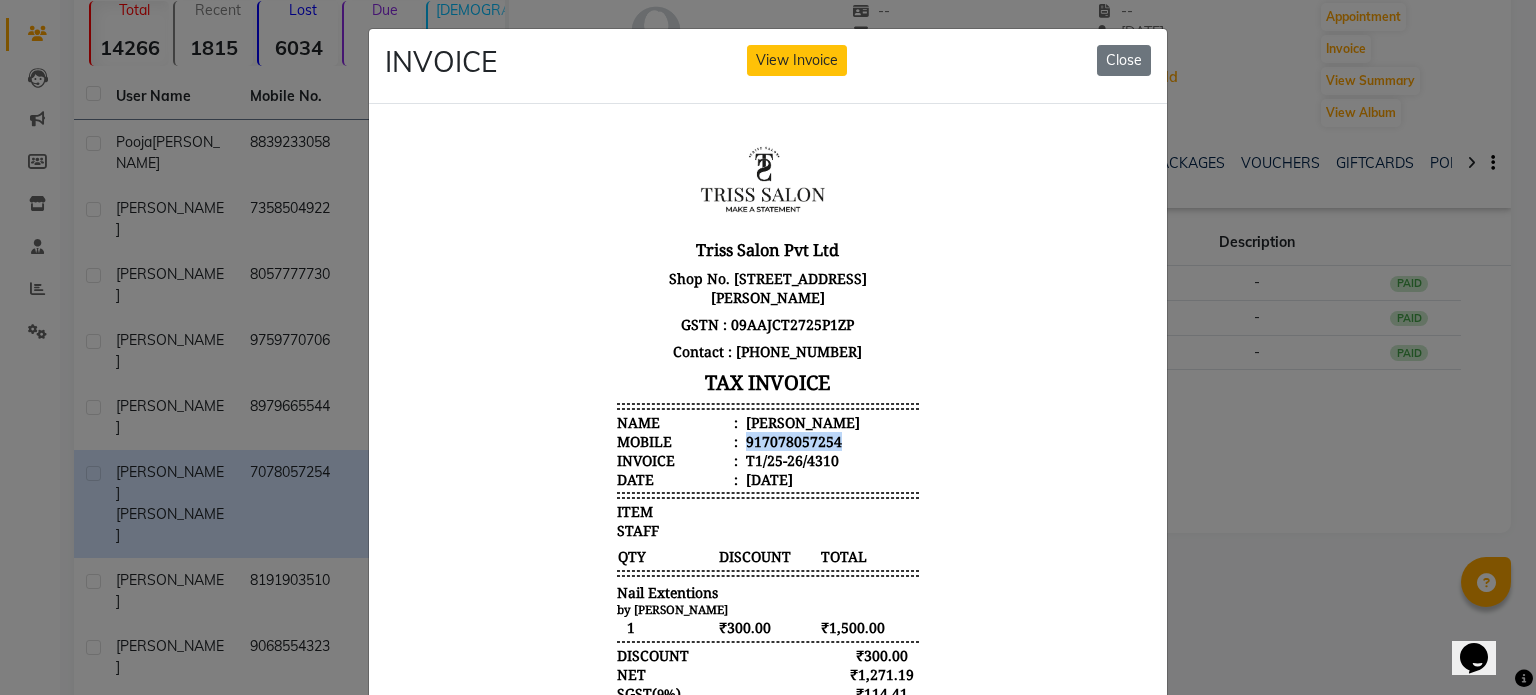 click on "917078057254" at bounding box center [792, 440] 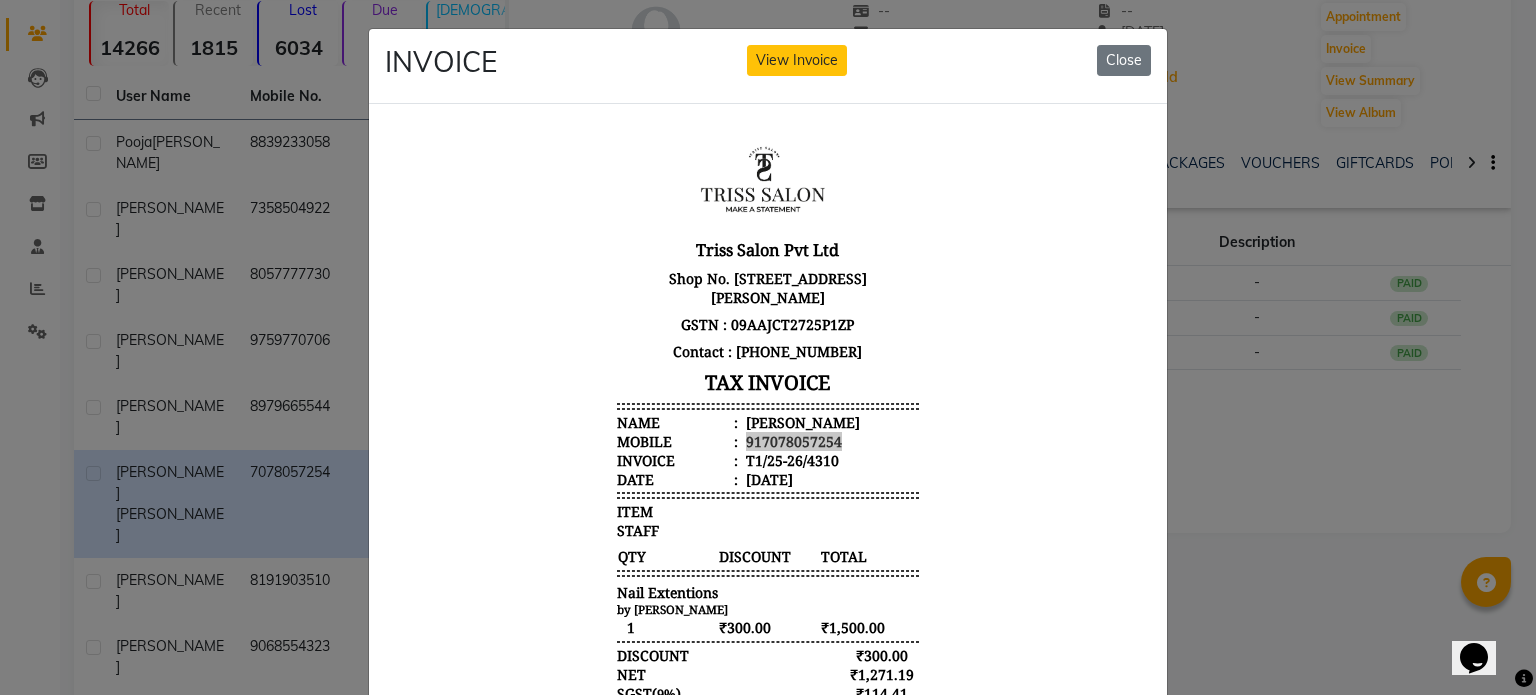 click on "INVOICE View Invoice Close" 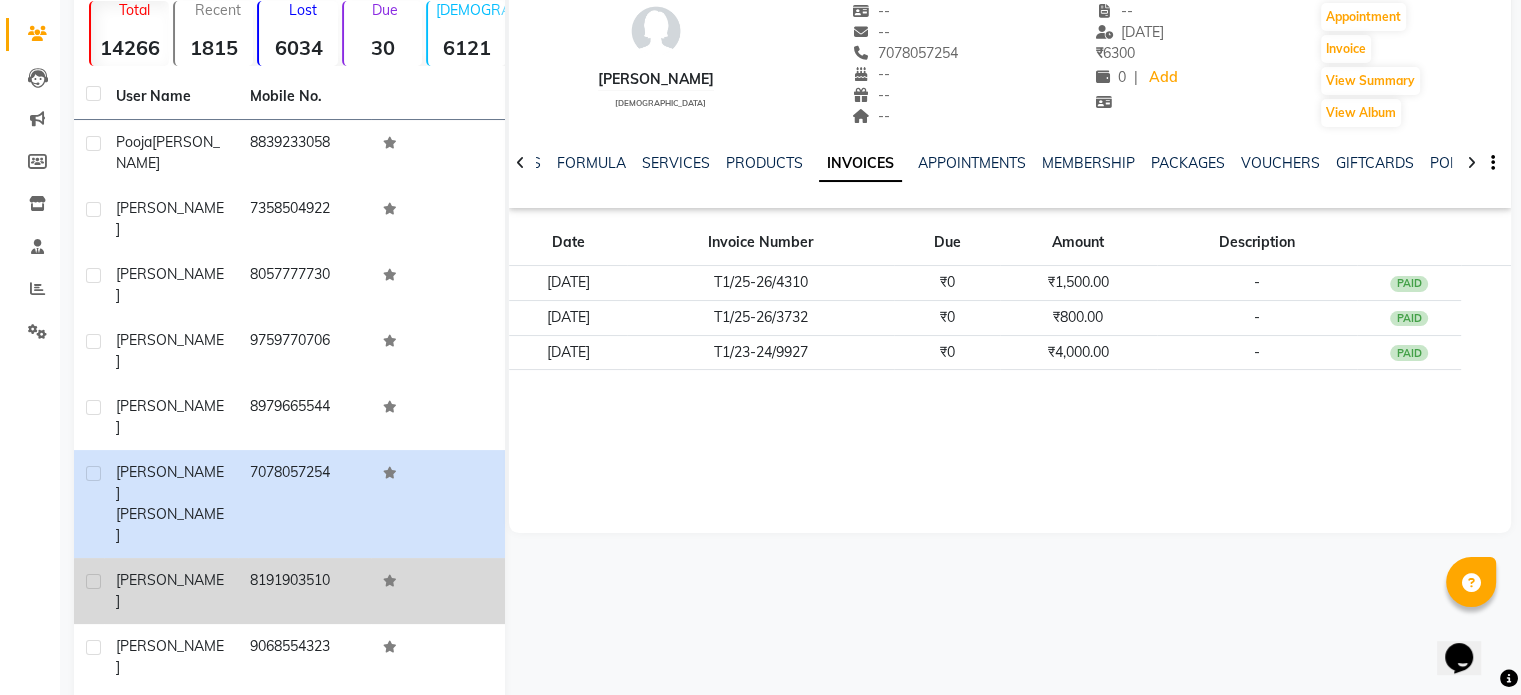 click on "Sadika" 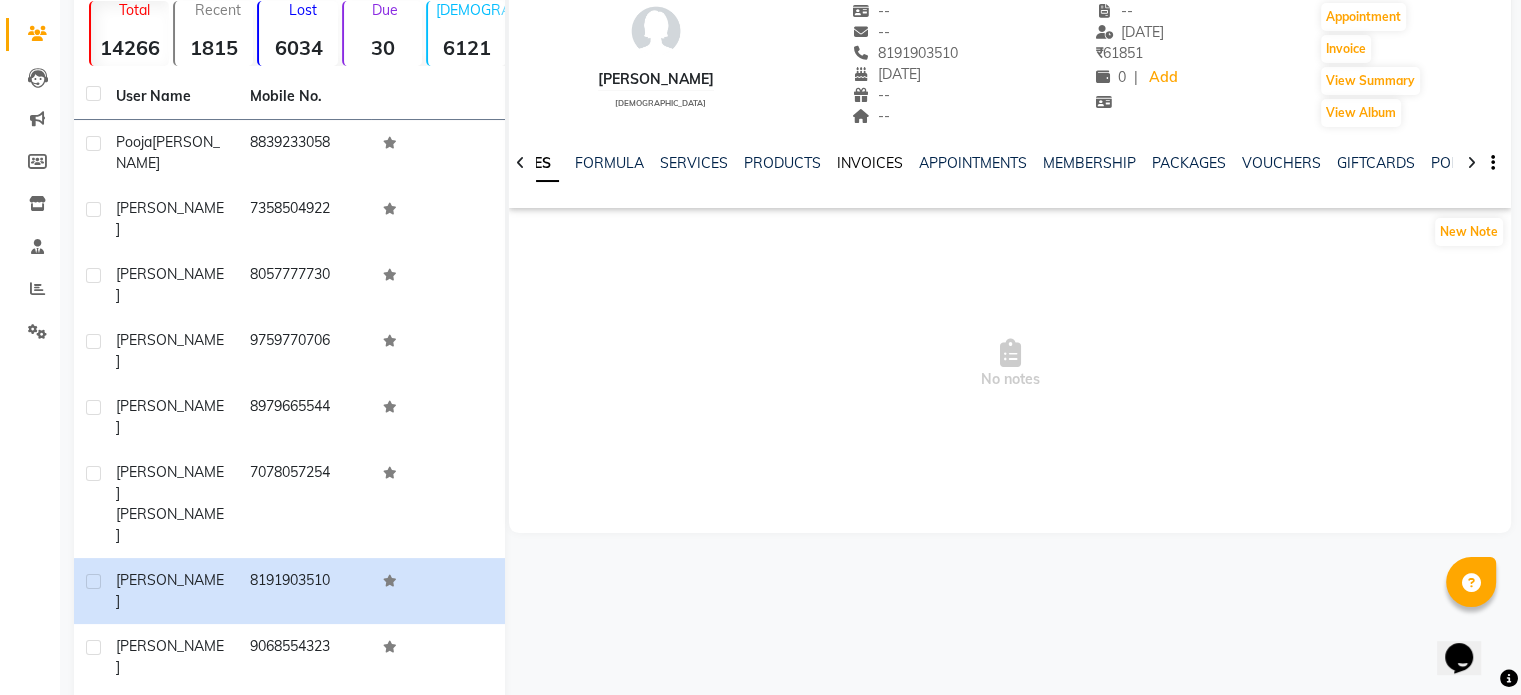 click on "INVOICES" 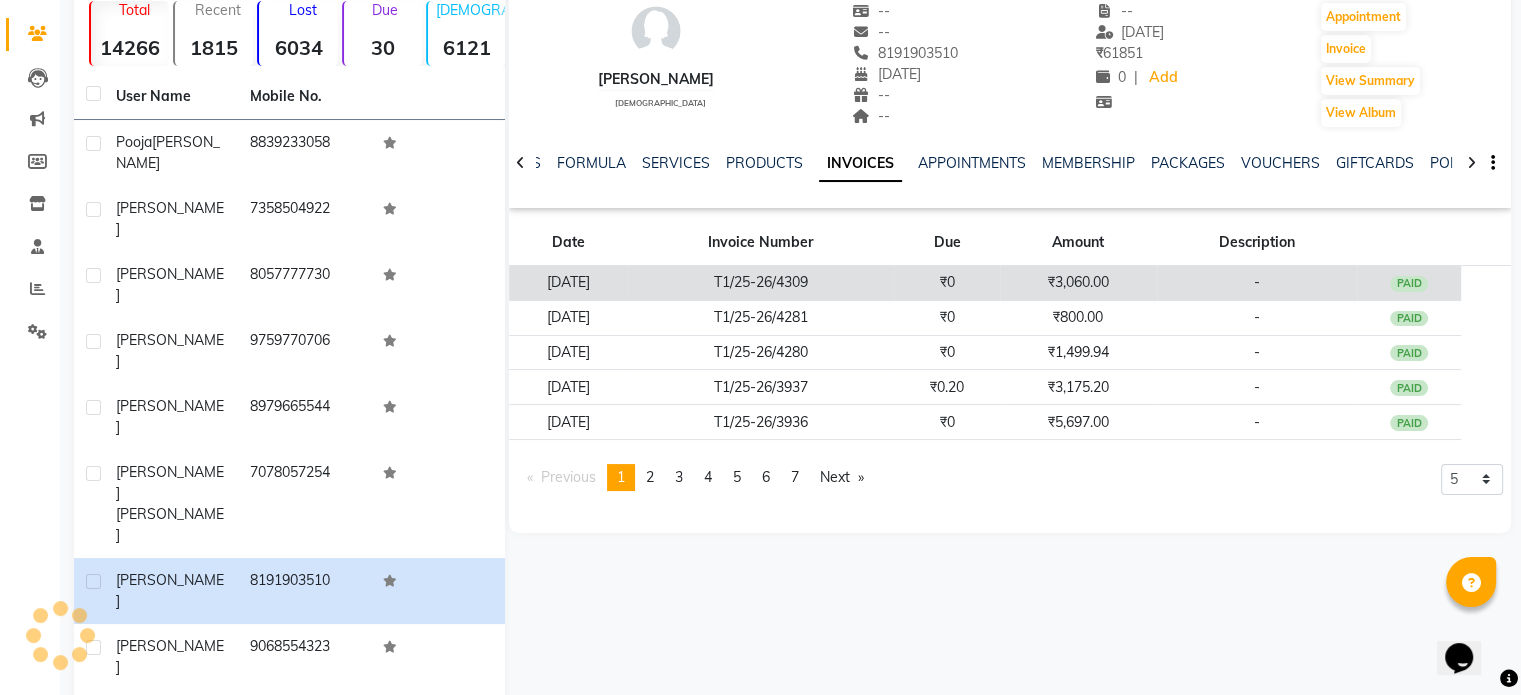 click on "₹0" 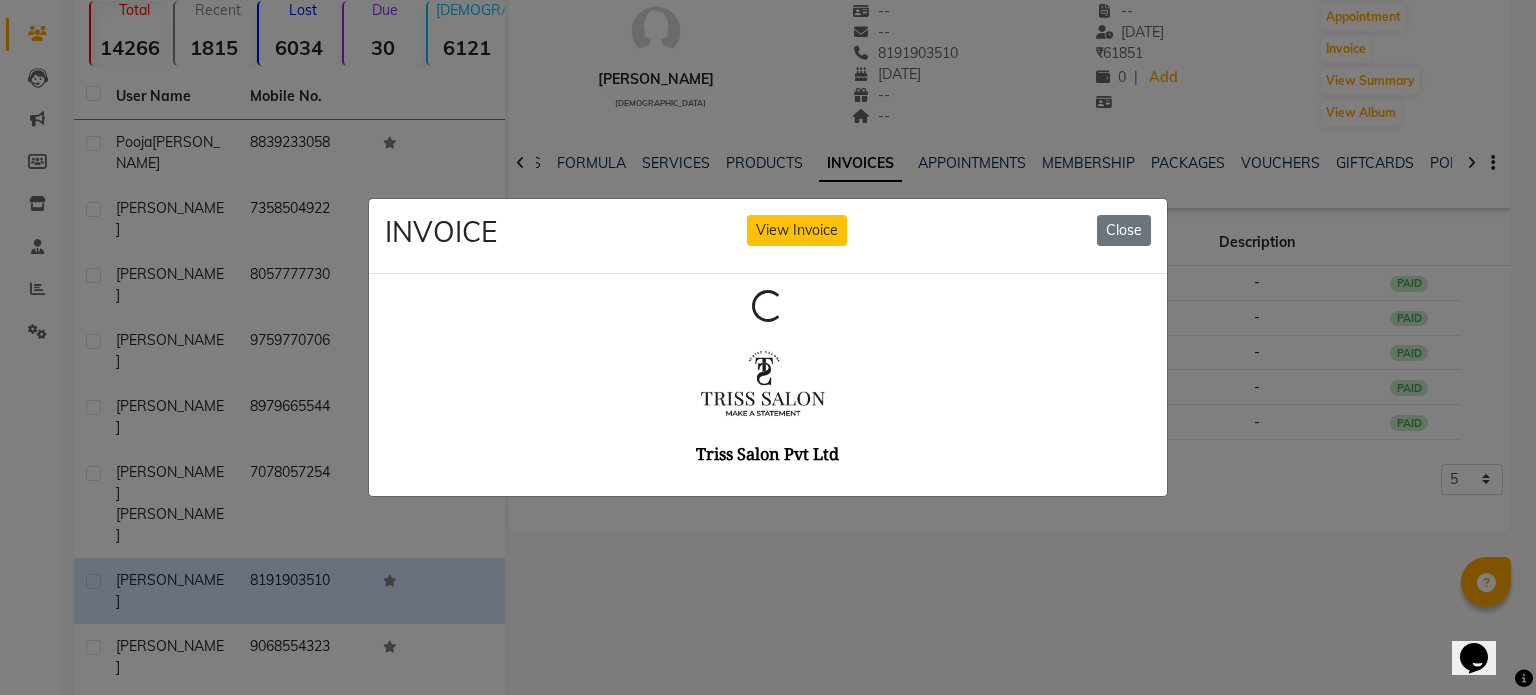 scroll, scrollTop: 0, scrollLeft: 0, axis: both 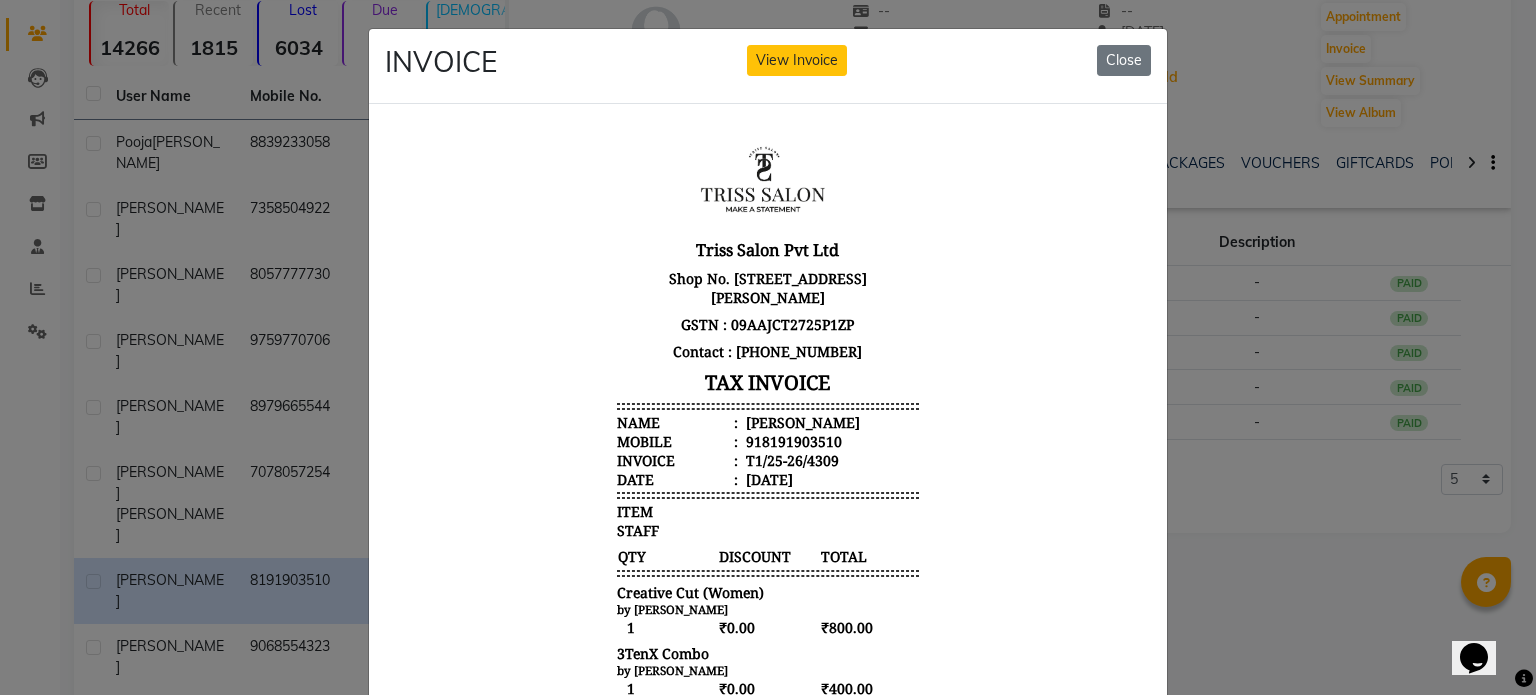click on "Sadika" at bounding box center [801, 421] 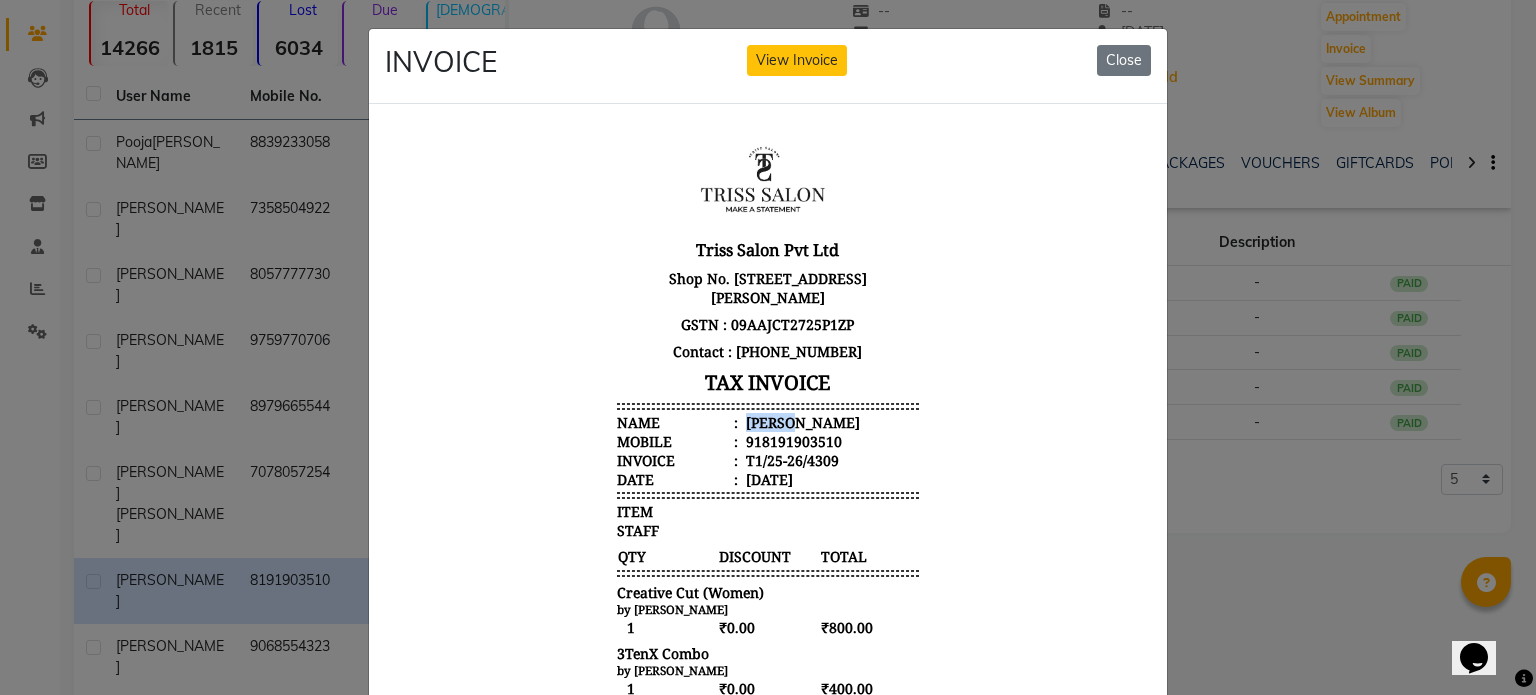 click on "Sadika" at bounding box center [801, 421] 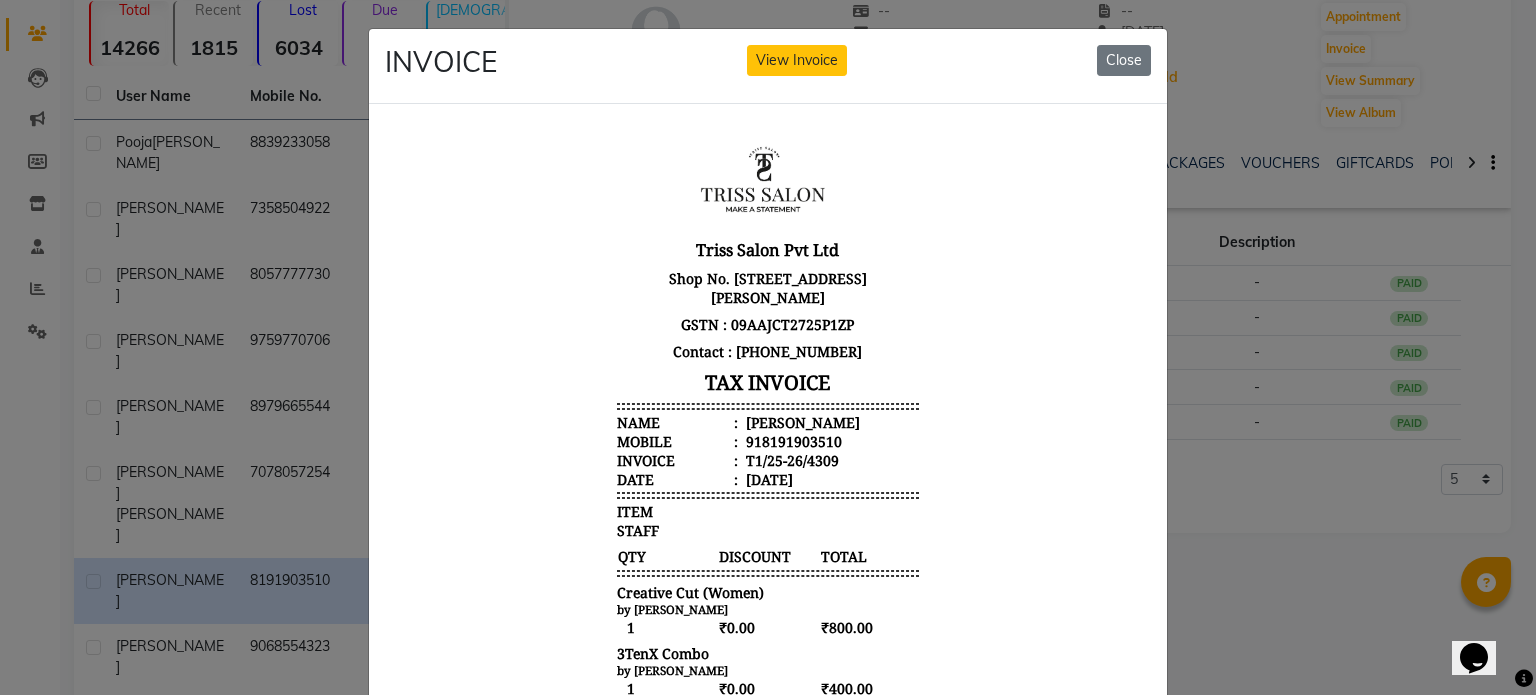 click on "918191903510" at bounding box center (792, 440) 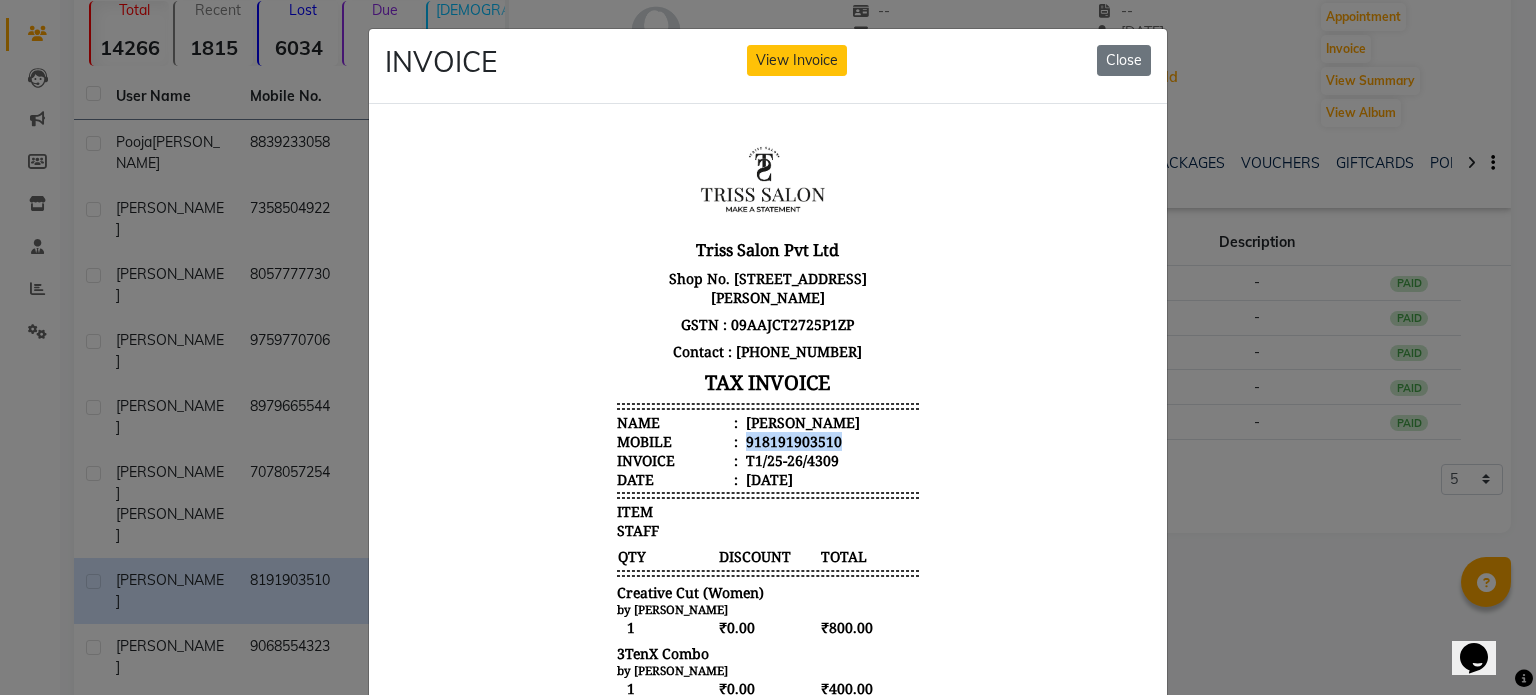 click on "918191903510" at bounding box center (792, 440) 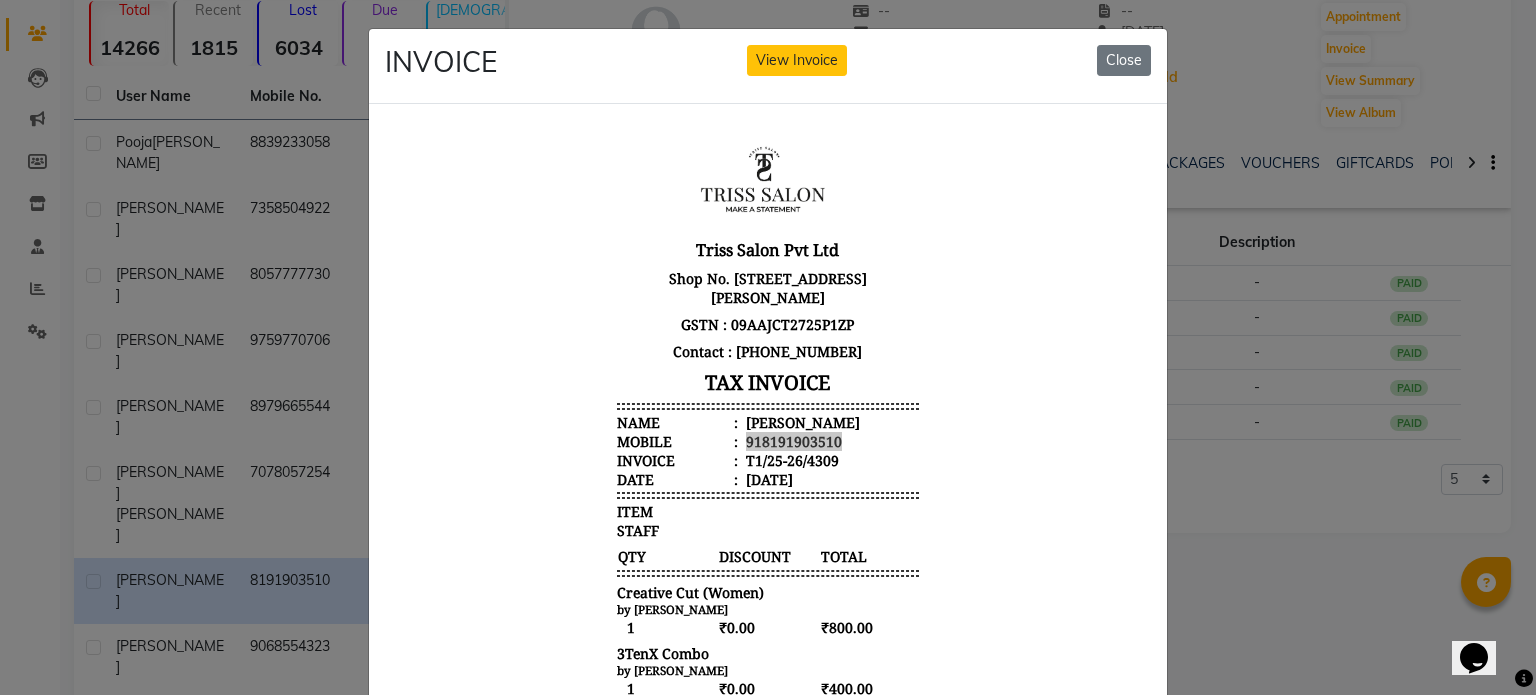 click on "INVOICE View Invoice Close" 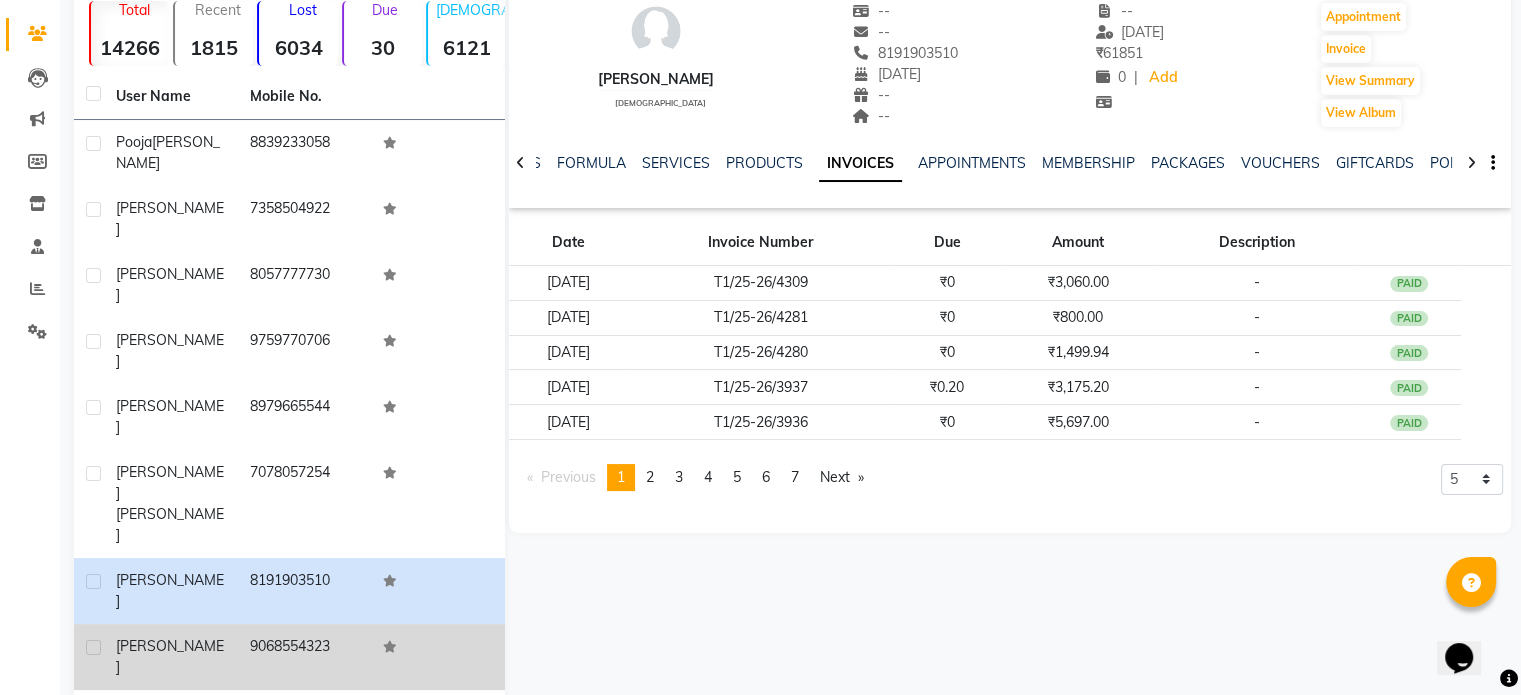 click on "Mallesha" 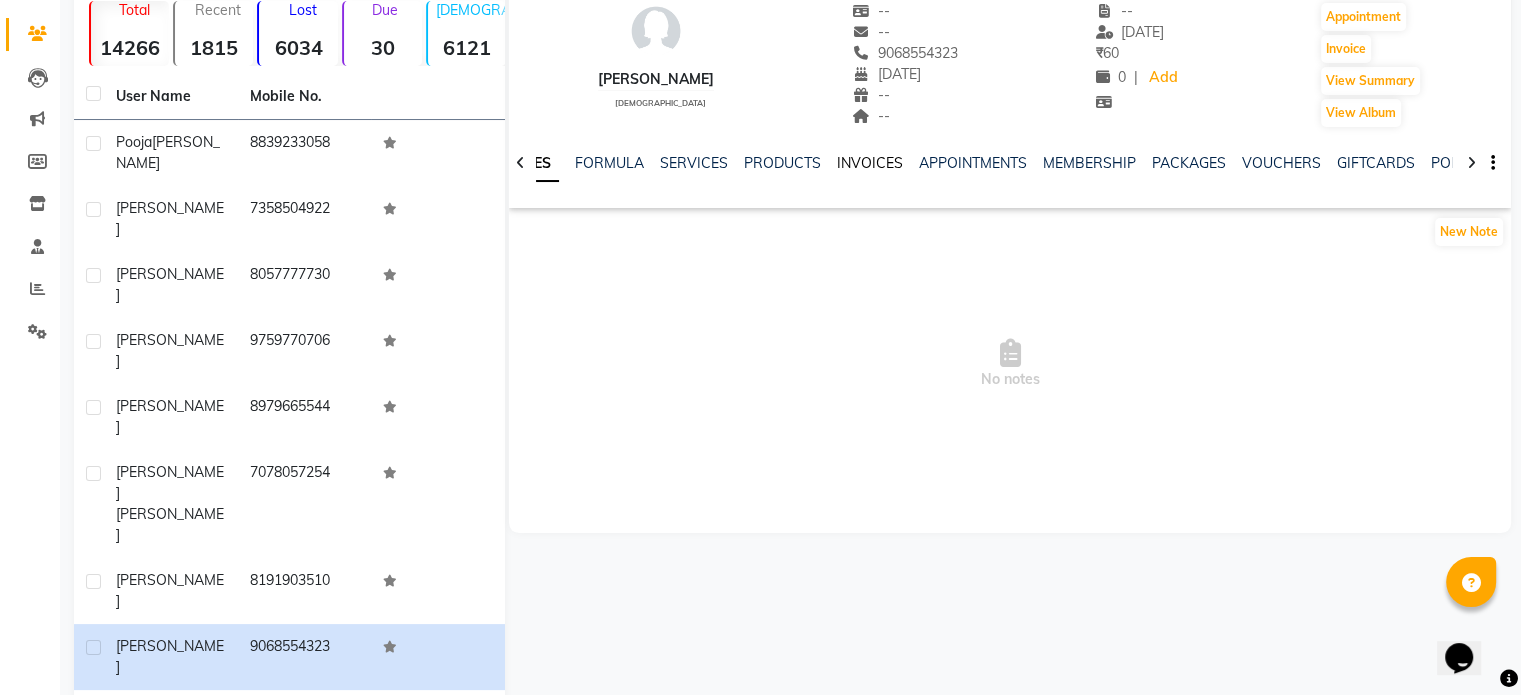 click on "INVOICES" 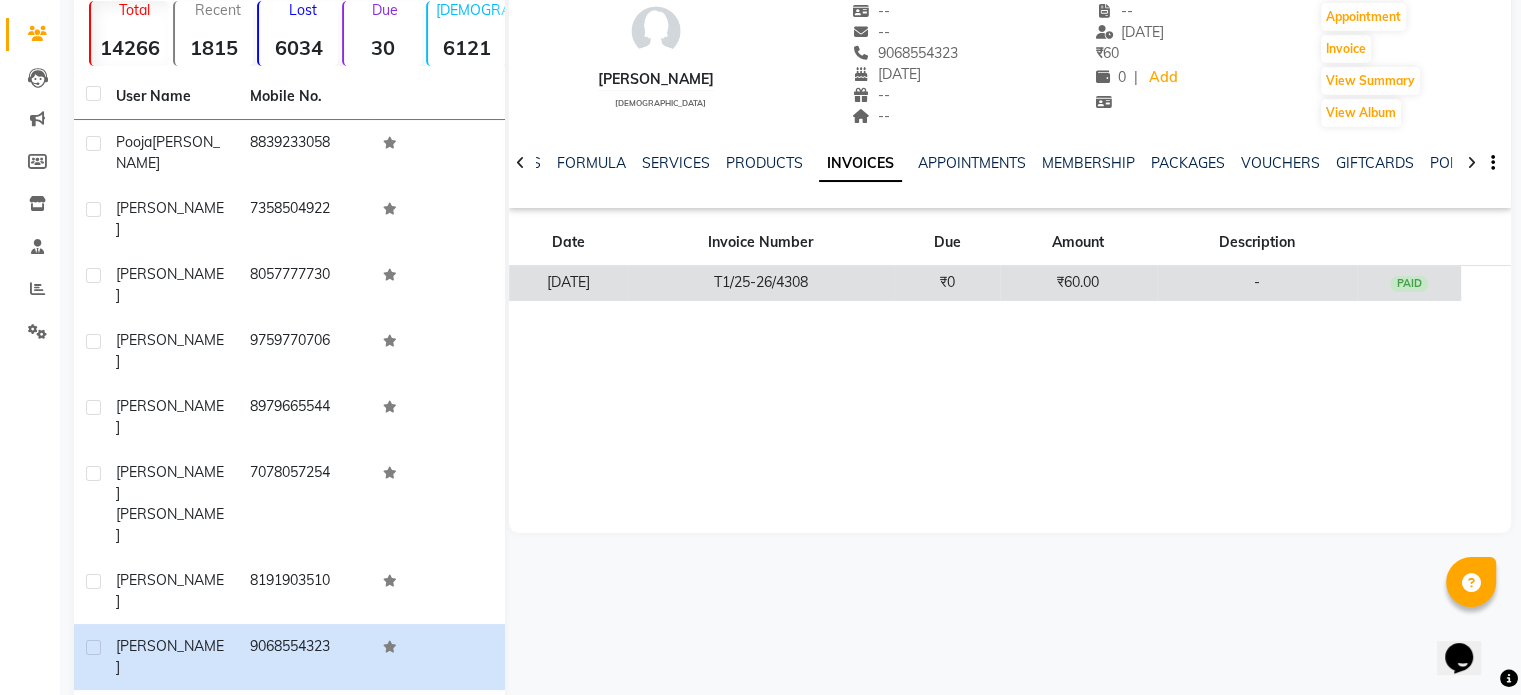 click on "T1/25-26/4308" 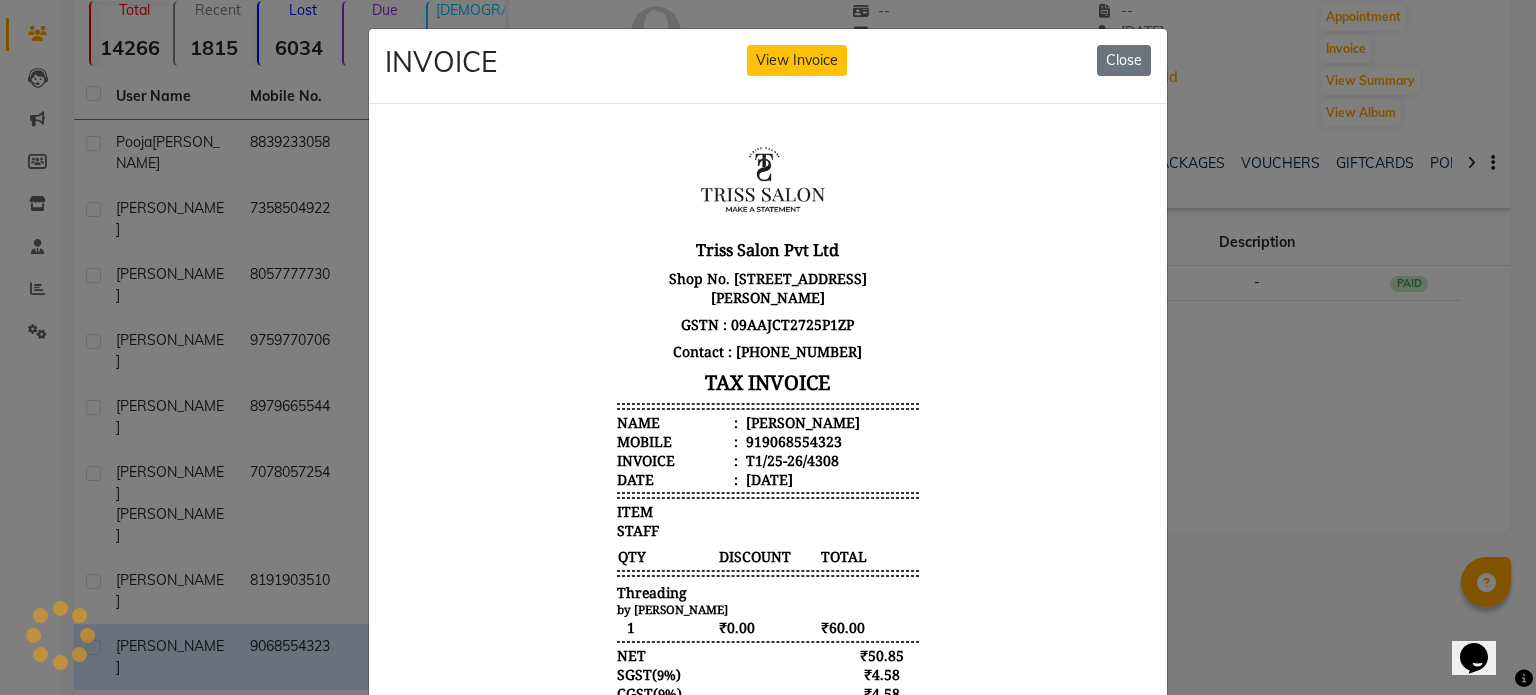 scroll, scrollTop: 0, scrollLeft: 0, axis: both 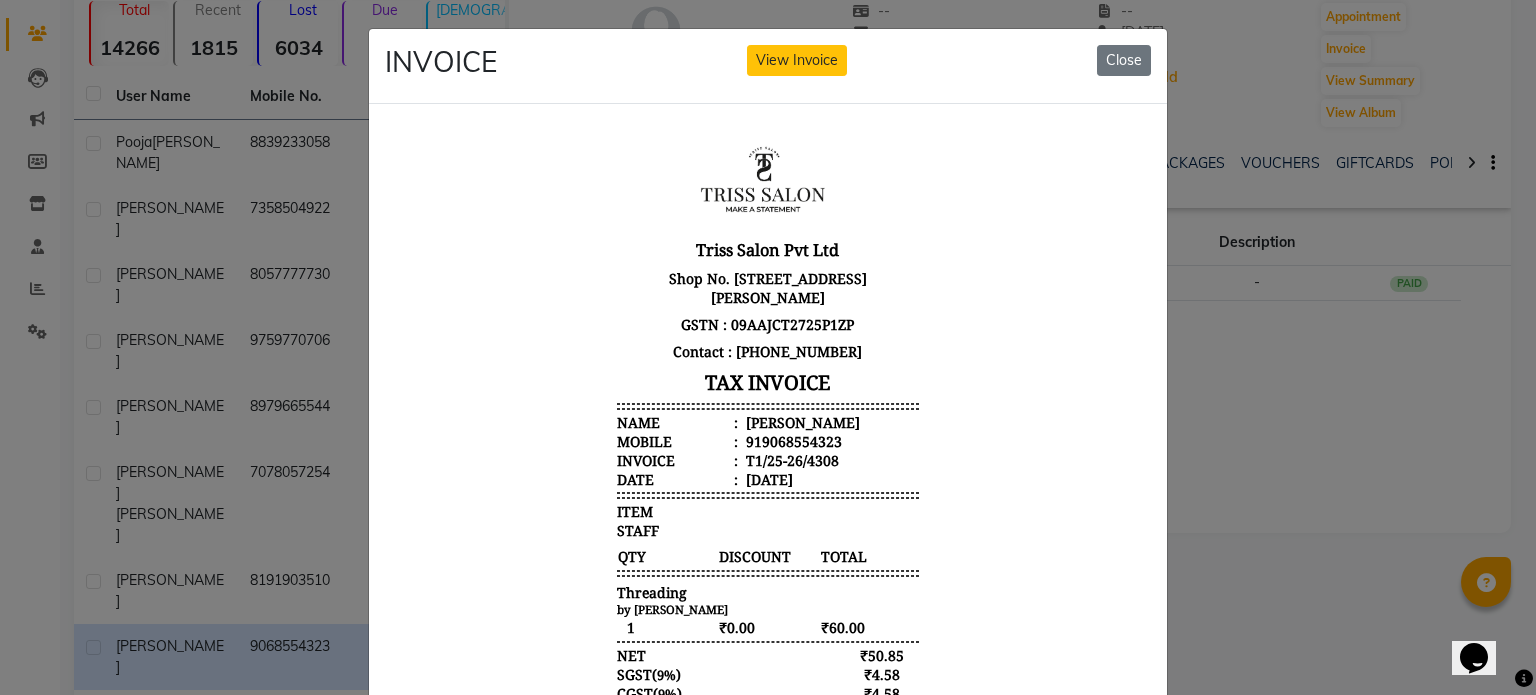click on "Mallesha" at bounding box center (801, 421) 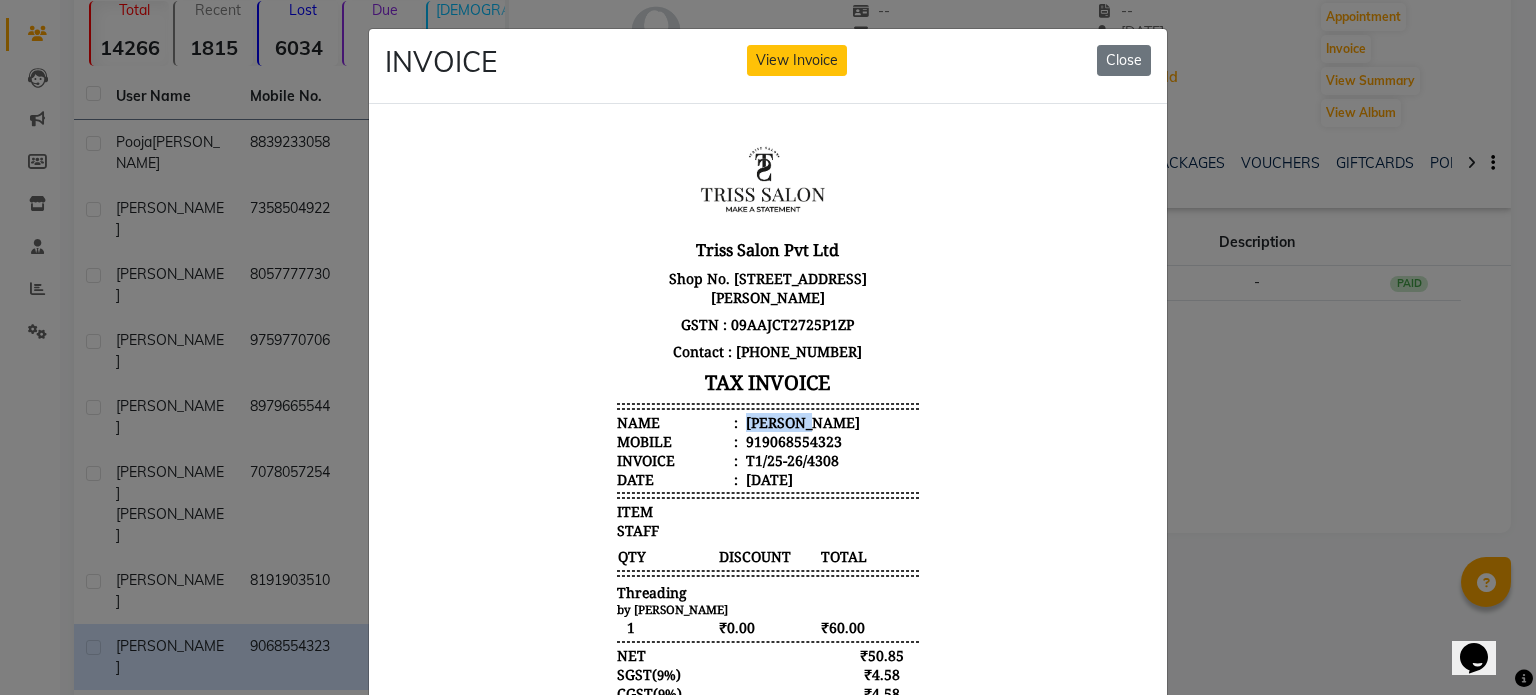 click on "Mallesha" at bounding box center (801, 421) 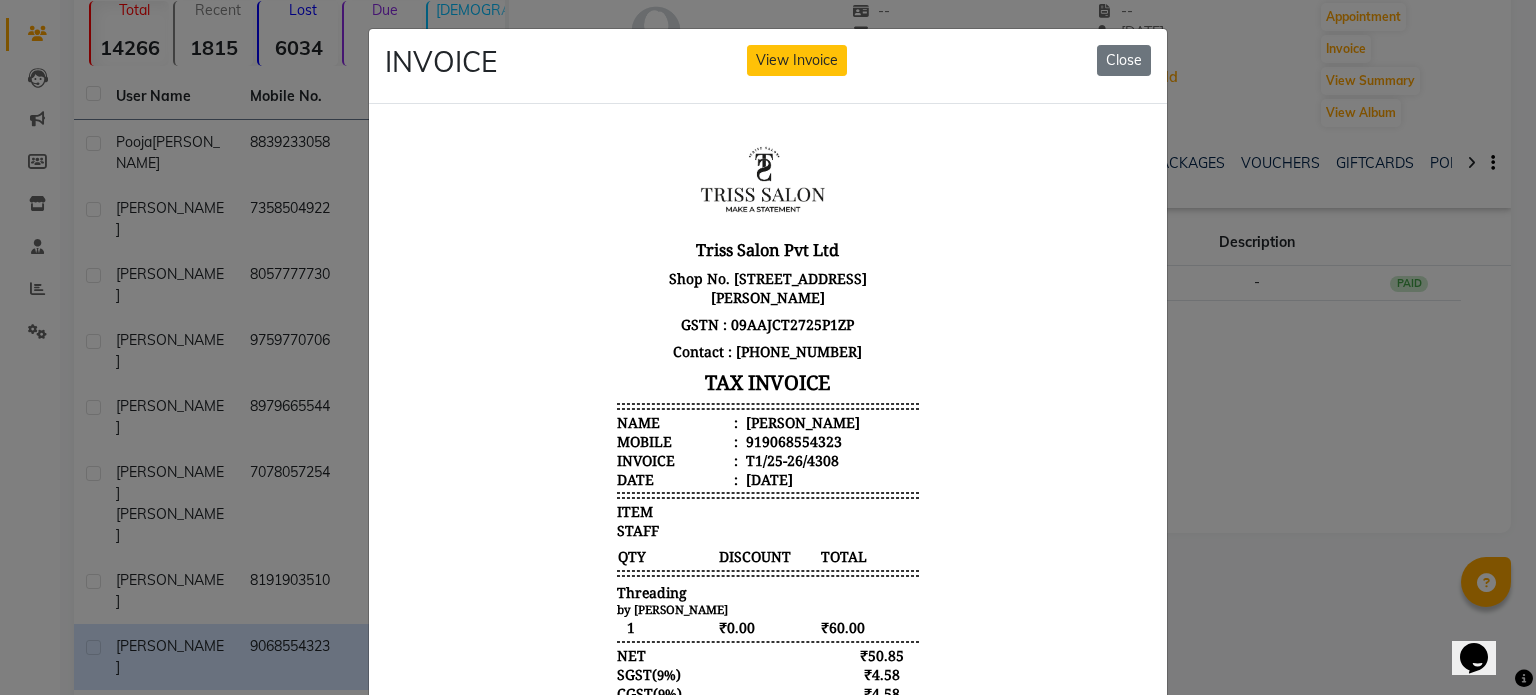 click on "919068554323" at bounding box center (792, 440) 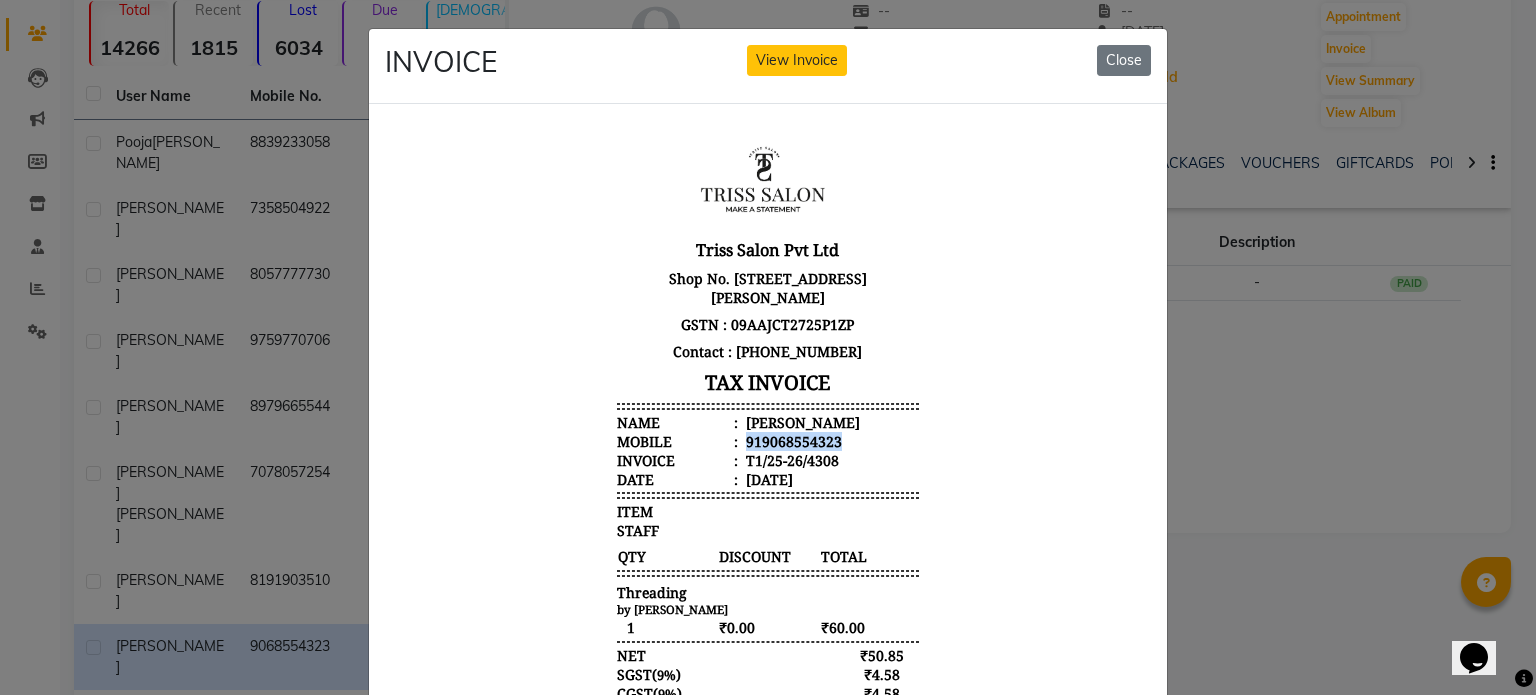 click on "919068554323" at bounding box center [792, 440] 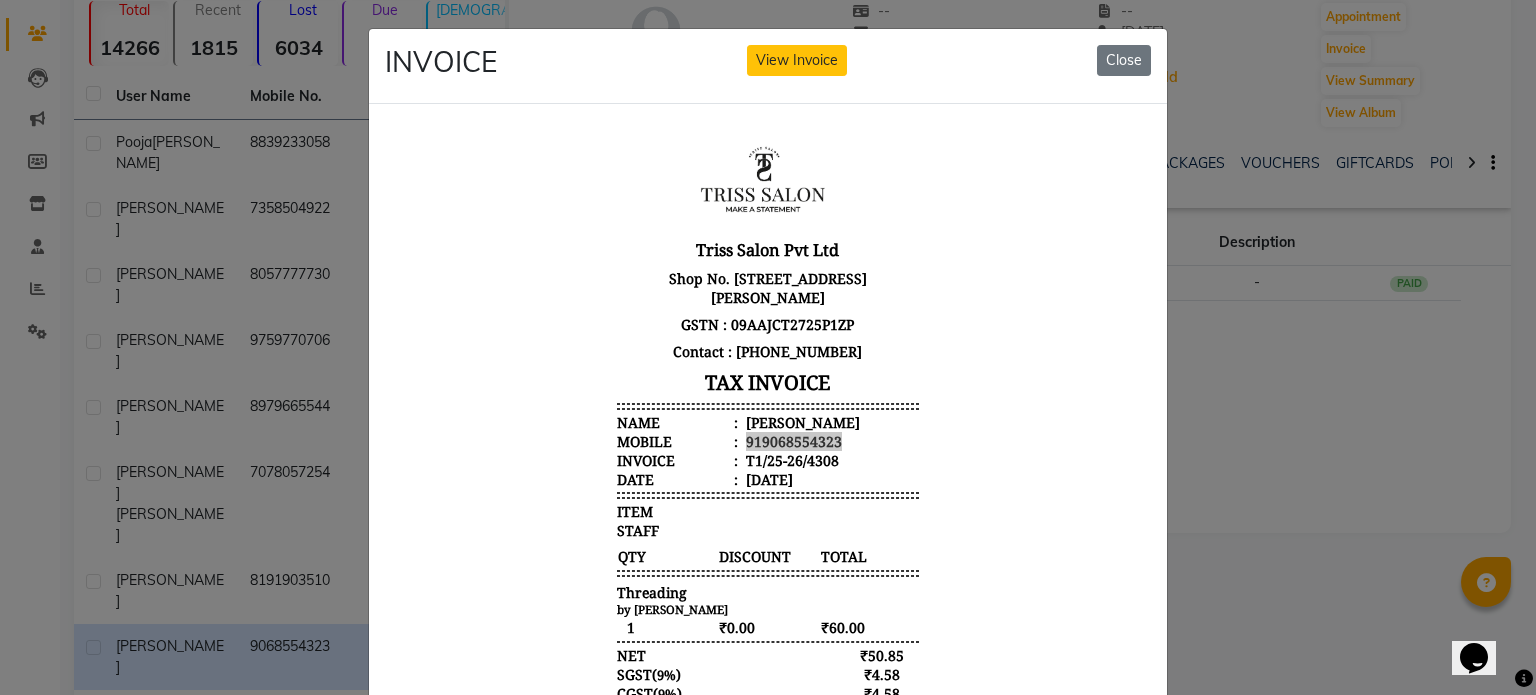 click on "INVOICE View Invoice Close" 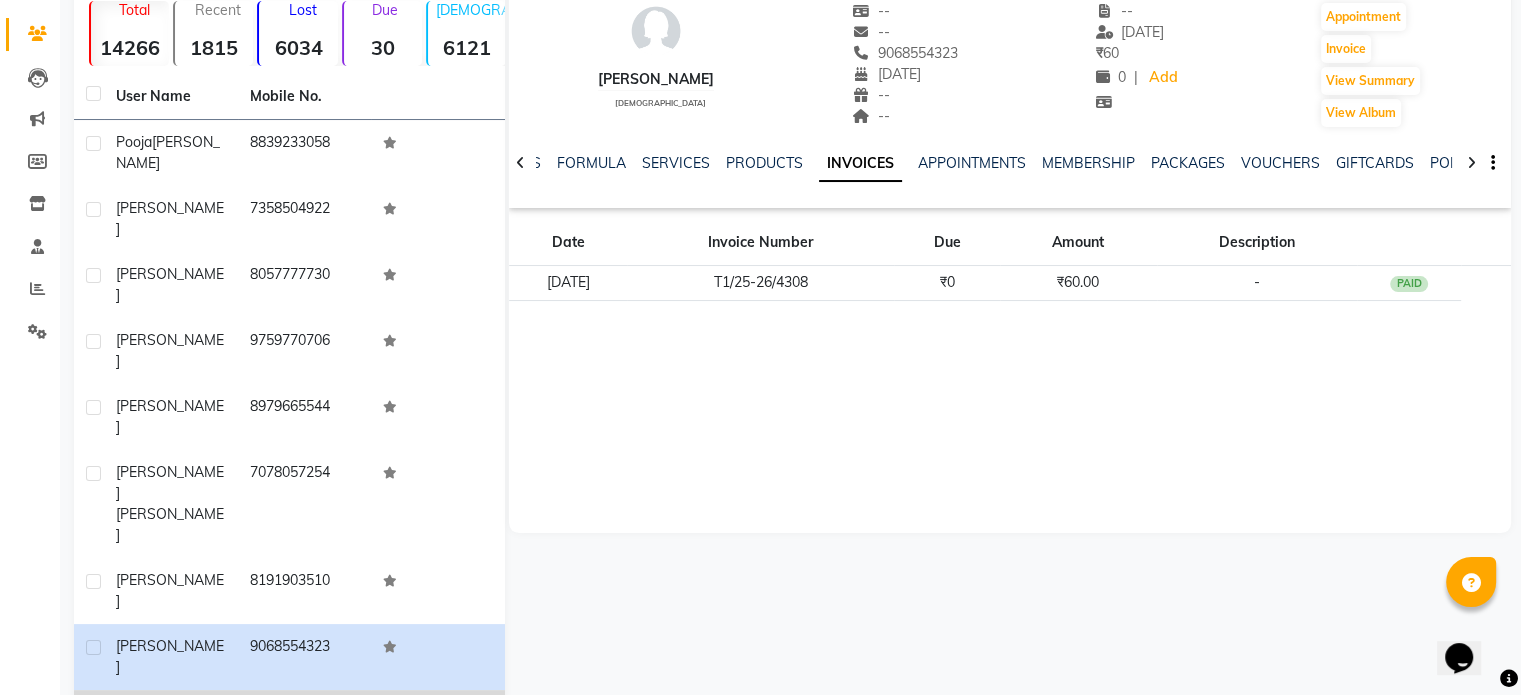 click on "7818030114" 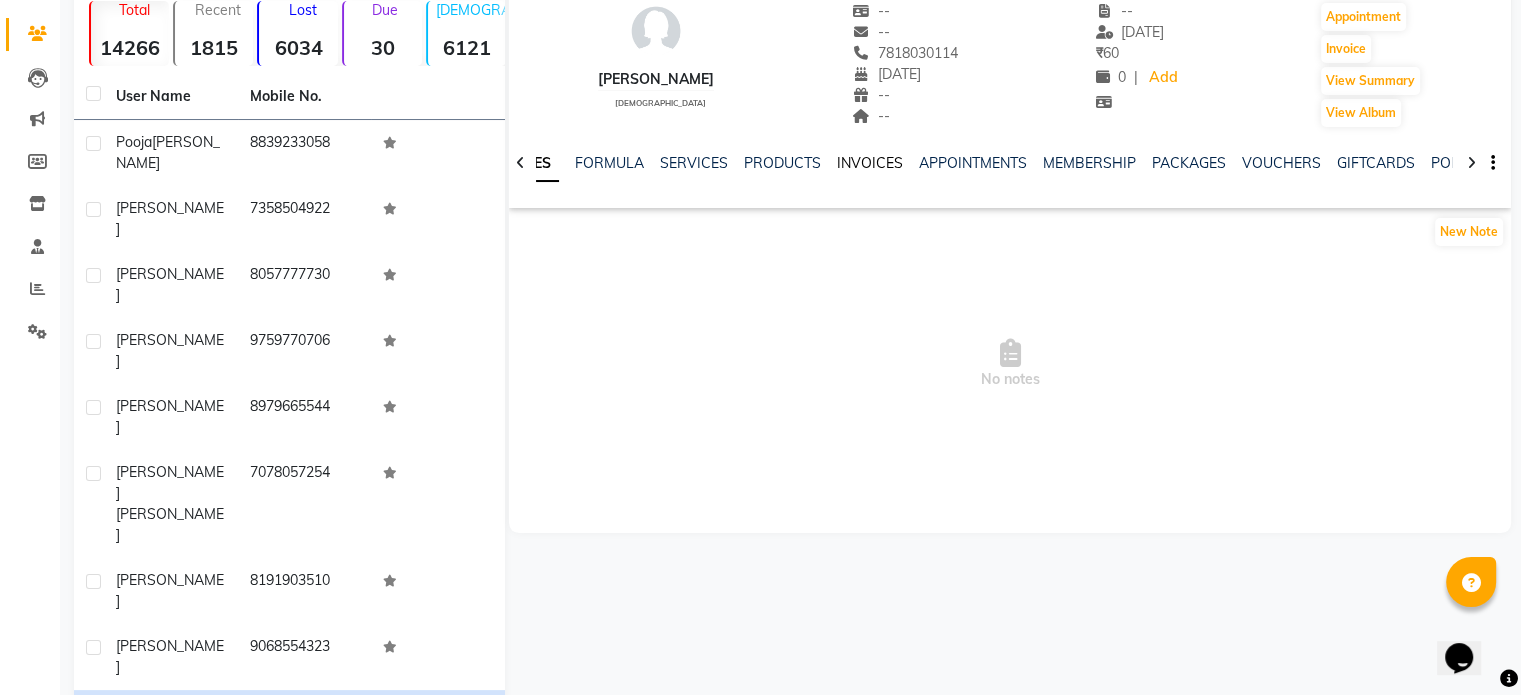 click on "INVOICES" 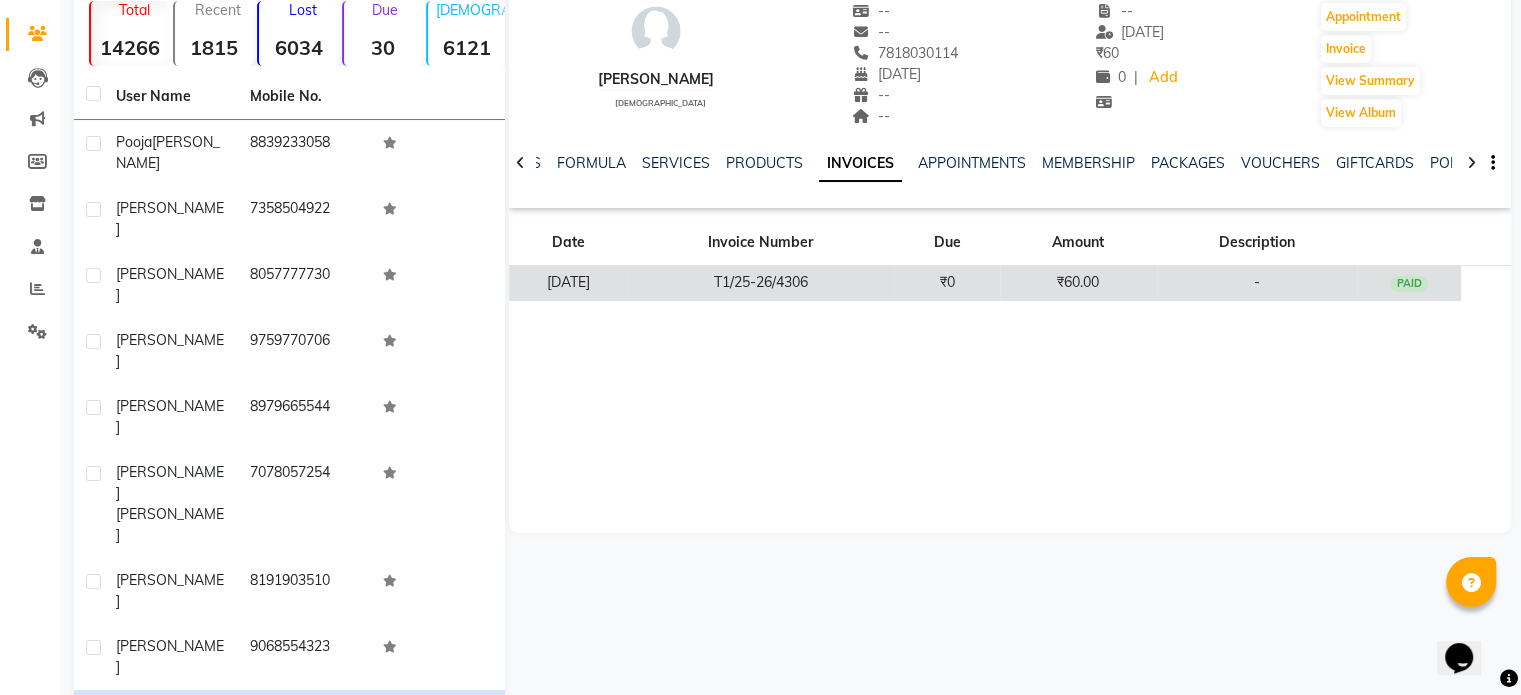 click on "T1/25-26/4306" 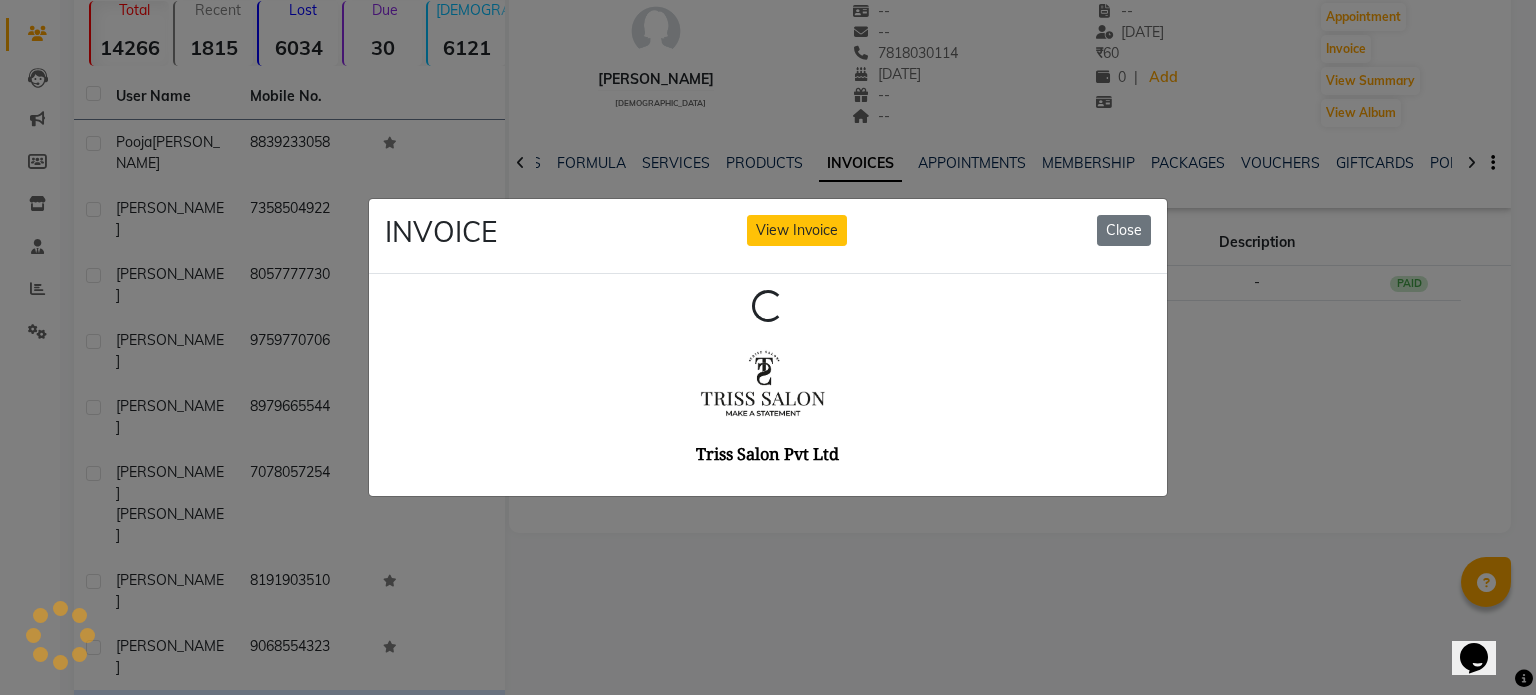 scroll, scrollTop: 0, scrollLeft: 0, axis: both 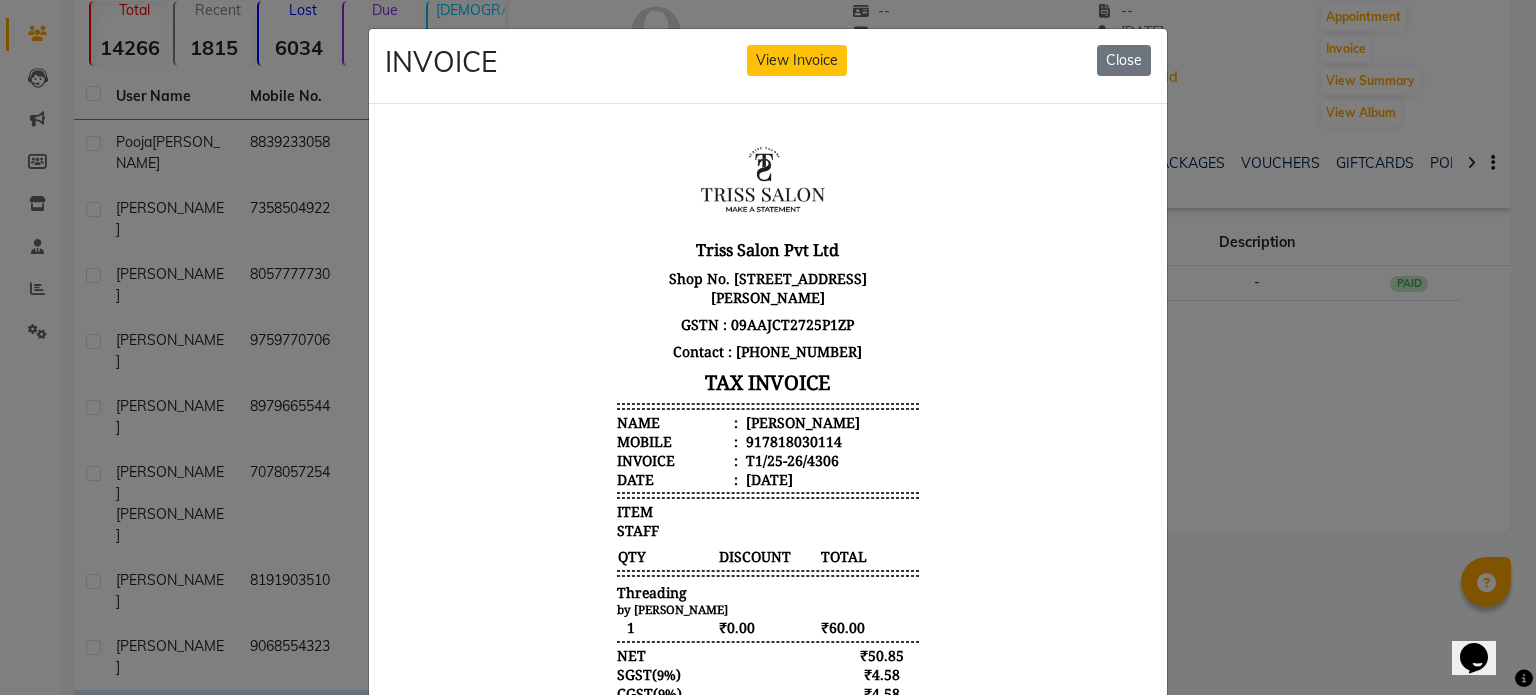 click on "Pawni" at bounding box center (801, 421) 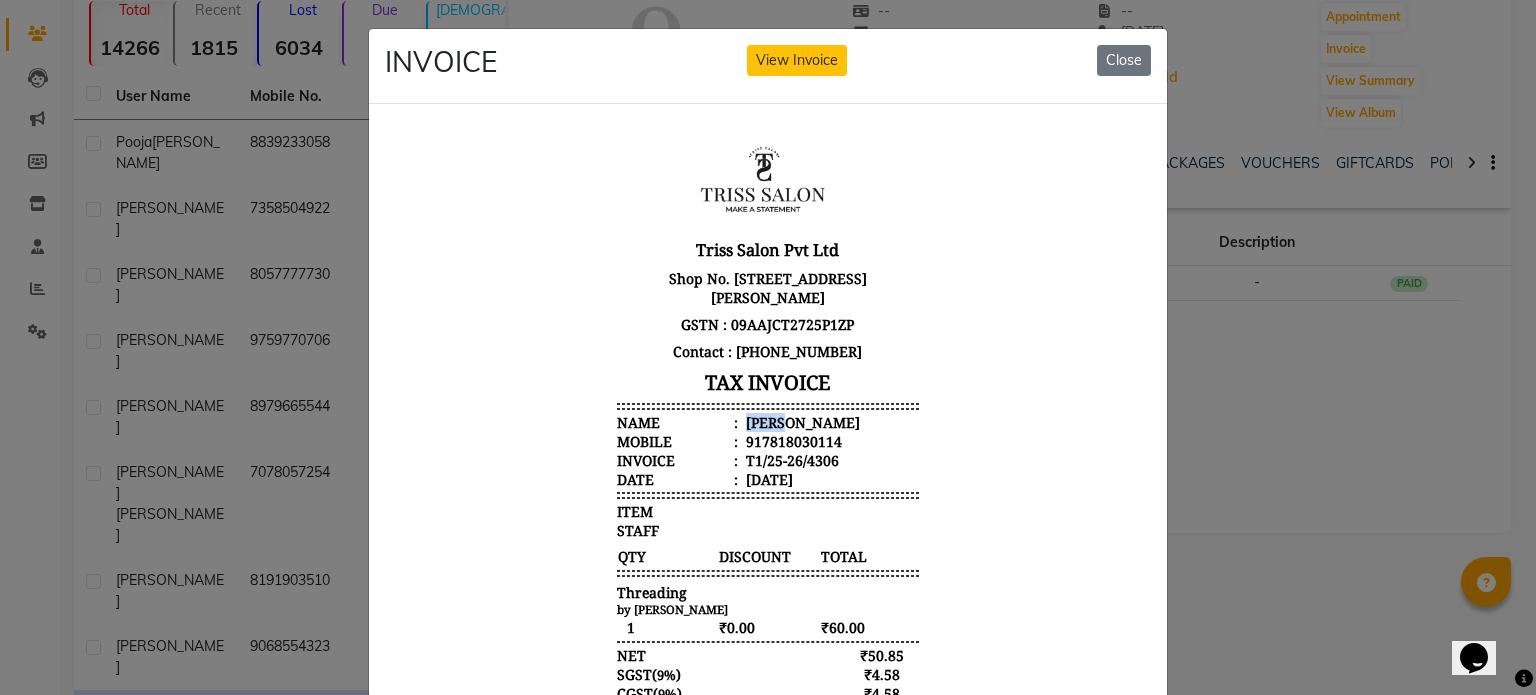 click on "Pawni" at bounding box center [801, 421] 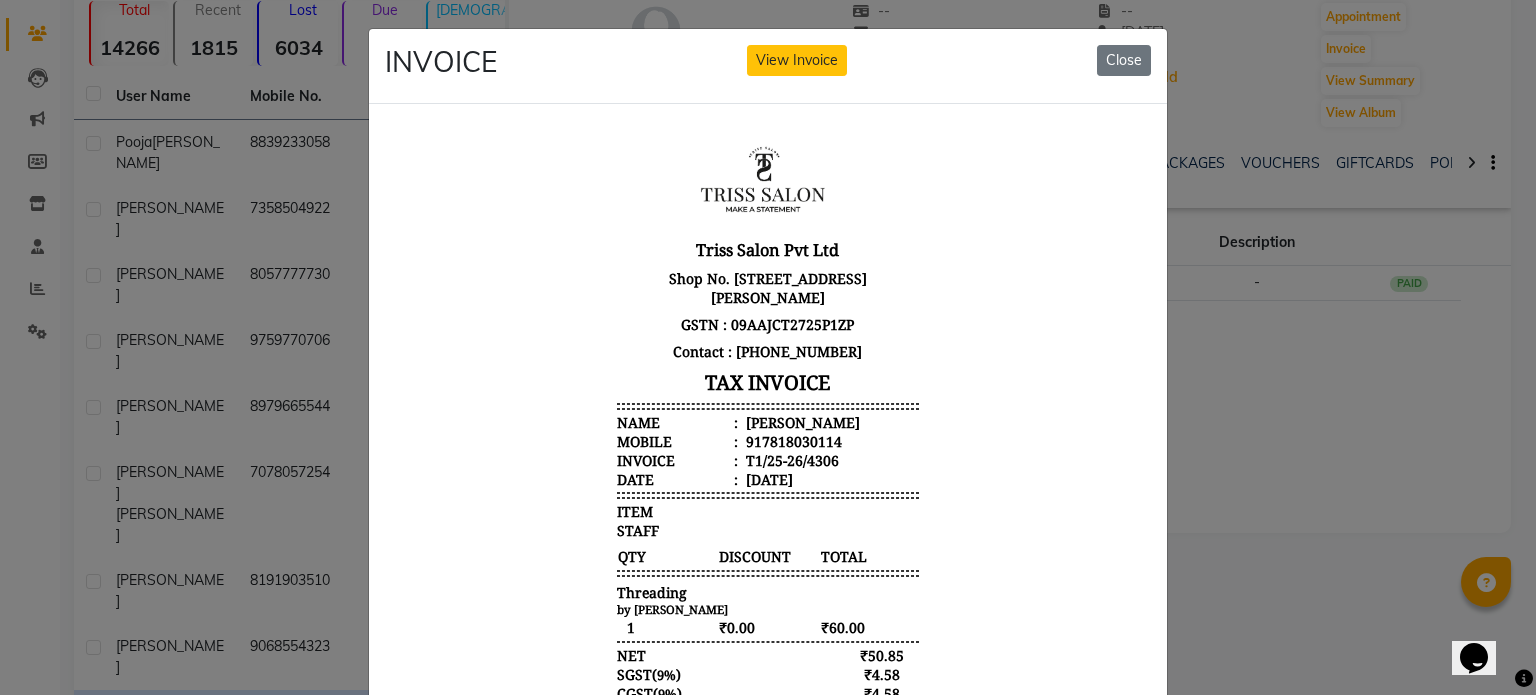 click on "917818030114" at bounding box center [792, 440] 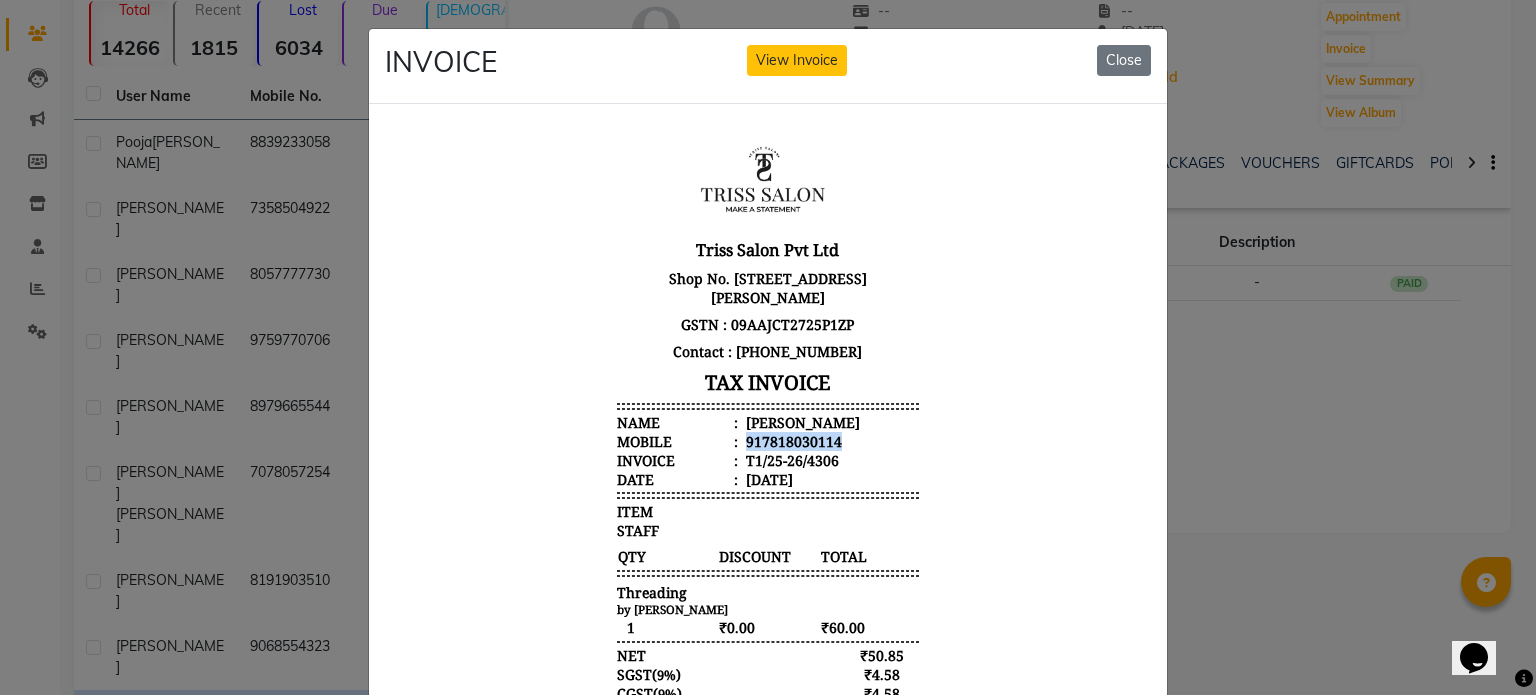 click on "917818030114" at bounding box center (792, 440) 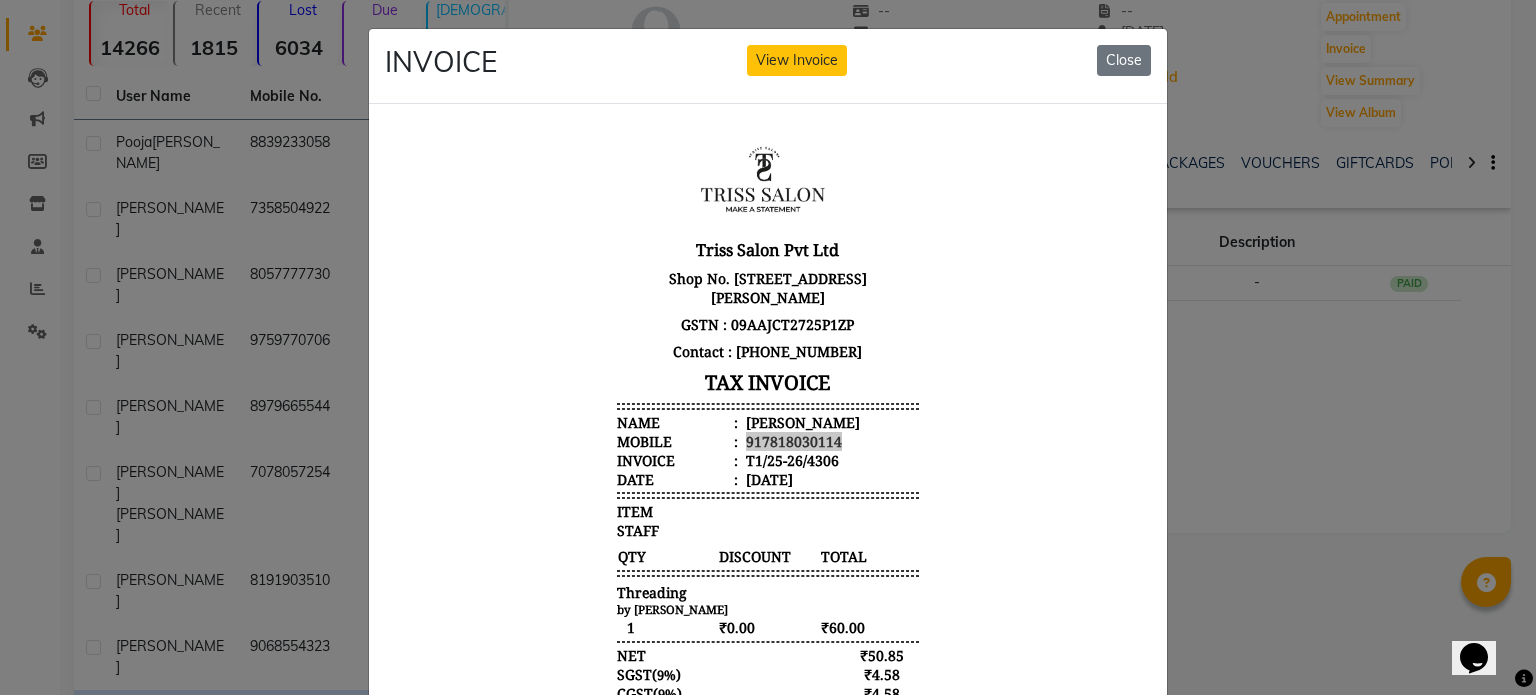 click on "INVOICE View Invoice Close" 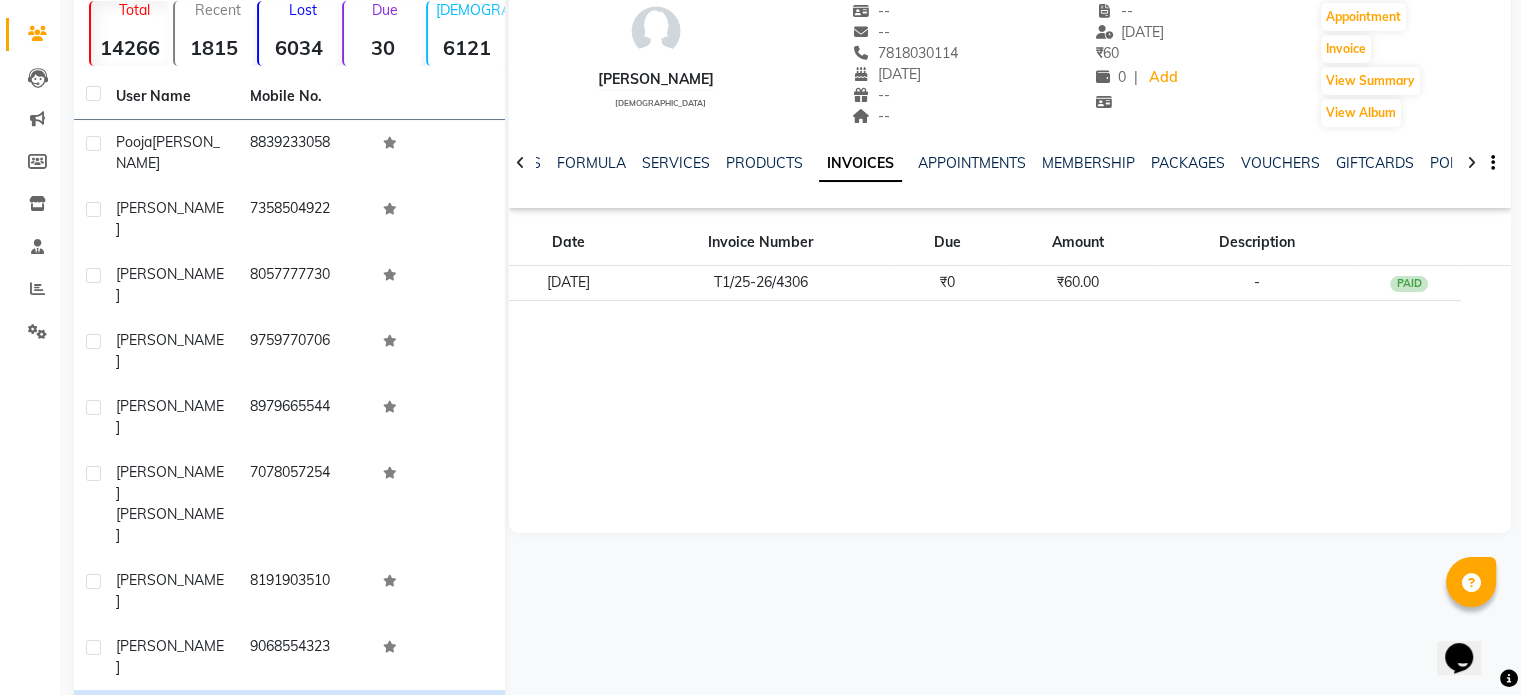 click on "Samiksha" 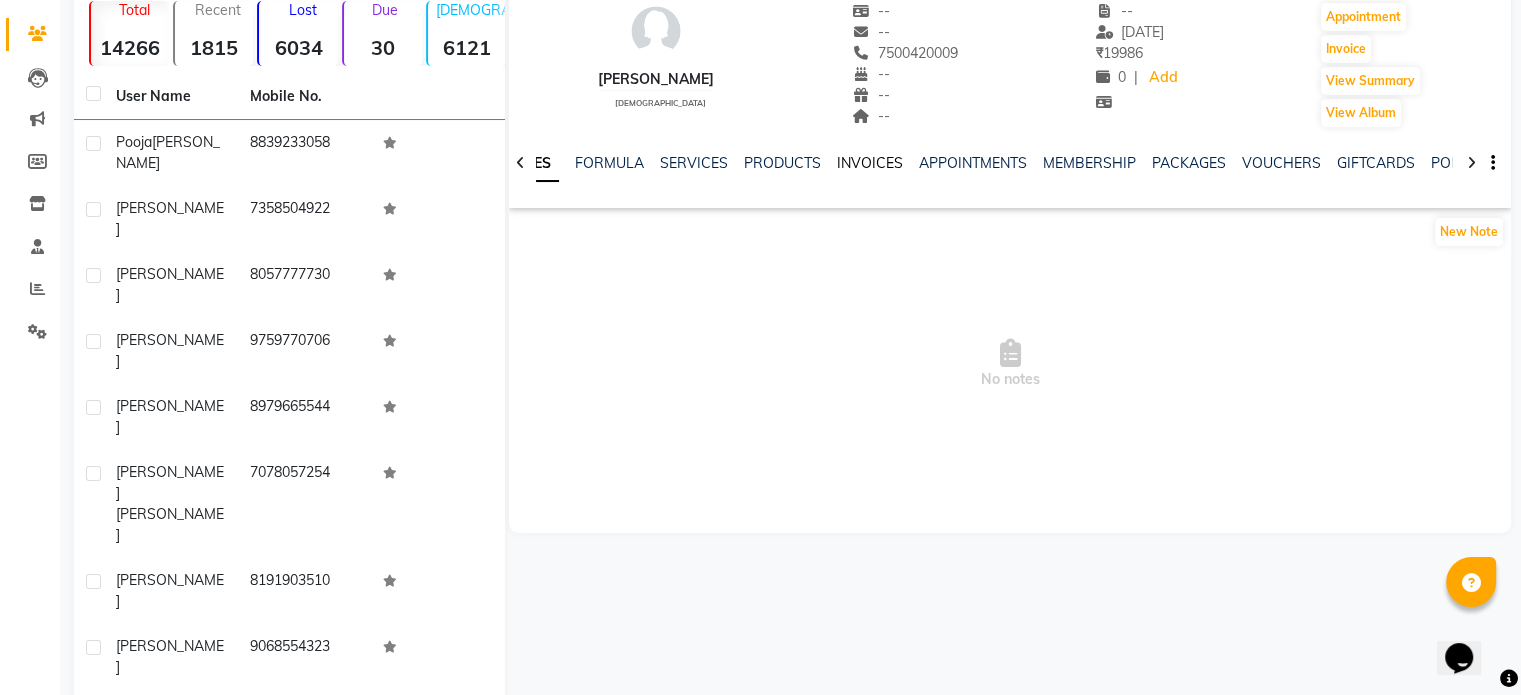 click on "INVOICES" 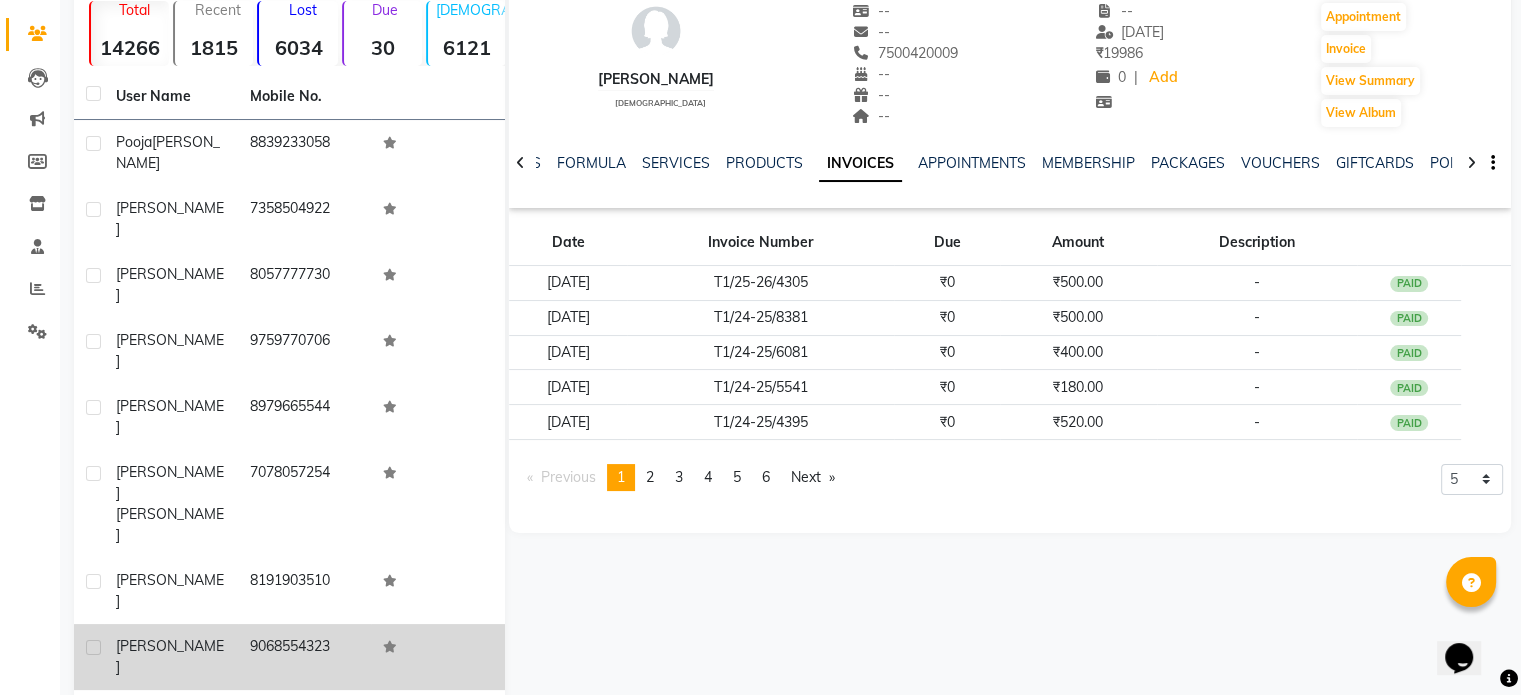 click on "Mallesha" 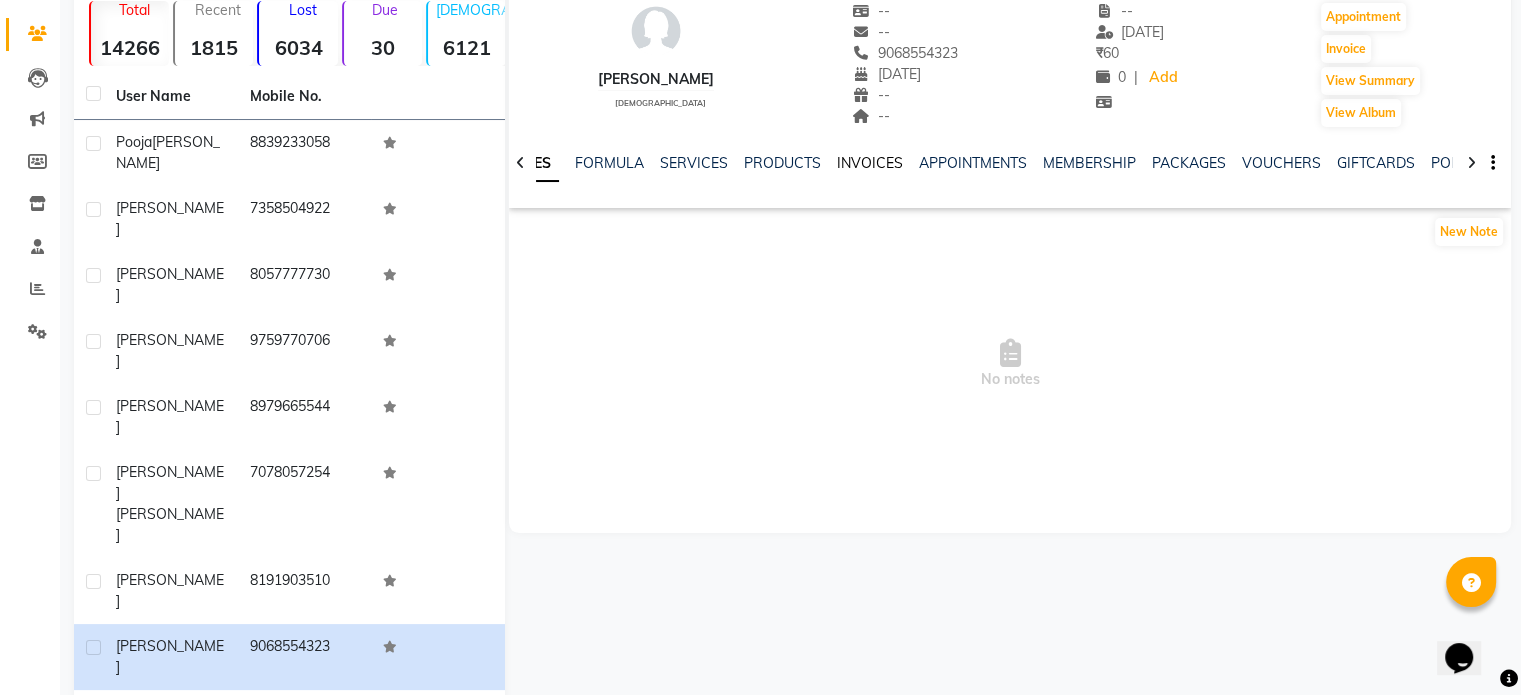 click on "INVOICES" 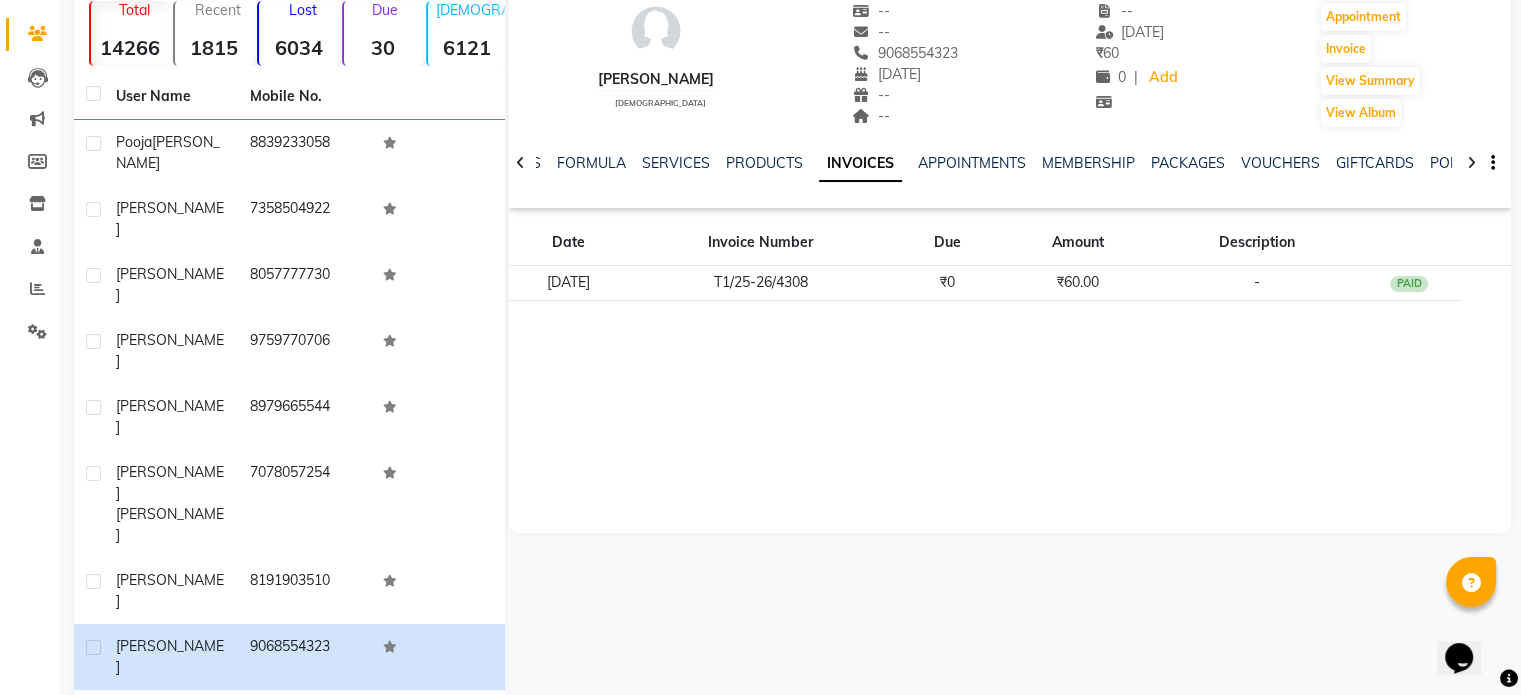 click on "Next" 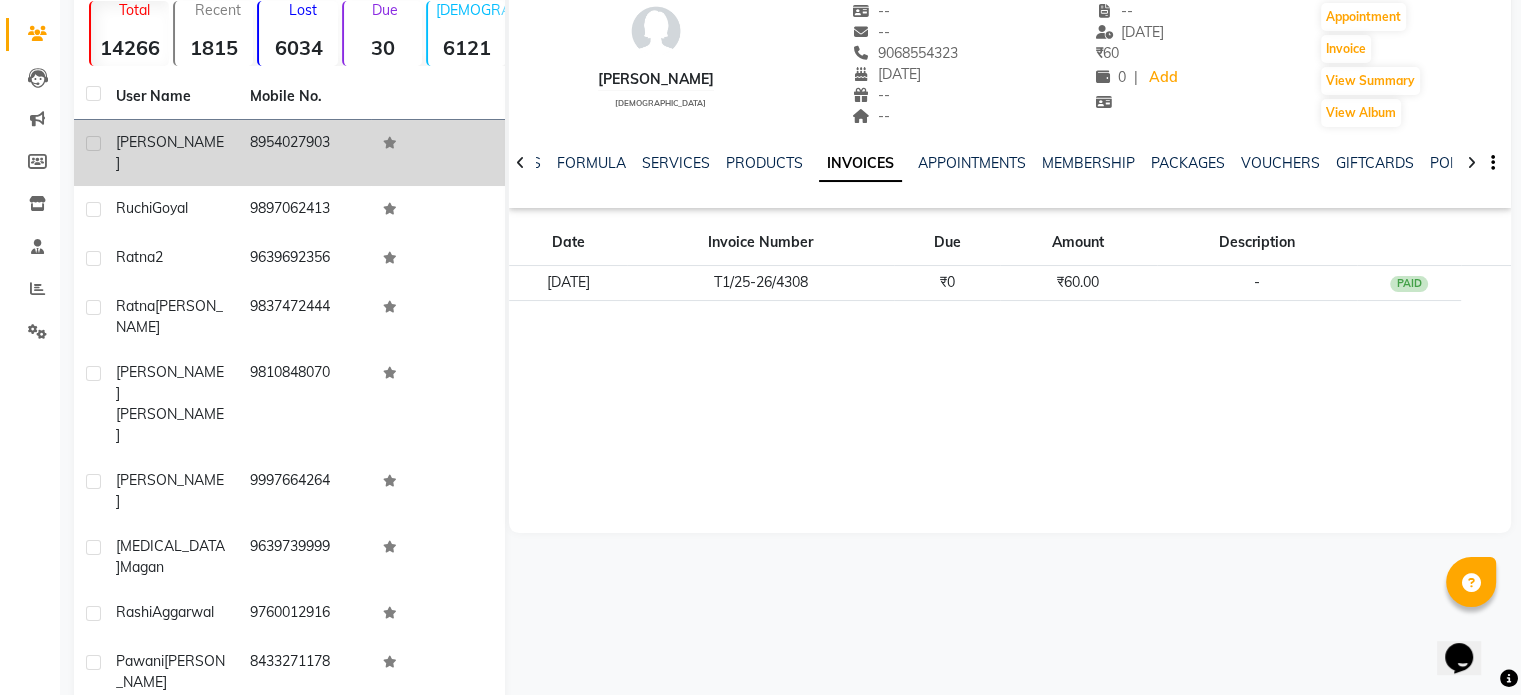 click on "Pulkit" 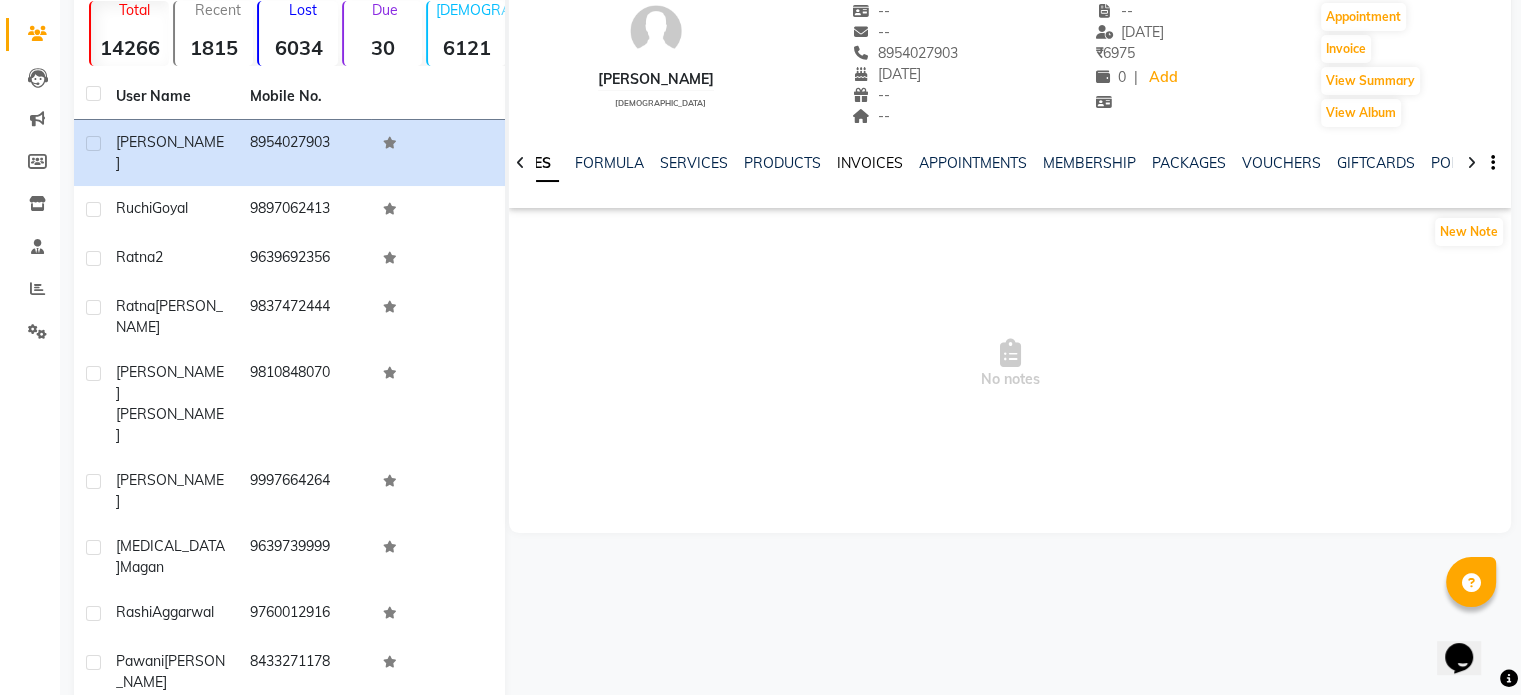 click on "INVOICES" 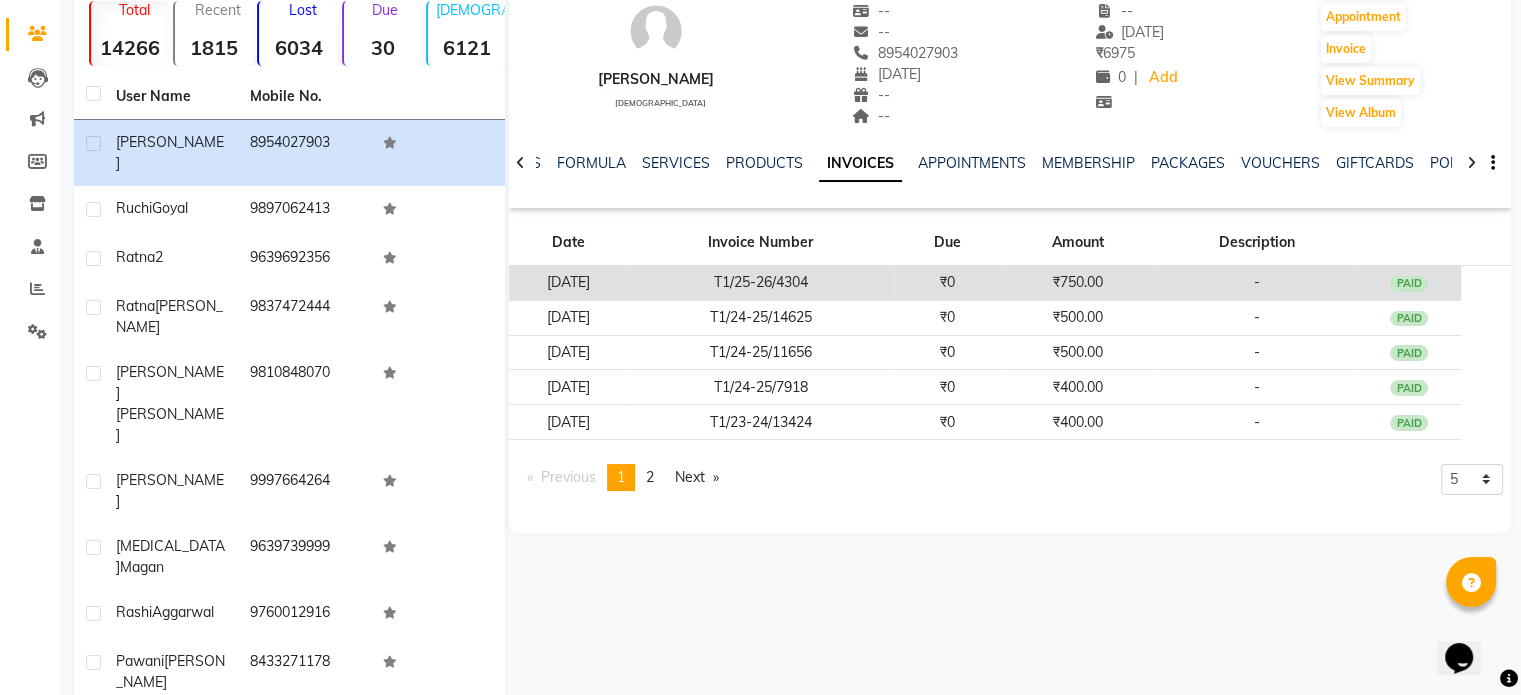 click on "T1/25-26/4304" 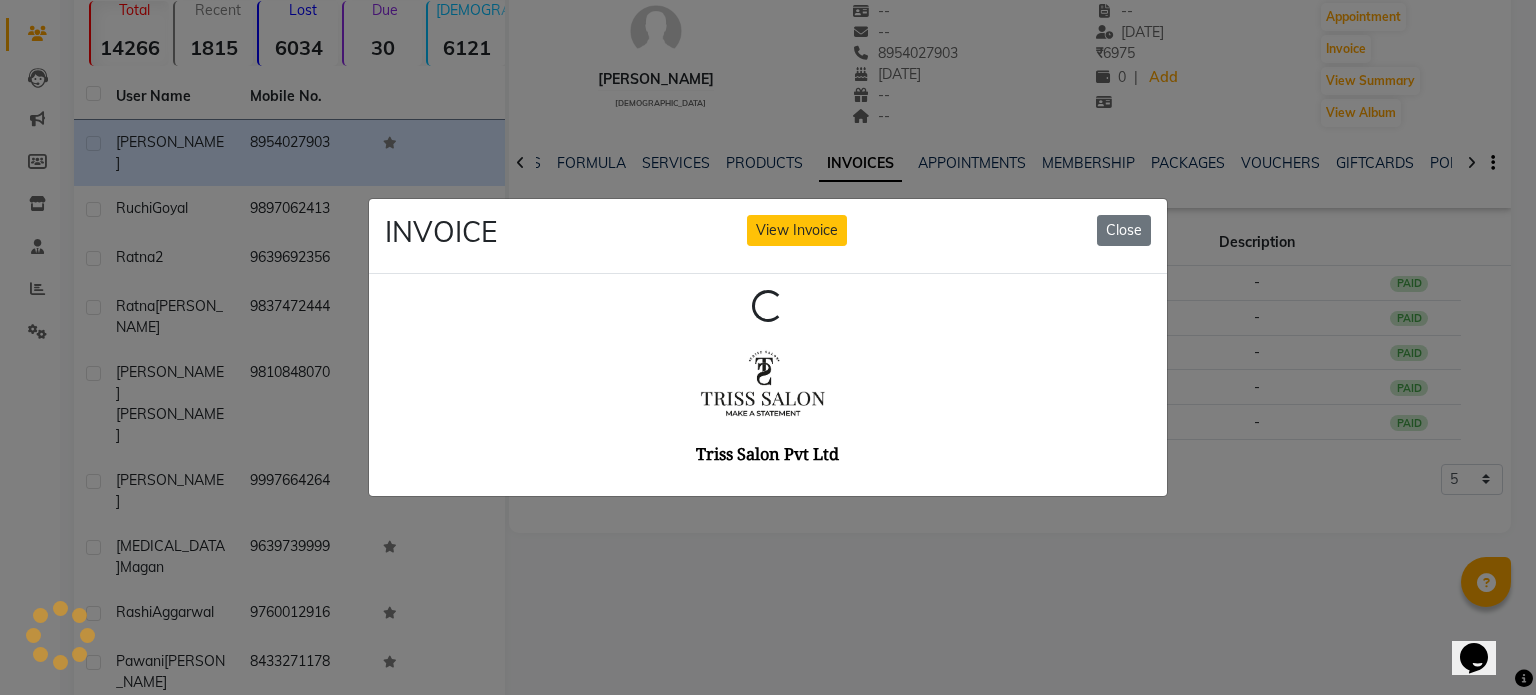scroll, scrollTop: 0, scrollLeft: 0, axis: both 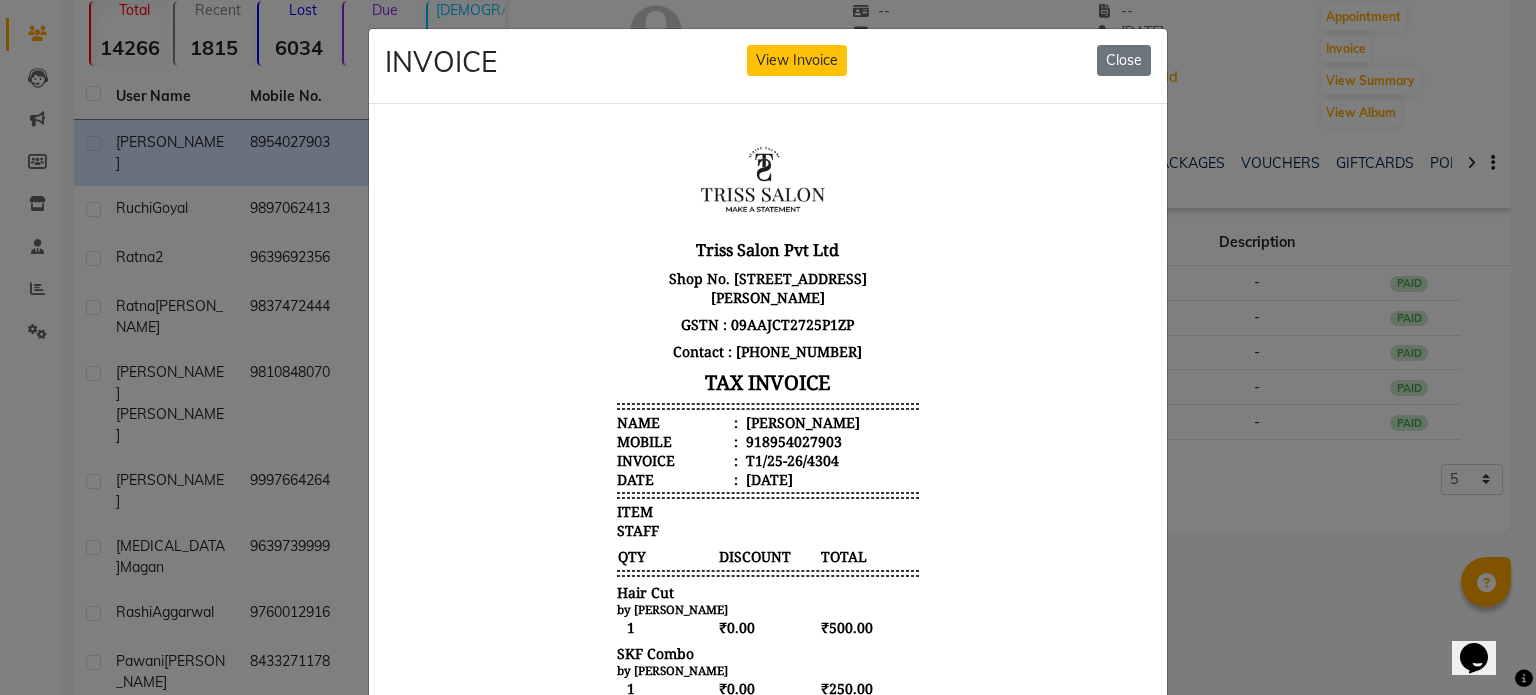 click on "Pulkit" at bounding box center (801, 421) 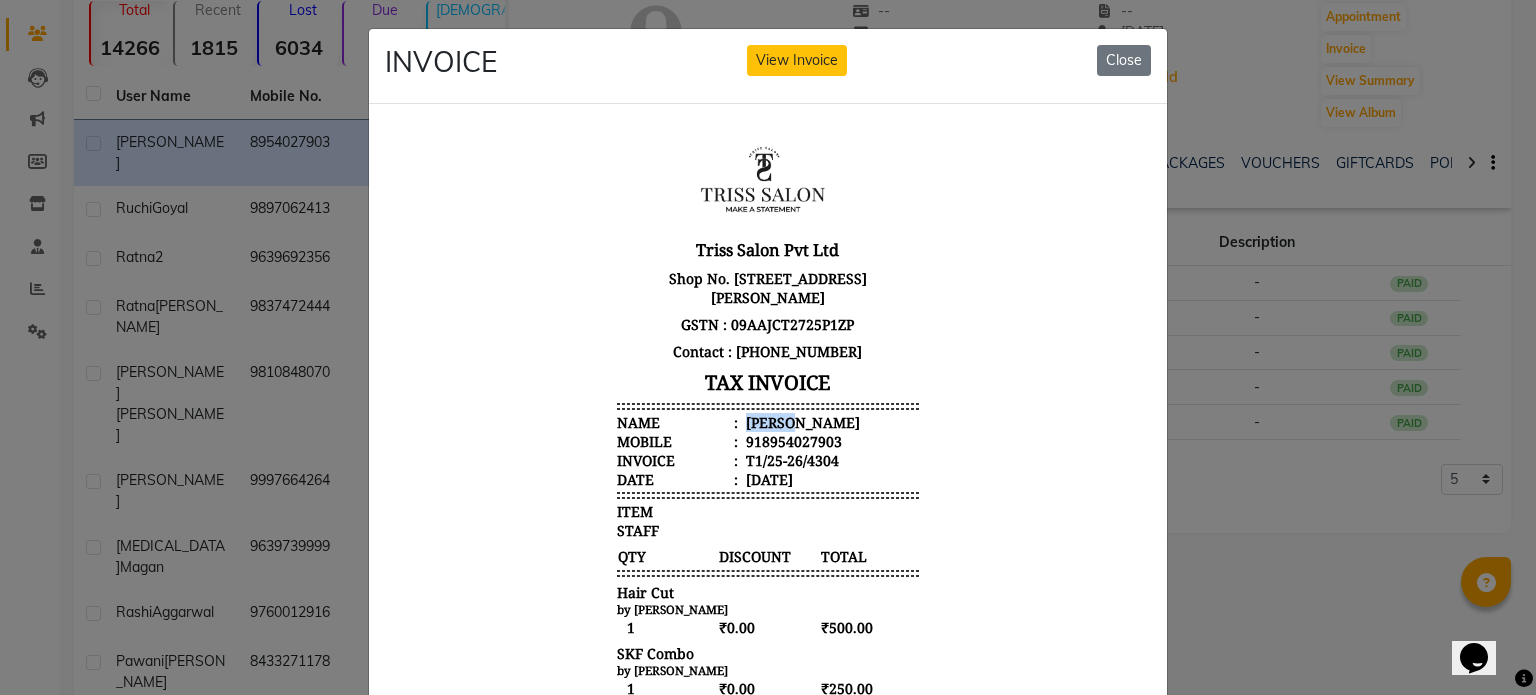 click on "Pulkit" at bounding box center (801, 421) 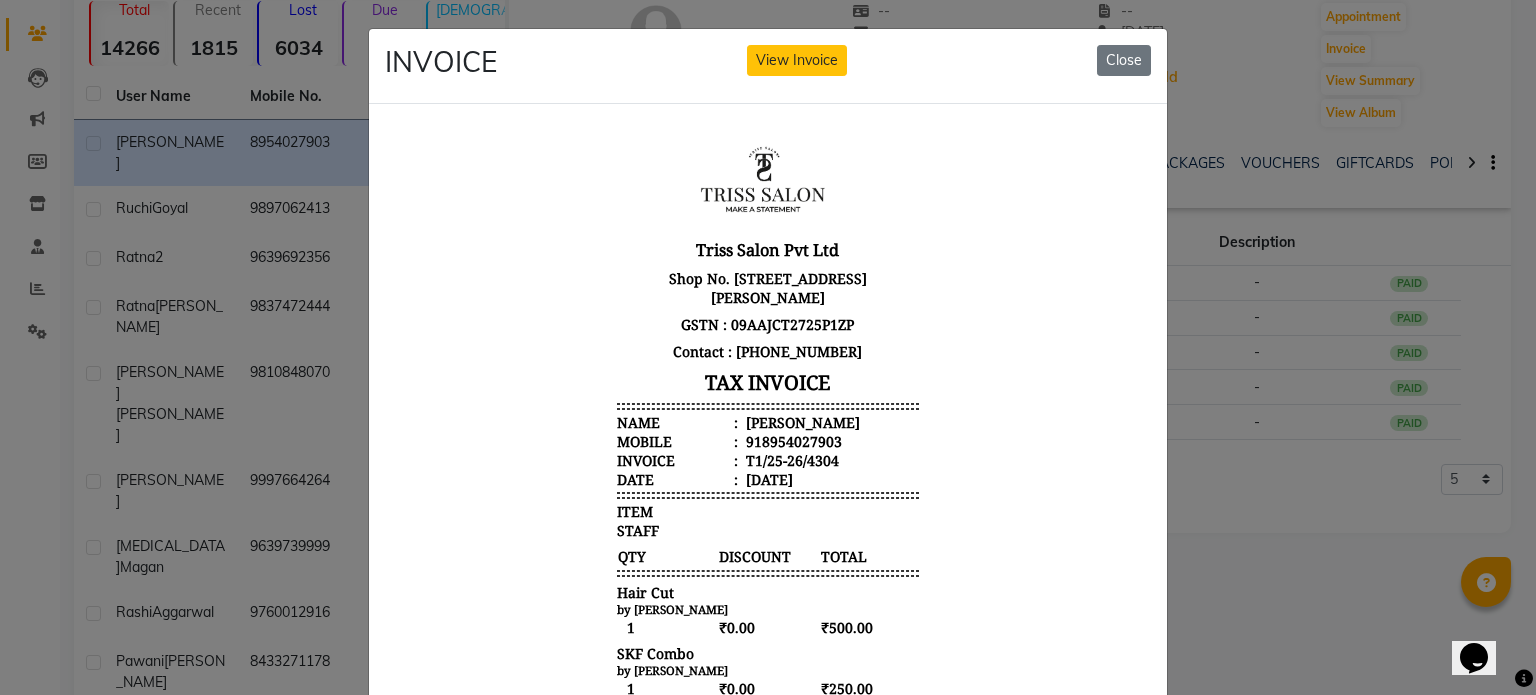click on "918954027903" at bounding box center (792, 440) 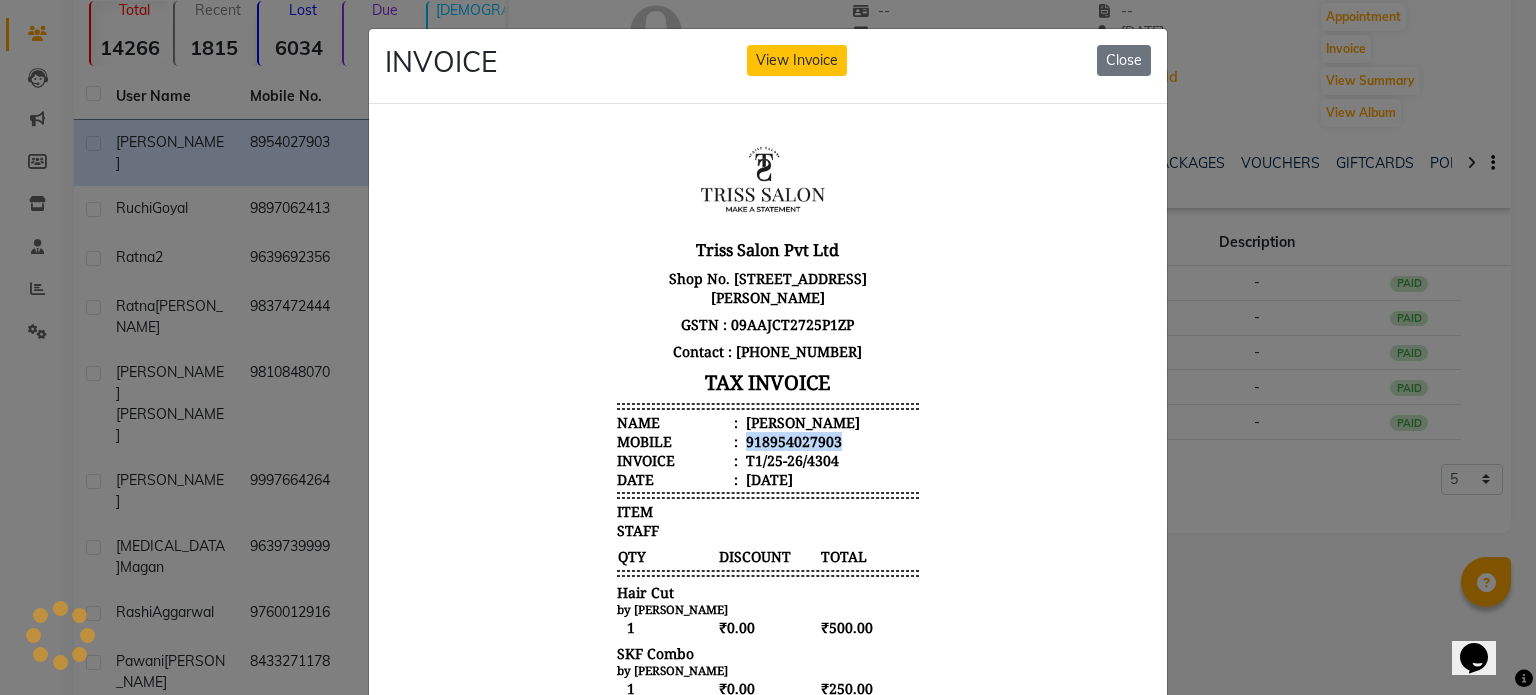 click on "918954027903" at bounding box center [792, 440] 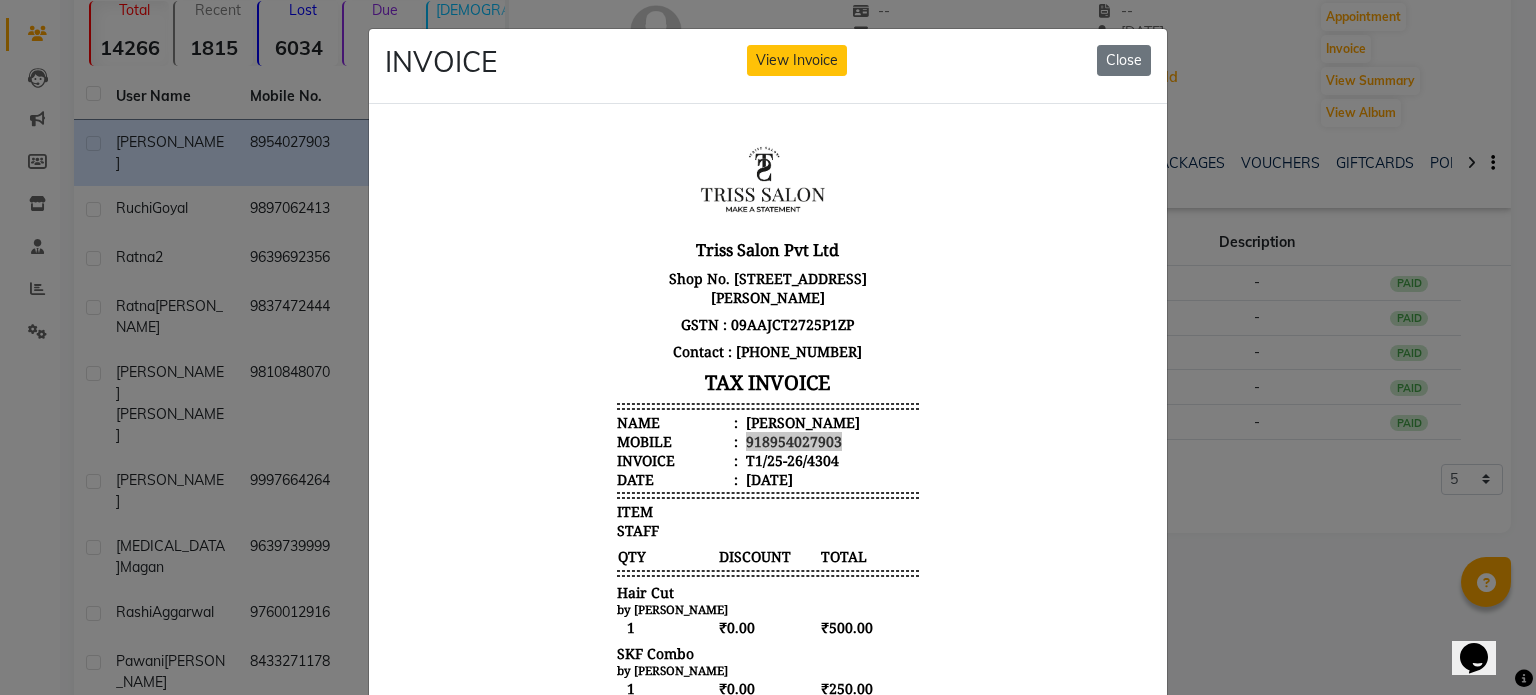 click on "INVOICE View Invoice Close" 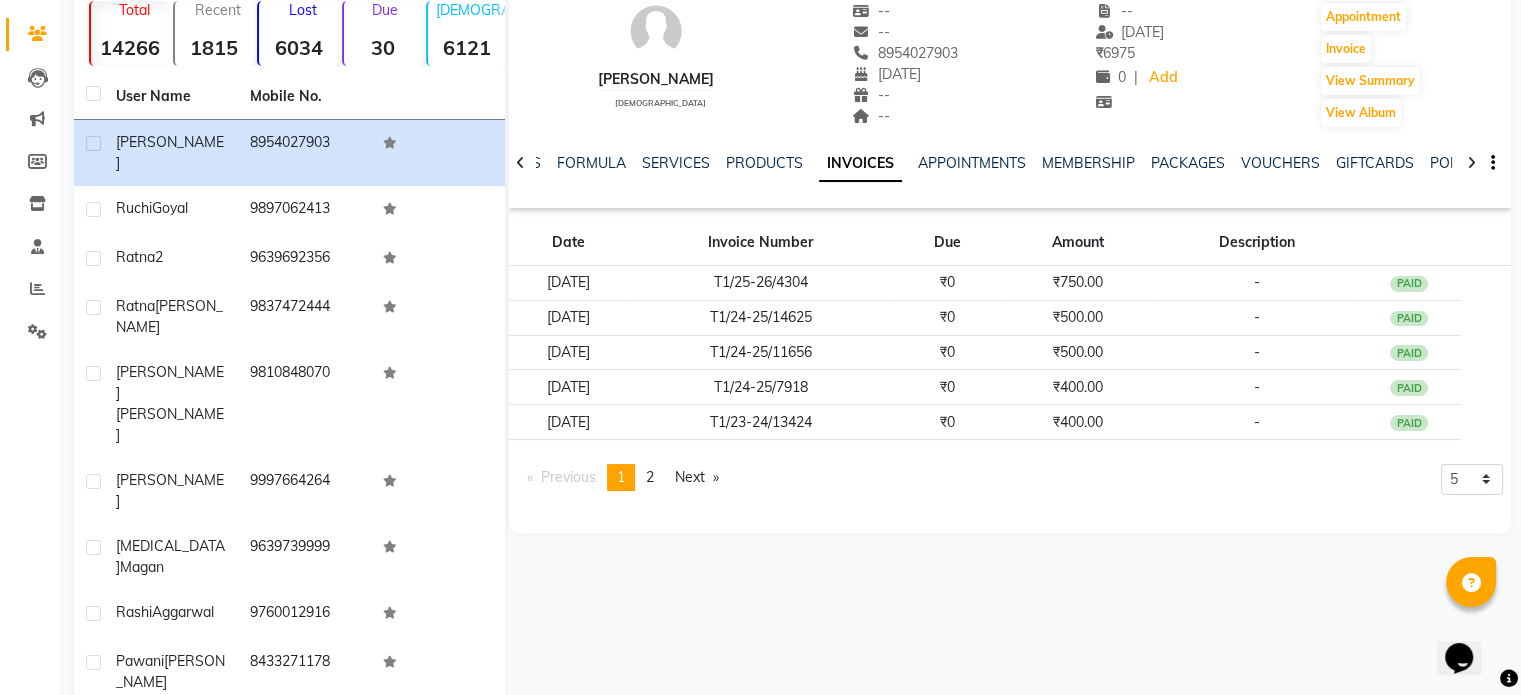 click on "Previous" 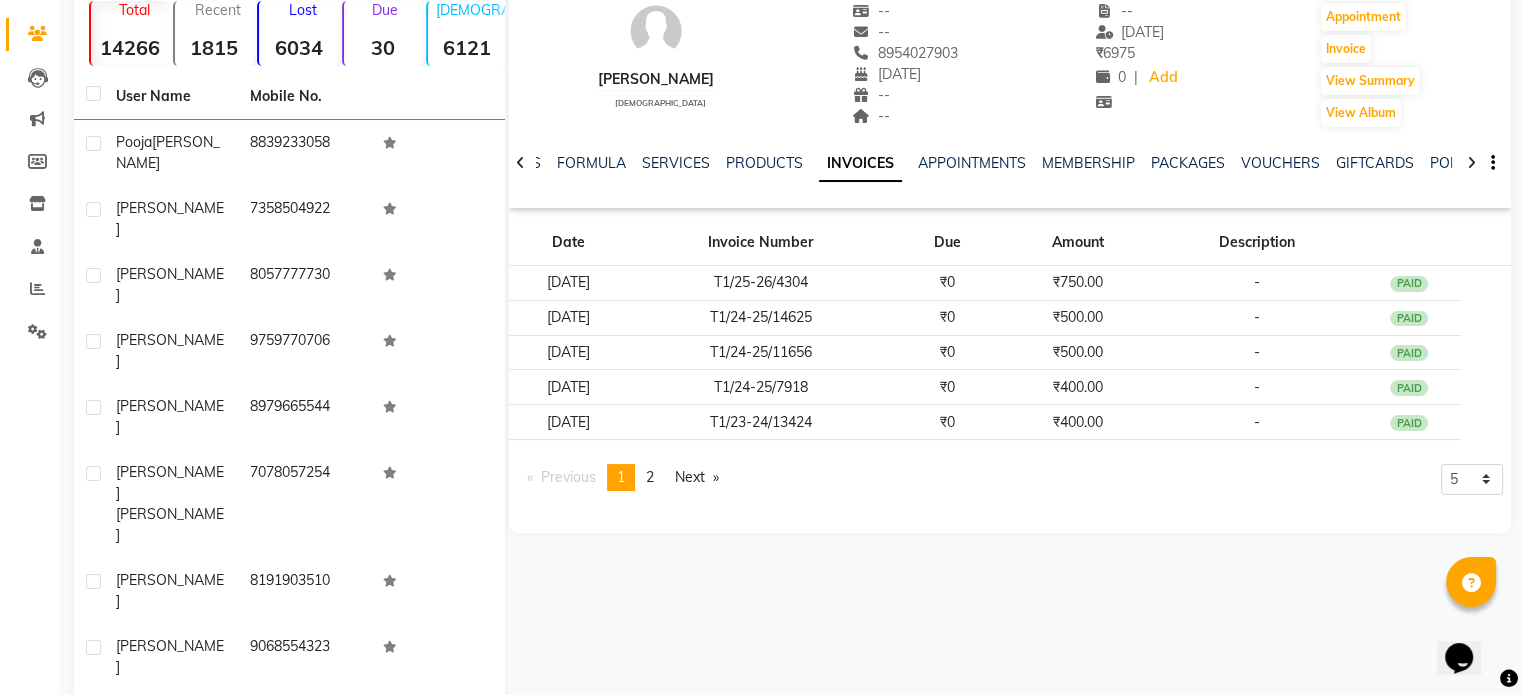 click on "Samiksha" 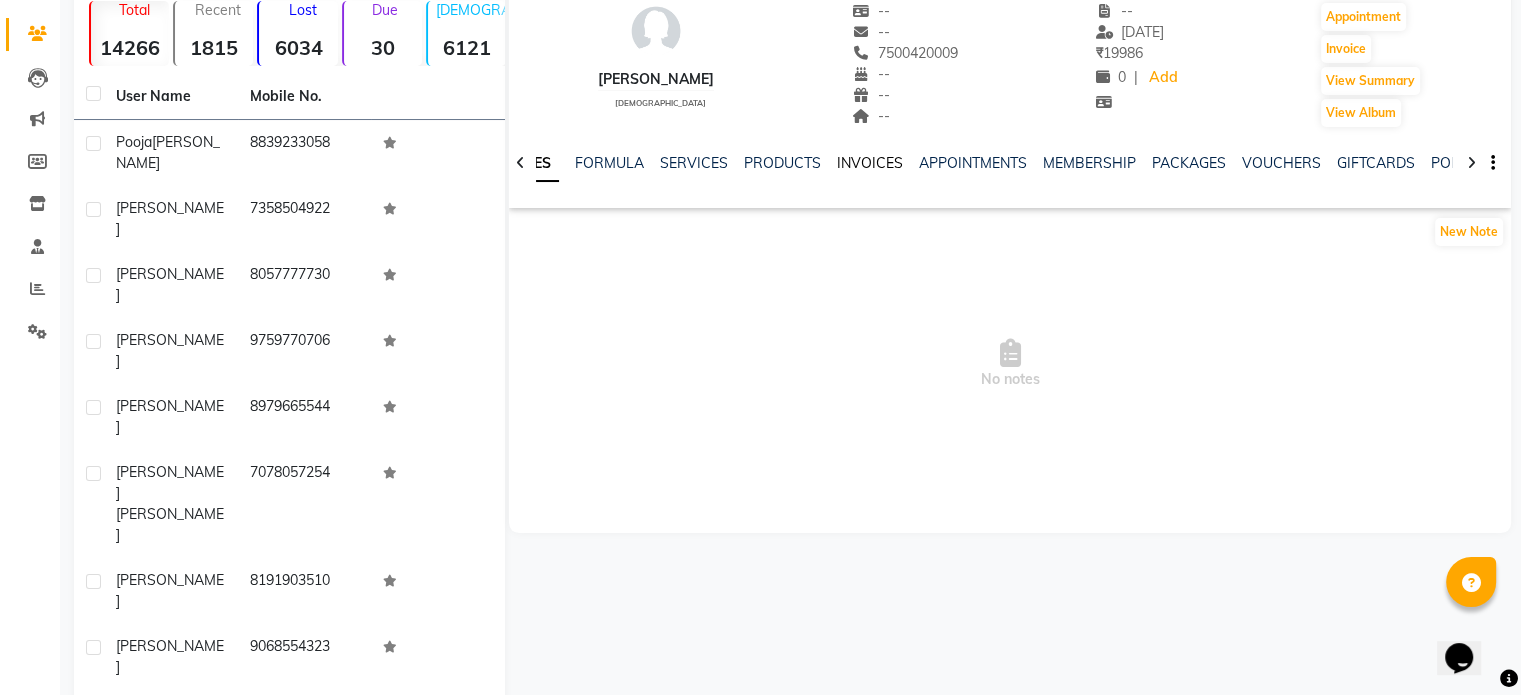 click on "INVOICES" 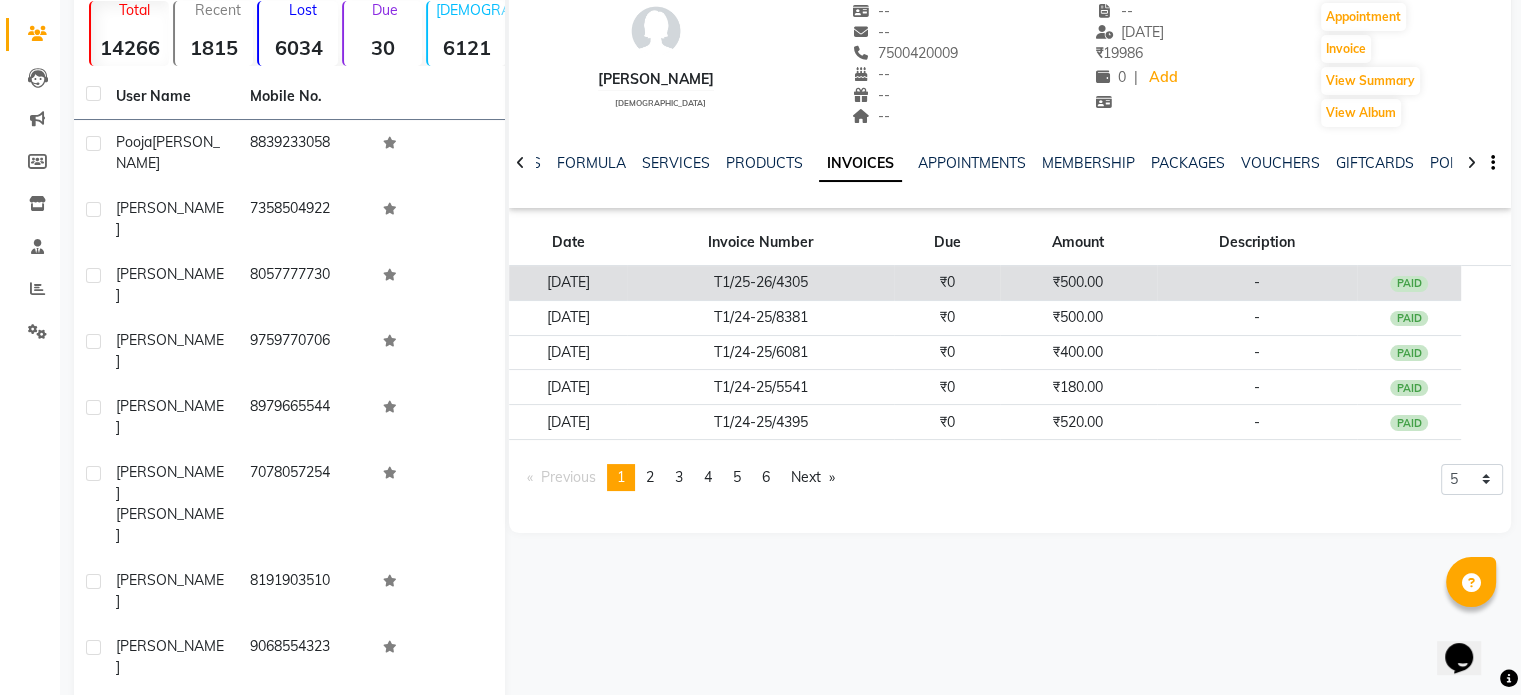 click on "T1/25-26/4305" 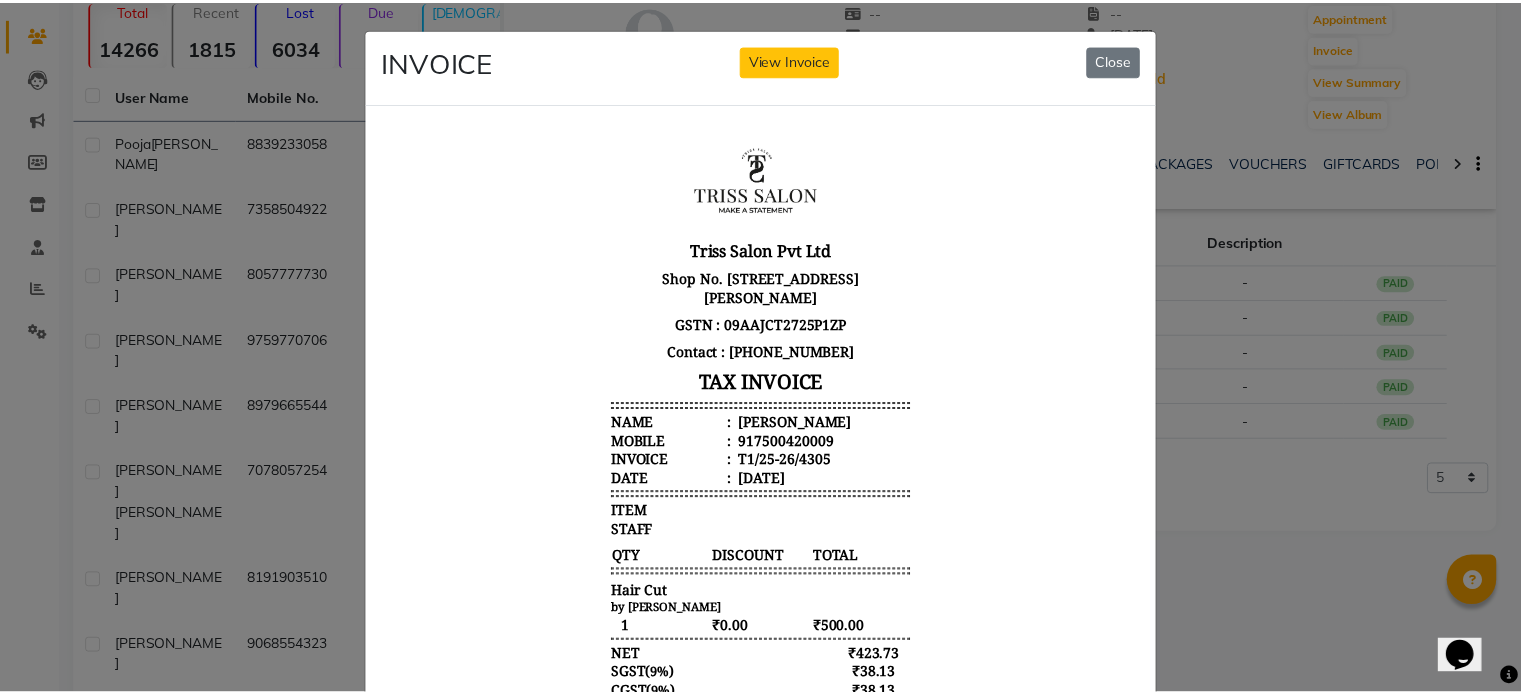 scroll, scrollTop: 0, scrollLeft: 0, axis: both 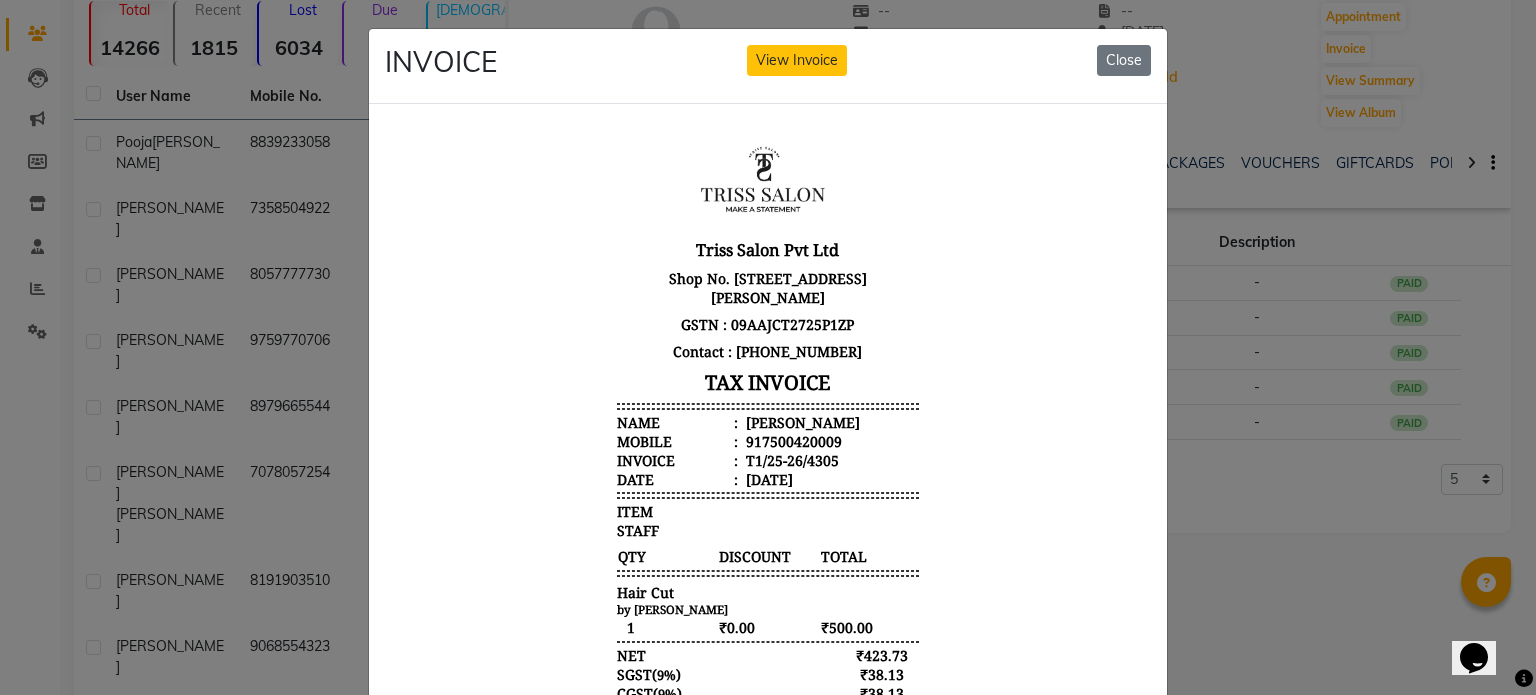 click on "Samiksha" at bounding box center (801, 421) 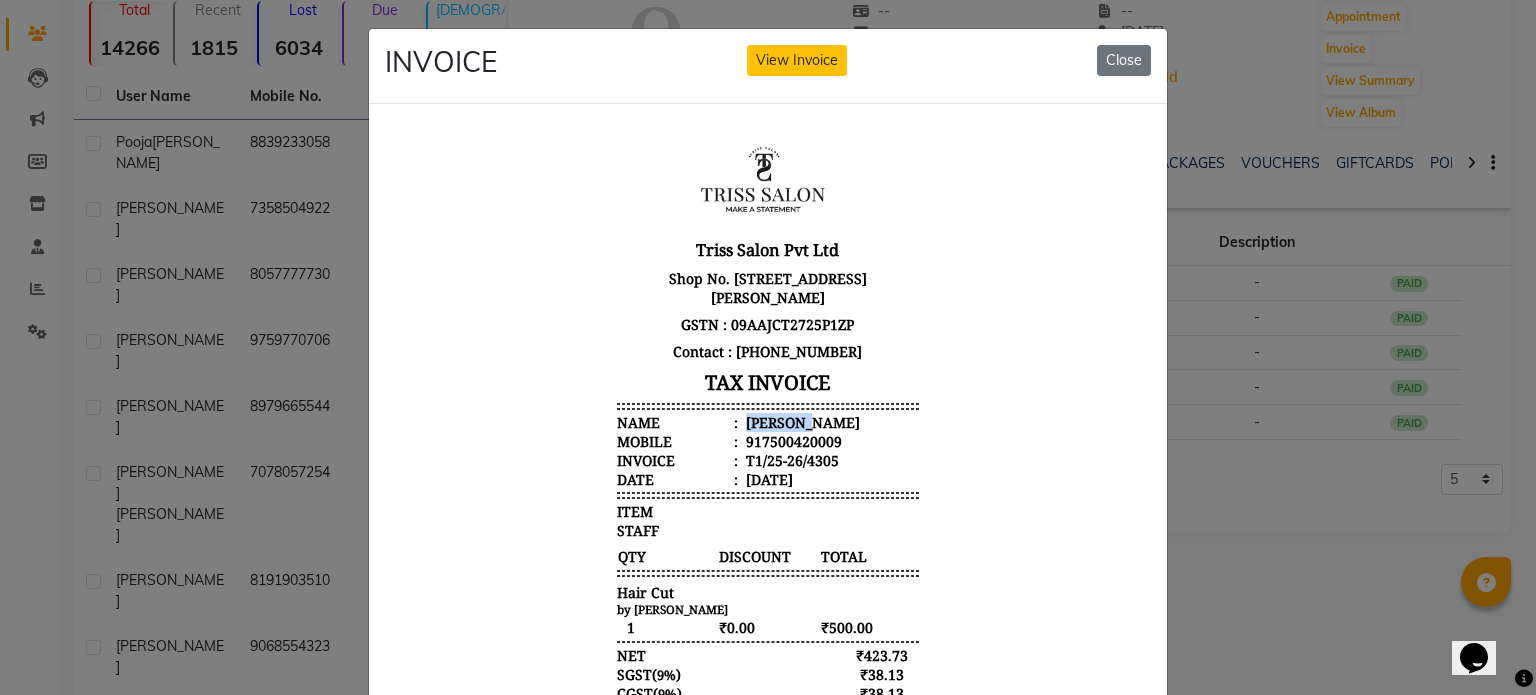 click on "Samiksha" at bounding box center (801, 421) 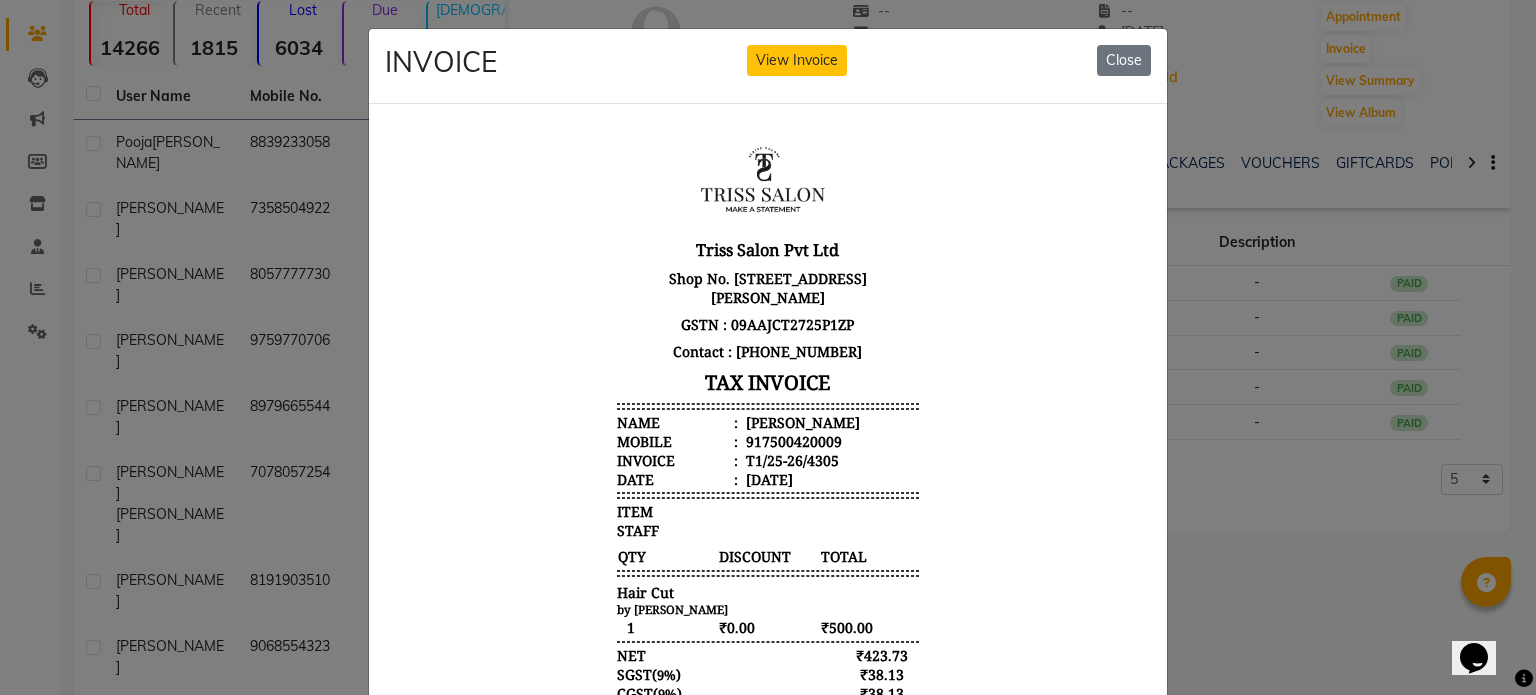 click on "917500420009" at bounding box center [792, 440] 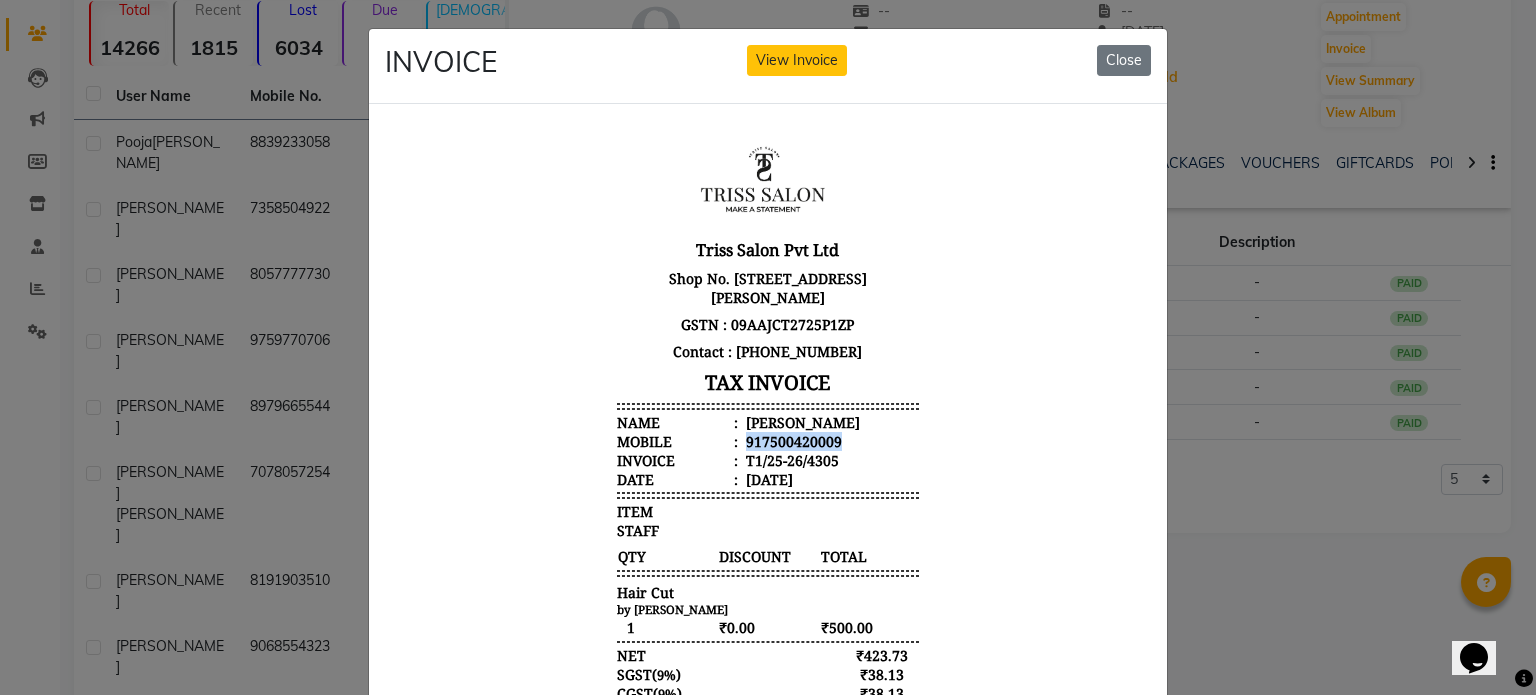 click on "917500420009" at bounding box center [792, 440] 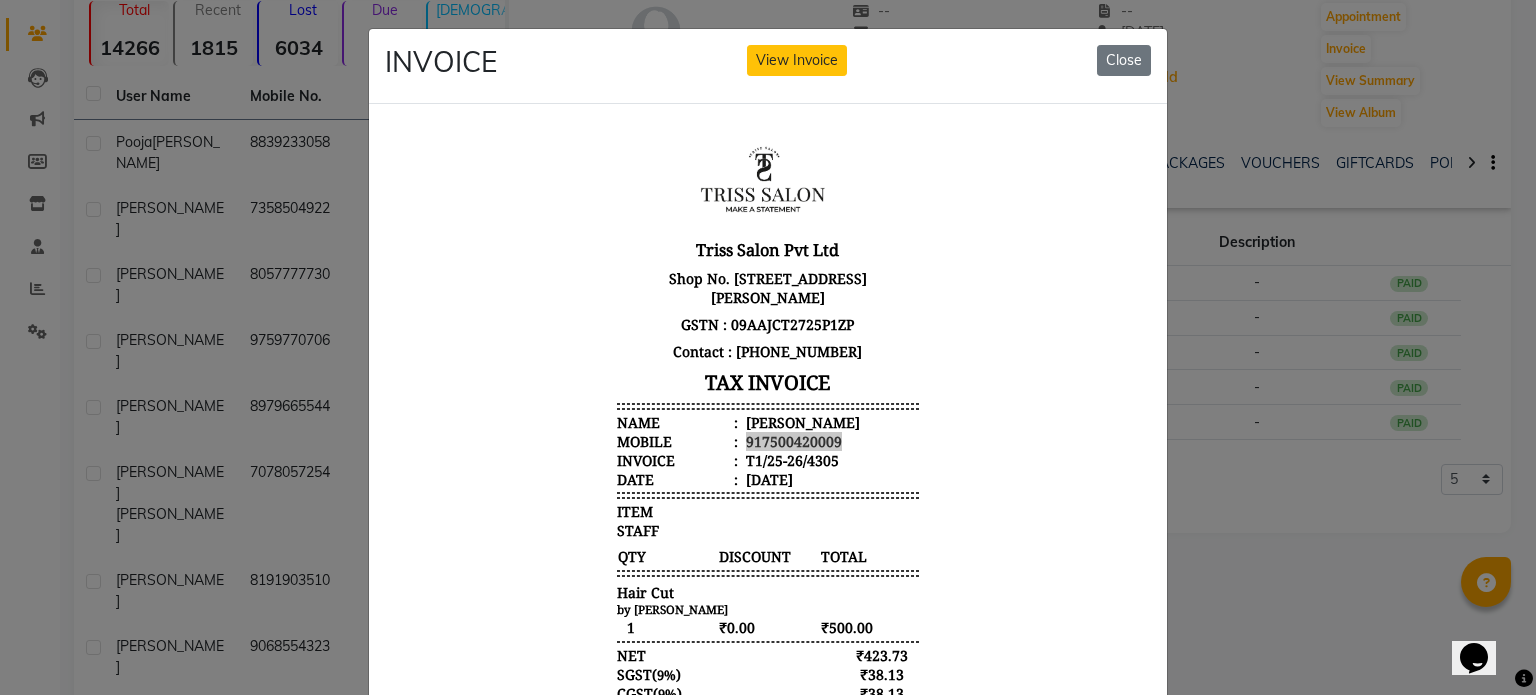 click on "INVOICE View Invoice Close" 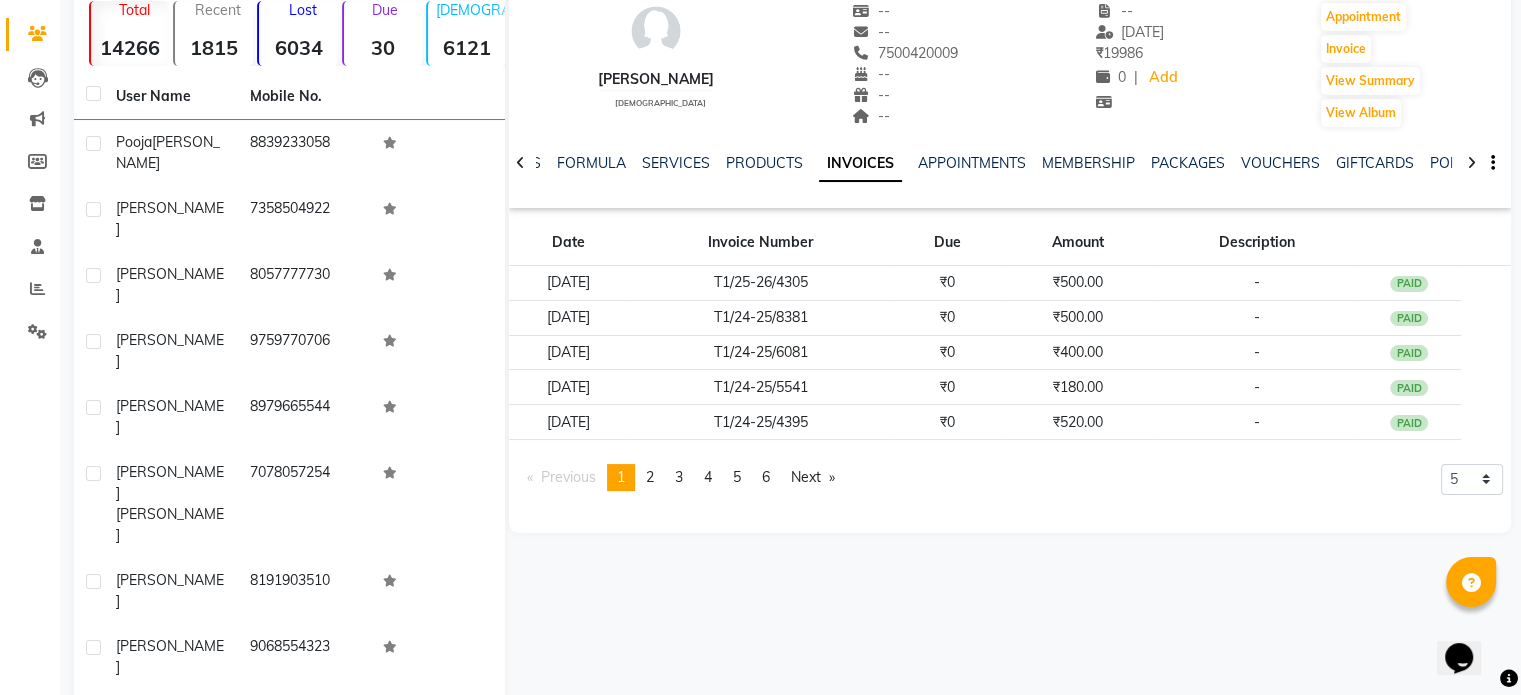 click on "Next" 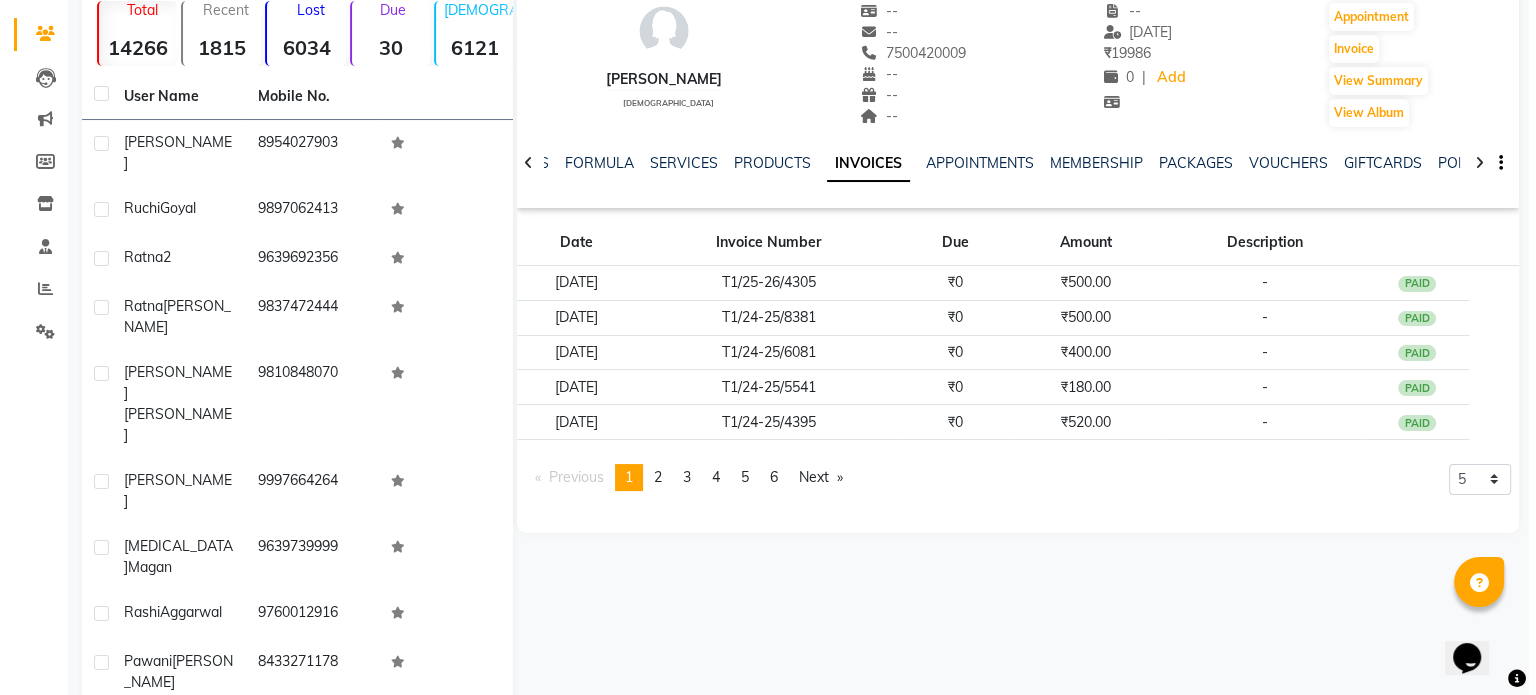 scroll, scrollTop: 154, scrollLeft: 0, axis: vertical 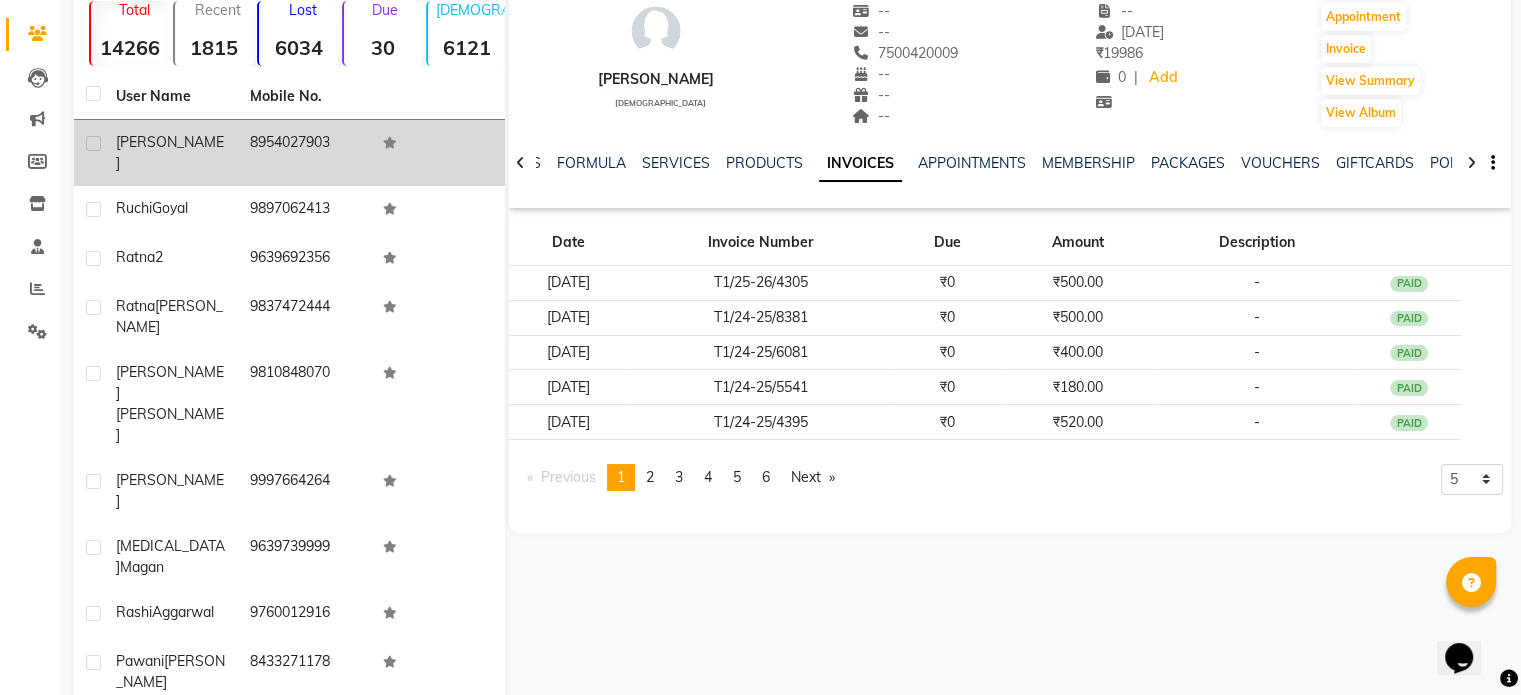 click on "Pulkit" 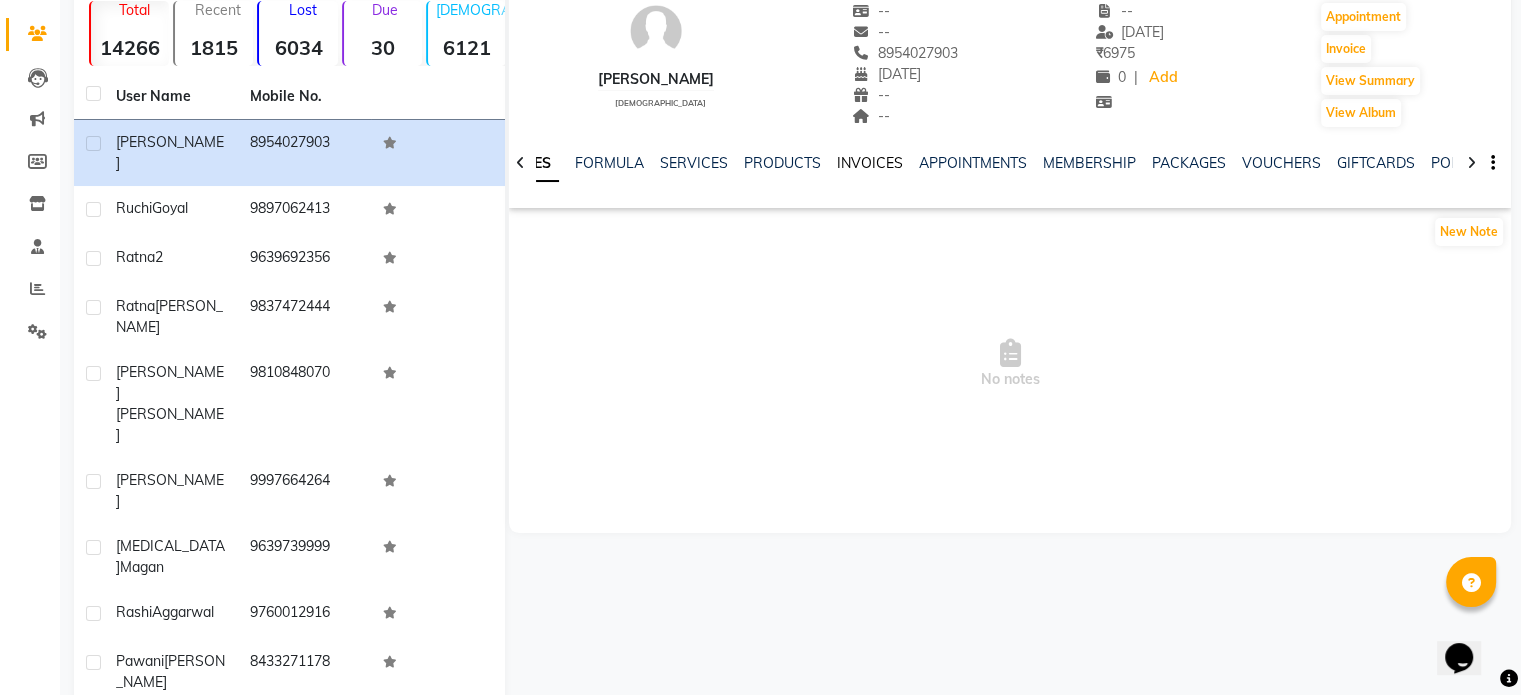 click on "INVOICES" 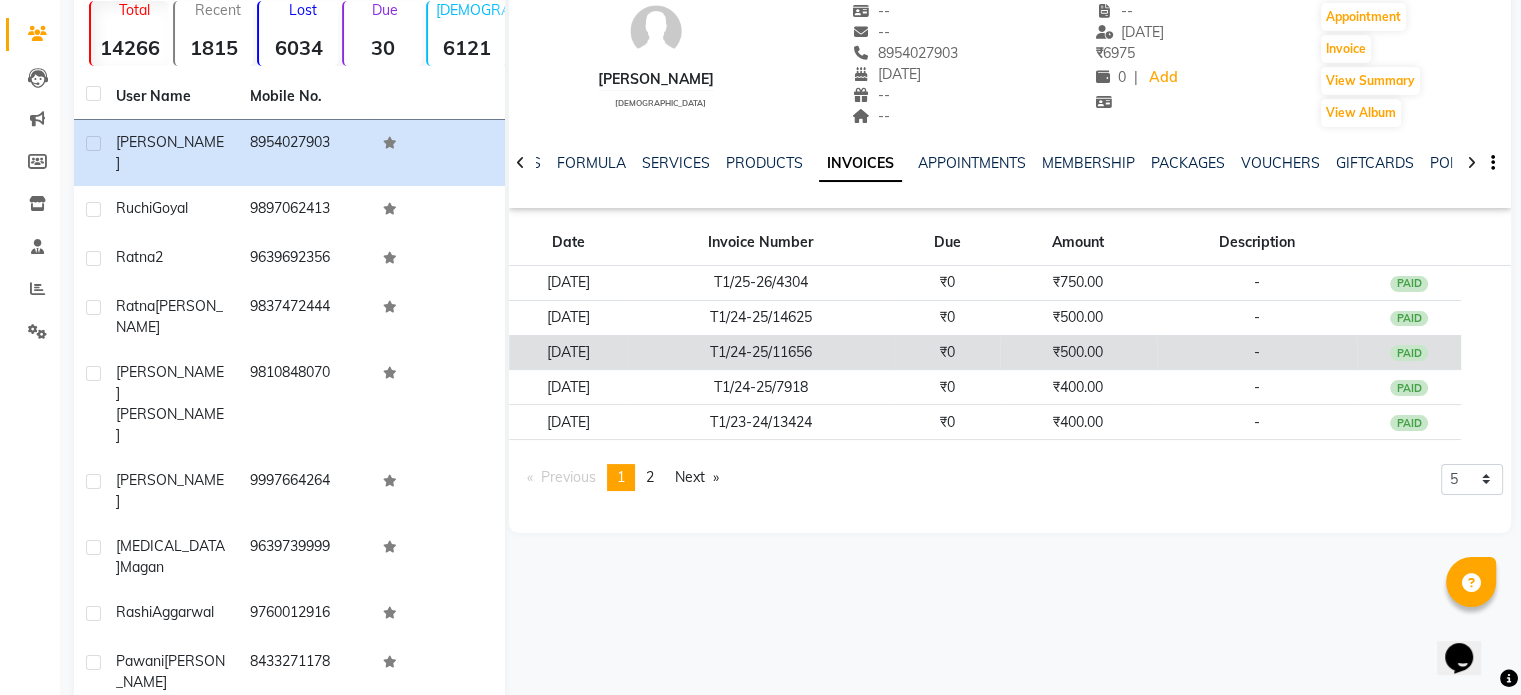 click on "T1/24-25/11656" 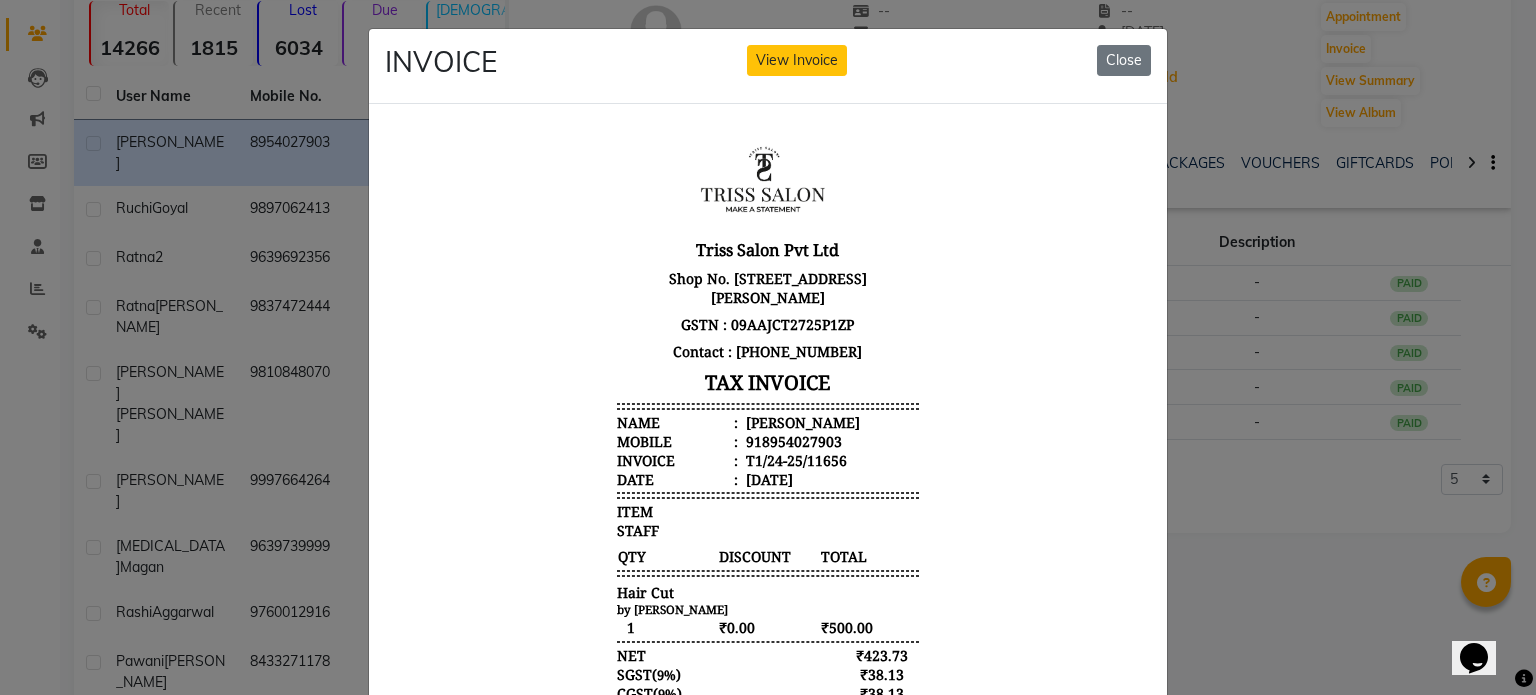 scroll, scrollTop: 0, scrollLeft: 0, axis: both 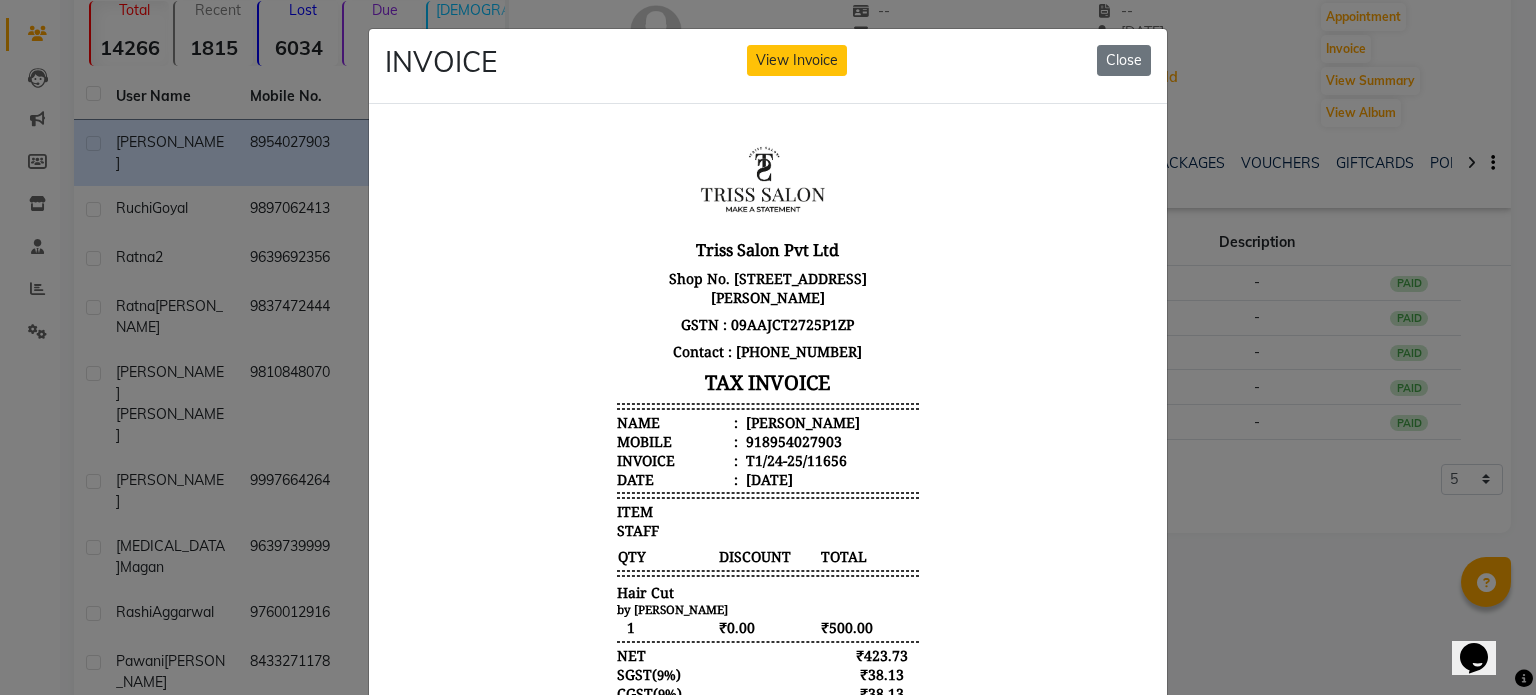 click on "Pulkit" at bounding box center (801, 421) 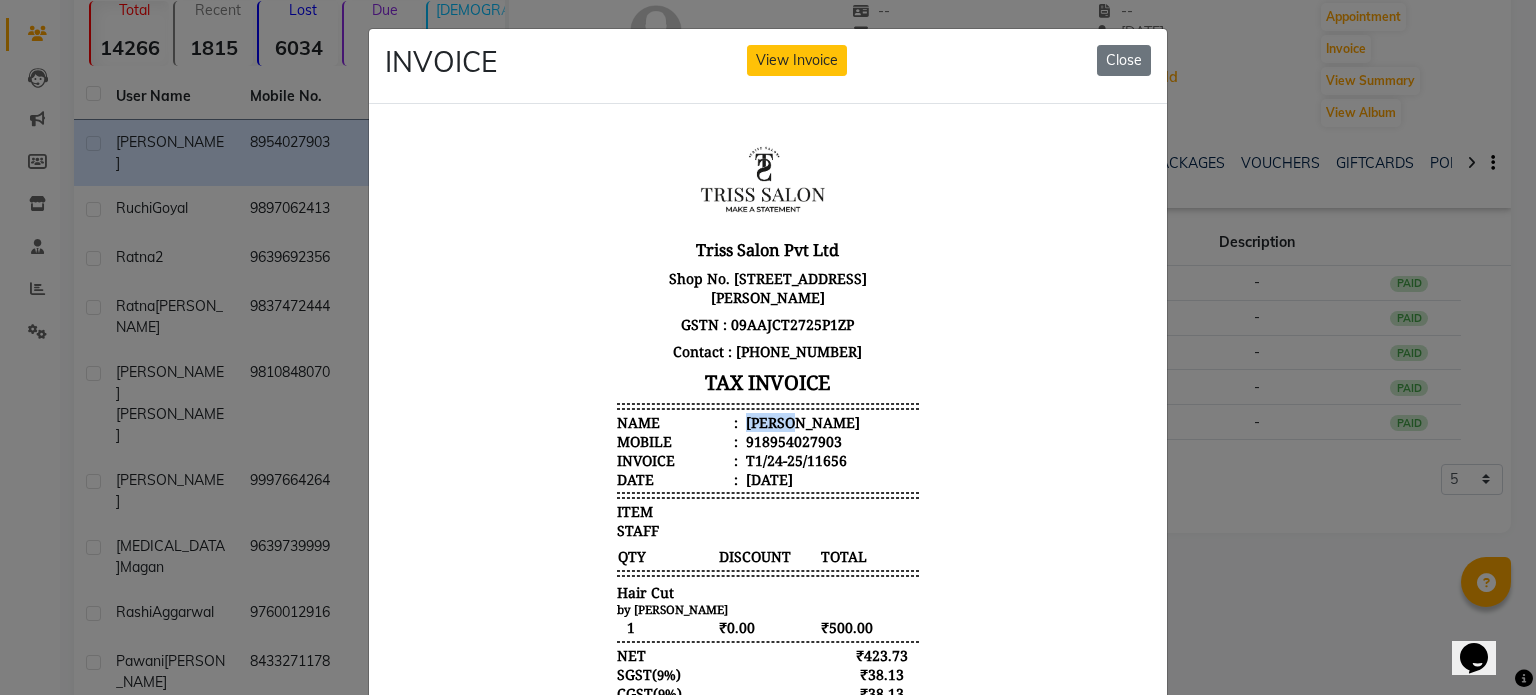 click on "Pulkit" at bounding box center [801, 421] 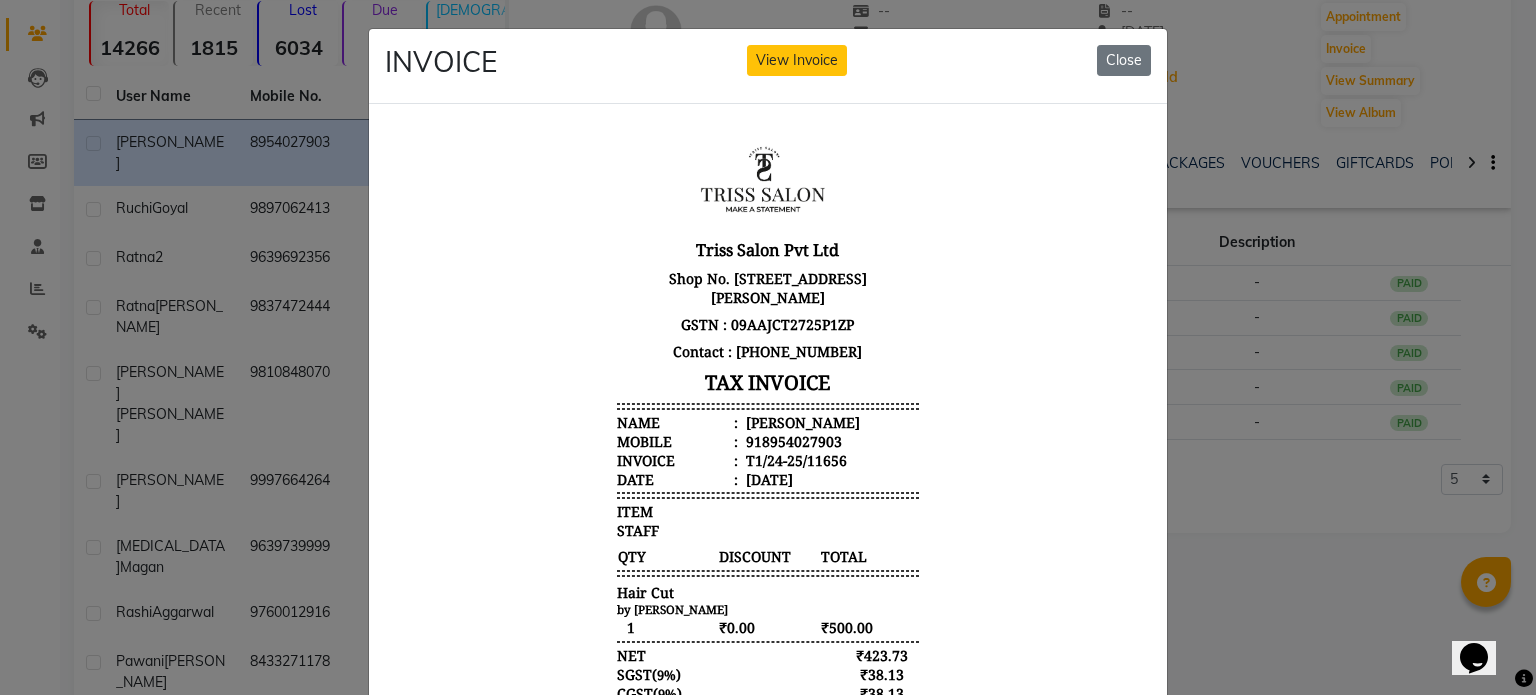 click on "918954027903" at bounding box center (792, 440) 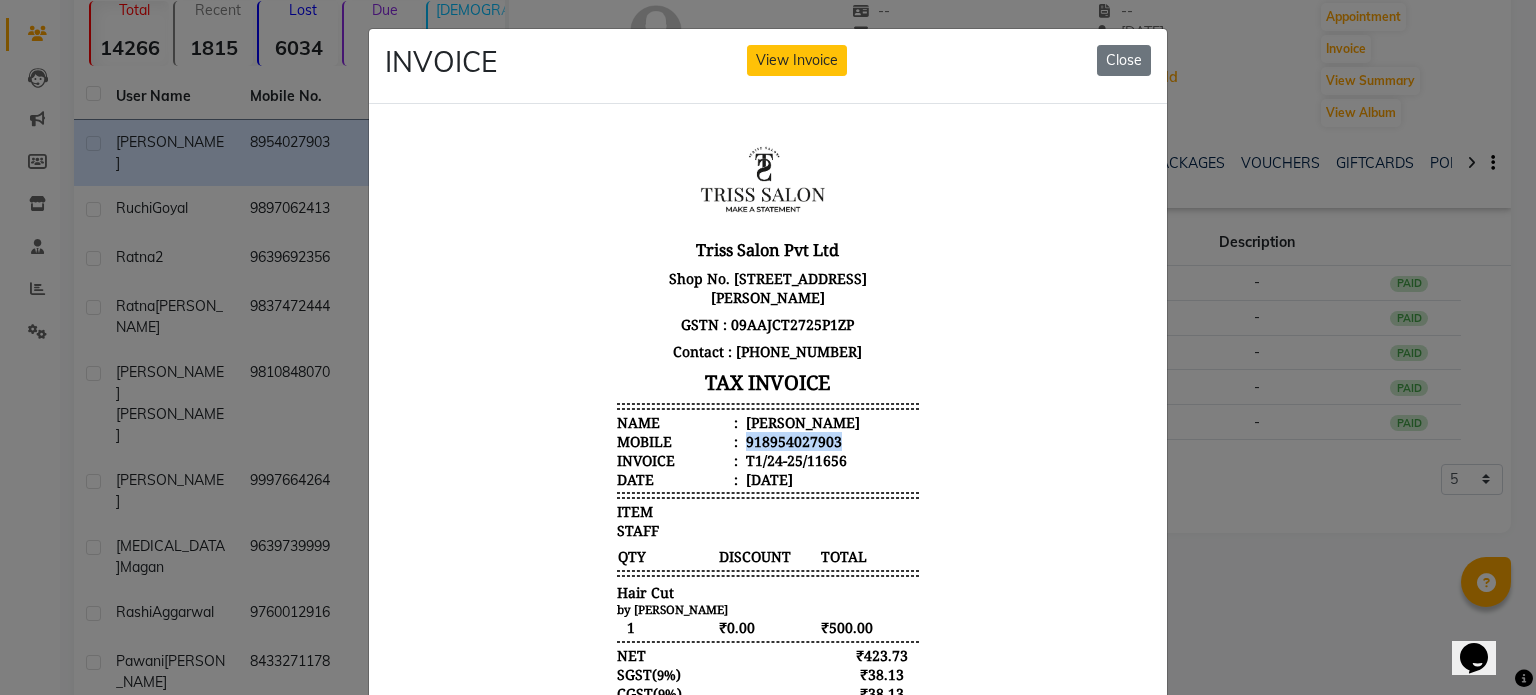 click on "918954027903" at bounding box center (792, 440) 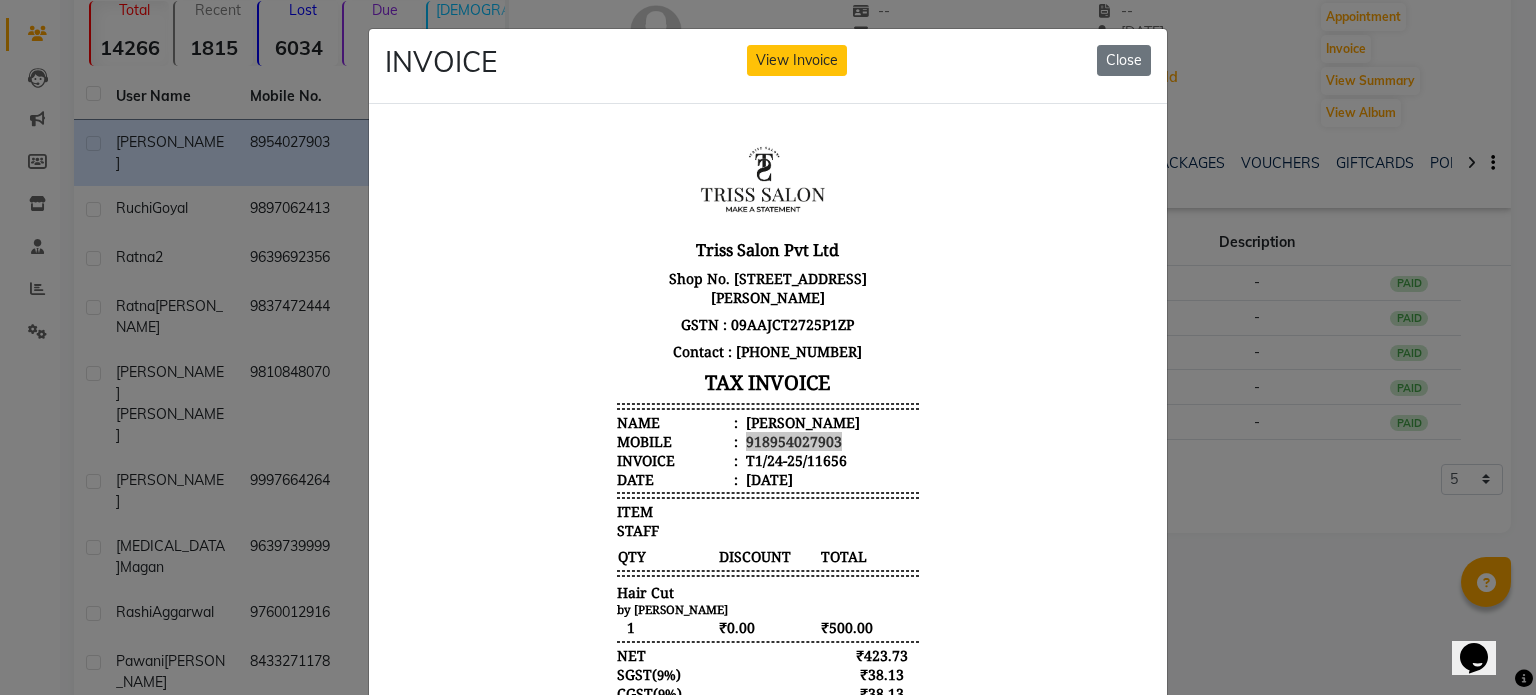 click on "INVOICE View Invoice Close" 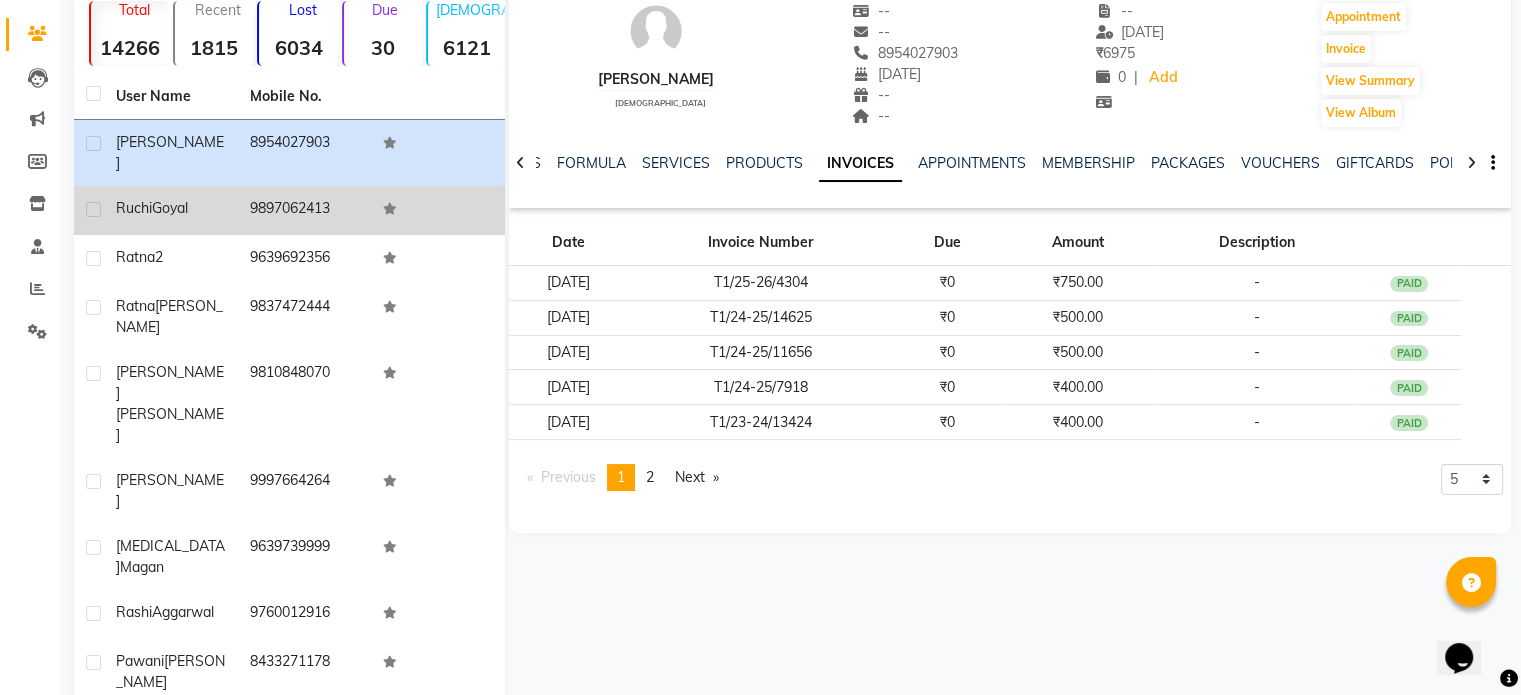 click on "Ruchi  Goyal" 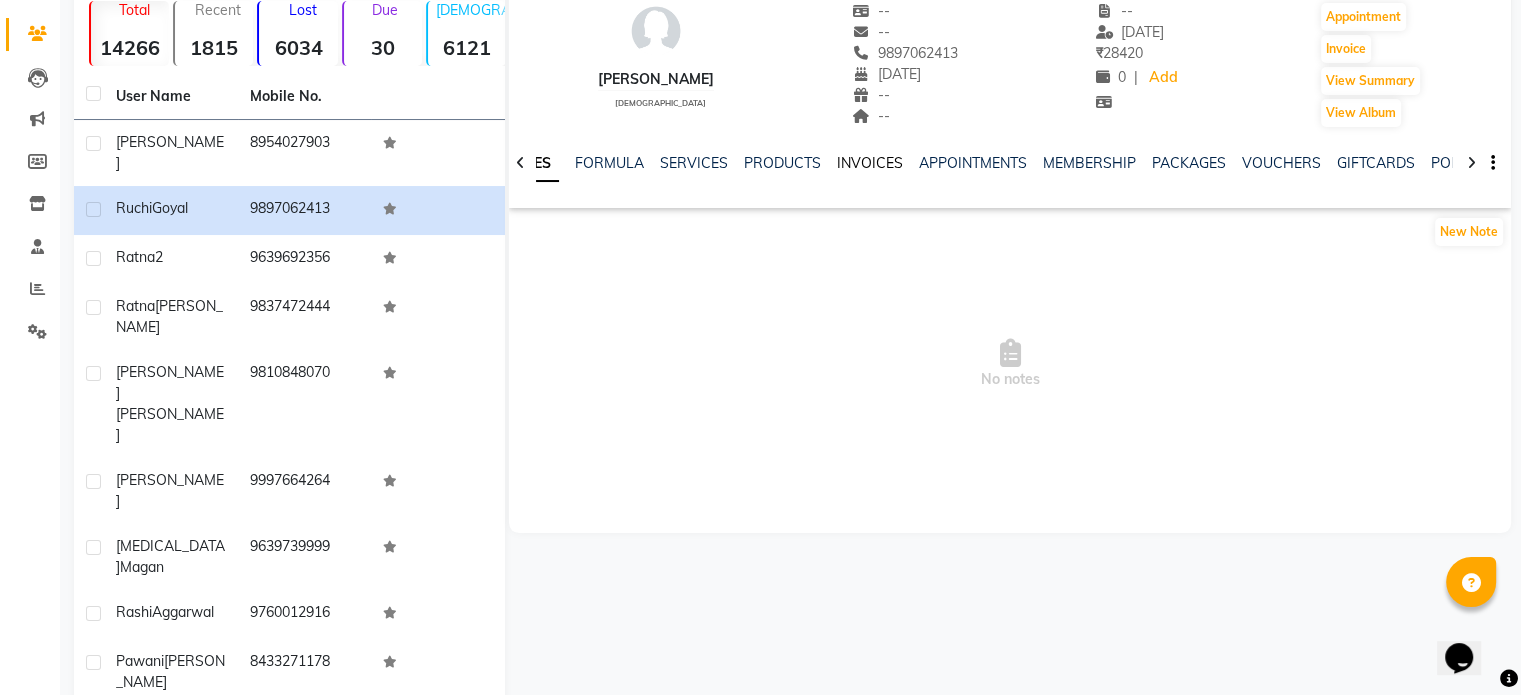 click on "INVOICES" 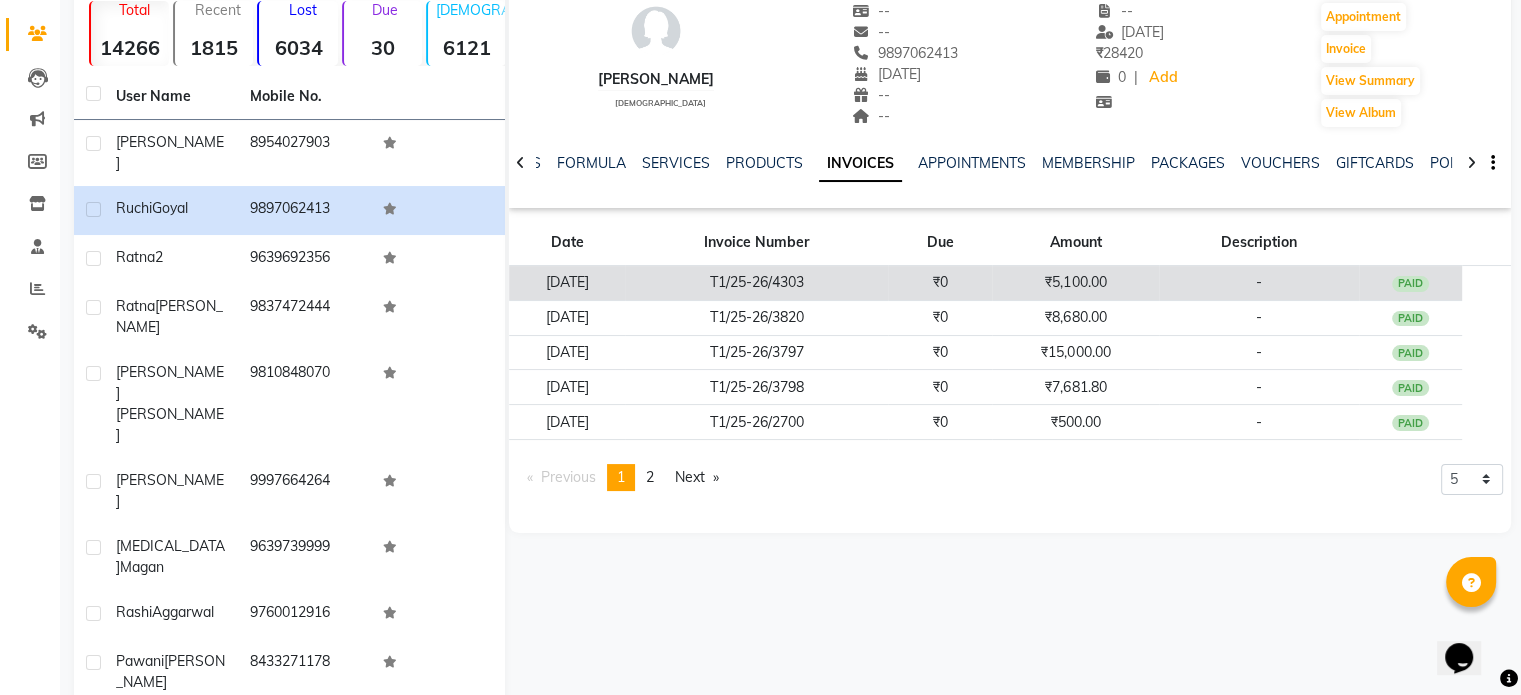 click on "₹0" 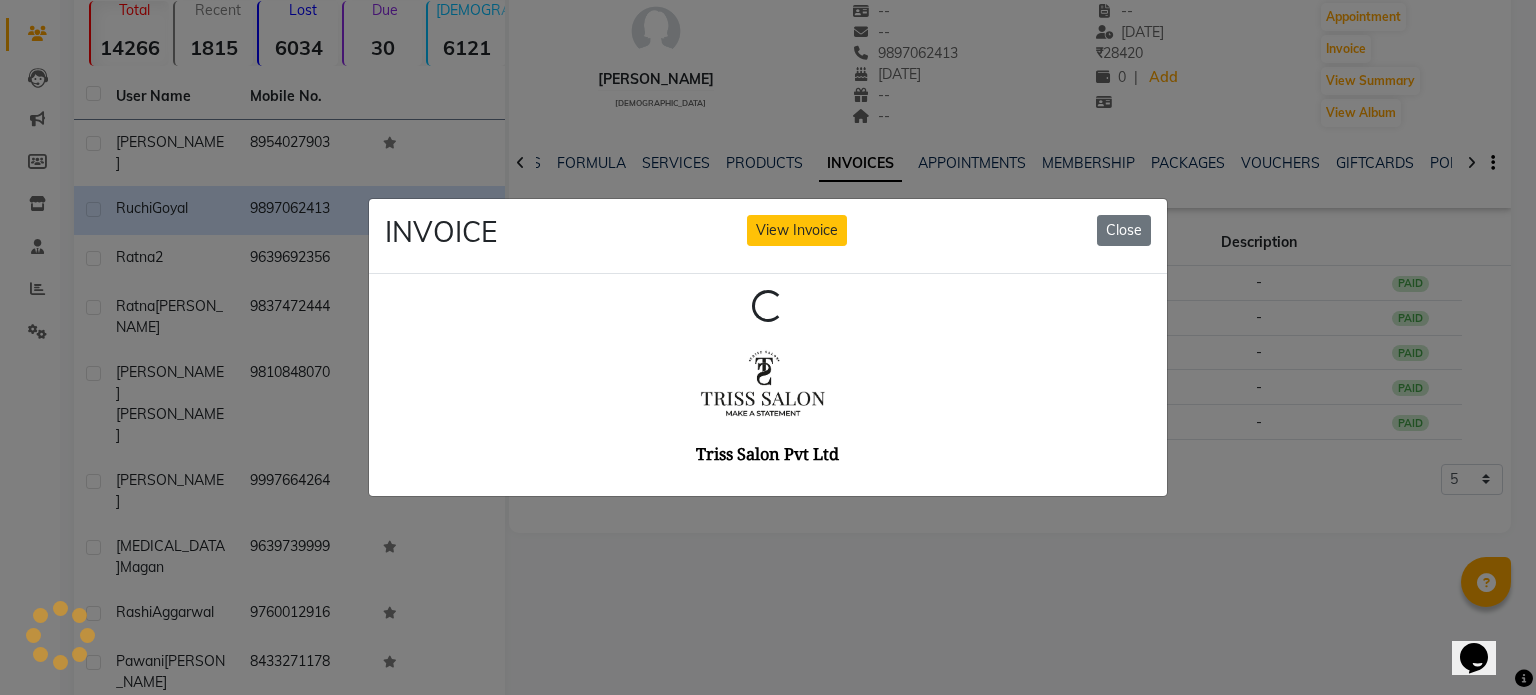 scroll, scrollTop: 0, scrollLeft: 0, axis: both 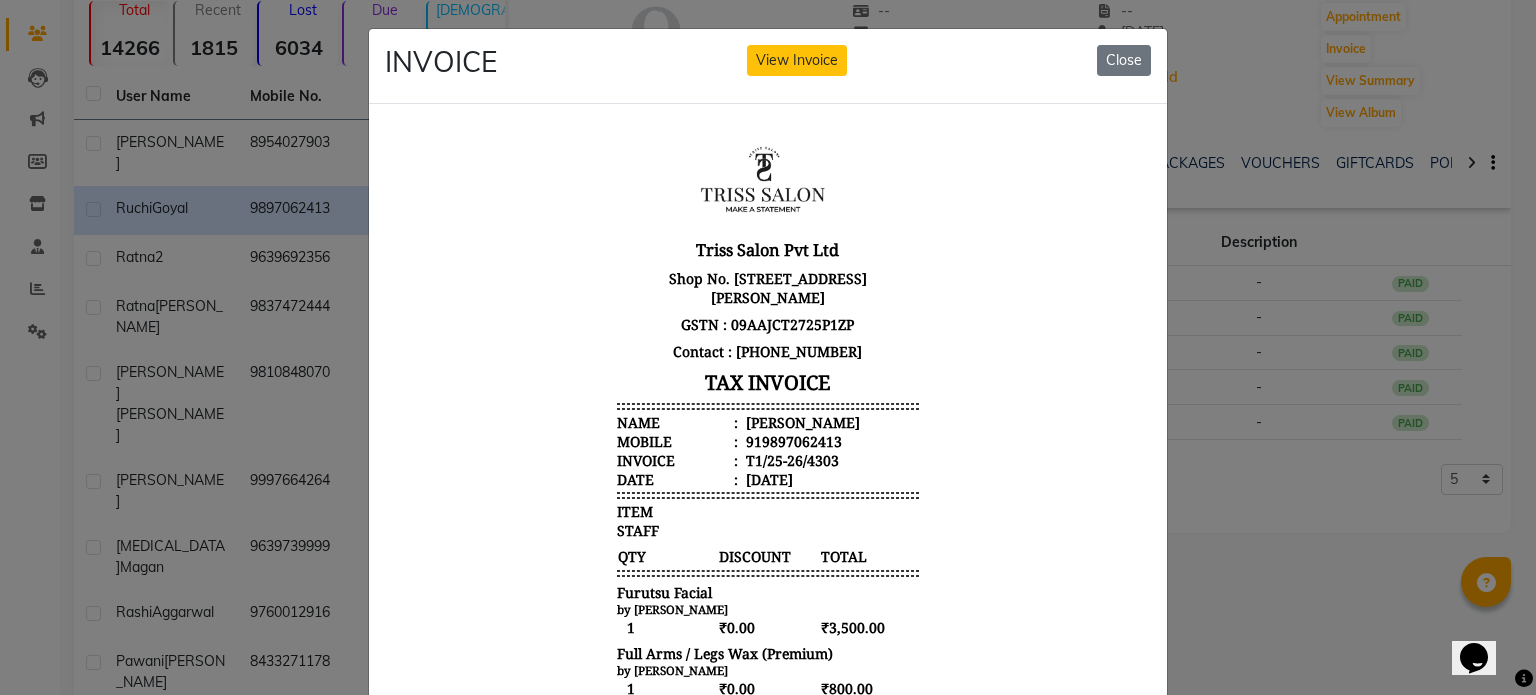 click on "Ruchi Goyal" at bounding box center [801, 421] 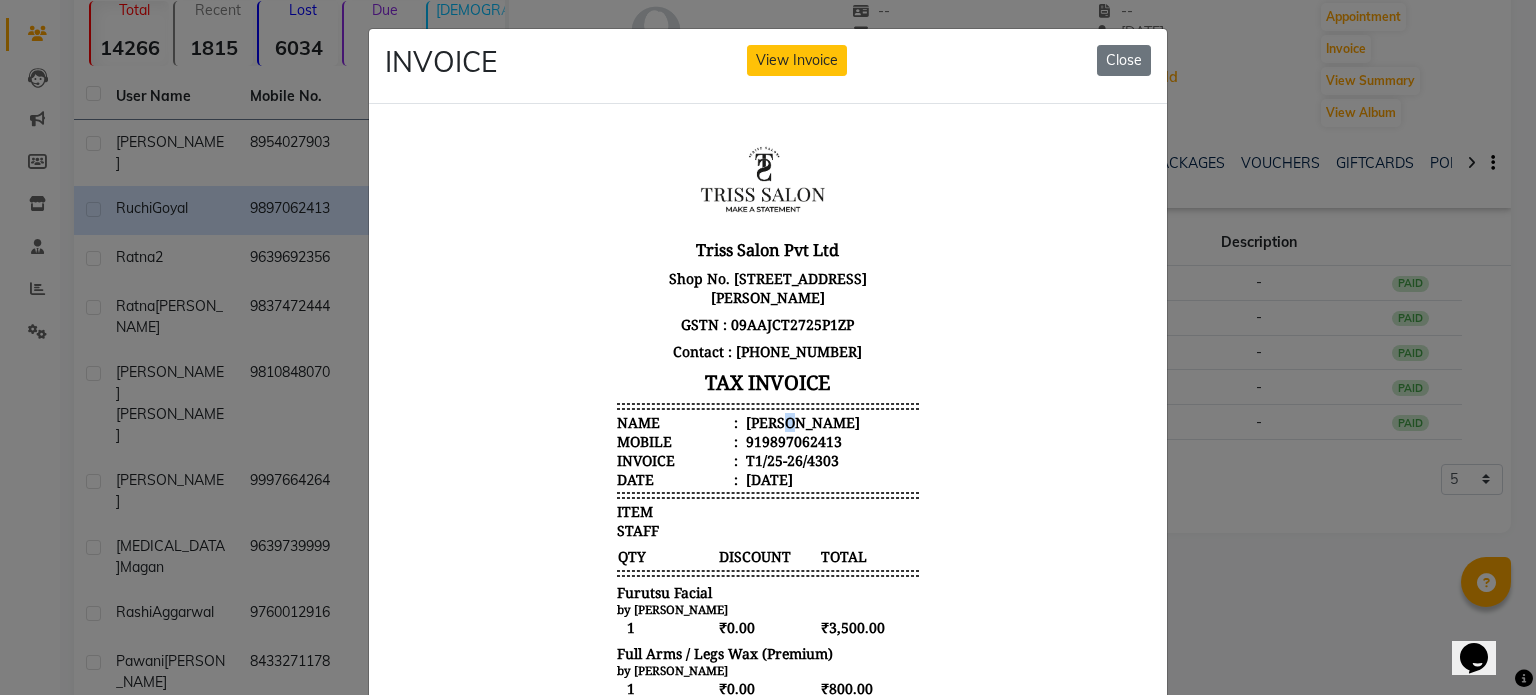 click on "Ruchi Goyal" at bounding box center [801, 421] 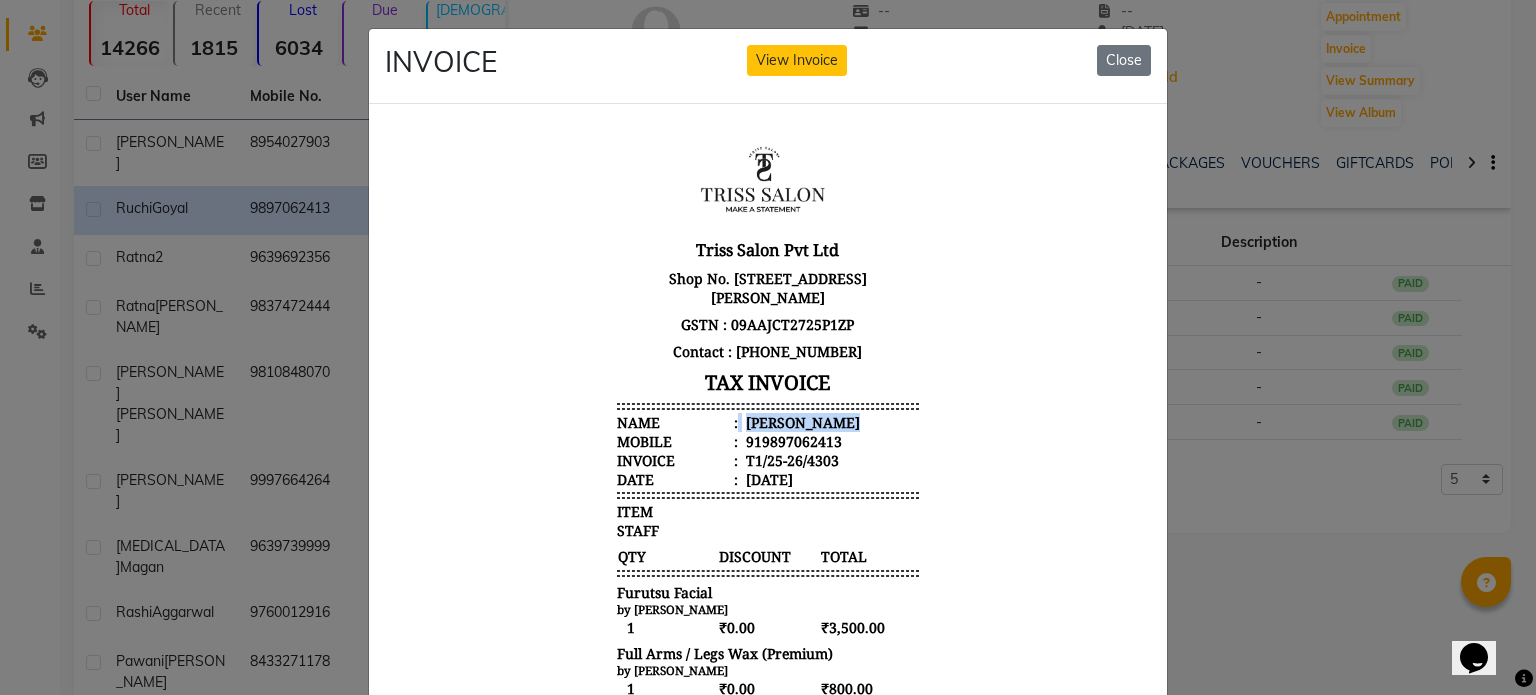 click on "Ruchi Goyal" at bounding box center (801, 421) 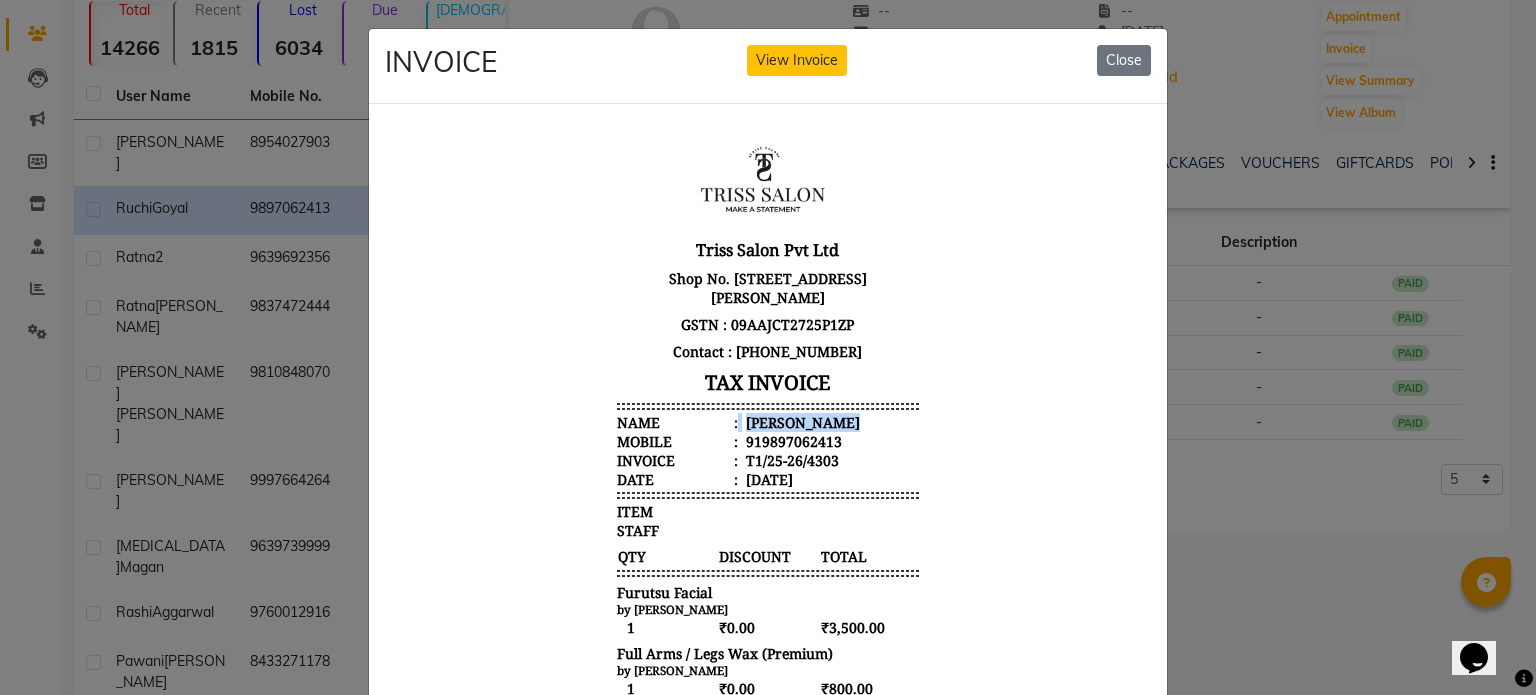 click on "919897062413" at bounding box center (792, 440) 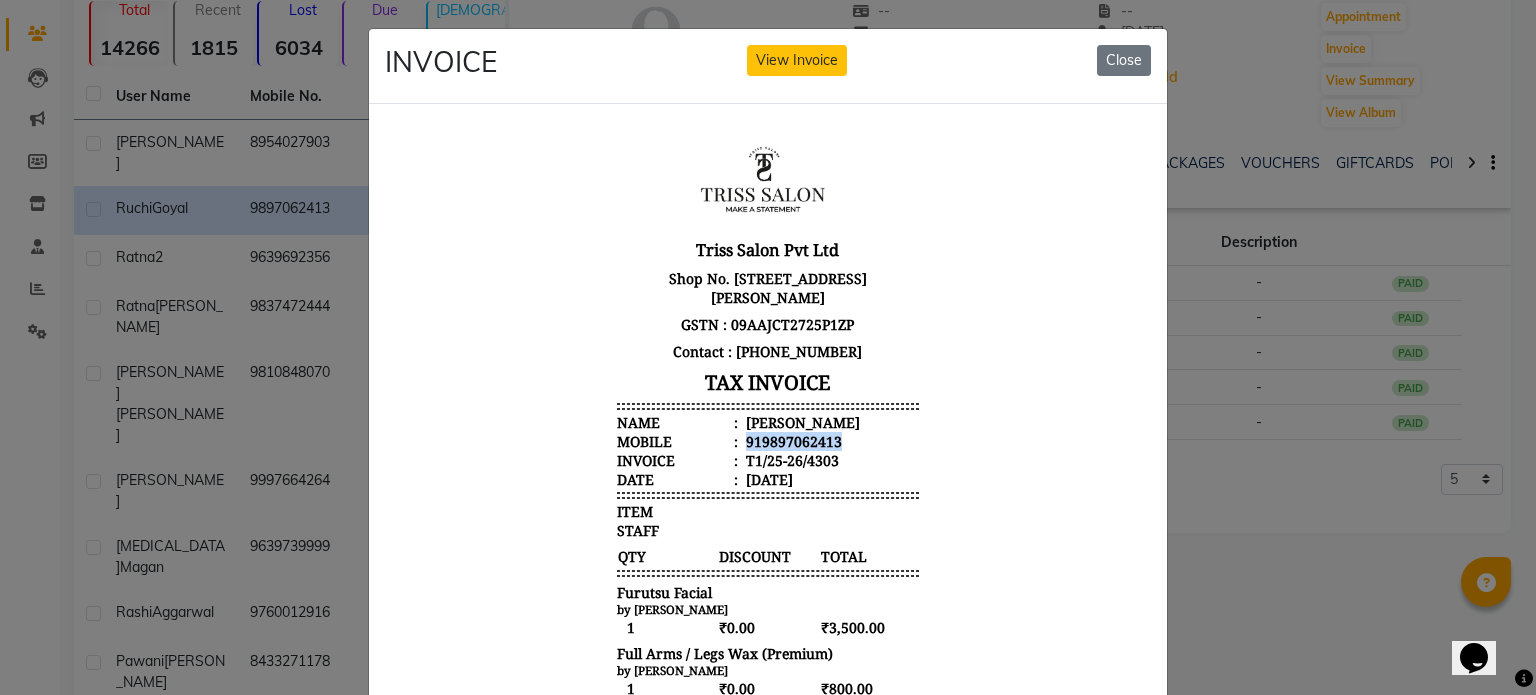 click on "919897062413" at bounding box center (792, 440) 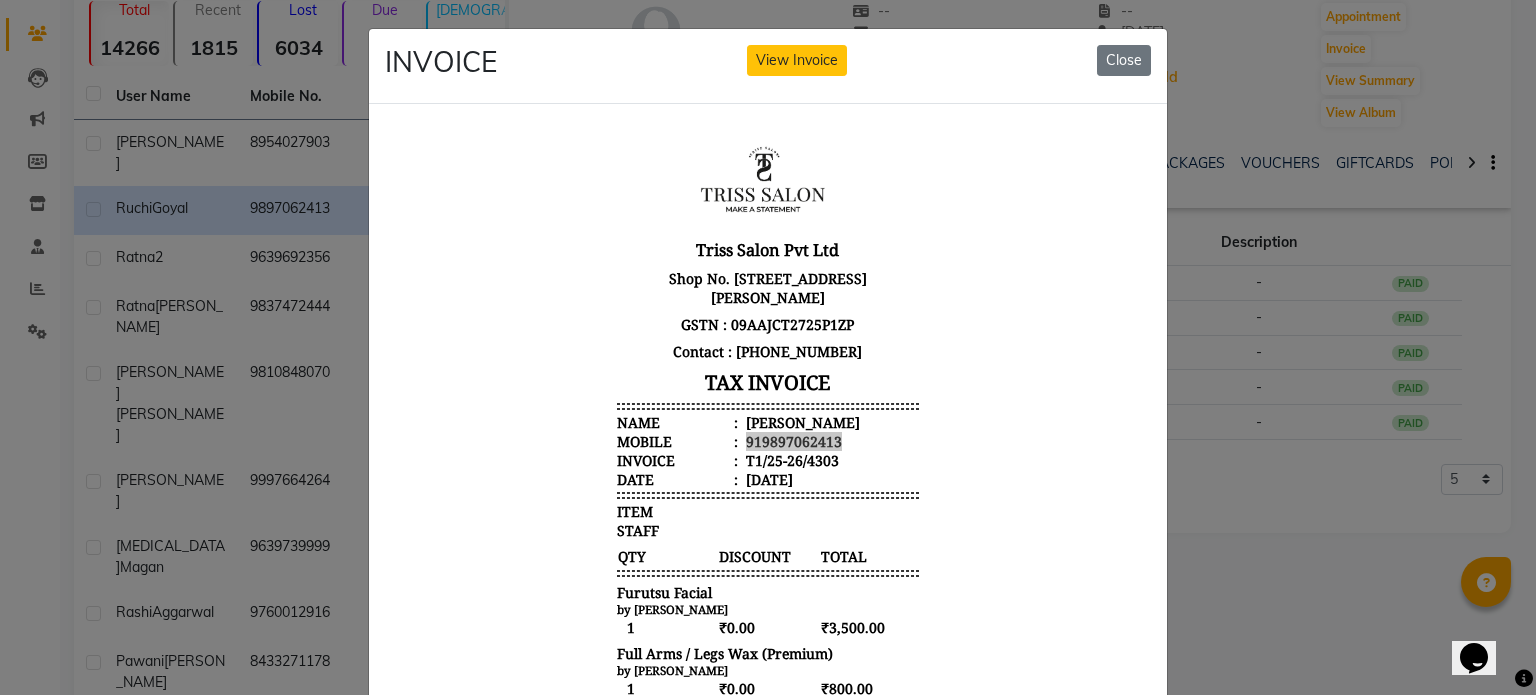 click on "INVOICE View Invoice Close" 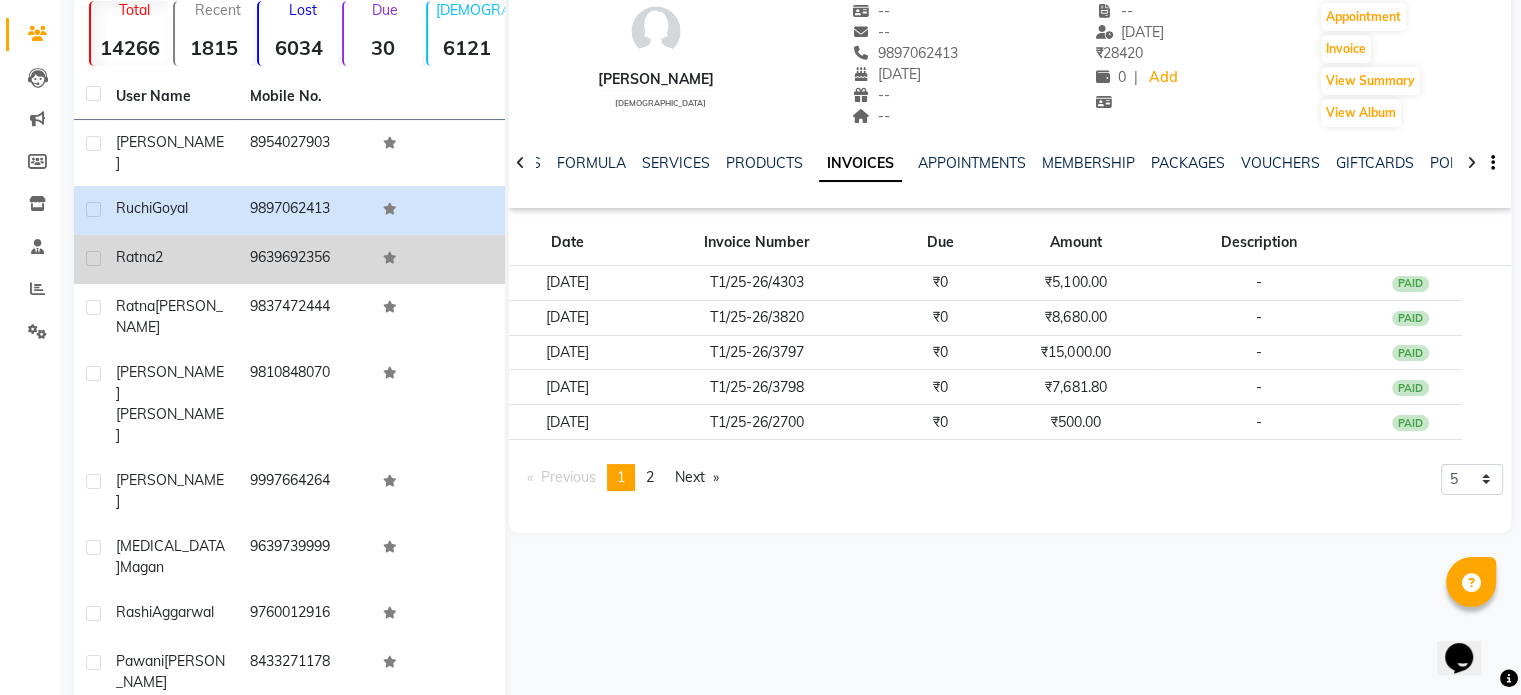 click on "9639692356" 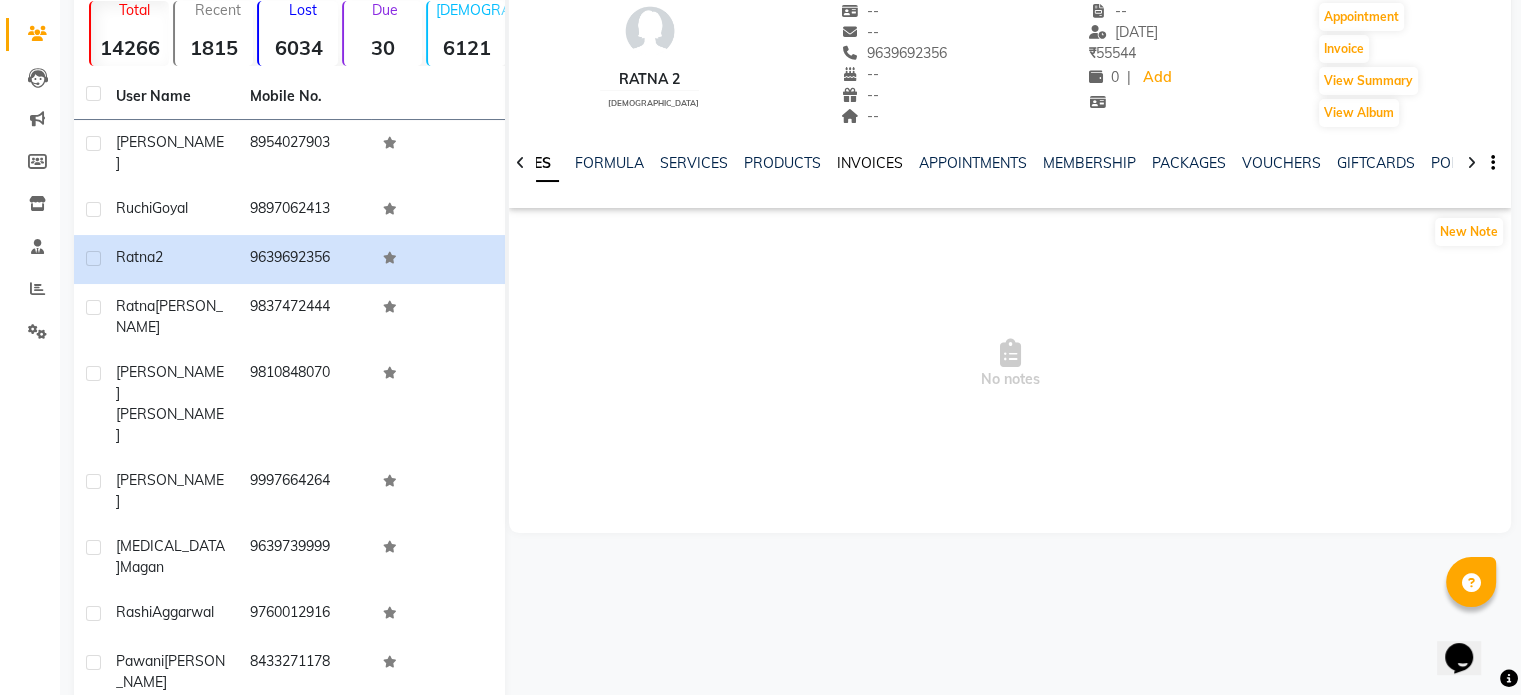 click on "INVOICES" 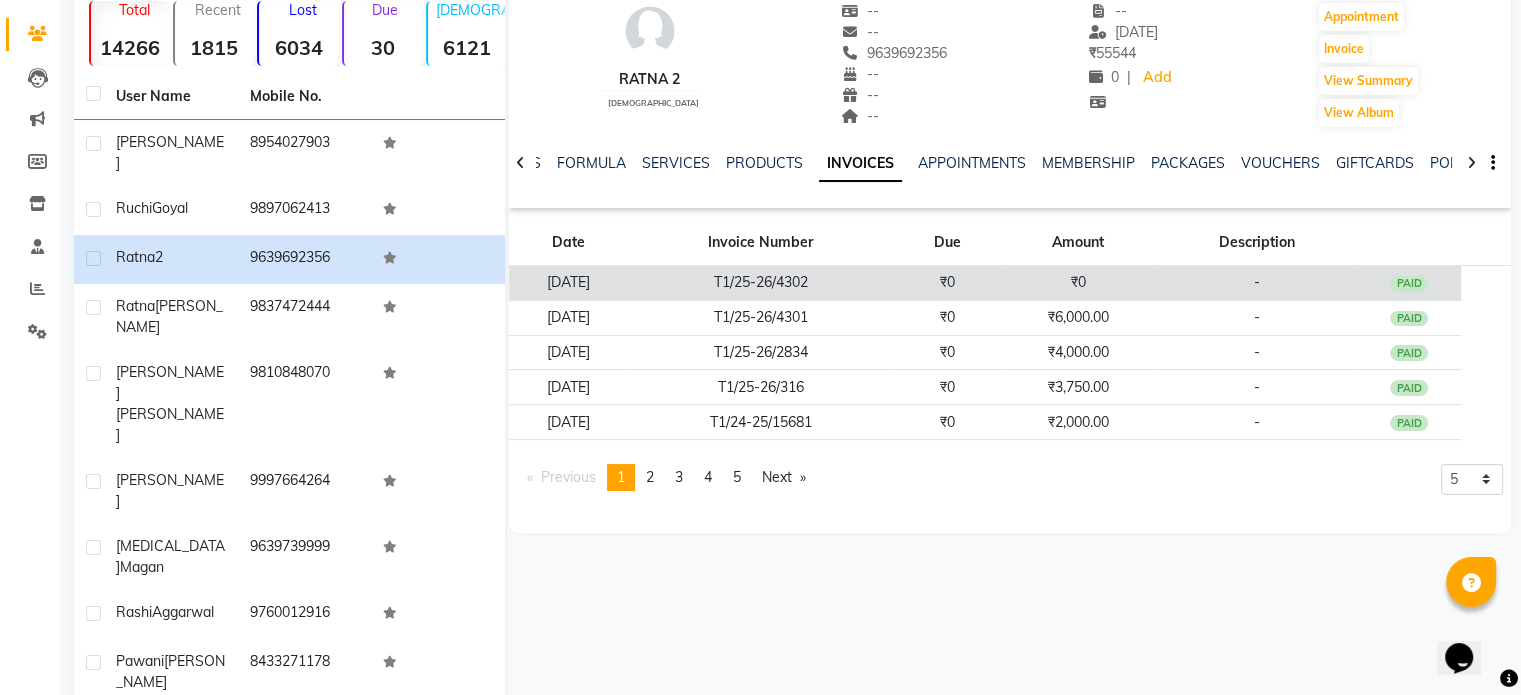 click on "T1/25-26/4302" 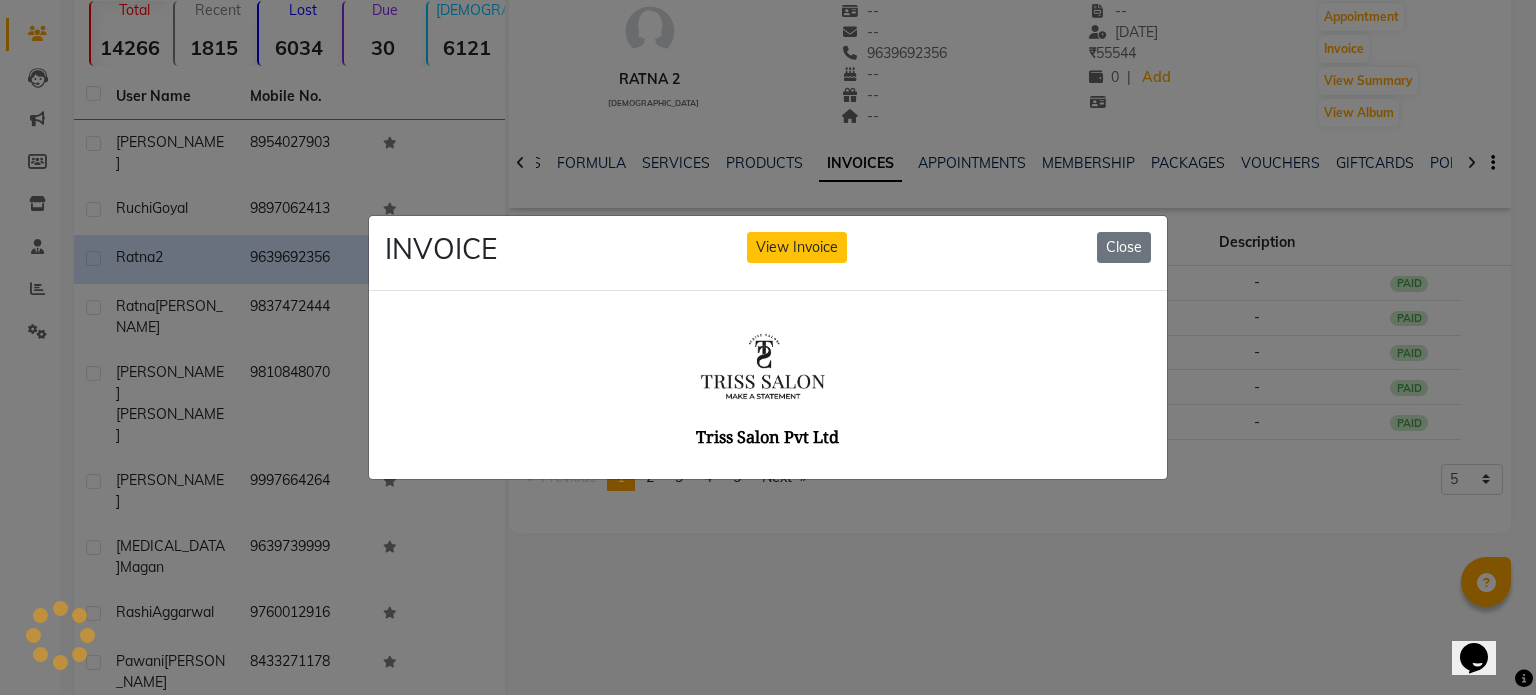 scroll, scrollTop: 0, scrollLeft: 0, axis: both 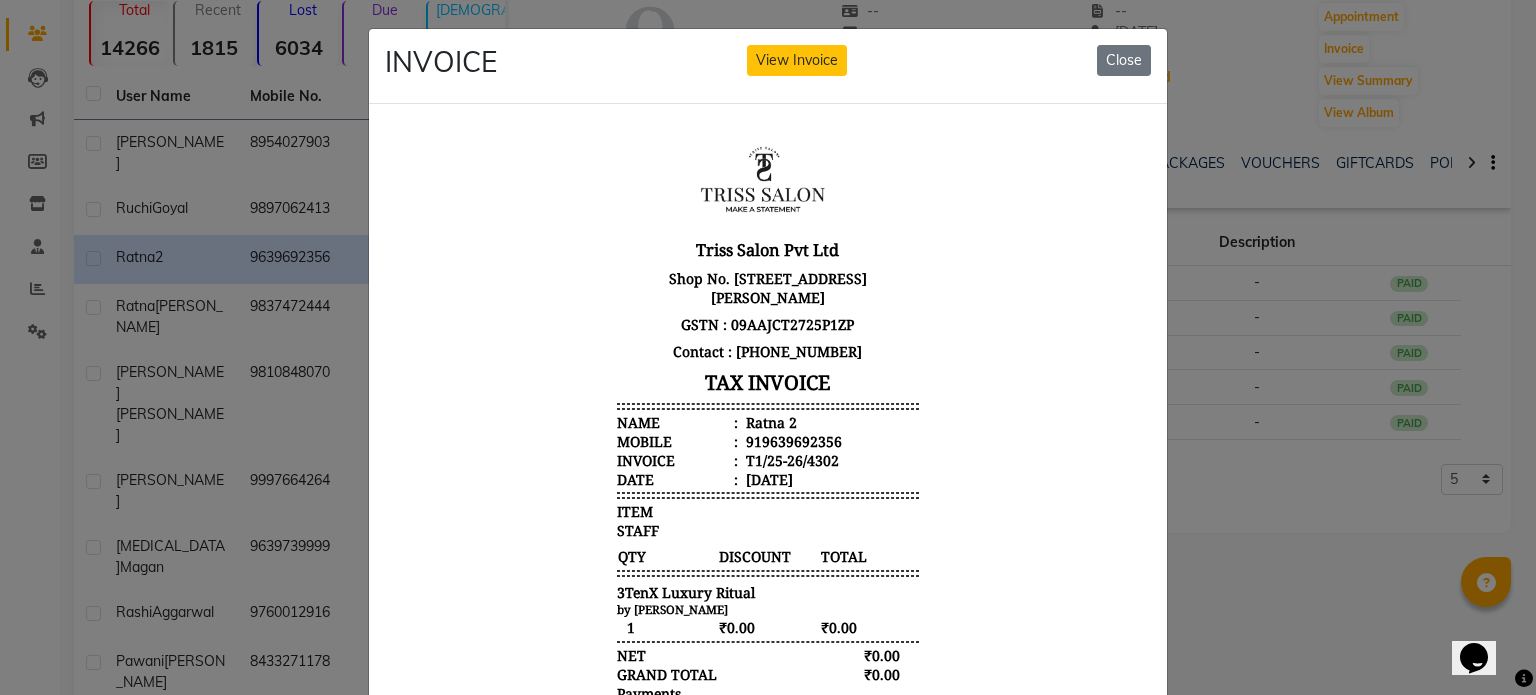 click on "Ratna 2" at bounding box center (769, 421) 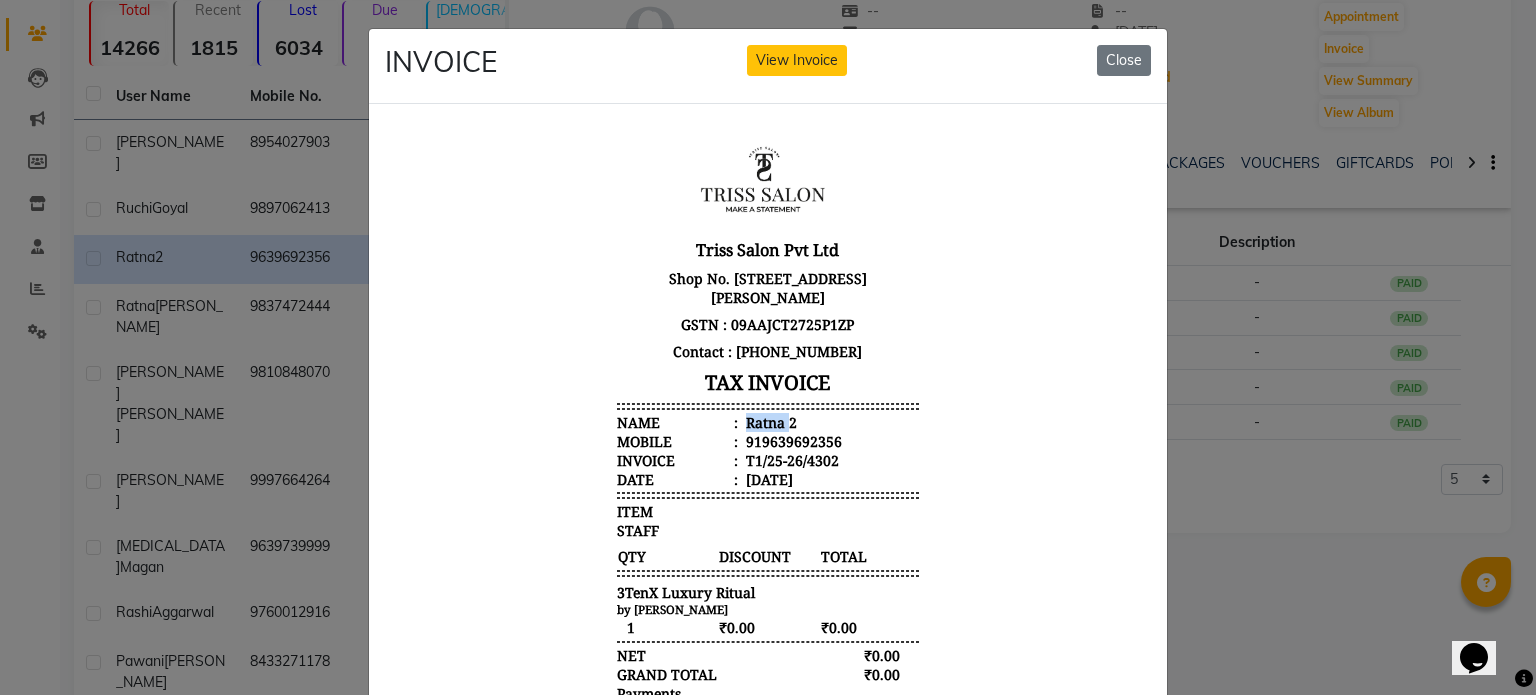 click on "Ratna 2" at bounding box center [769, 421] 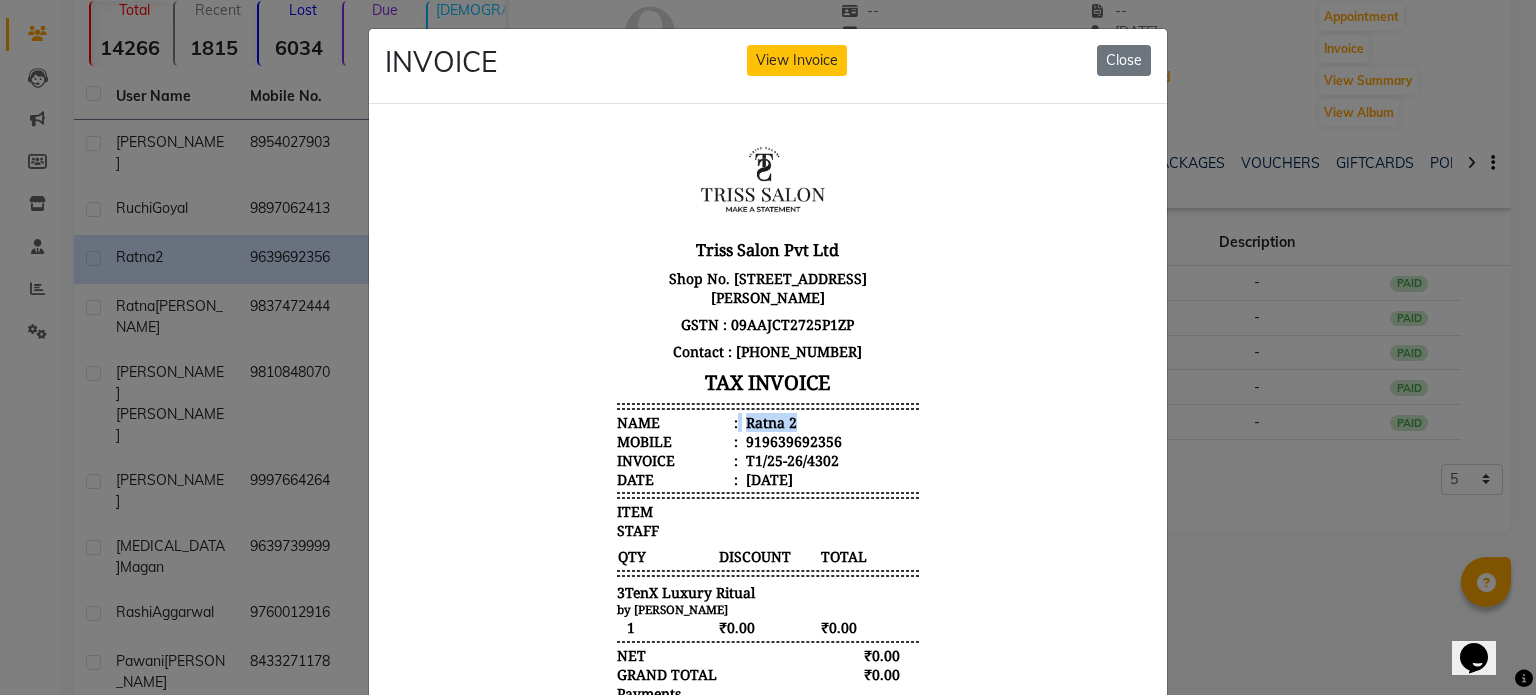 click on "Ratna 2" at bounding box center (769, 421) 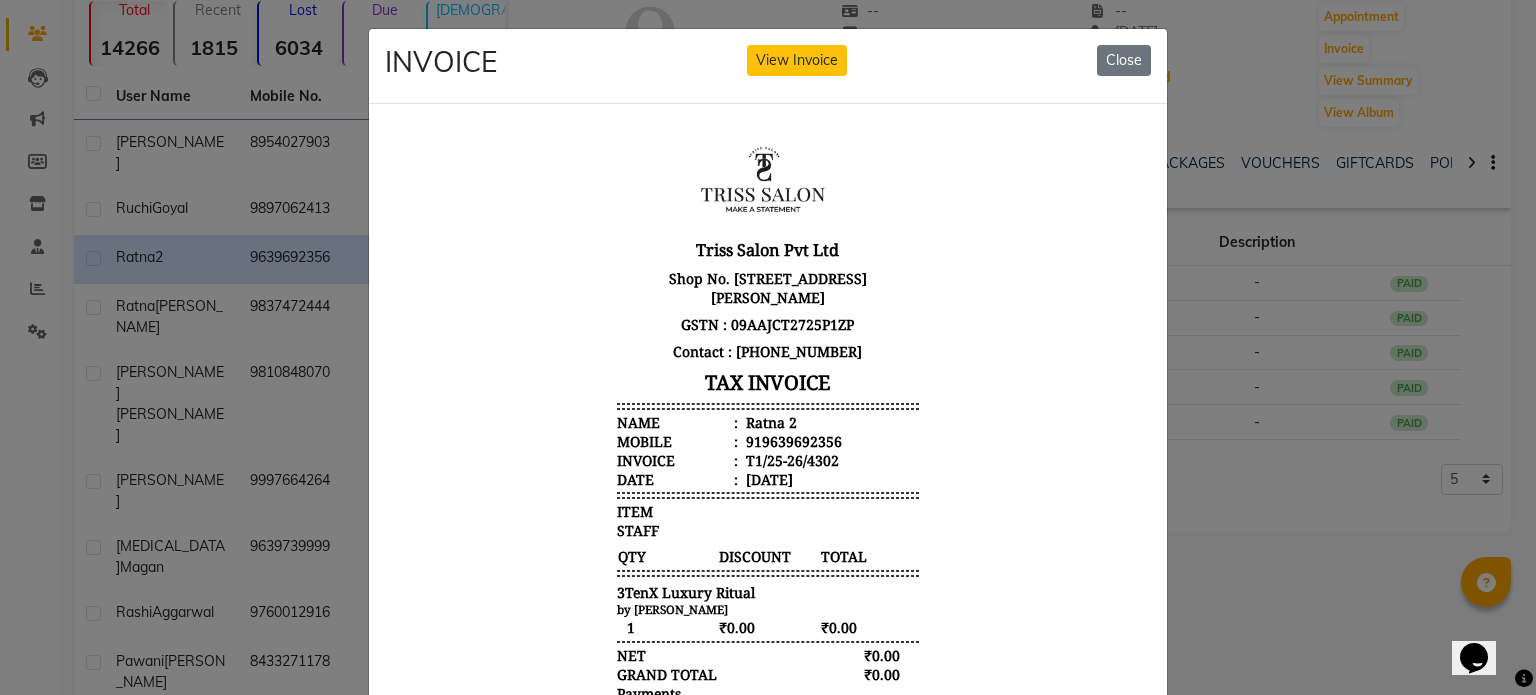 click on "919639692356" at bounding box center (792, 440) 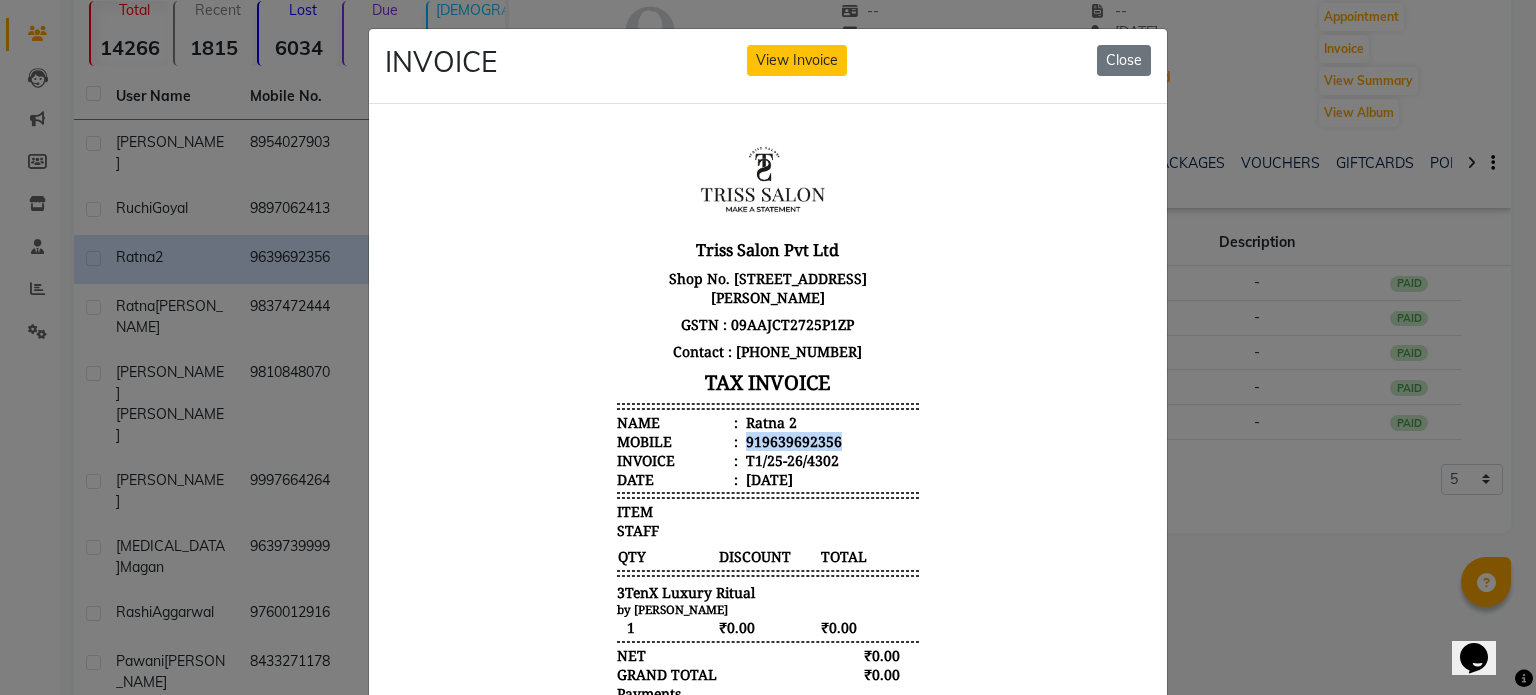 click on "919639692356" at bounding box center [792, 440] 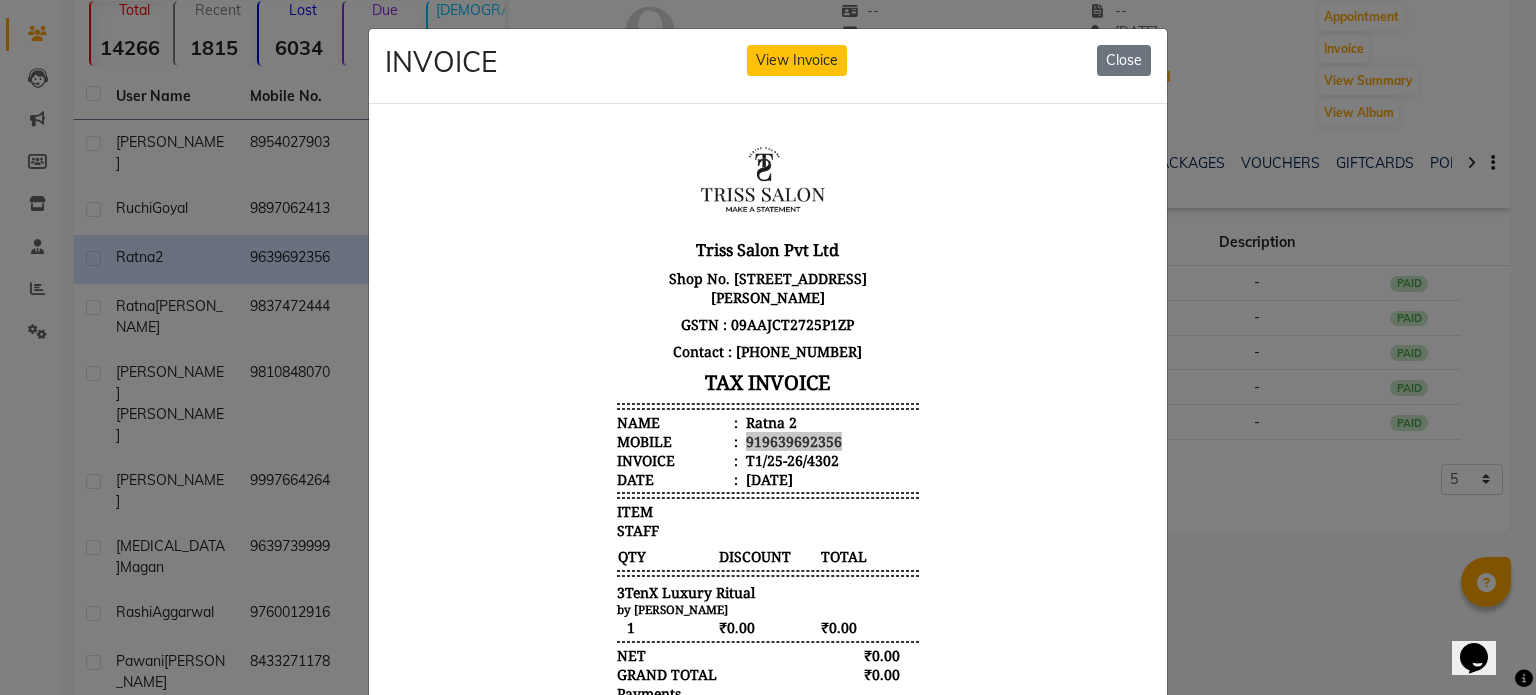 click on "INVOICE View Invoice Close" 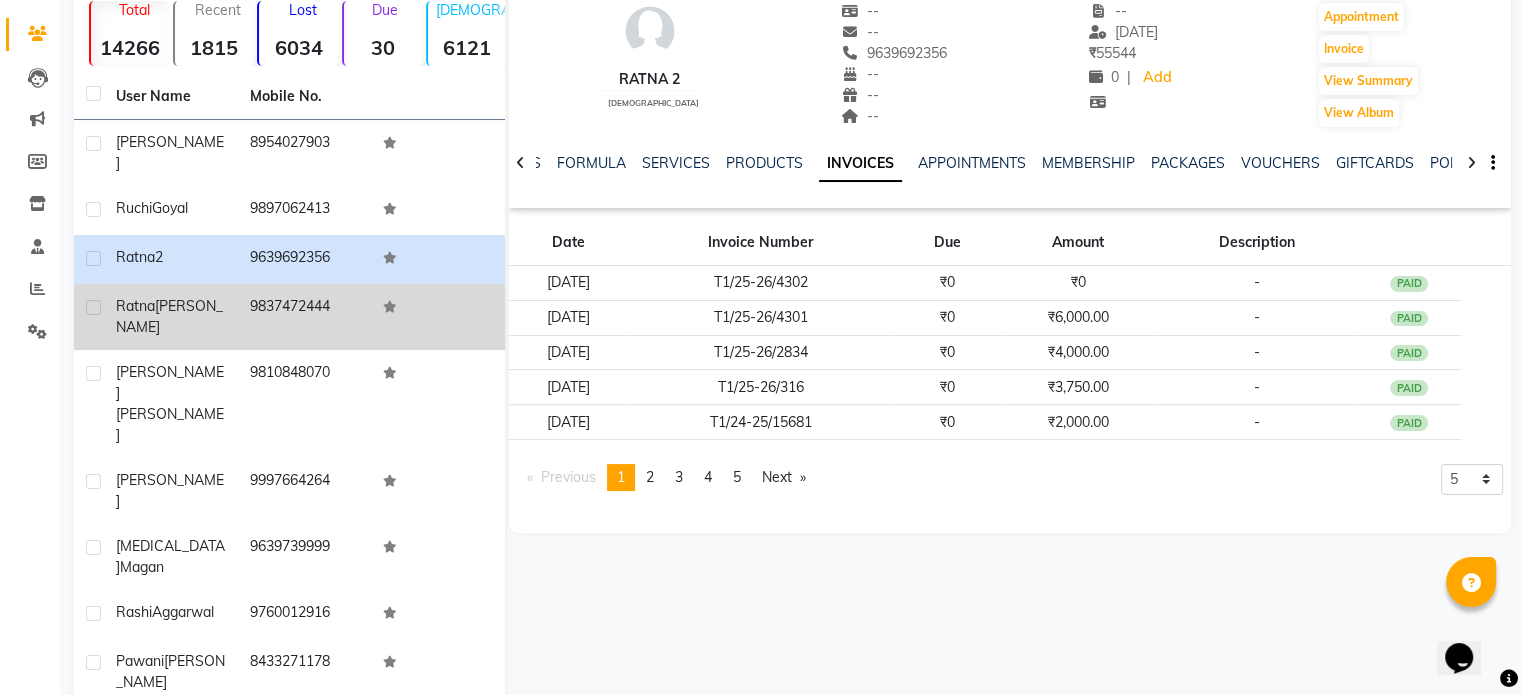 click on "Ratna  Asthana" 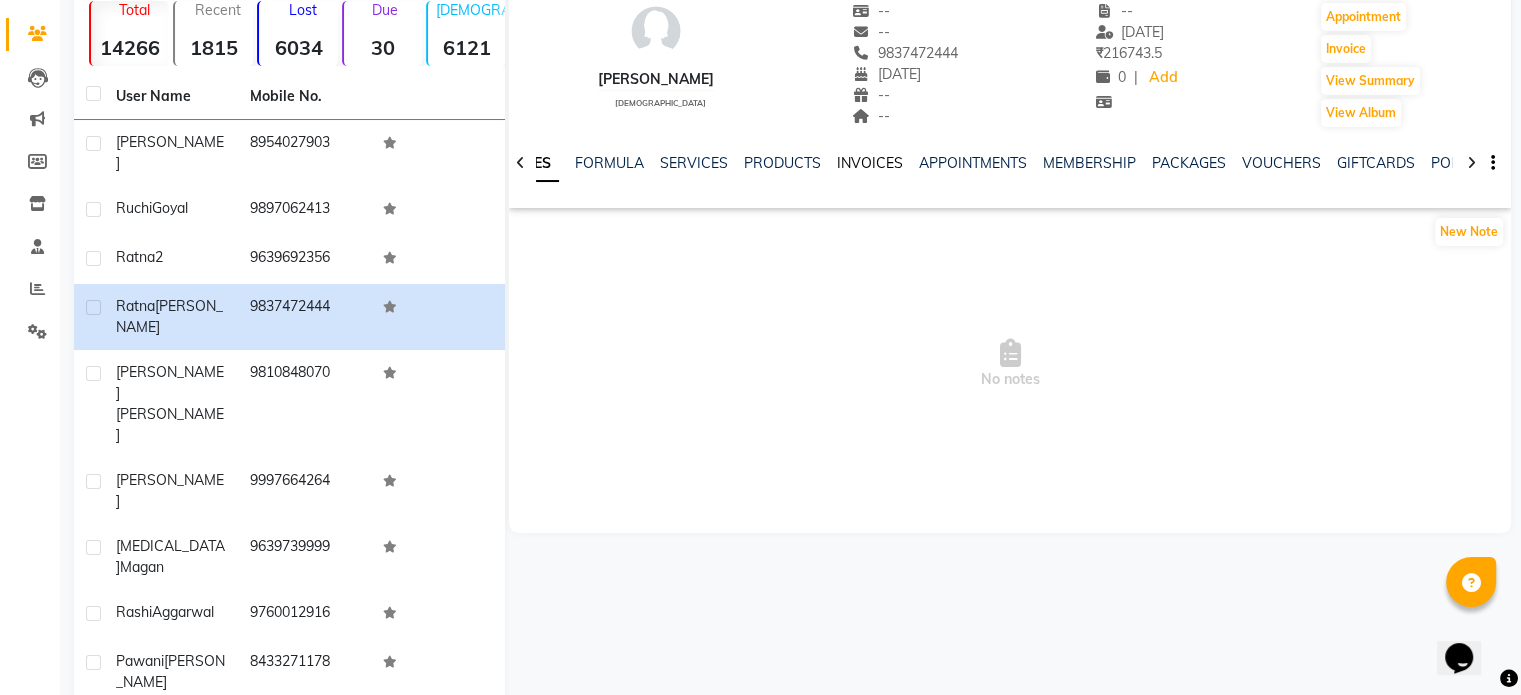click on "INVOICES" 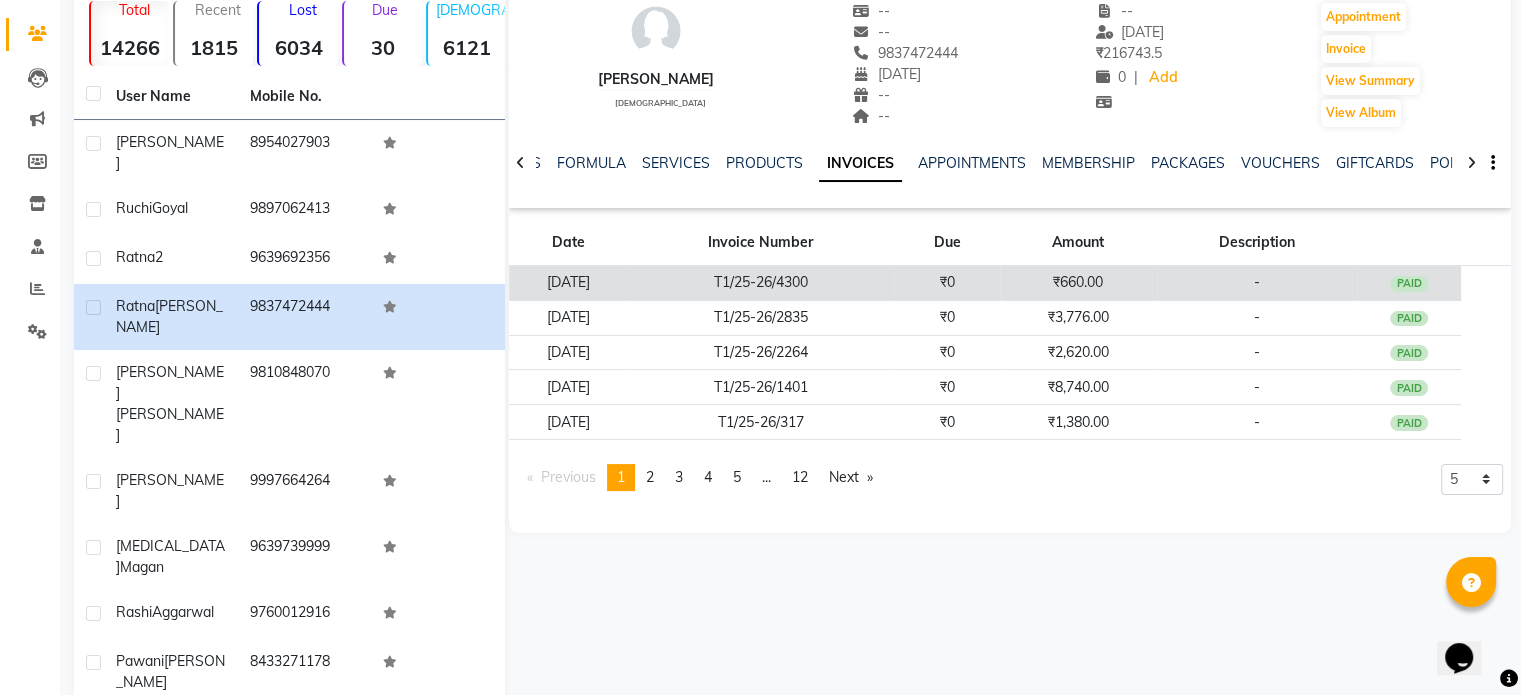 click on "T1/25-26/4300" 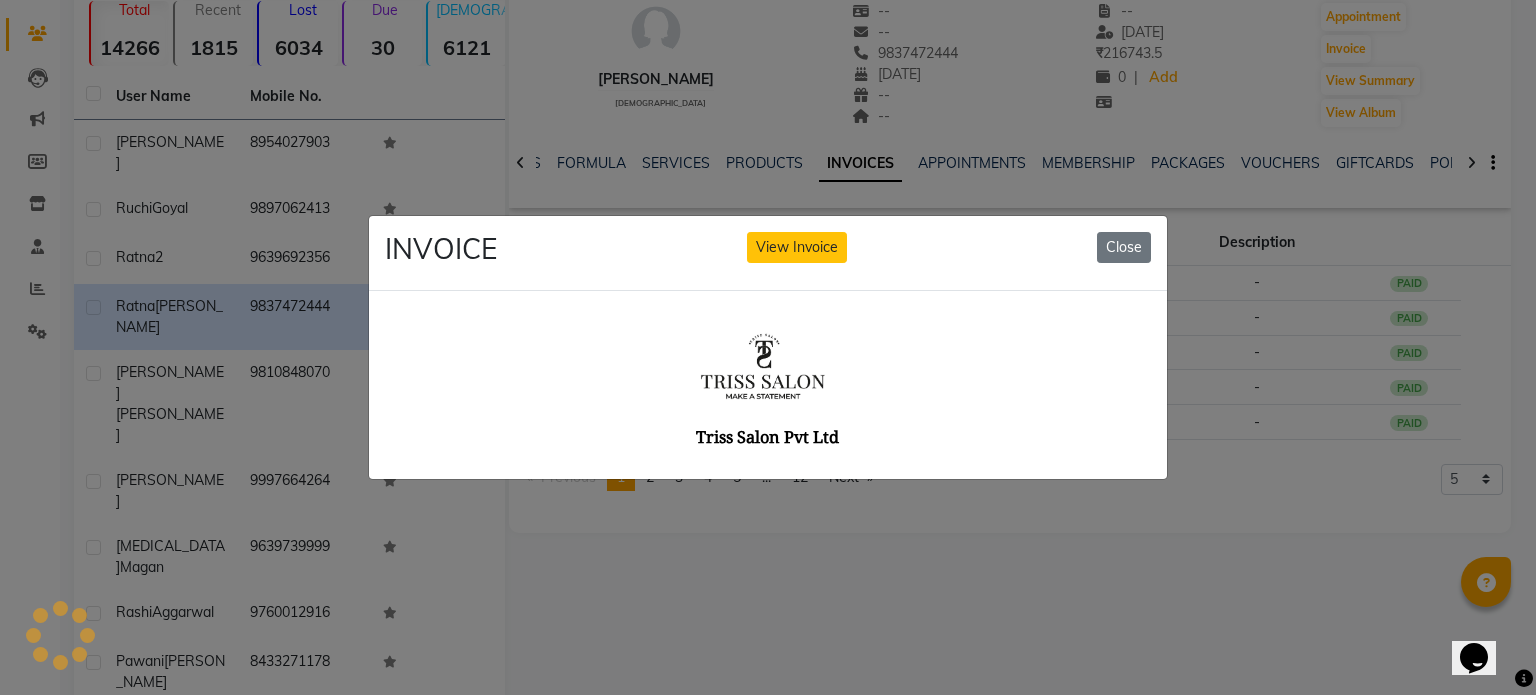 scroll, scrollTop: 0, scrollLeft: 0, axis: both 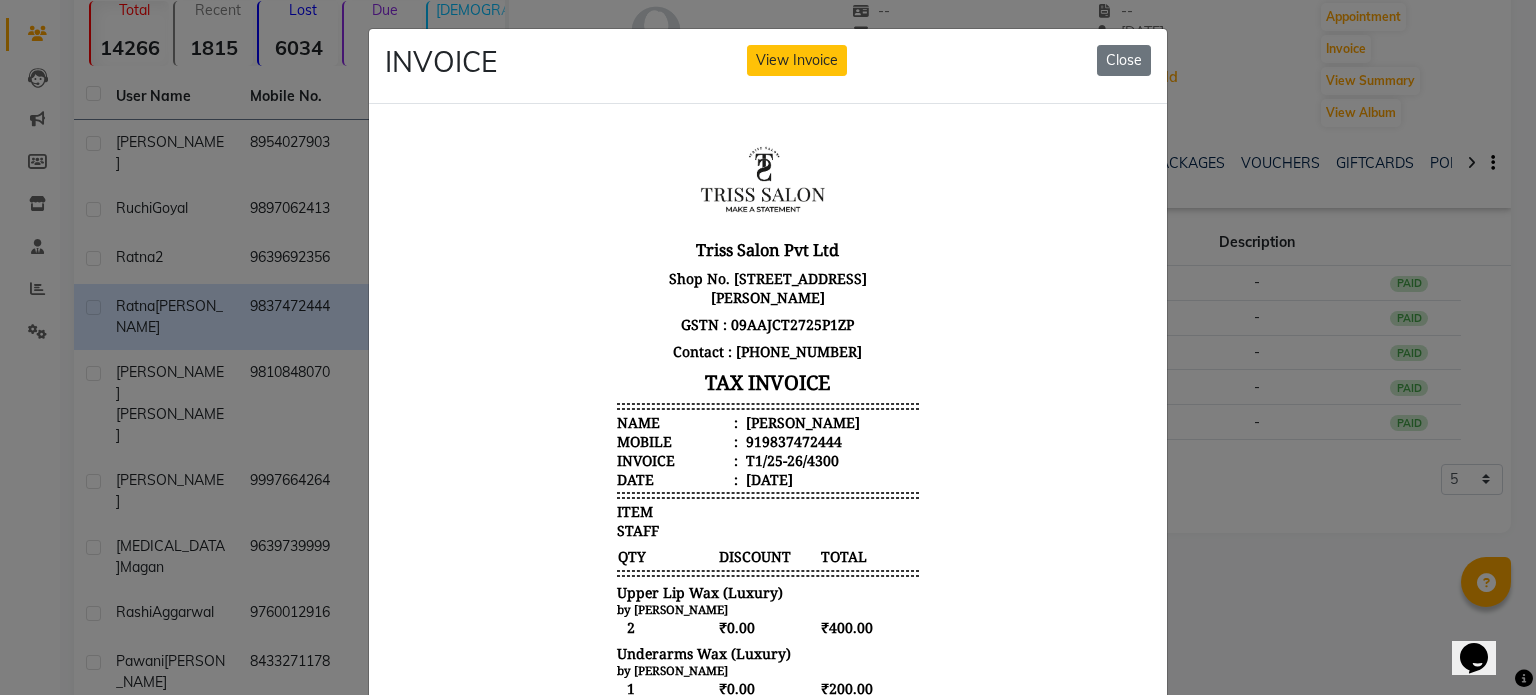 click on "Ratna Asthana" at bounding box center [801, 421] 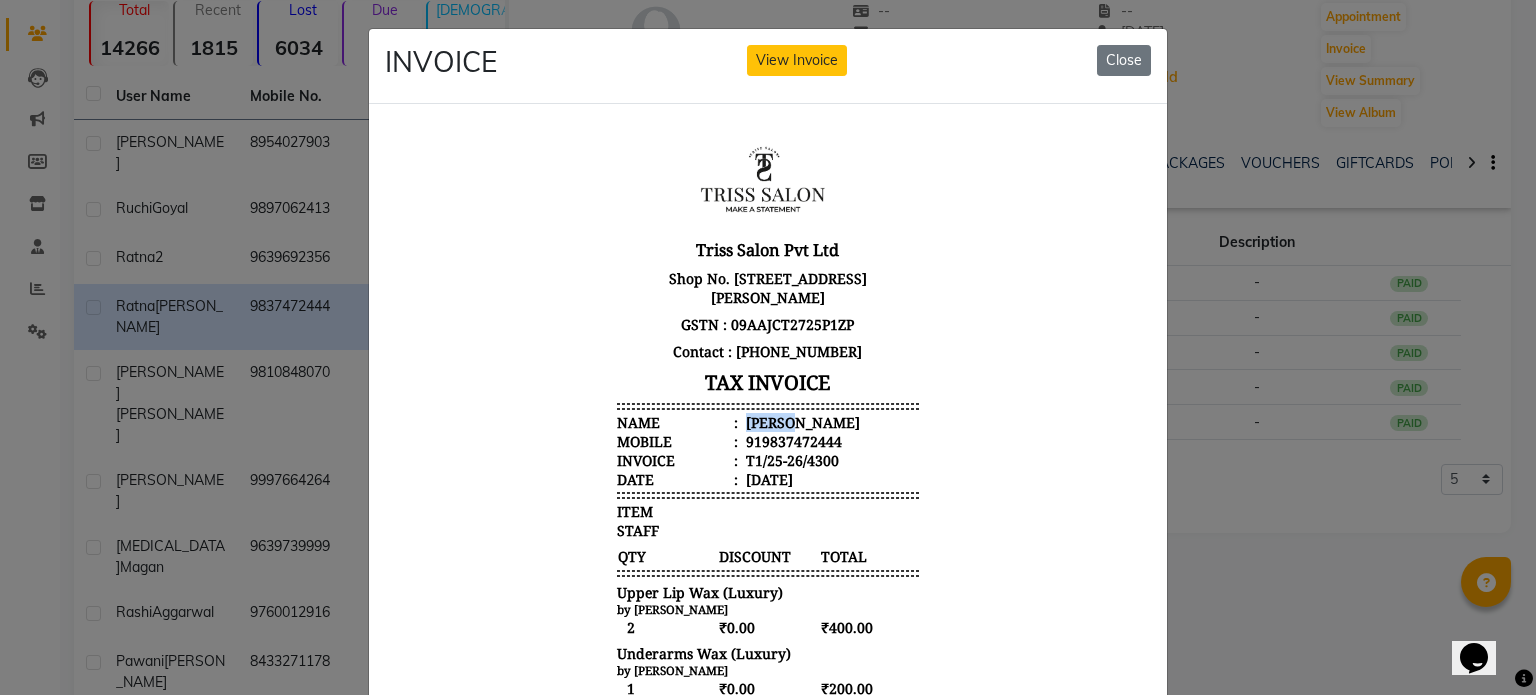 click on "Ratna Asthana" at bounding box center (801, 421) 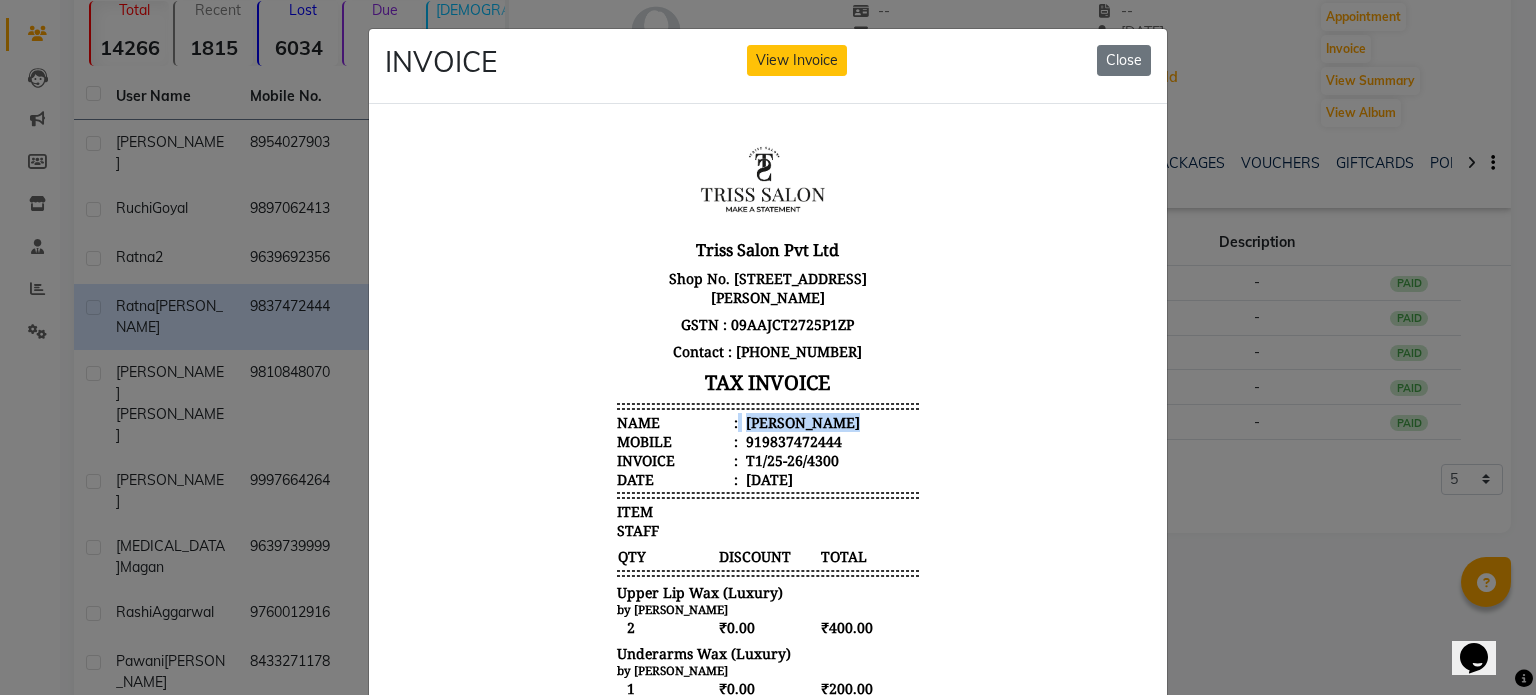 click on "Ratna Asthana" at bounding box center (801, 421) 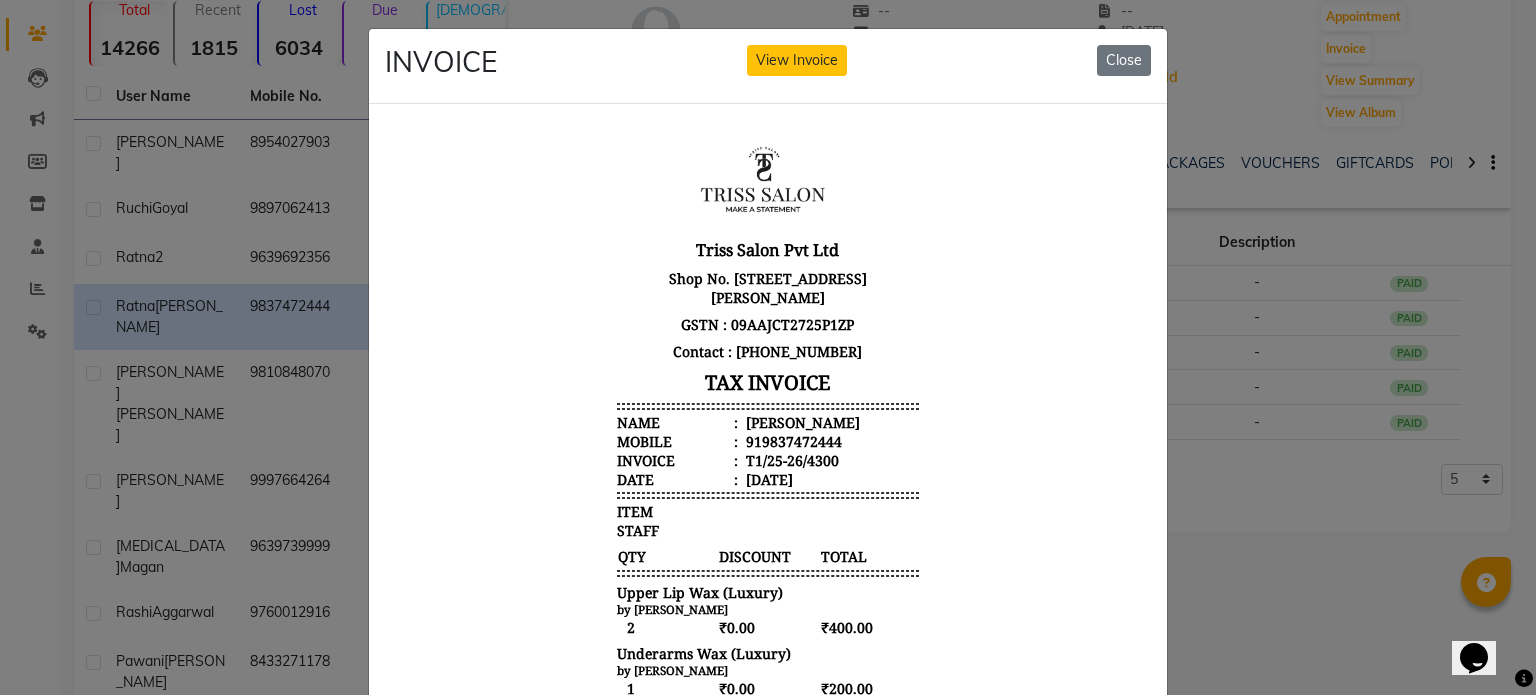 click on "919837472444" at bounding box center (792, 440) 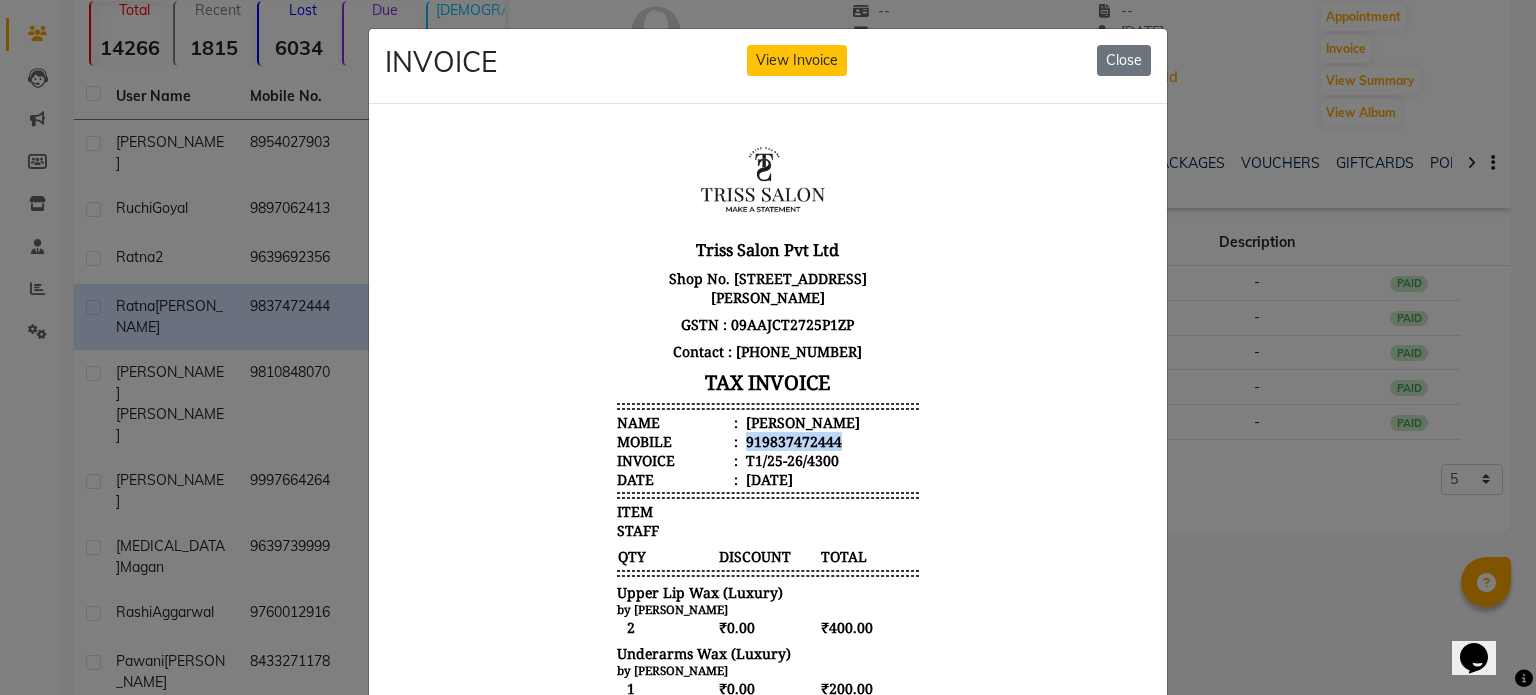 click on "919837472444" at bounding box center (792, 440) 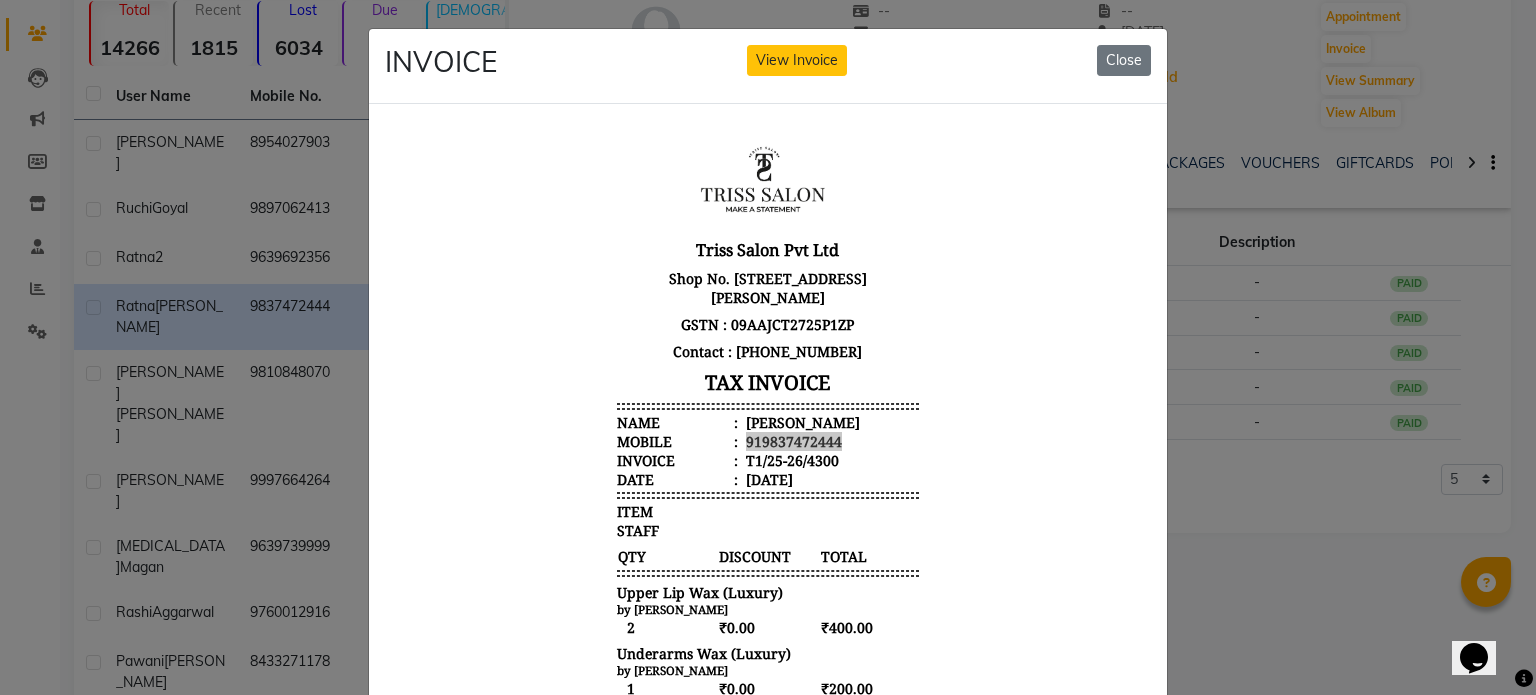 click on "INVOICE View Invoice Close" 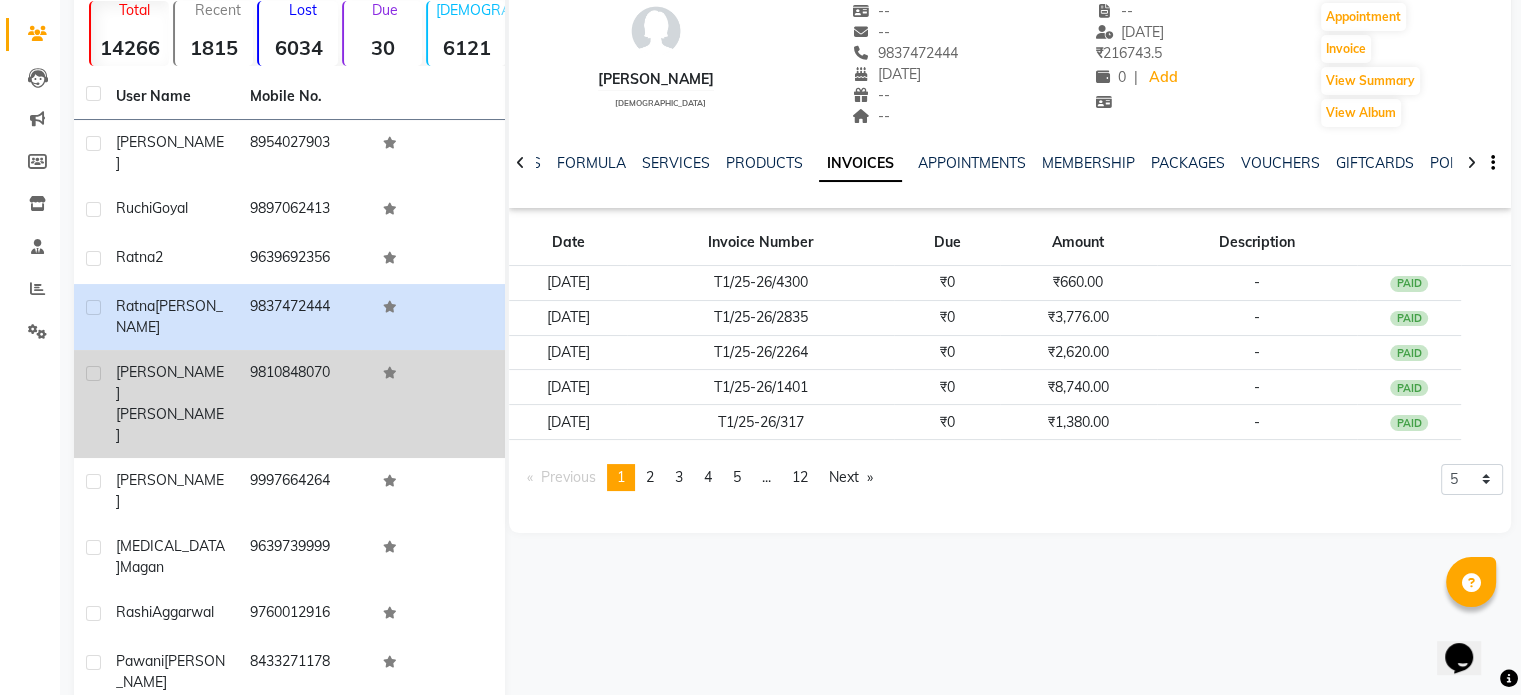 click on "Sumil  Parashar" 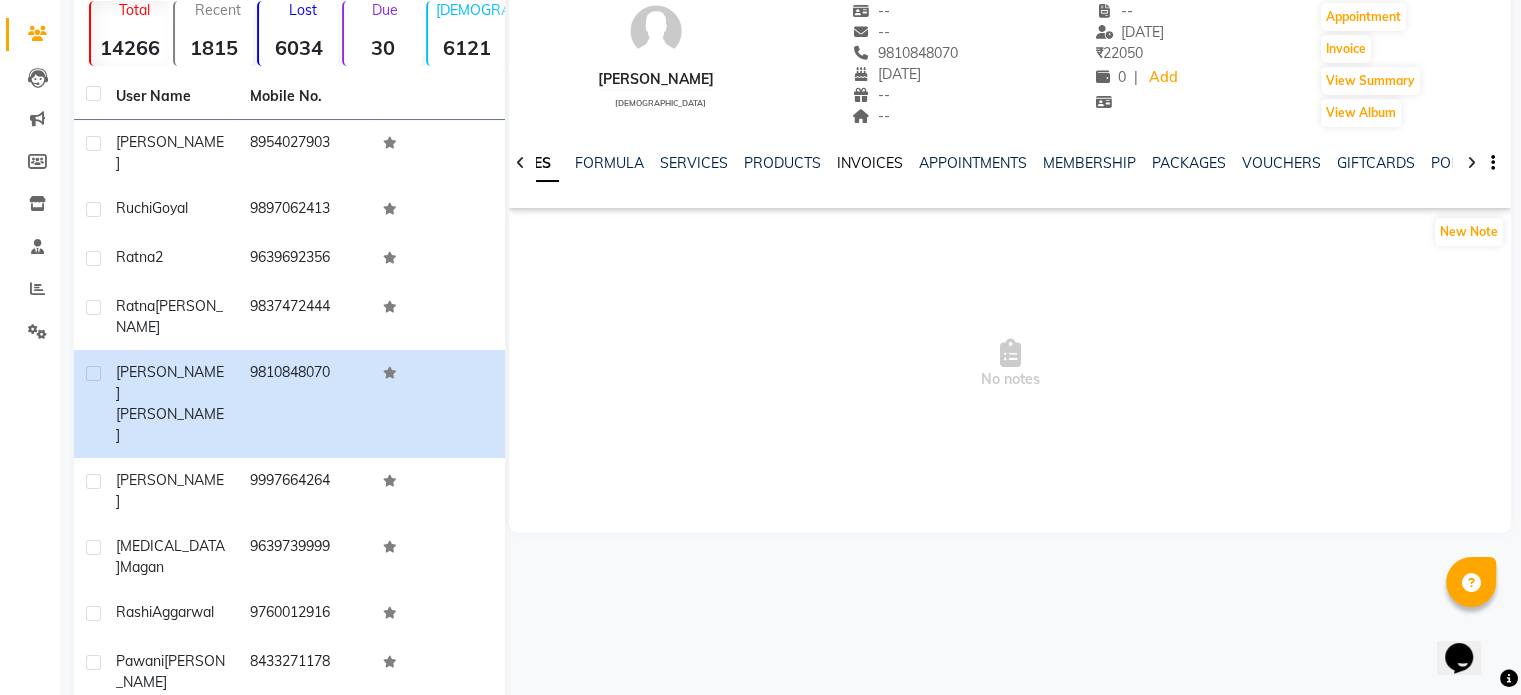click on "INVOICES" 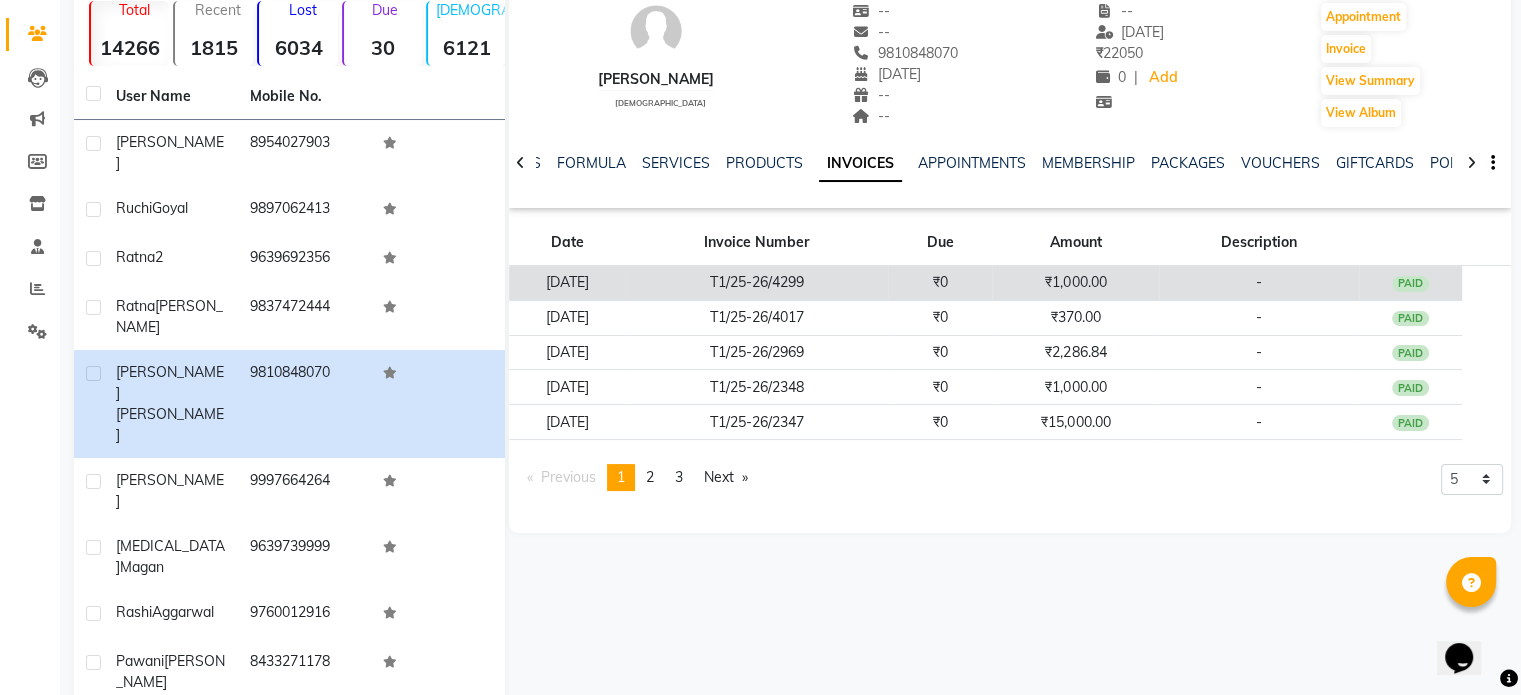 click on "T1/25-26/4299" 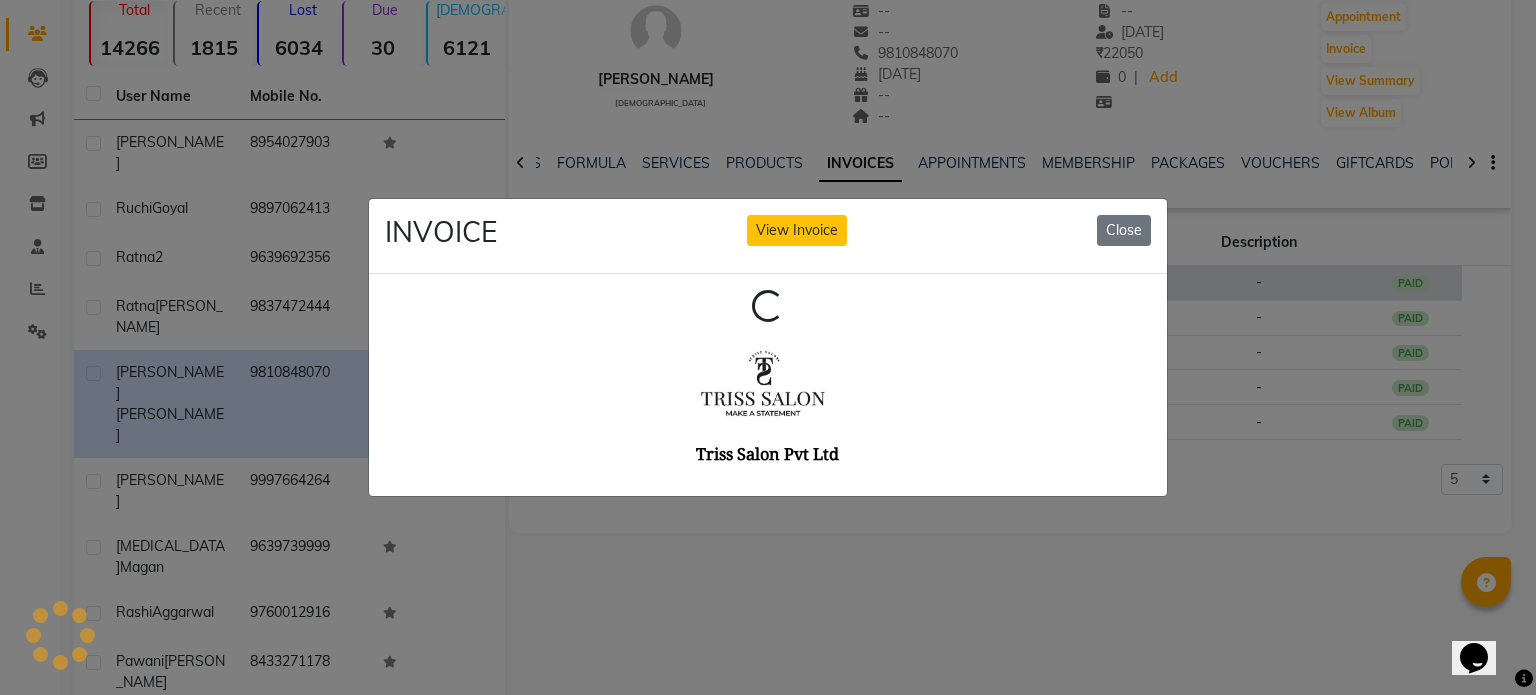 scroll, scrollTop: 0, scrollLeft: 0, axis: both 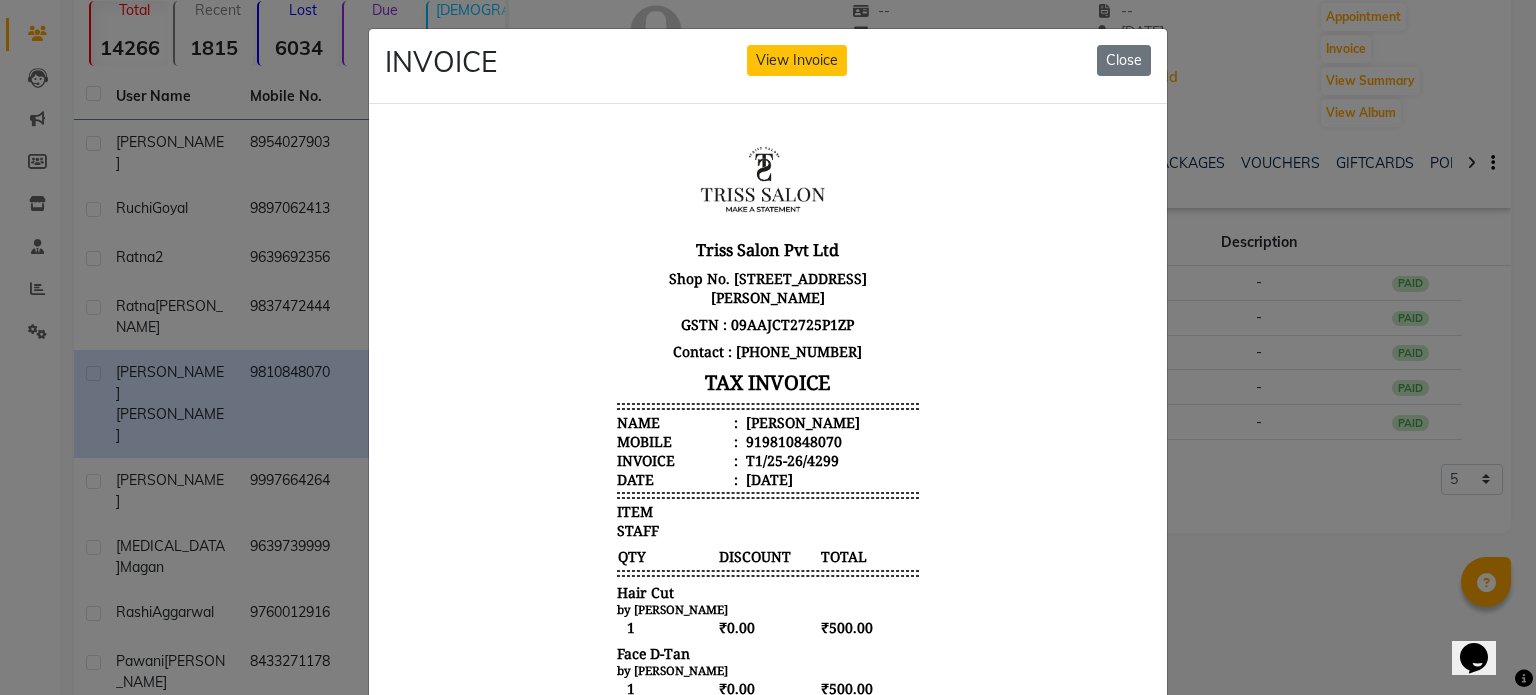 click on "Sumil Parashar" at bounding box center [801, 421] 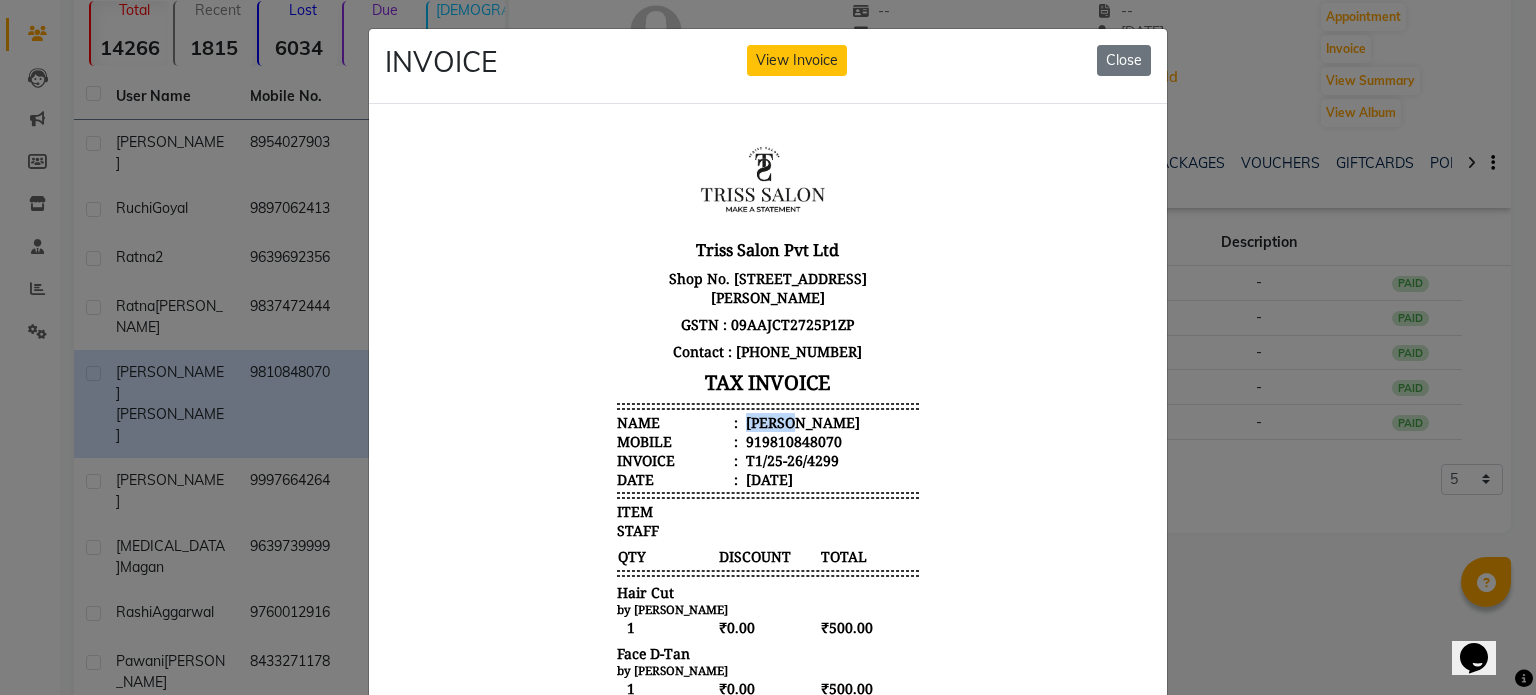 click on "Sumil Parashar" at bounding box center (801, 421) 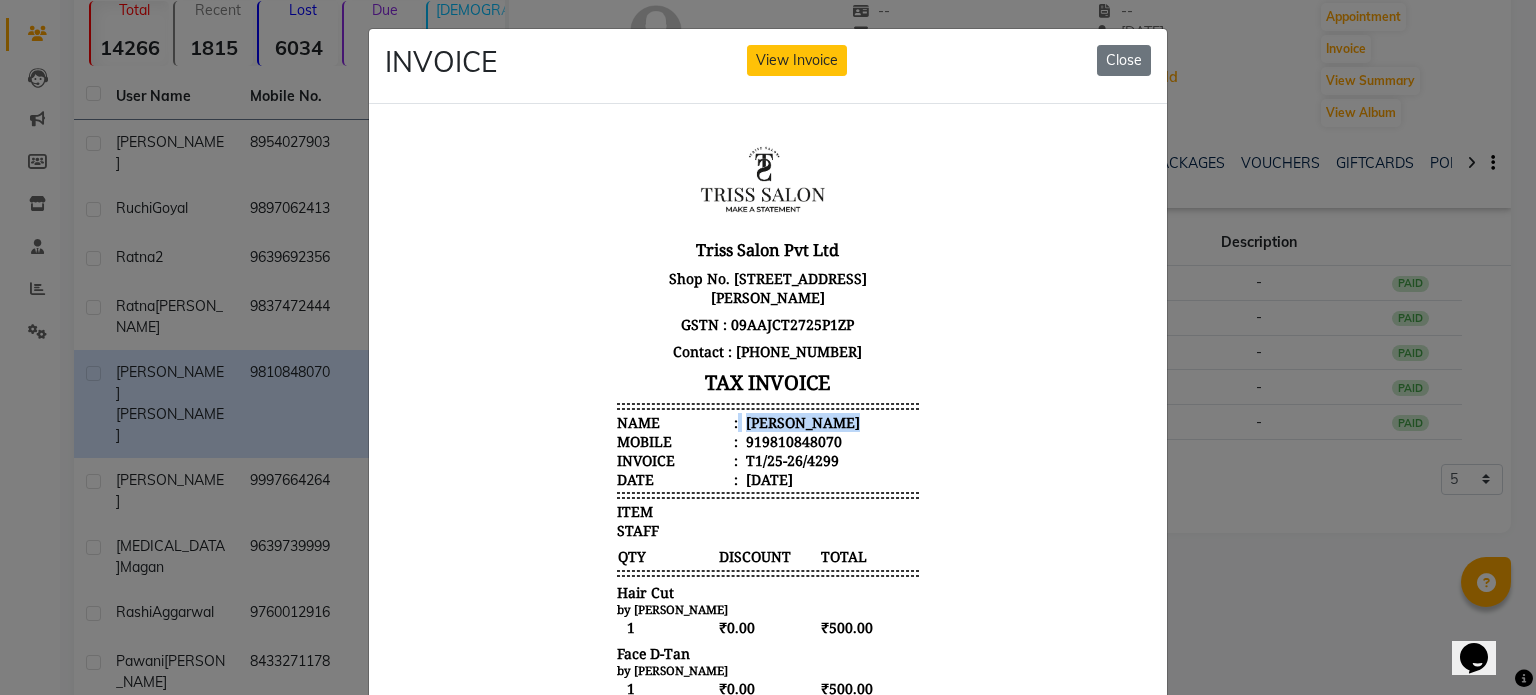 click on "Sumil Parashar" at bounding box center (801, 421) 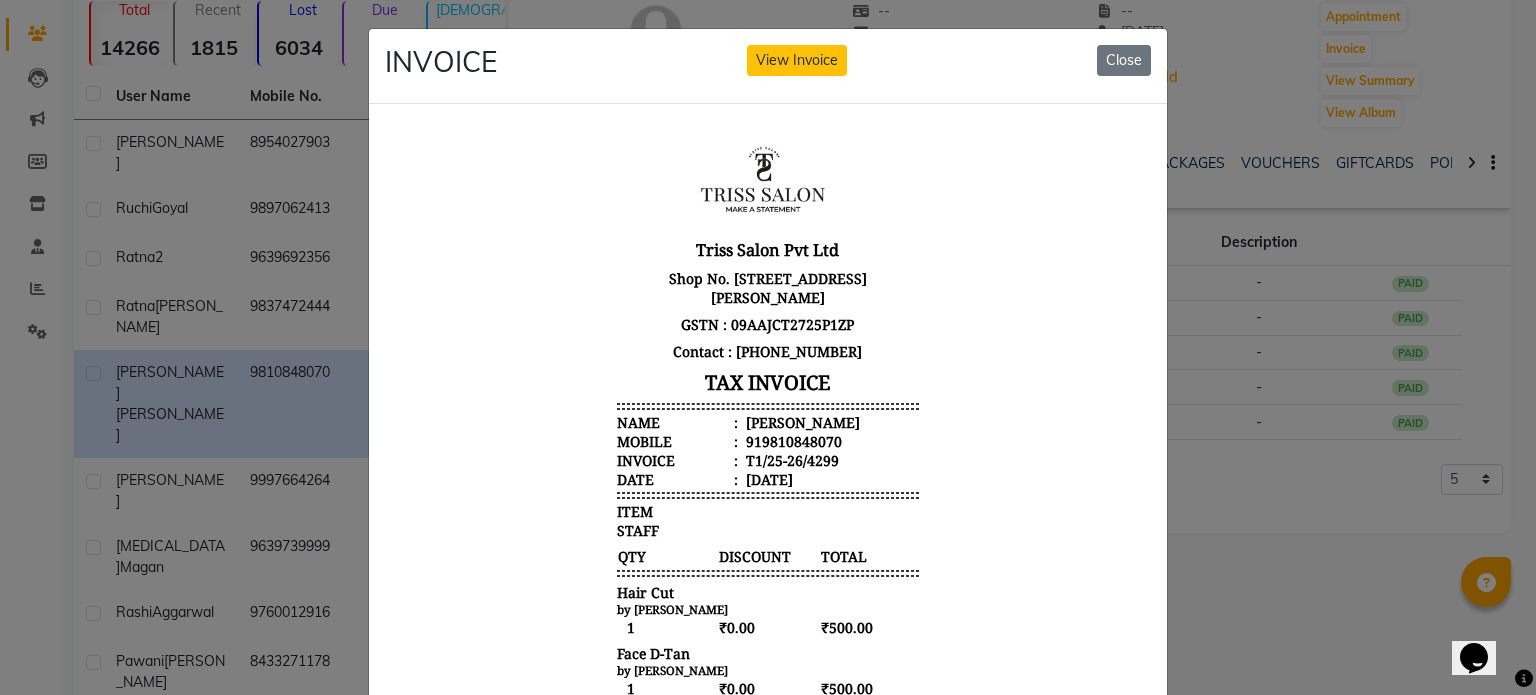 click on "919810848070" at bounding box center (792, 440) 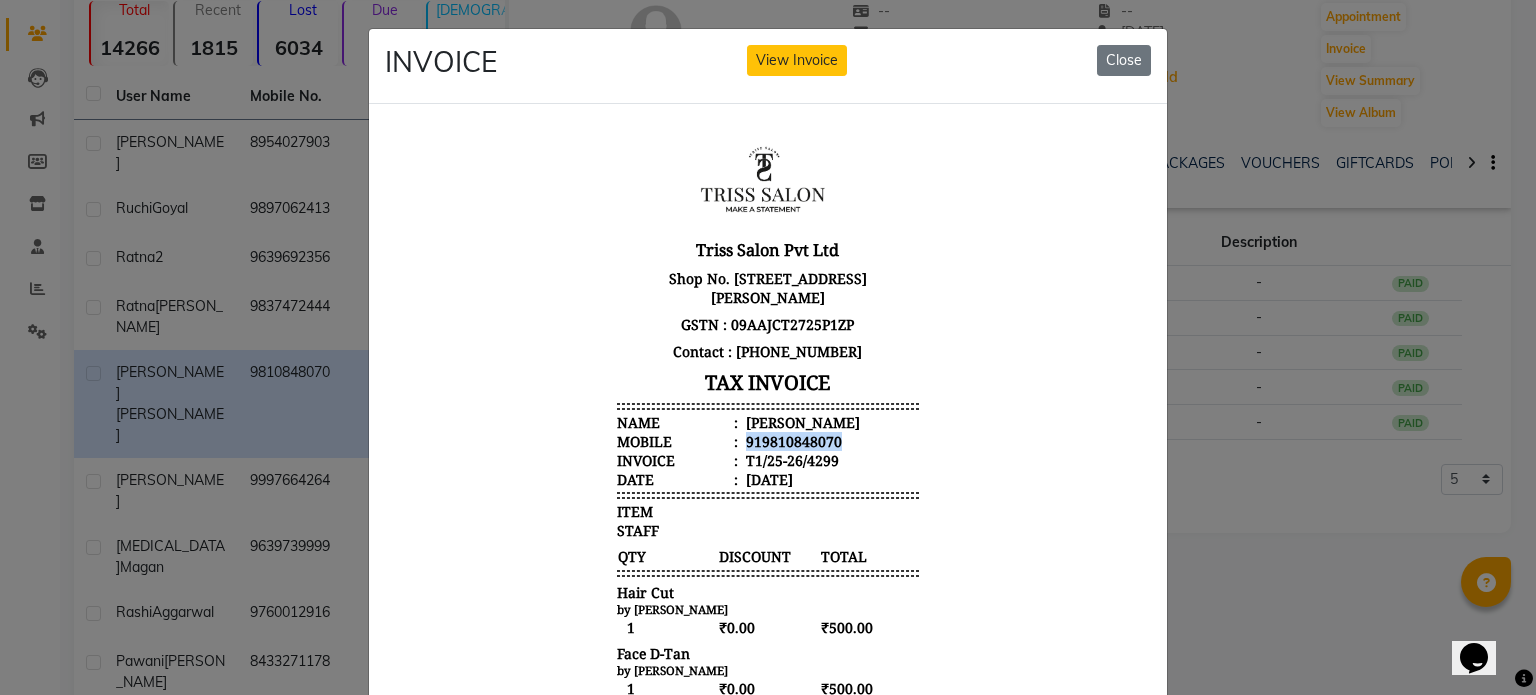 click on "919810848070" at bounding box center (792, 440) 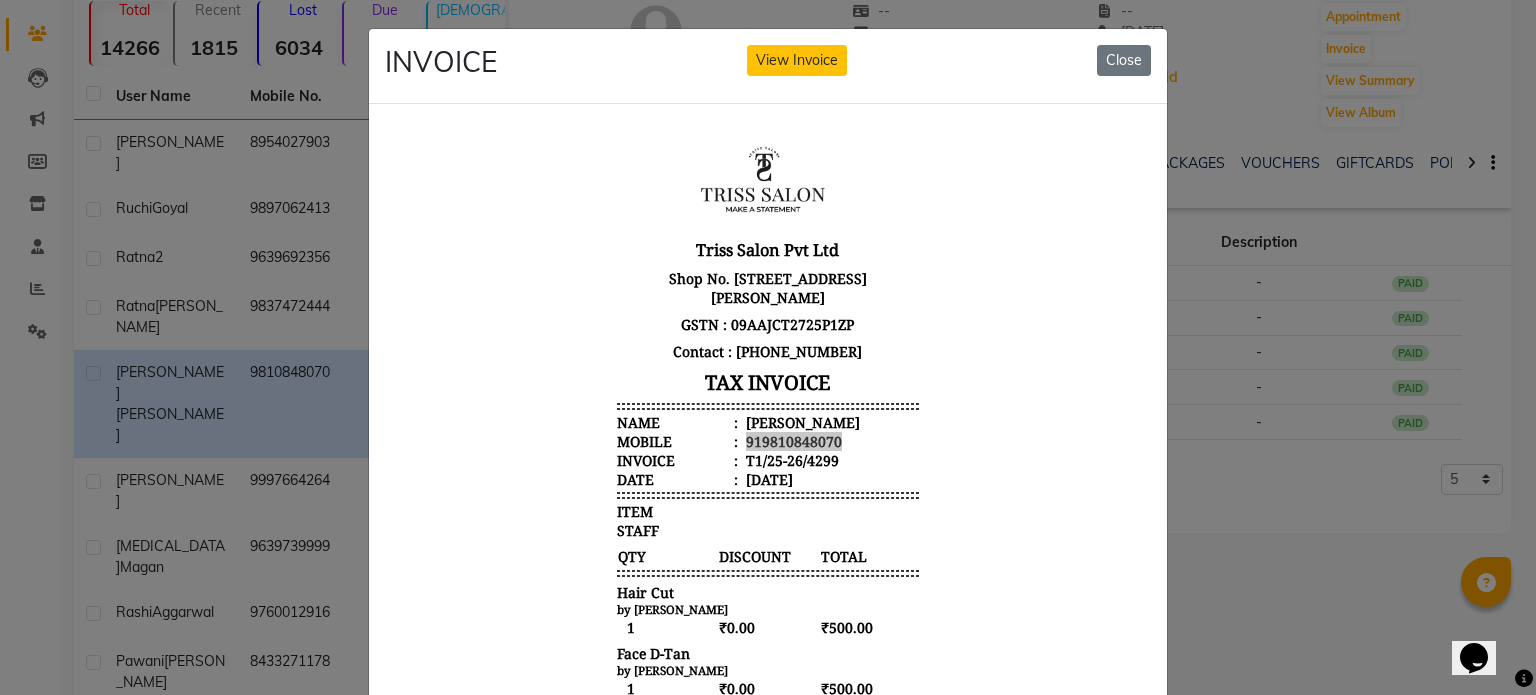 click on "INVOICE View Invoice Close" 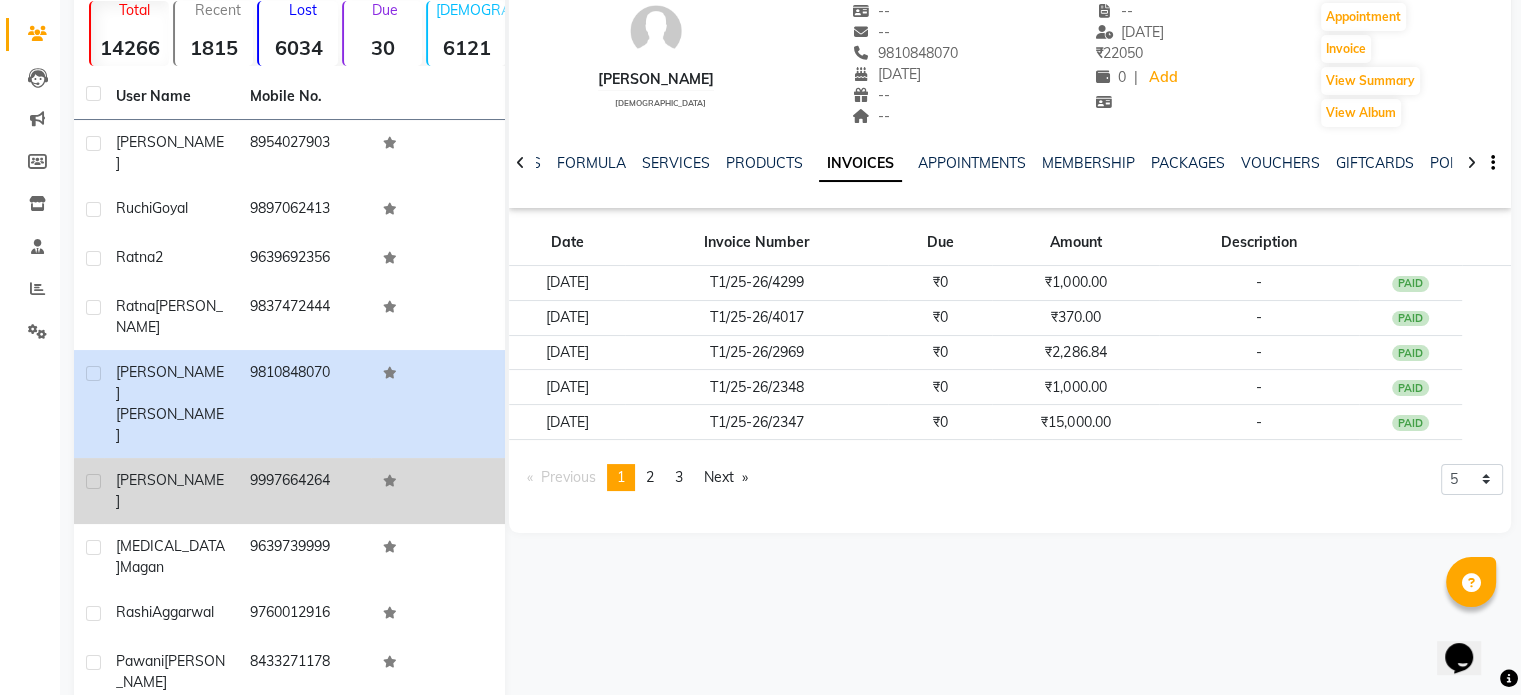 click on "Shivangi" 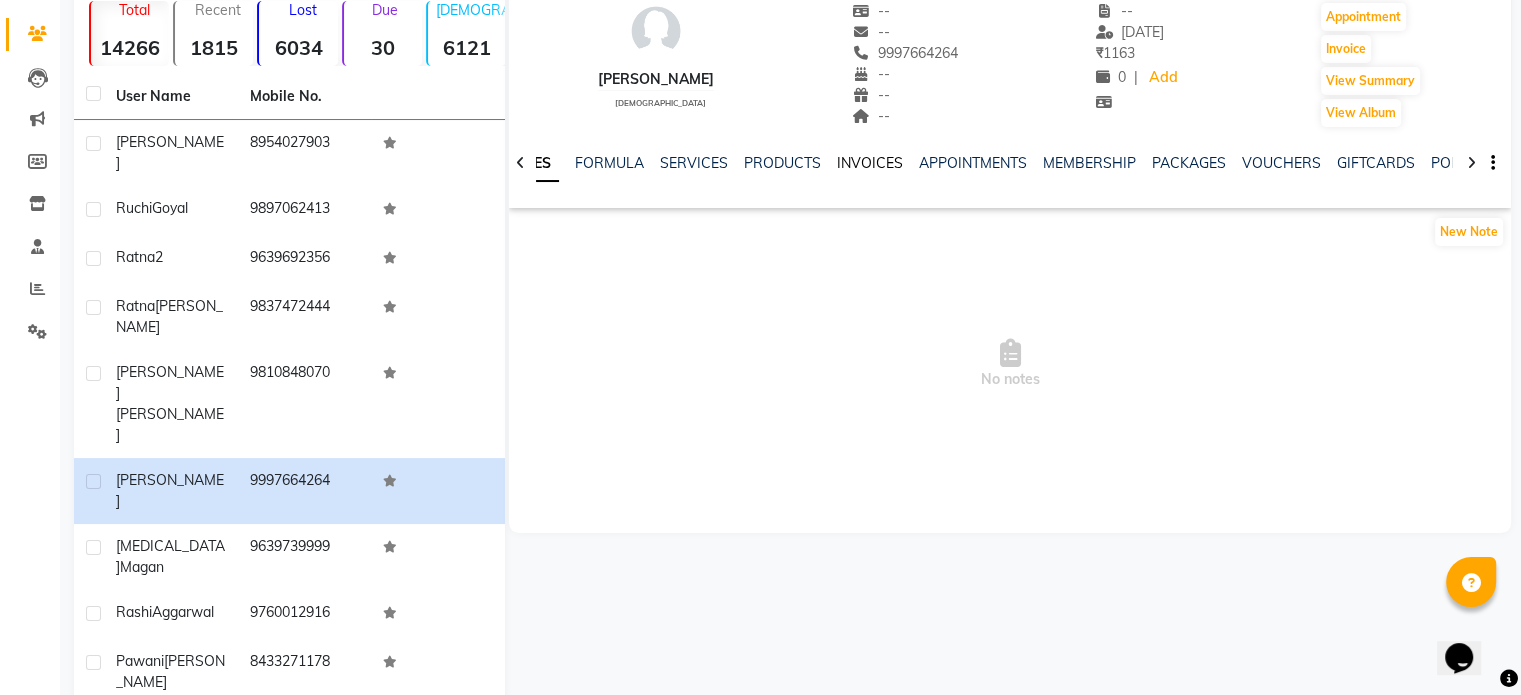 click on "INVOICES" 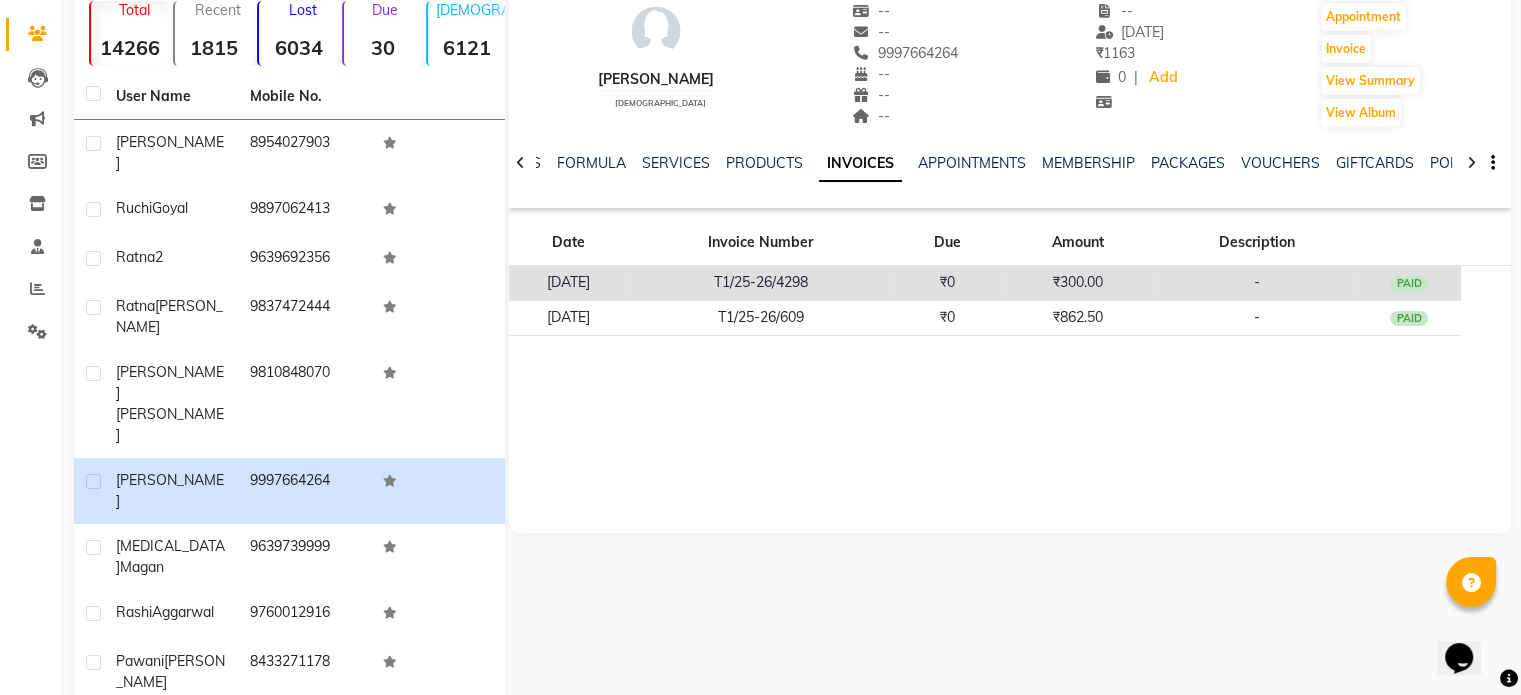 click on "T1/25-26/4298" 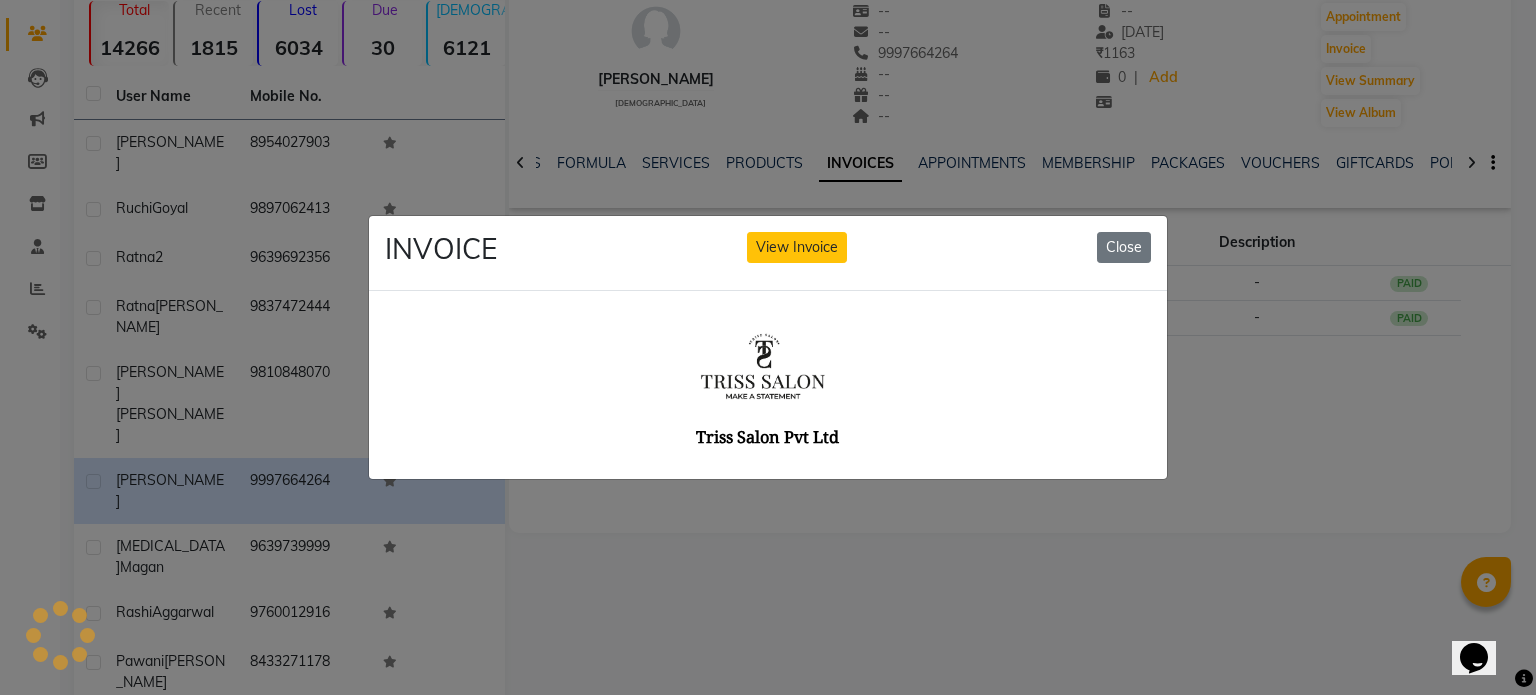 scroll, scrollTop: 0, scrollLeft: 0, axis: both 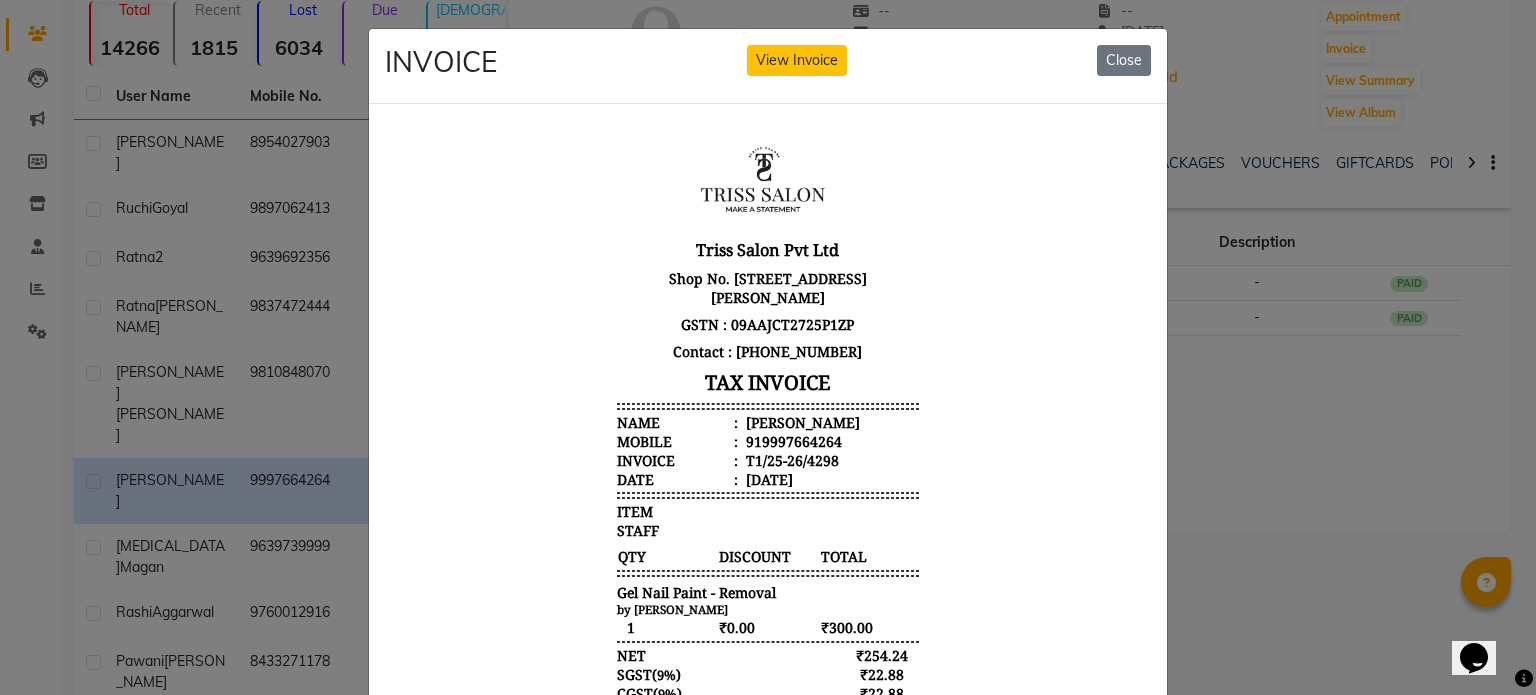 click on "Shivangi" at bounding box center (801, 421) 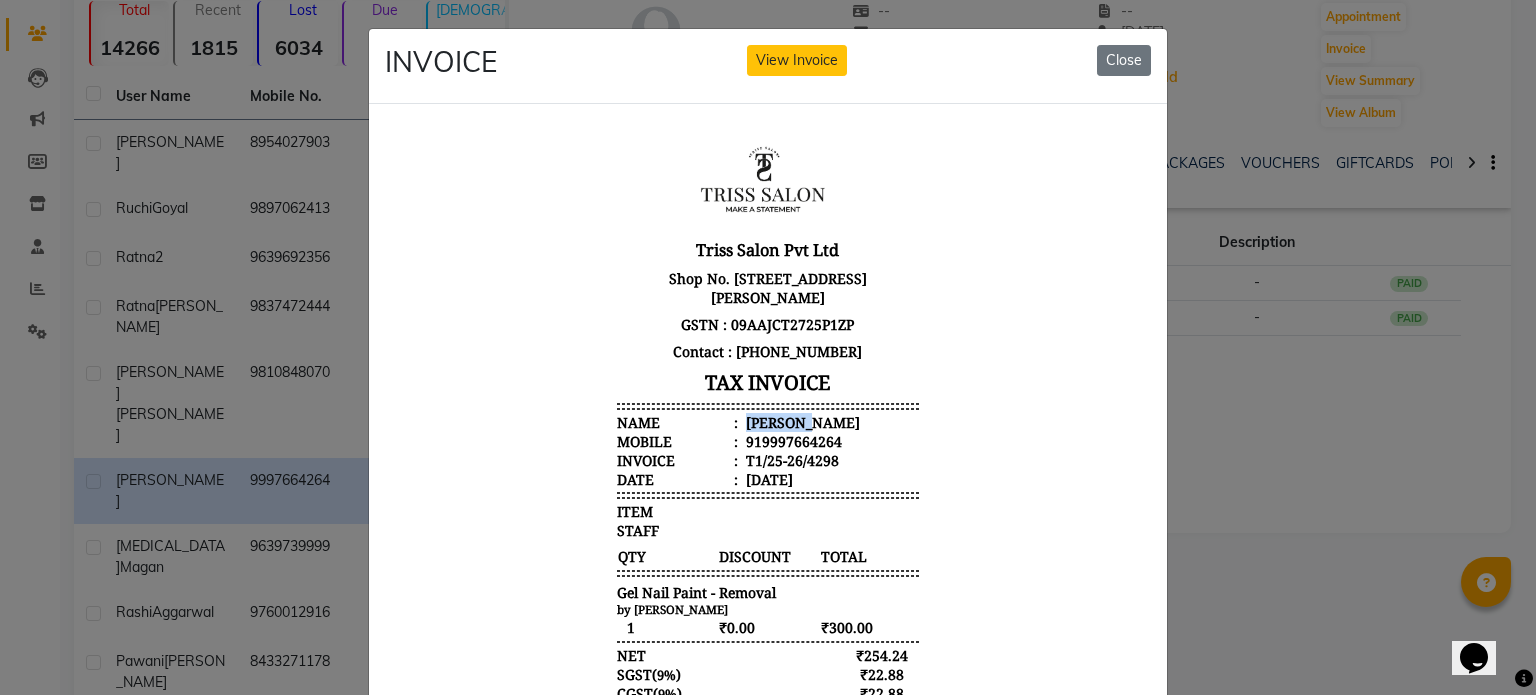 click on "Shivangi" at bounding box center (801, 421) 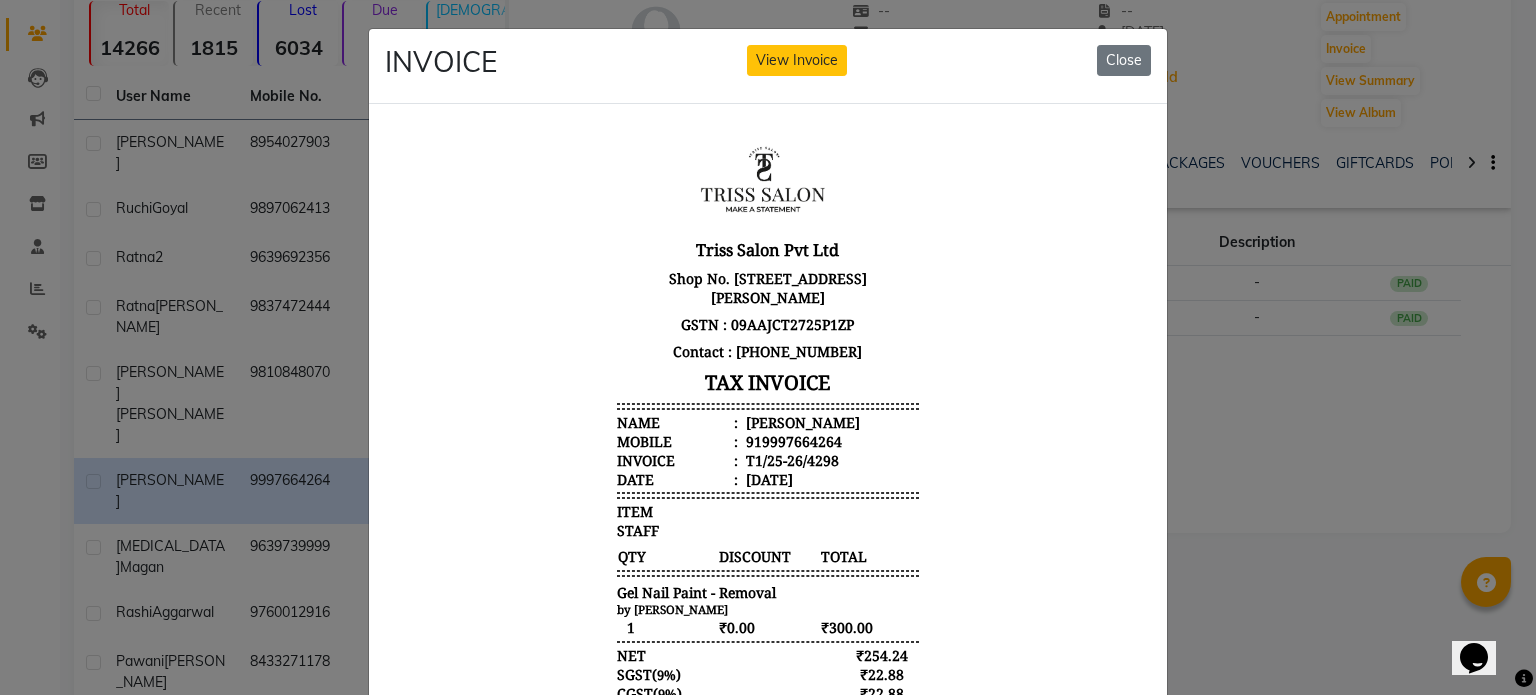 click on "919997664264" at bounding box center (792, 440) 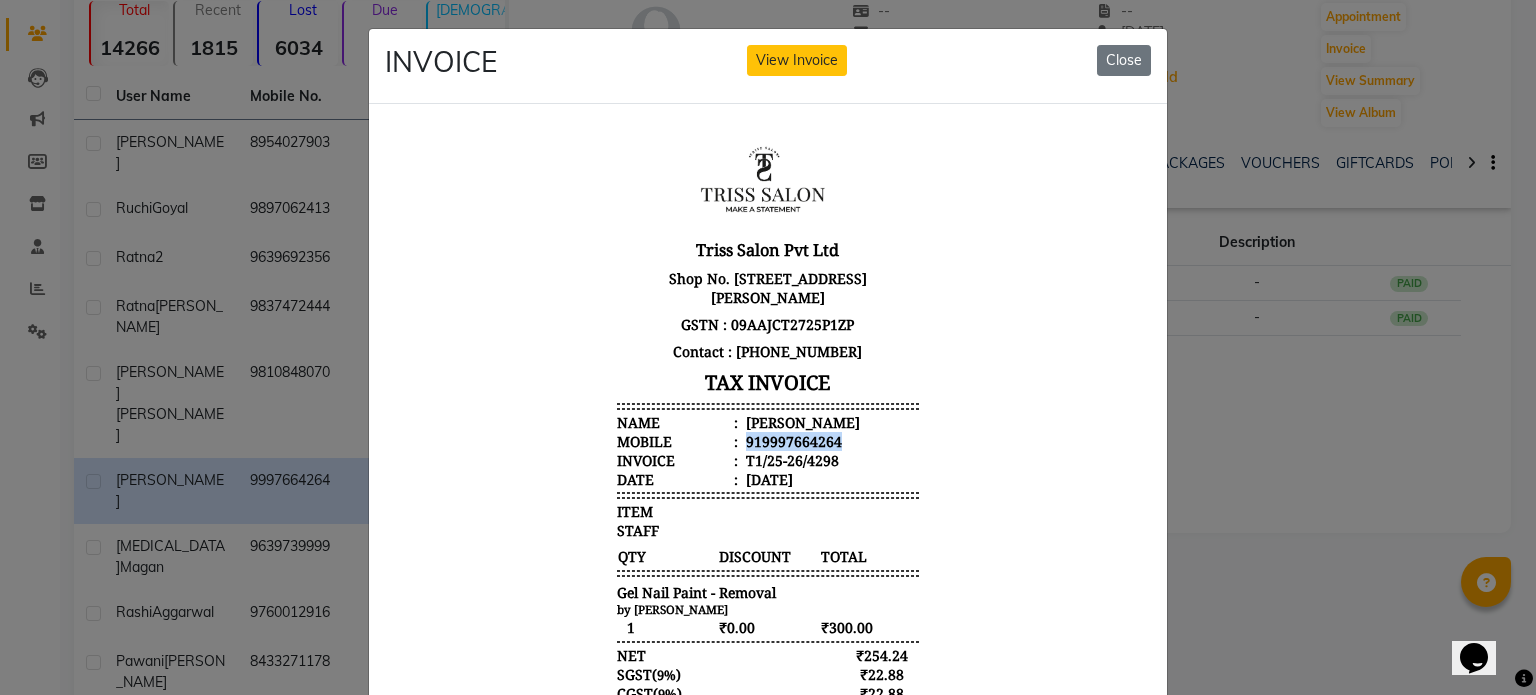 click on "919997664264" at bounding box center (792, 440) 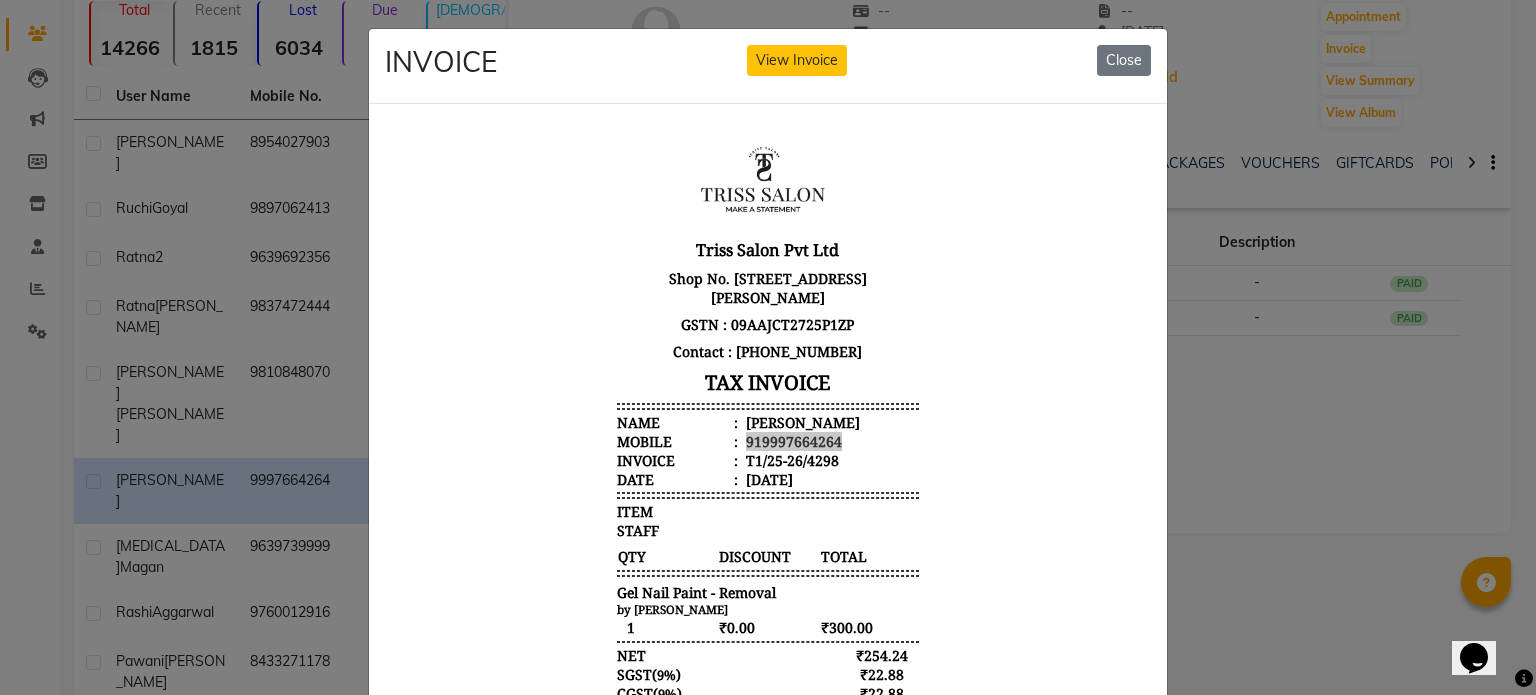 click on "INVOICE View Invoice Close" 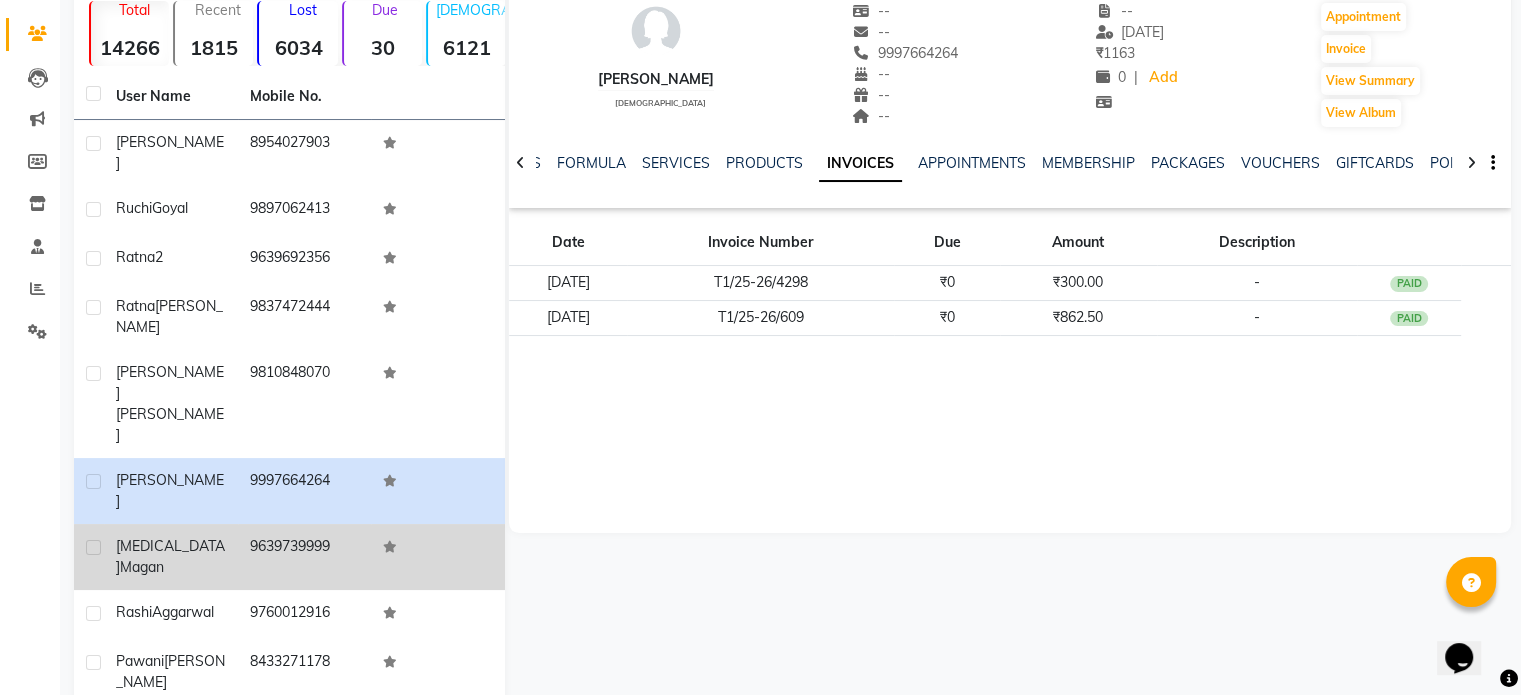 click on "9639739999" 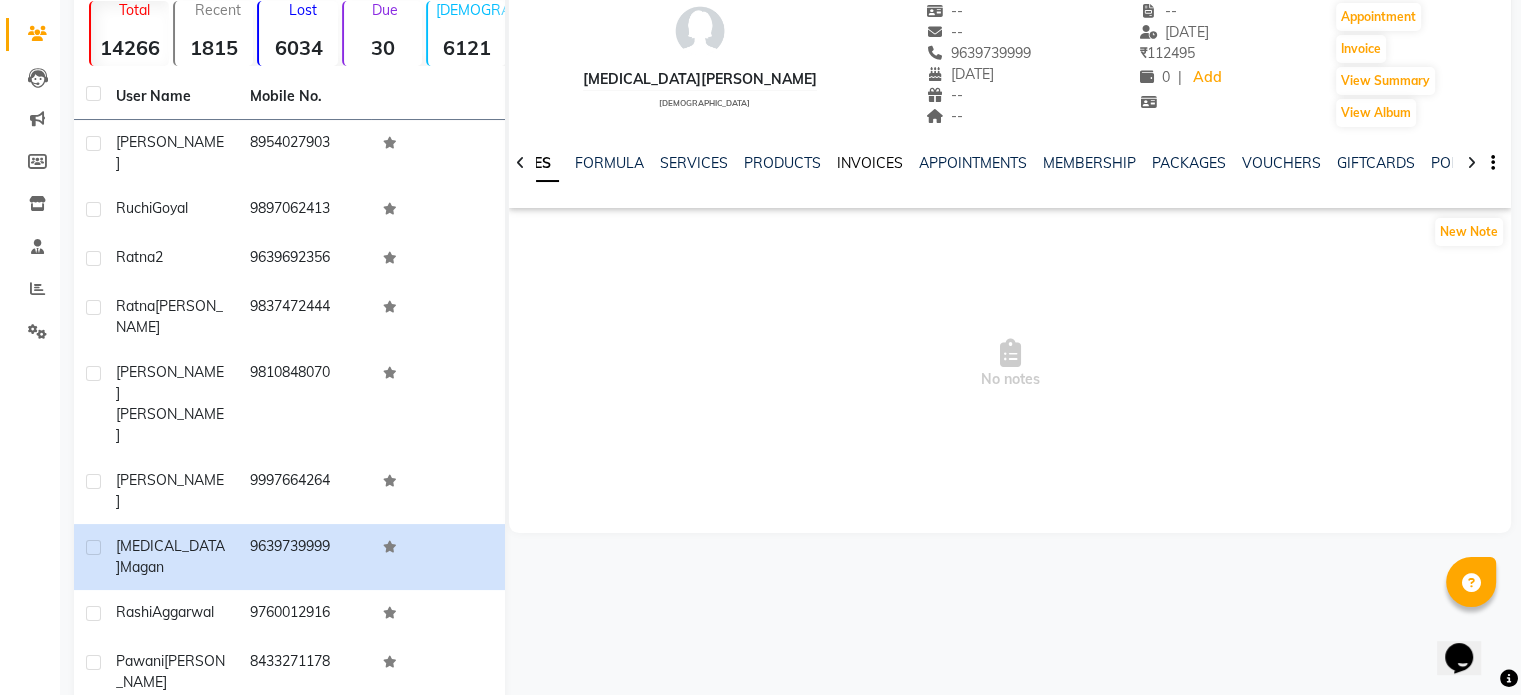click on "INVOICES" 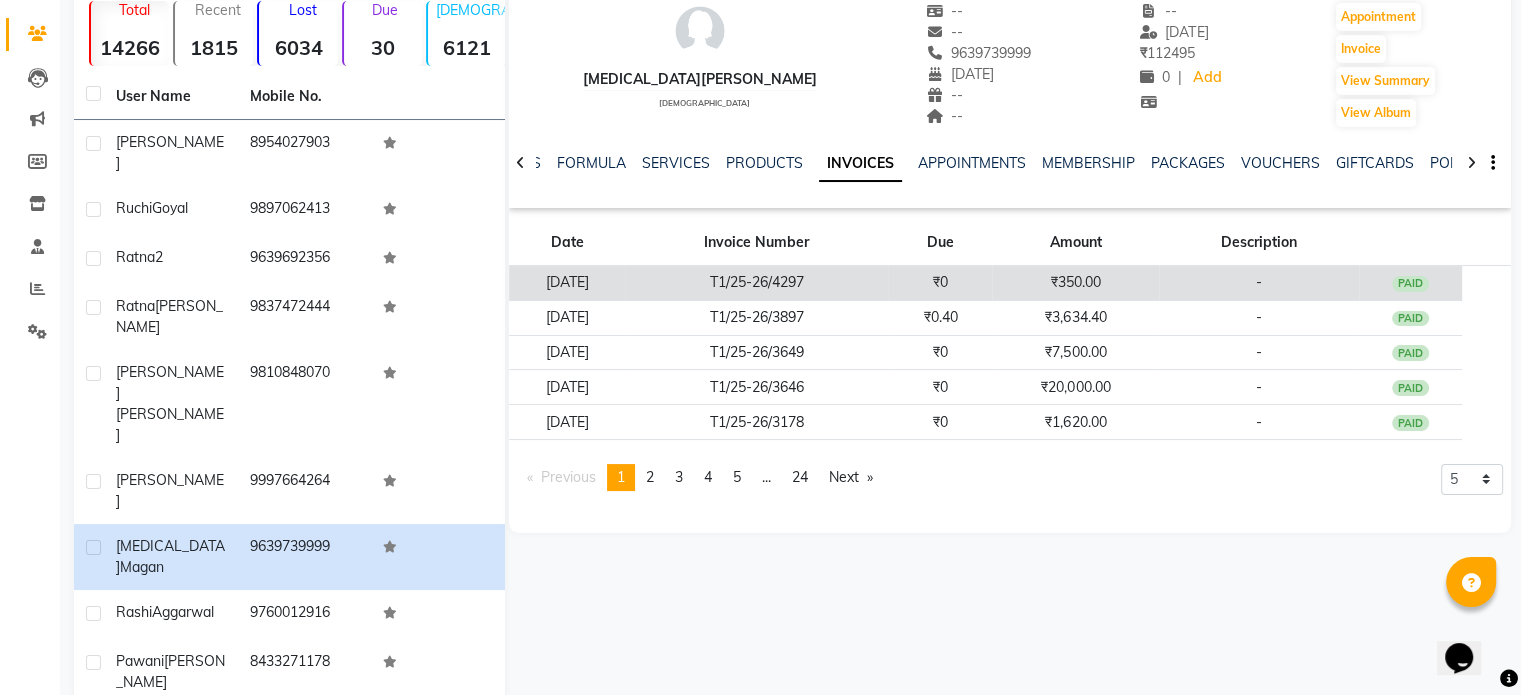 click on "T1/25-26/4297" 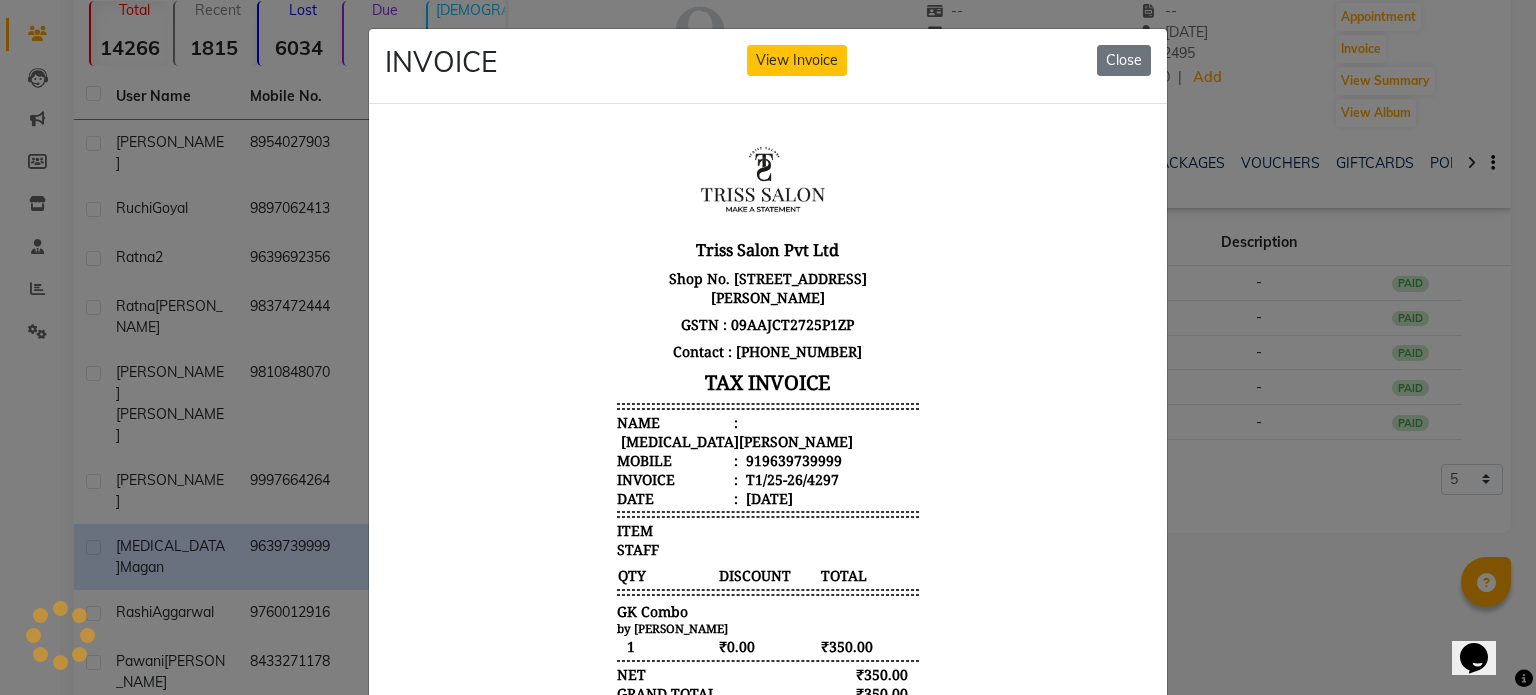 scroll, scrollTop: 0, scrollLeft: 0, axis: both 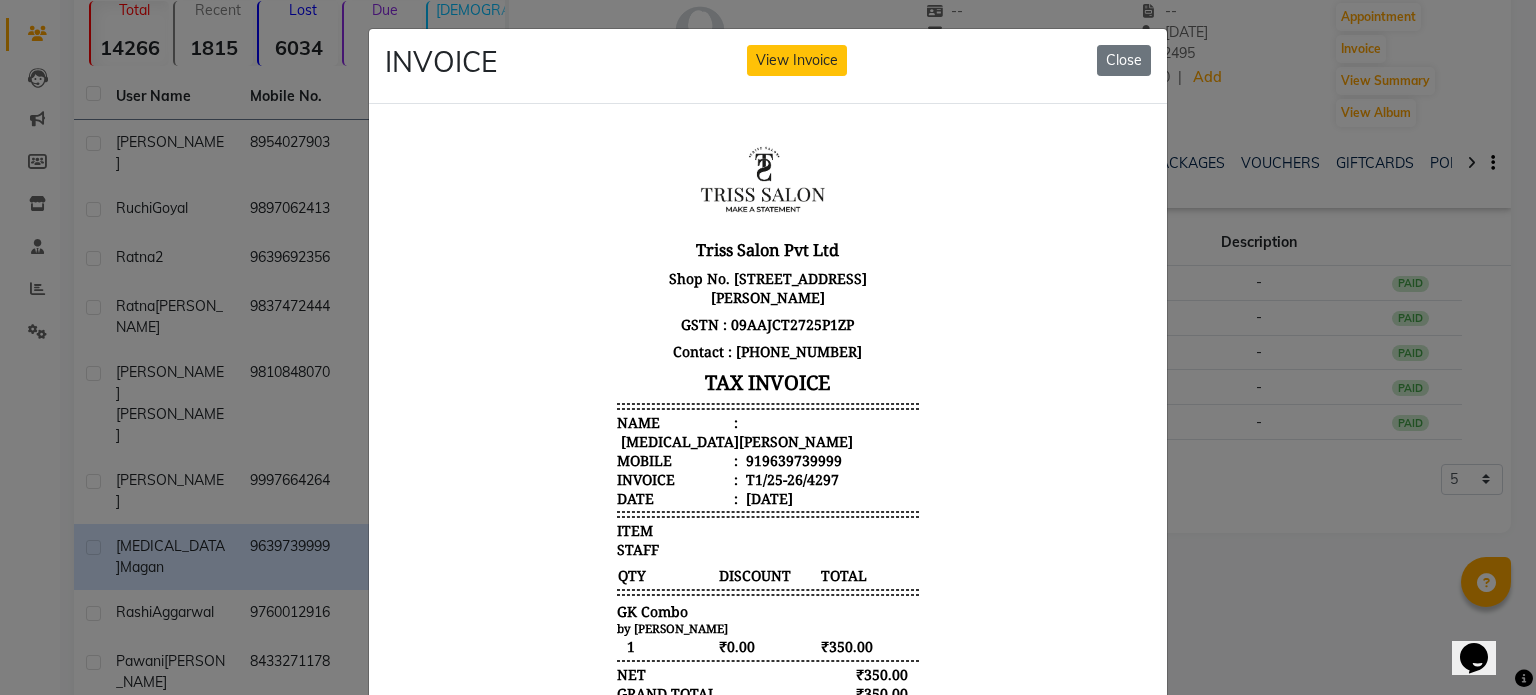 click on "Nikita Magan" at bounding box center [735, 440] 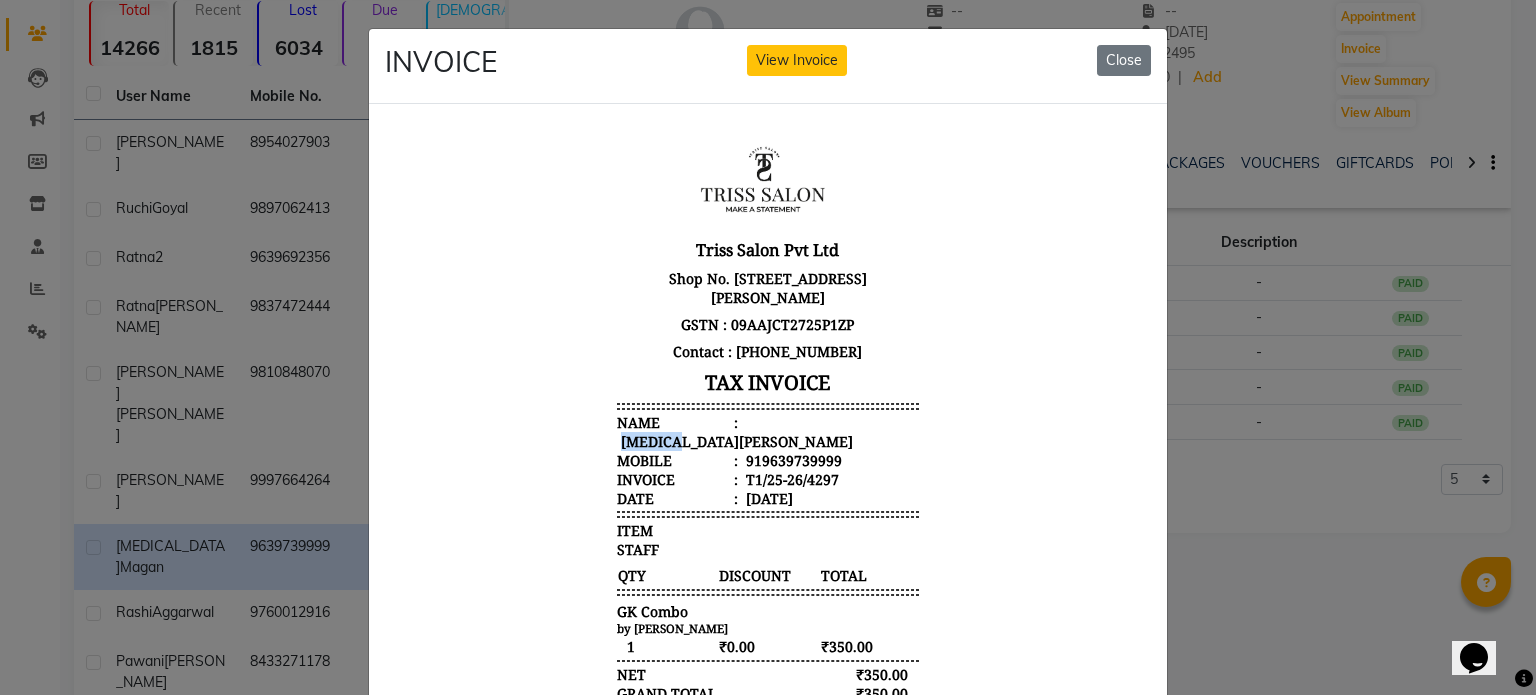 click on "Nikita Magan" at bounding box center [735, 440] 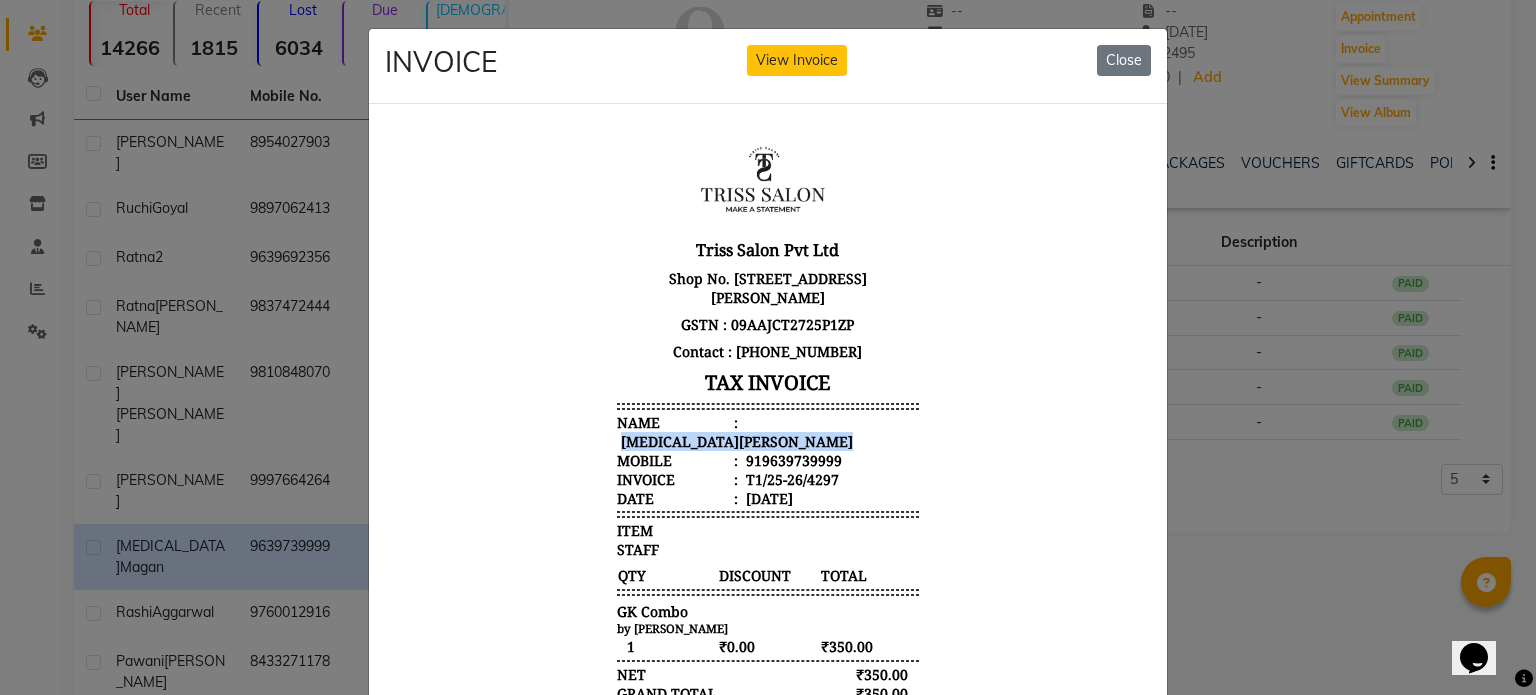 click on "Nikita Magan" at bounding box center [735, 440] 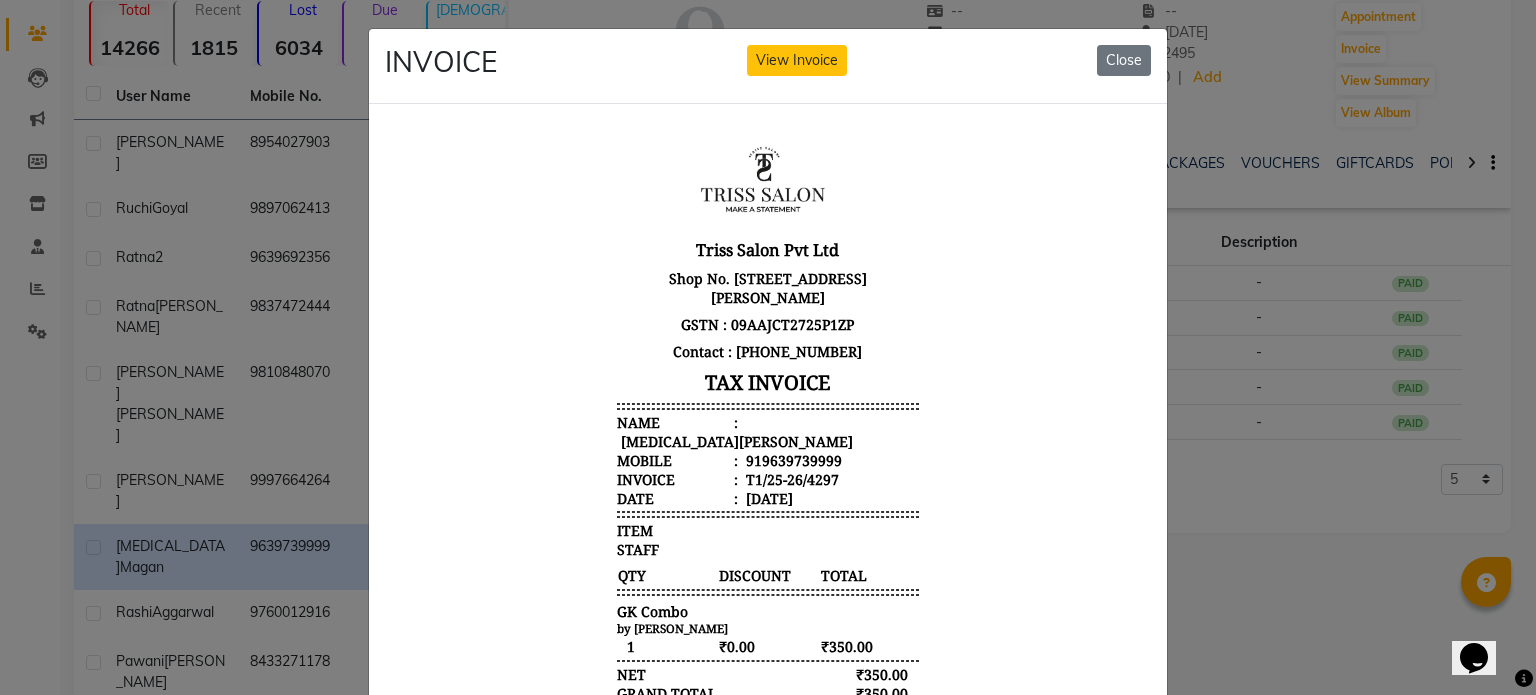 click on "919639739999" at bounding box center (792, 459) 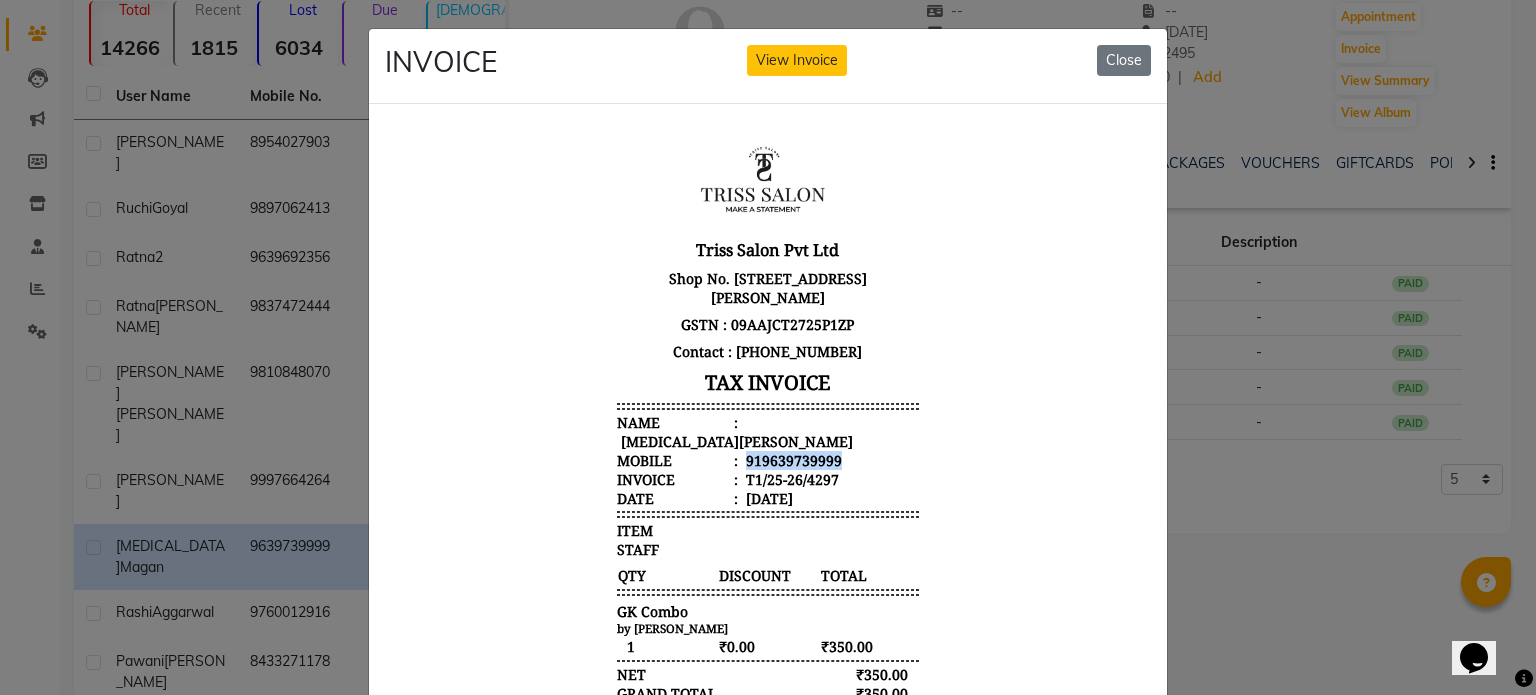 click on "919639739999" at bounding box center (792, 459) 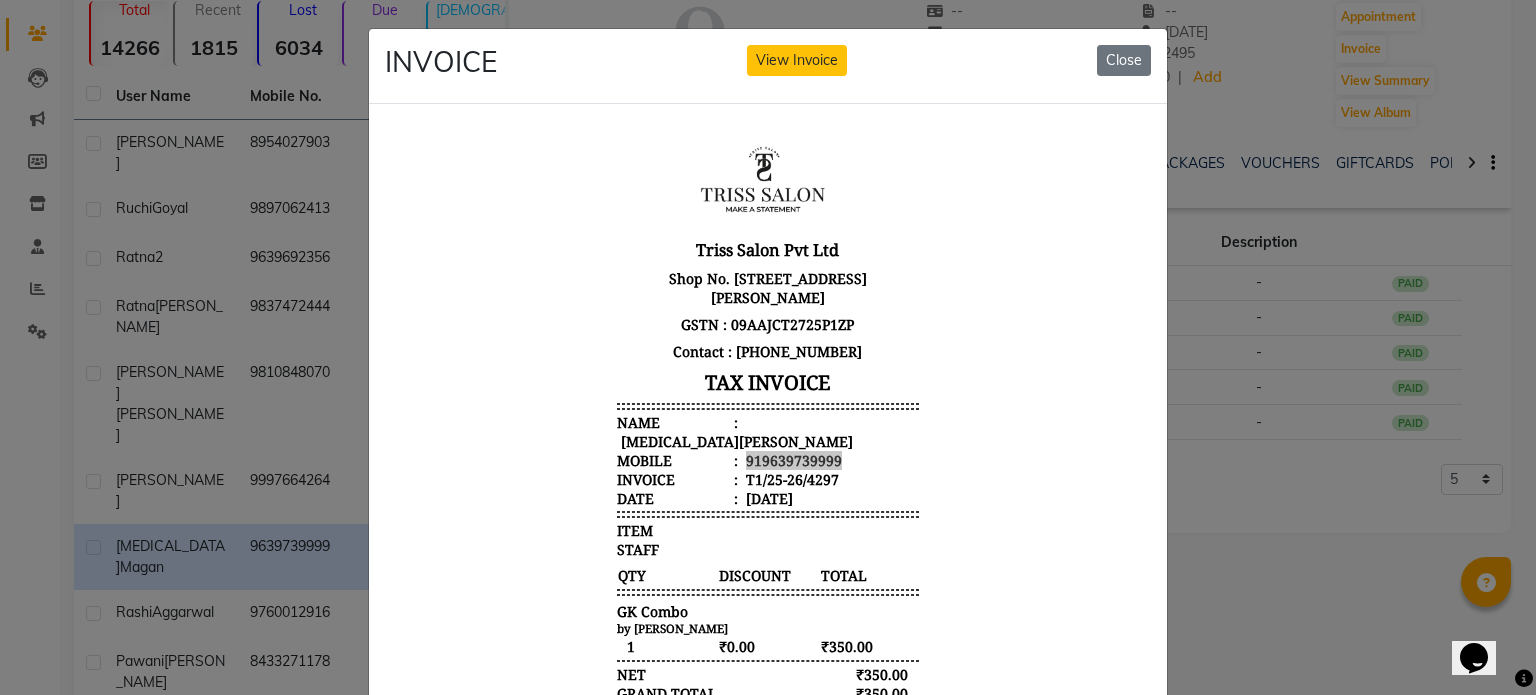 click on "INVOICE View Invoice Close" 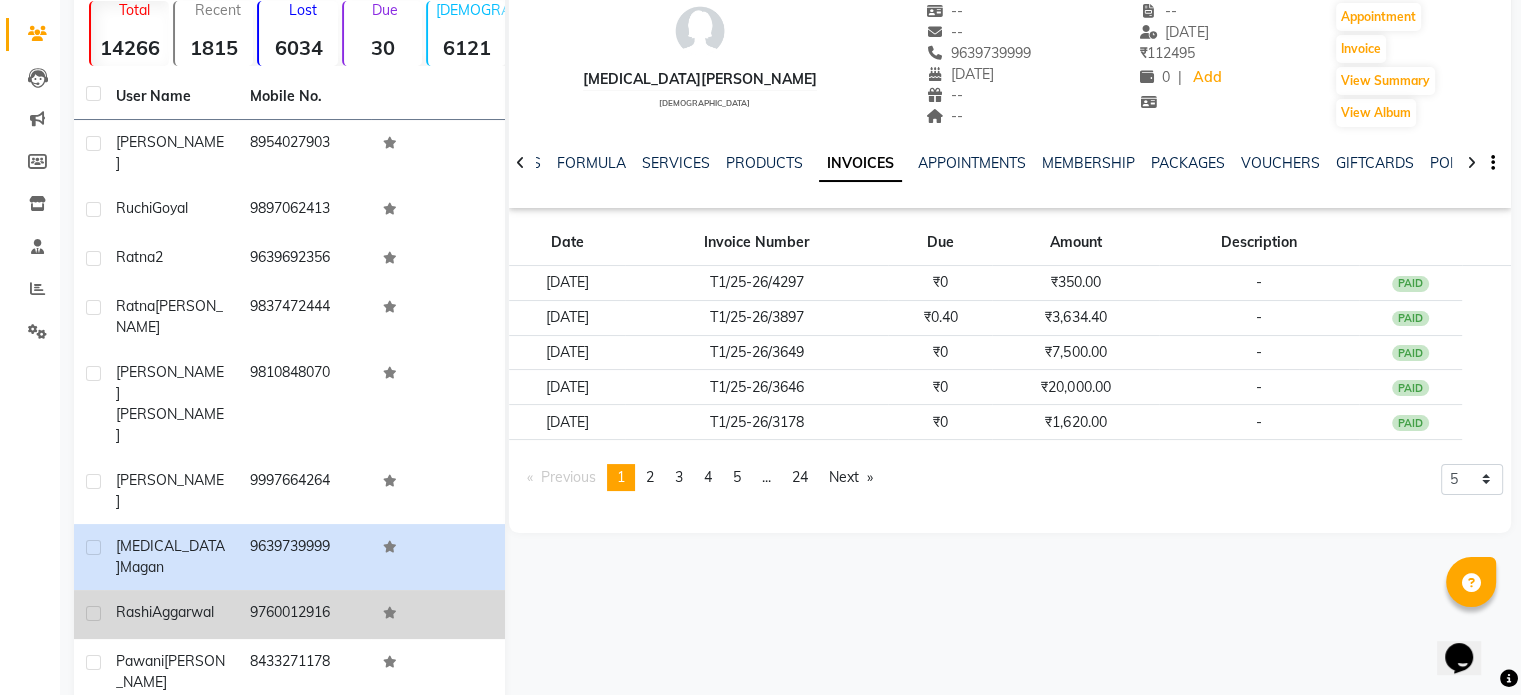 click on "9760012916" 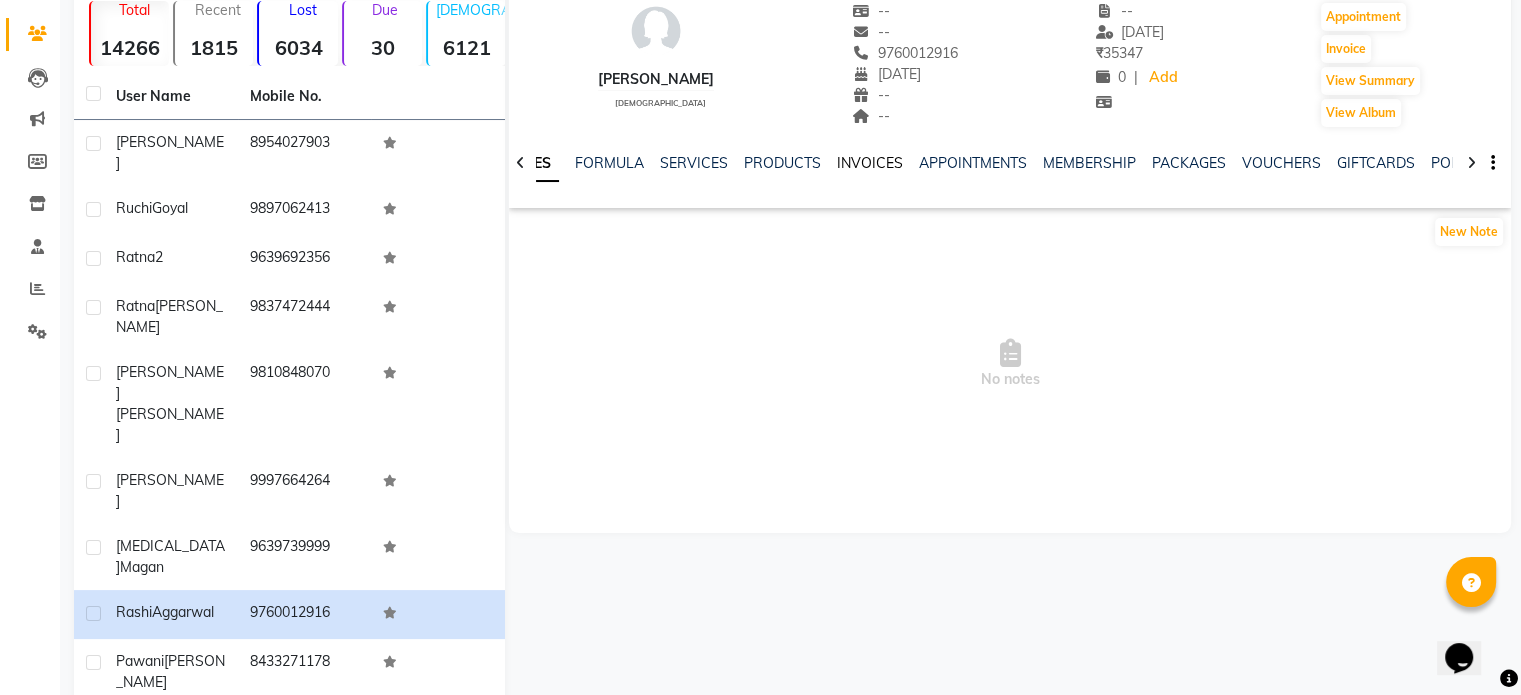 click on "INVOICES" 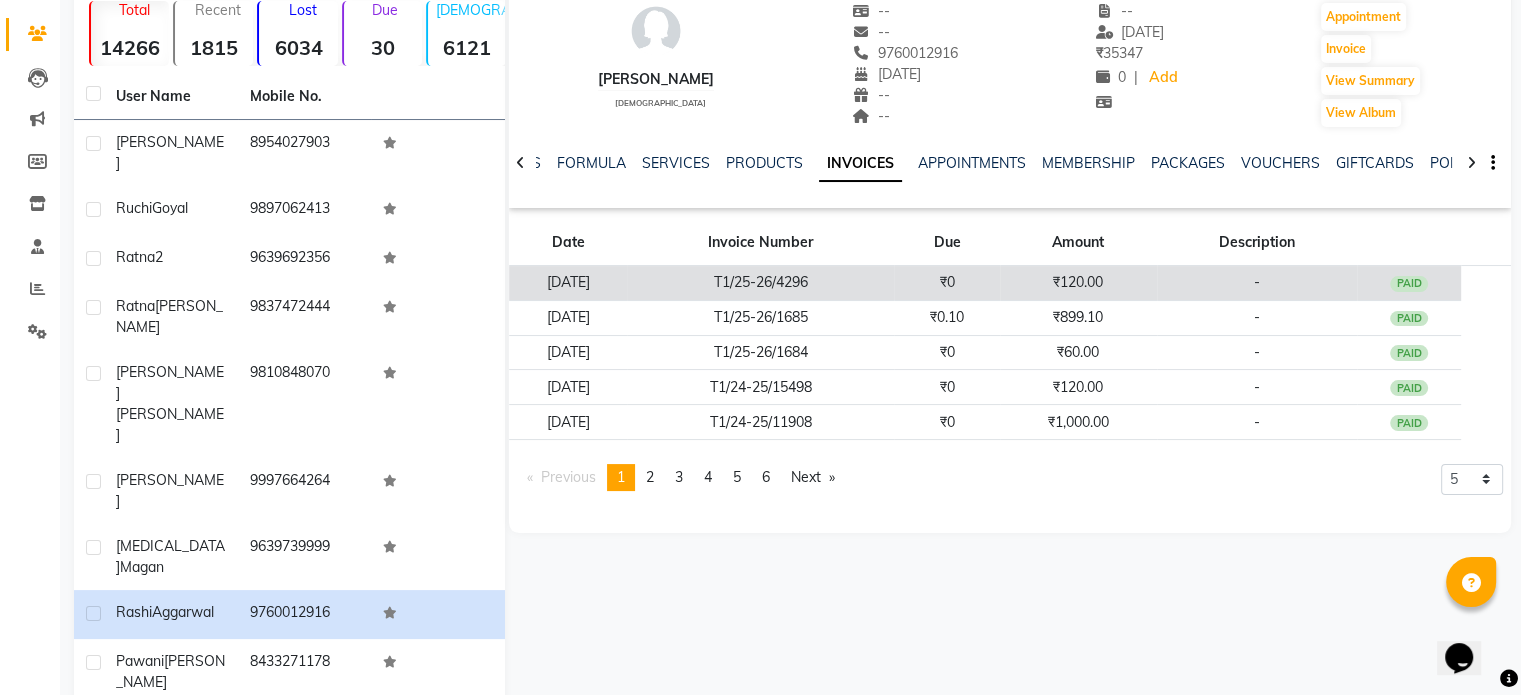 click on "₹0" 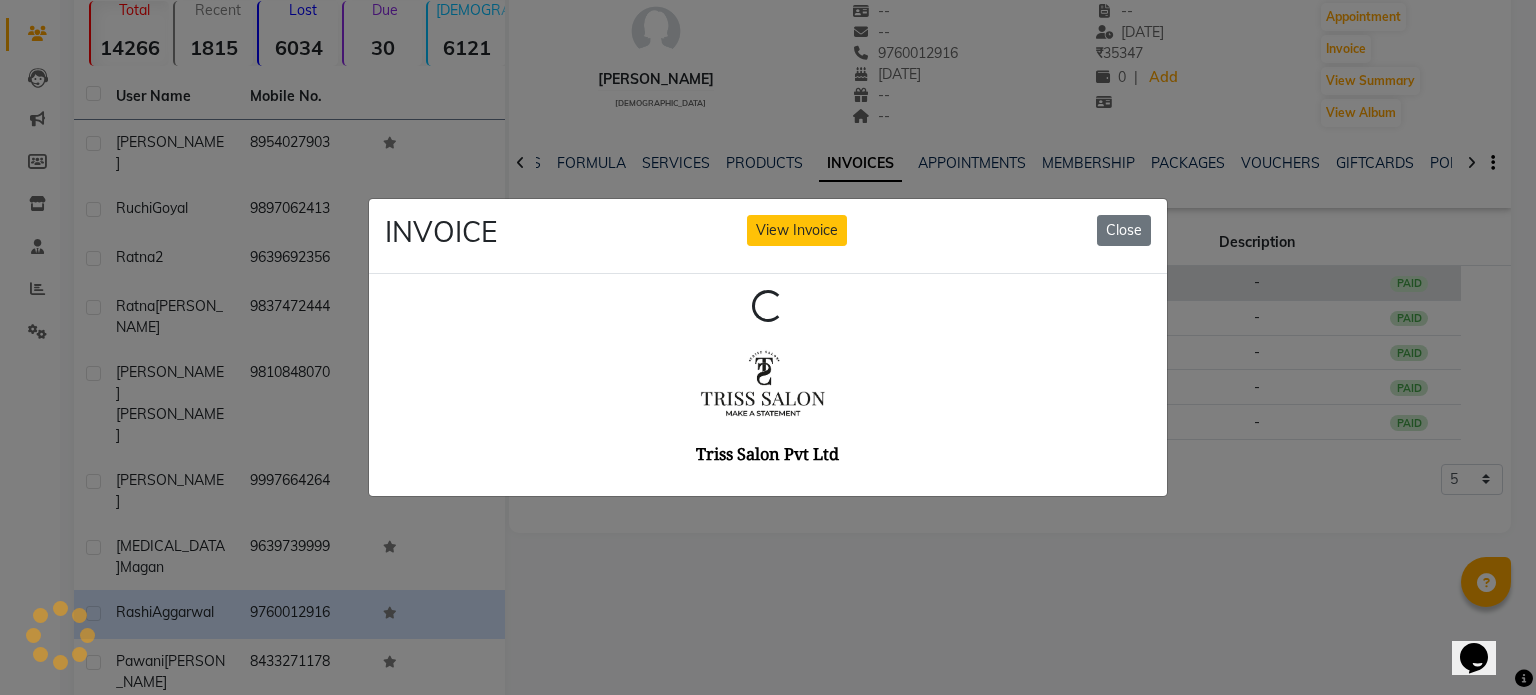 scroll, scrollTop: 0, scrollLeft: 0, axis: both 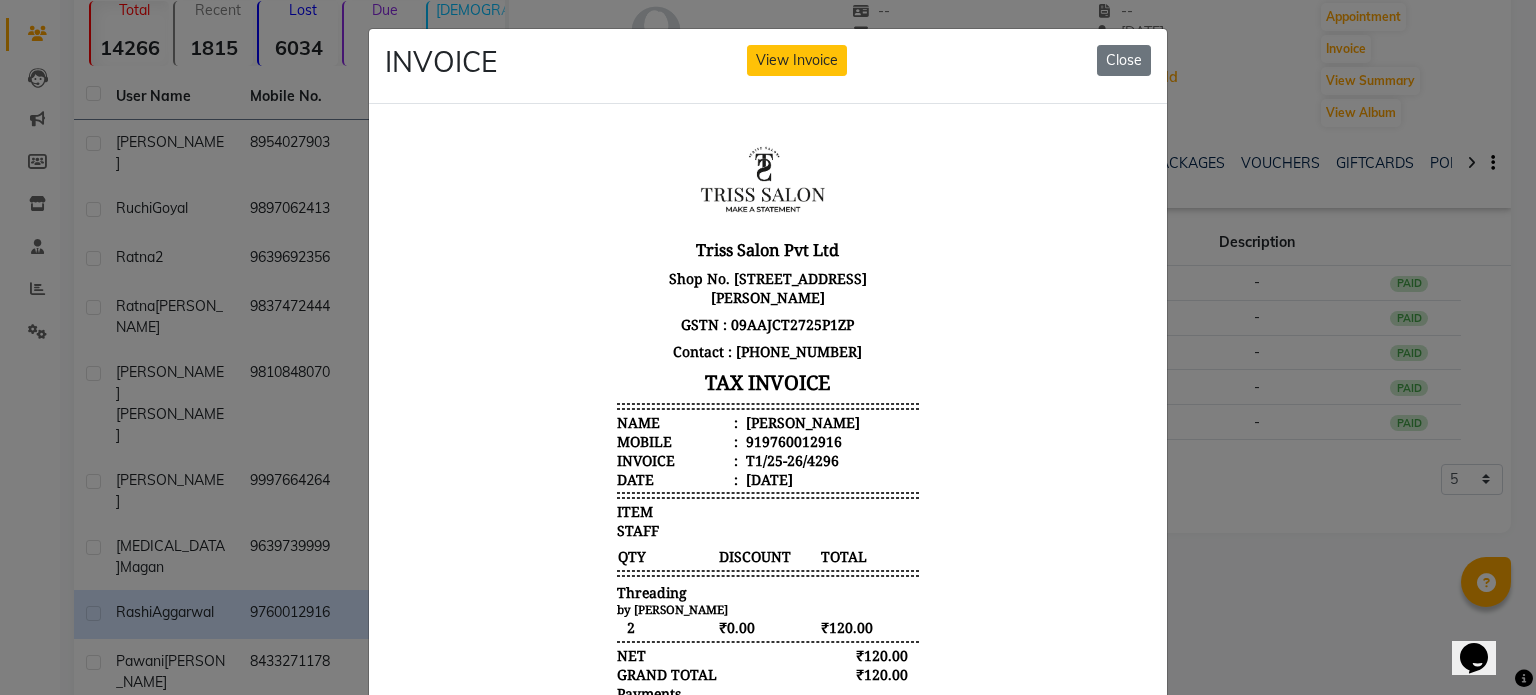 click on "Rashi Aggarwal" at bounding box center (801, 421) 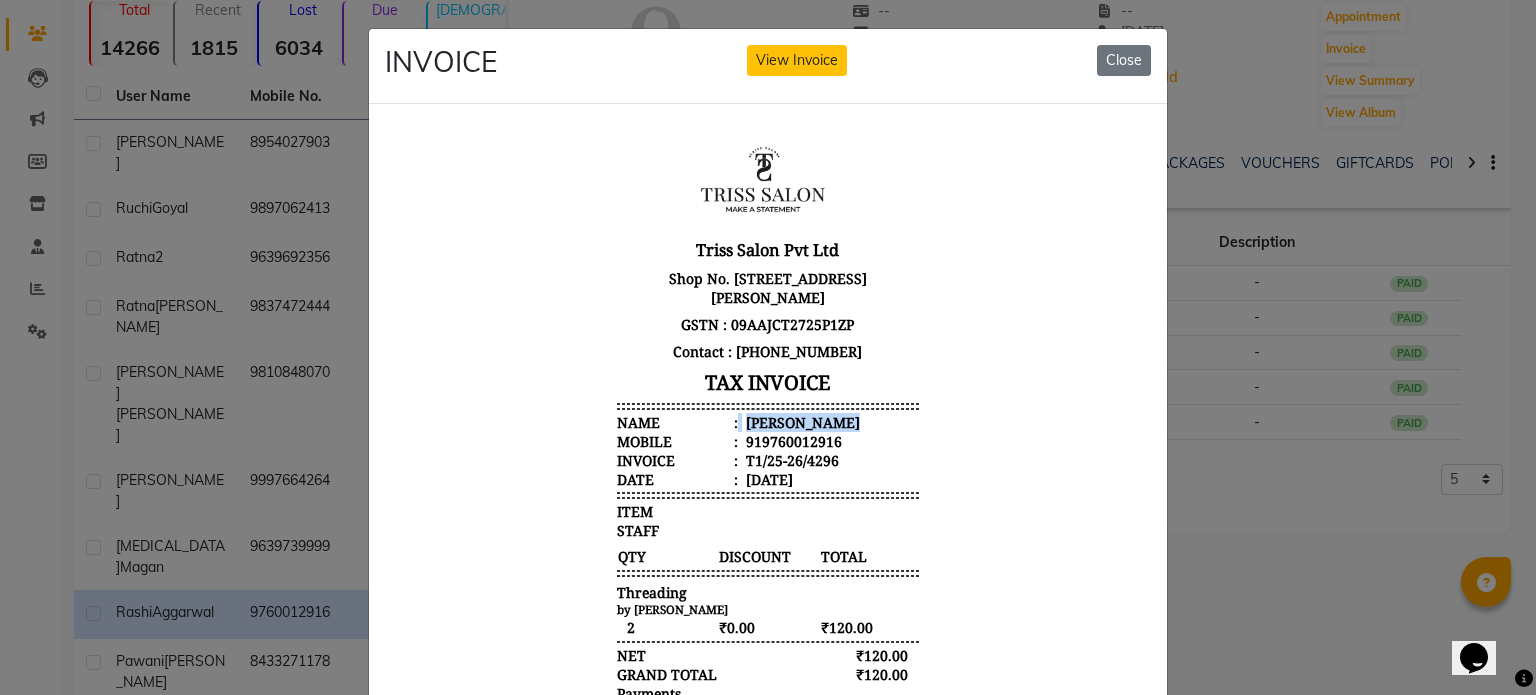click on "Rashi Aggarwal" at bounding box center (801, 421) 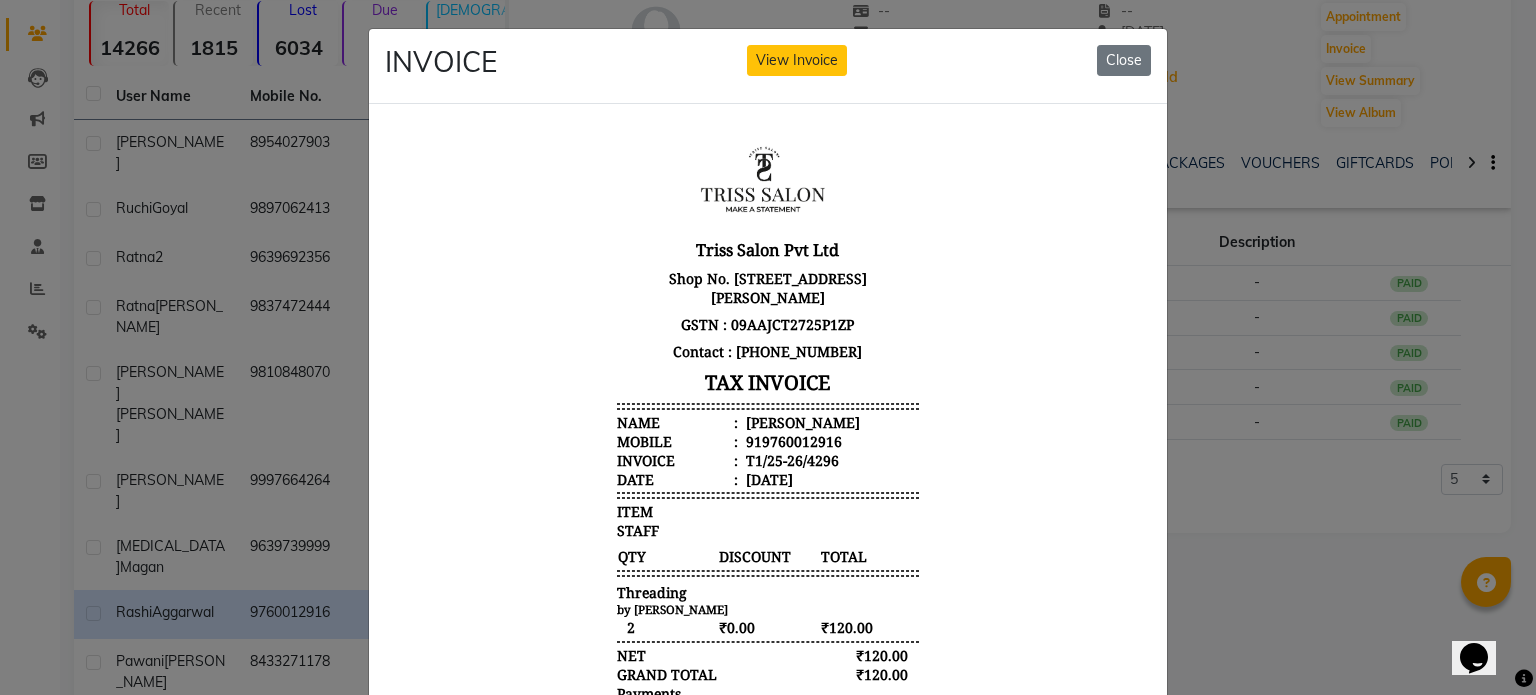 click on "919760012916" at bounding box center [792, 440] 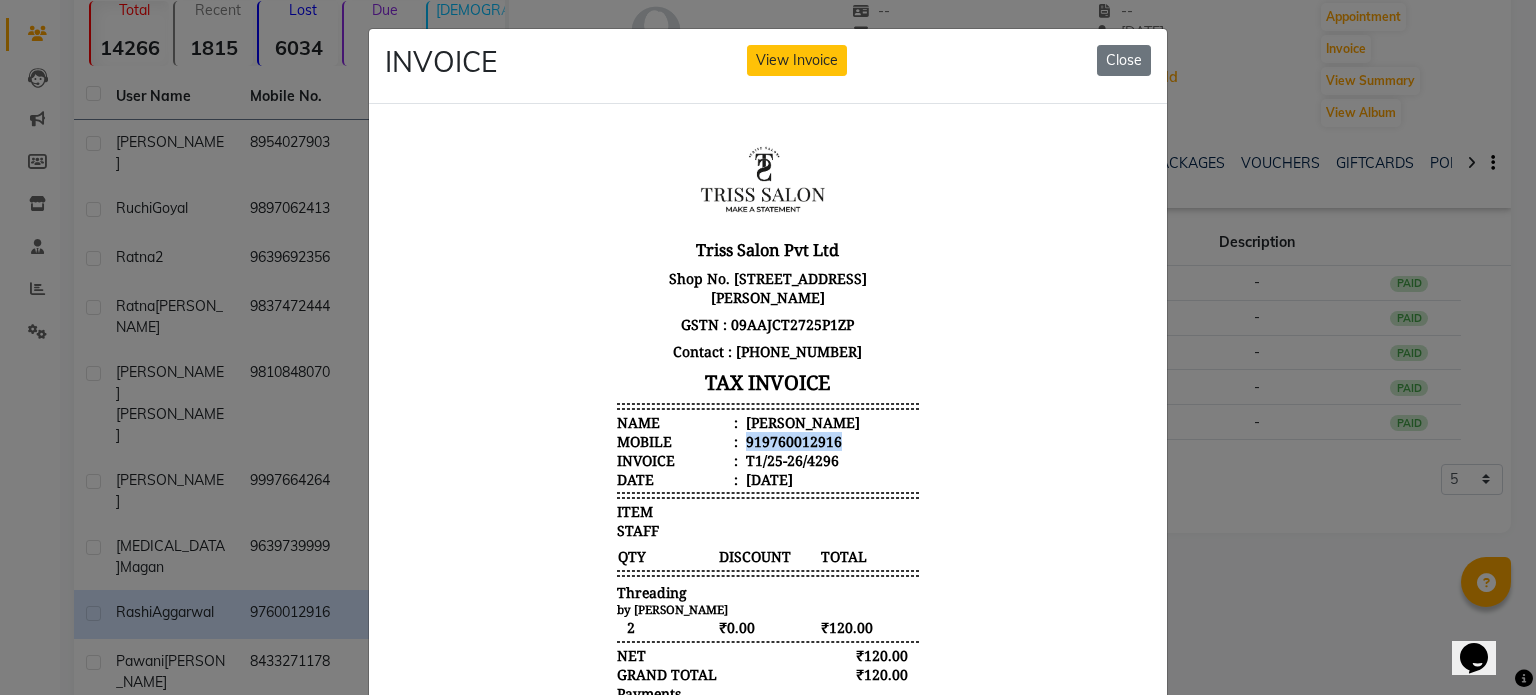 click on "919760012916" at bounding box center [792, 440] 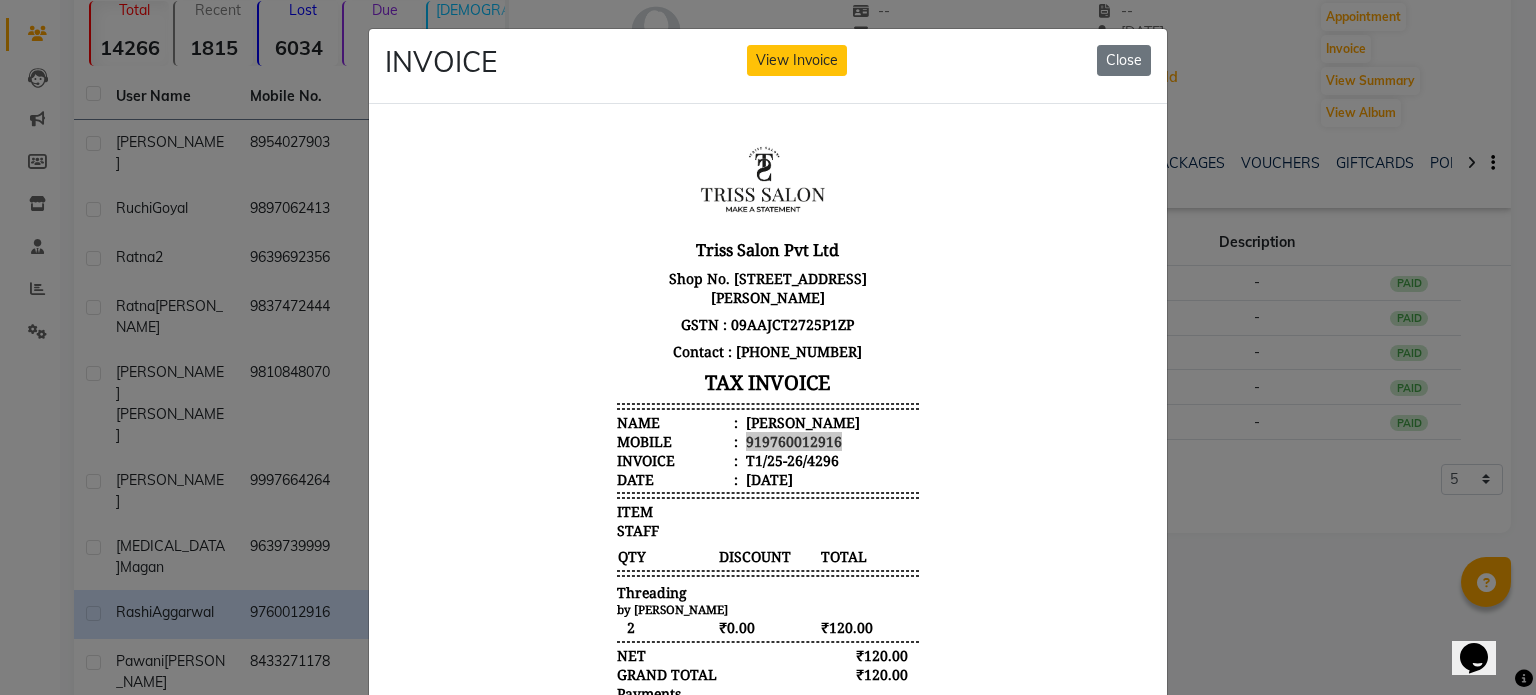 click on "INVOICE View Invoice Close" 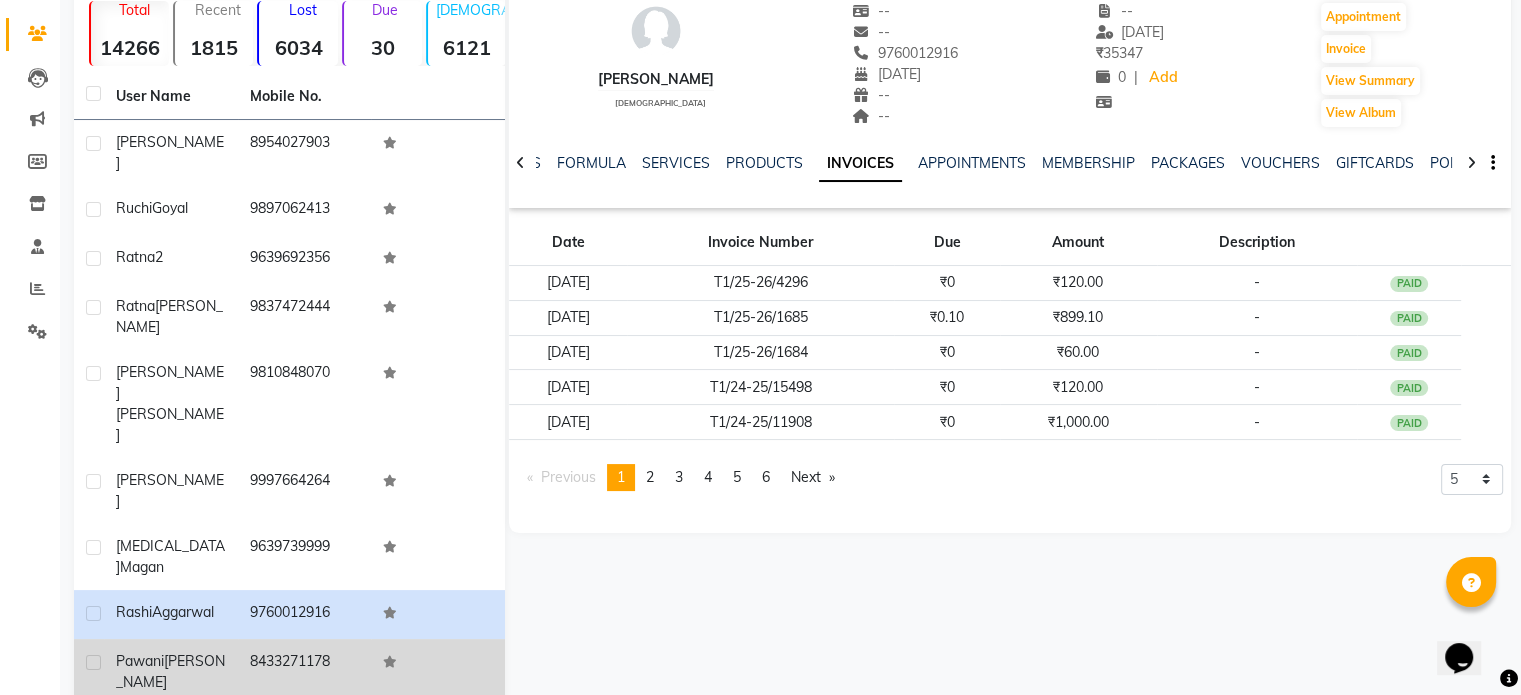 click on "8433271178" 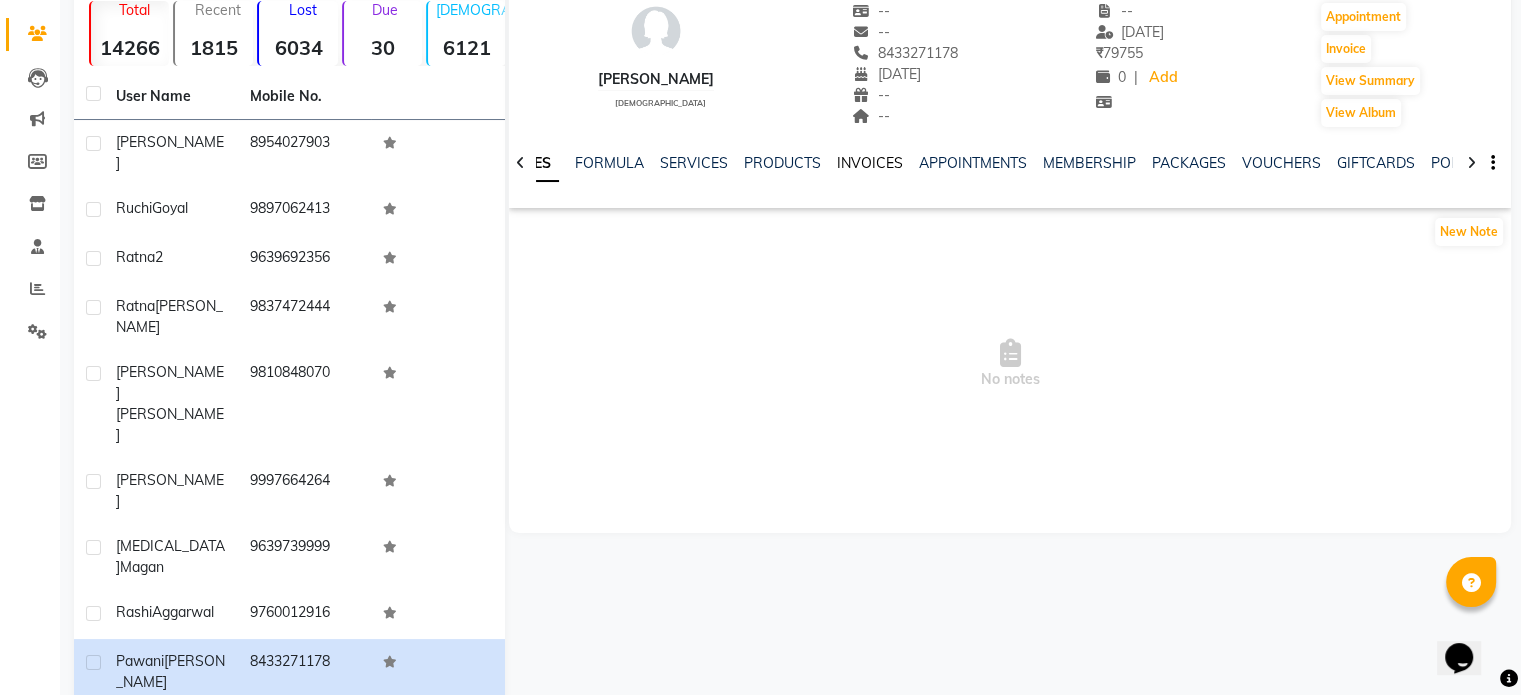 click on "INVOICES" 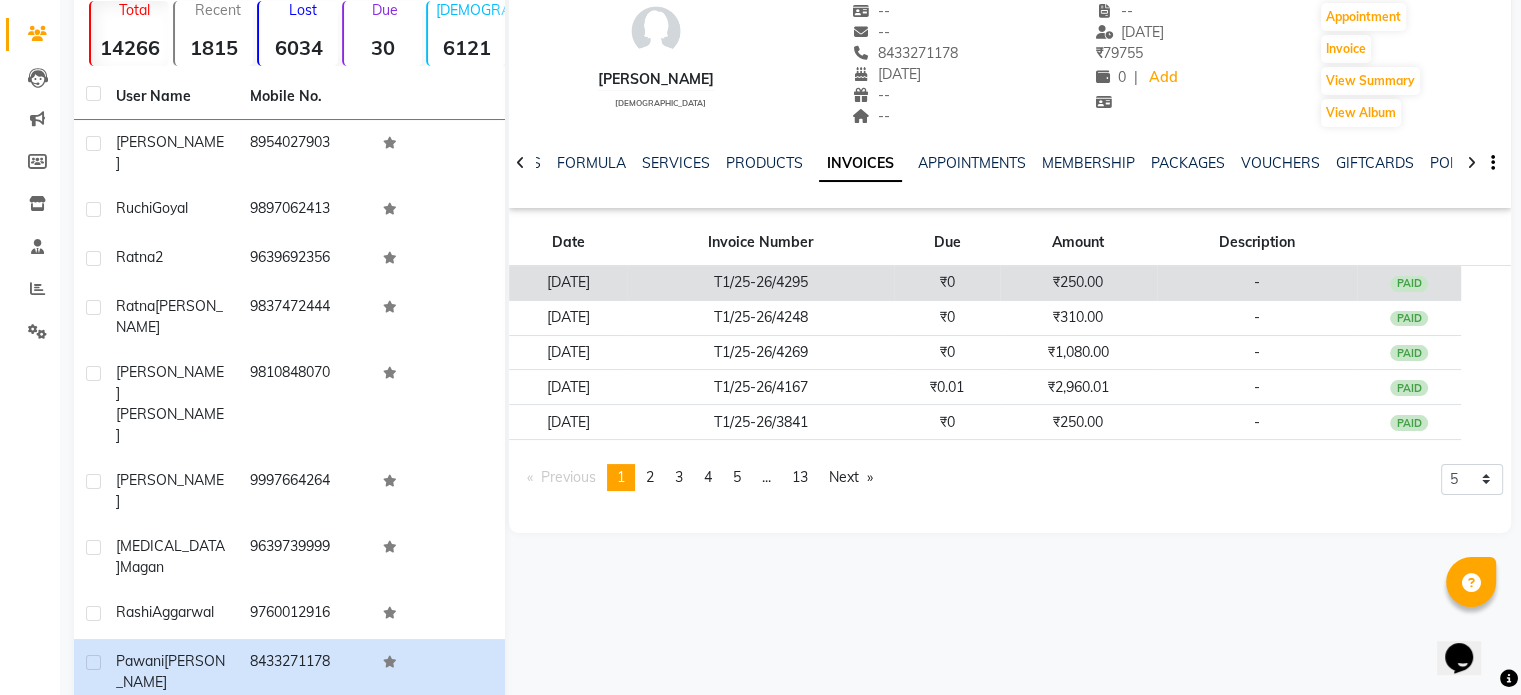 click on "T1/25-26/4295" 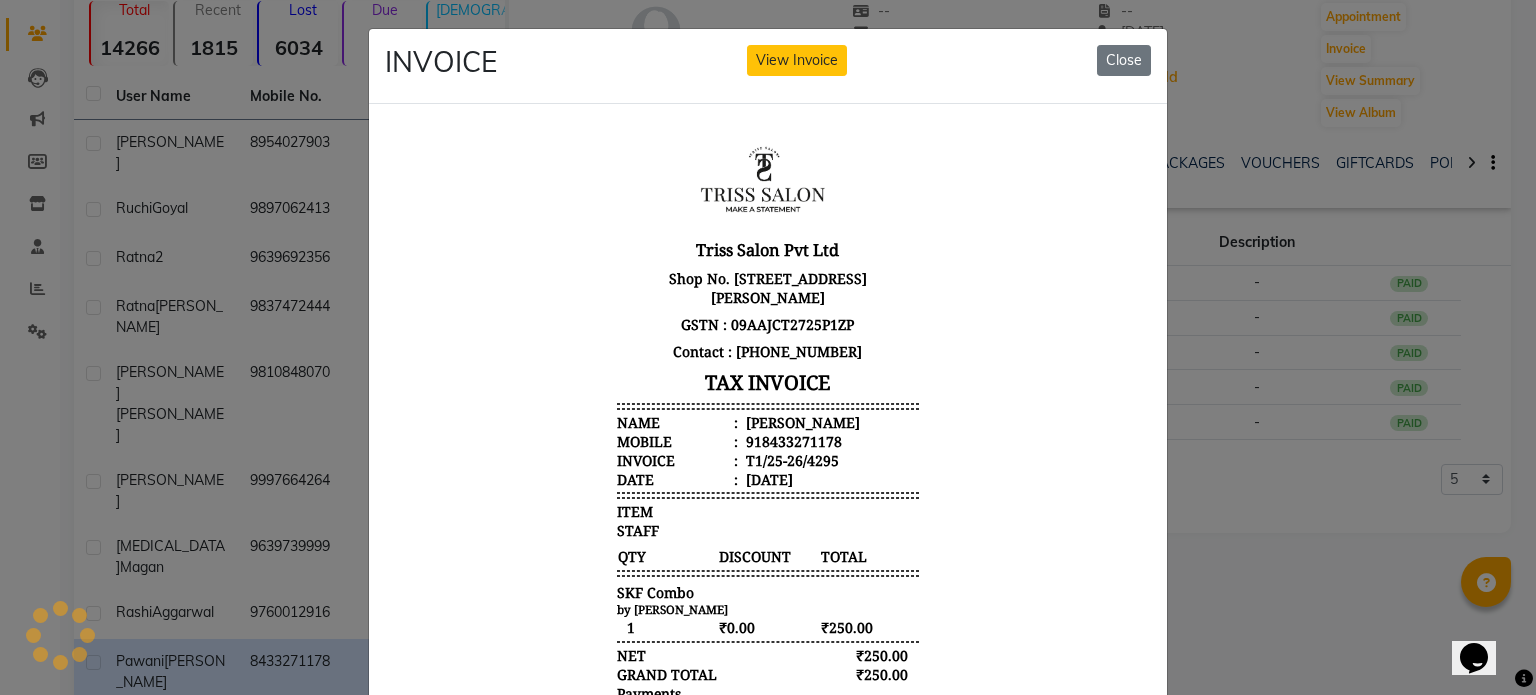 scroll, scrollTop: 0, scrollLeft: 0, axis: both 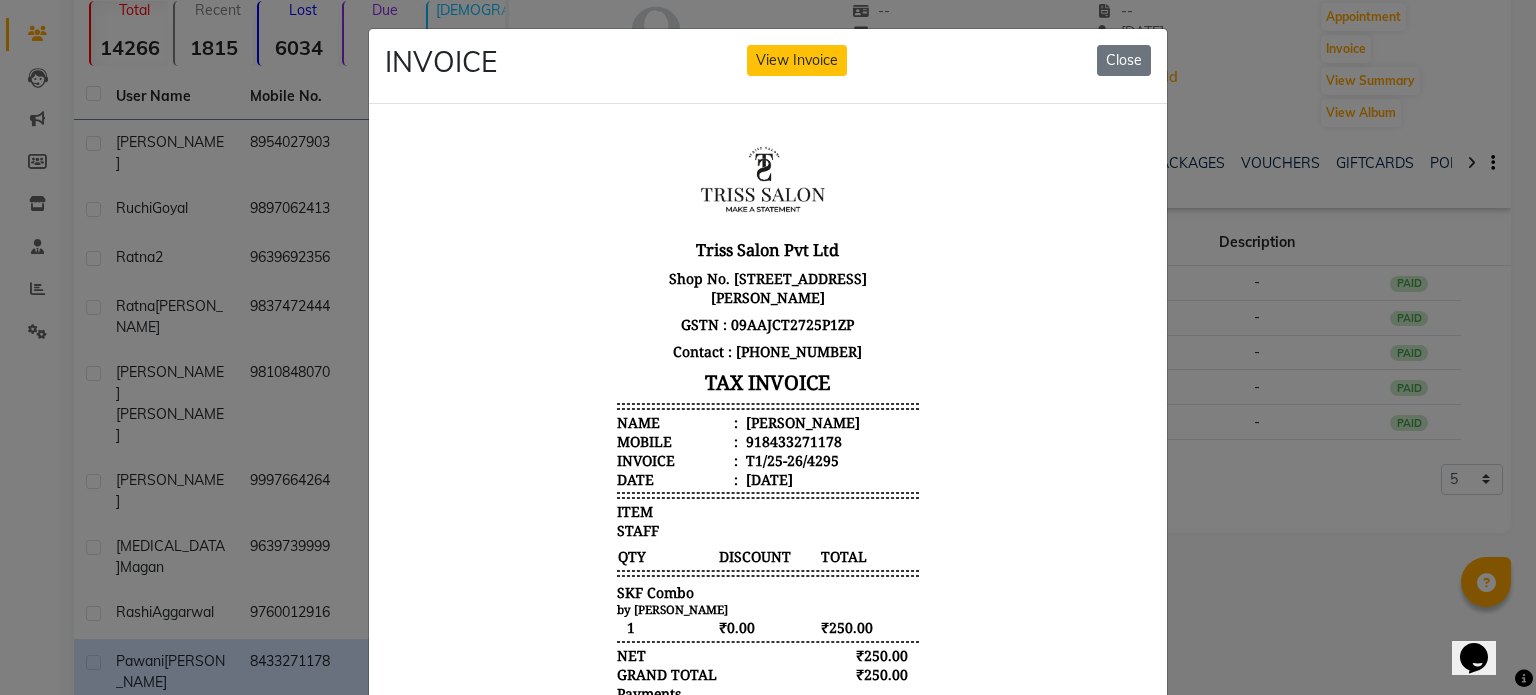 click on "Pawani Aswani" at bounding box center (801, 421) 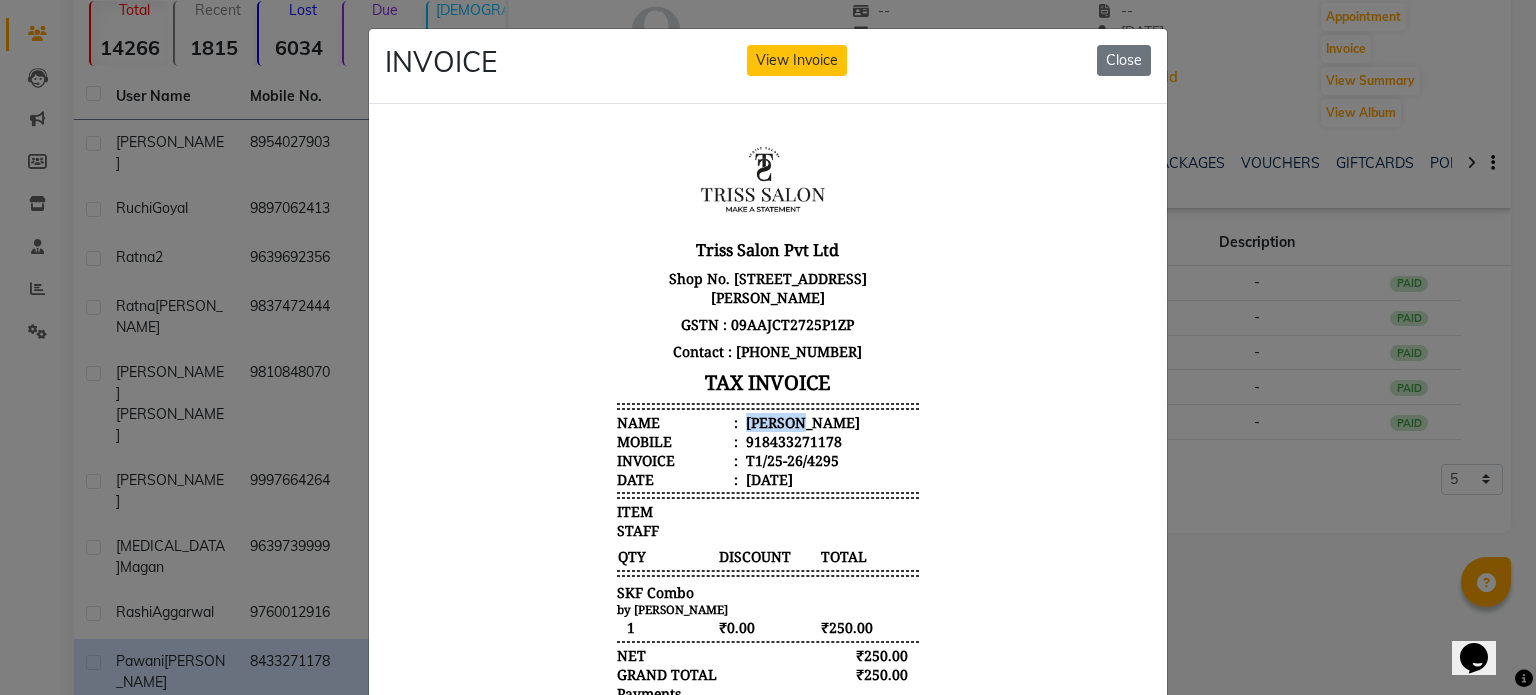 click on "Pawani Aswani" at bounding box center [801, 421] 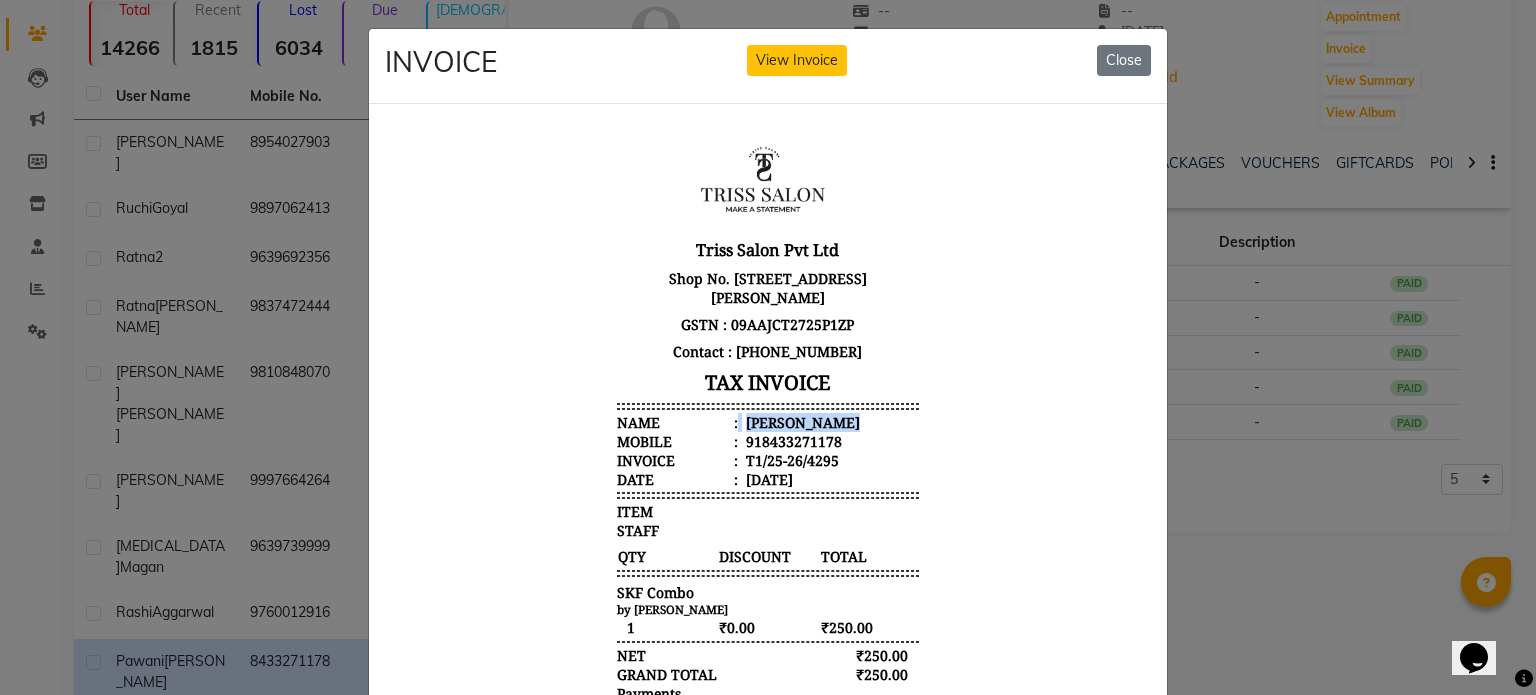 click on "Pawani Aswani" at bounding box center (801, 421) 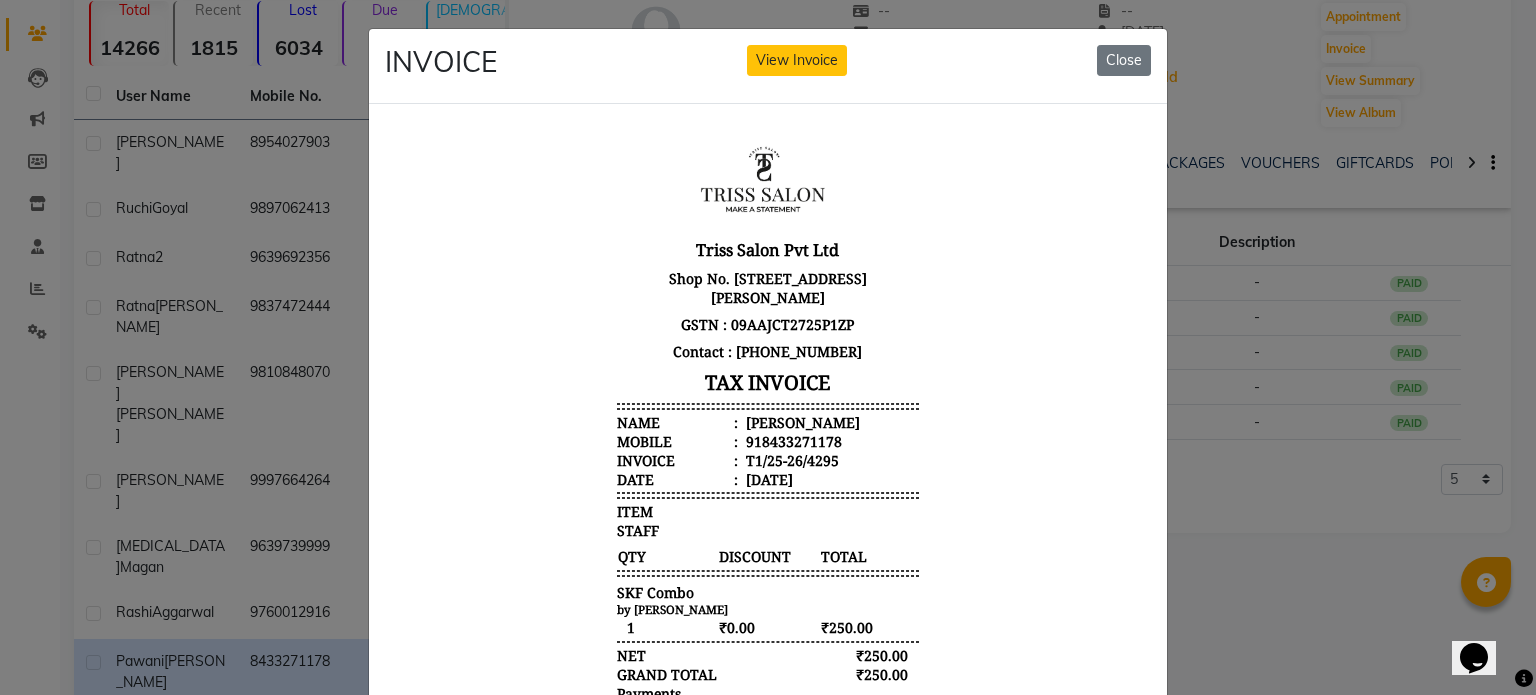 click on "918433271178" at bounding box center (792, 440) 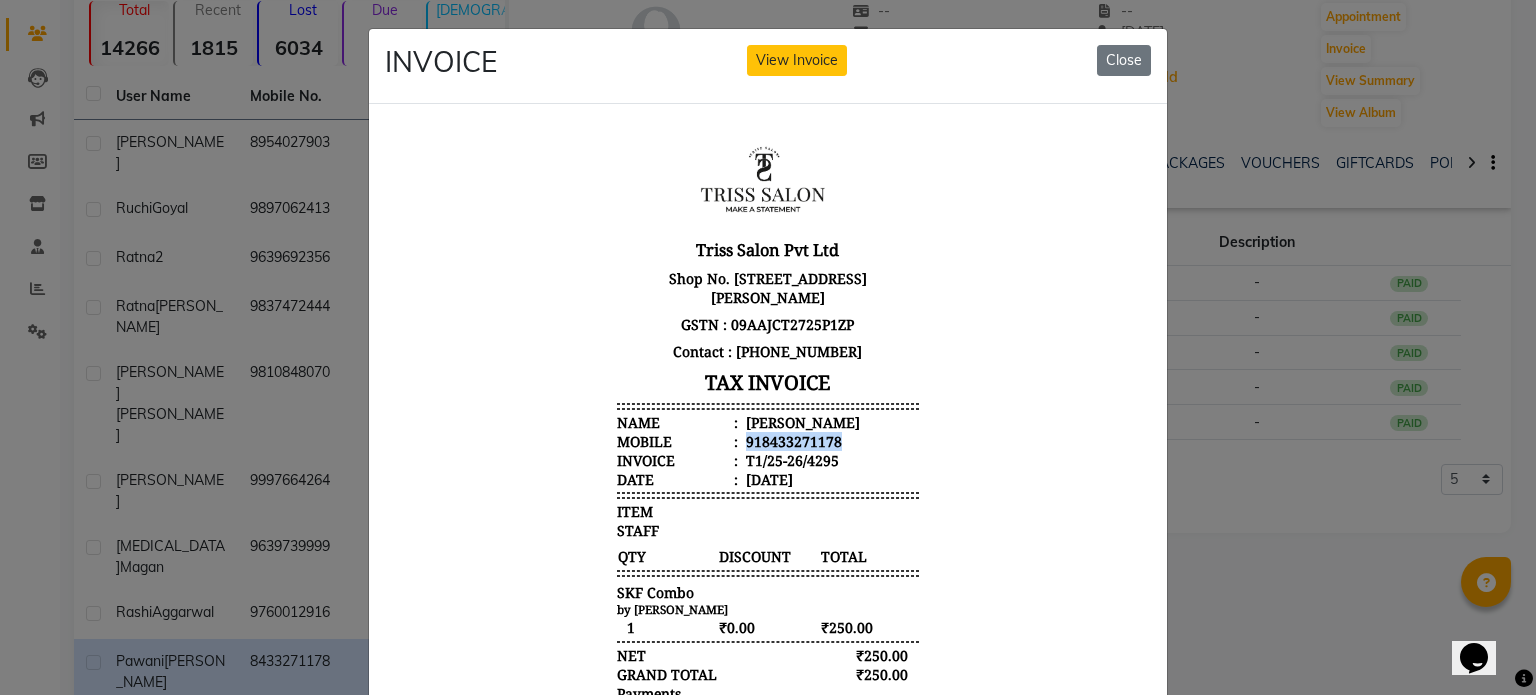 click on "918433271178" at bounding box center (792, 440) 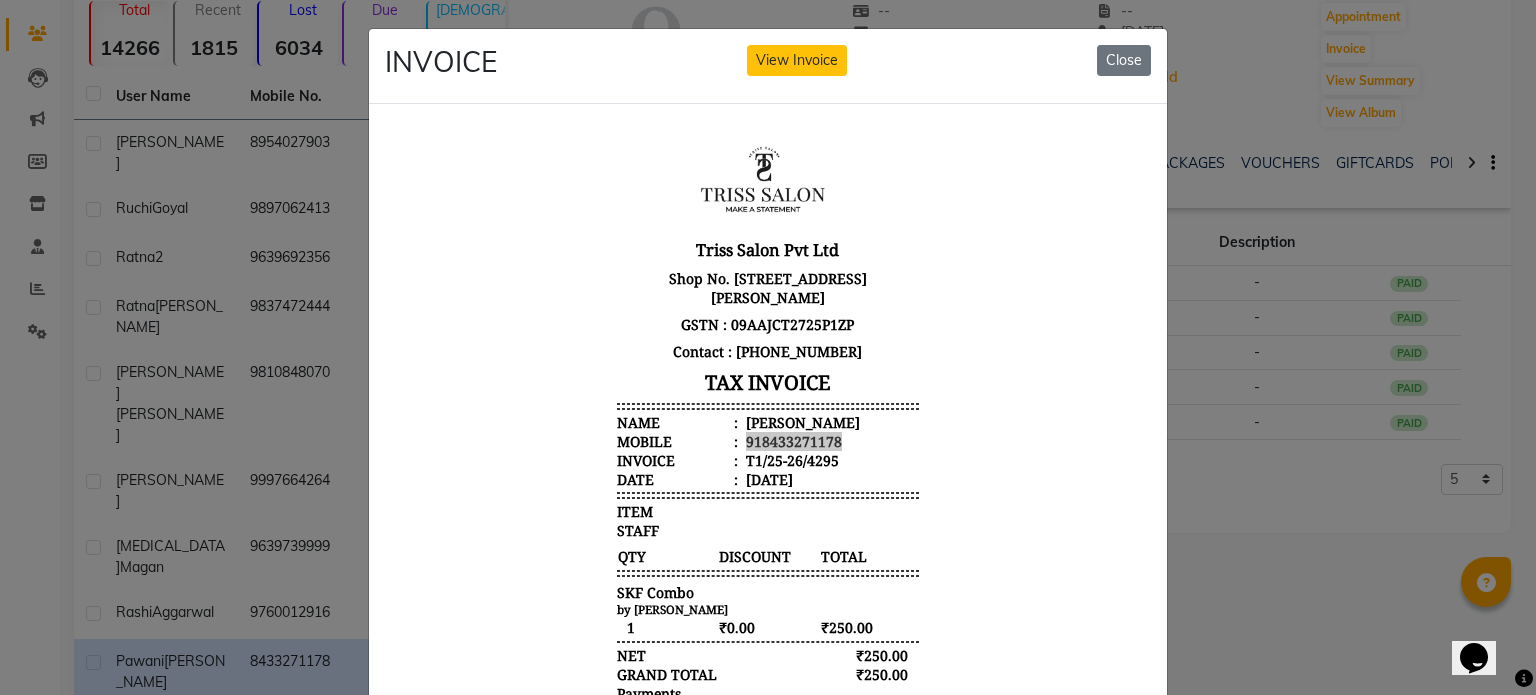 click on "INVOICE View Invoice Close" 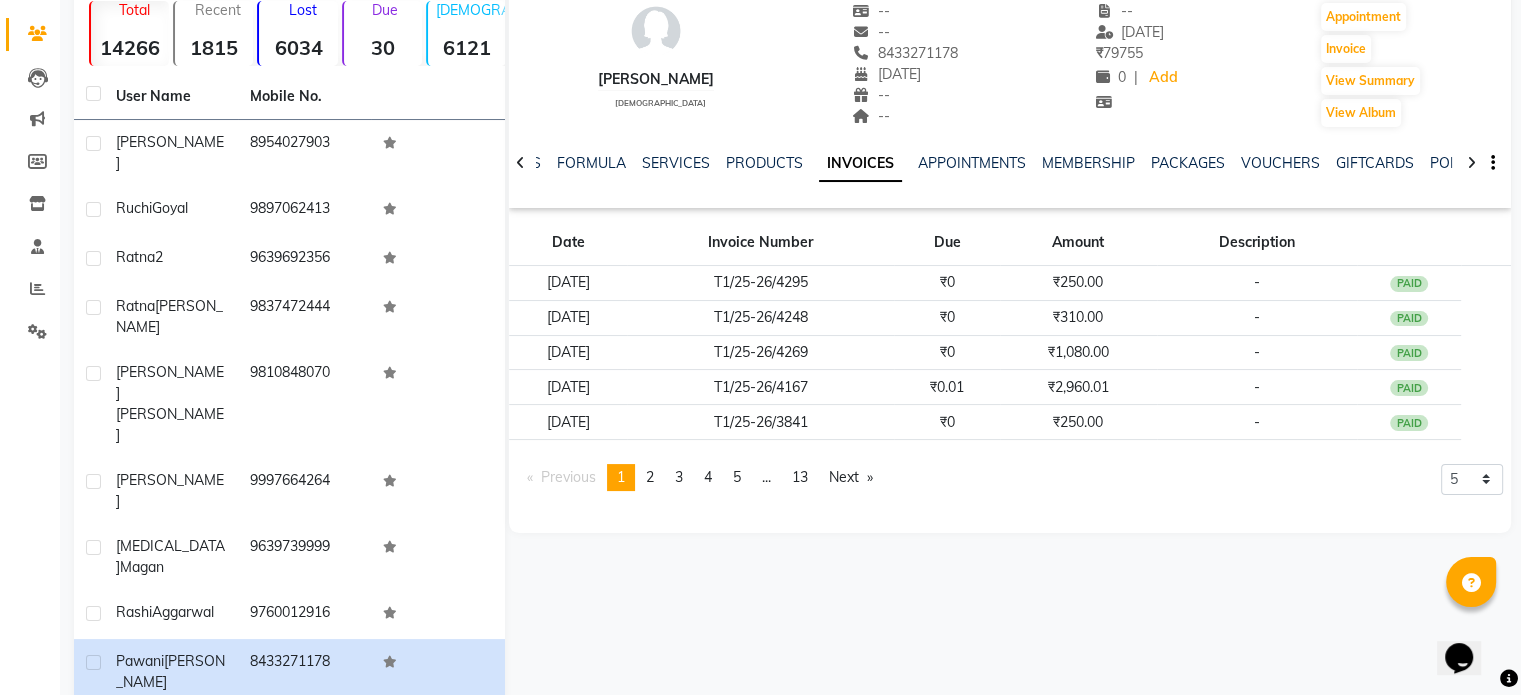 click on "khushi" 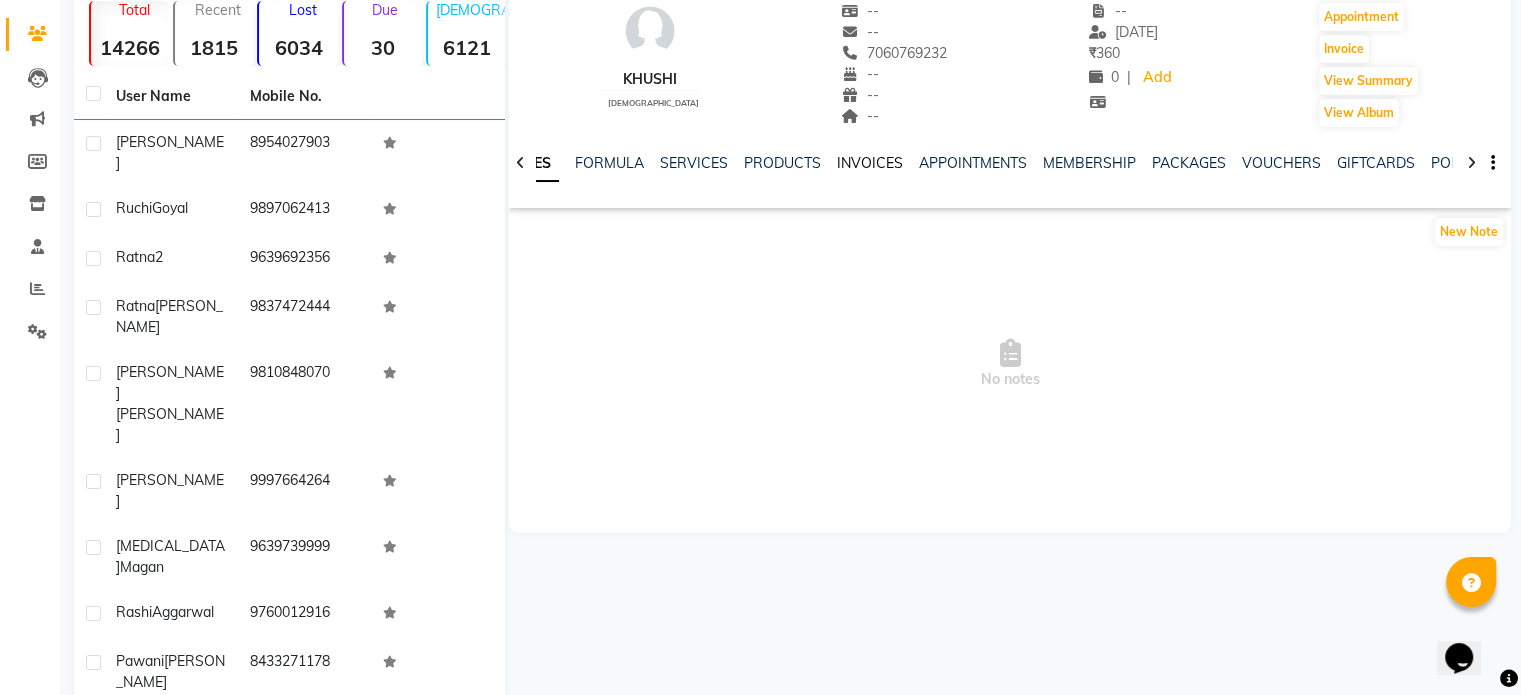 click on "INVOICES" 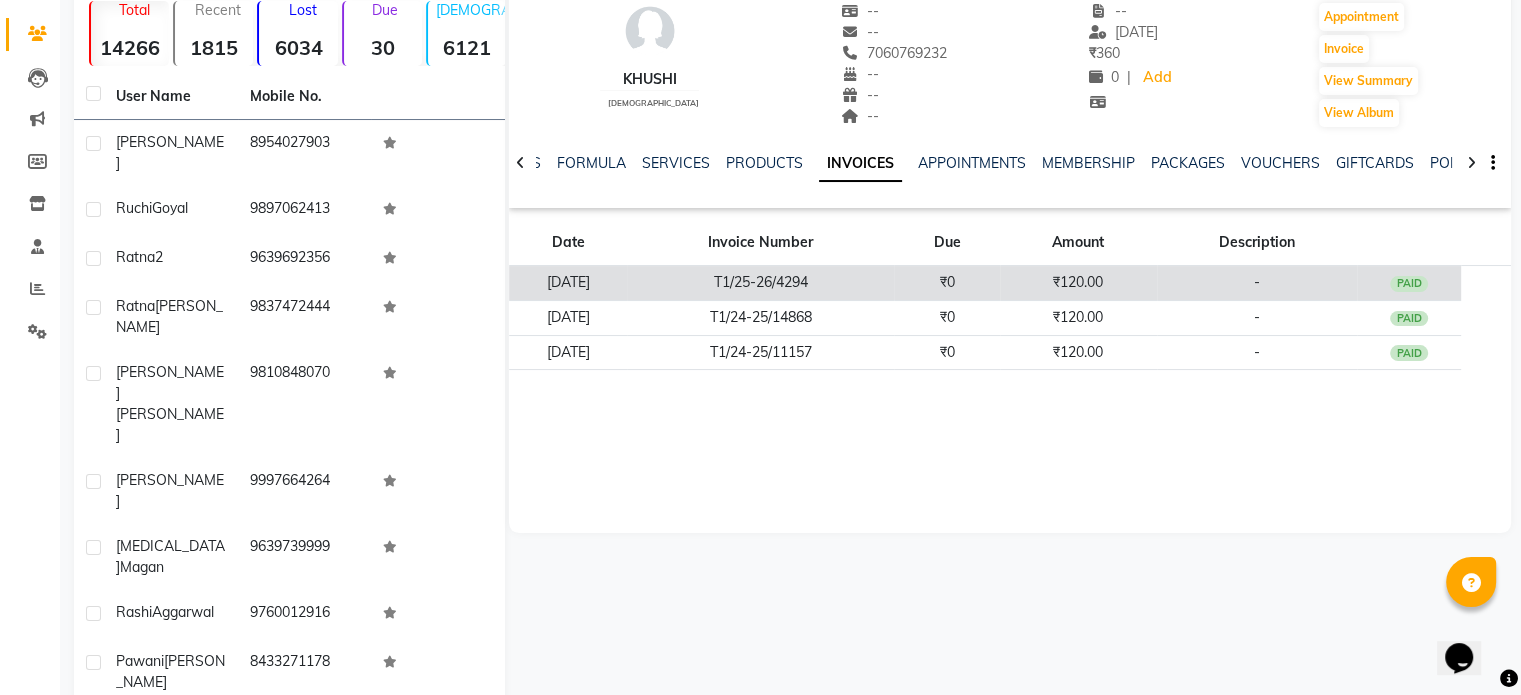 click on "₹120.00" 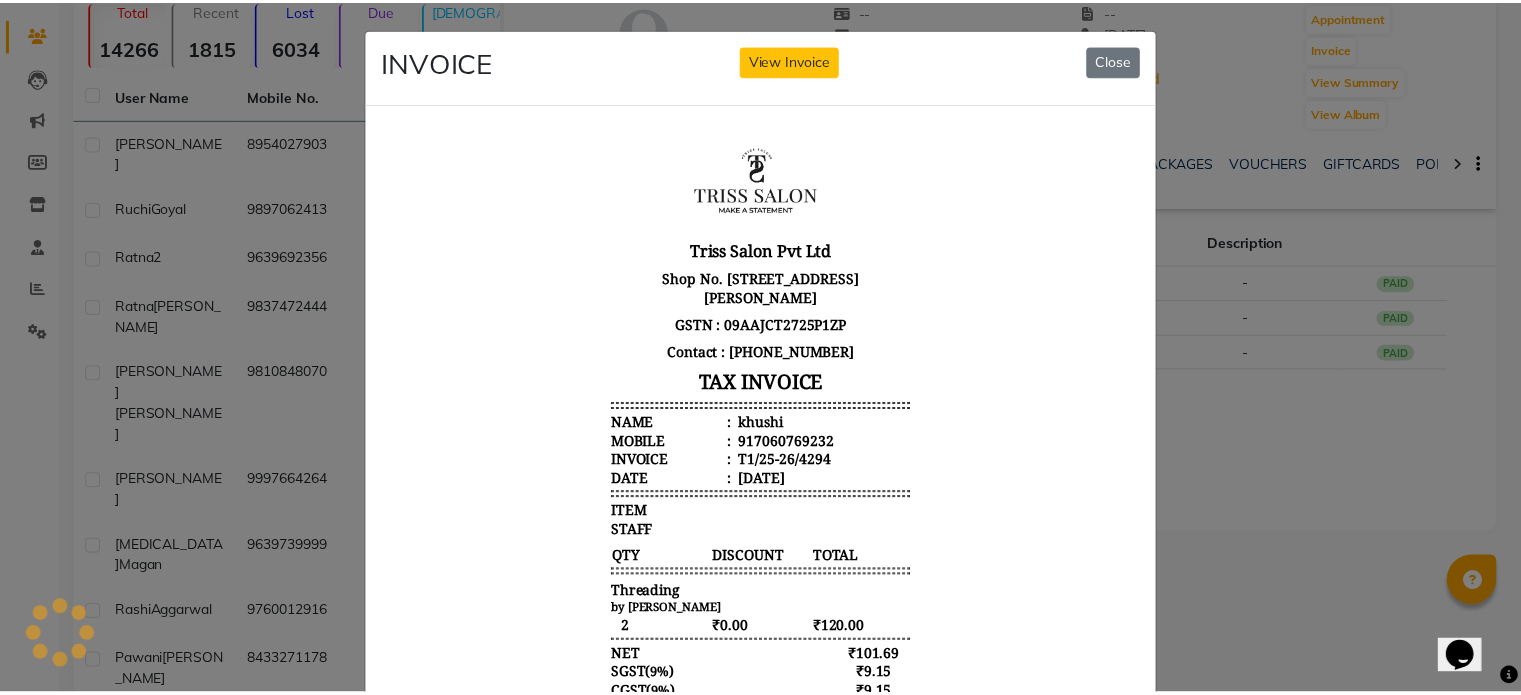 scroll, scrollTop: 0, scrollLeft: 0, axis: both 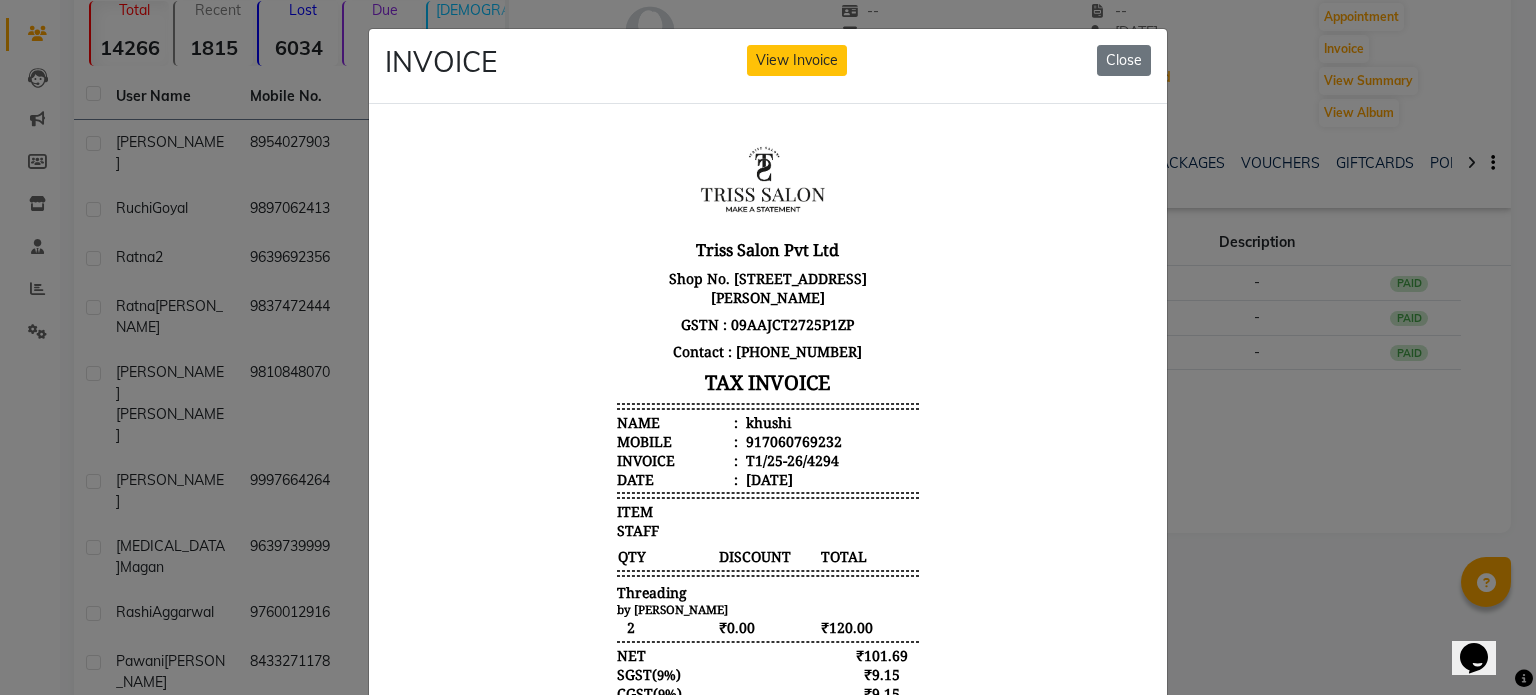 click on "khushi" at bounding box center (766, 421) 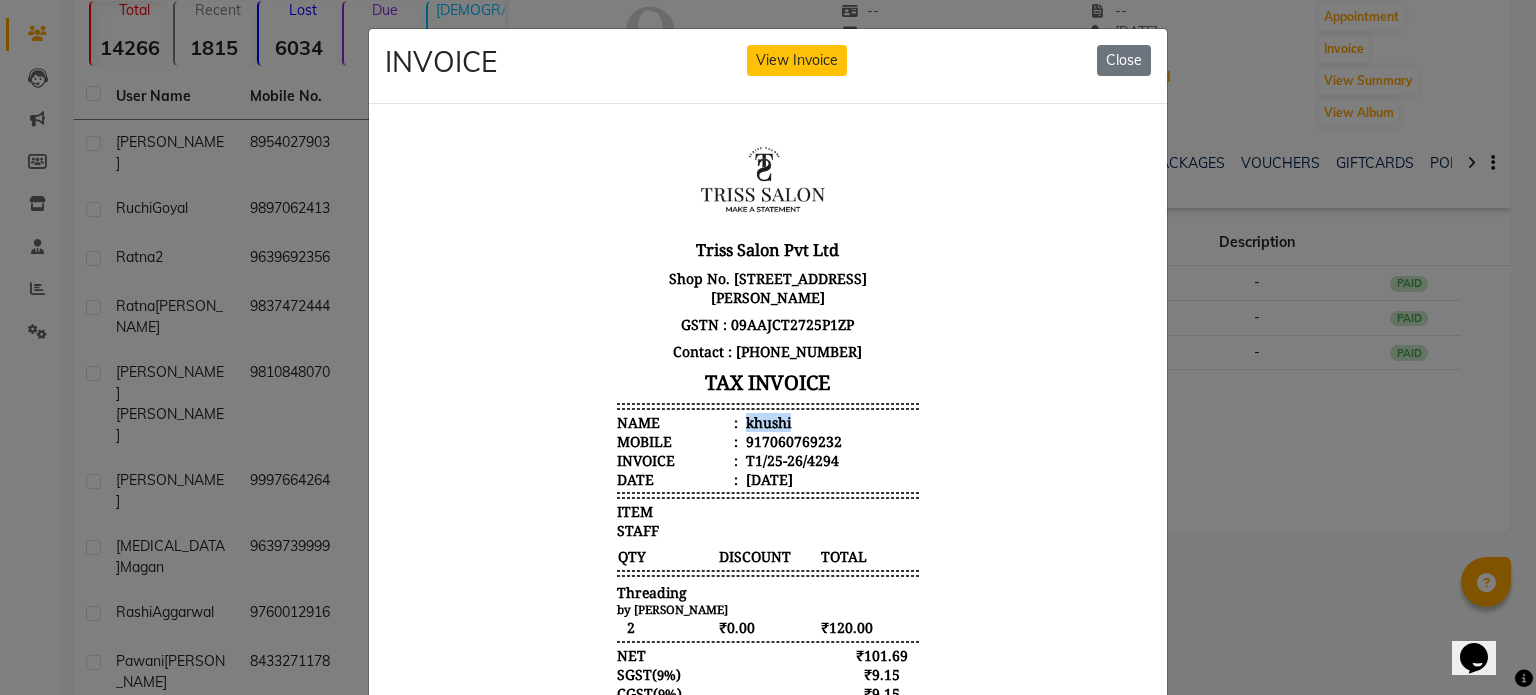 click on "khushi" at bounding box center [766, 421] 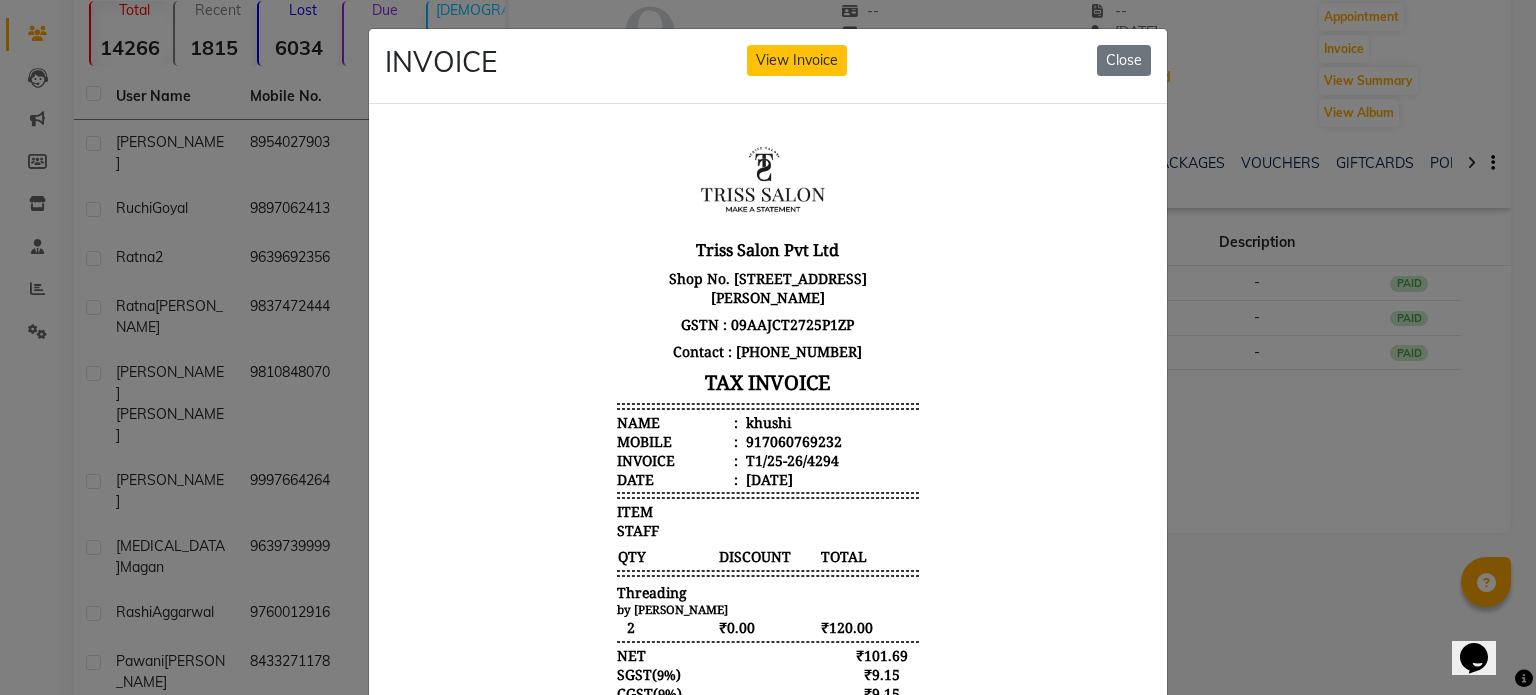 click on "917060769232" at bounding box center [792, 440] 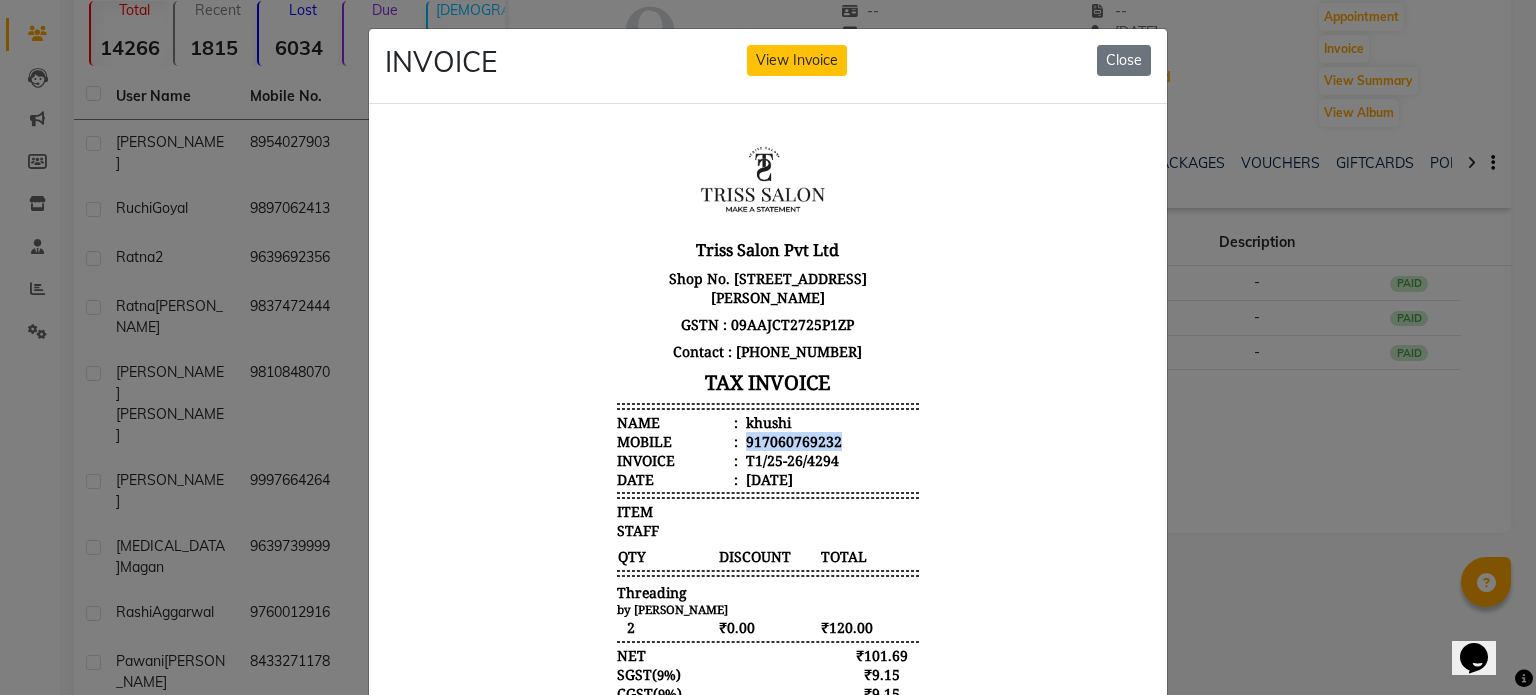 click on "917060769232" at bounding box center [792, 440] 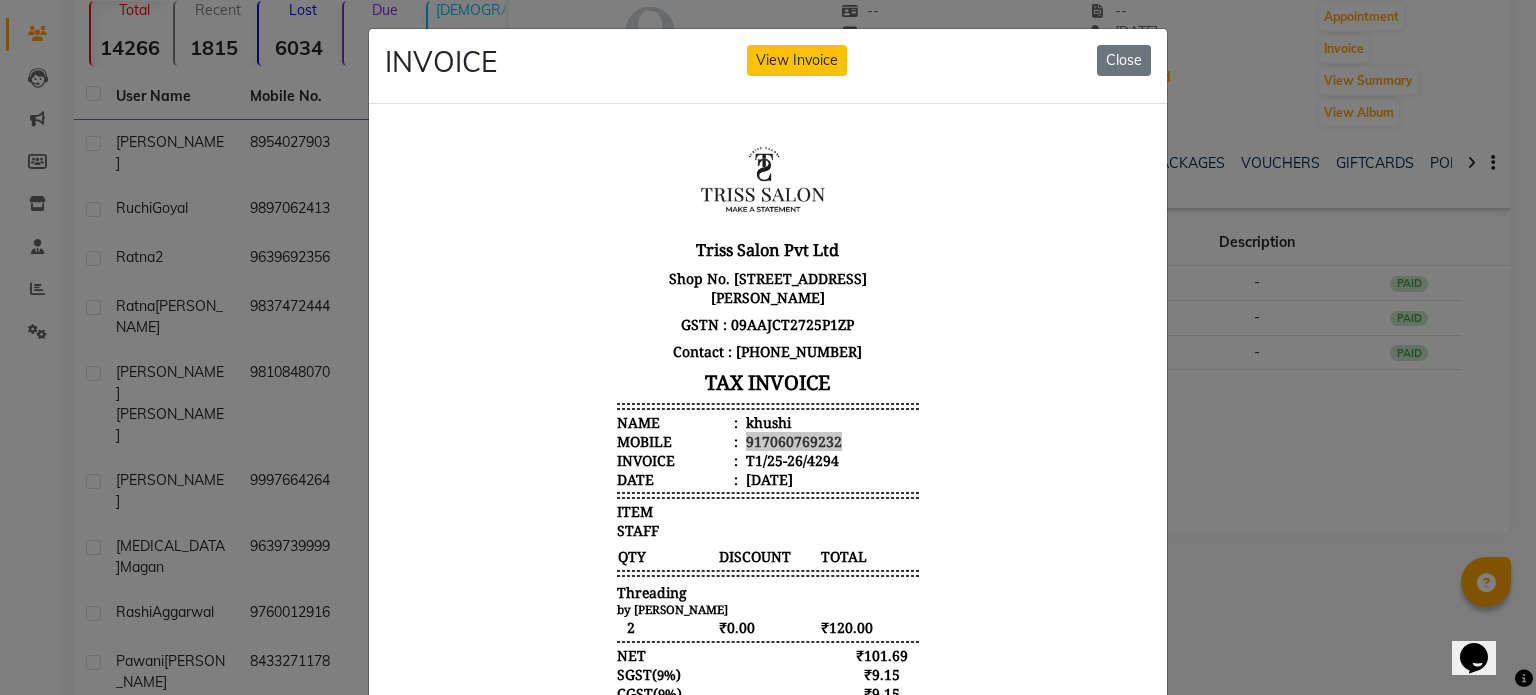 click on "INVOICE View Invoice Close" 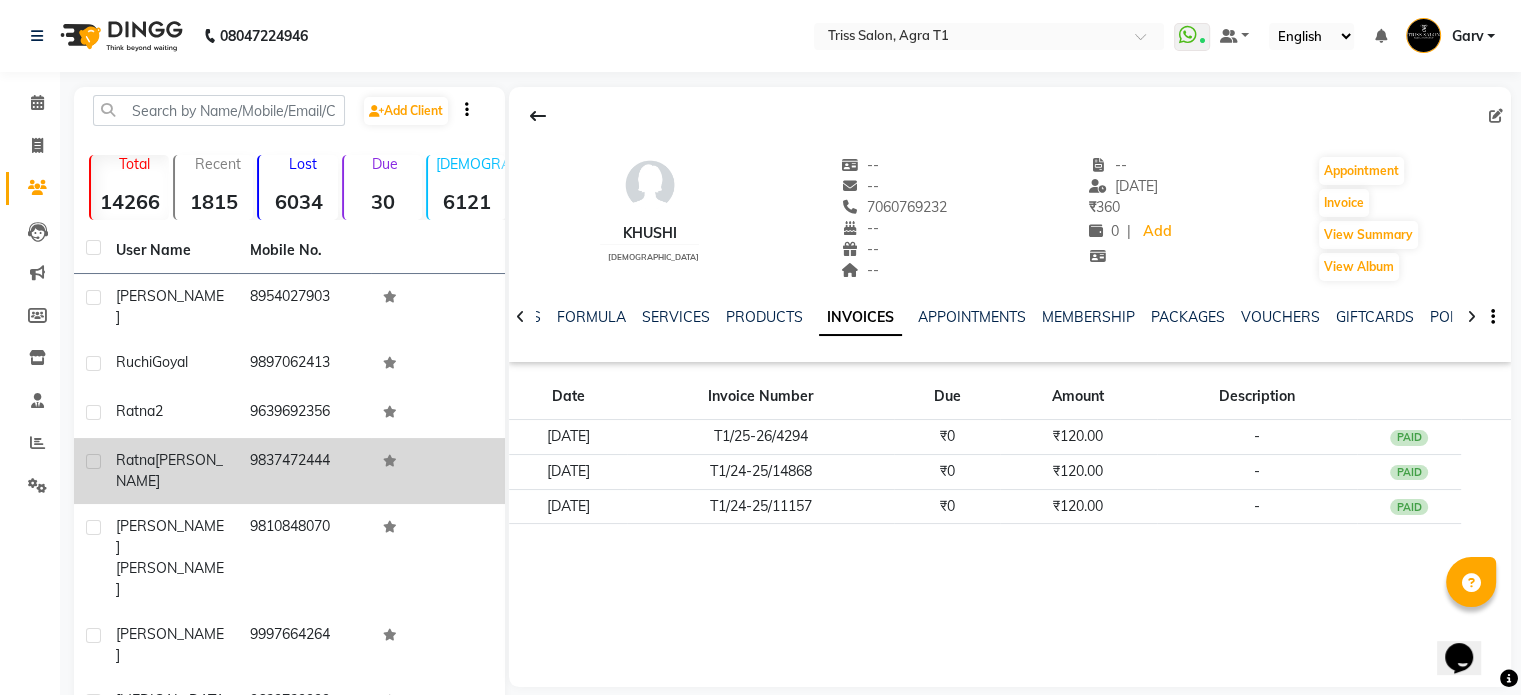 scroll, scrollTop: 154, scrollLeft: 0, axis: vertical 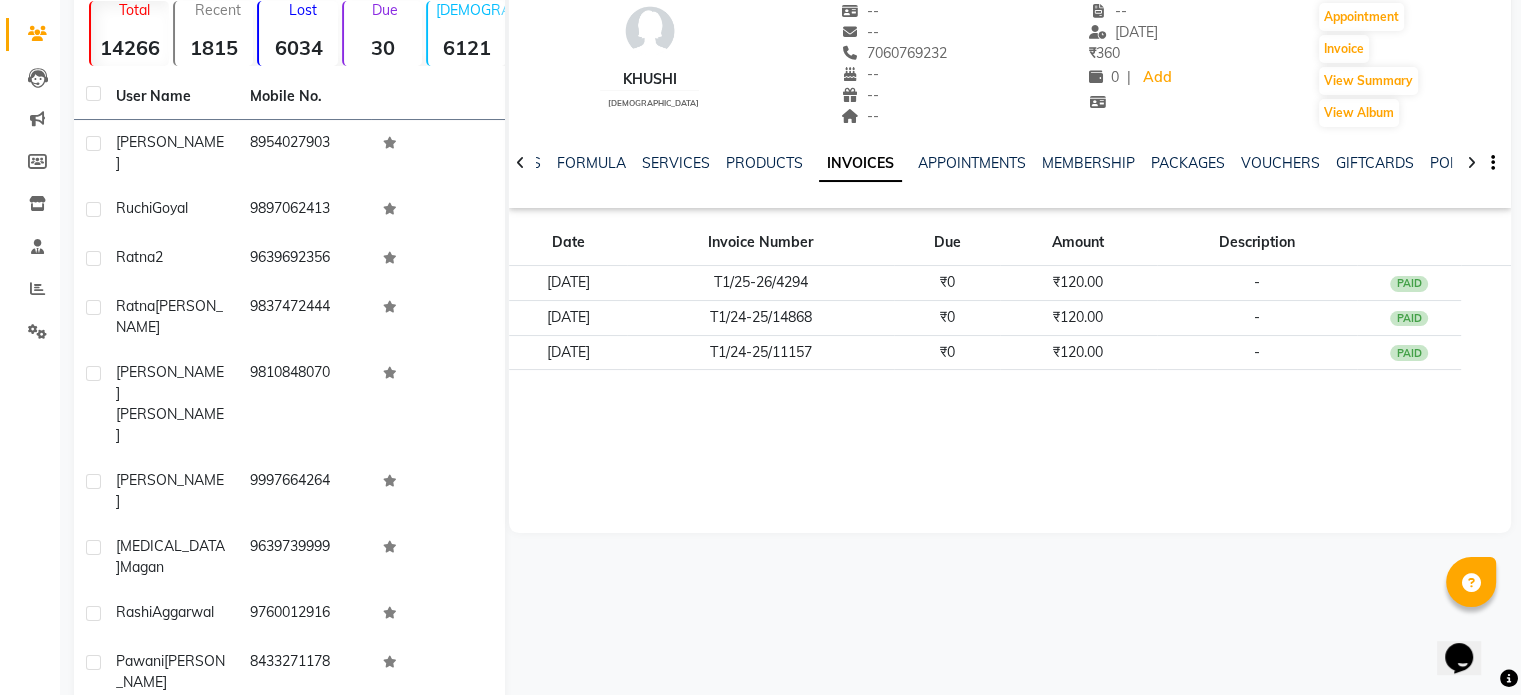 click on "Next" 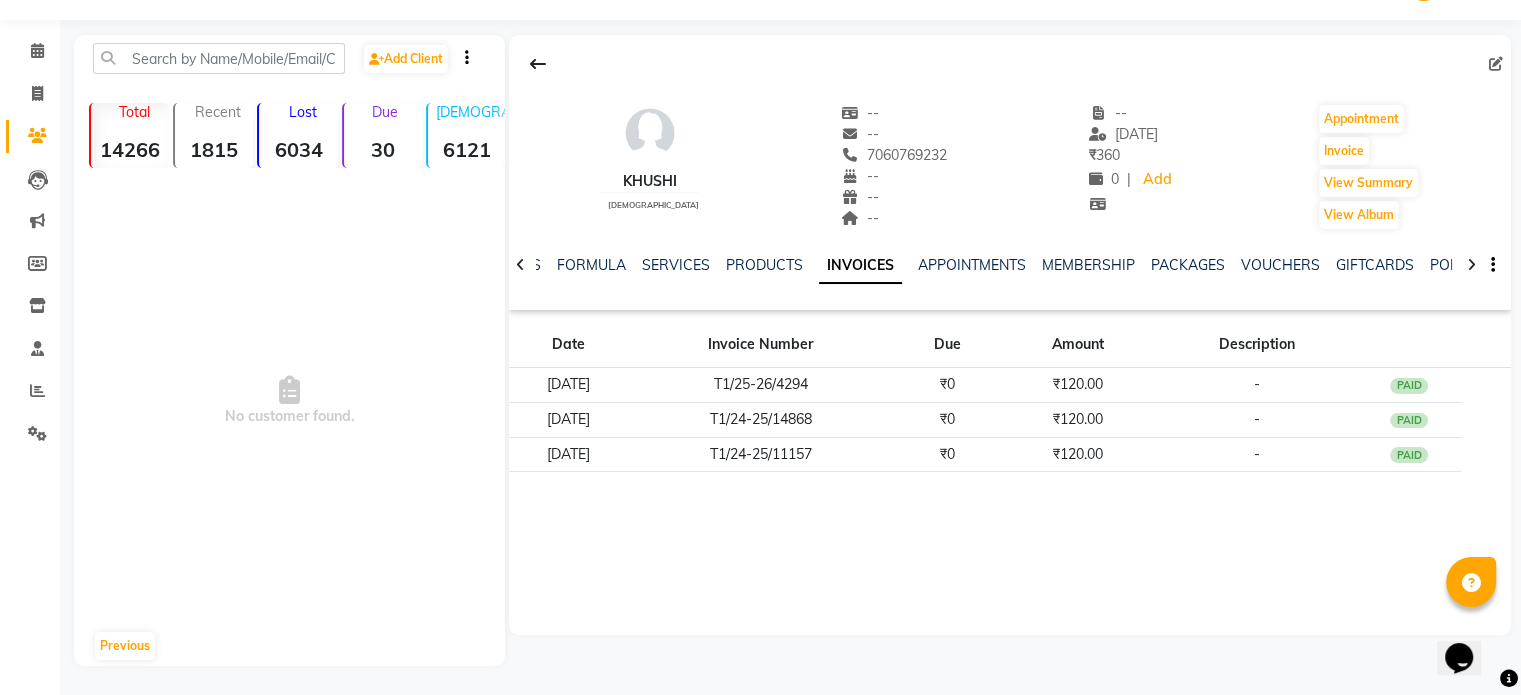scroll, scrollTop: 0, scrollLeft: 0, axis: both 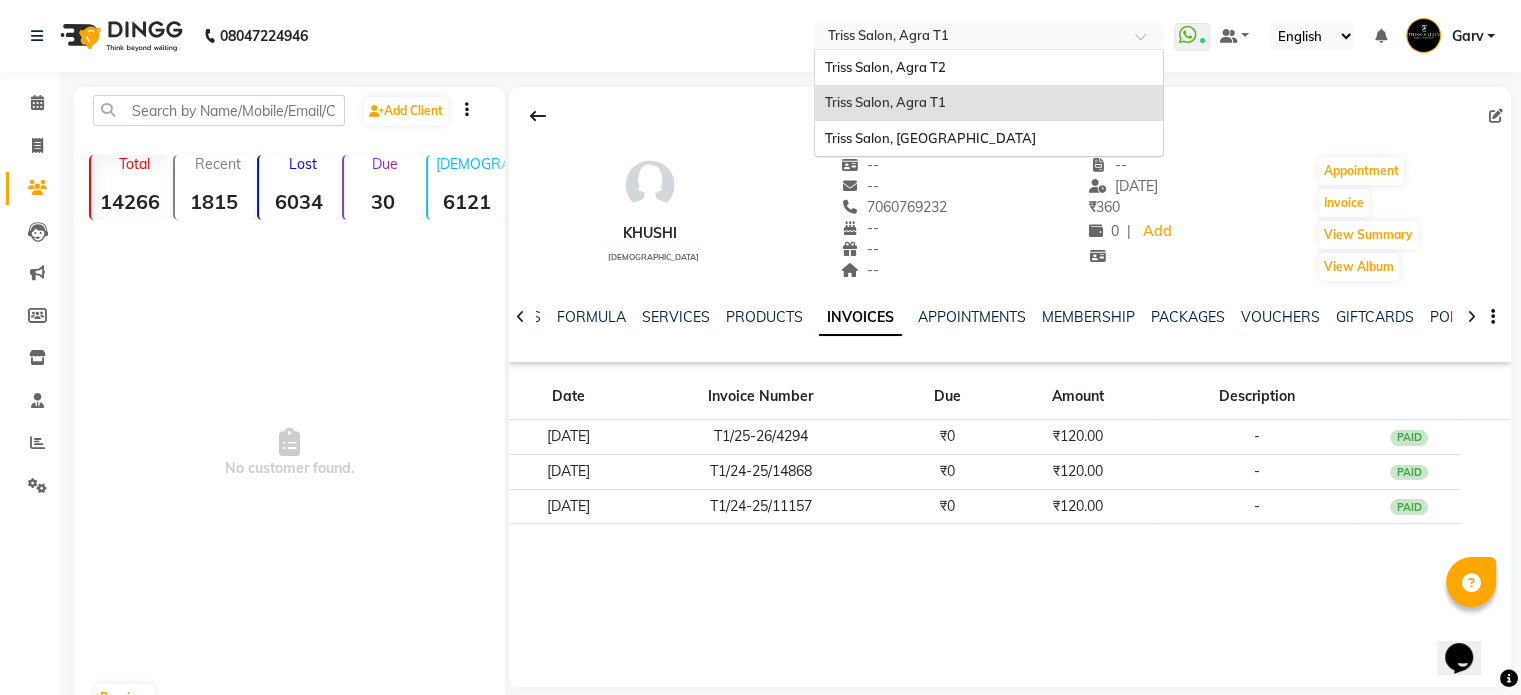 click at bounding box center [969, 38] 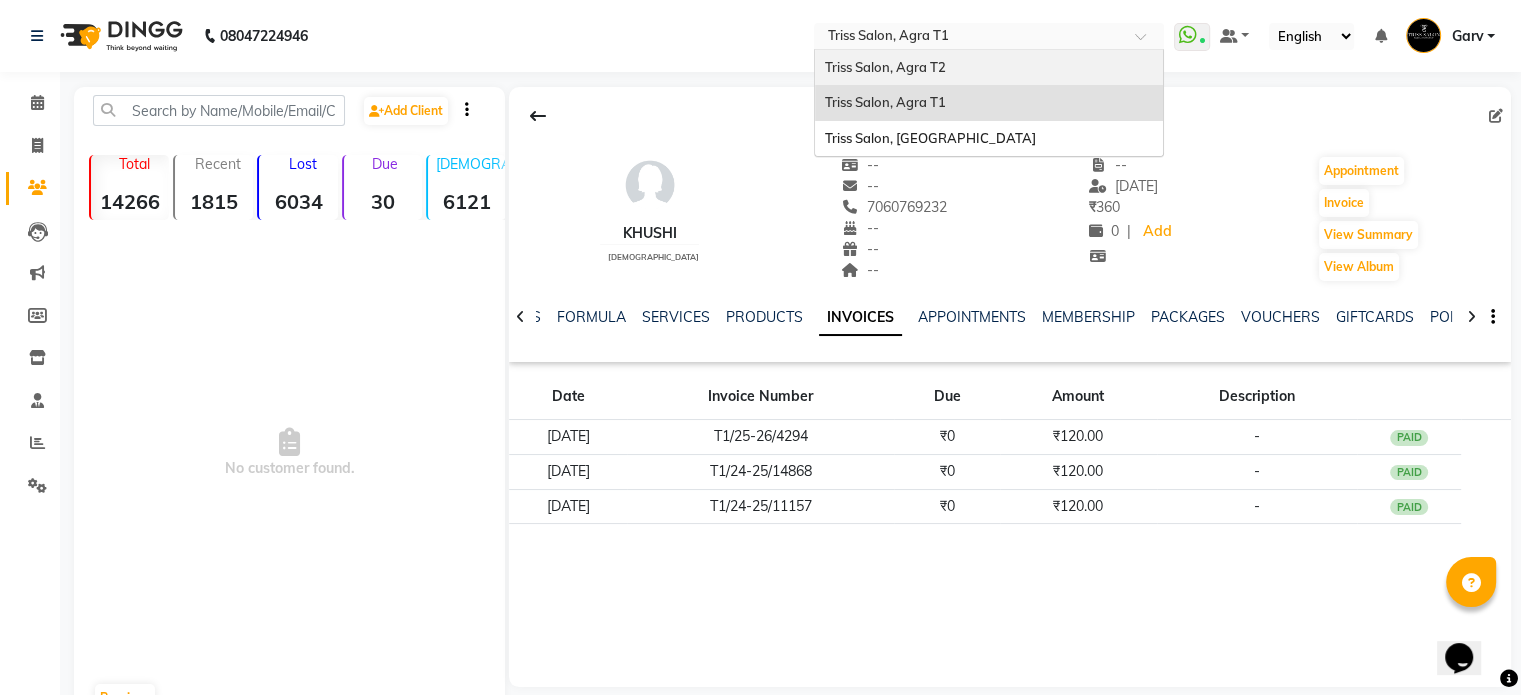 click on "Triss Salon, Agra T2" at bounding box center (989, 68) 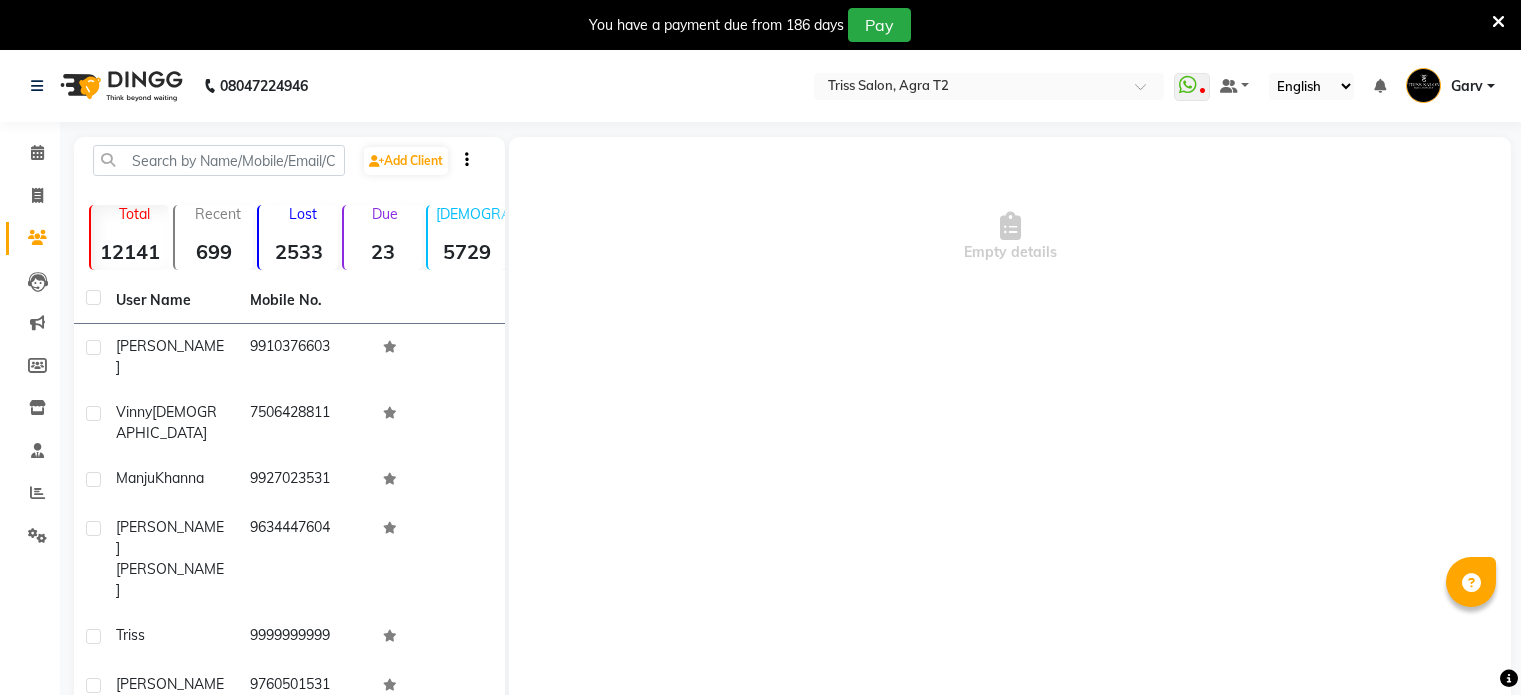 scroll, scrollTop: 0, scrollLeft: 0, axis: both 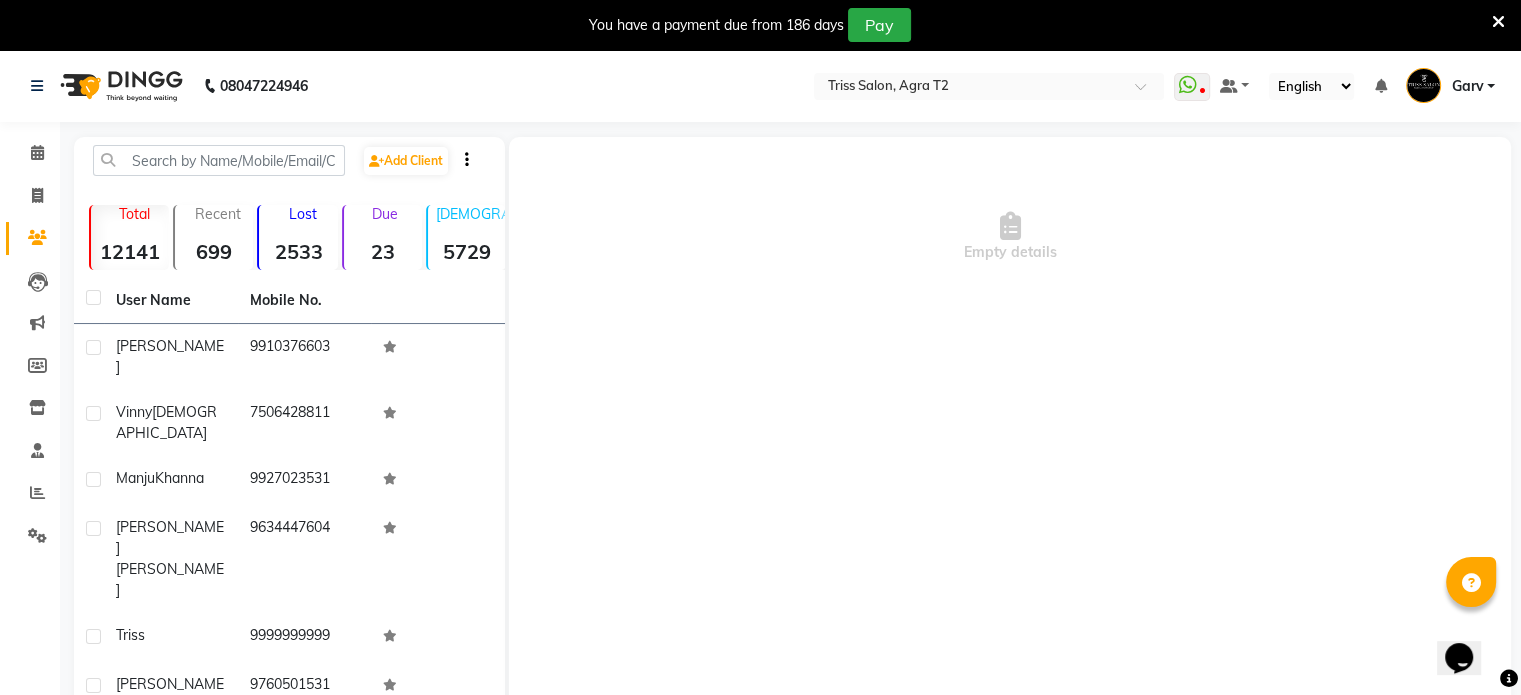 click at bounding box center [1498, 22] 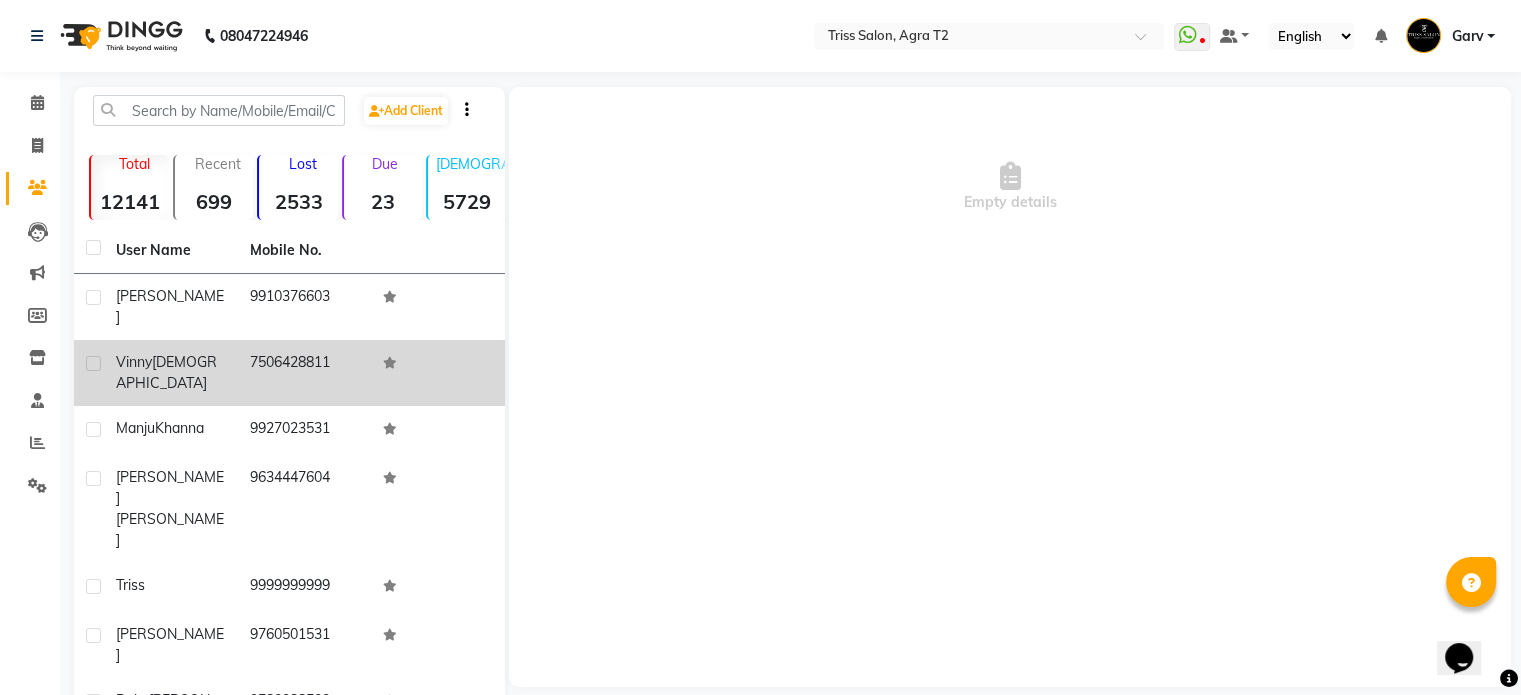 click 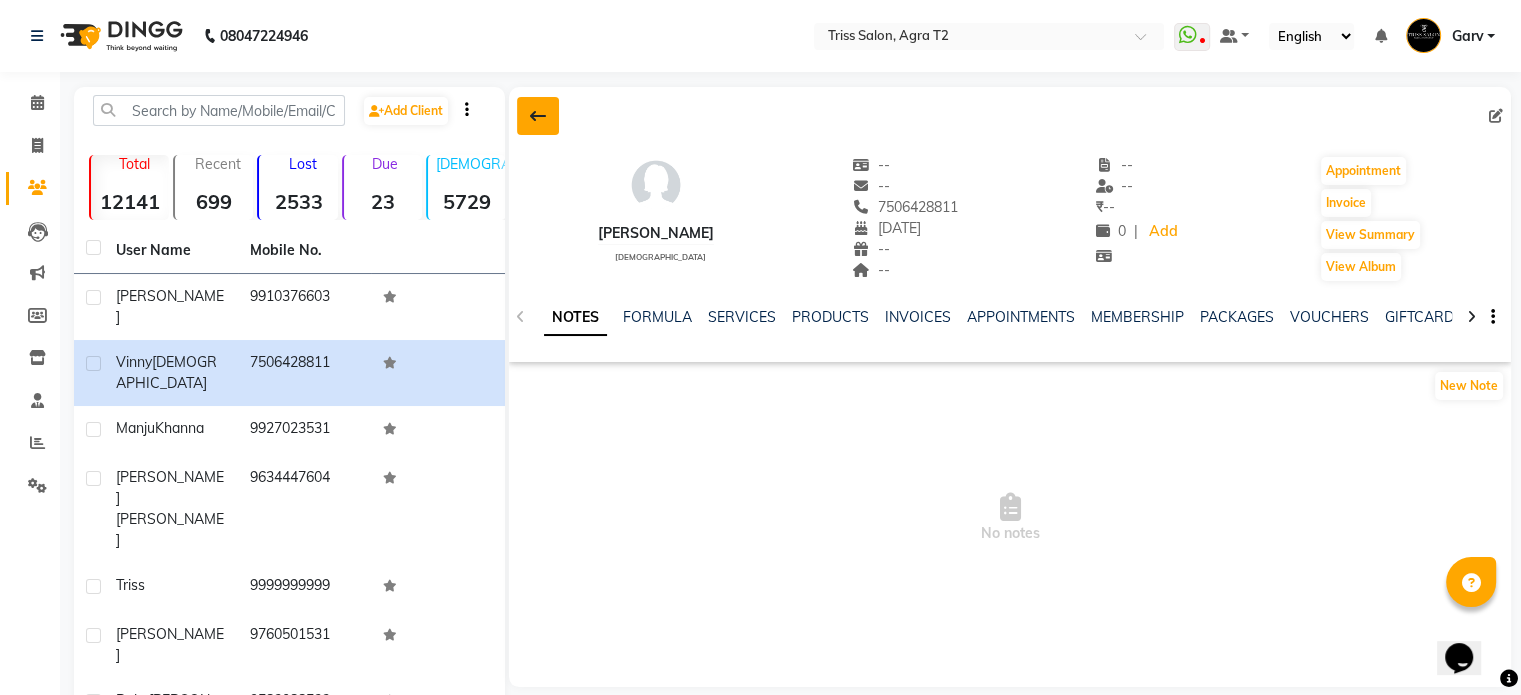 click 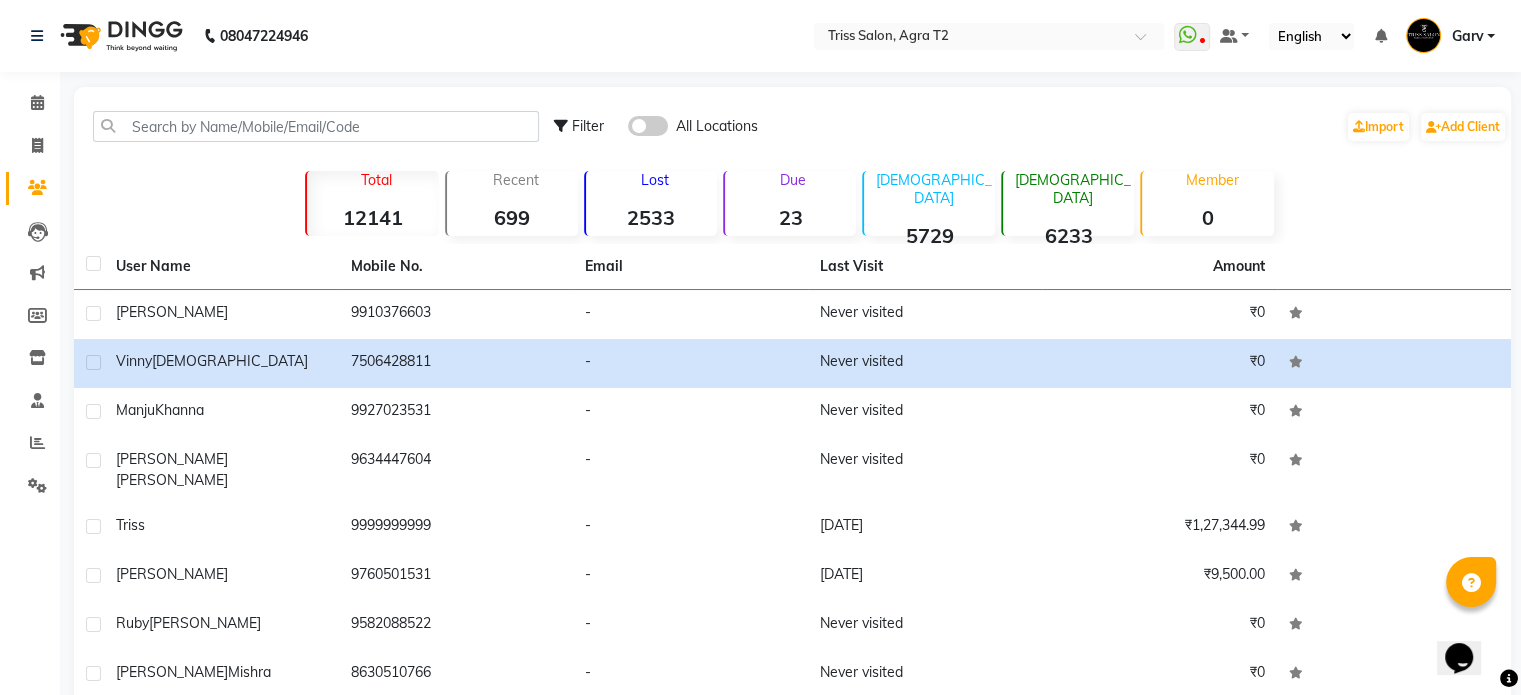 click on "Filter" 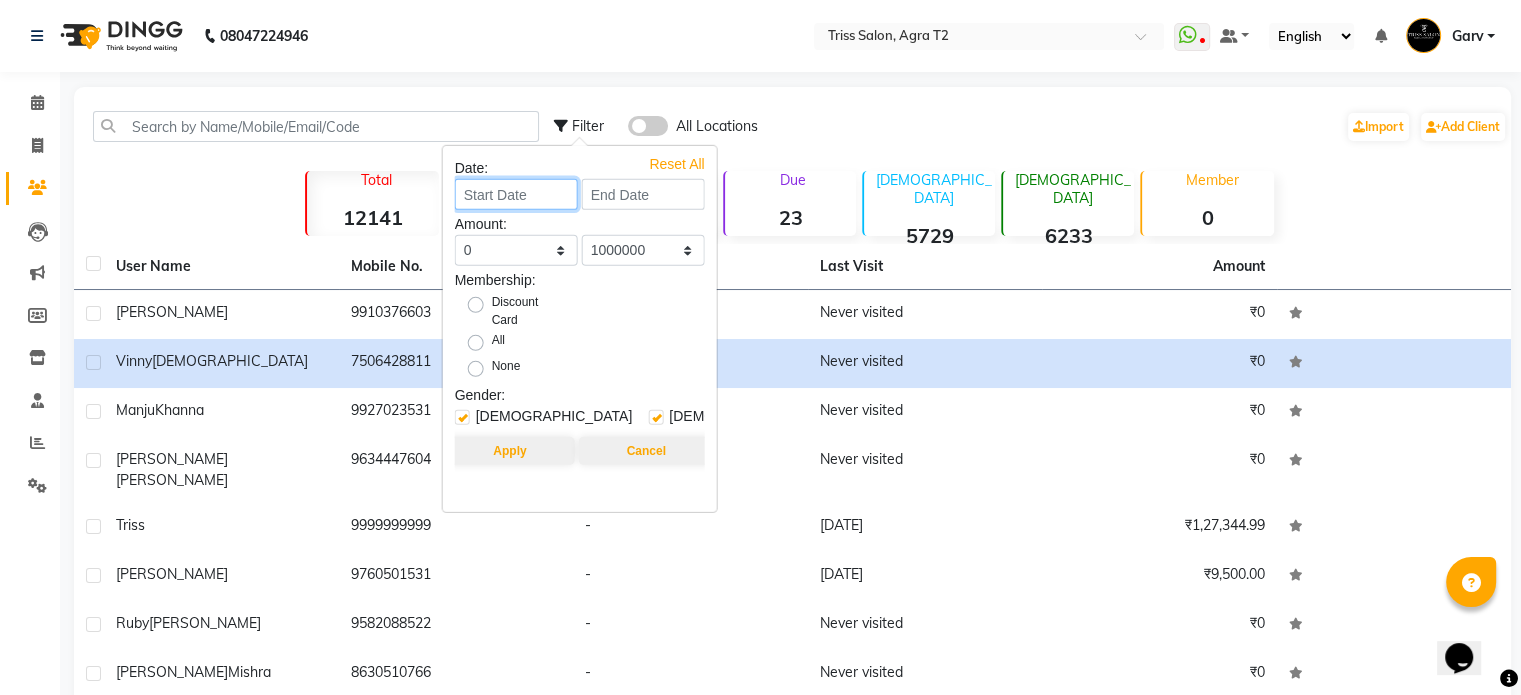 click at bounding box center (516, 194) 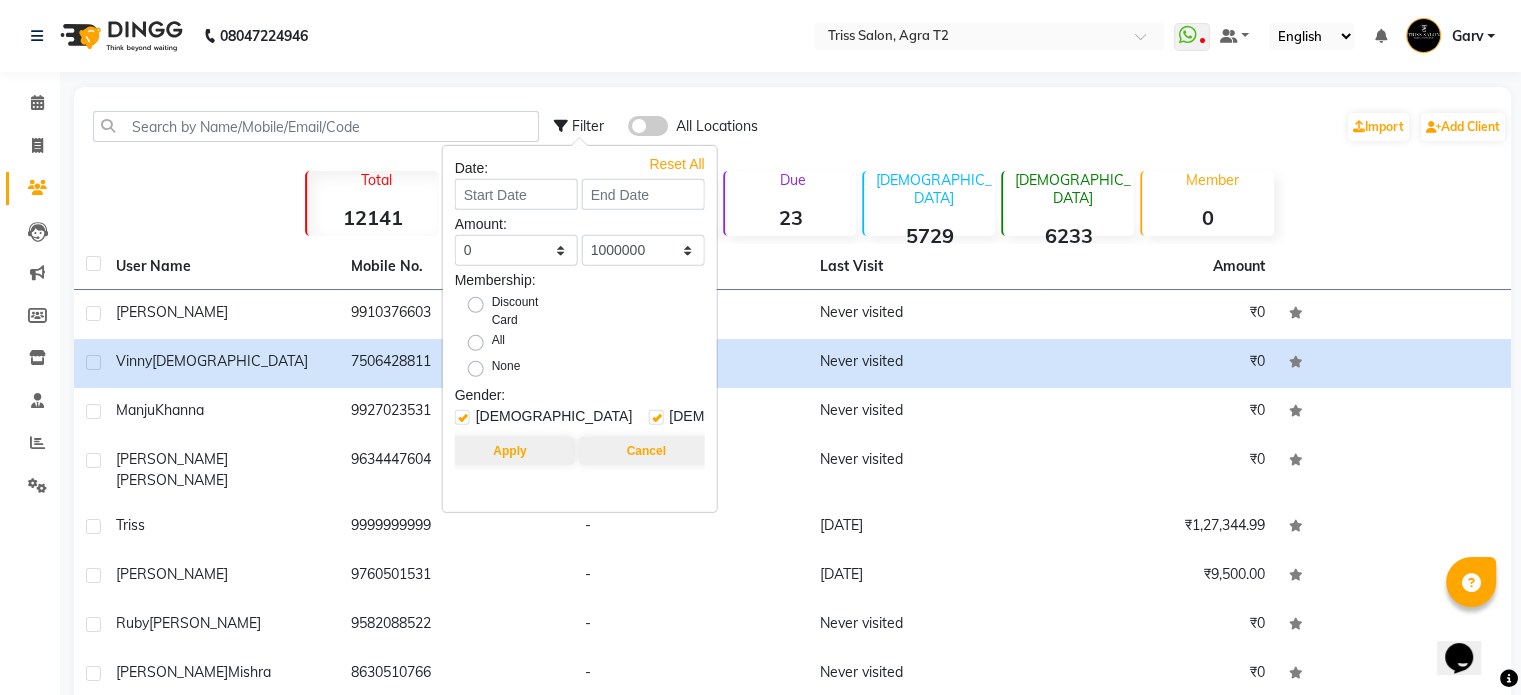 select on "7" 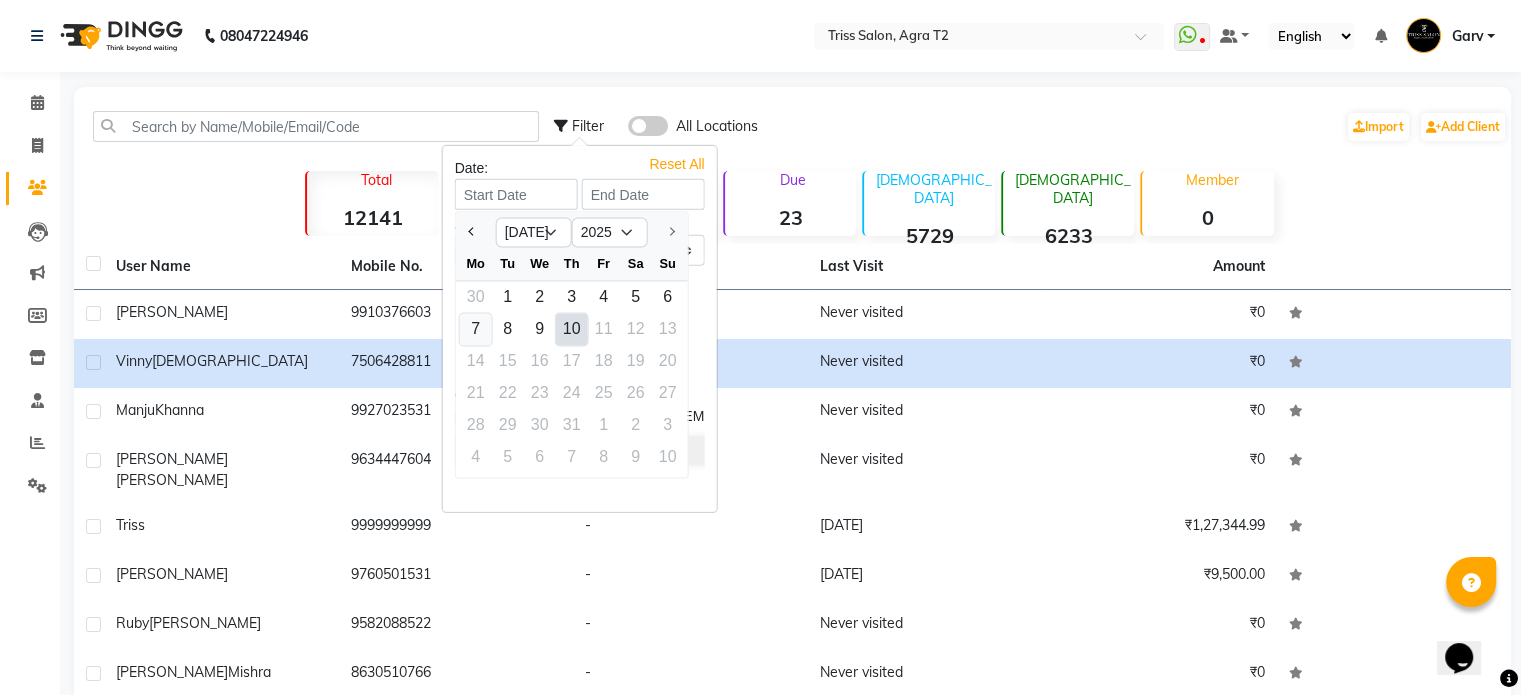 click on "7" at bounding box center (476, 329) 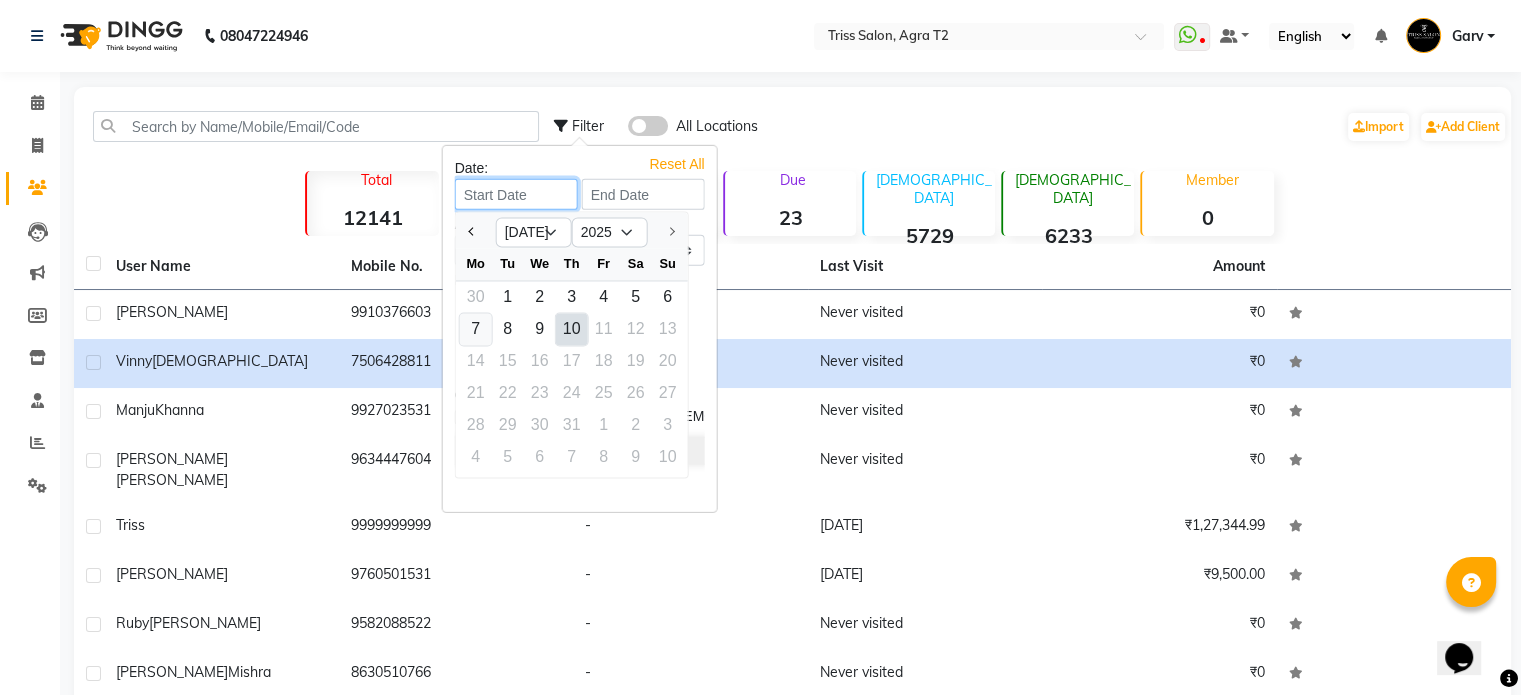 type on "[DATE]" 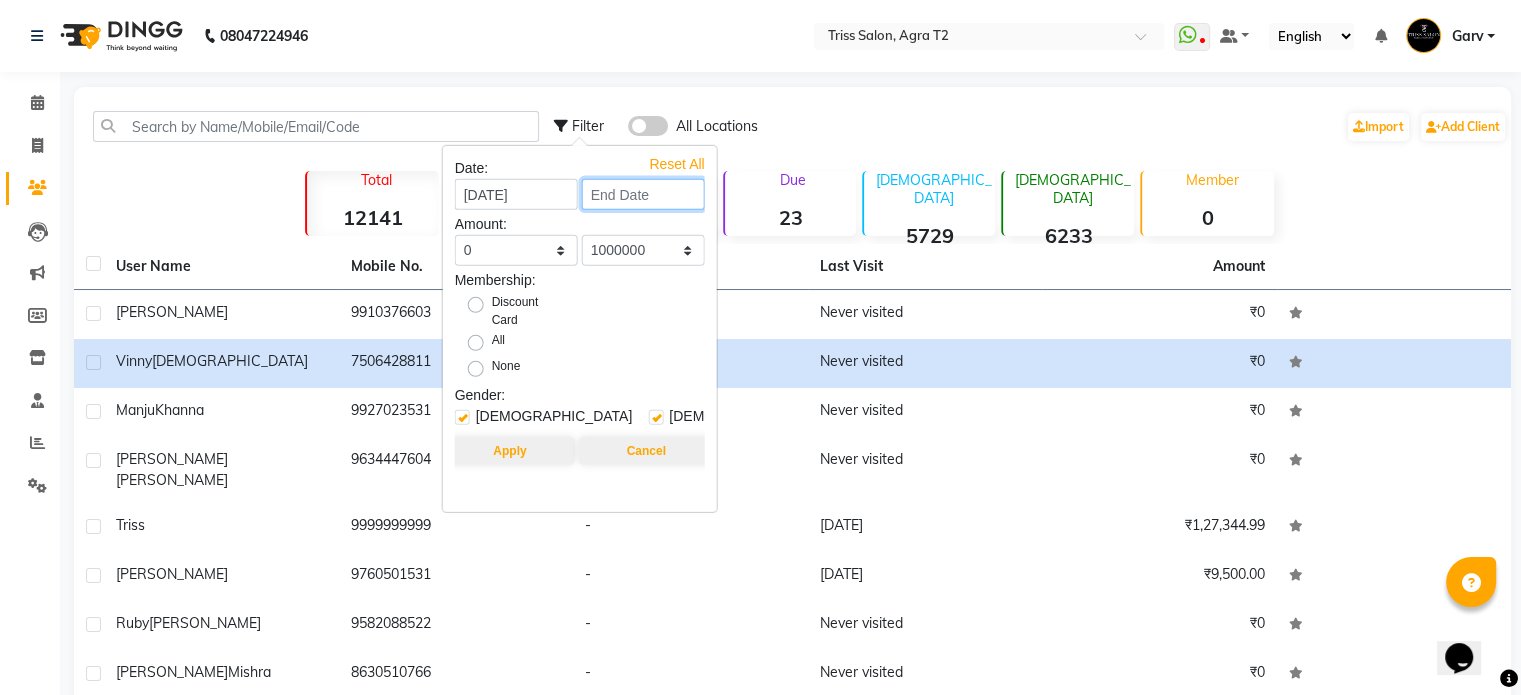 click at bounding box center [643, 194] 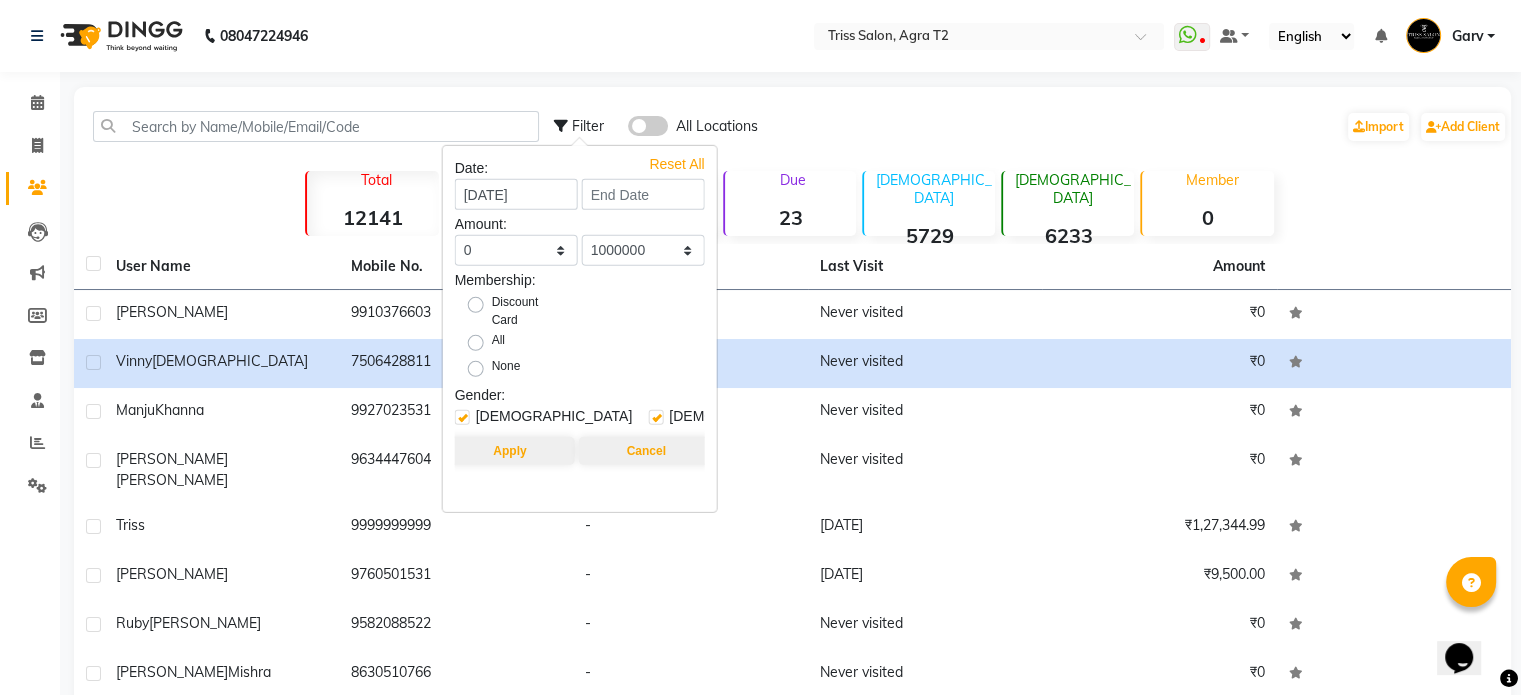 select on "7" 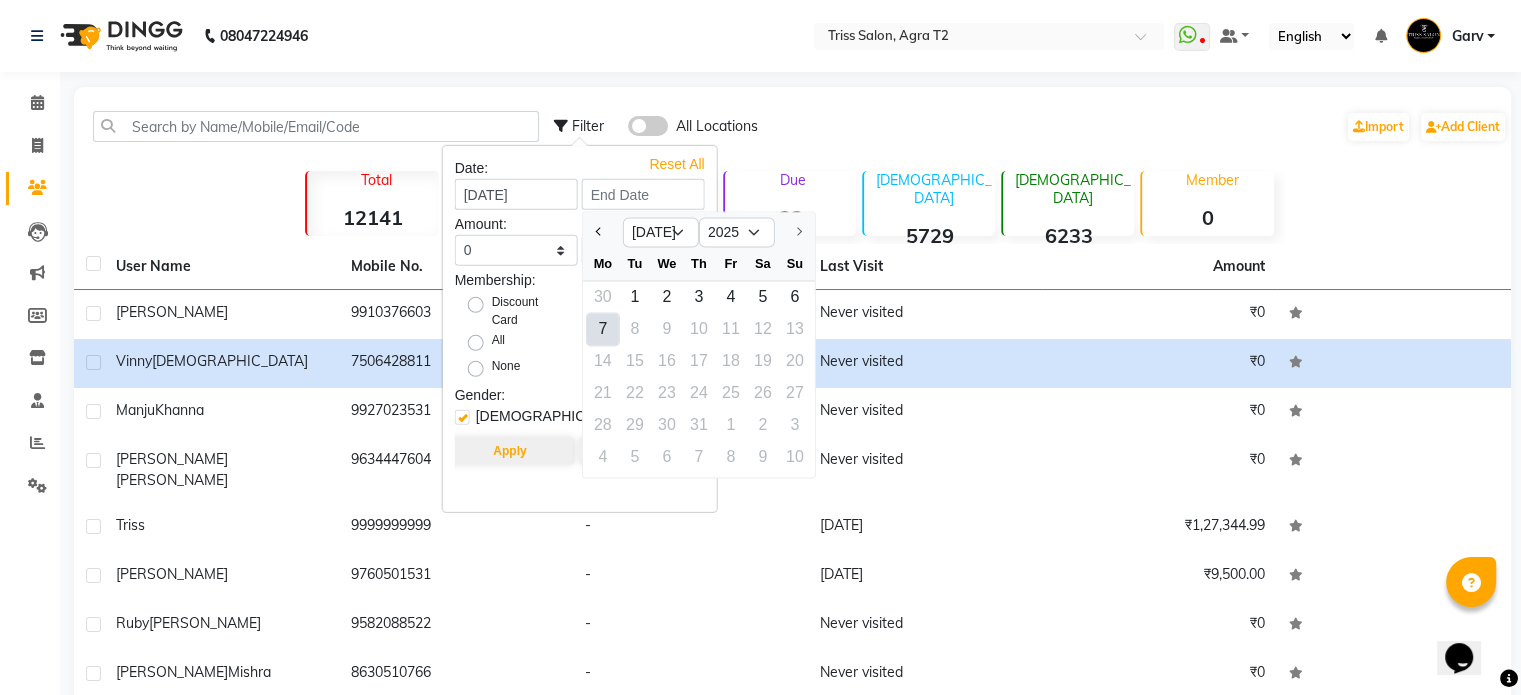 click on "7" at bounding box center [603, 329] 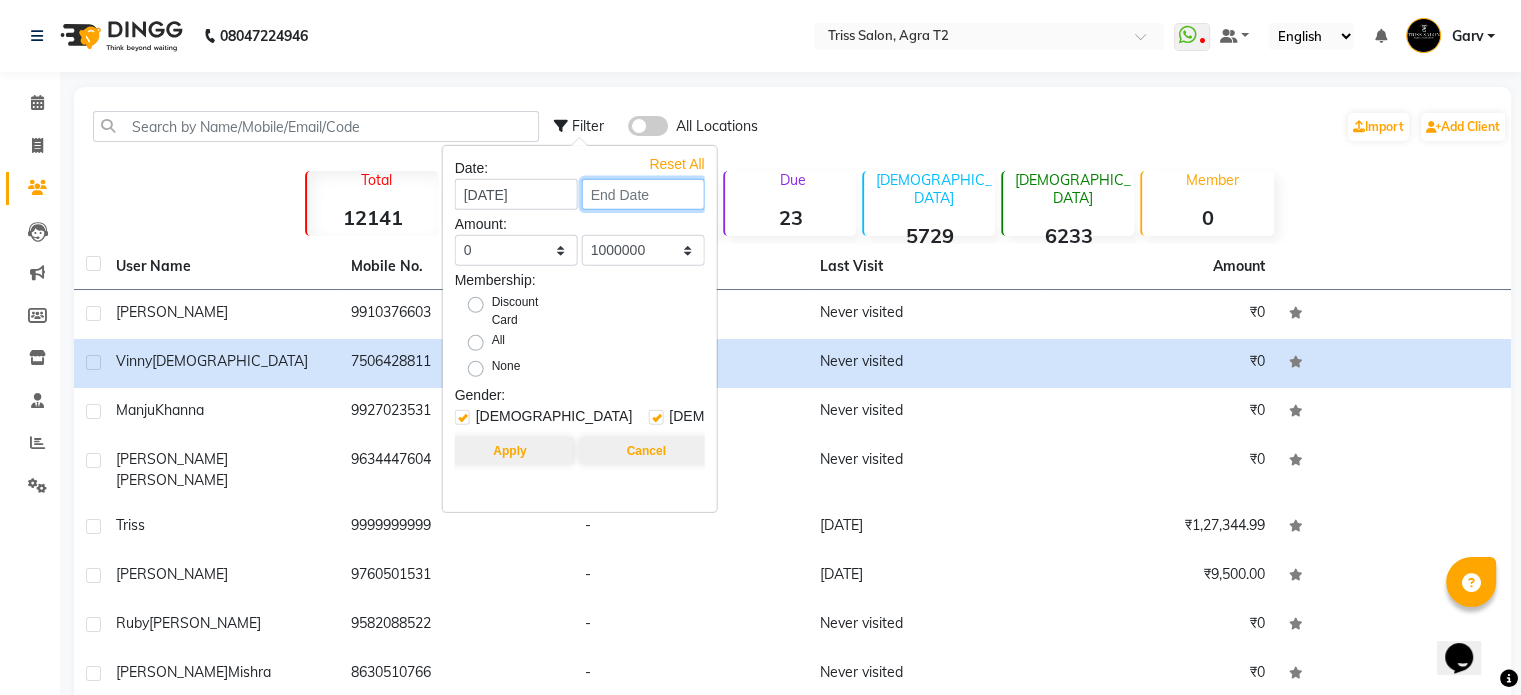 type on "[DATE]" 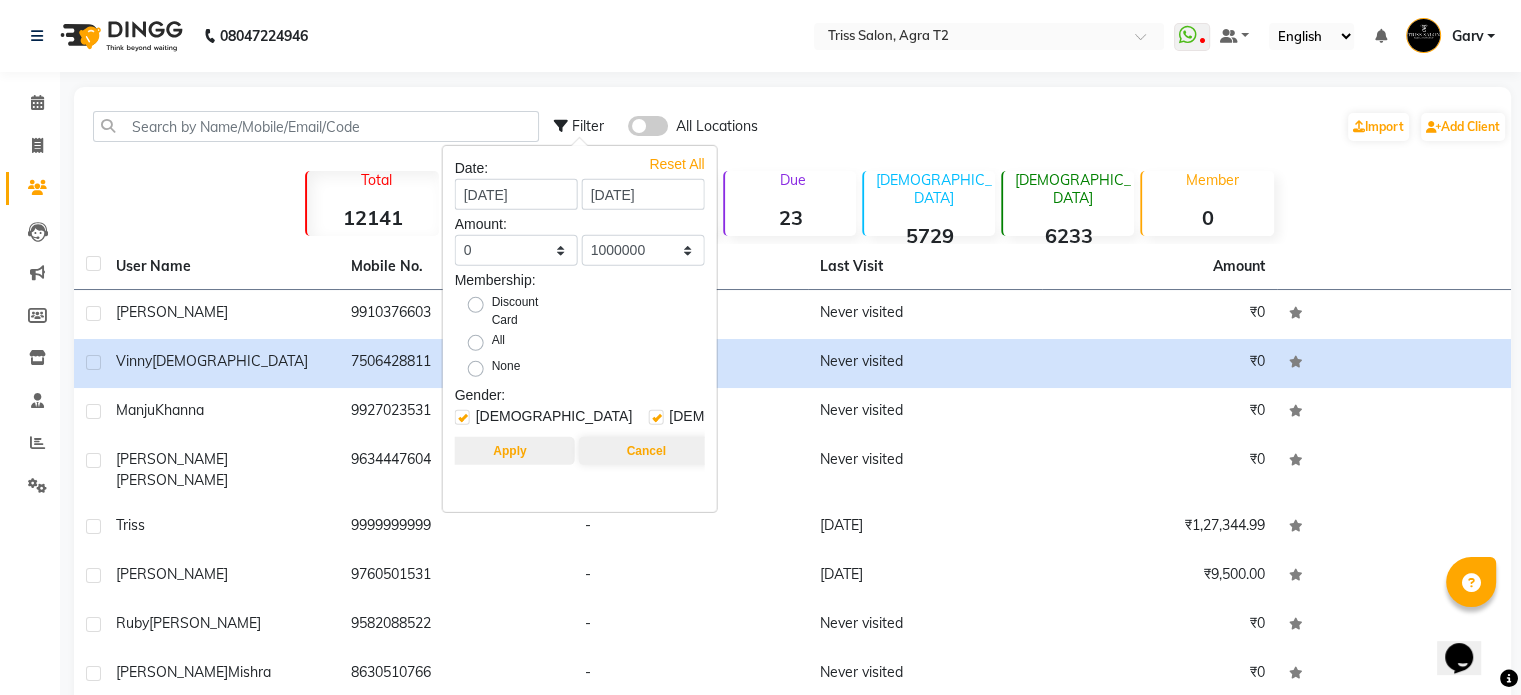 click on "Apply" at bounding box center [509, 451] 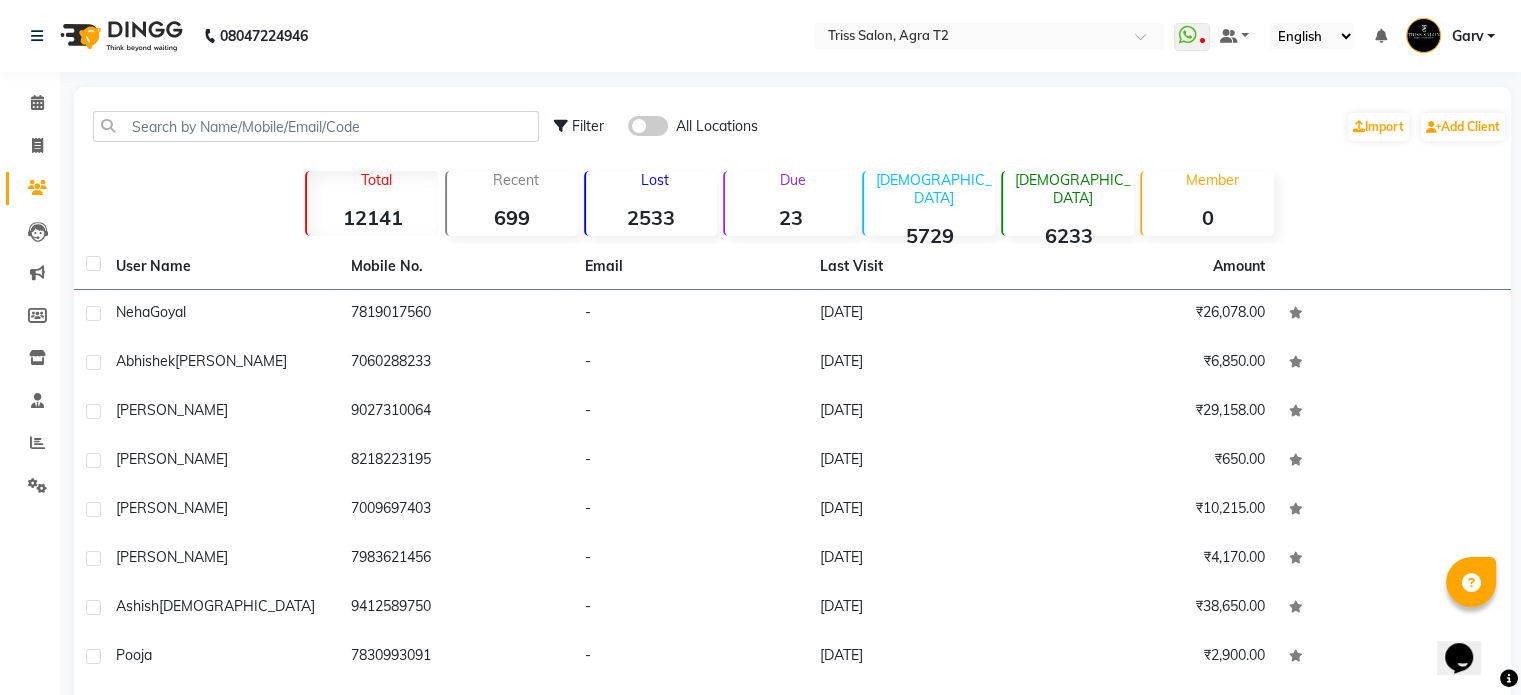 scroll, scrollTop: 170, scrollLeft: 0, axis: vertical 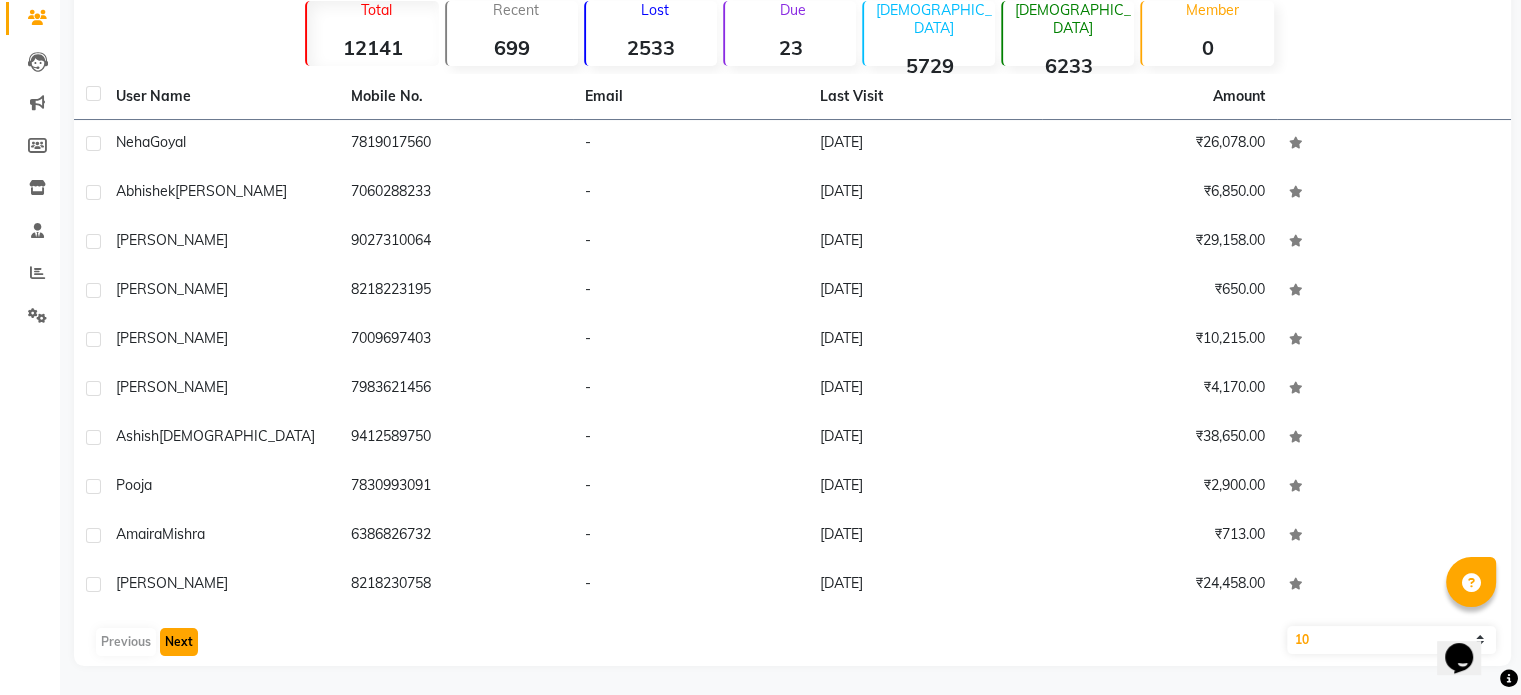 click on "Next" 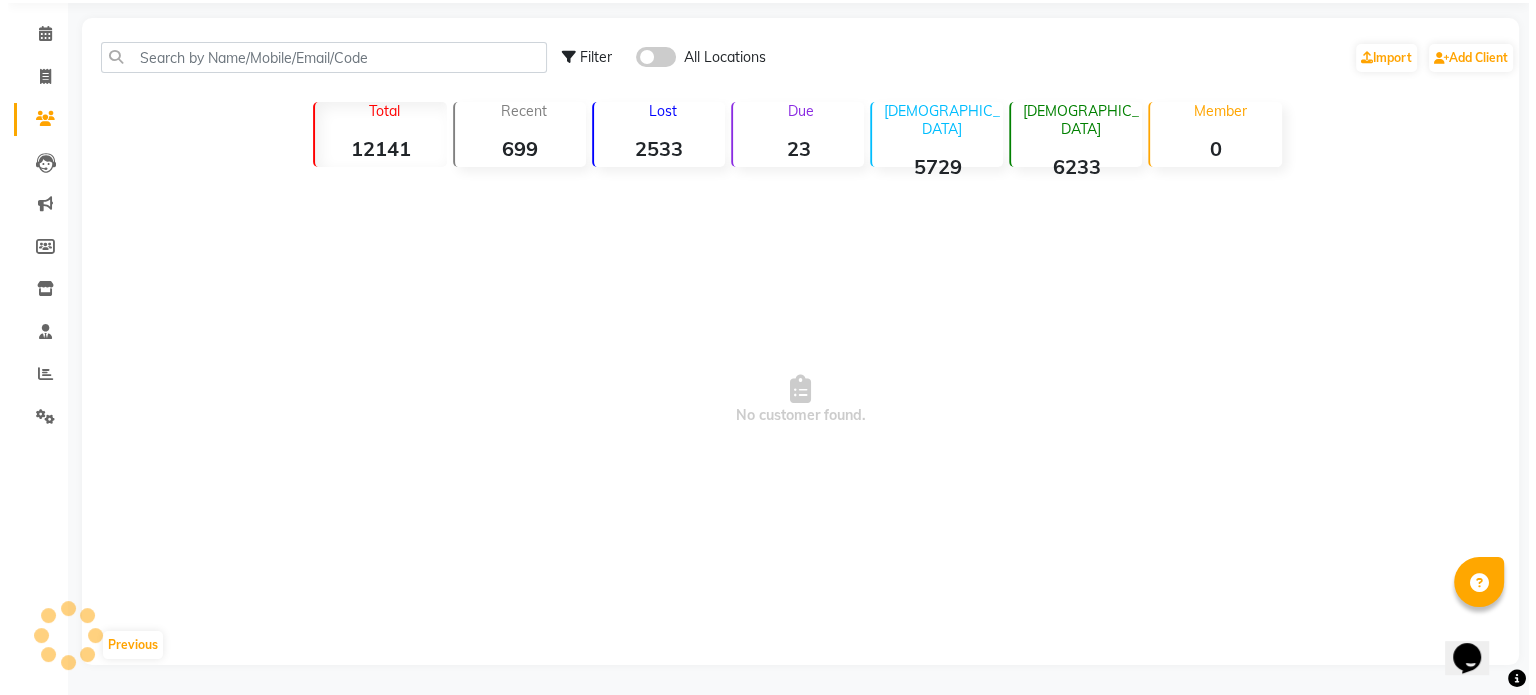 scroll, scrollTop: 68, scrollLeft: 0, axis: vertical 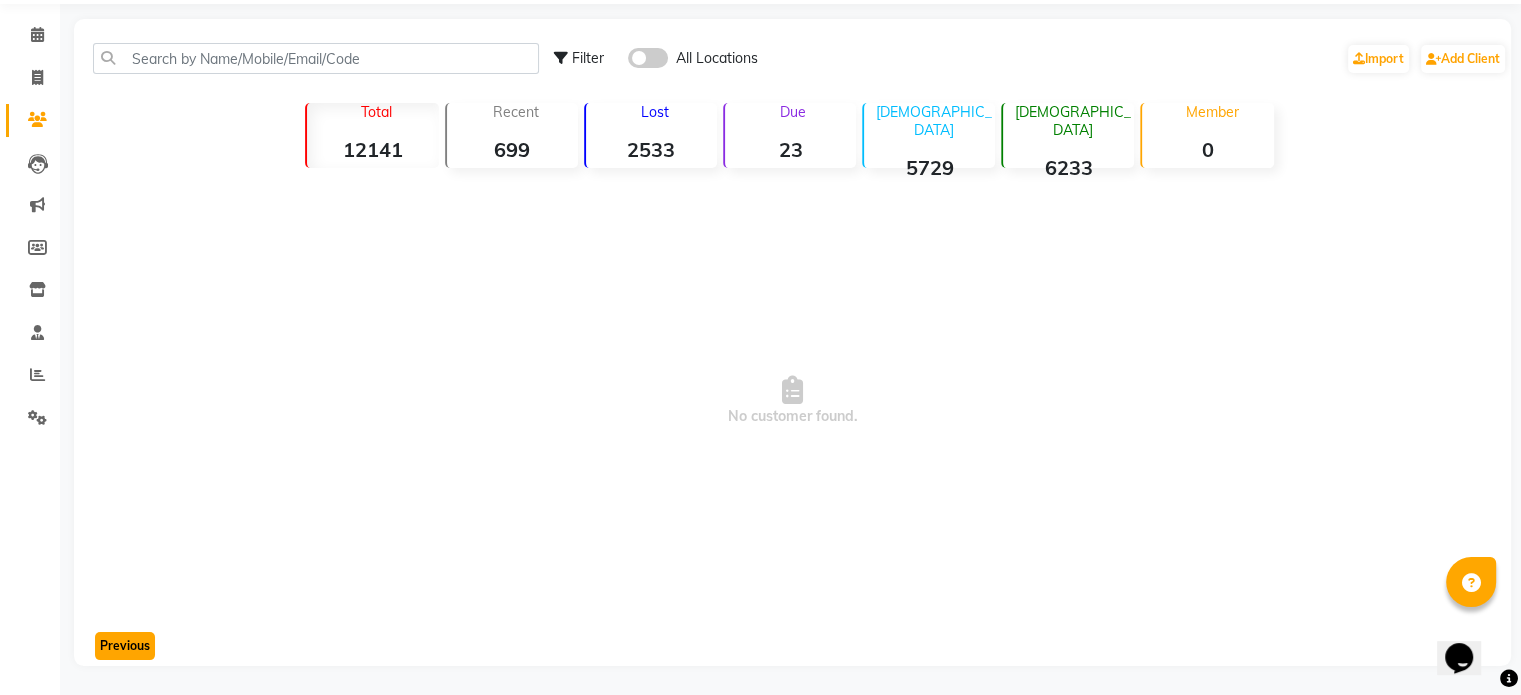 click on "Previous" 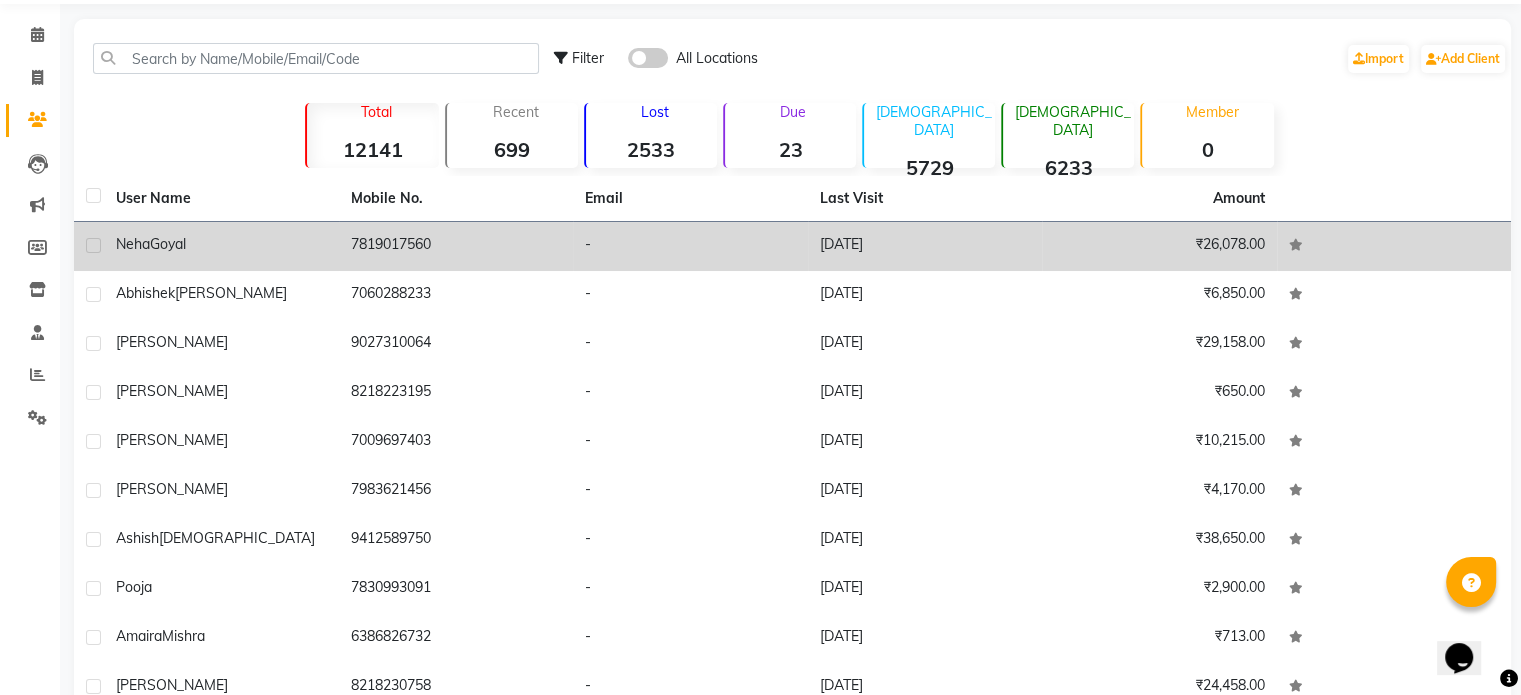 click on "7819017560" 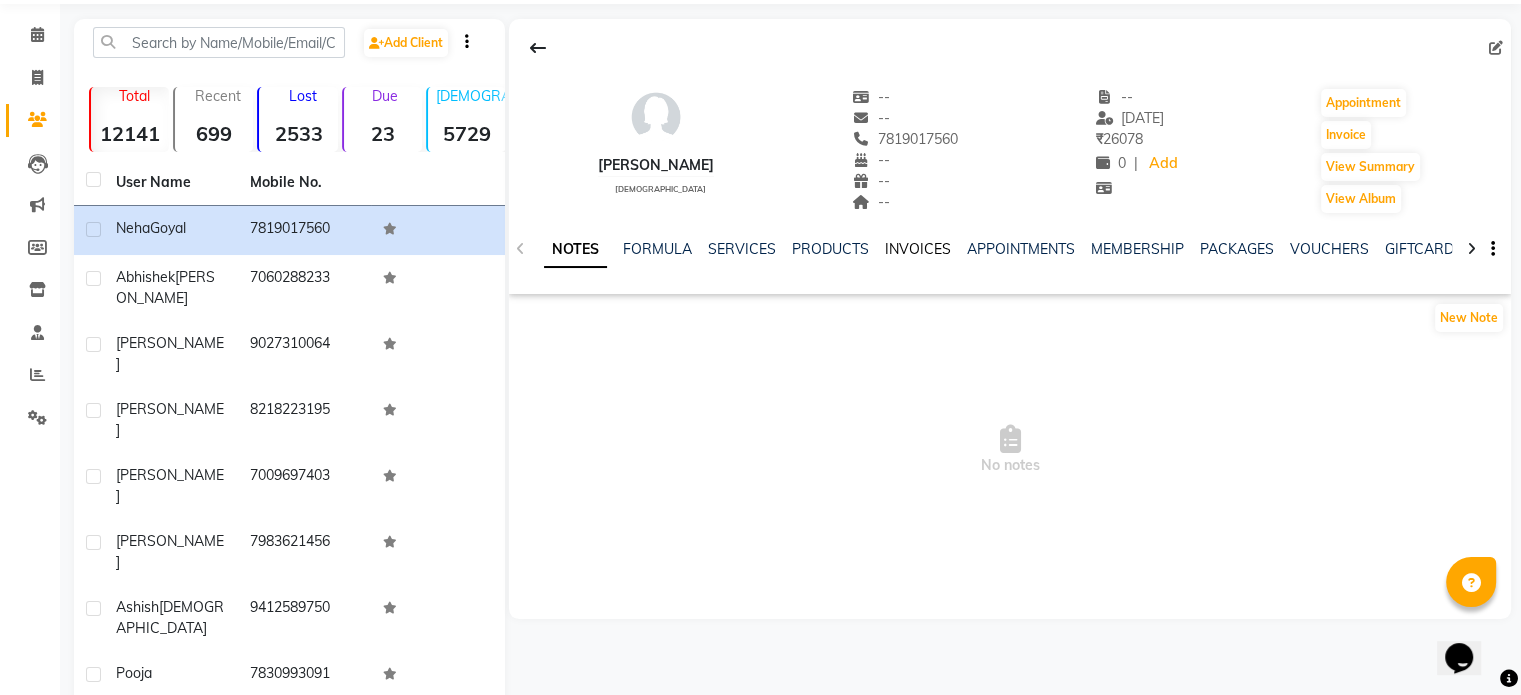 click on "INVOICES" 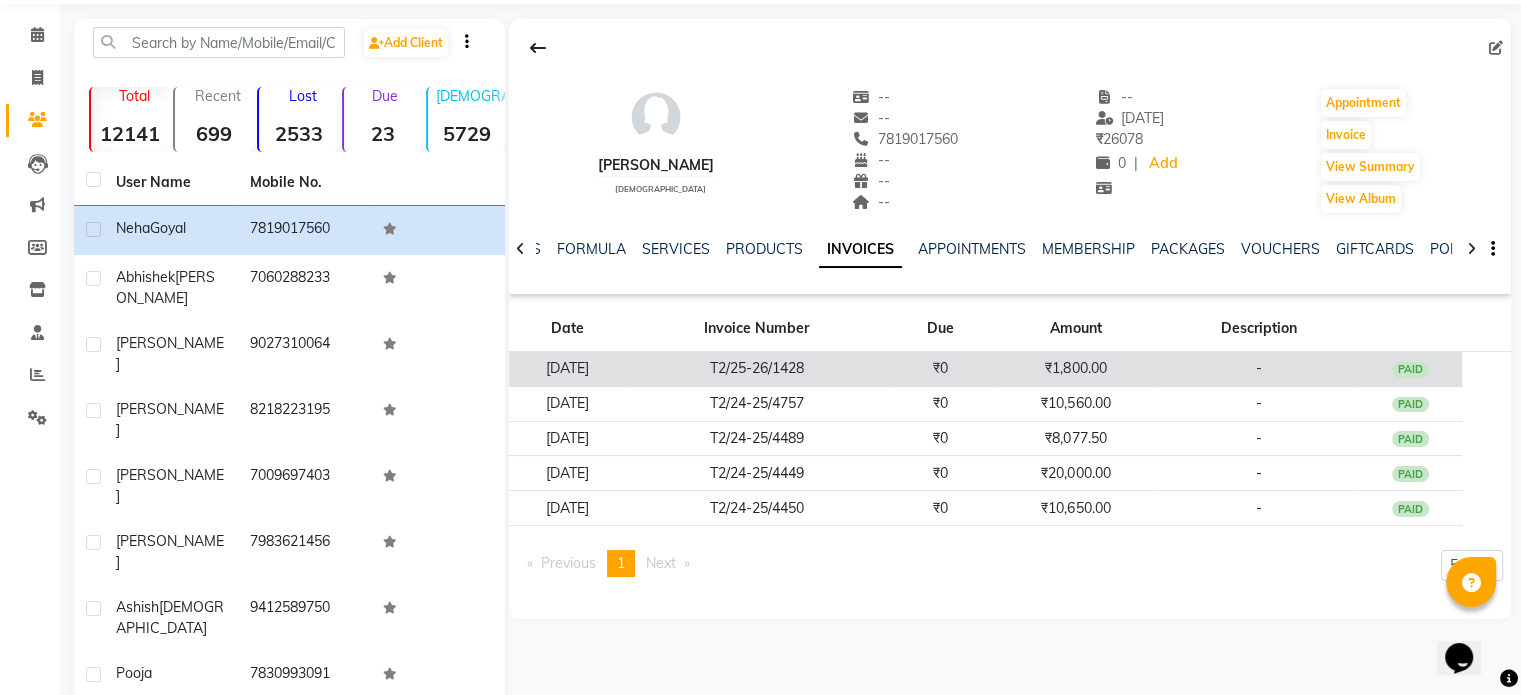 click on "₹0" 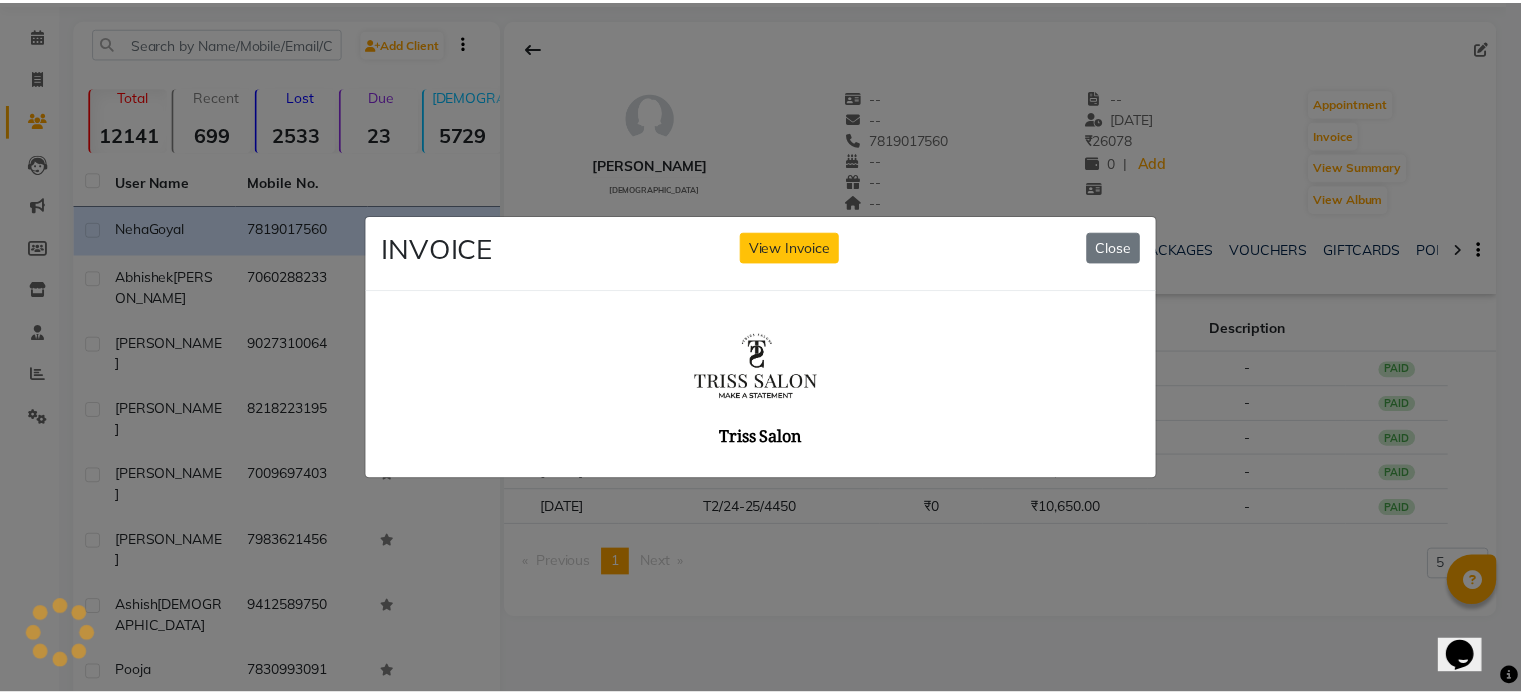 scroll, scrollTop: 0, scrollLeft: 0, axis: both 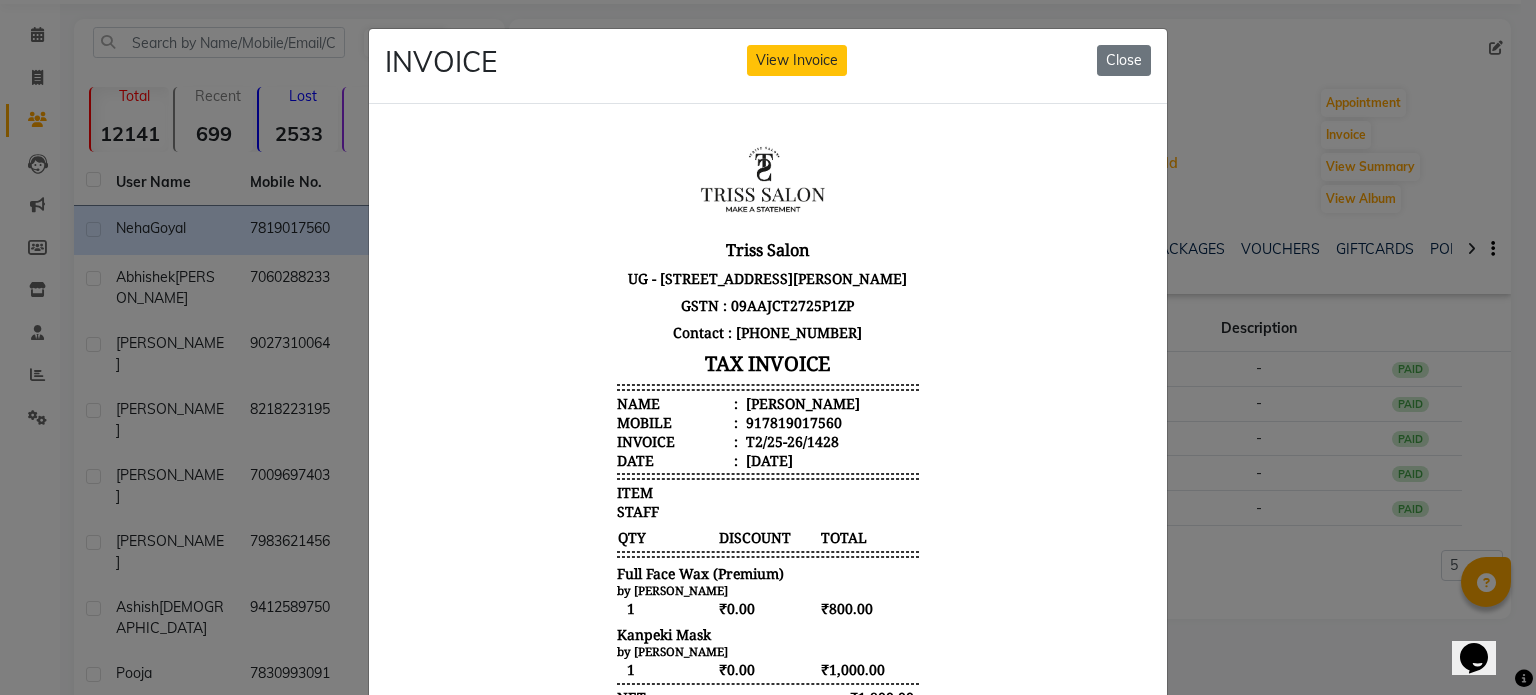 click on "Neha Goyal" at bounding box center (801, 402) 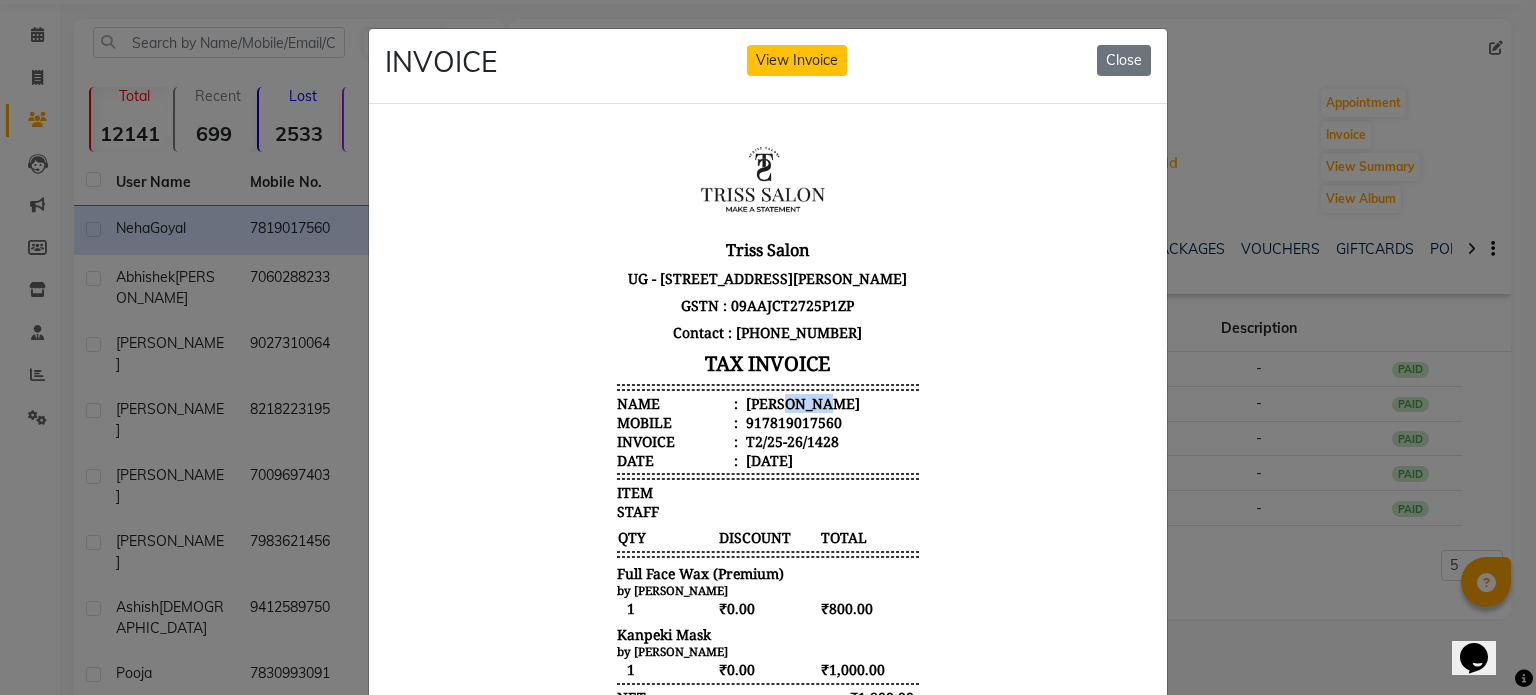 click on "Neha Goyal" at bounding box center (801, 402) 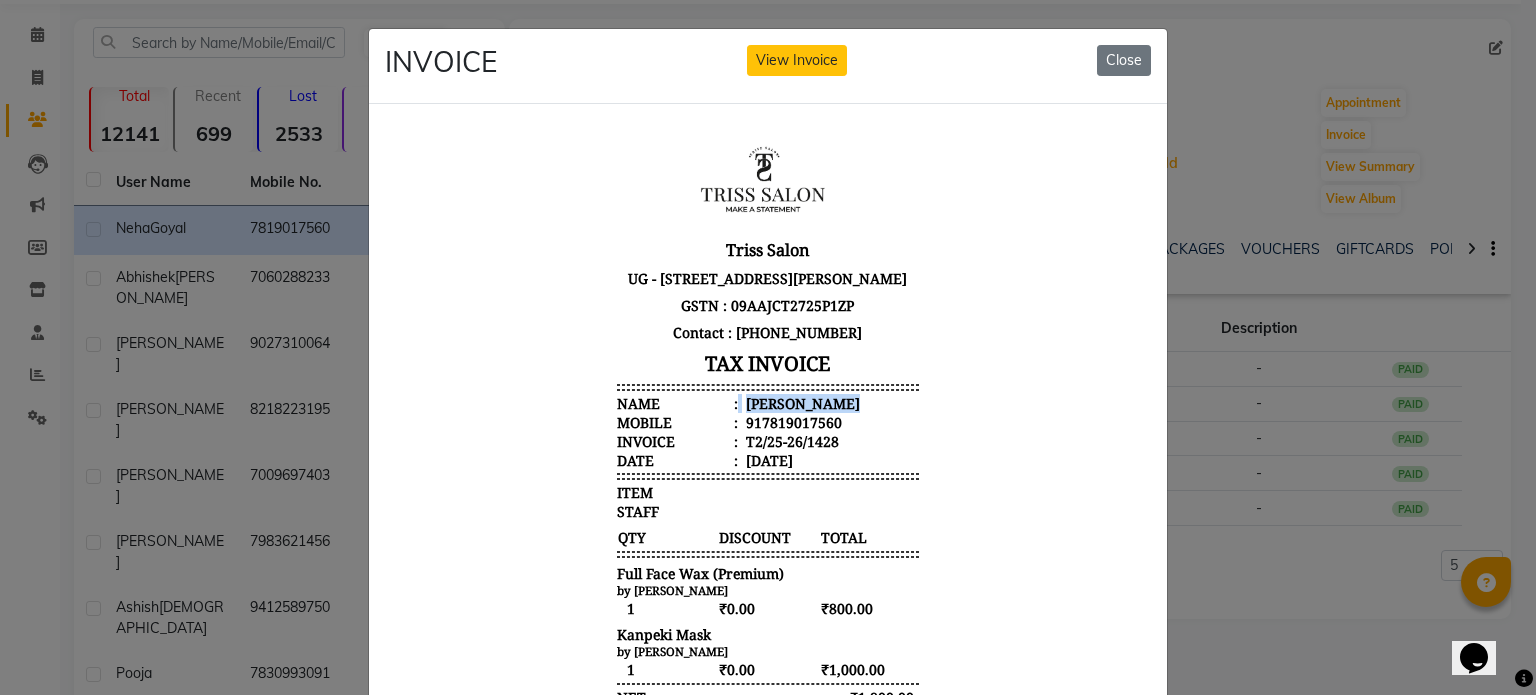 click on "Neha Goyal" at bounding box center [801, 402] 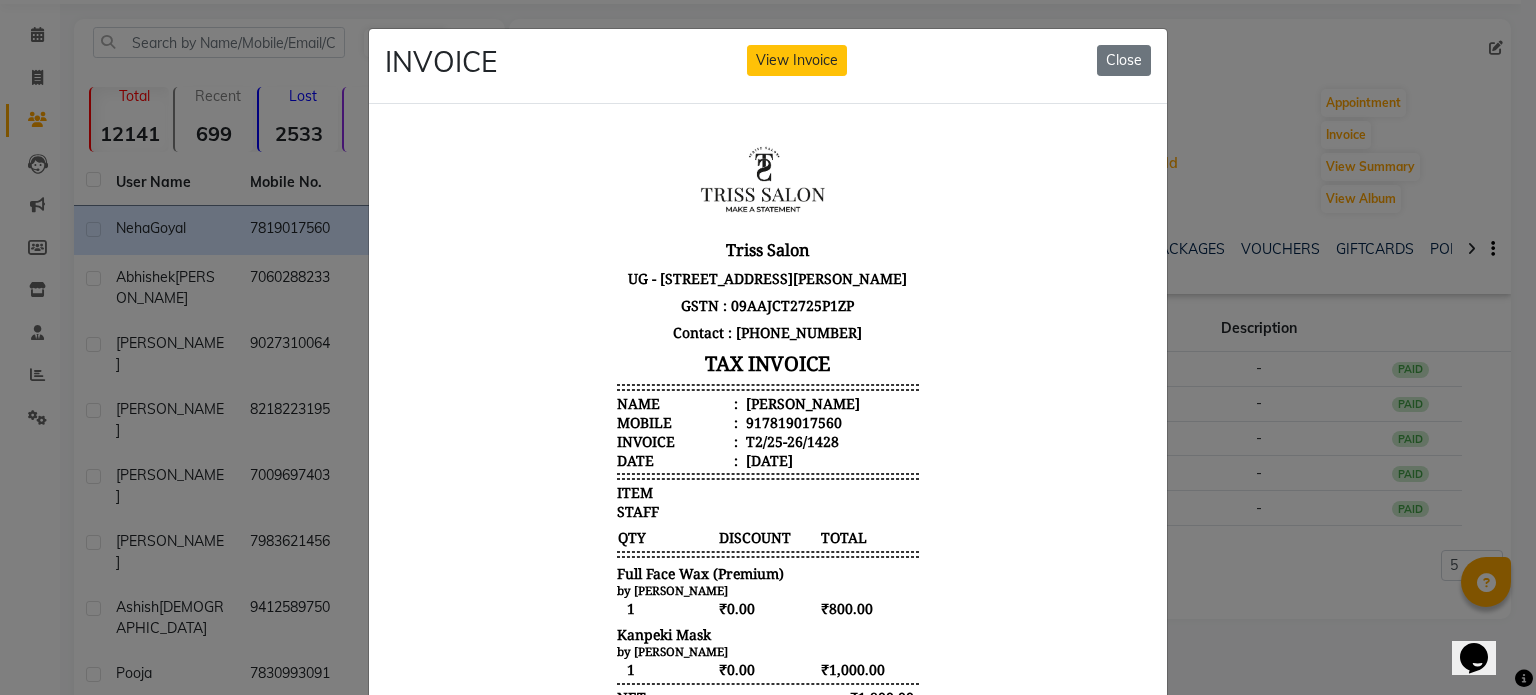click on "917819017560" at bounding box center (792, 421) 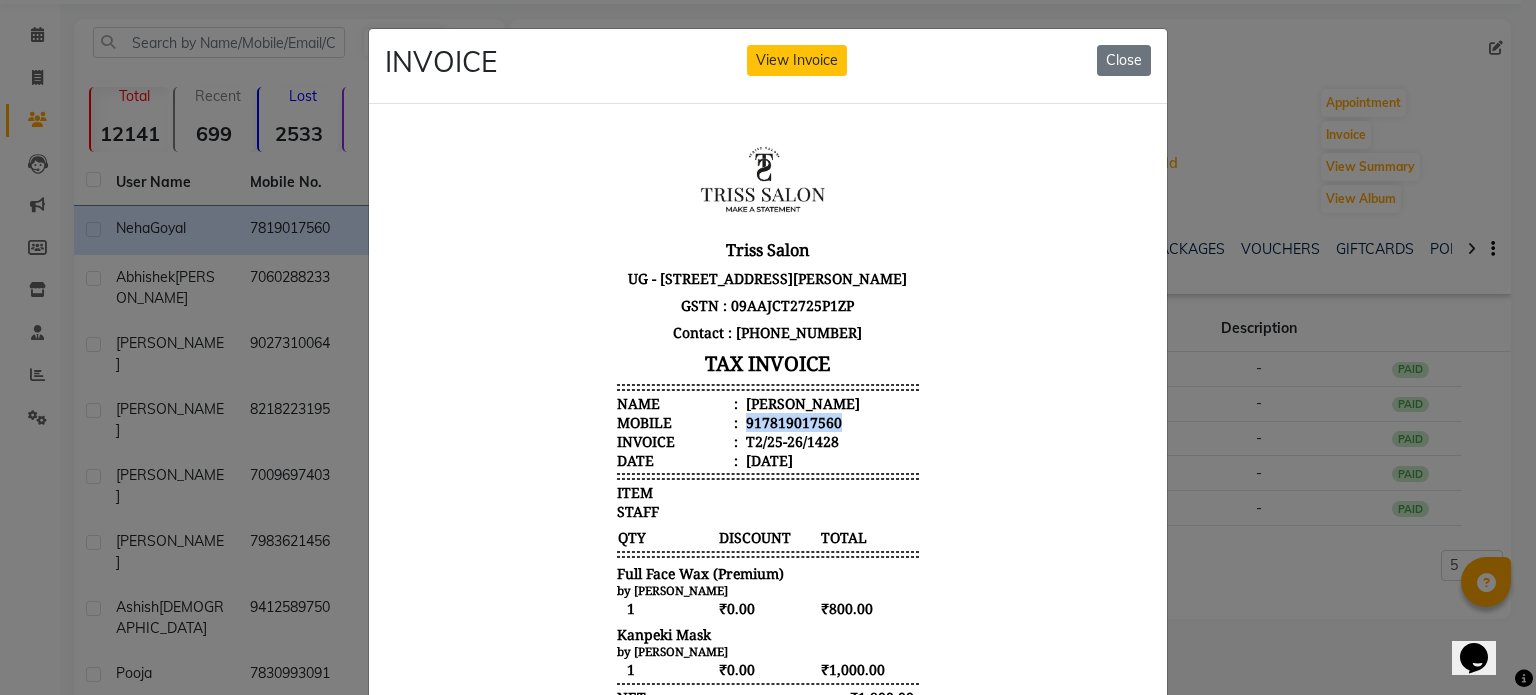 click on "917819017560" at bounding box center (792, 421) 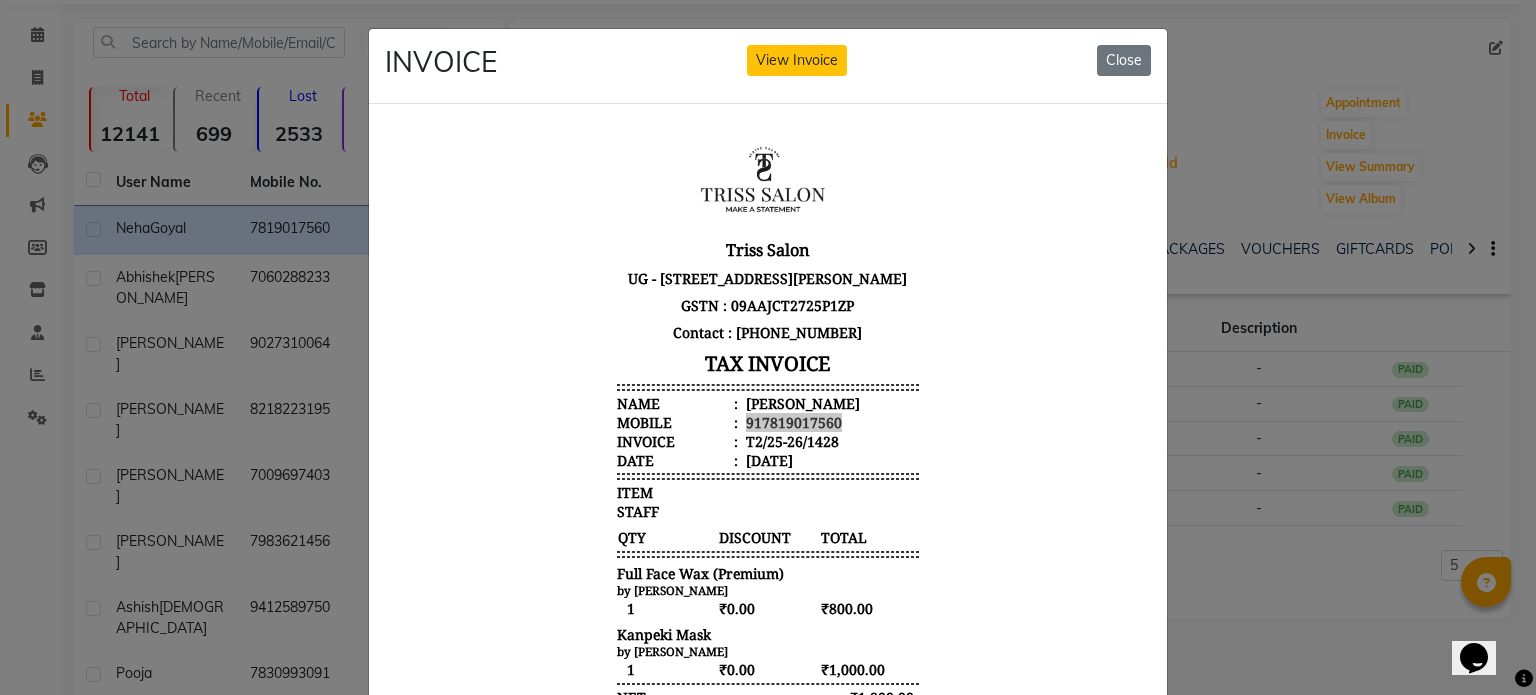 click on "INVOICE View Invoice Close" 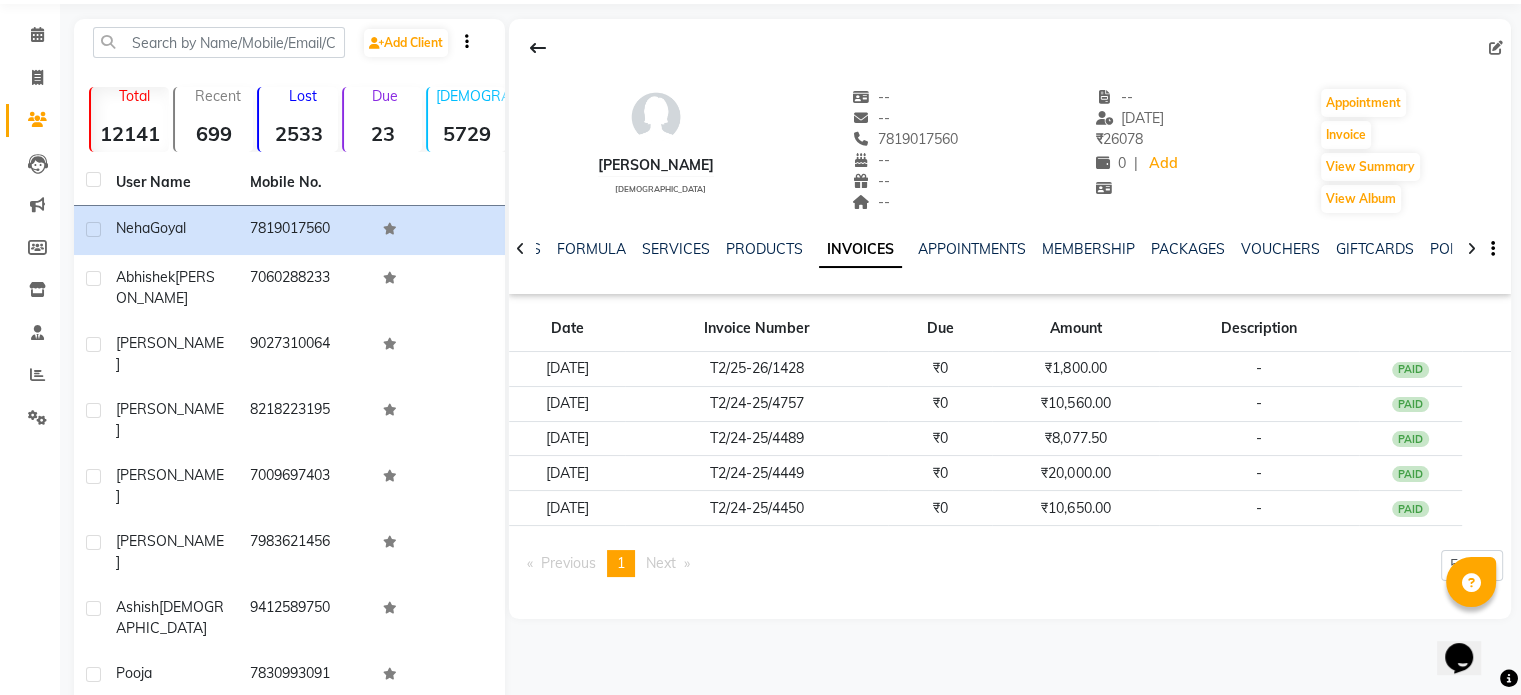 scroll, scrollTop: 0, scrollLeft: 0, axis: both 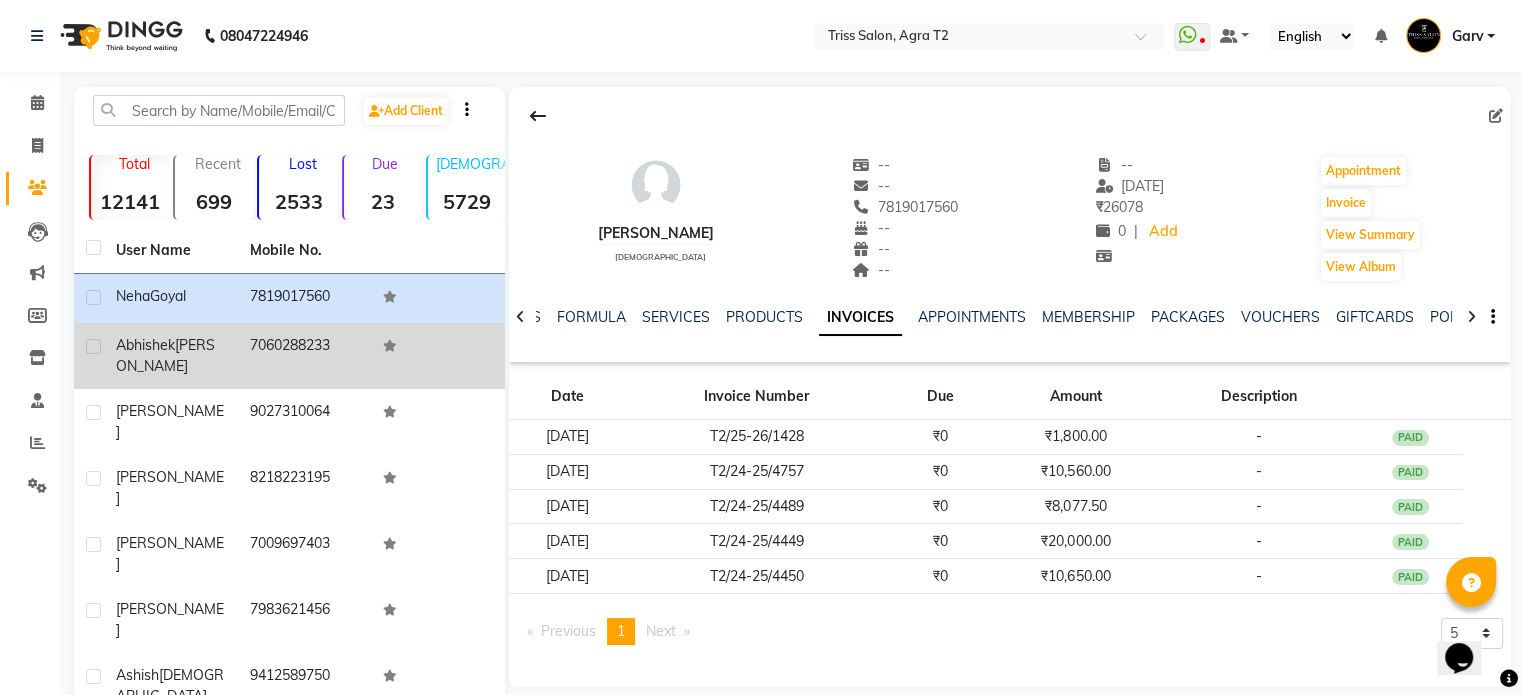click on "abhishek  agnihotri" 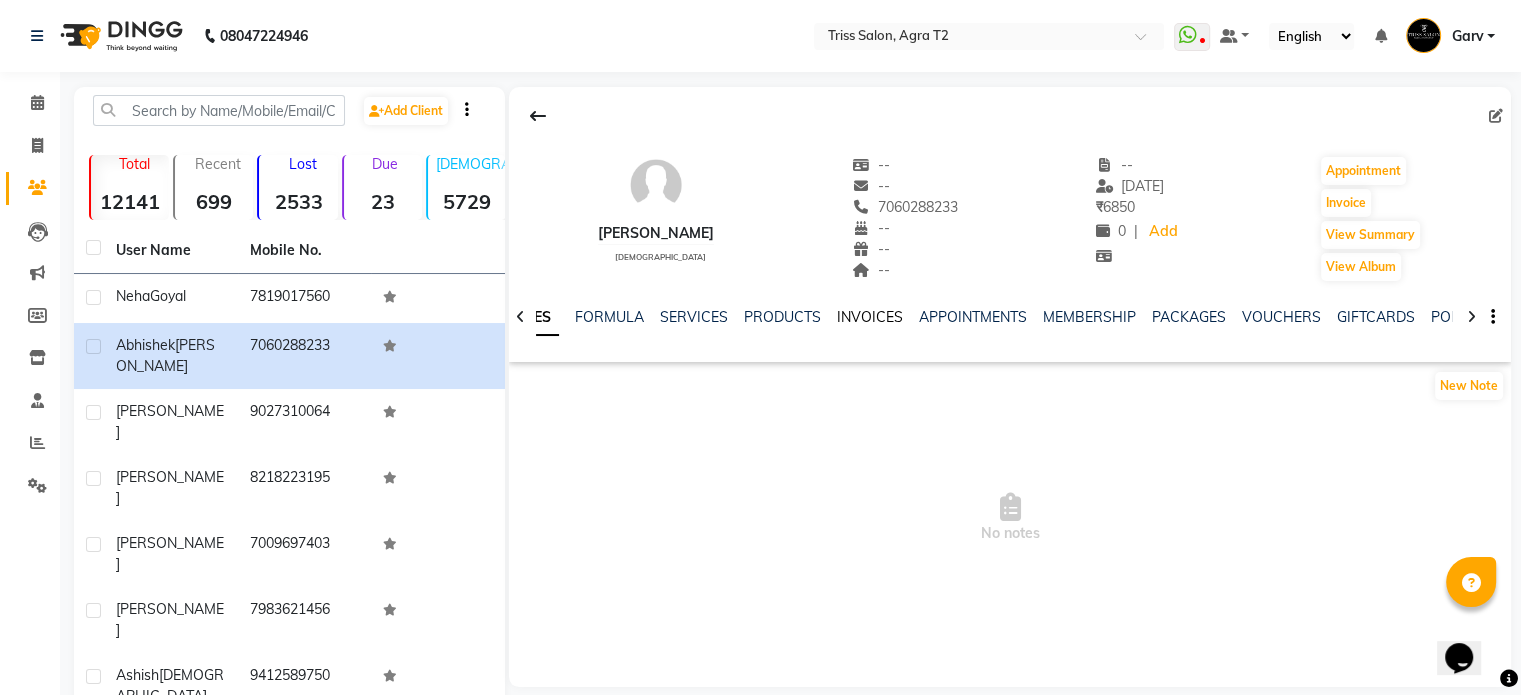 click on "INVOICES" 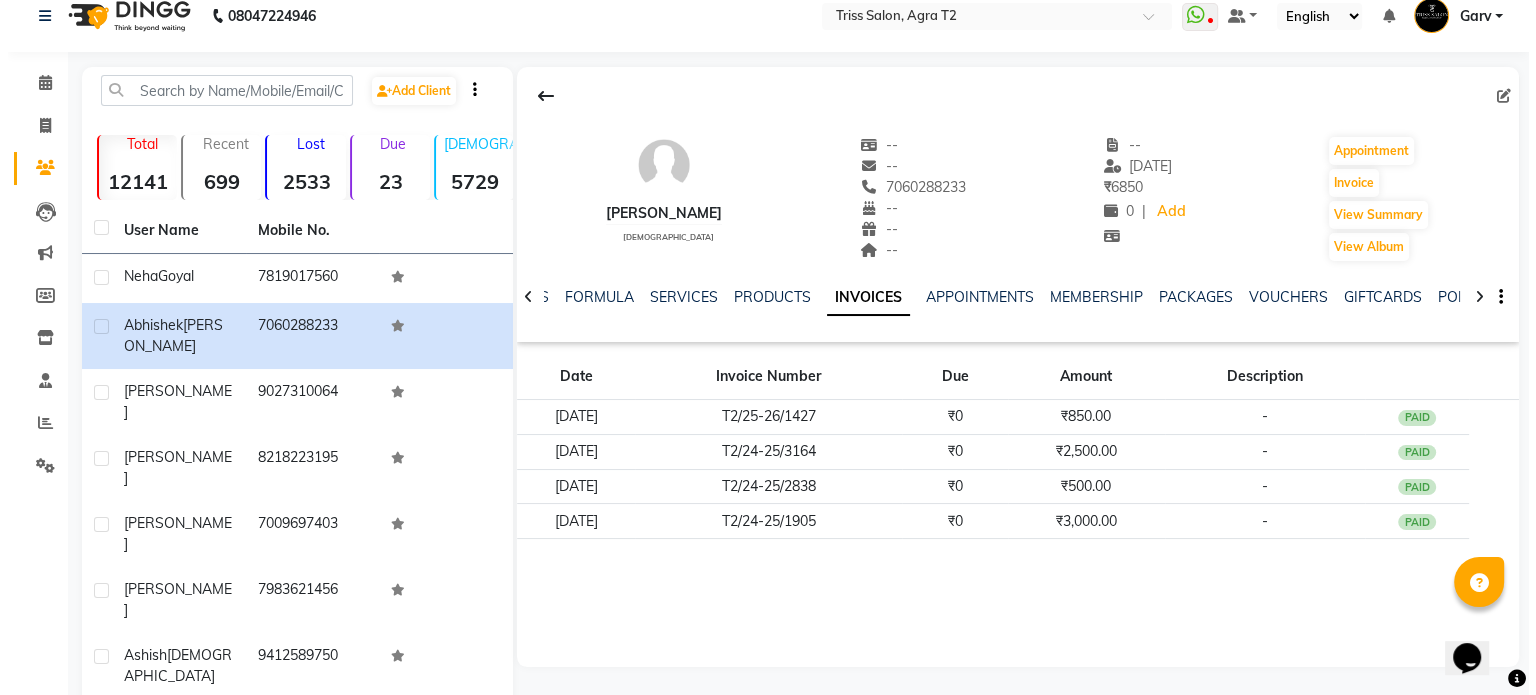 scroll, scrollTop: 20, scrollLeft: 0, axis: vertical 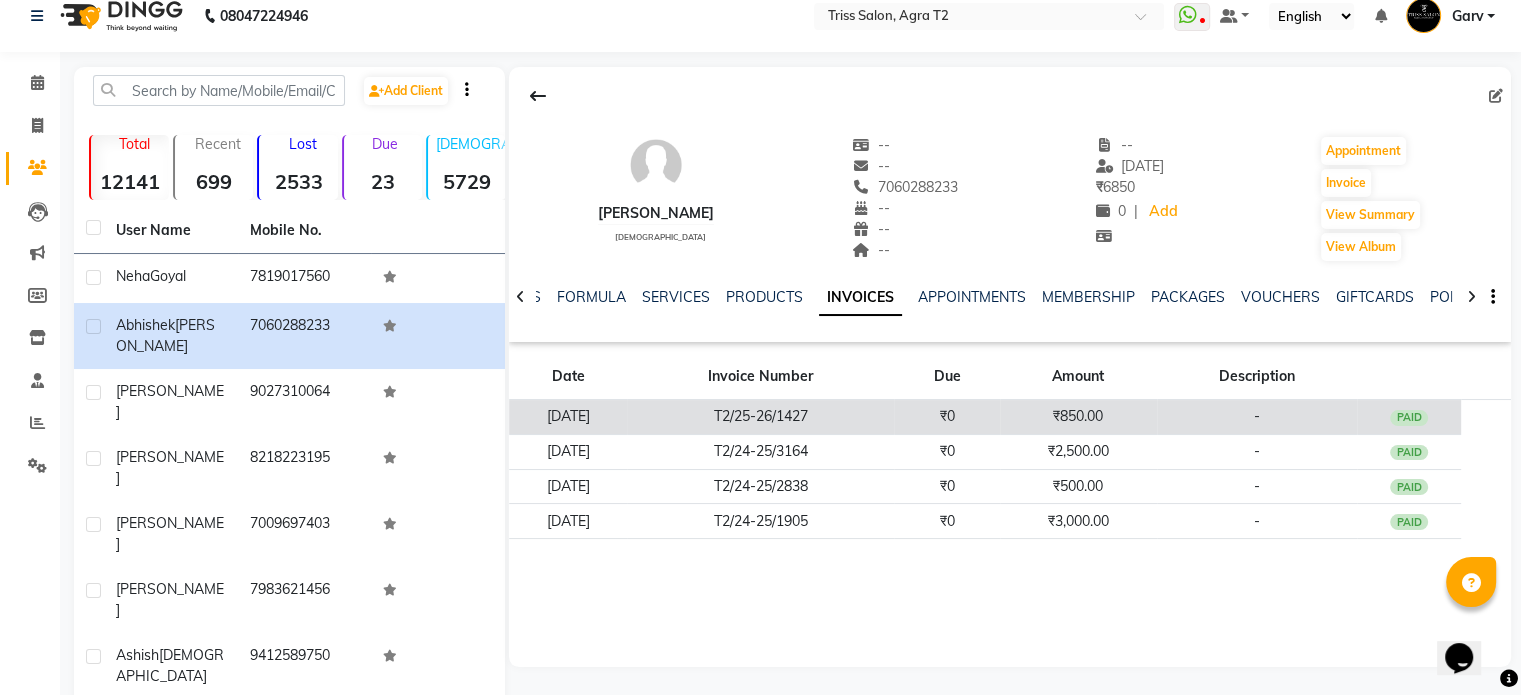 click on "T2/25-26/1427" 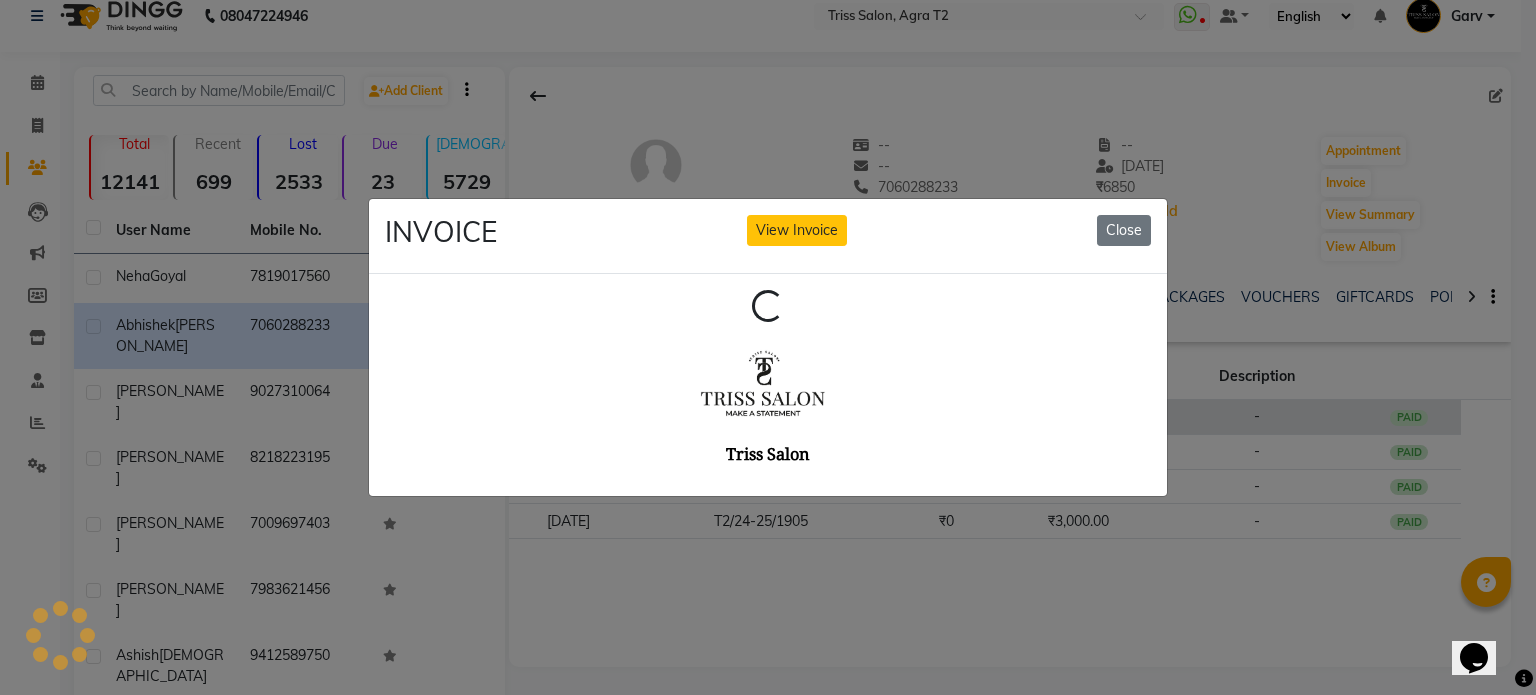scroll, scrollTop: 0, scrollLeft: 0, axis: both 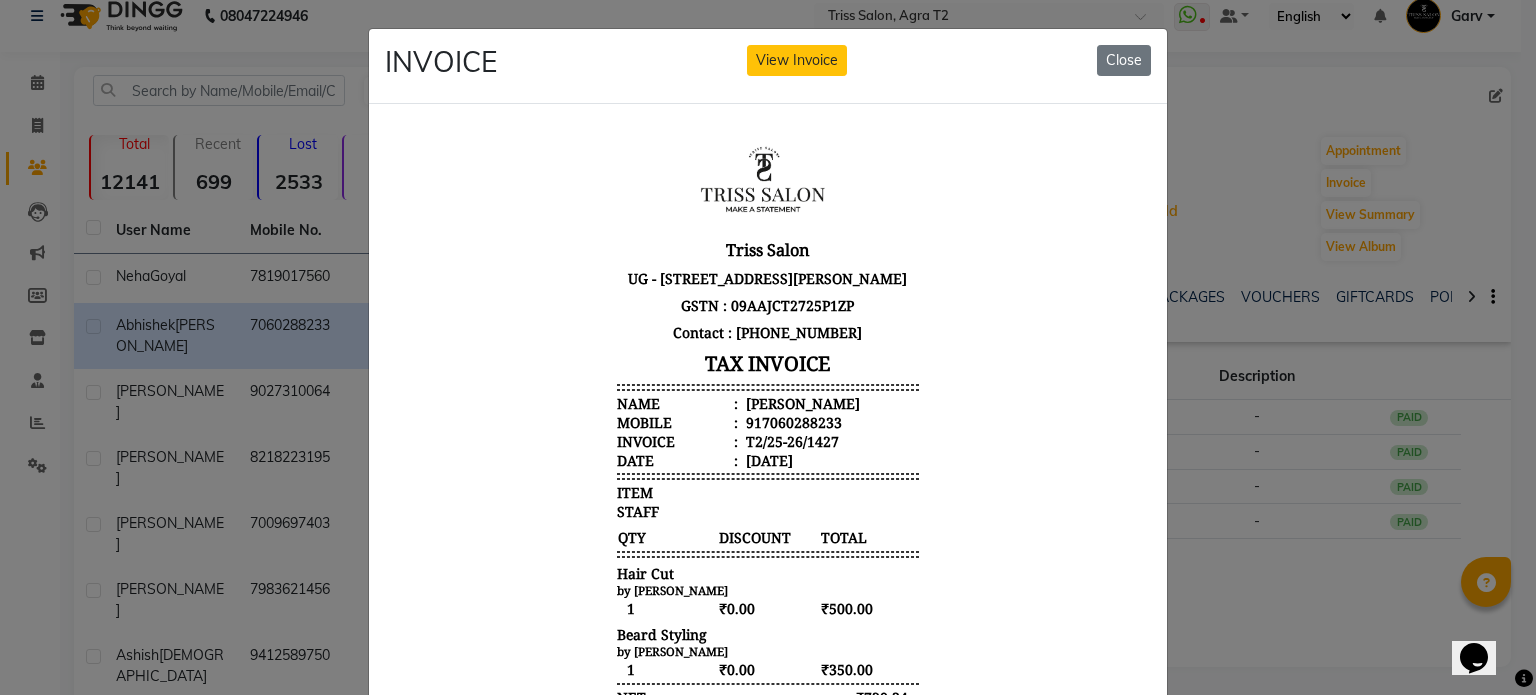 click on "abhishek agnihotri" at bounding box center [801, 402] 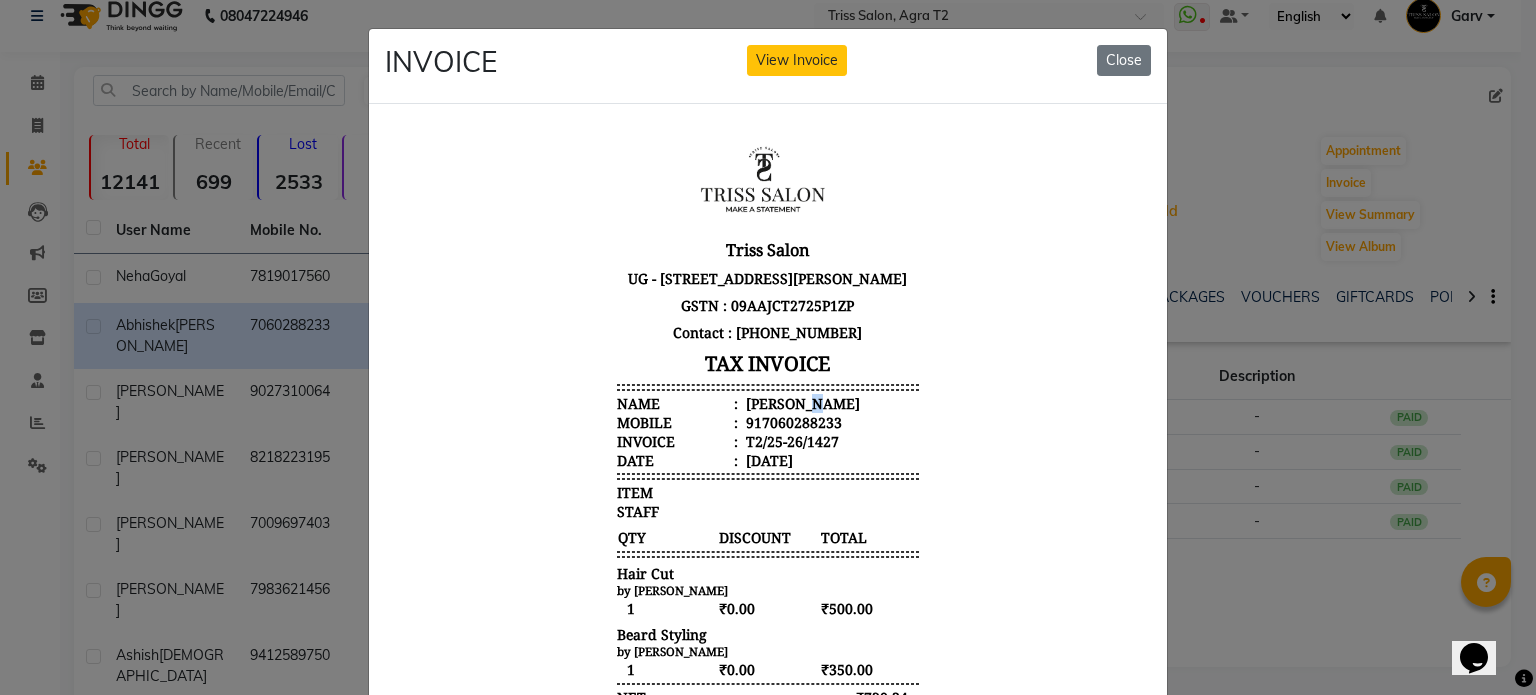click on "abhishek agnihotri" at bounding box center (801, 402) 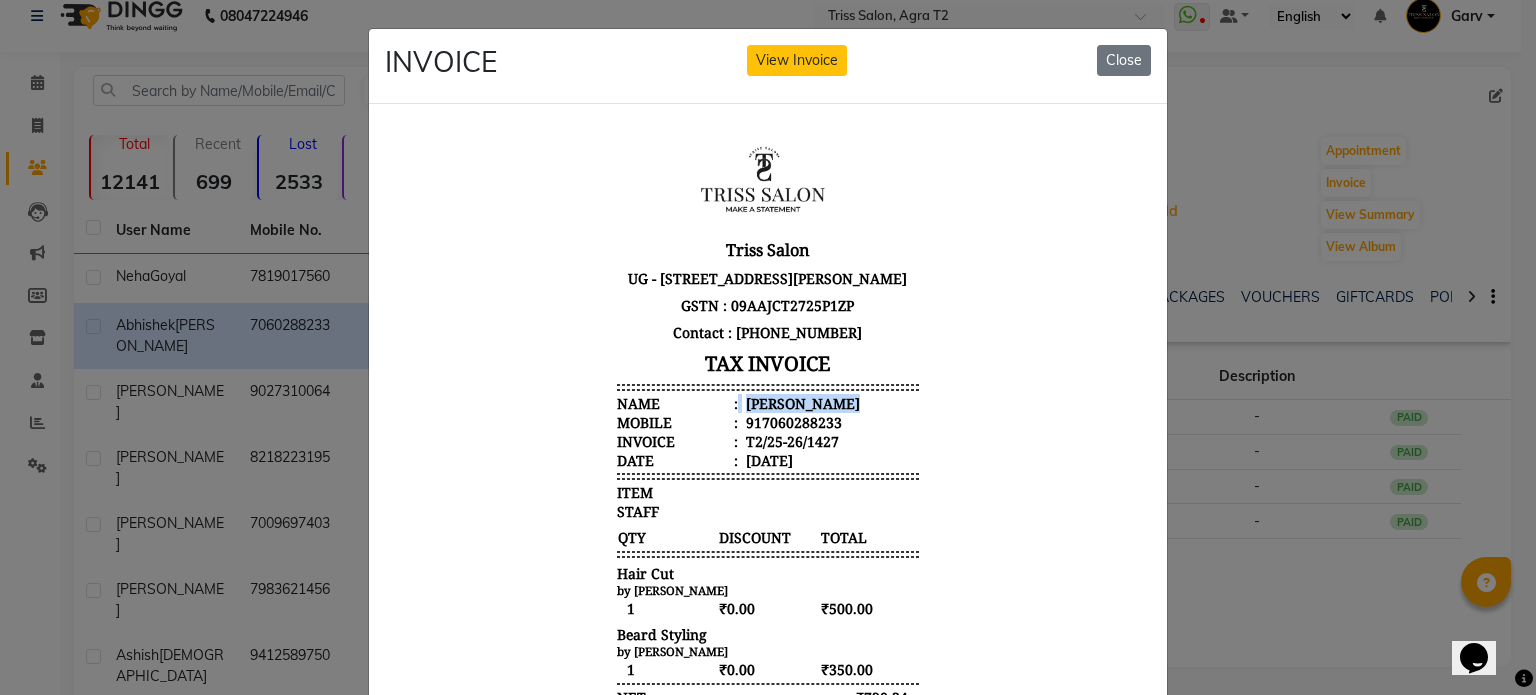 click on "abhishek agnihotri" at bounding box center (801, 402) 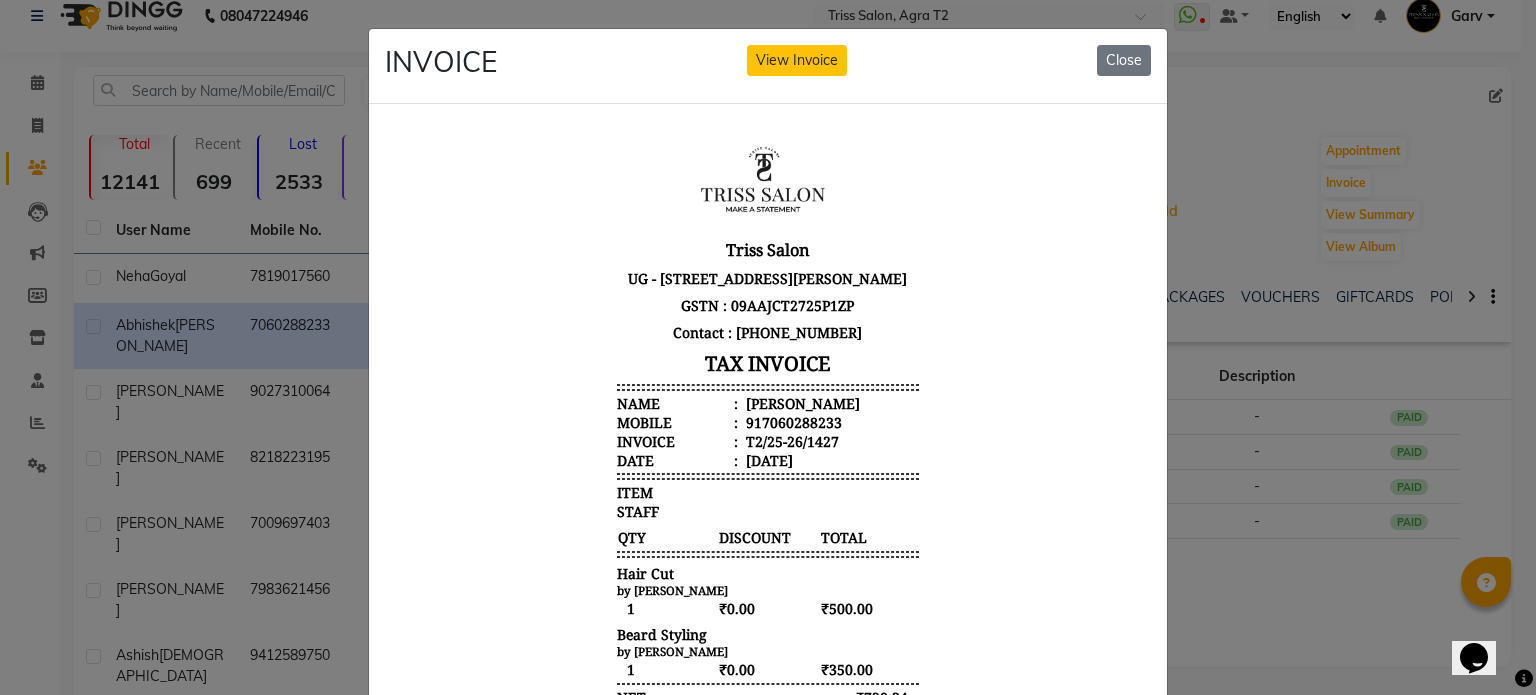 click on "917060288233" at bounding box center [792, 421] 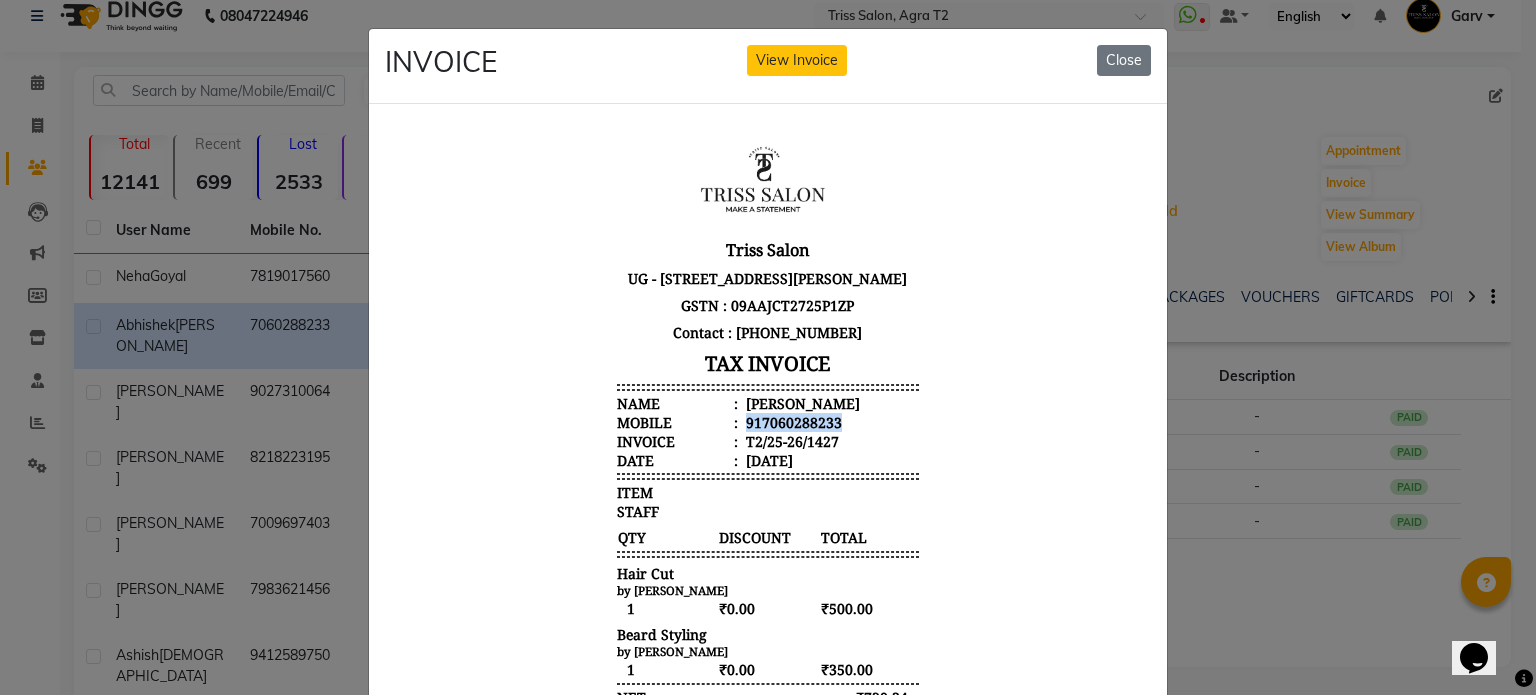 click on "917060288233" at bounding box center [792, 421] 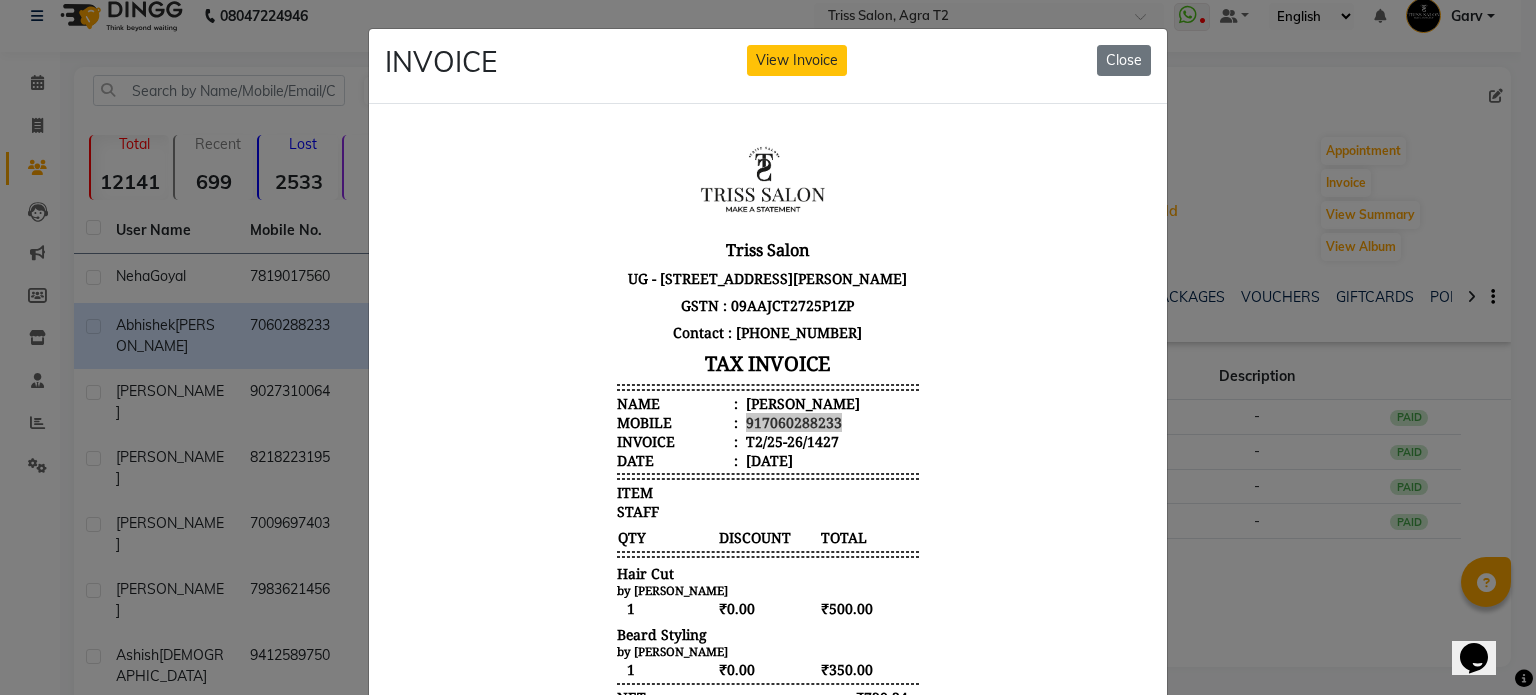 click on "INVOICE View Invoice Close" 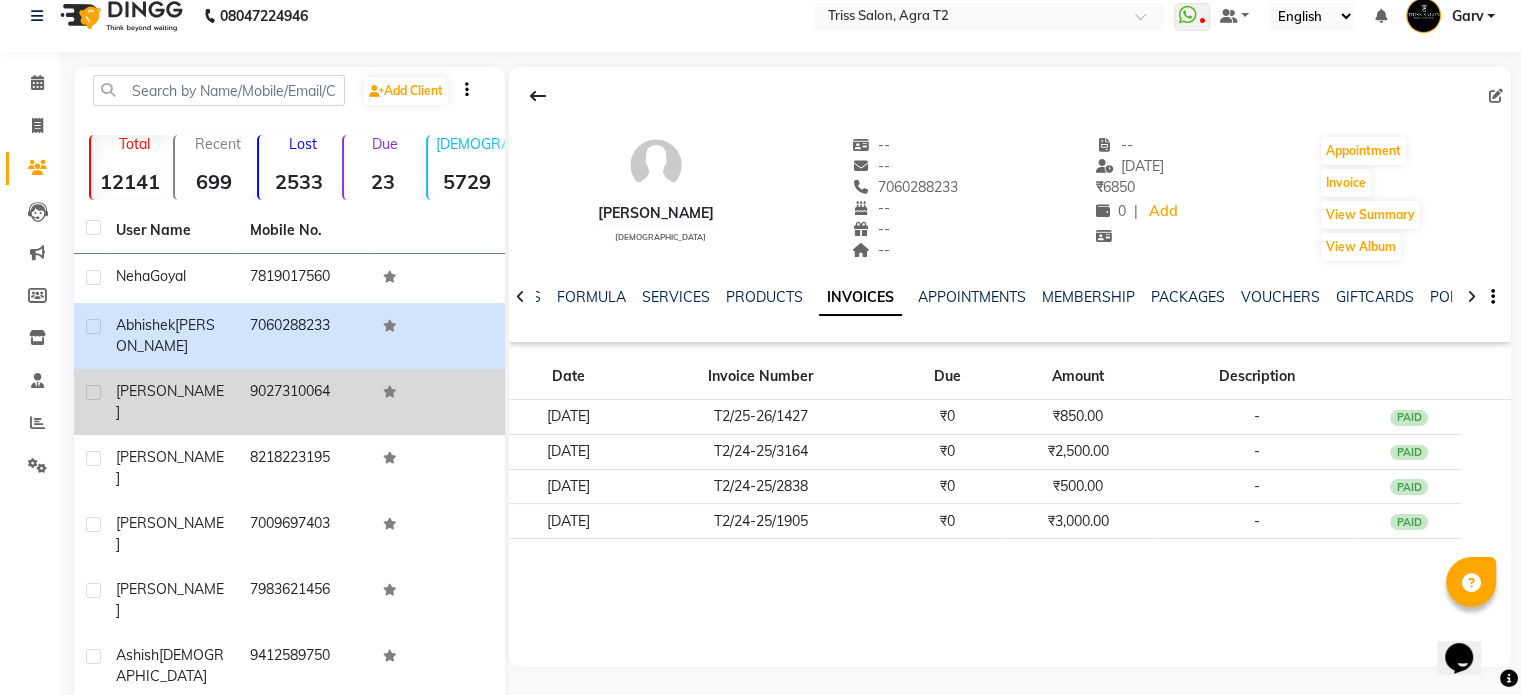 click on "Manya" 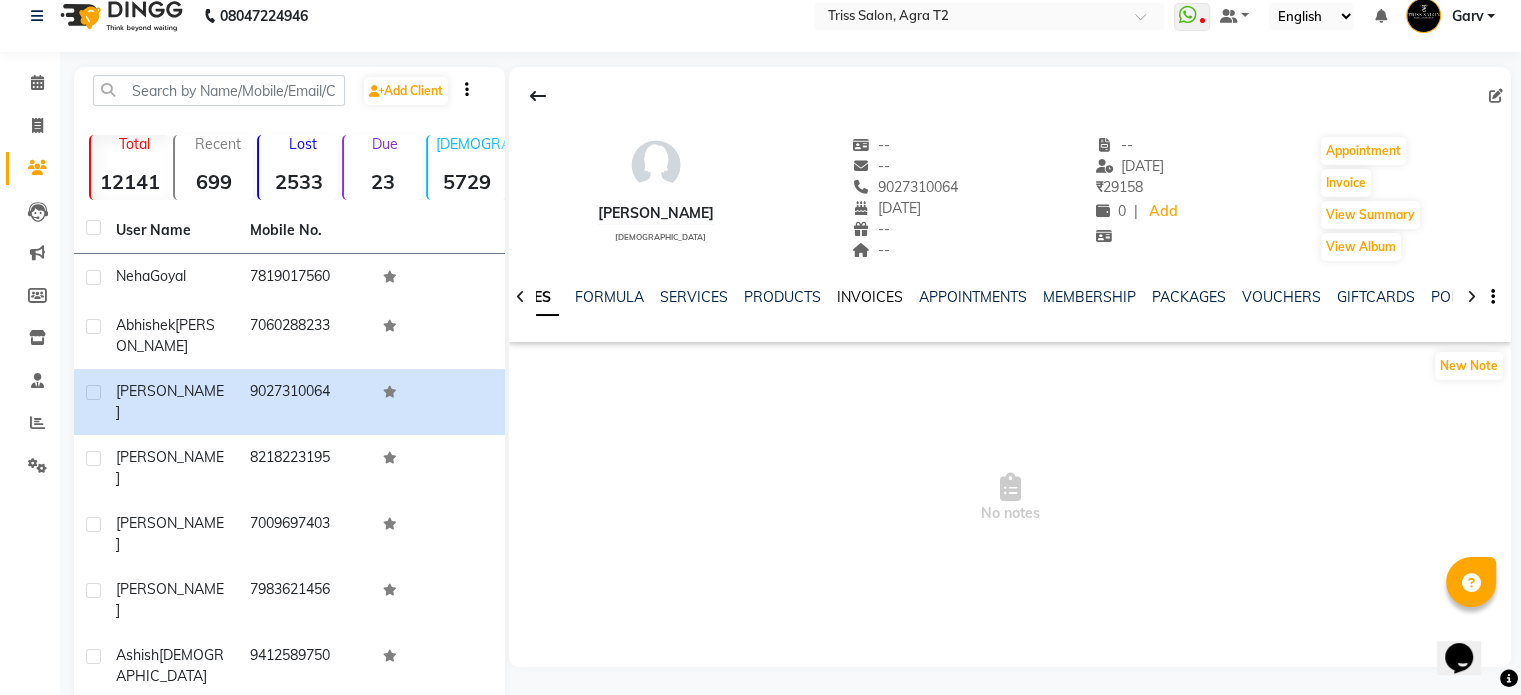click on "INVOICES" 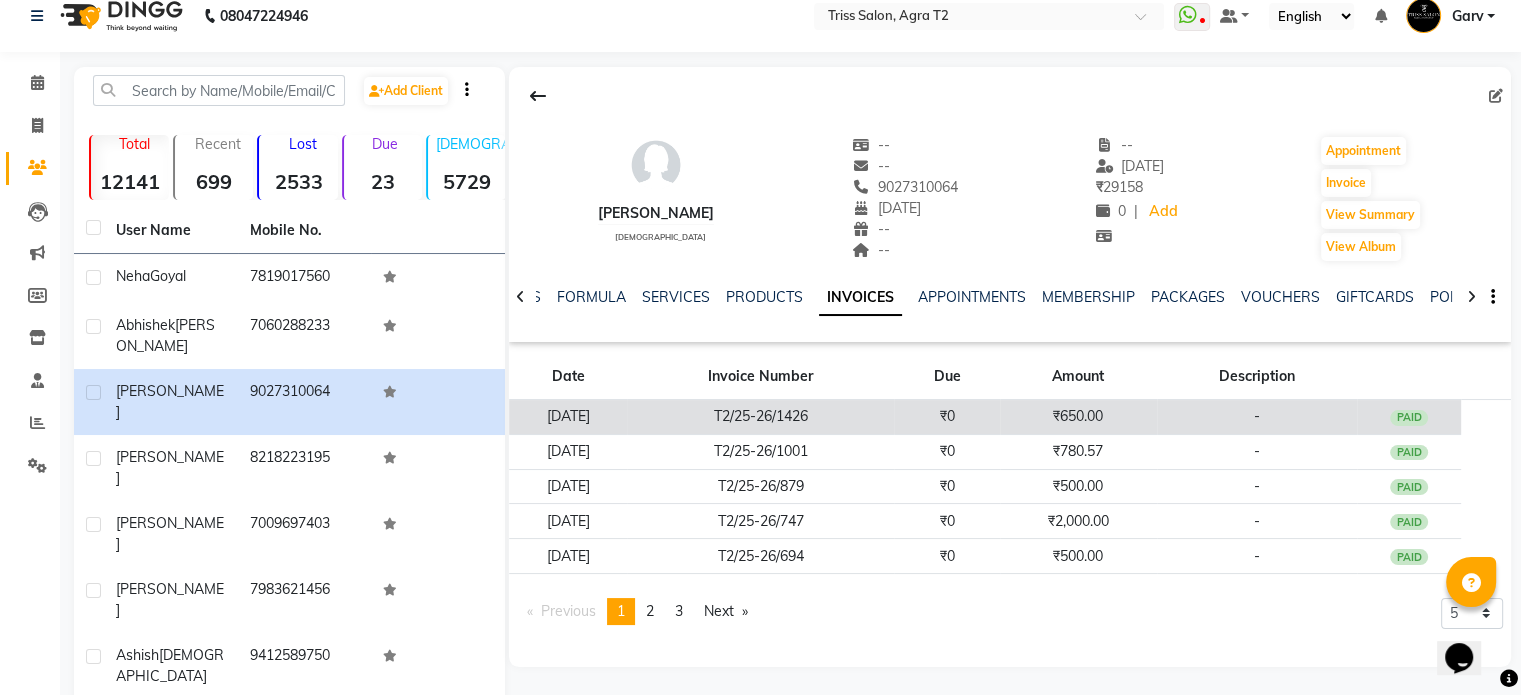 click on "T2/25-26/1426" 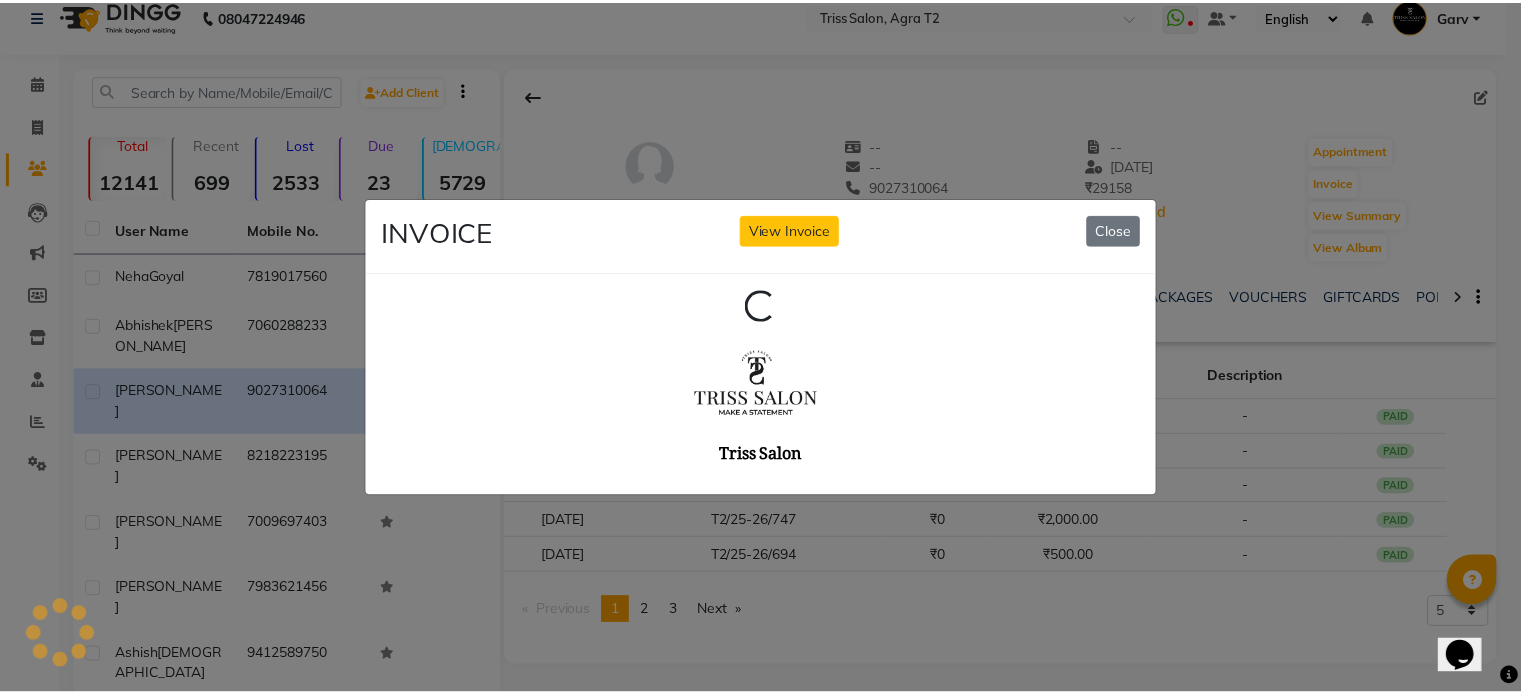 scroll, scrollTop: 0, scrollLeft: 0, axis: both 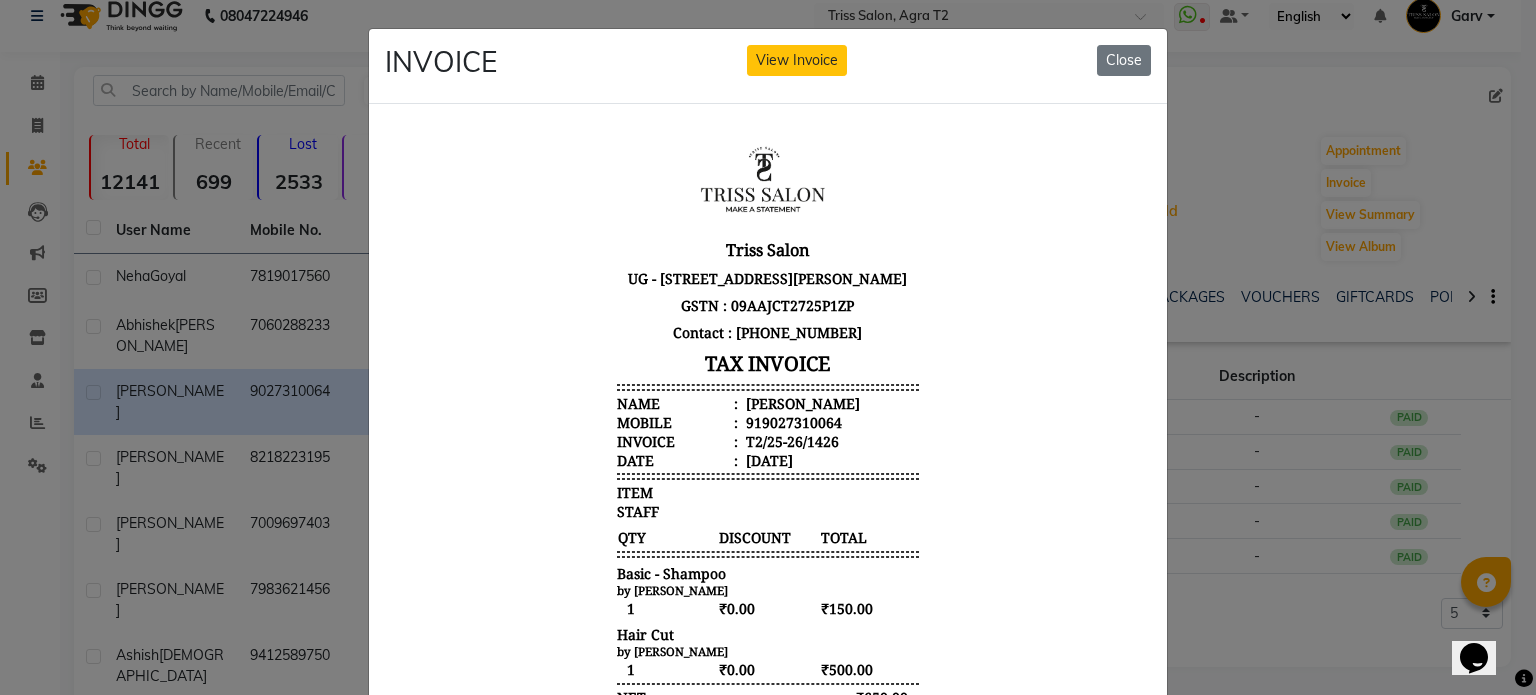 click on "Manya" at bounding box center [801, 402] 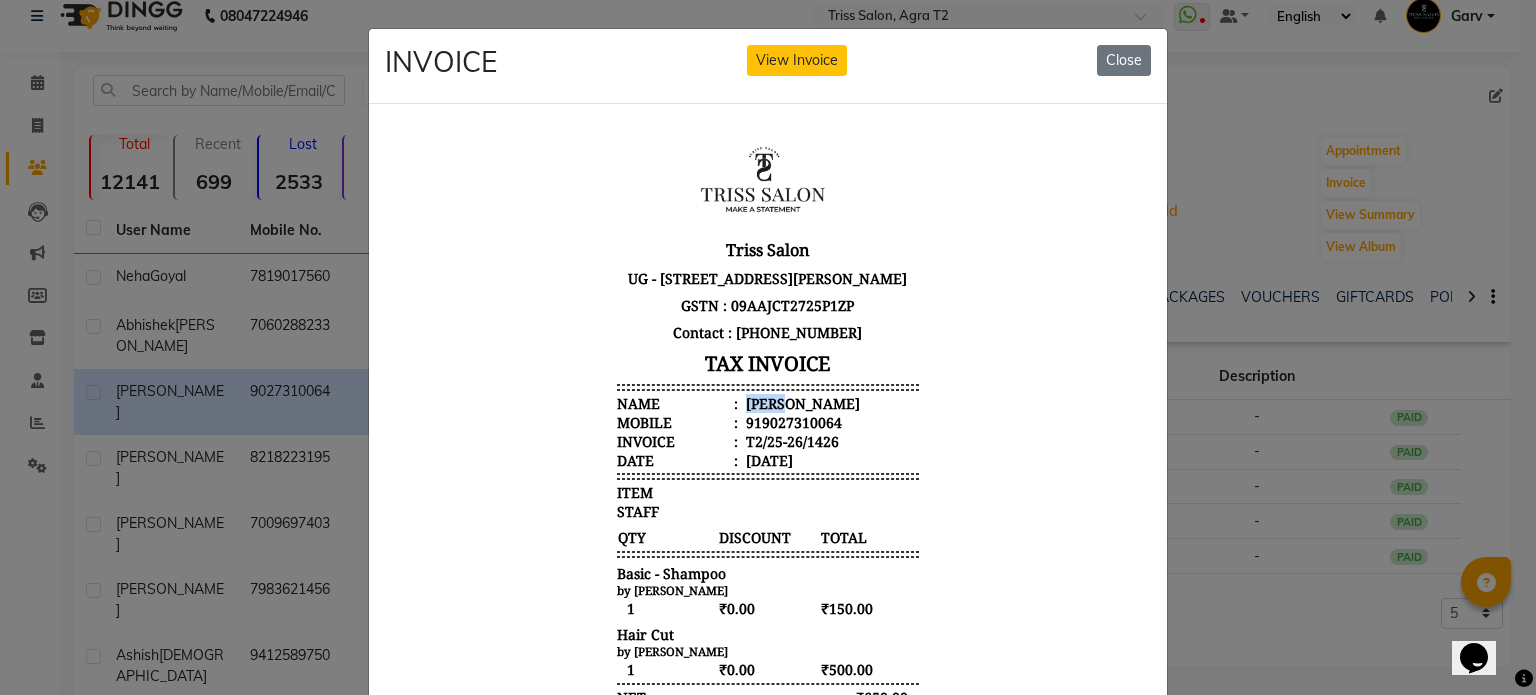 click on "Manya" at bounding box center [801, 402] 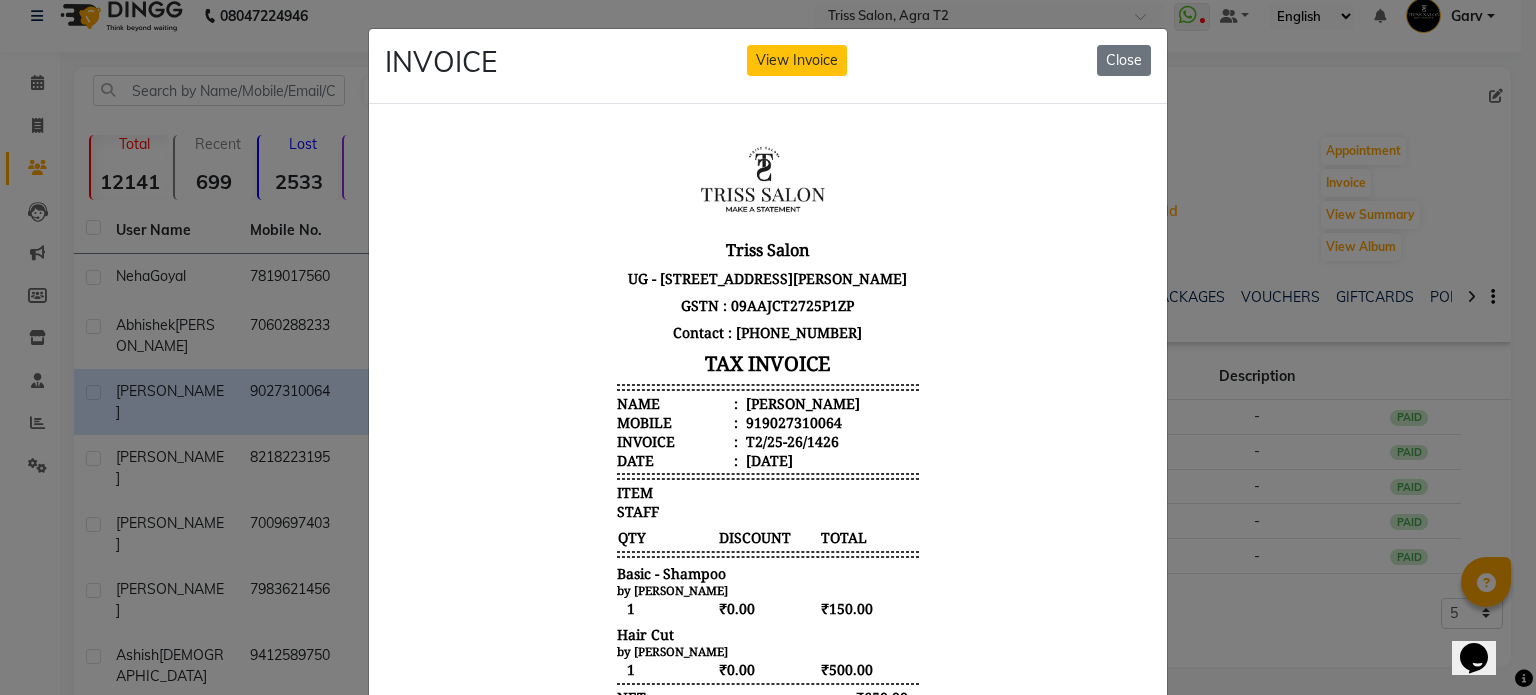 click on "919027310064" at bounding box center (792, 421) 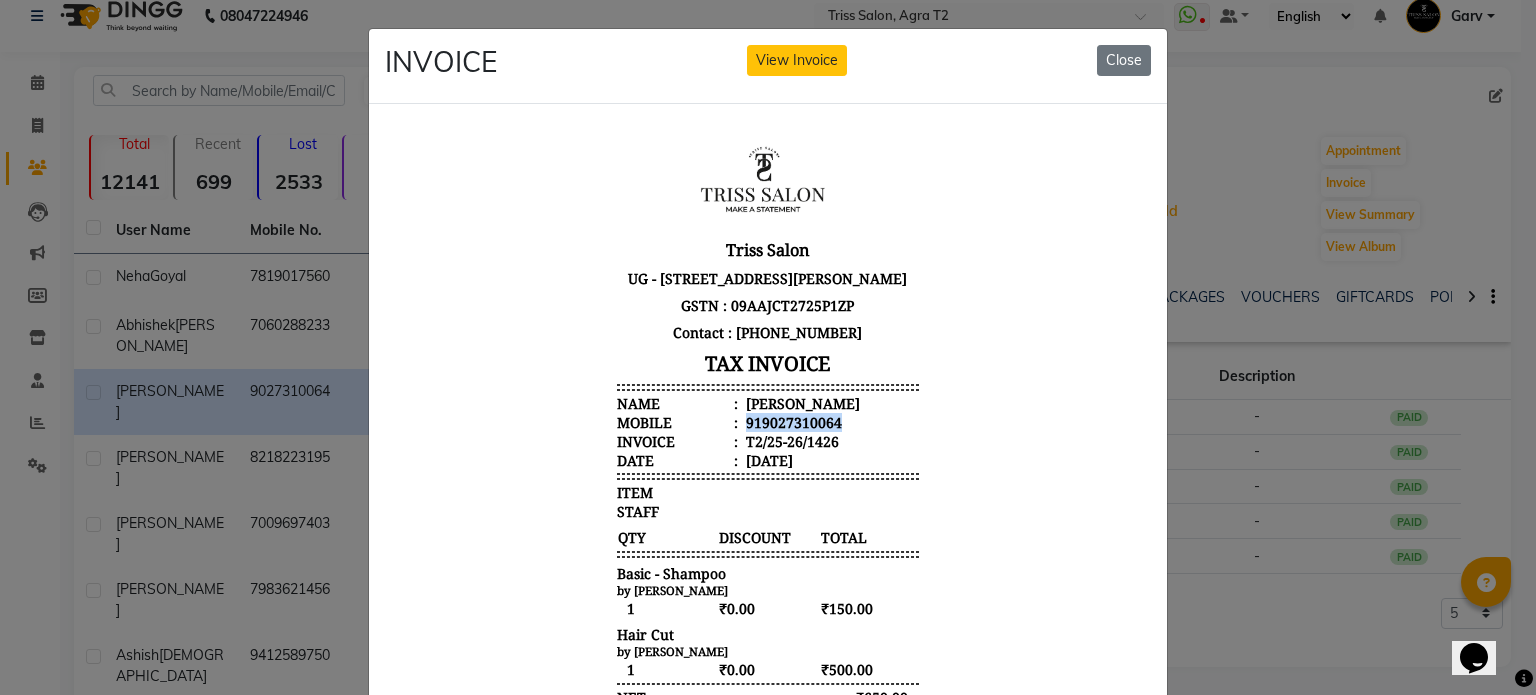 click on "919027310064" at bounding box center (792, 421) 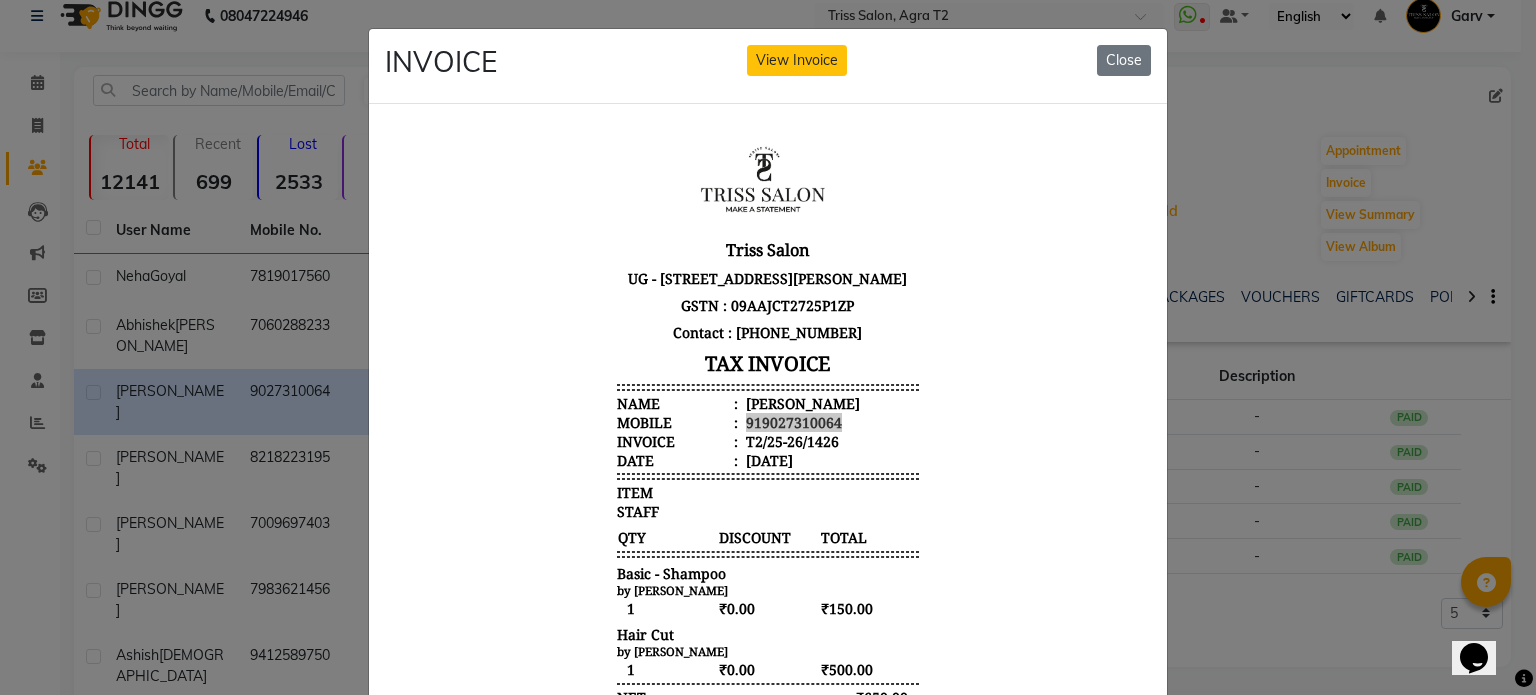 click on "INVOICE View Invoice Close" 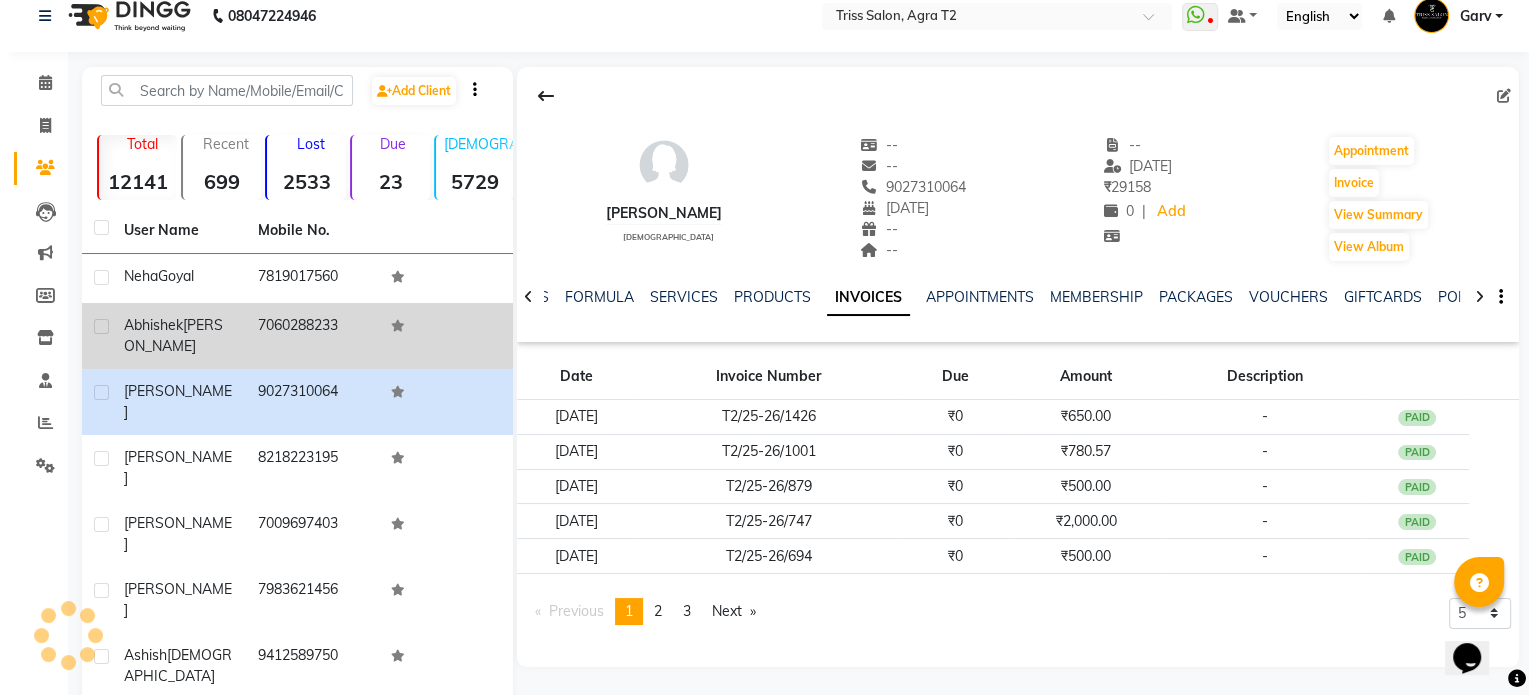 scroll, scrollTop: 143, scrollLeft: 0, axis: vertical 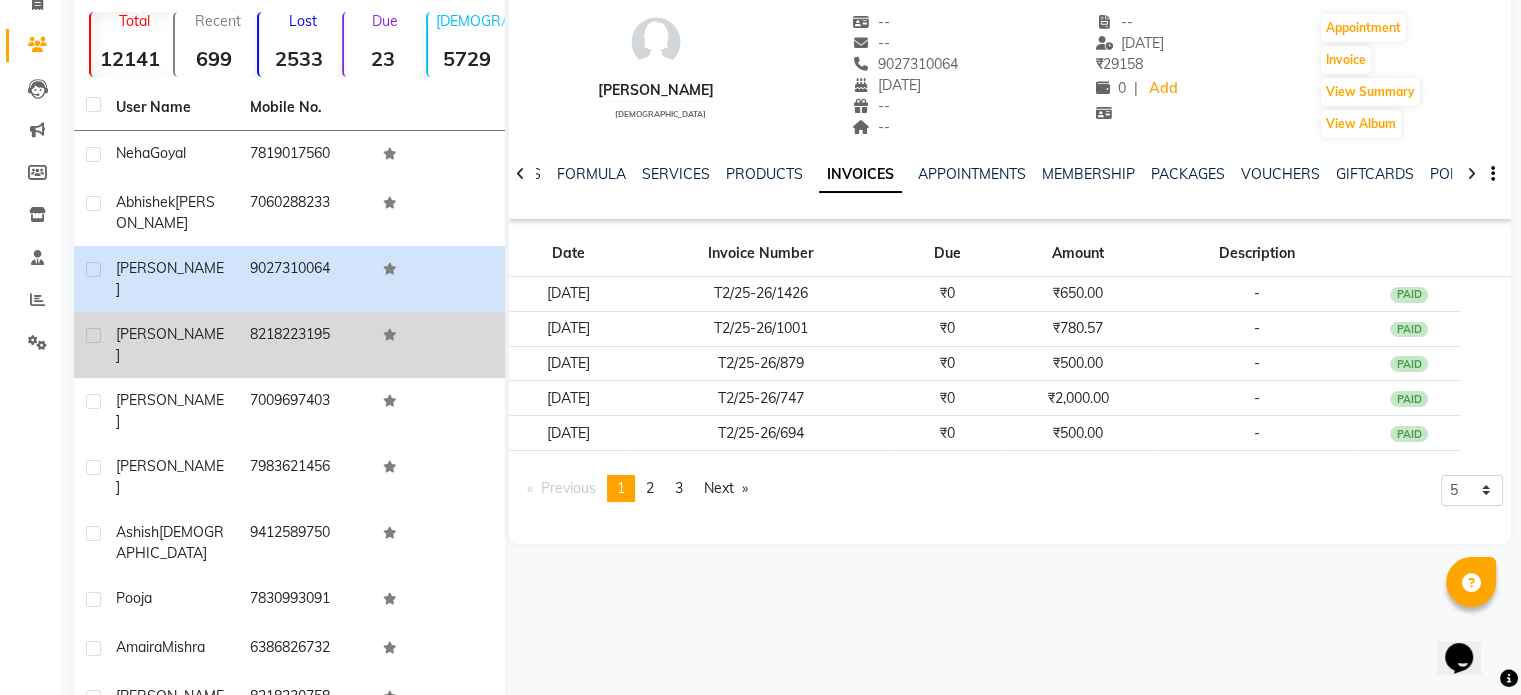 click on "8218223195" 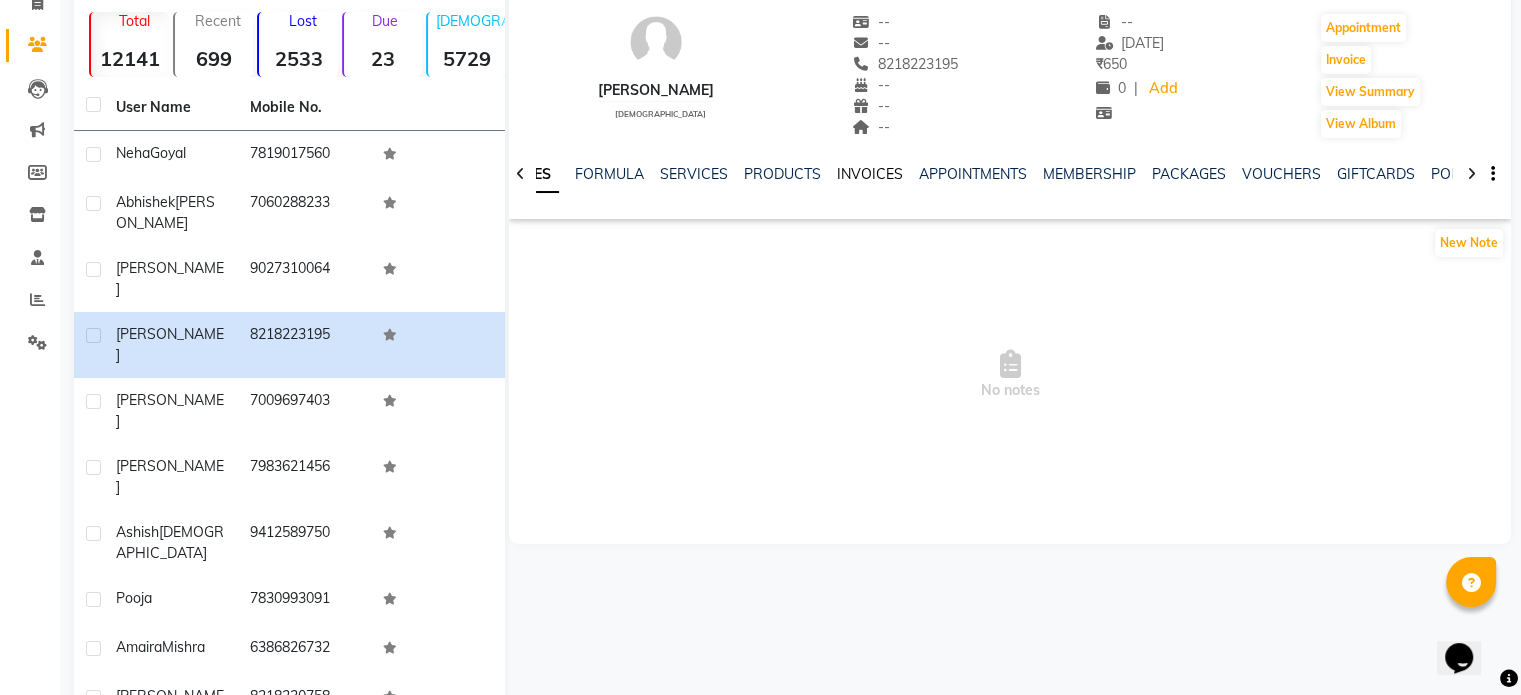 click on "INVOICES" 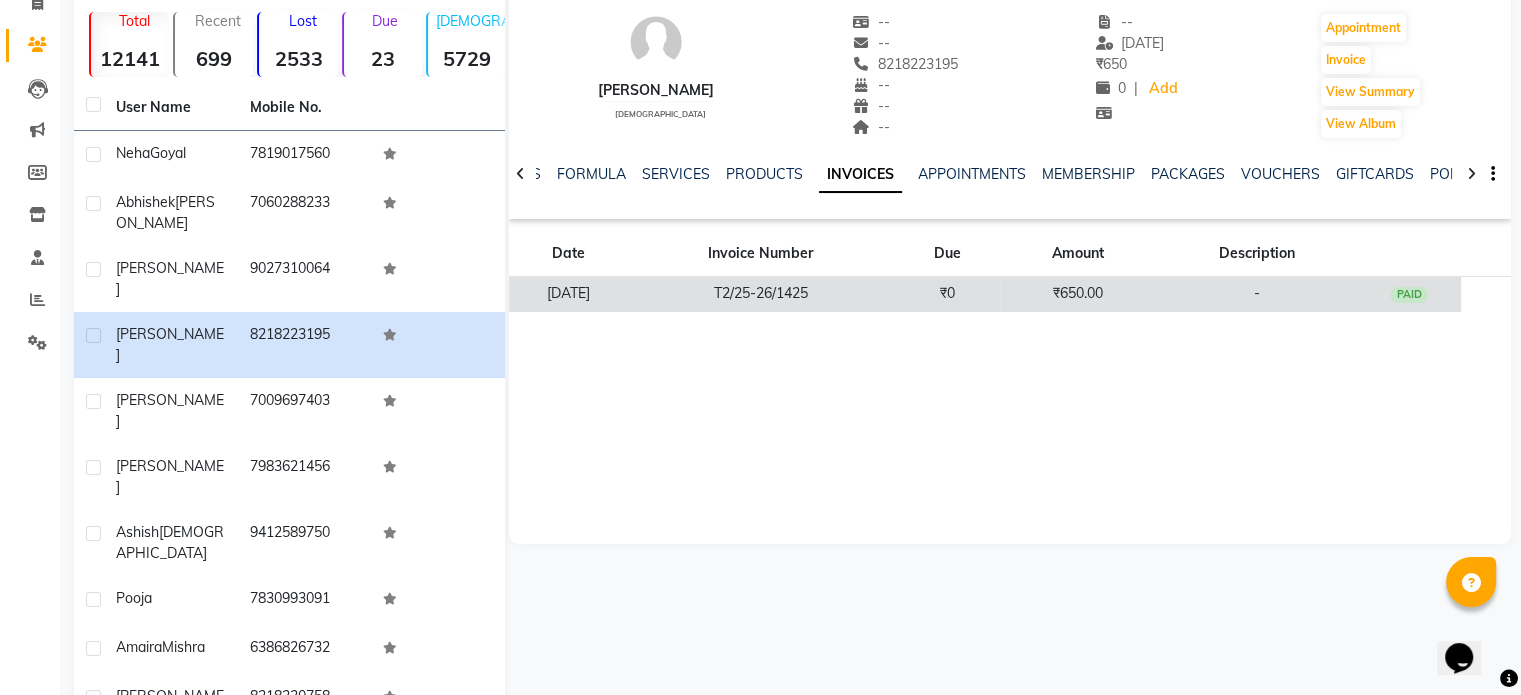 click on "T2/25-26/1425" 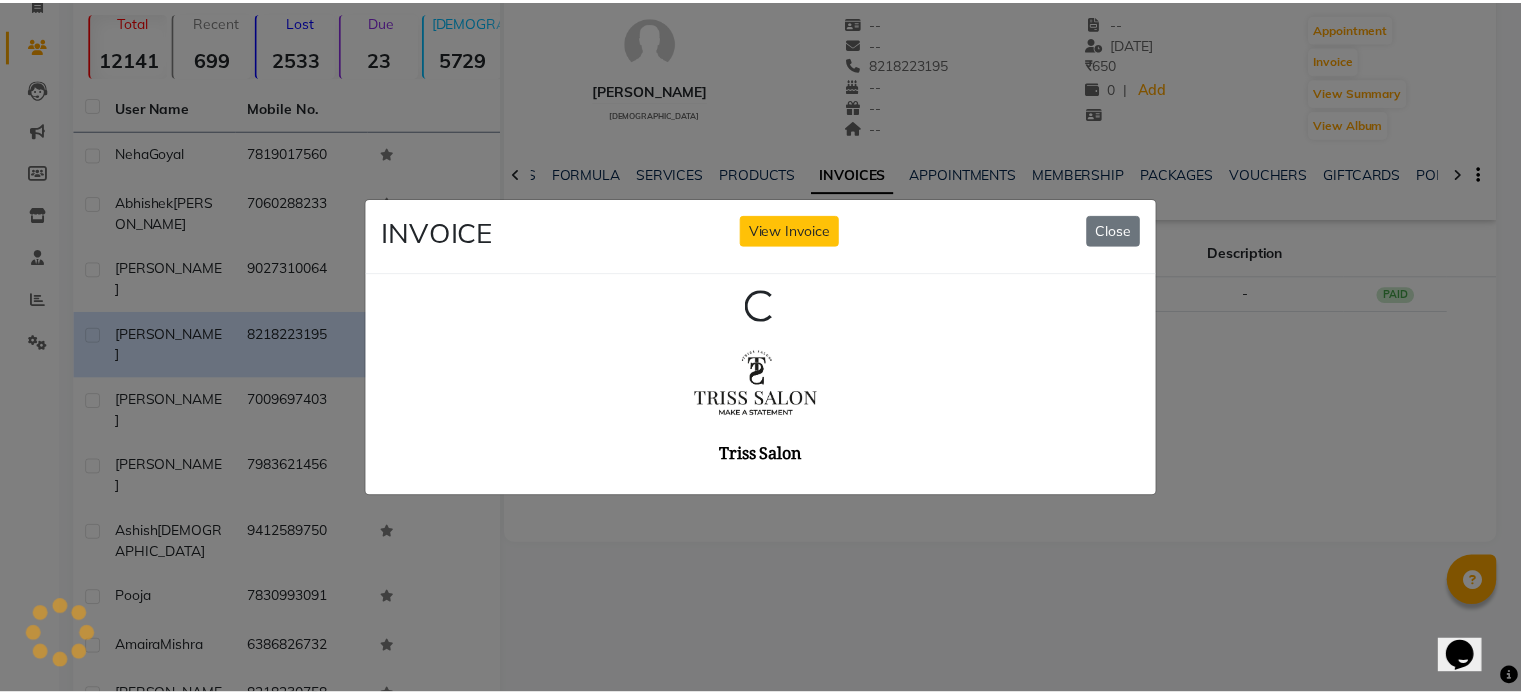 scroll, scrollTop: 0, scrollLeft: 0, axis: both 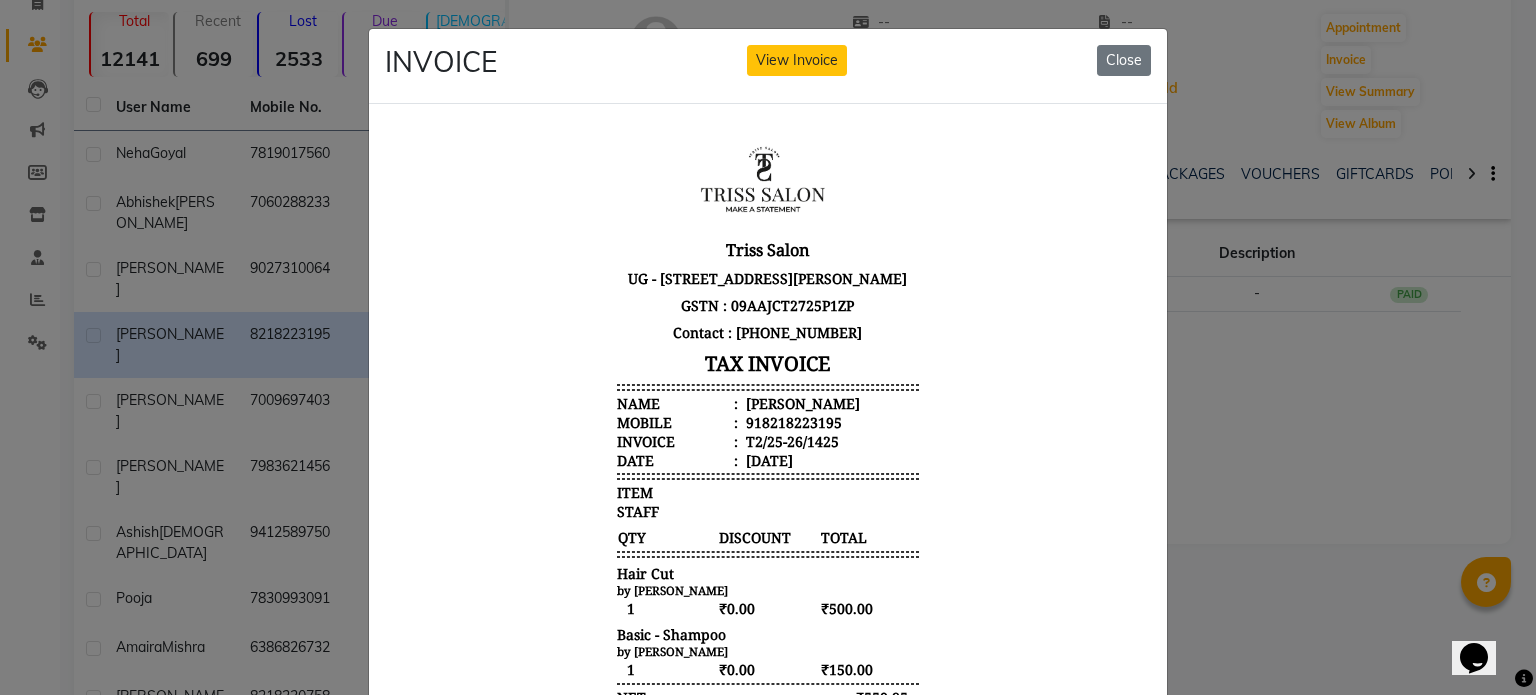 click on "rachit" at bounding box center [801, 402] 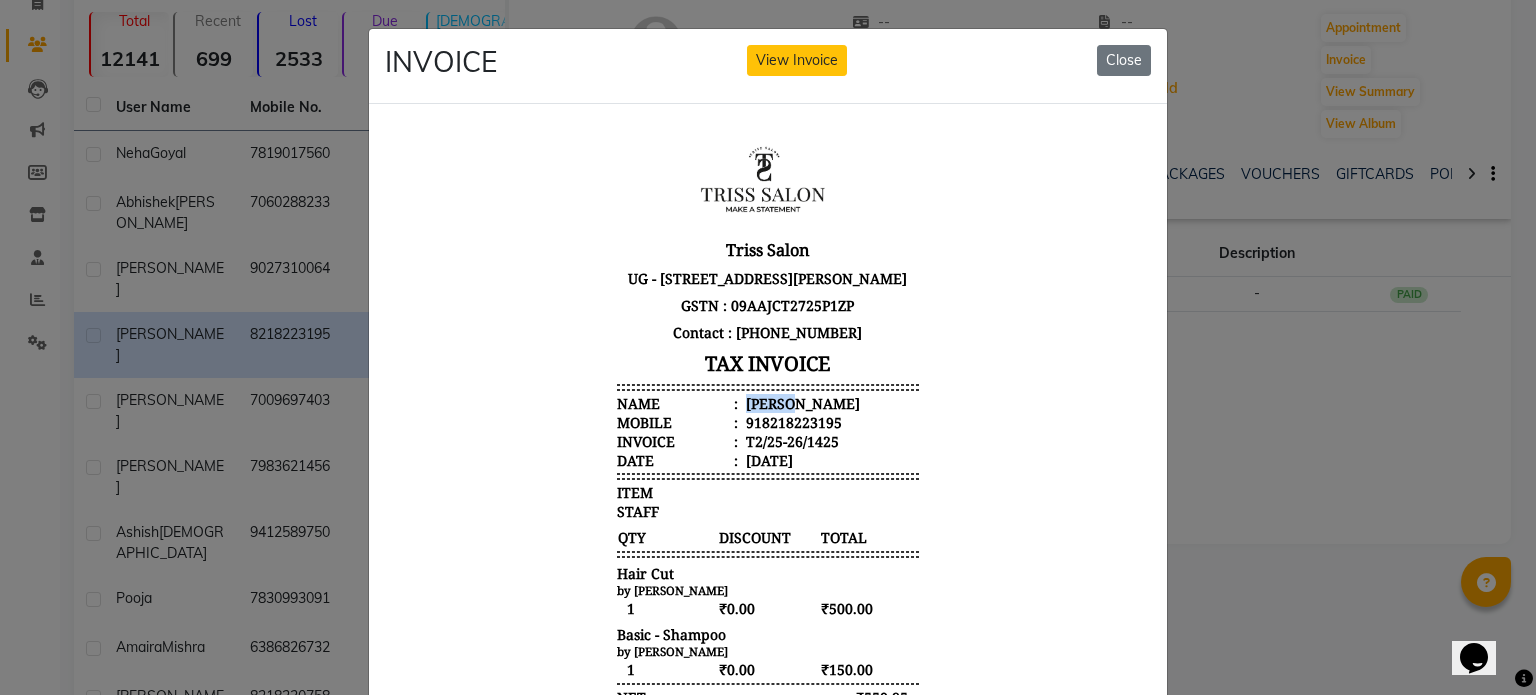 click on "rachit" at bounding box center (801, 402) 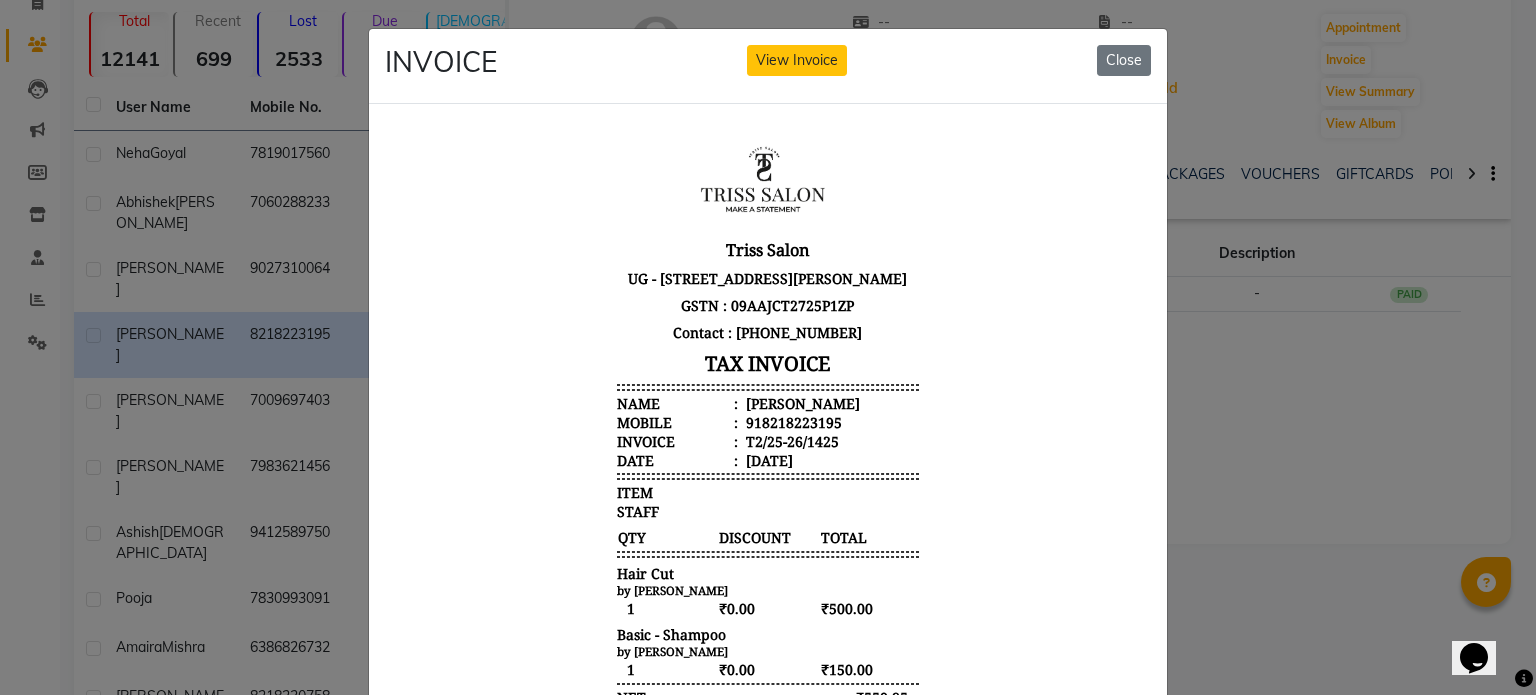 click on "918218223195" at bounding box center [792, 421] 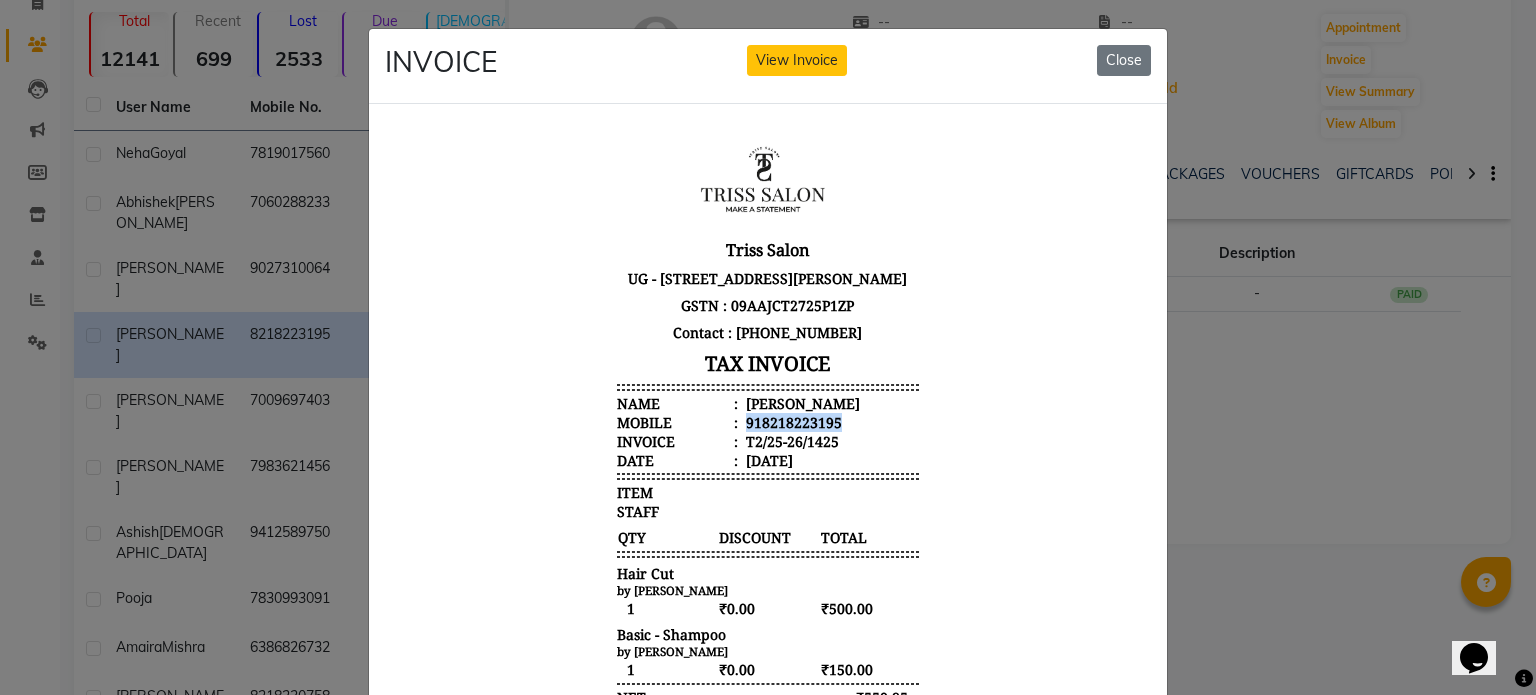 click on "918218223195" at bounding box center [792, 421] 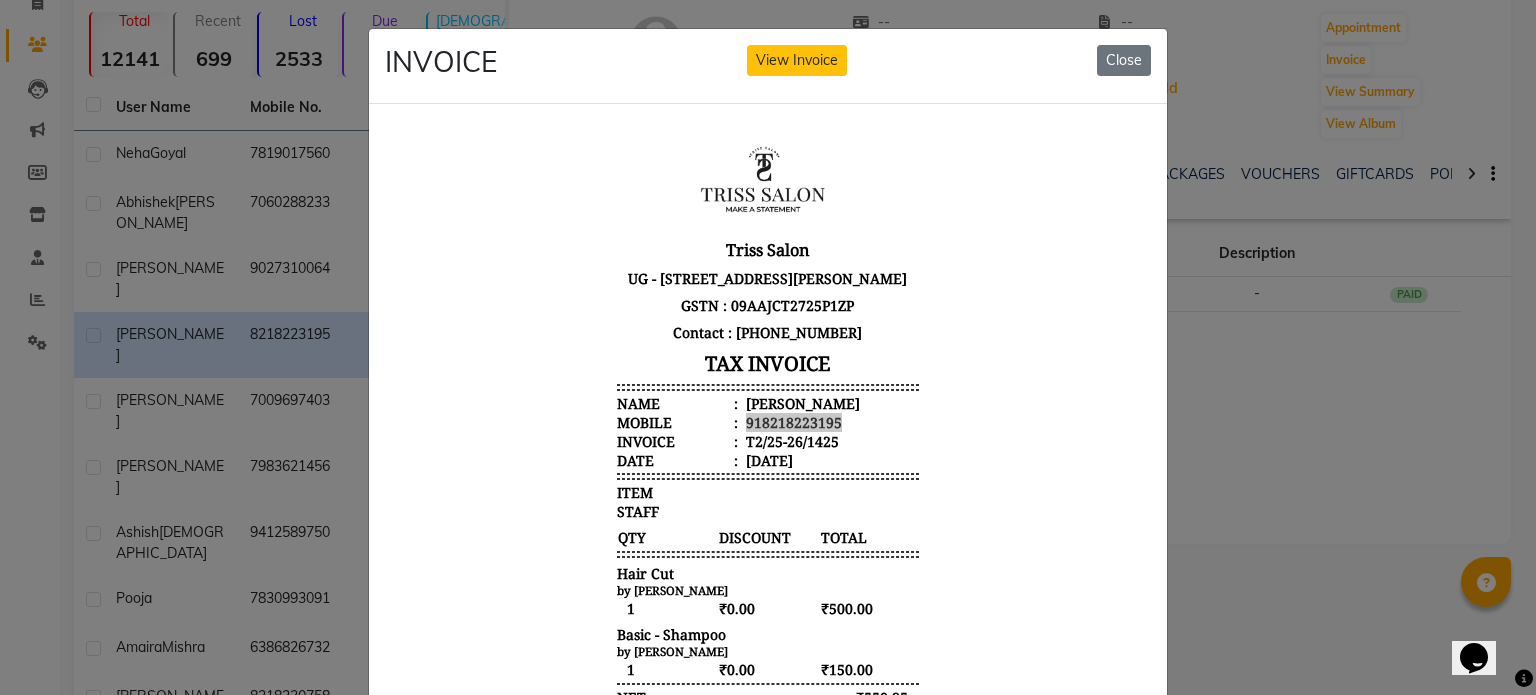 click 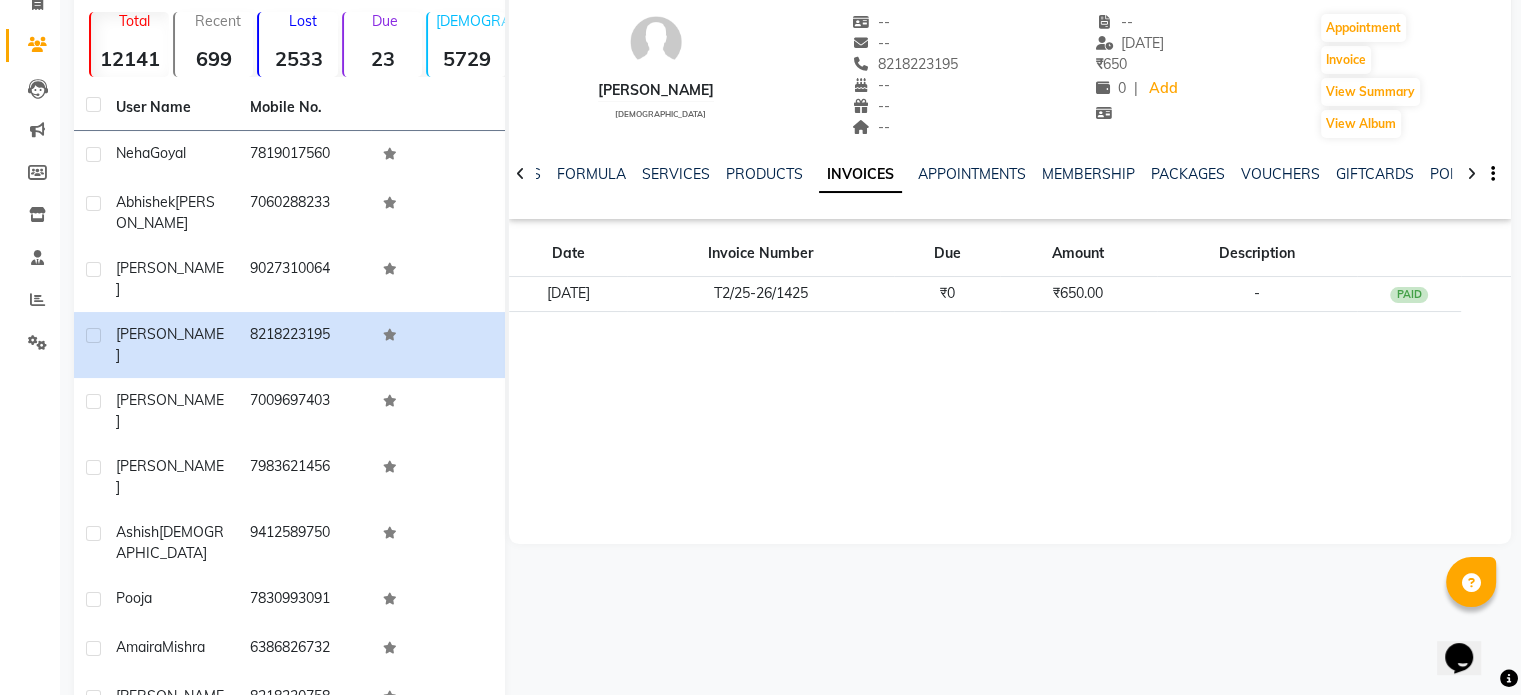 click on "7009697403" 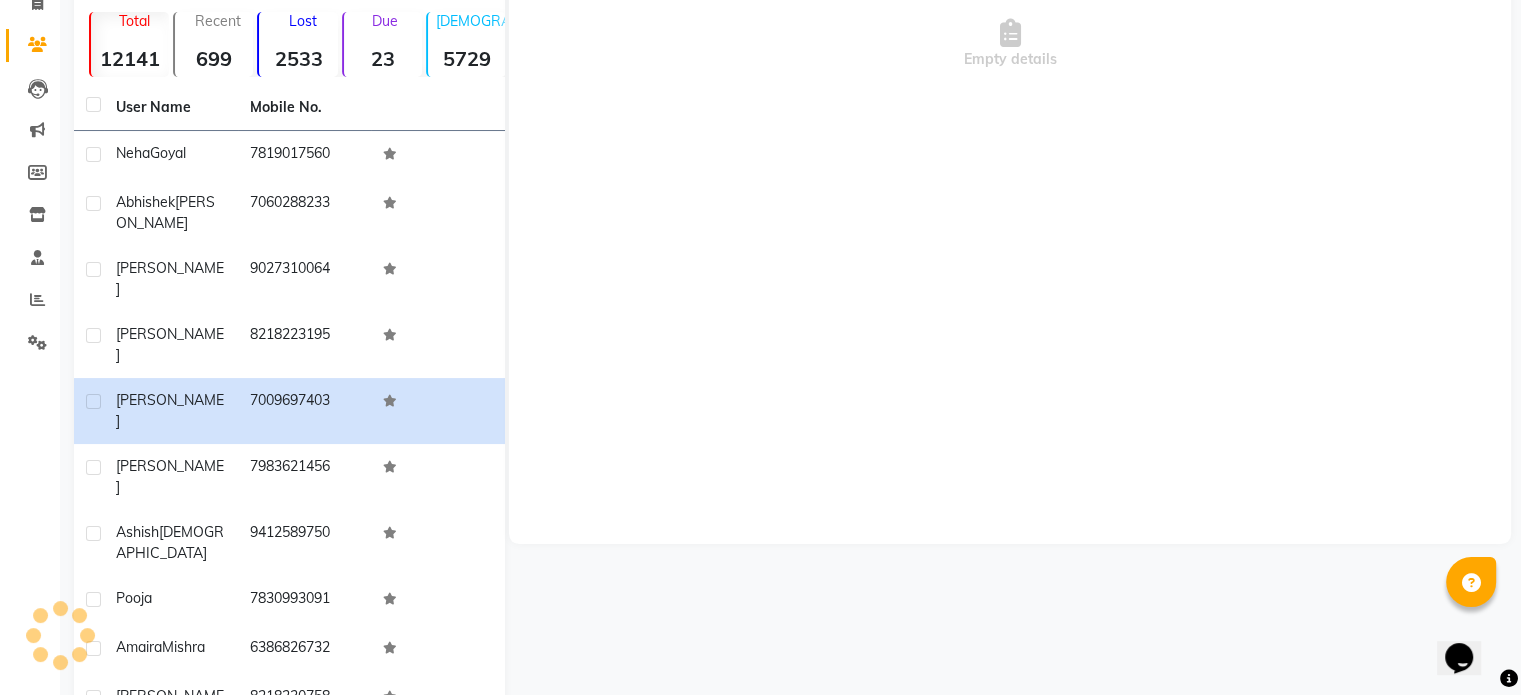 click on "Empty details" 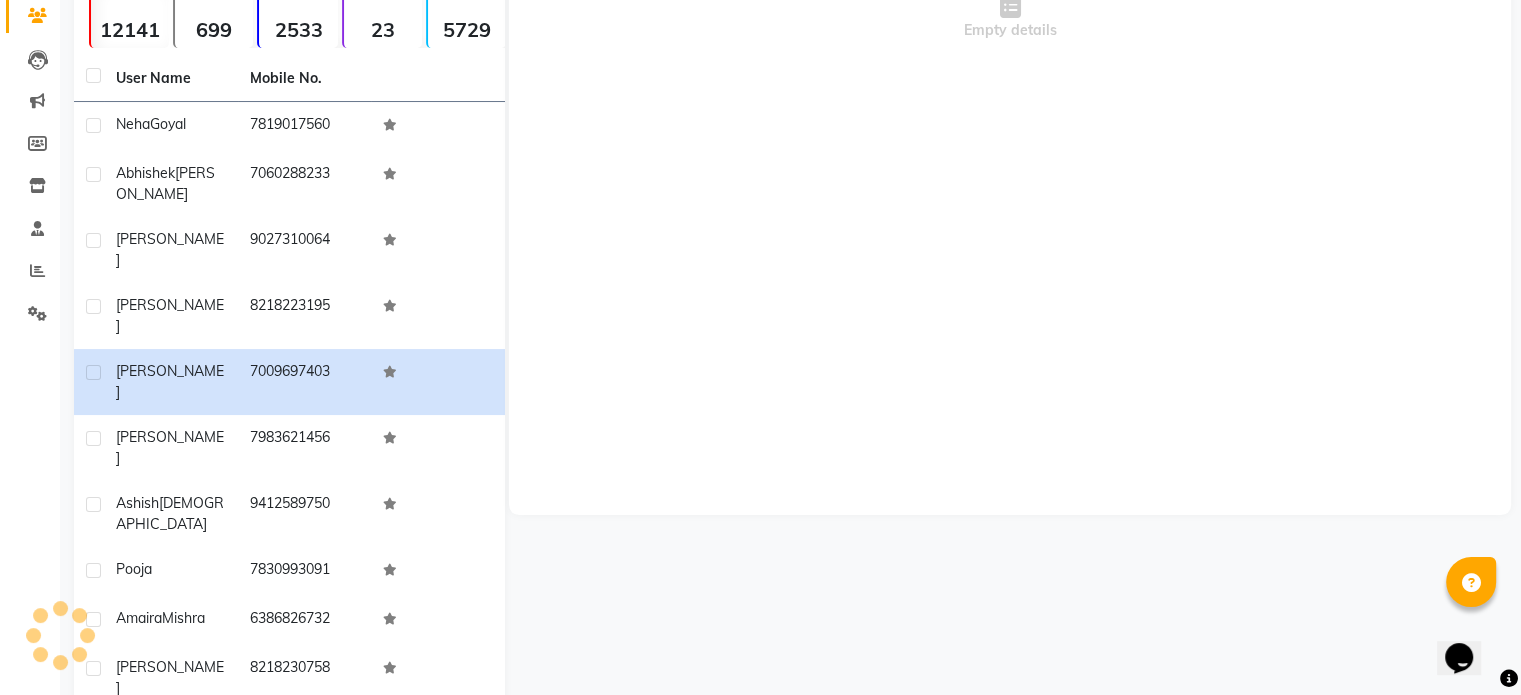 scroll, scrollTop: 0, scrollLeft: 0, axis: both 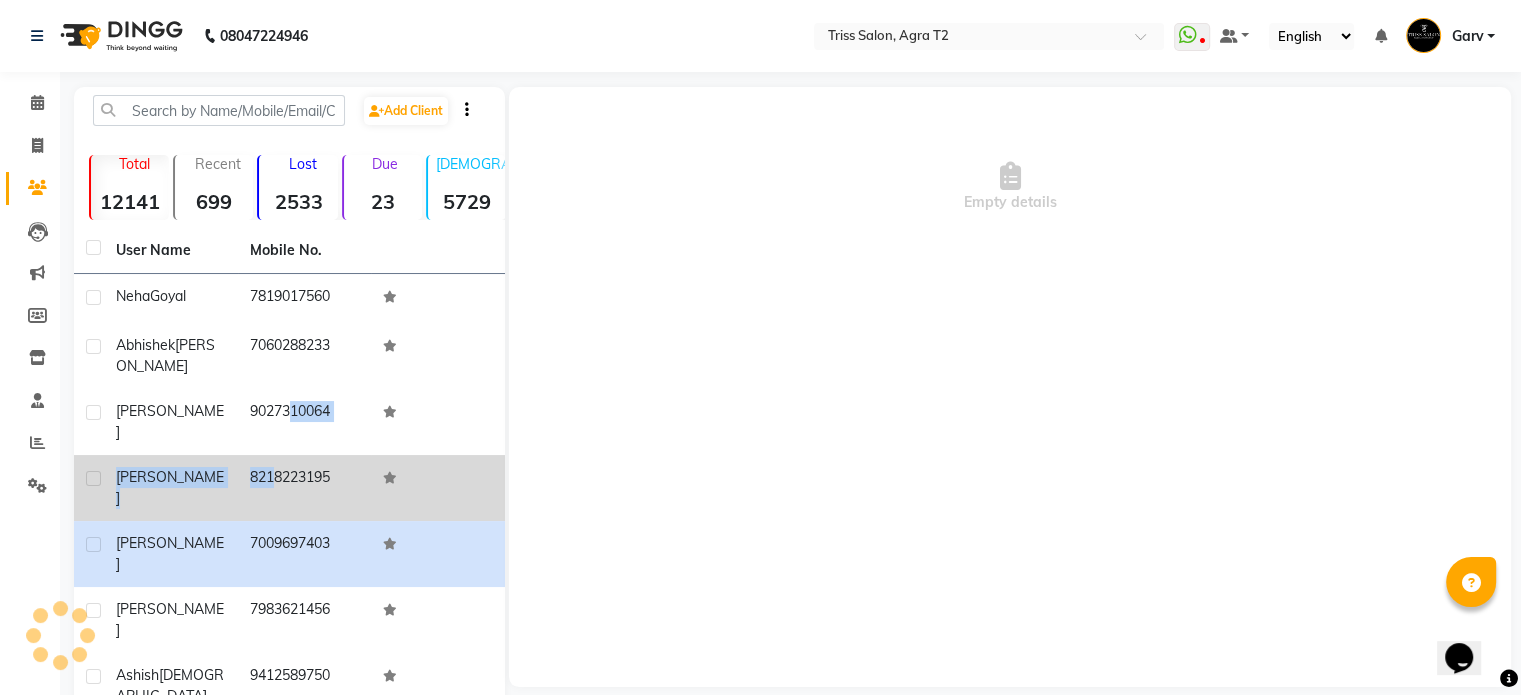 drag, startPoint x: 274, startPoint y: 431, endPoint x: 261, endPoint y: 447, distance: 20.615528 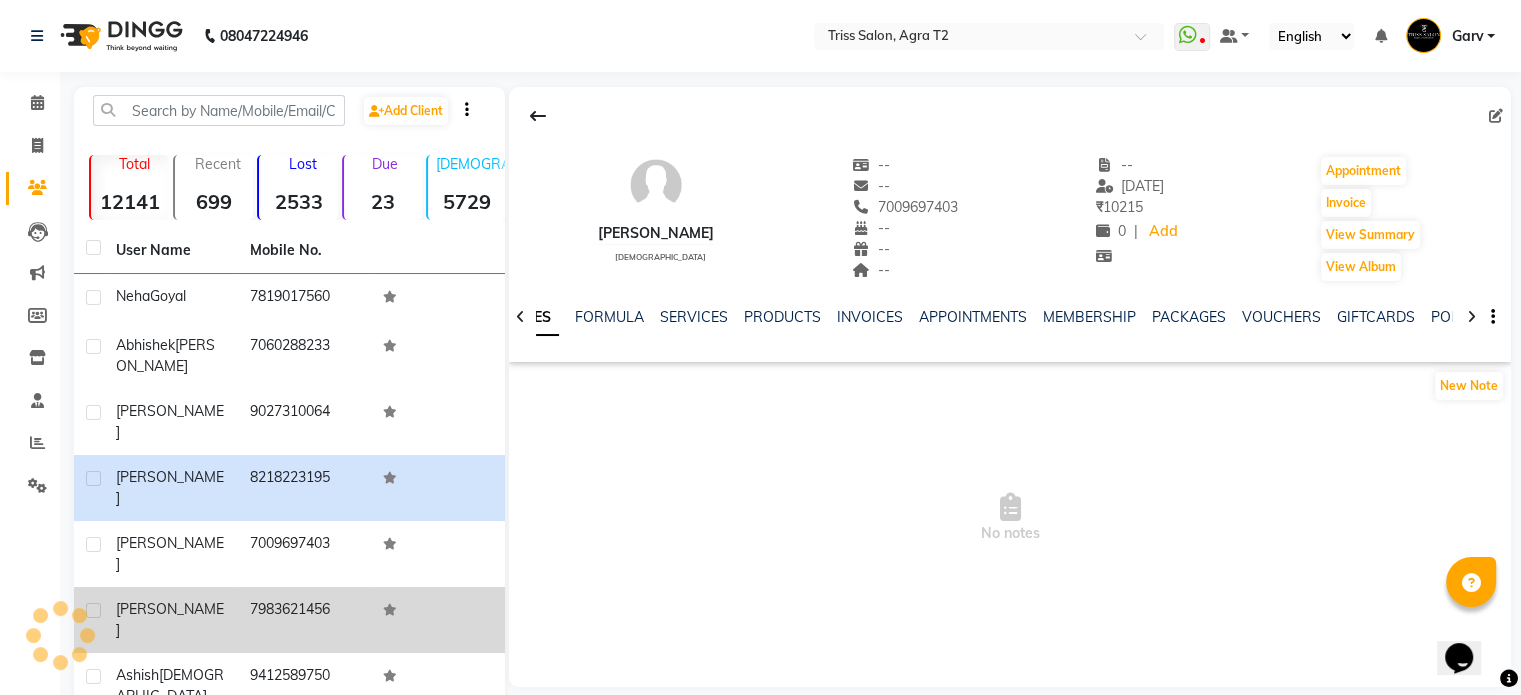 click on "7983621456" 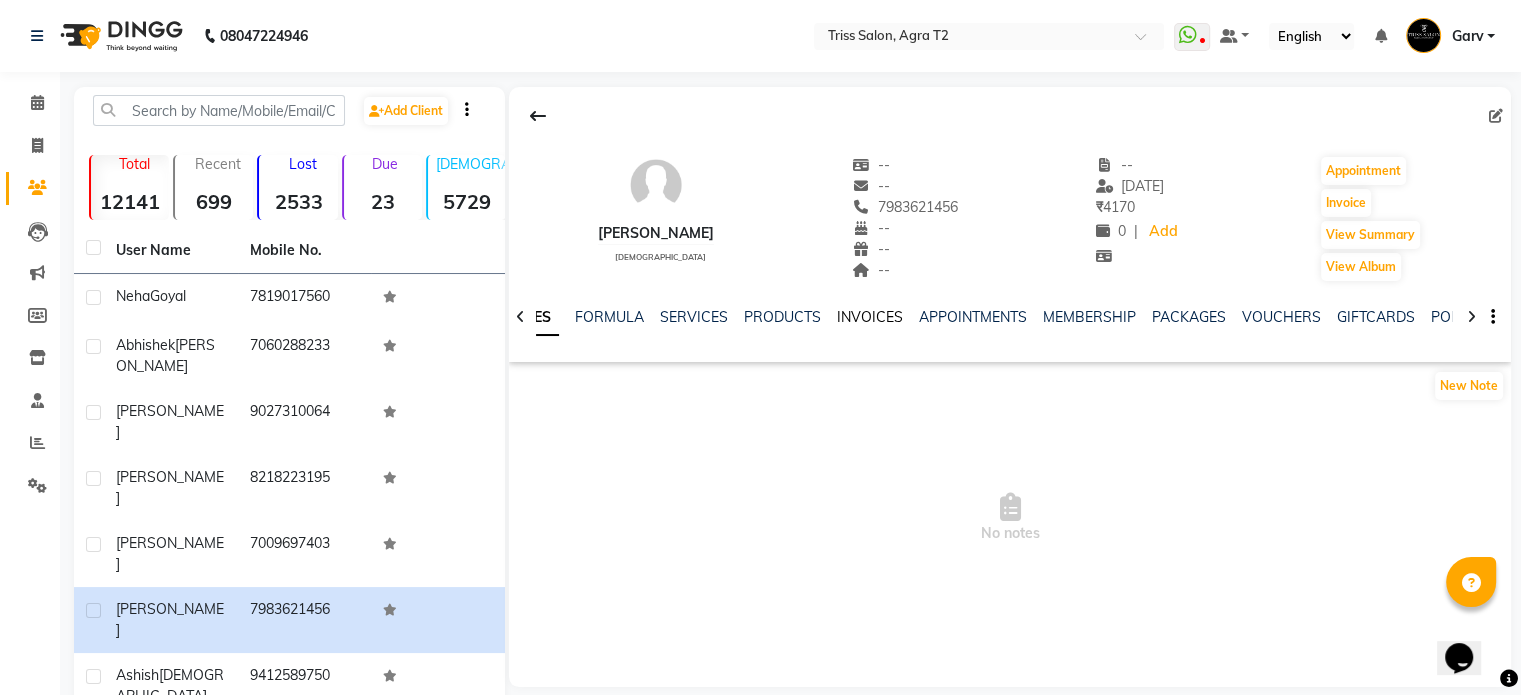 click on "INVOICES" 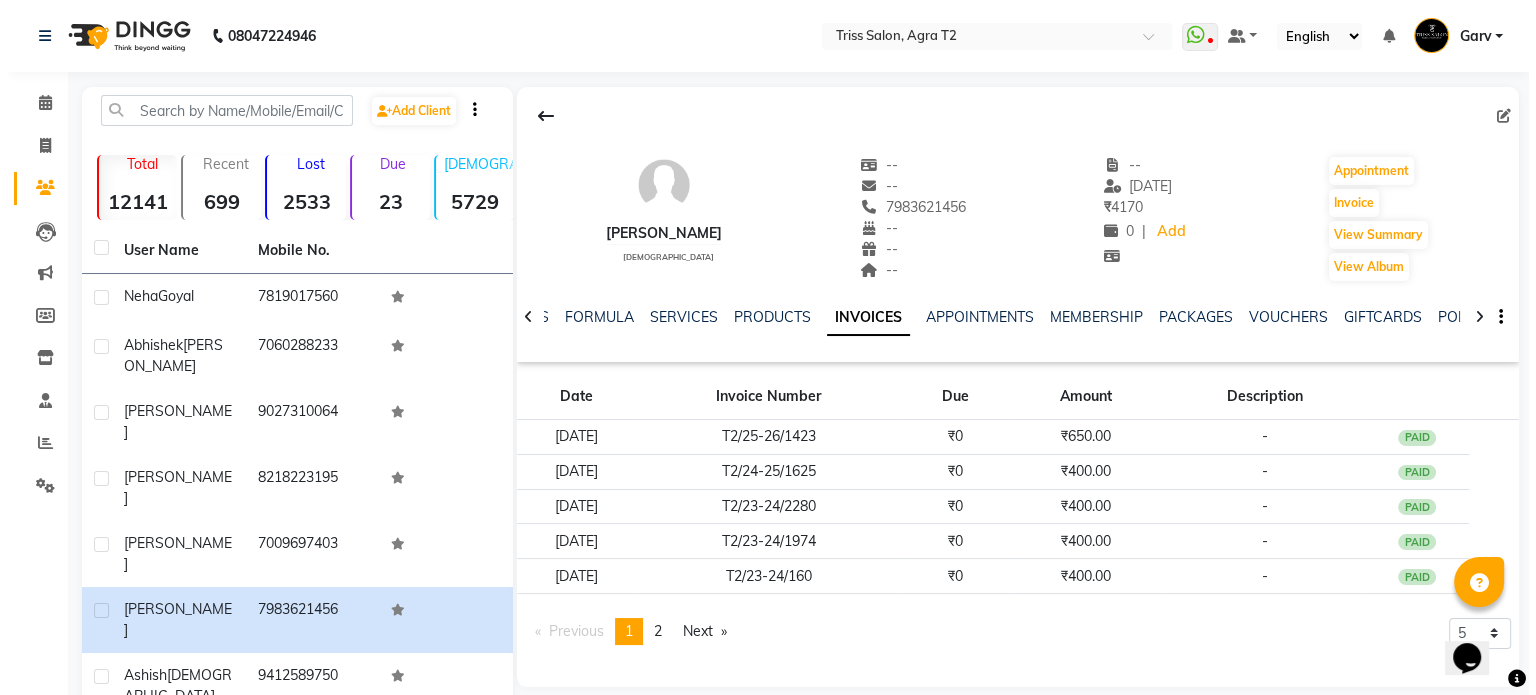 scroll, scrollTop: 20, scrollLeft: 0, axis: vertical 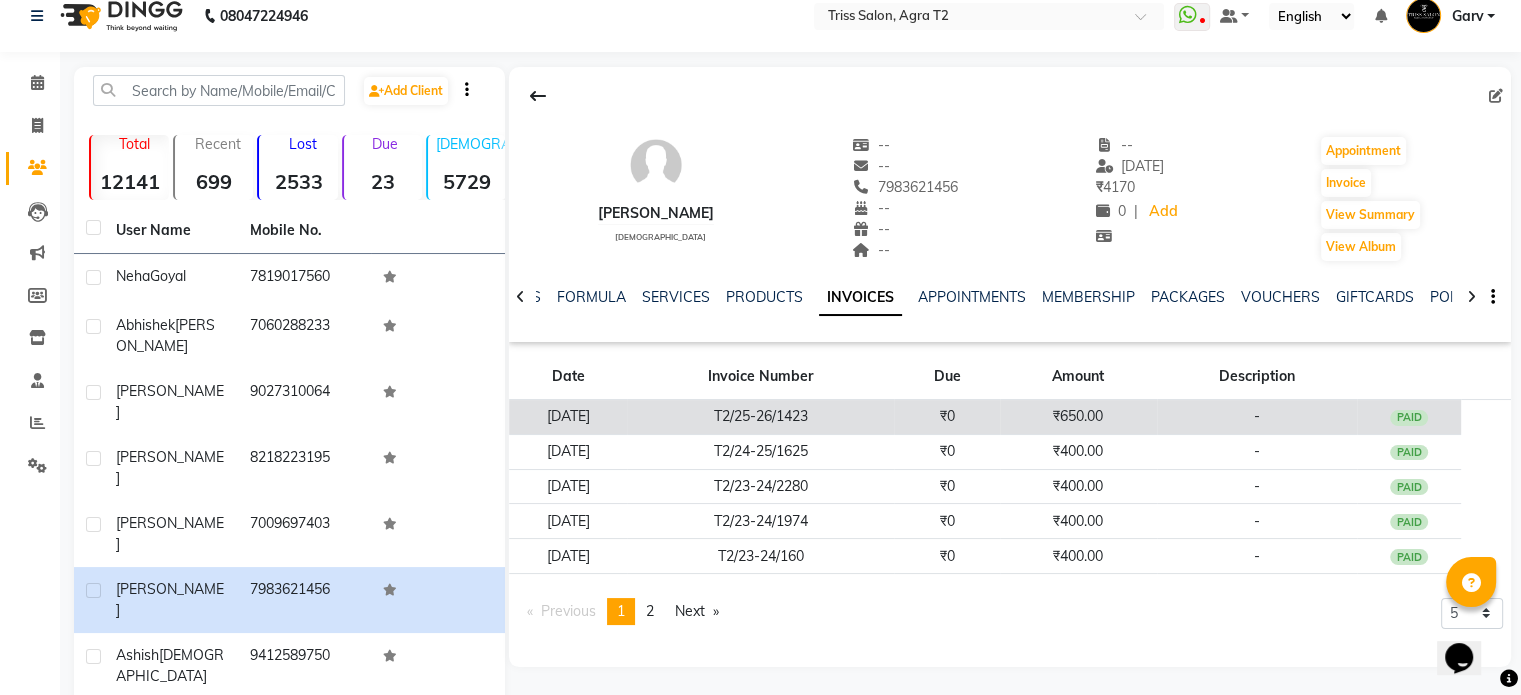 click on "T2/25-26/1423" 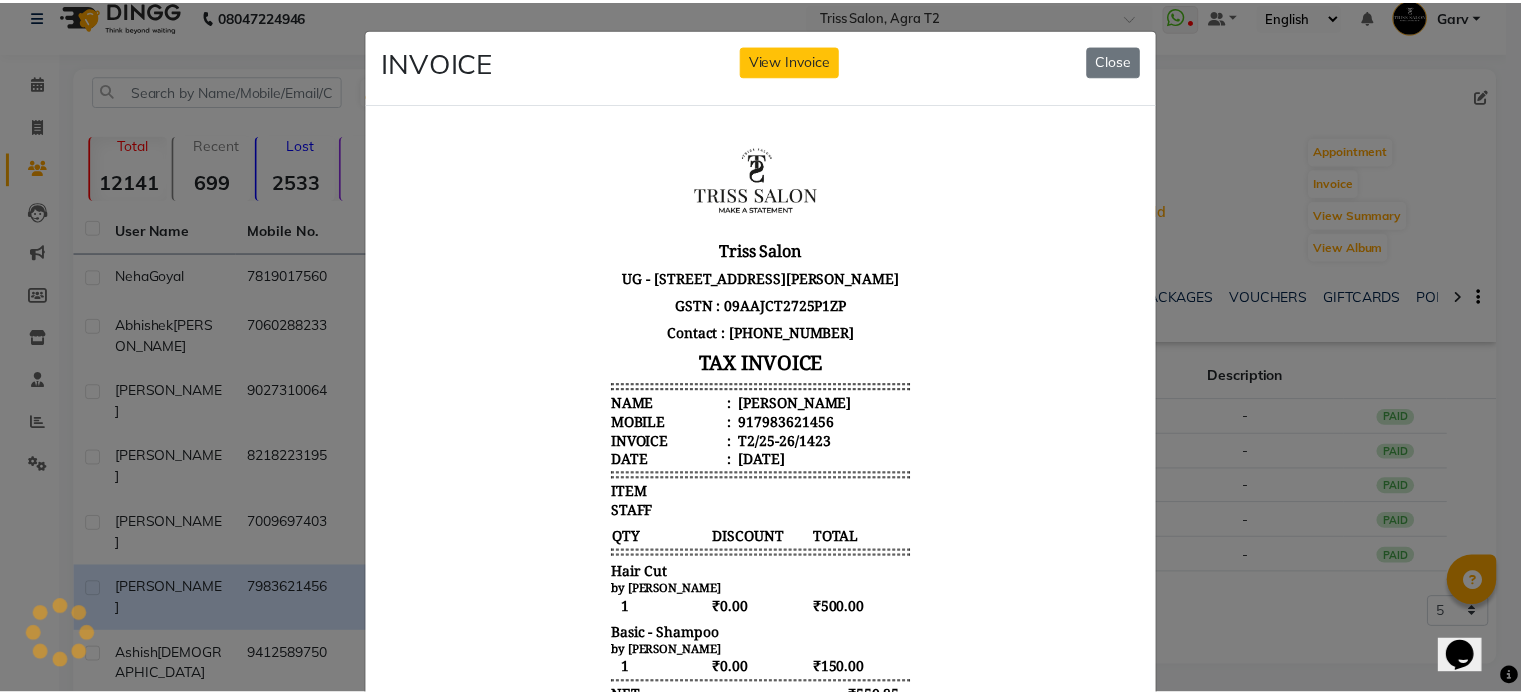 scroll, scrollTop: 0, scrollLeft: 0, axis: both 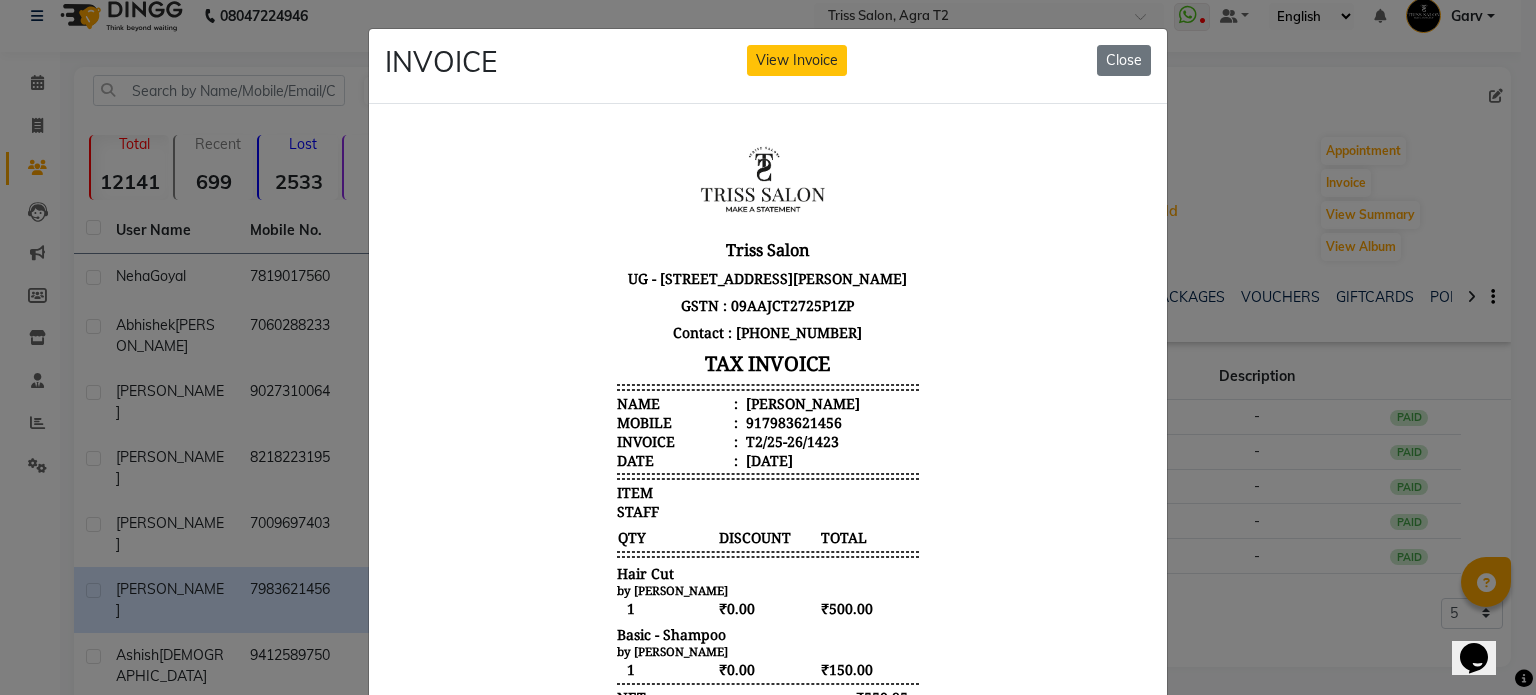 click on "Raghav" at bounding box center (801, 402) 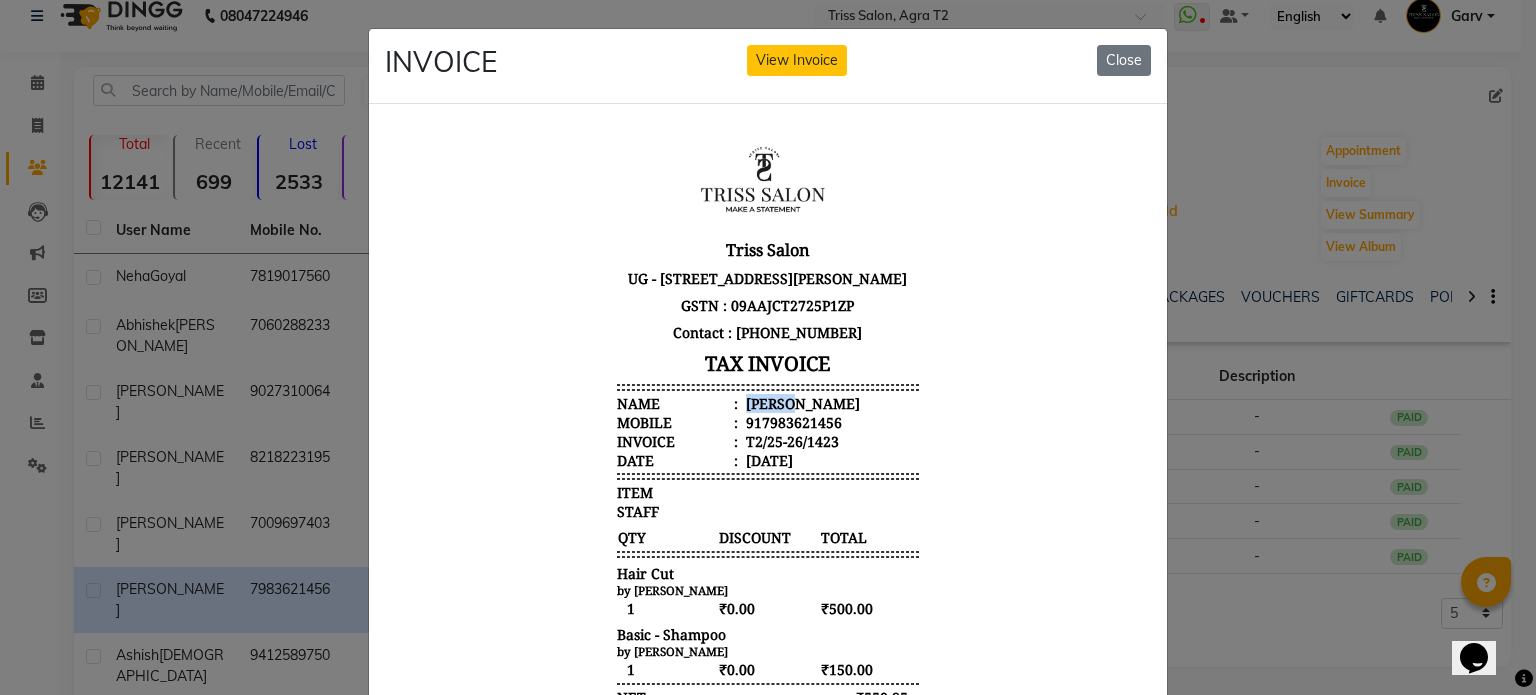 click on "Raghav" at bounding box center (801, 402) 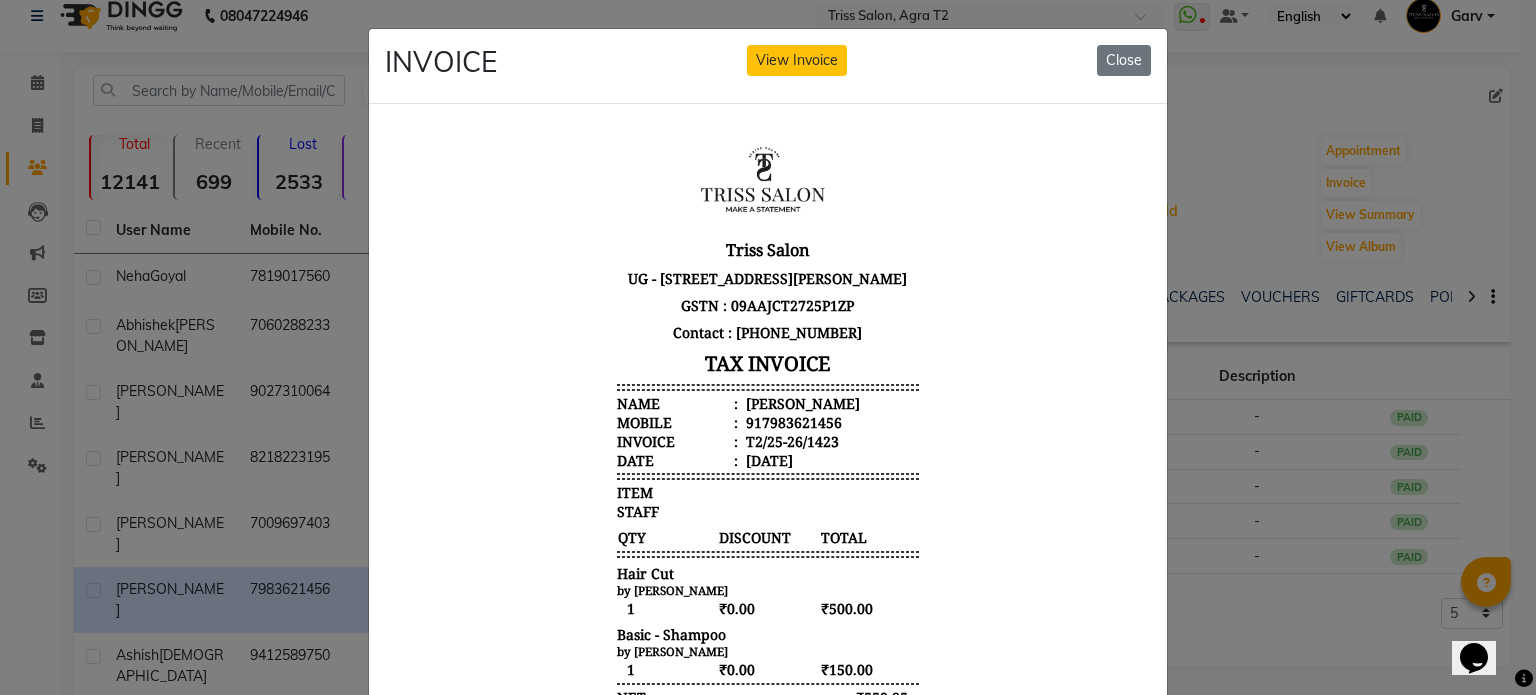 click on "917983621456" at bounding box center (792, 421) 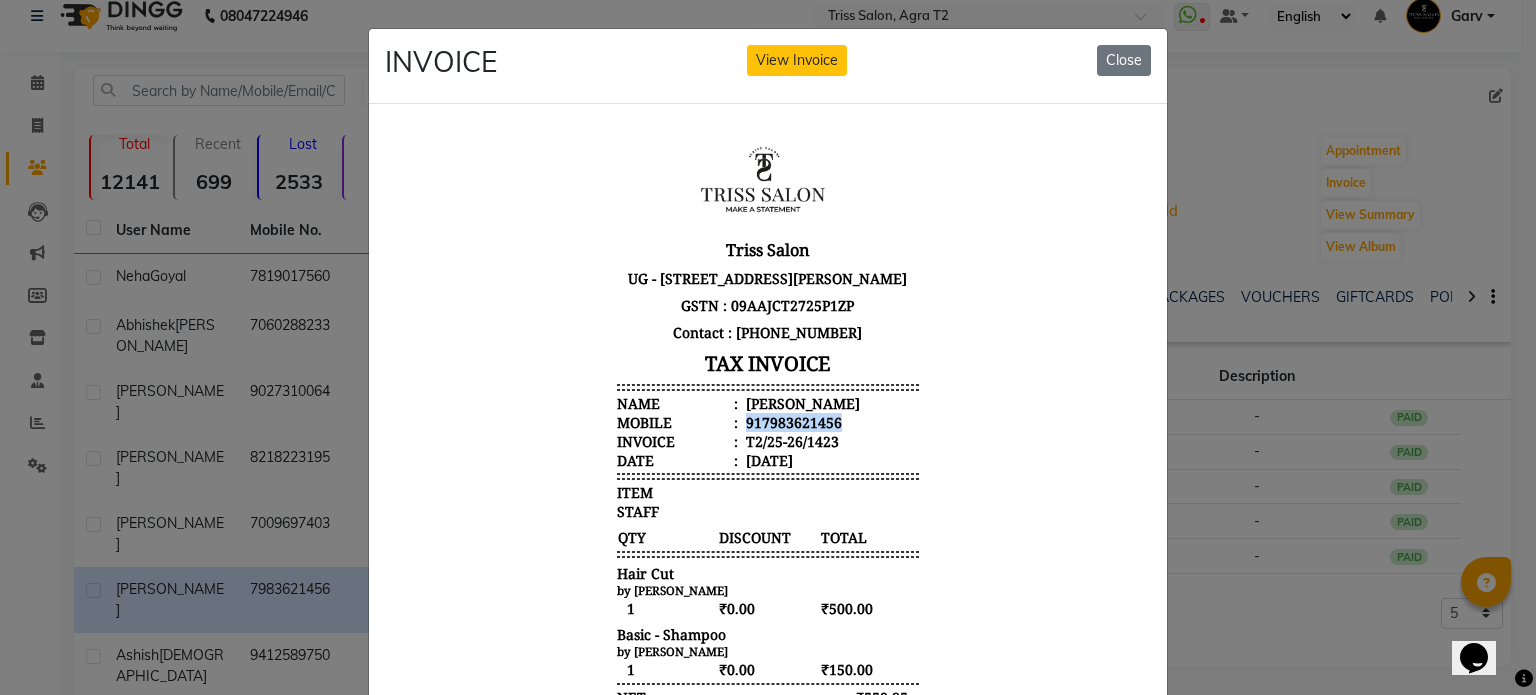 click on "917983621456" at bounding box center (792, 421) 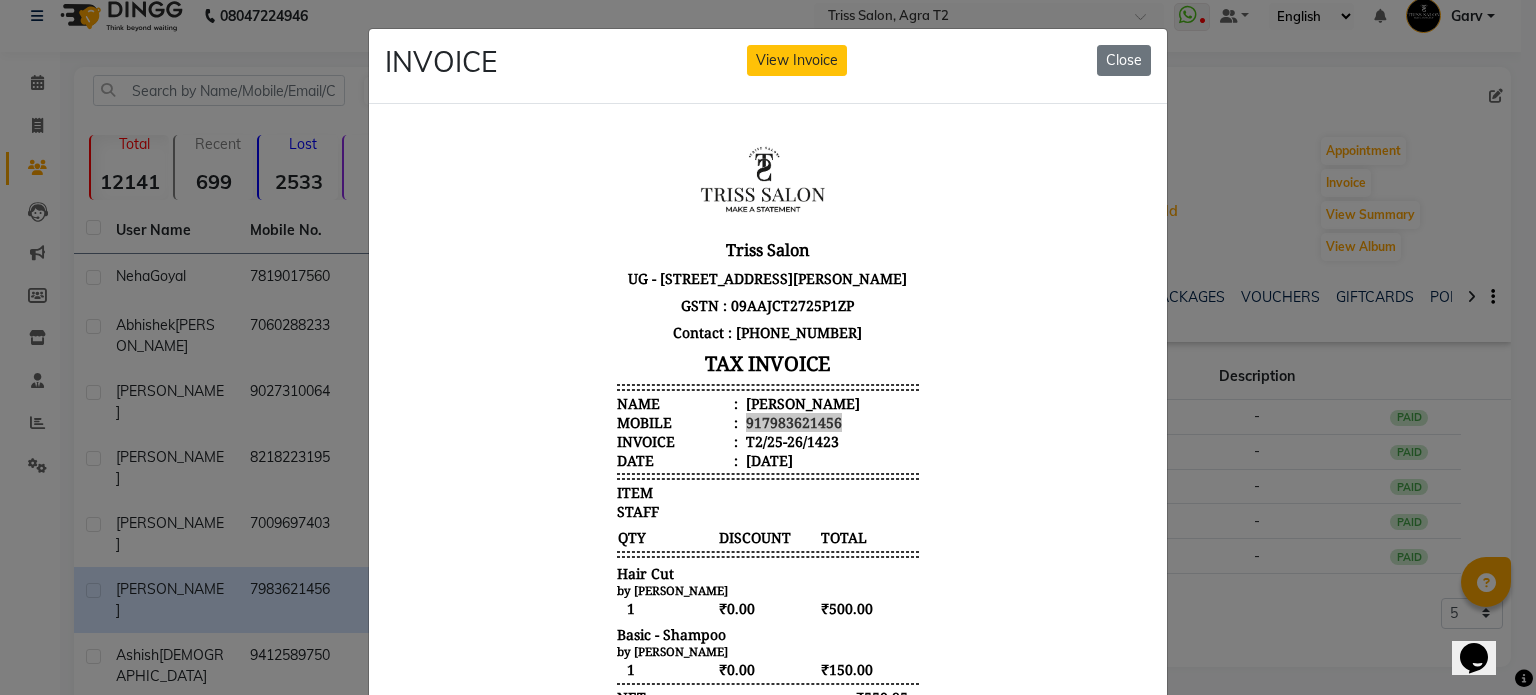click on "INVOICE View Invoice Close" 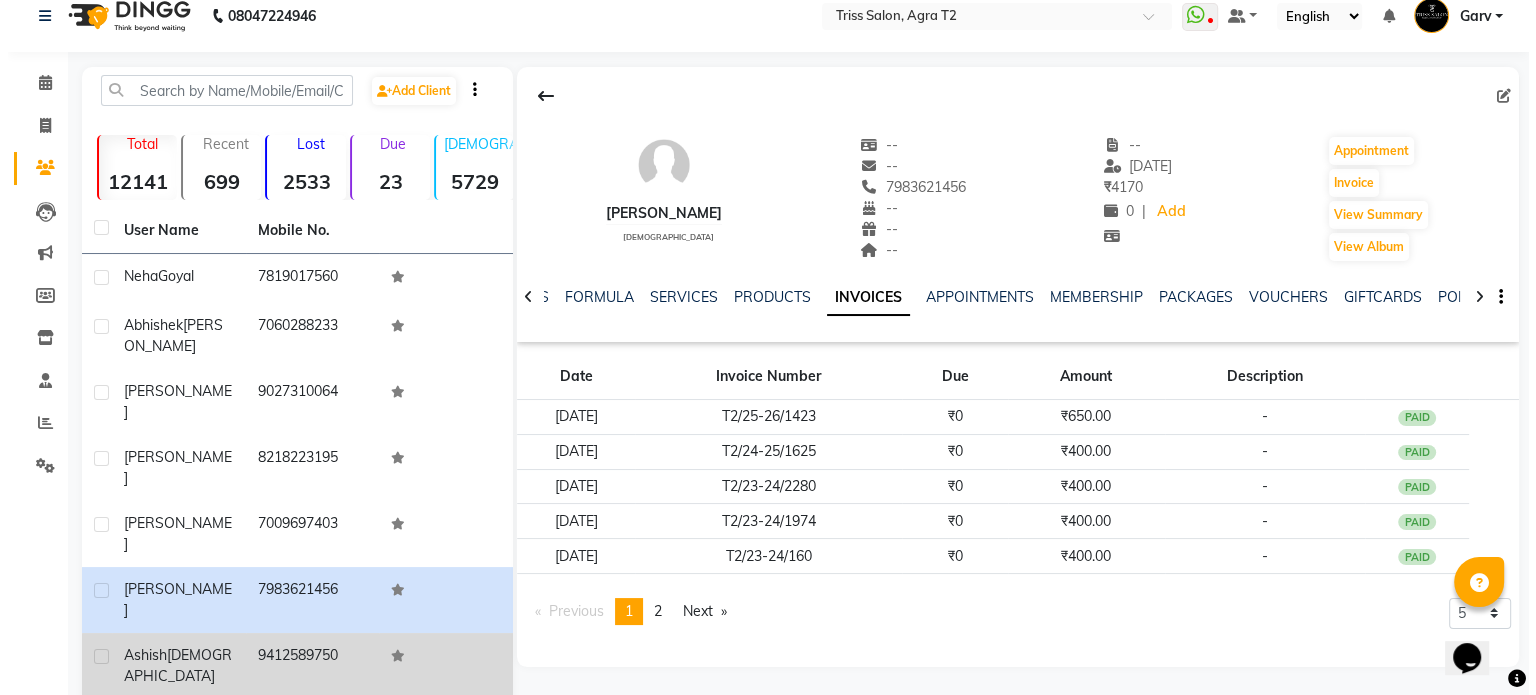 scroll, scrollTop: 172, scrollLeft: 0, axis: vertical 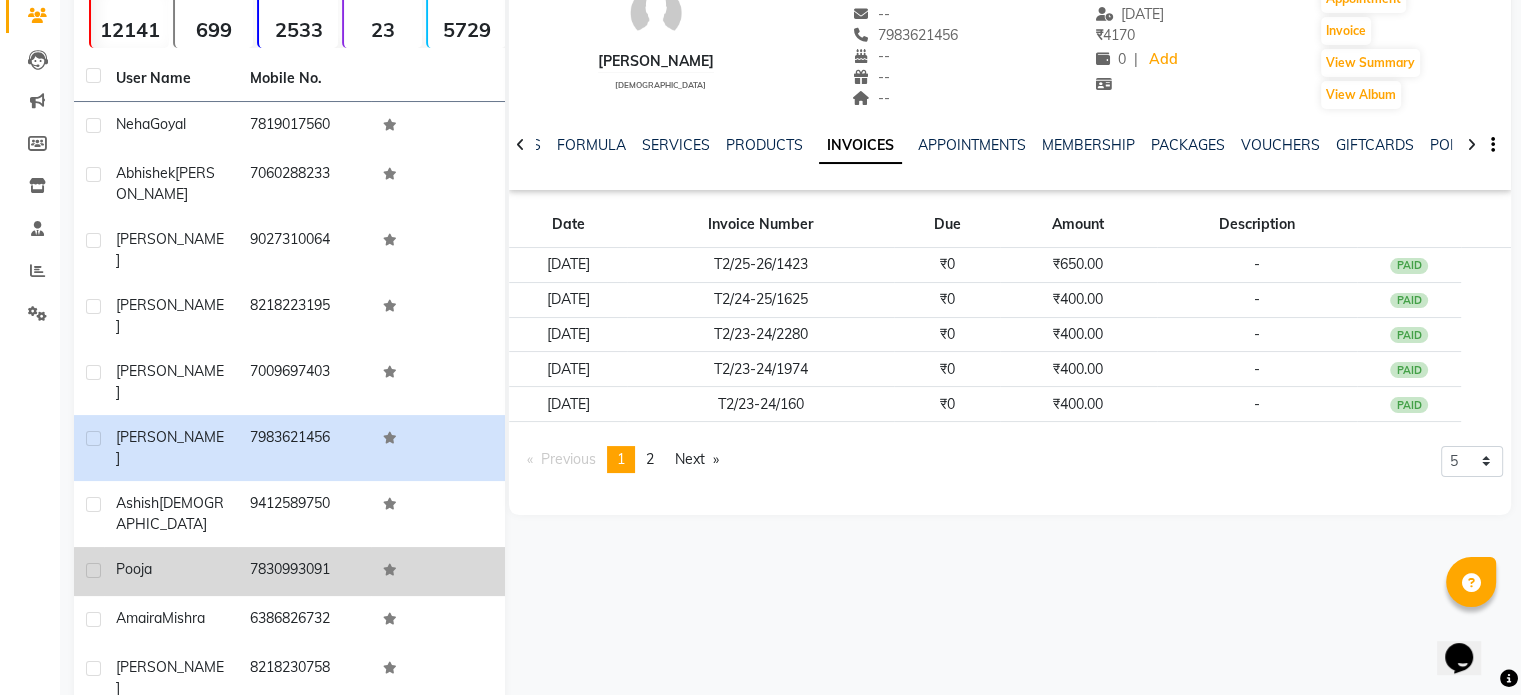 click on "7830993091" 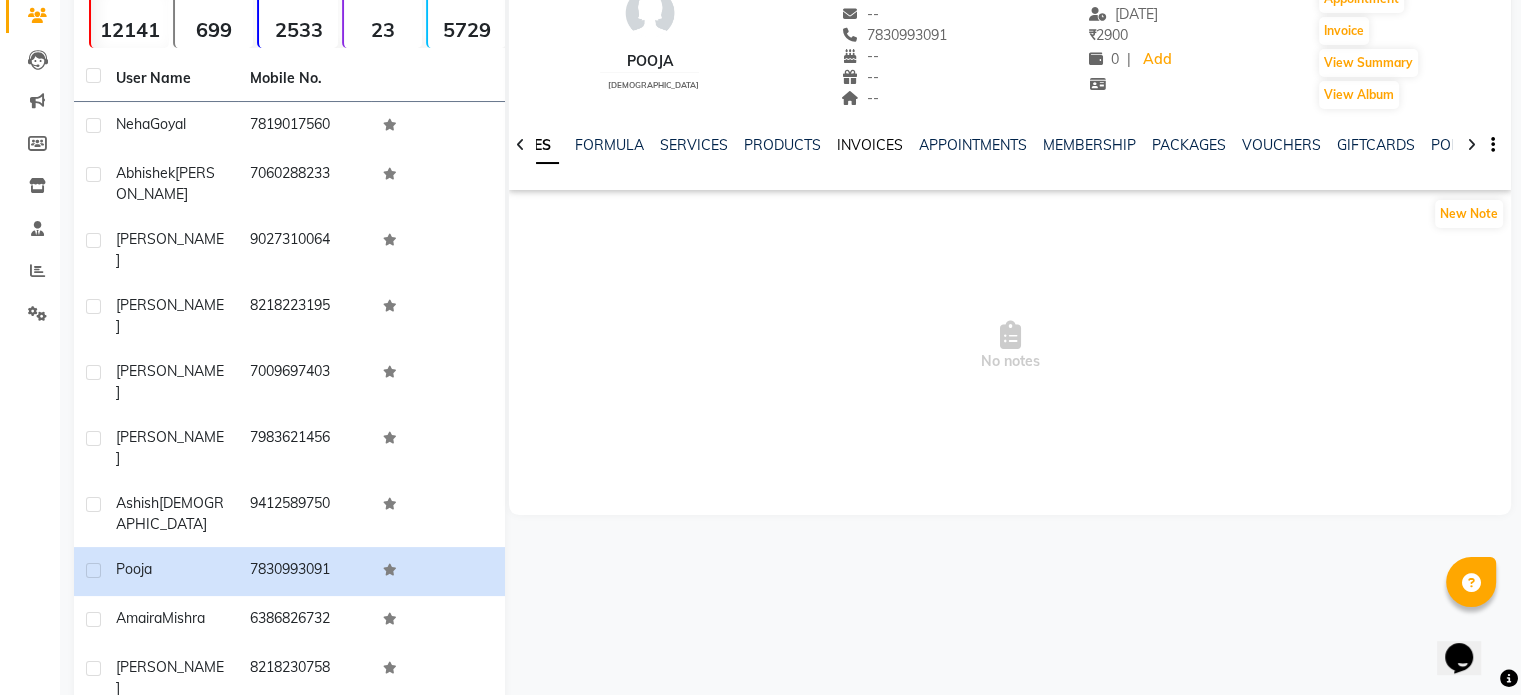 click on "INVOICES" 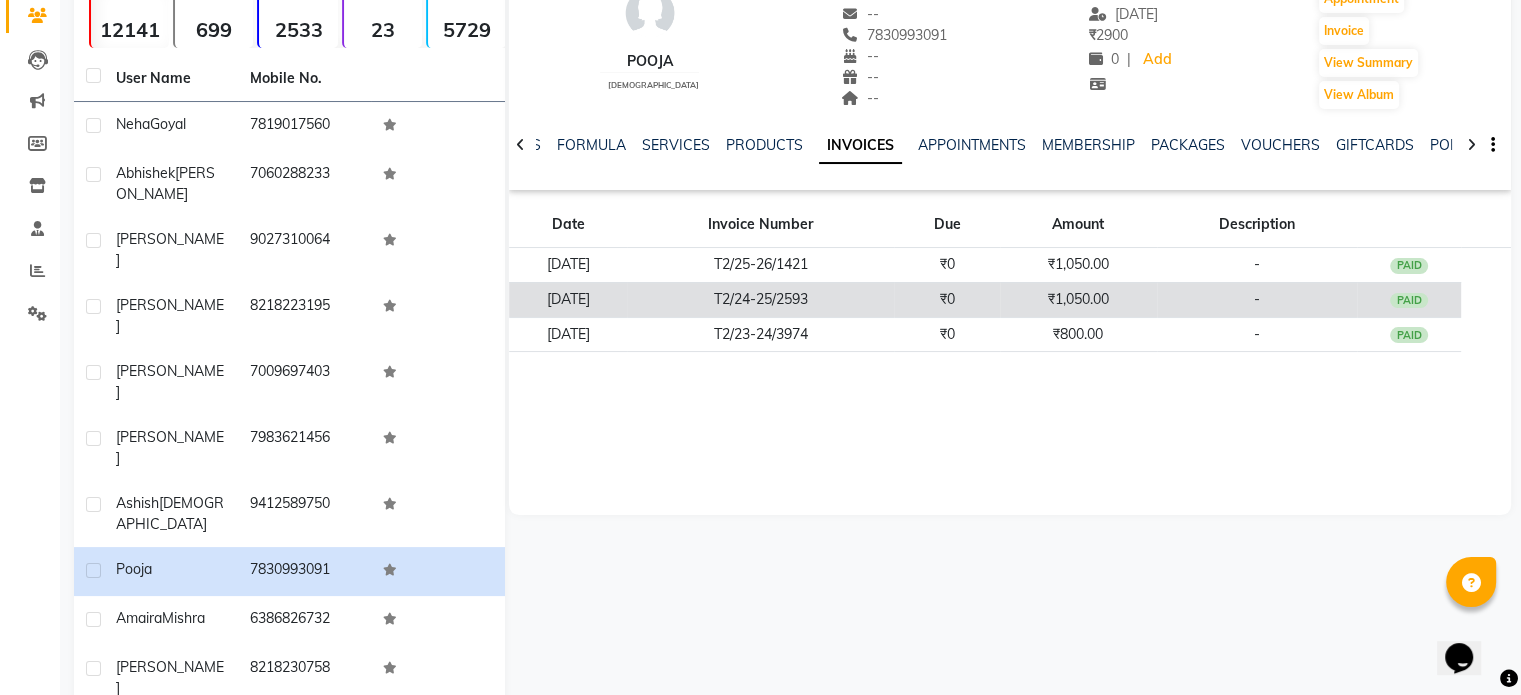 click on "₹0" 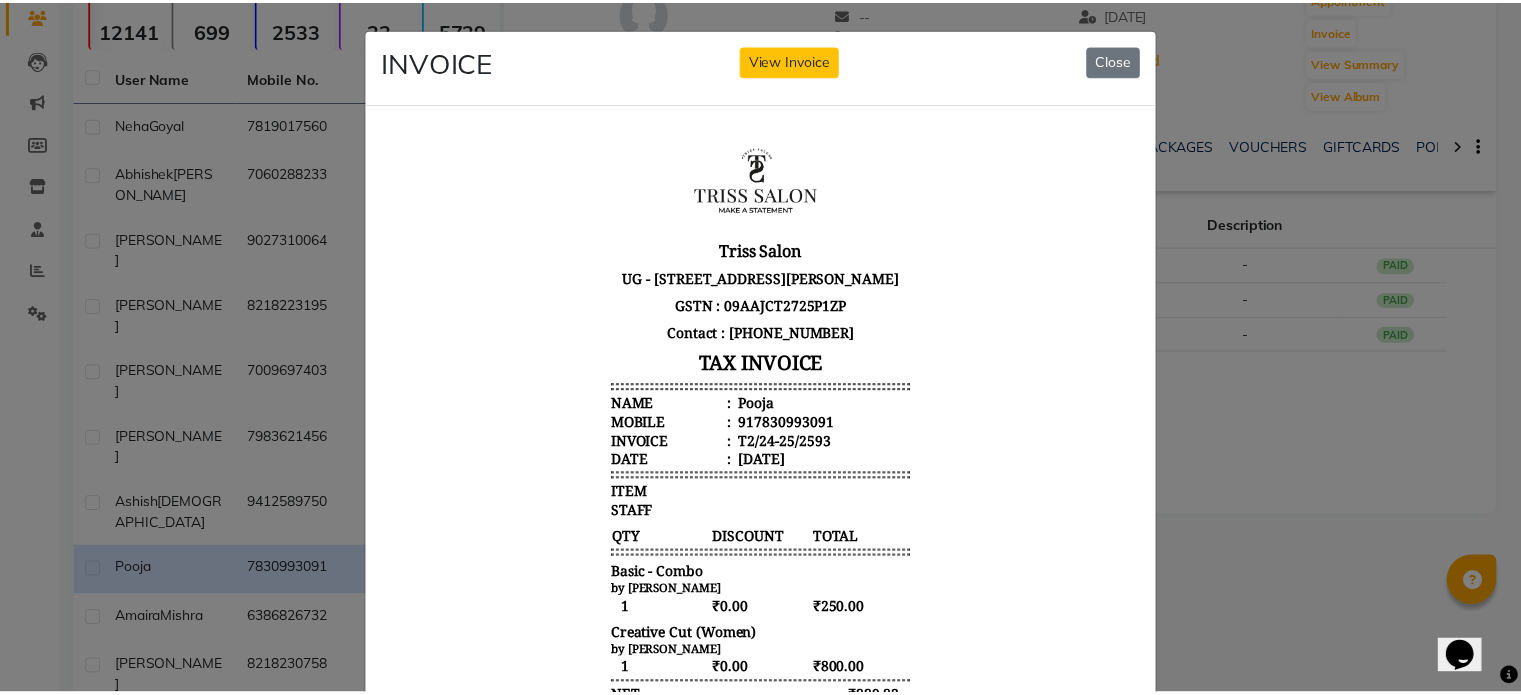 scroll, scrollTop: 0, scrollLeft: 0, axis: both 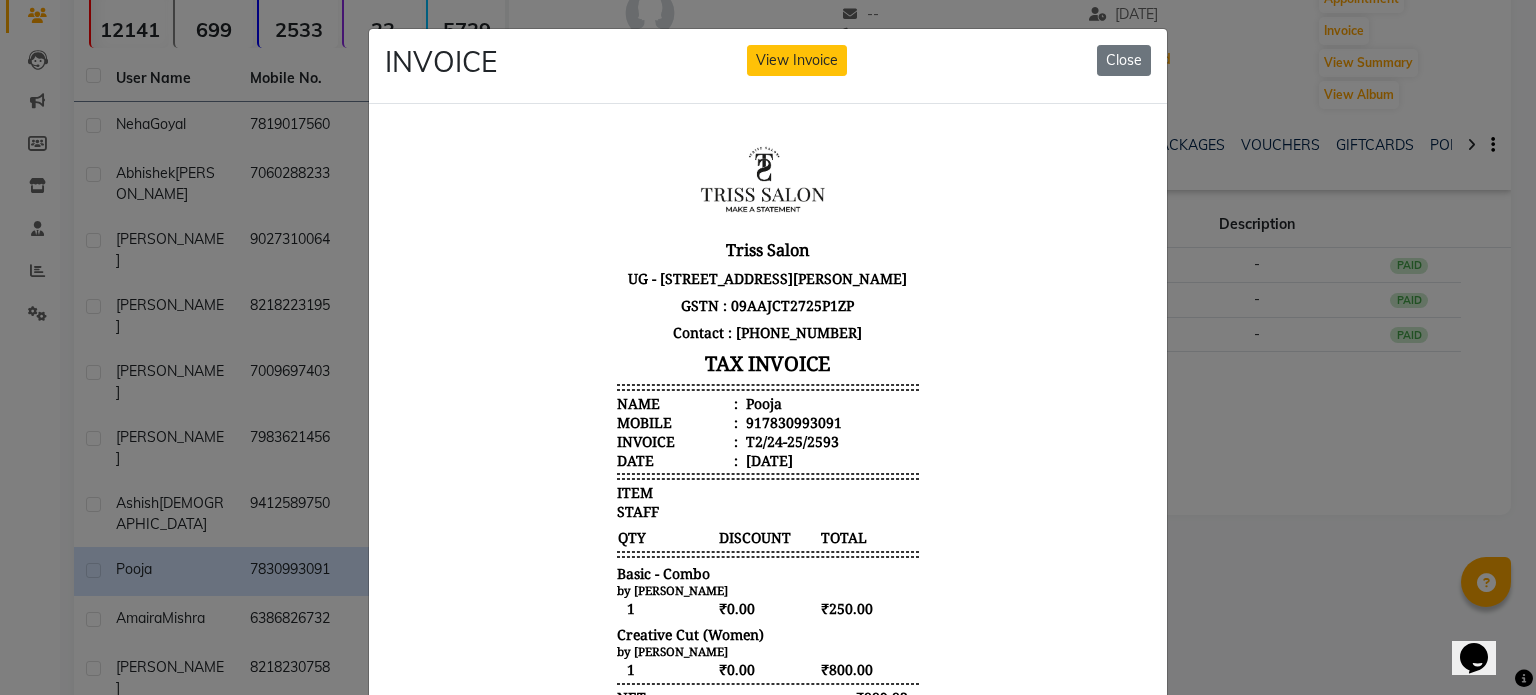 click on "Pooja" at bounding box center [762, 402] 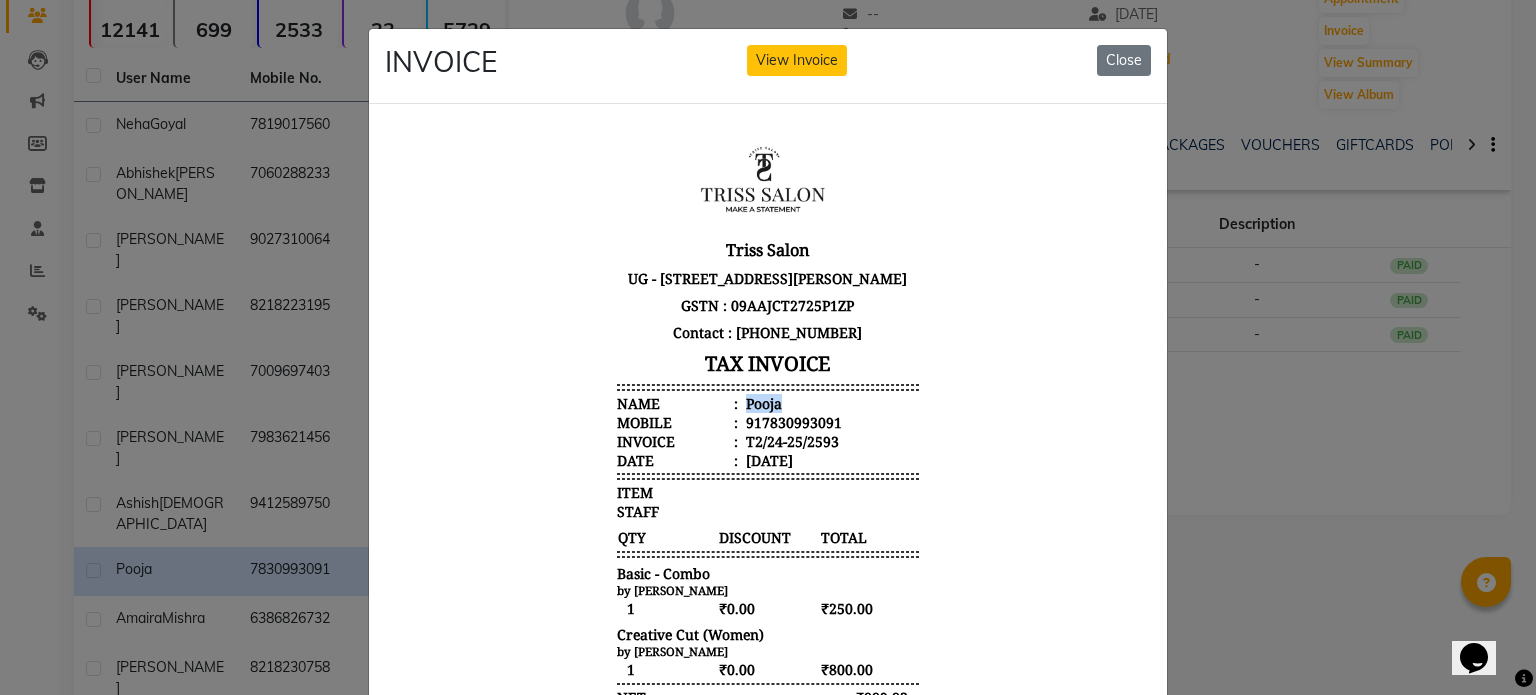 click on "Pooja" at bounding box center (762, 402) 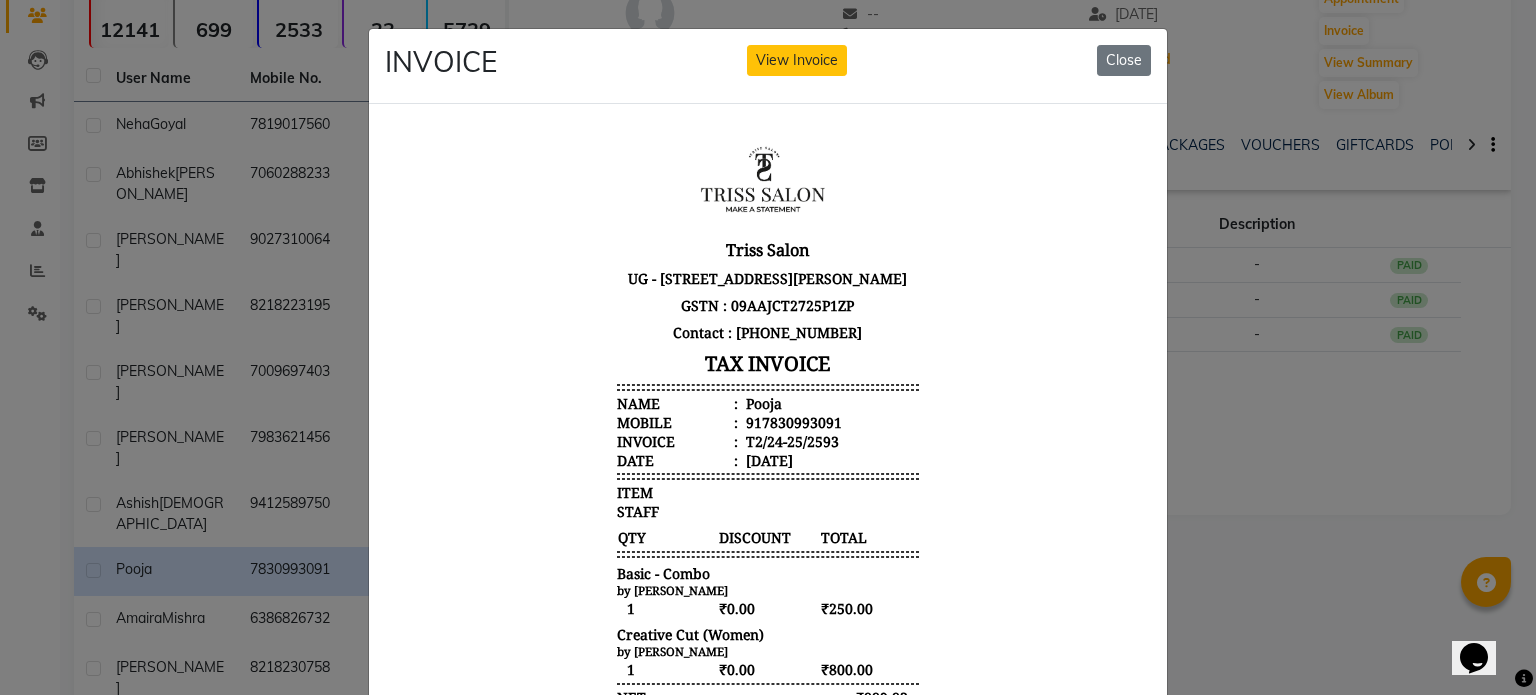 click on "T2/24-25/2593" at bounding box center (790, 440) 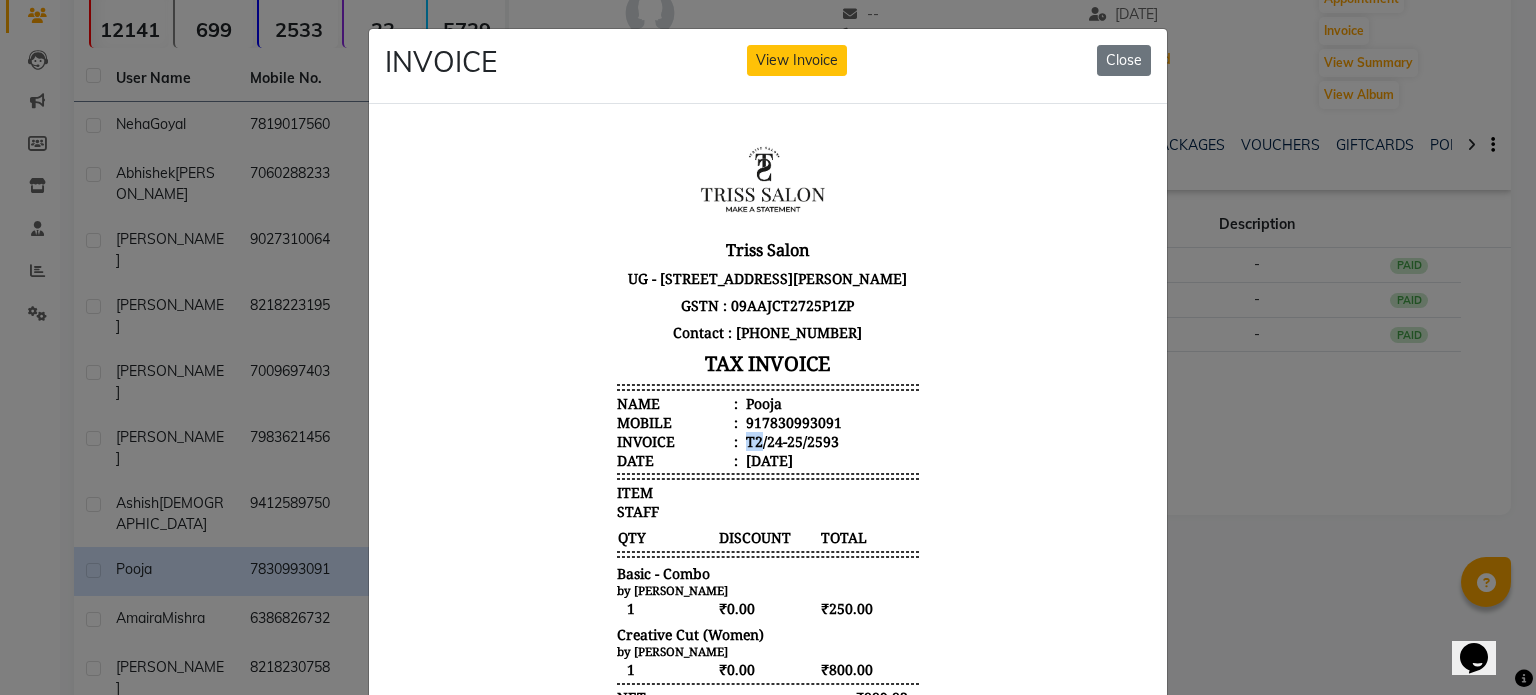 click on "T2/24-25/2593" at bounding box center (790, 440) 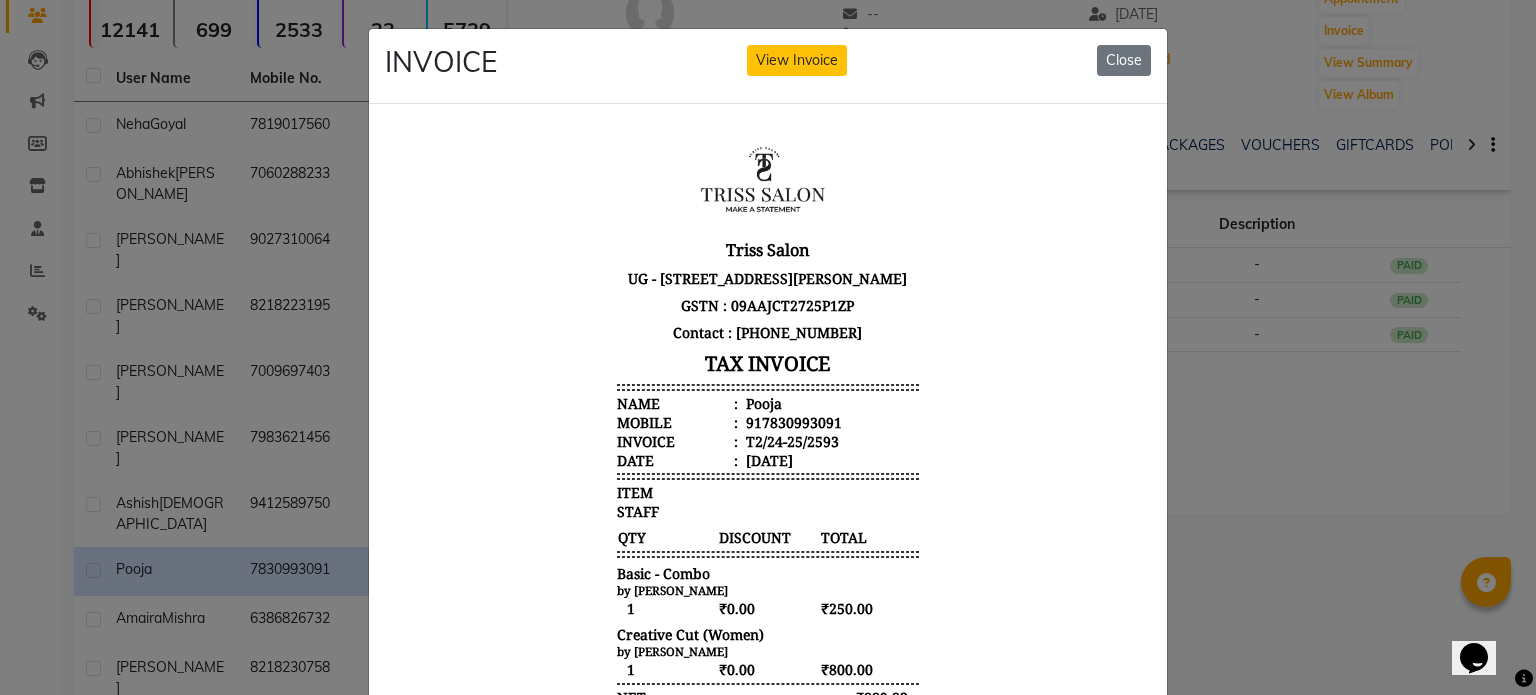 click on "917830993091" at bounding box center [792, 421] 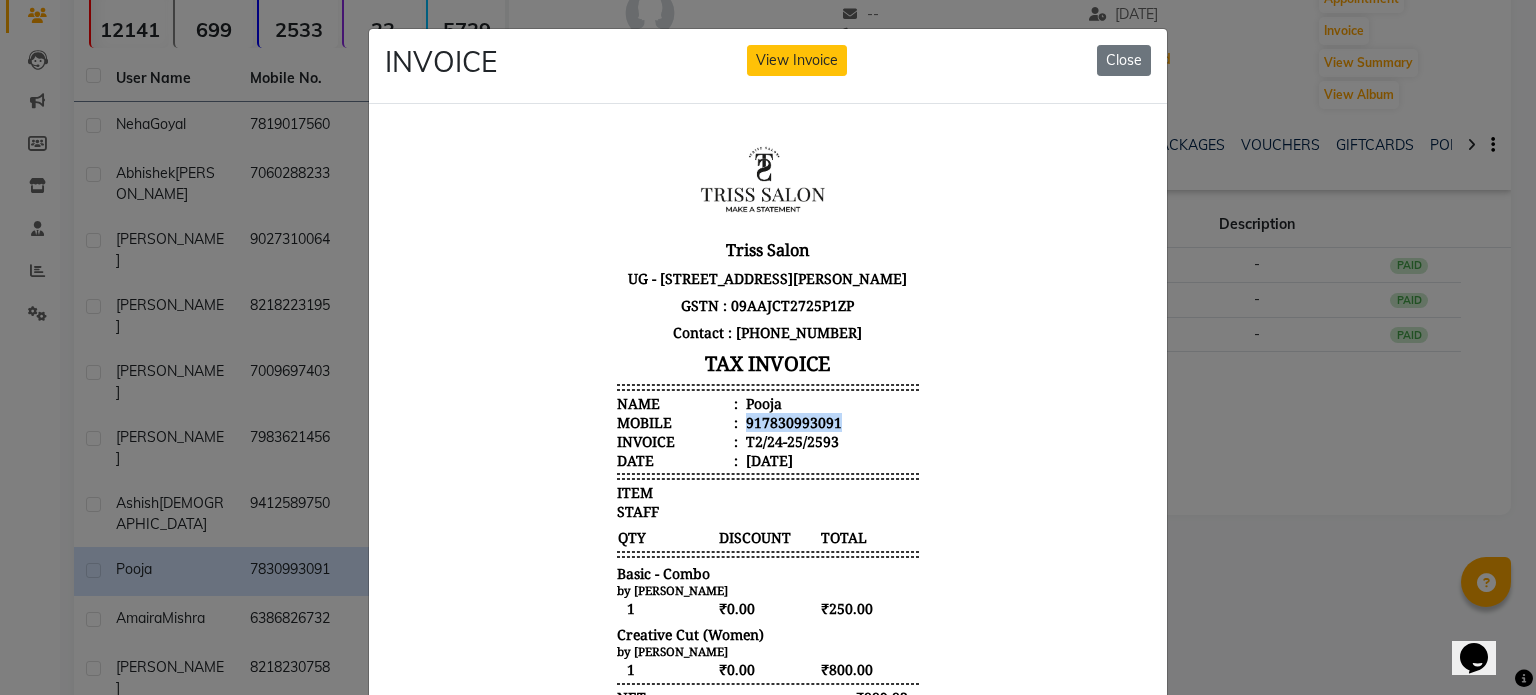click on "917830993091" at bounding box center [792, 421] 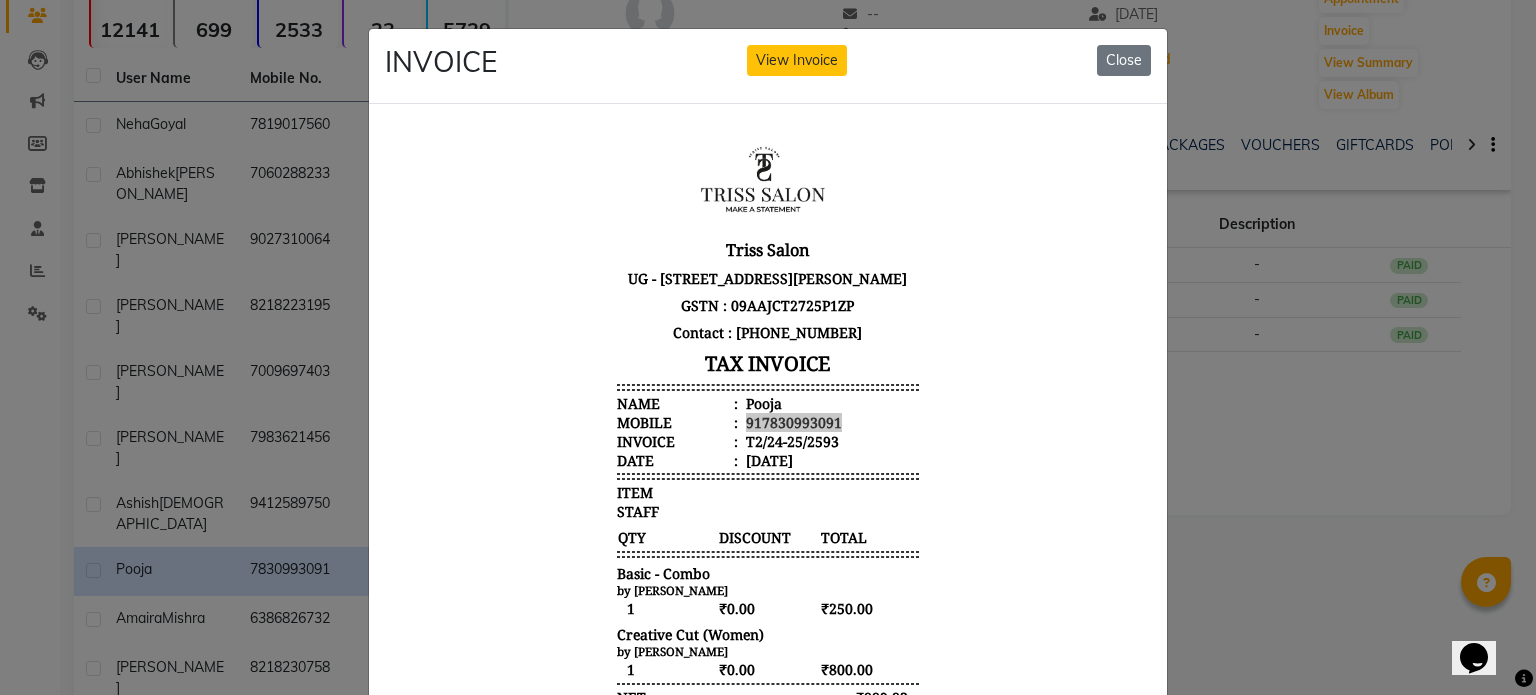 click on "INVOICE View Invoice Close" 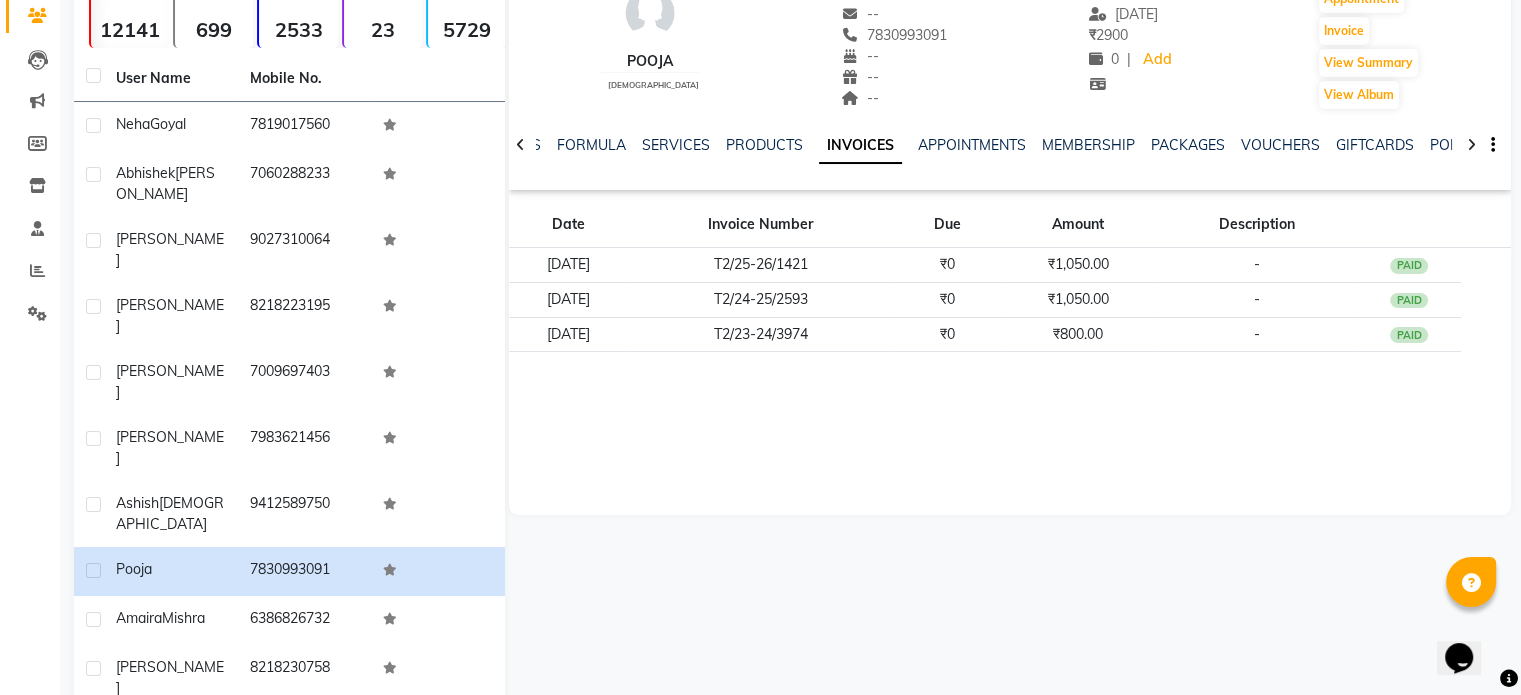 scroll, scrollTop: 0, scrollLeft: 0, axis: both 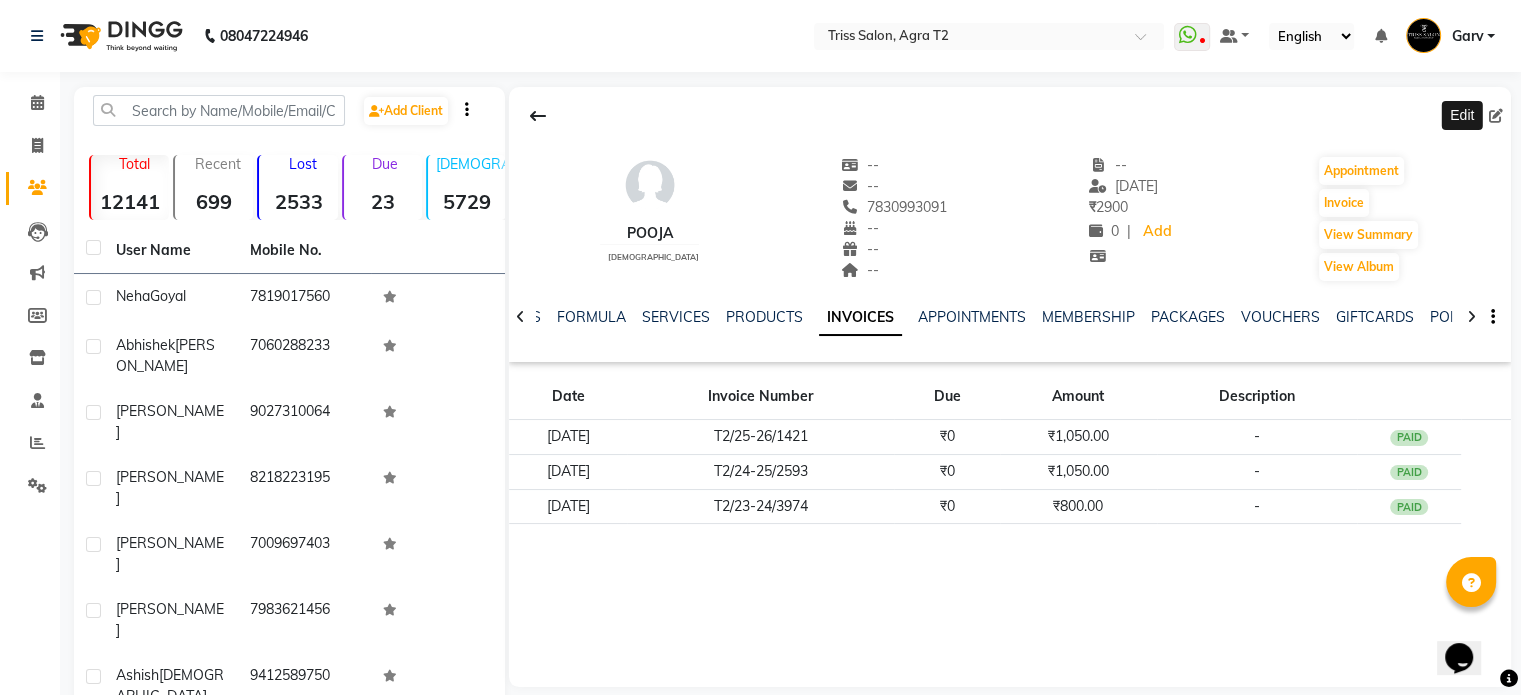 click 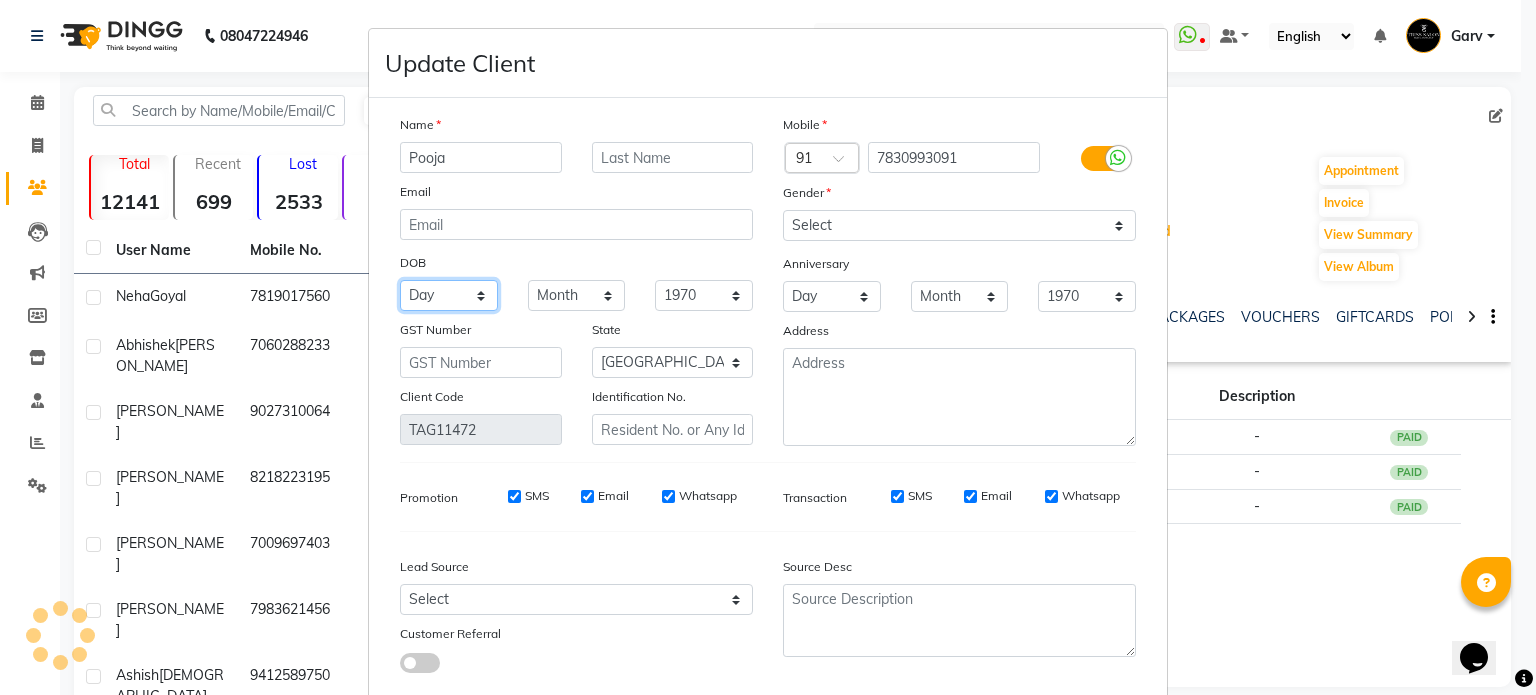 click on "Day 01 02 03 04 05 06 07 08 09 10 11 12 13 14 15 16 17 18 19 20 21 22 23 24 25 26 27 28 29 30 31" at bounding box center (449, 295) 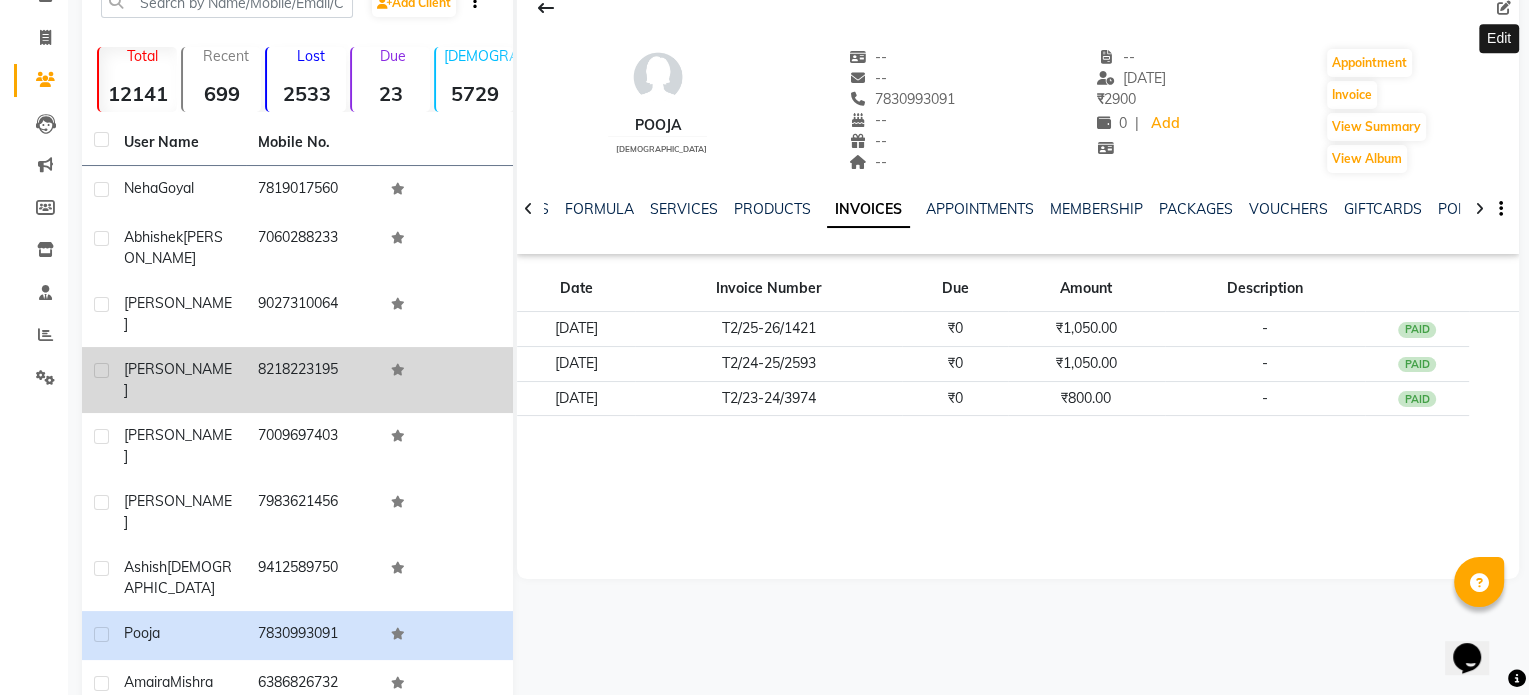 scroll, scrollTop: 172, scrollLeft: 0, axis: vertical 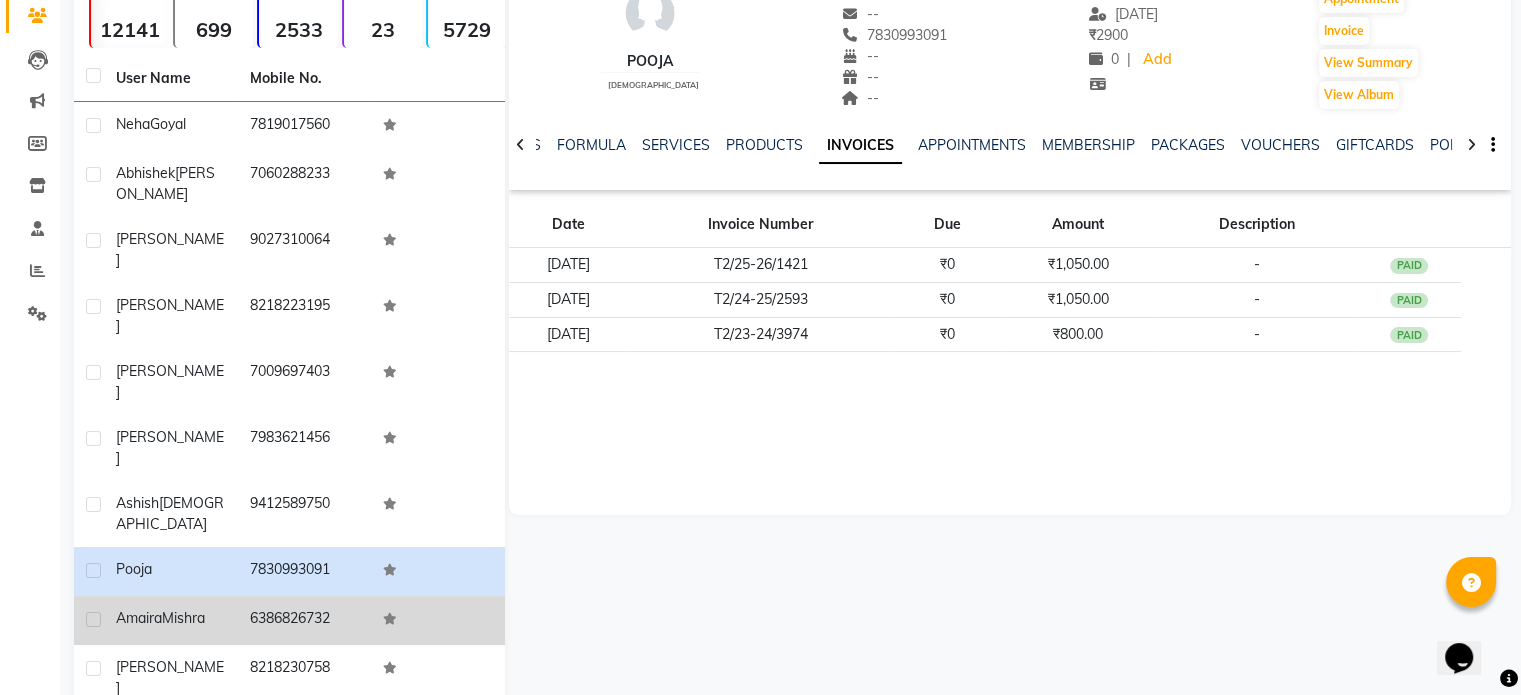 click on "6386826732" 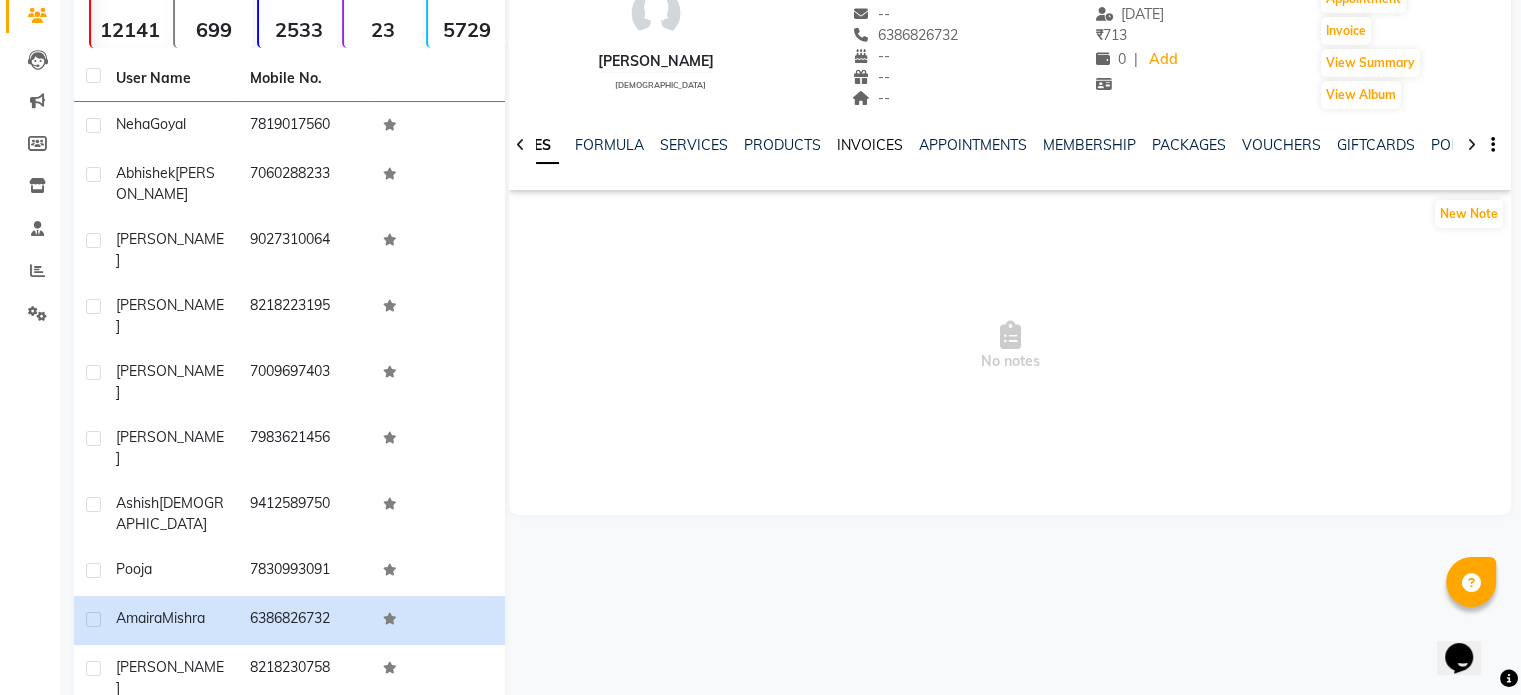 click on "INVOICES" 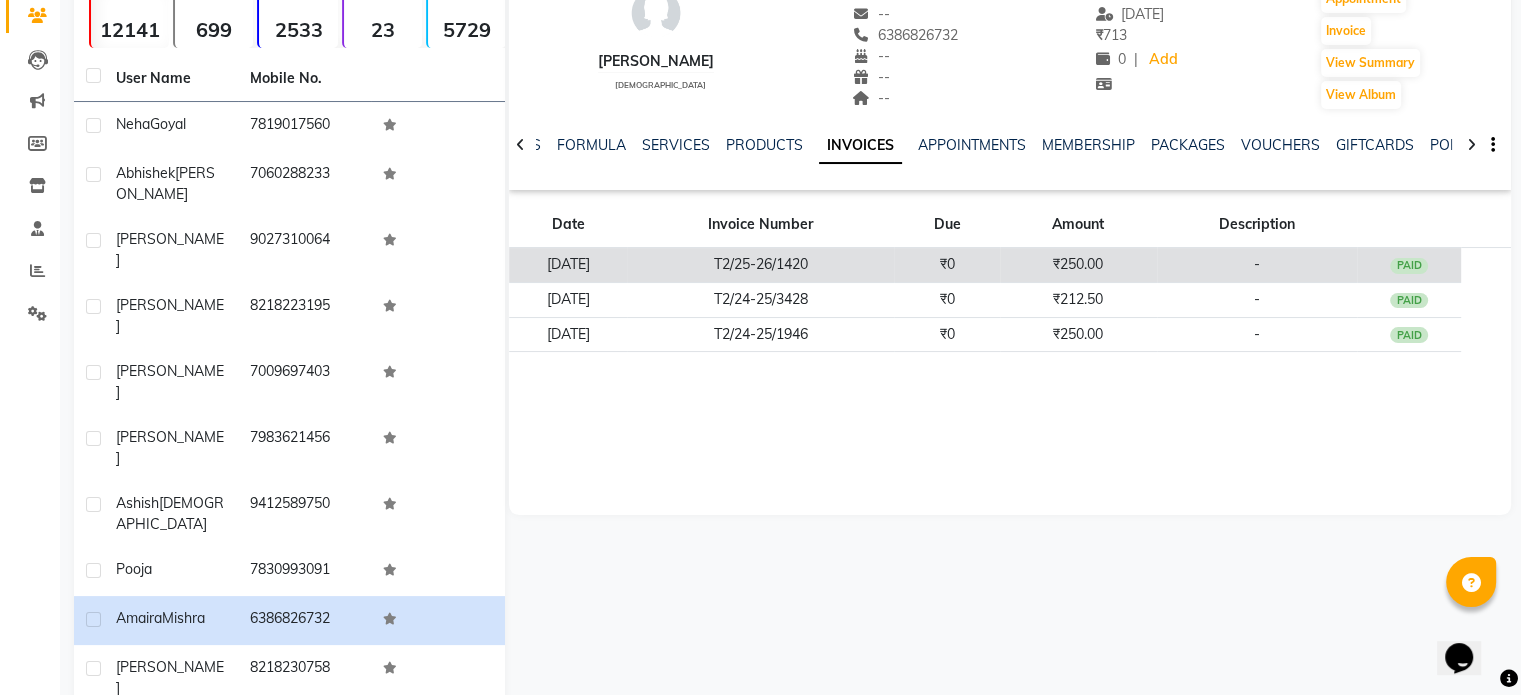 click on "₹0" 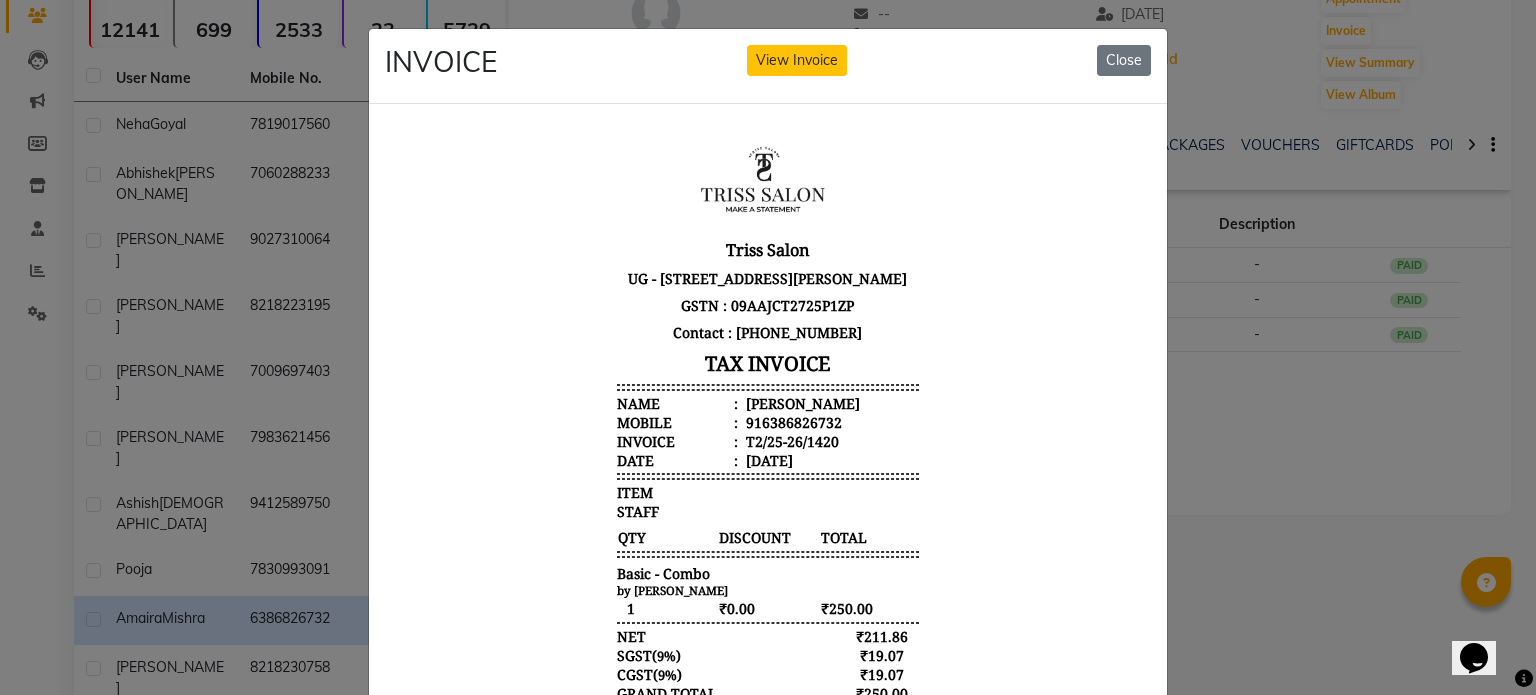 scroll, scrollTop: 0, scrollLeft: 0, axis: both 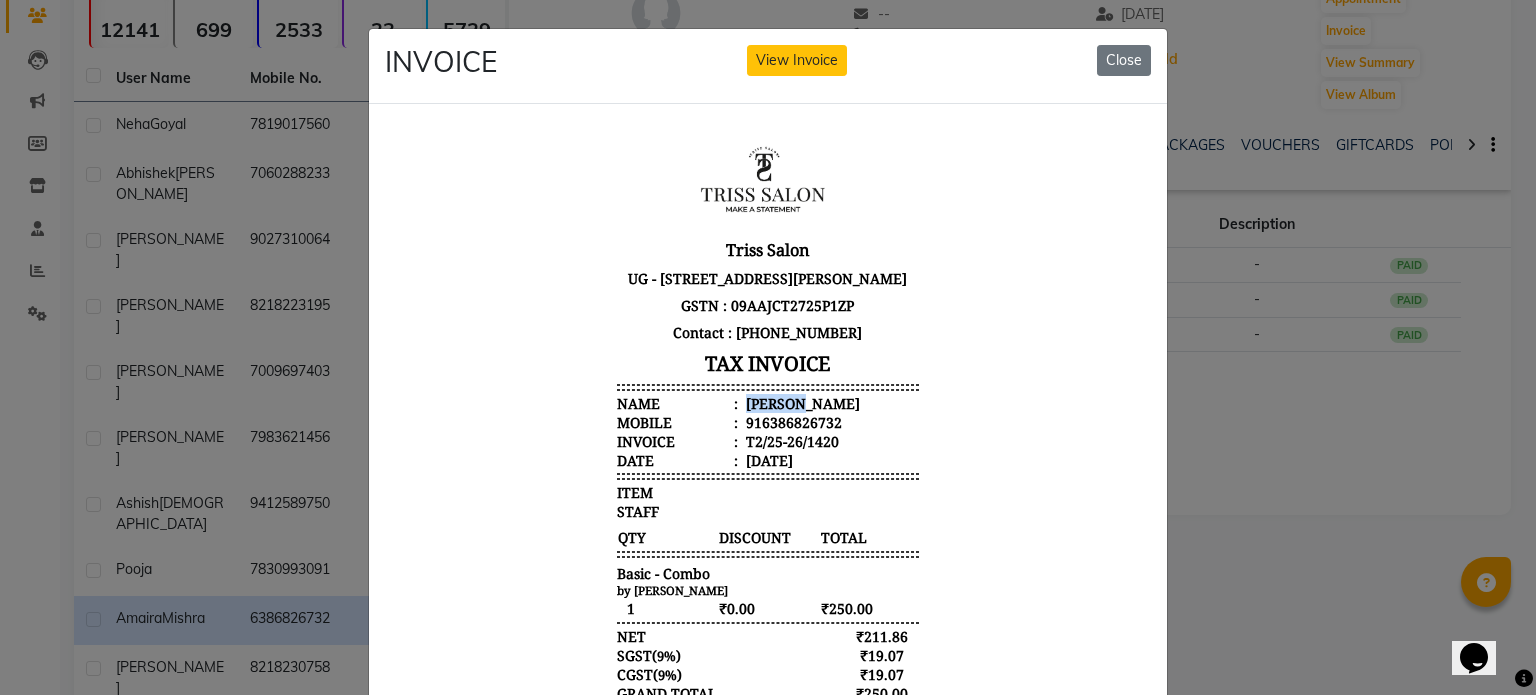 click on "Amaira Mishra" at bounding box center [801, 402] 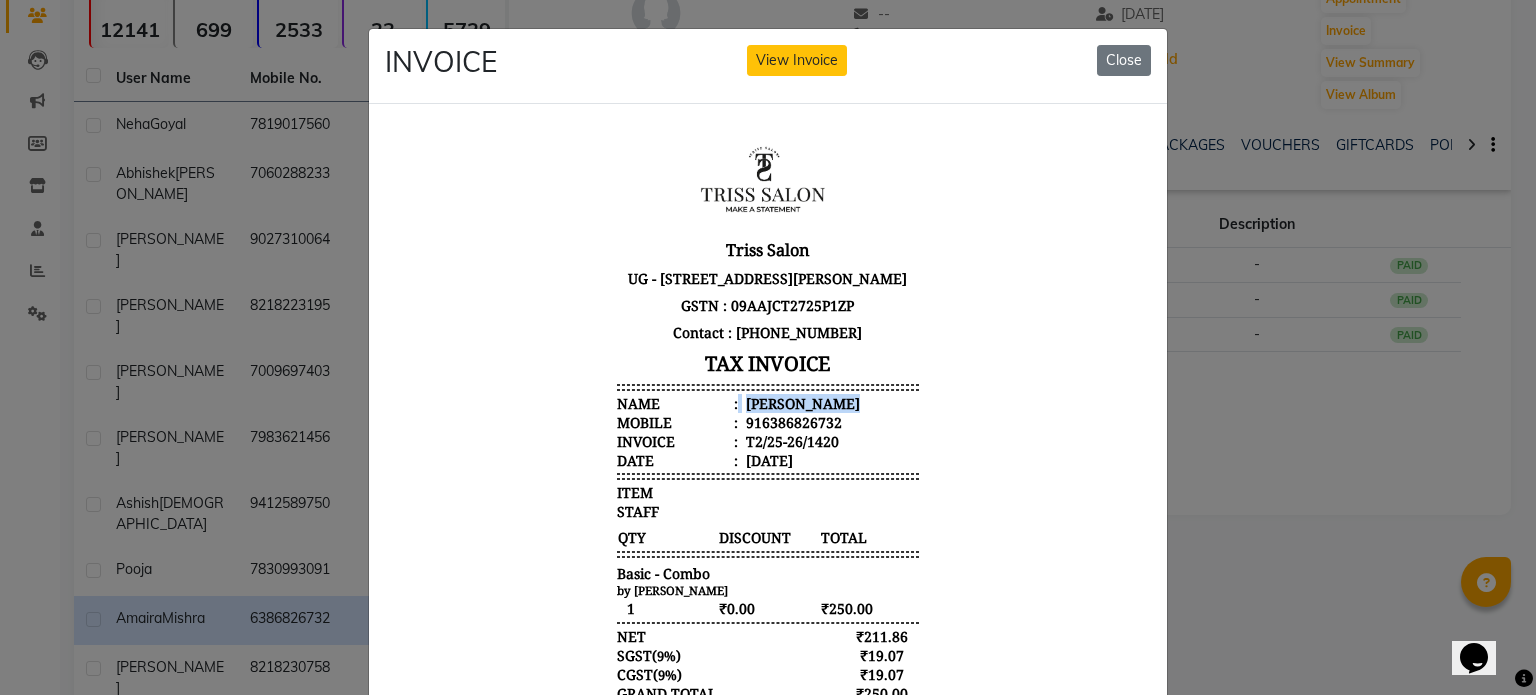 click on "Amaira Mishra" at bounding box center (801, 402) 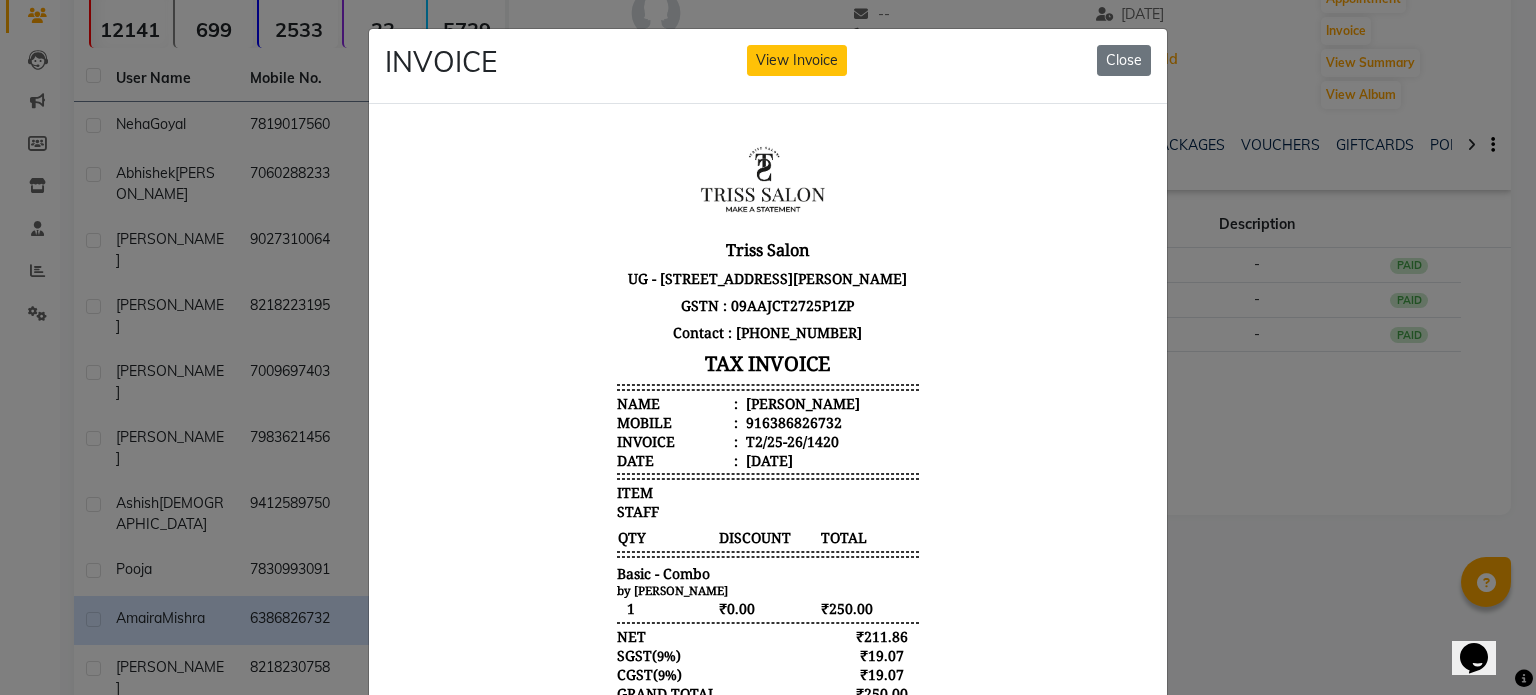 click on "916386826732" at bounding box center [792, 421] 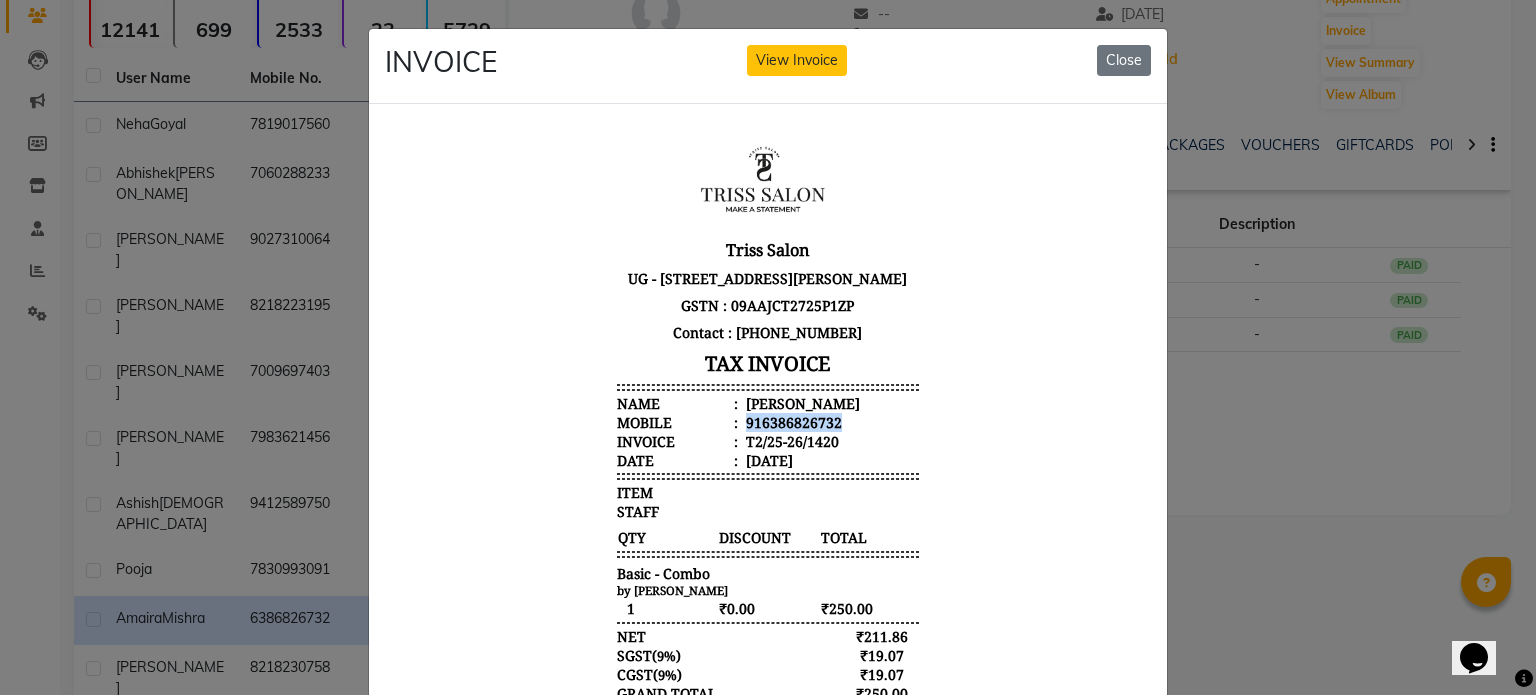click on "916386826732" at bounding box center [792, 421] 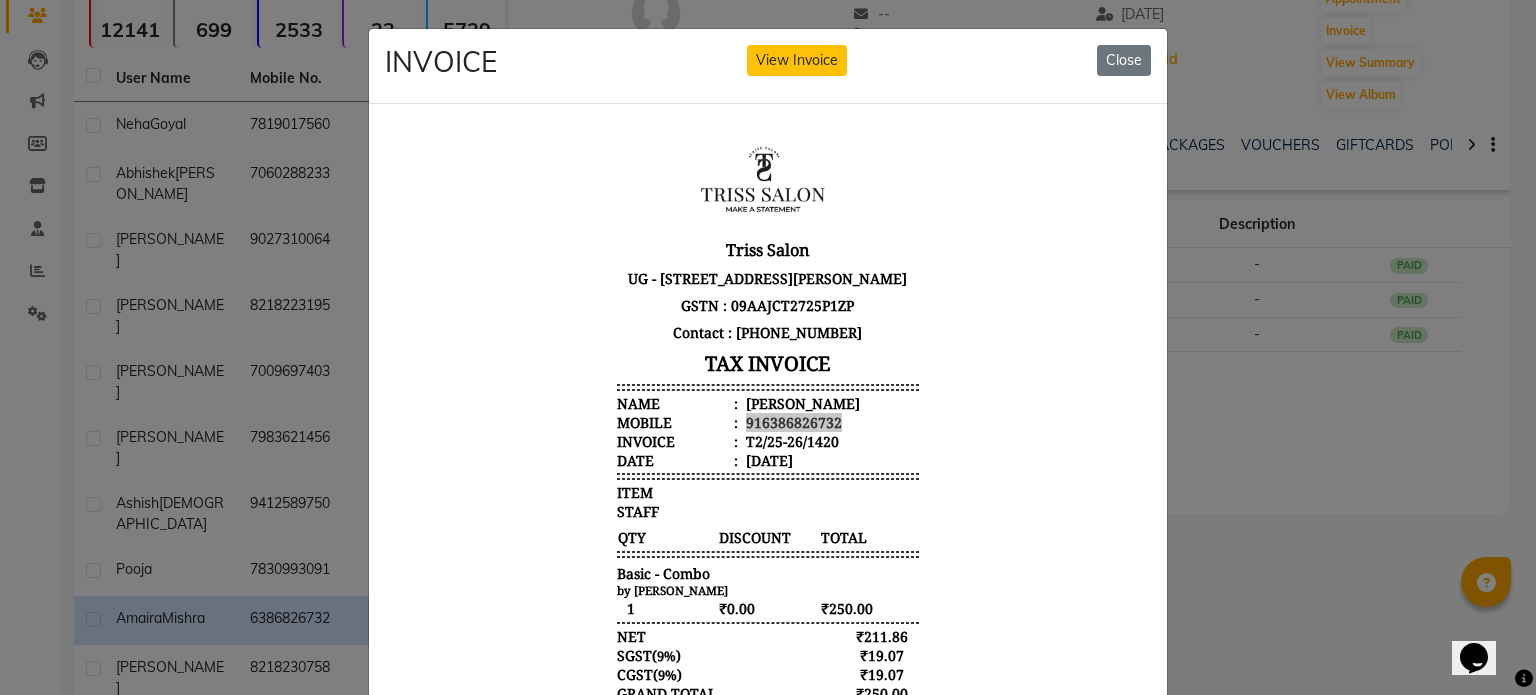 click on "INVOICE View Invoice Close" 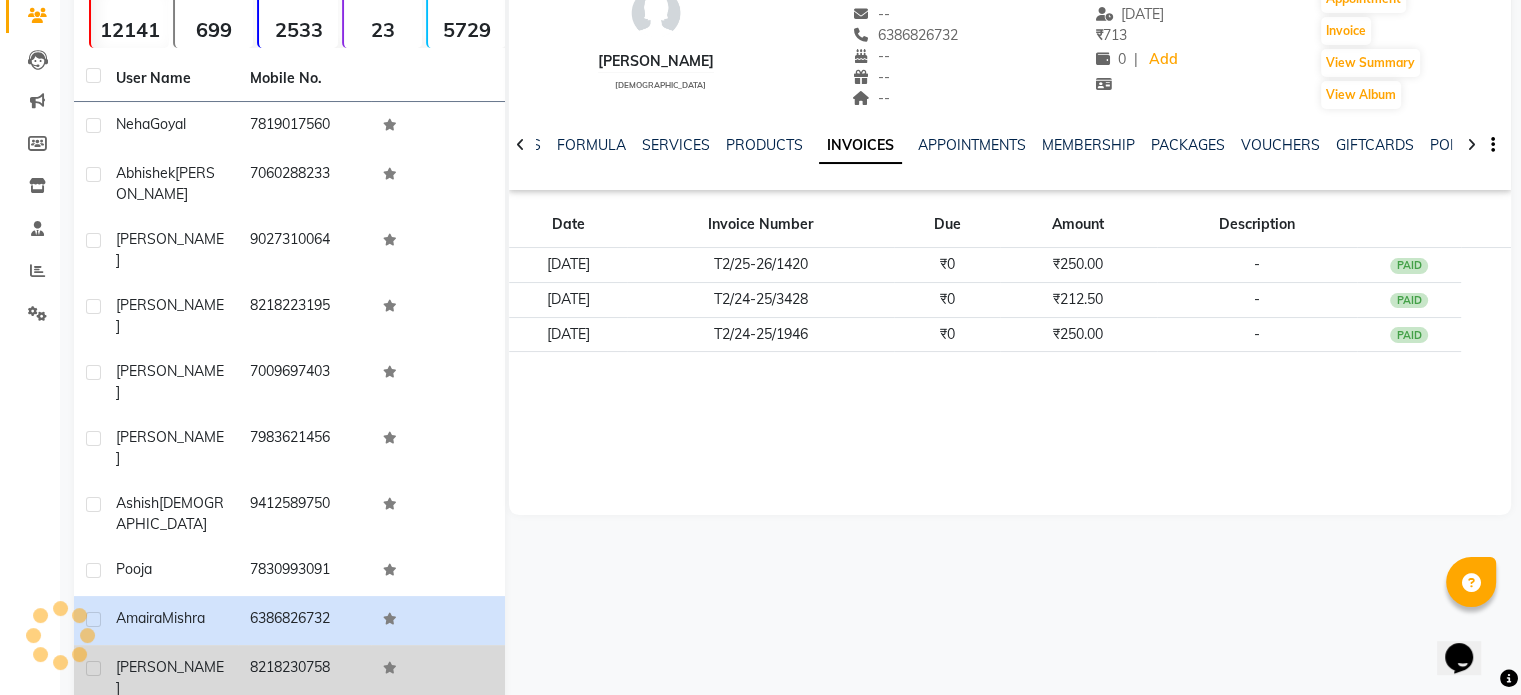 click on "8218230758" 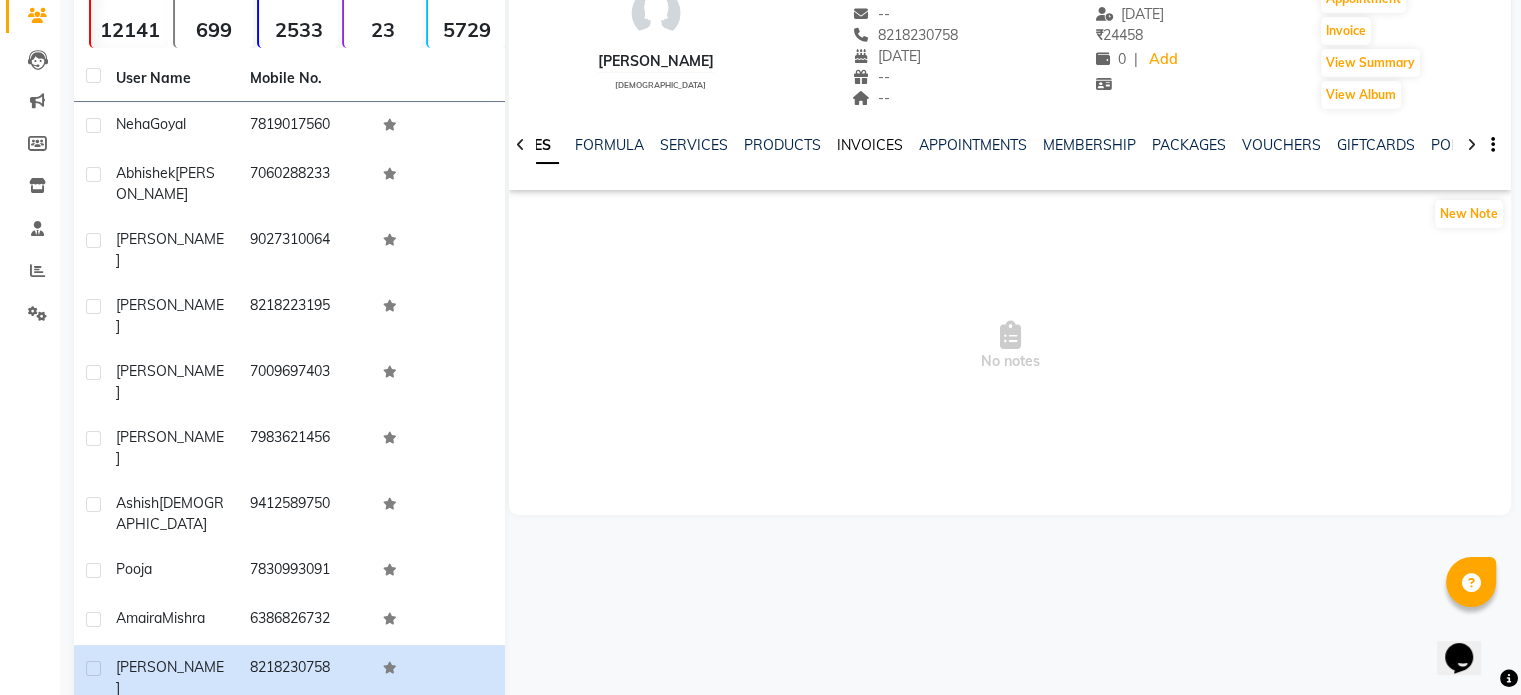 click on "INVOICES" 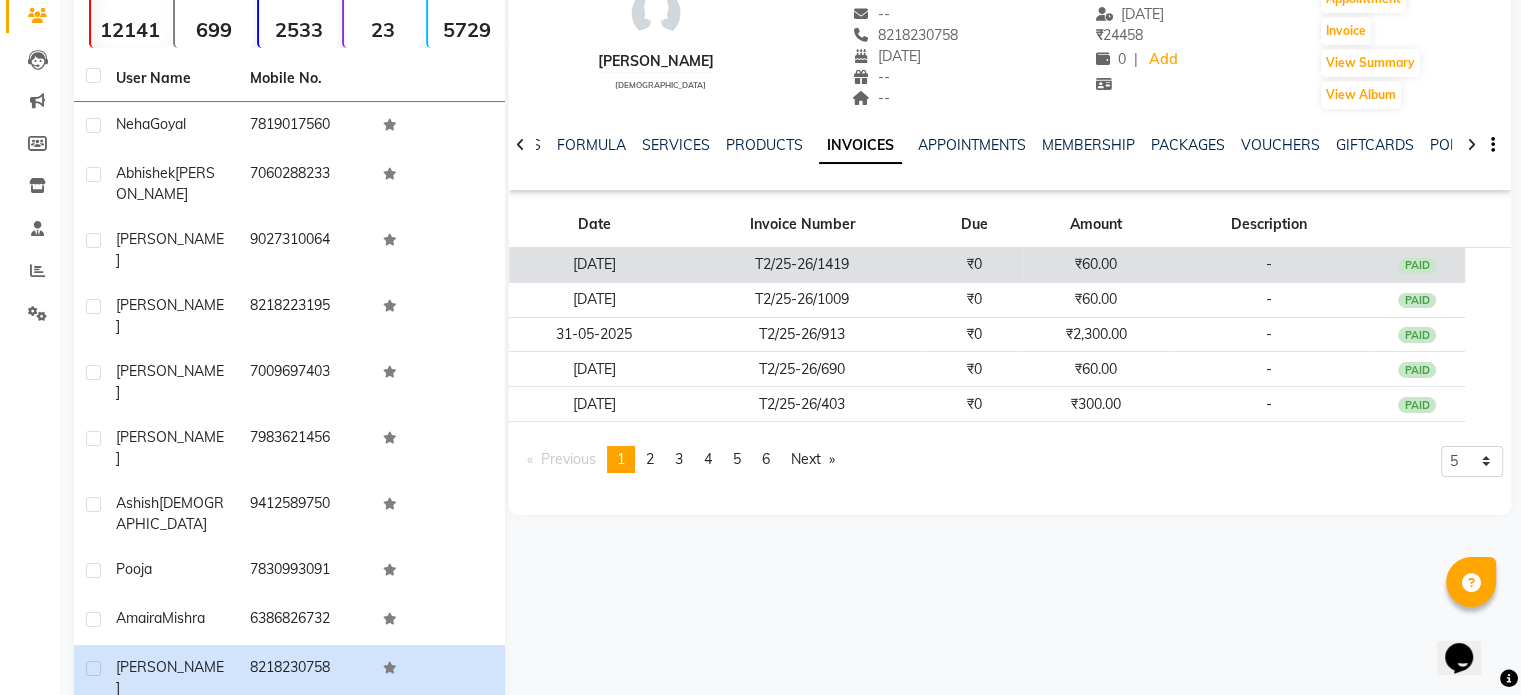 click on "₹0" 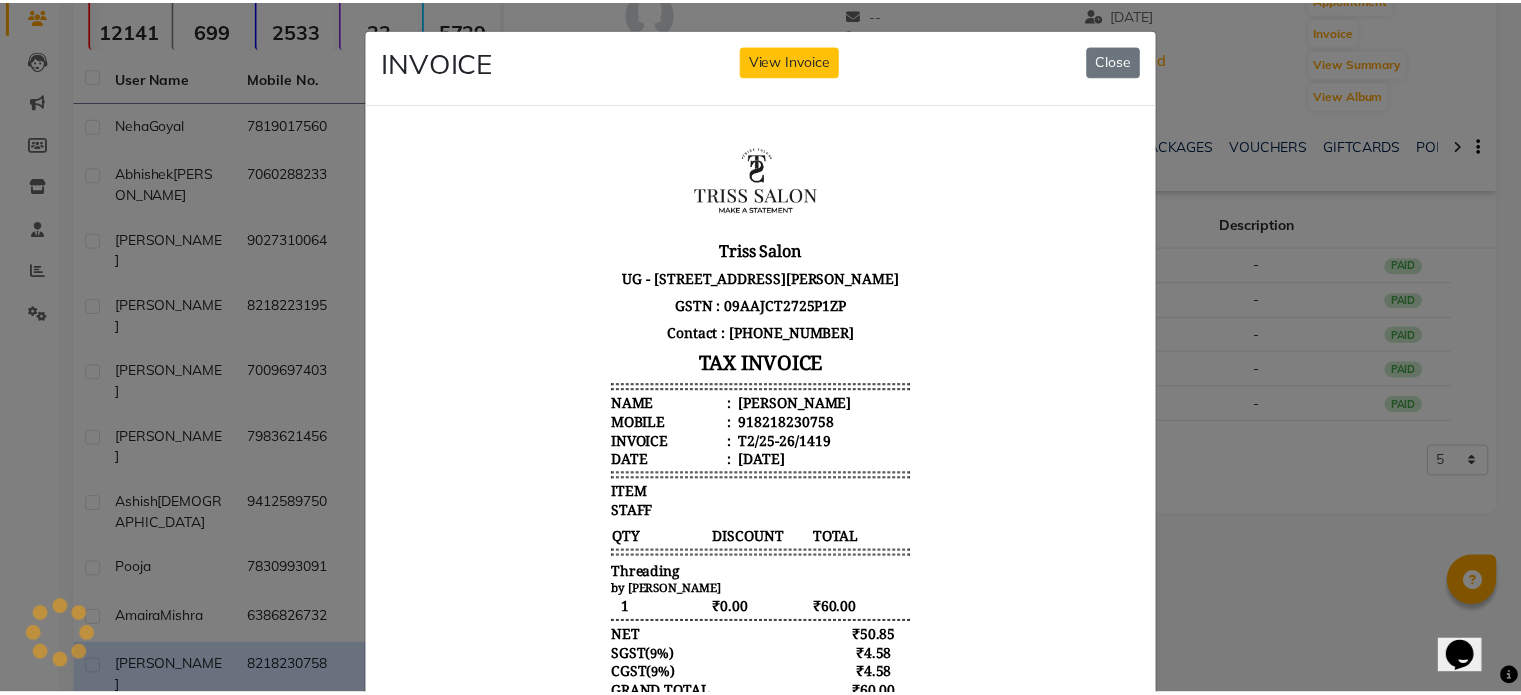 scroll, scrollTop: 0, scrollLeft: 0, axis: both 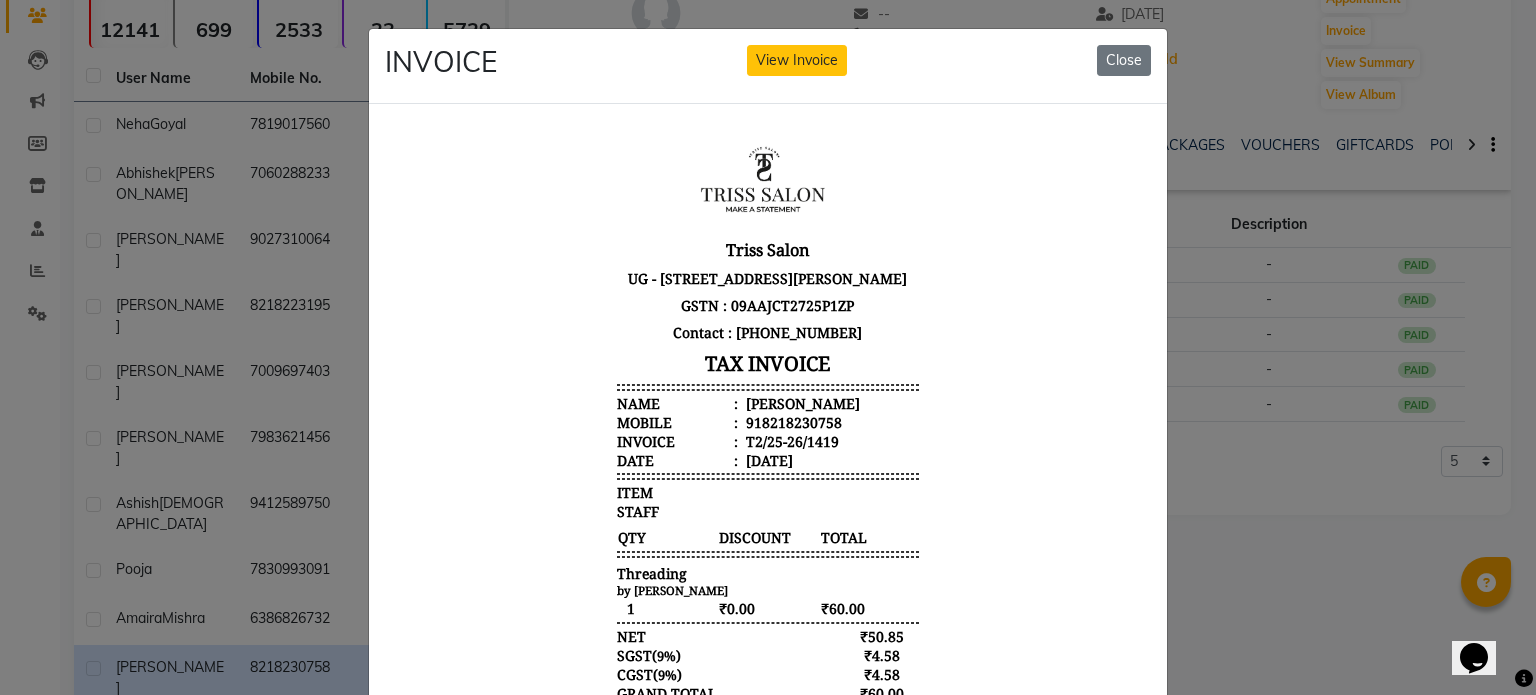 click on "Shubhi" at bounding box center (801, 402) 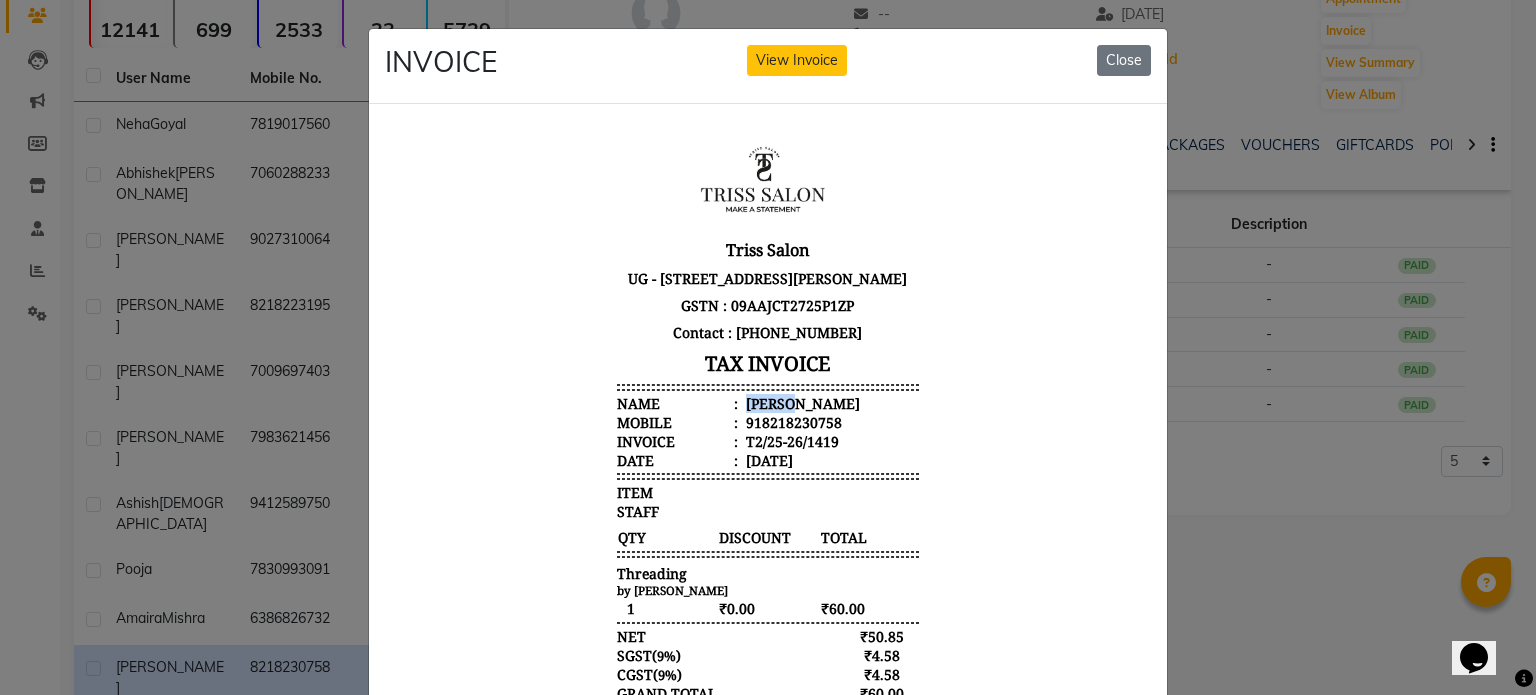 click on "Shubhi" at bounding box center [801, 402] 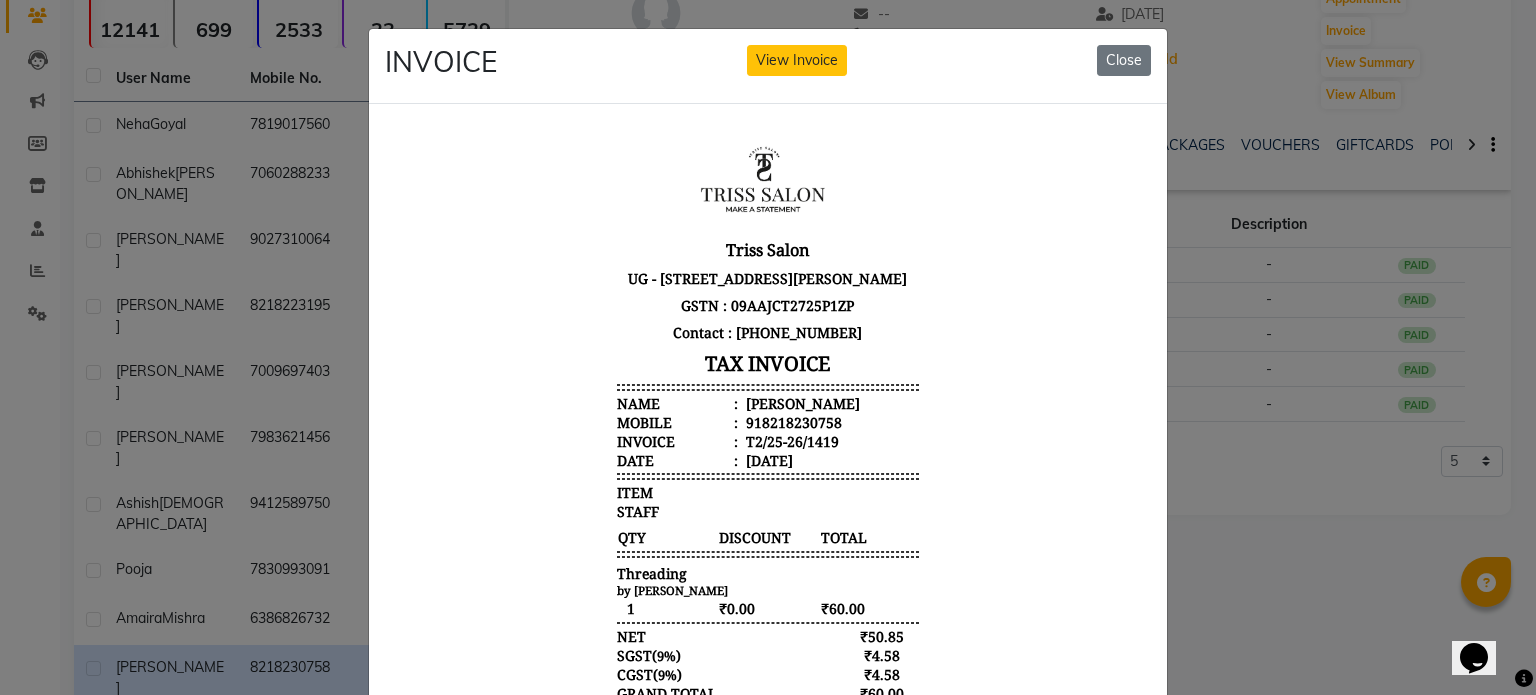 click on "918218230758" at bounding box center [792, 421] 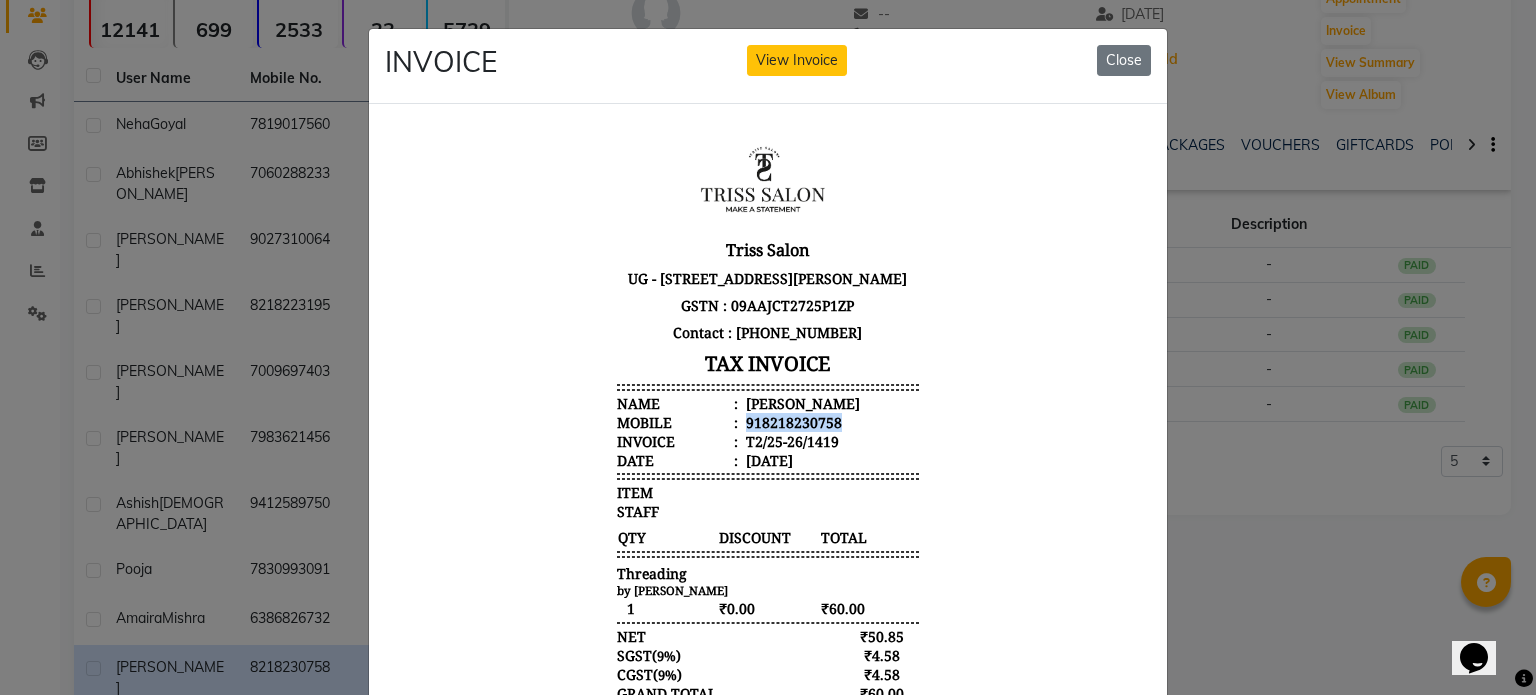 click on "918218230758" at bounding box center (792, 421) 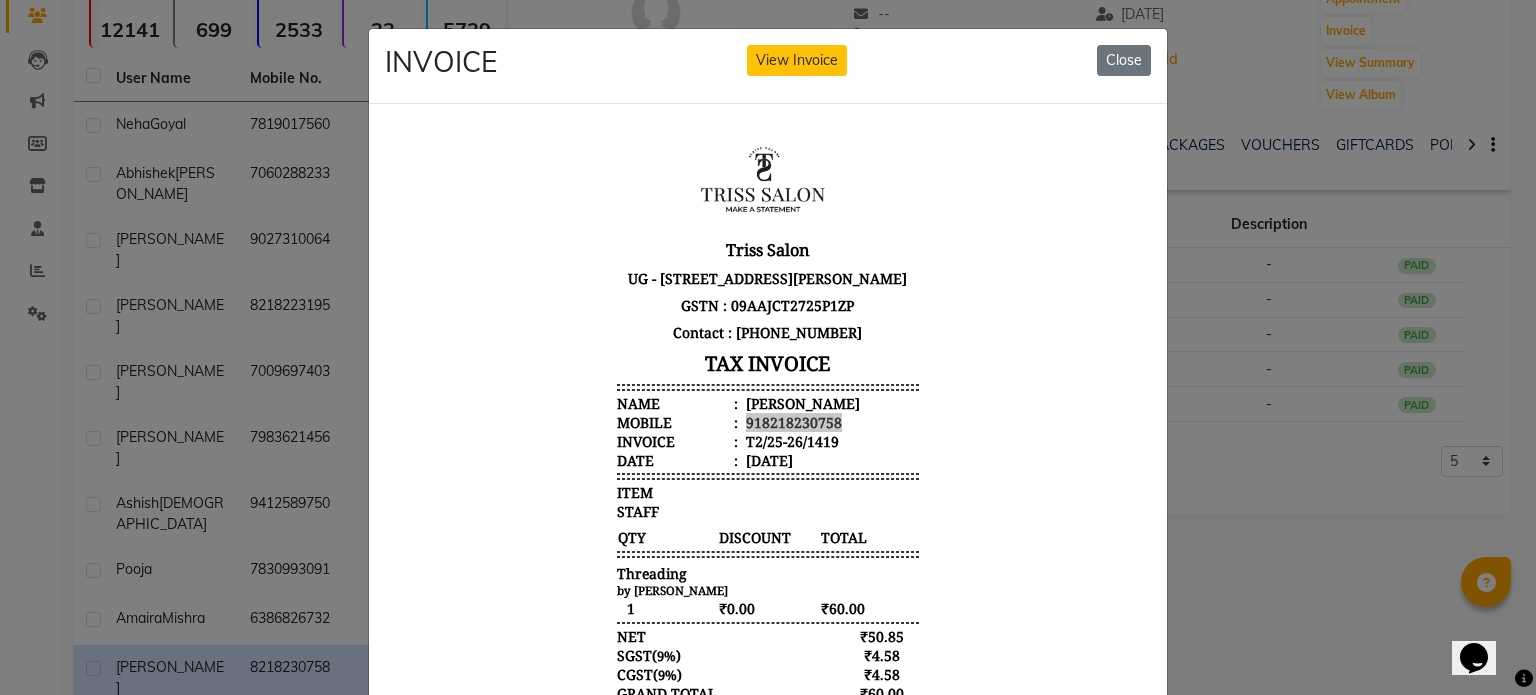 click on "INVOICE View Invoice Close" 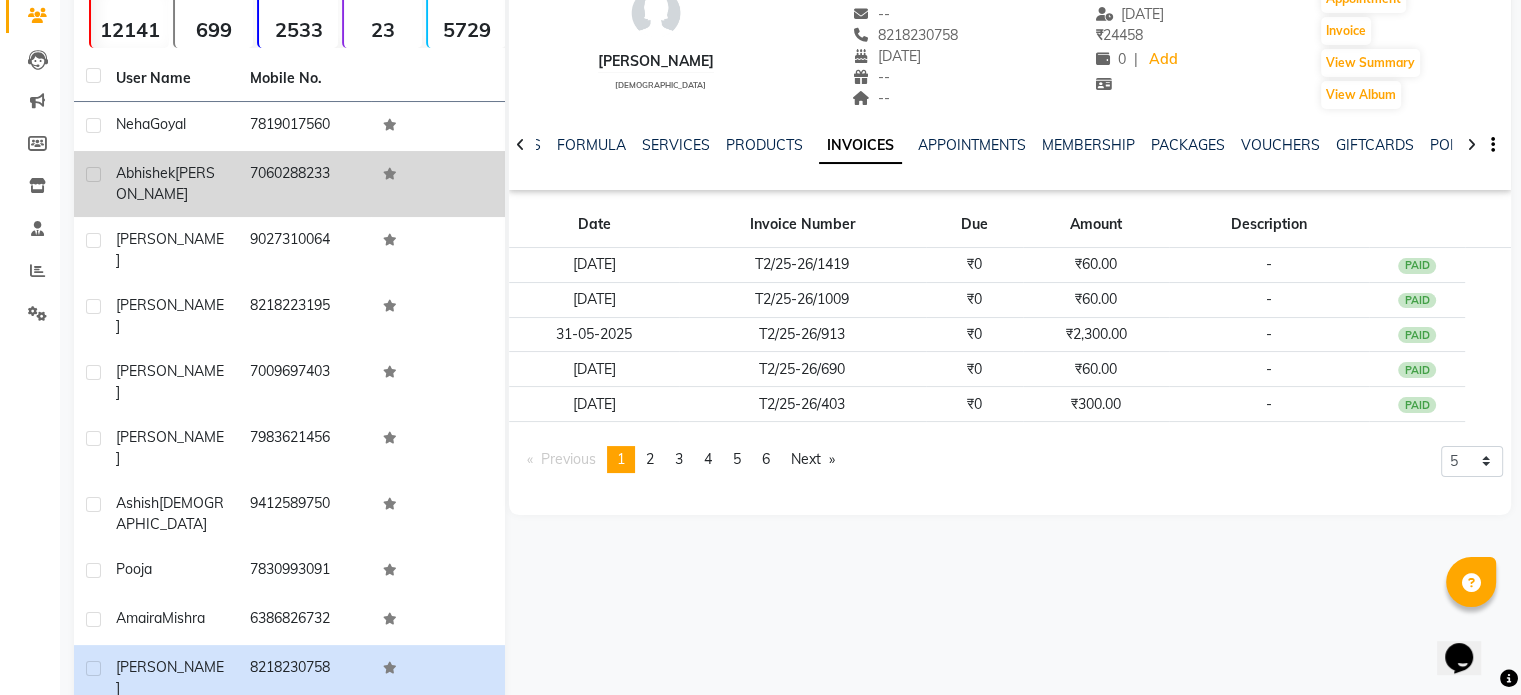 scroll, scrollTop: 0, scrollLeft: 0, axis: both 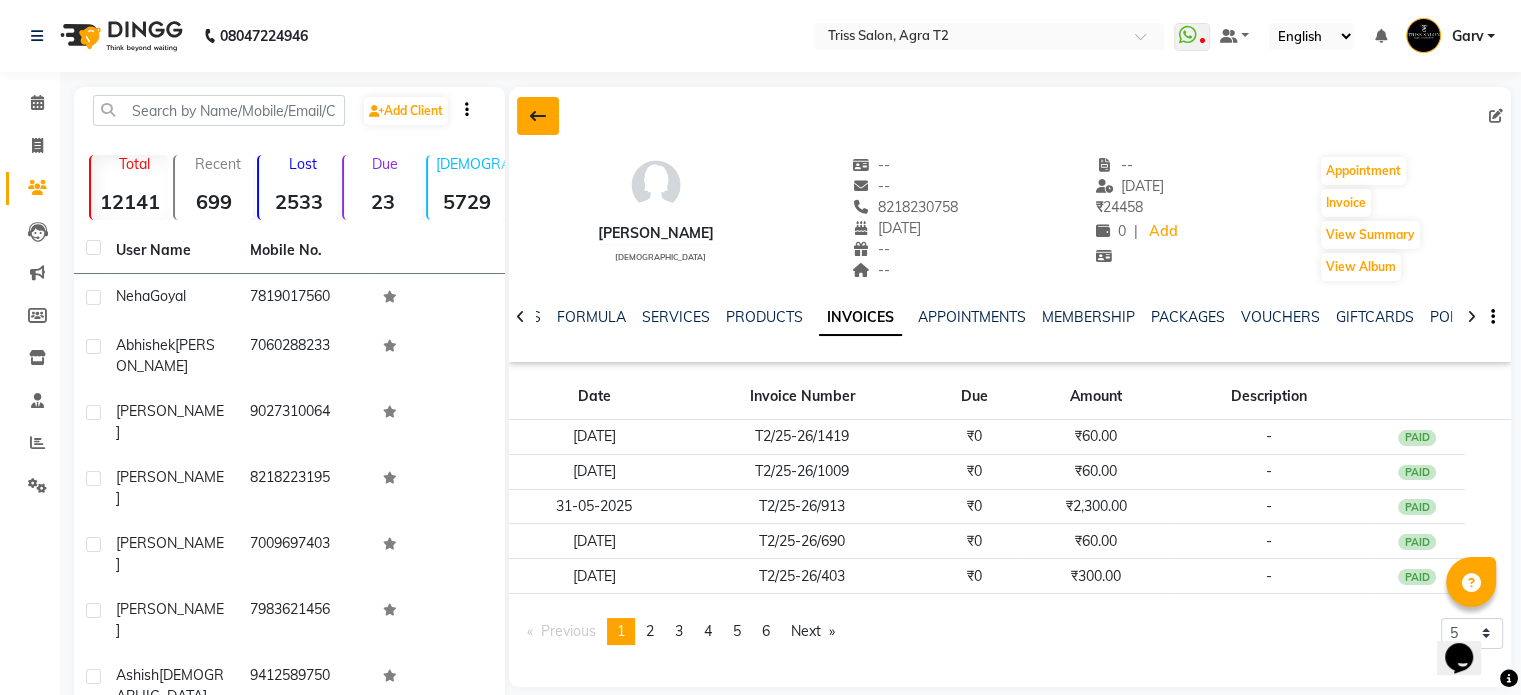 click 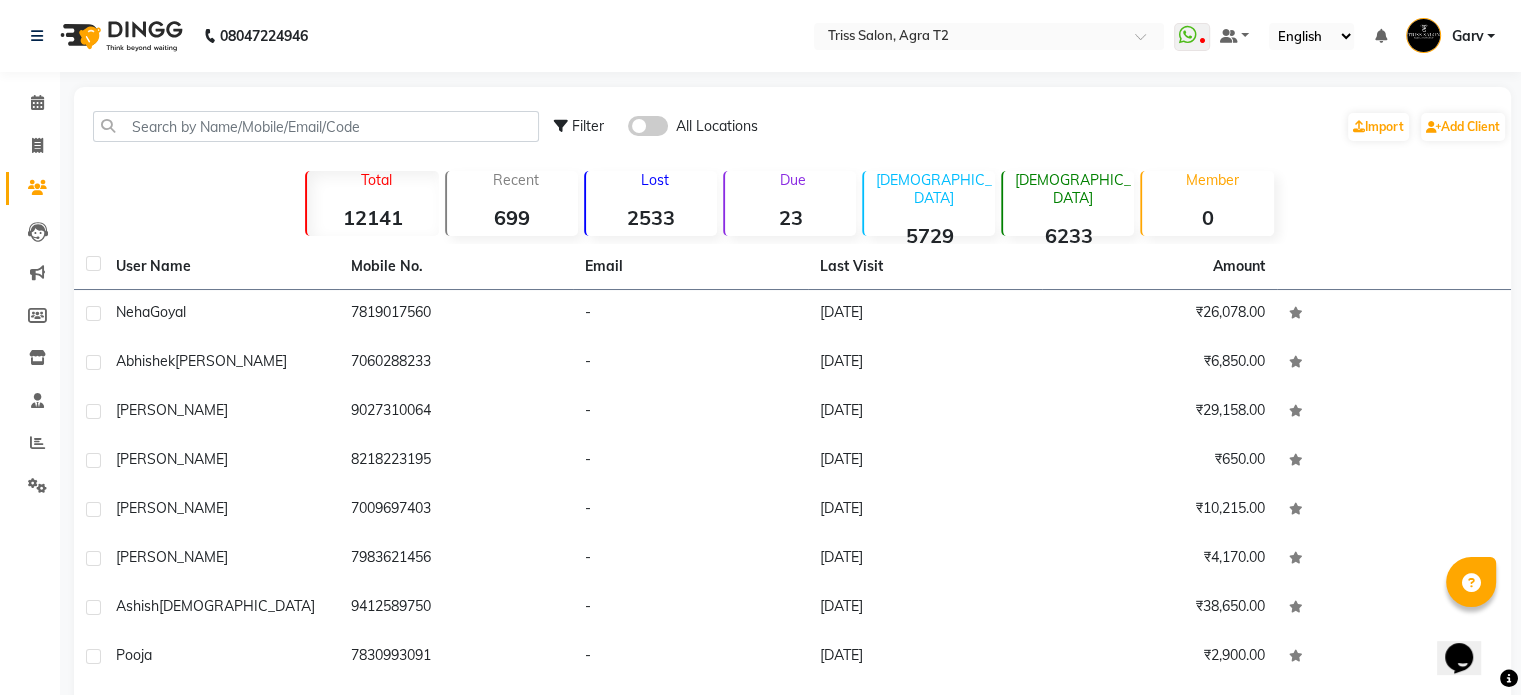 click on "08047224946 Select Location × Triss Salon, Agra T2  WhatsApp Status  ✕ Status:  Disconnected Most Recent Message: 10-07-2025     02:37 PM Recent Service Activity: 10-07-2025     03:19 PM  08047224946 Whatsapp Settings Default Panel My Panel English ENGLISH Español العربية मराठी हिंदी ગુજરાતી தமிழ் 中文 Notifications nothing to show Garv Manage Profile Change Password Sign out  Version:3.15.4" 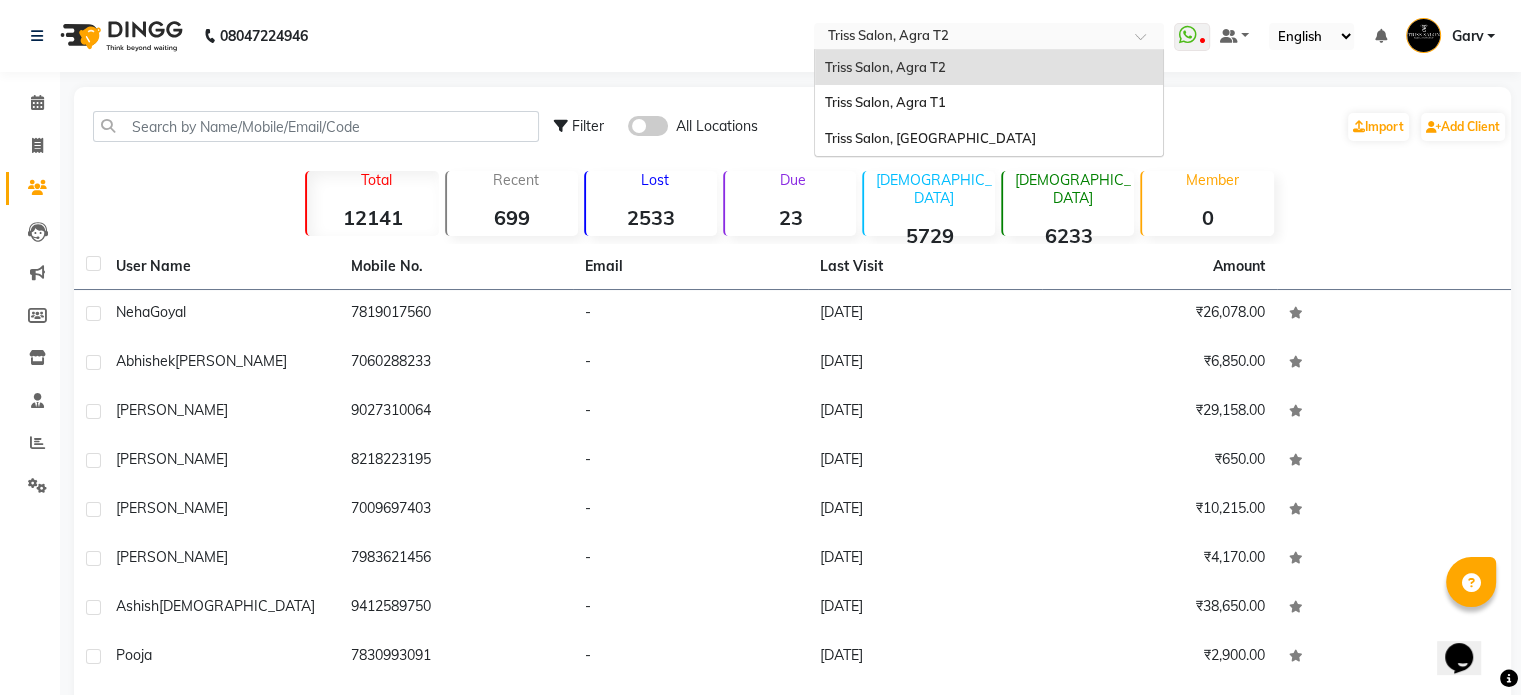 click at bounding box center [969, 38] 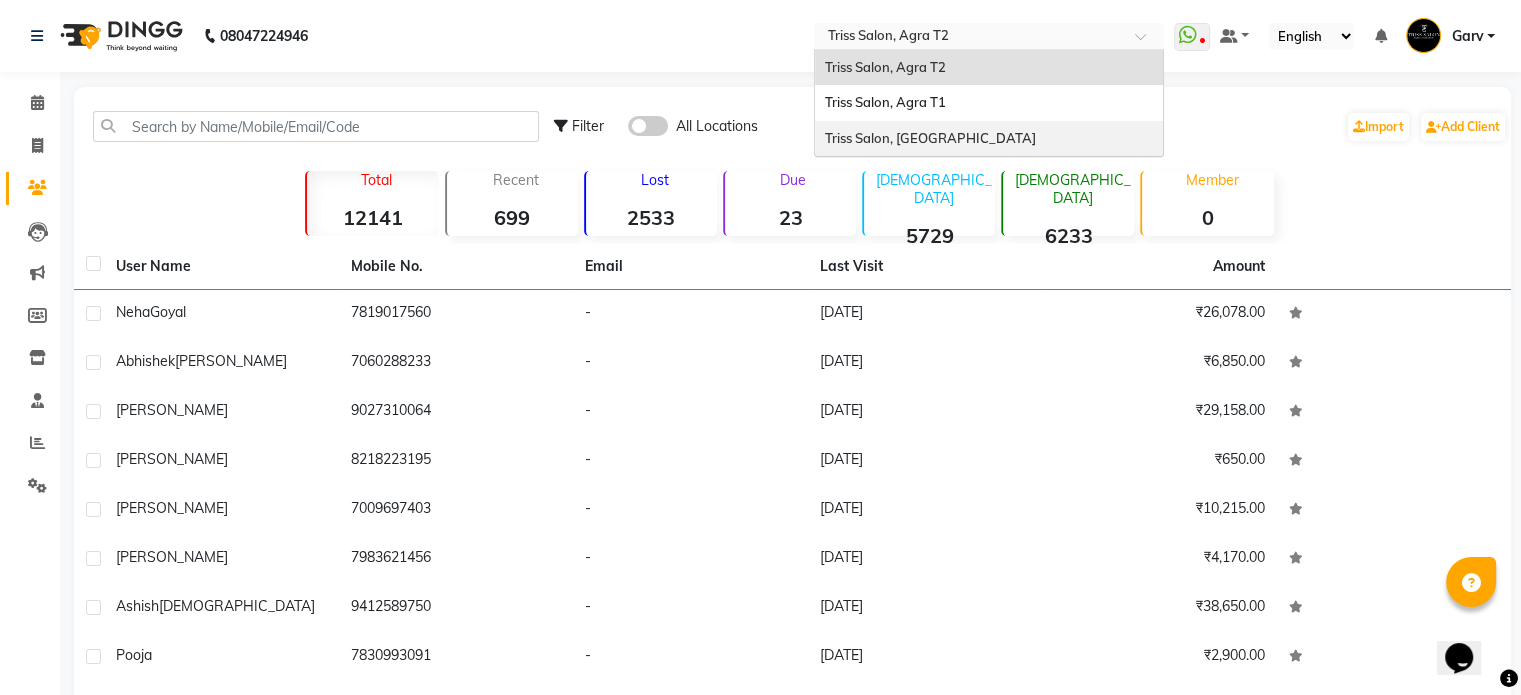 click on "Triss Salon, Mathura" at bounding box center (989, 139) 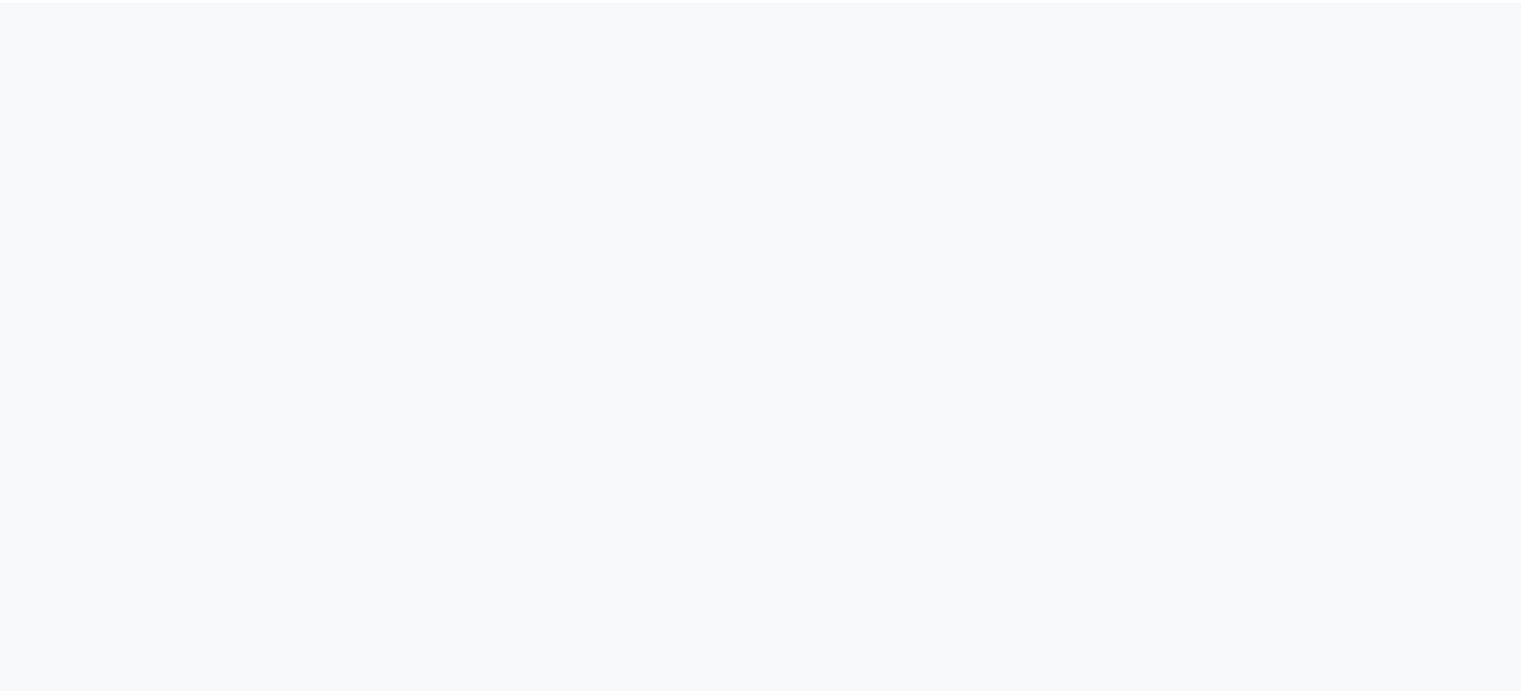 scroll, scrollTop: 0, scrollLeft: 0, axis: both 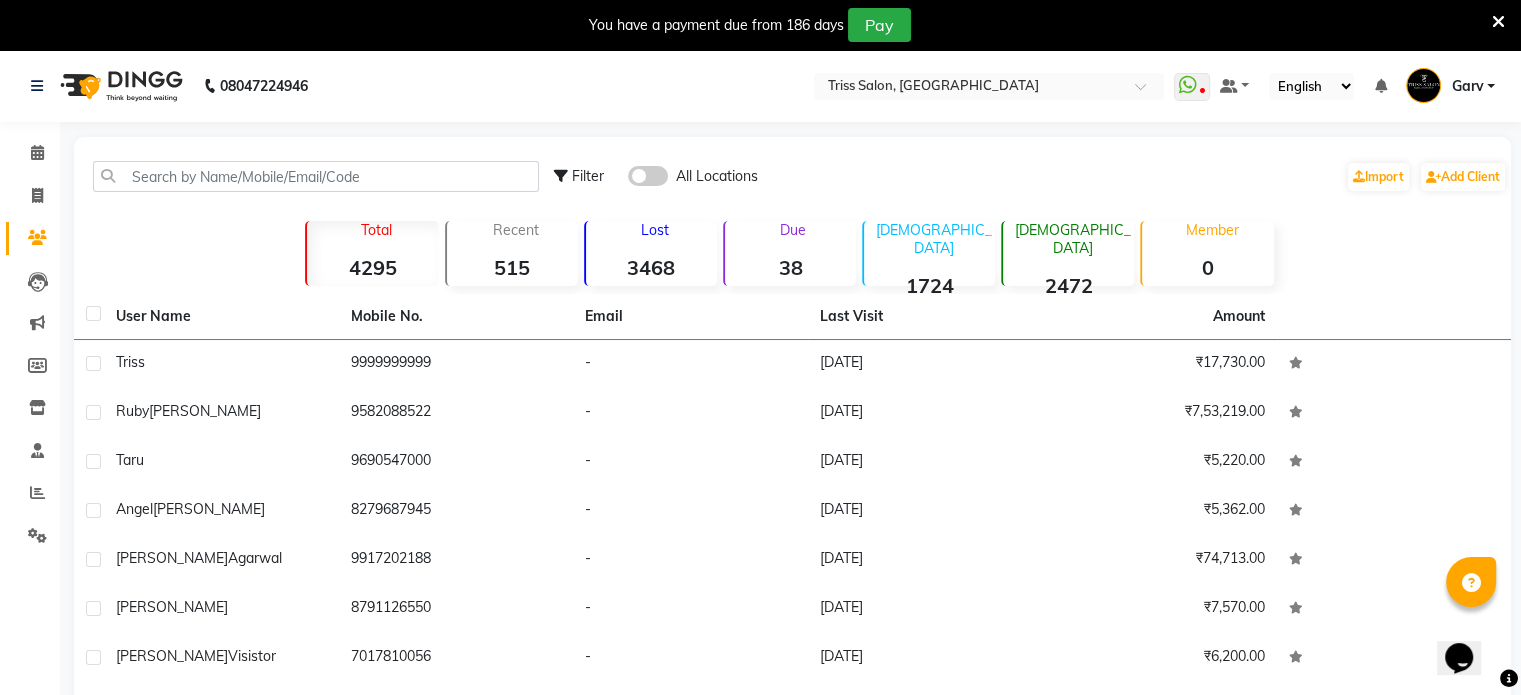 click at bounding box center (1498, 22) 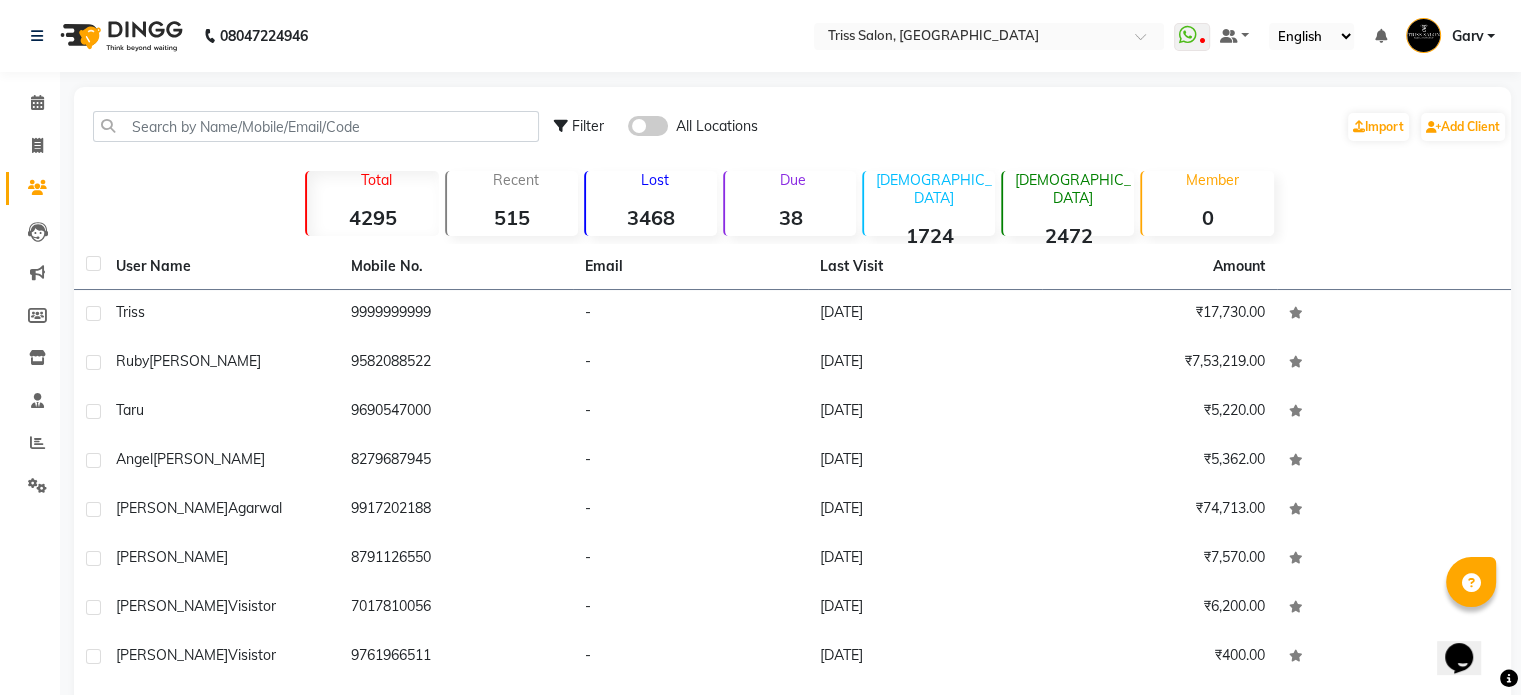 click on "Filter" 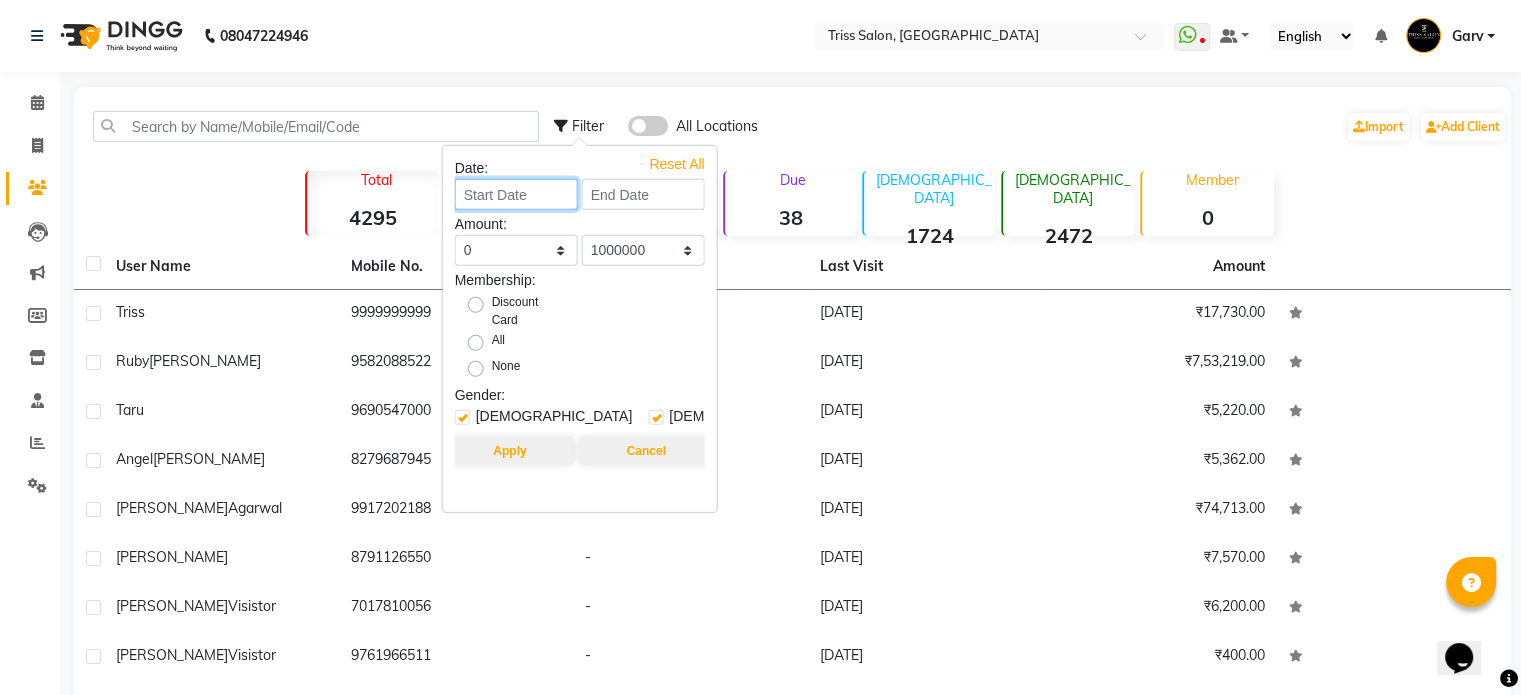 click at bounding box center (516, 194) 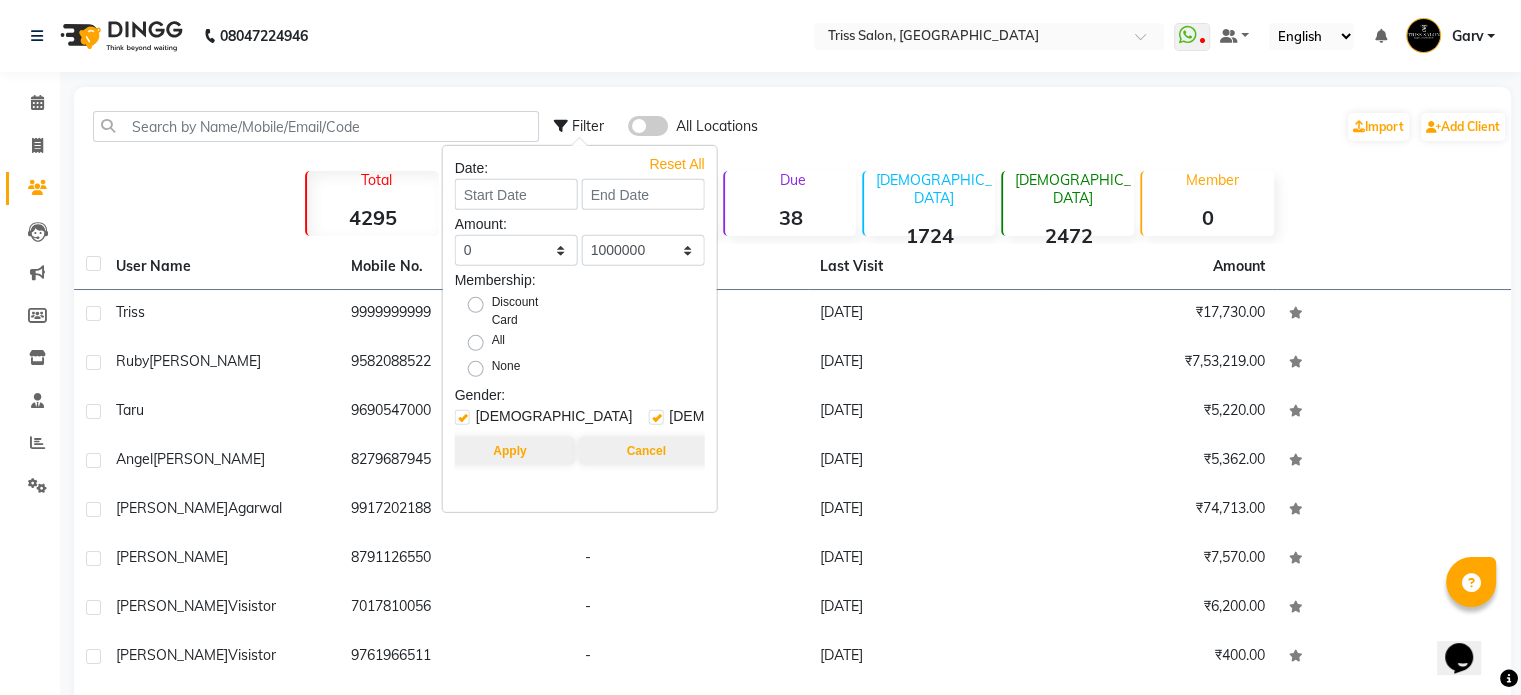 select on "7" 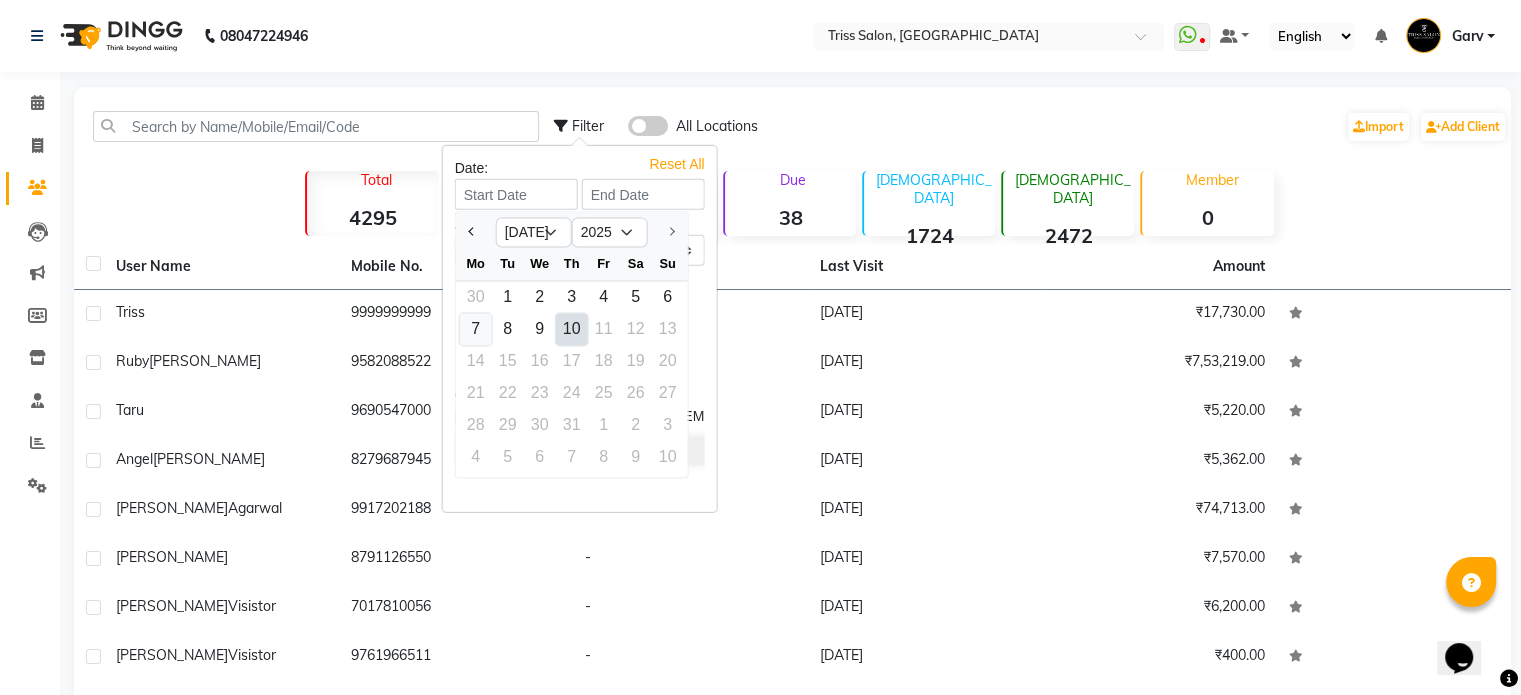 click on "7" at bounding box center [476, 329] 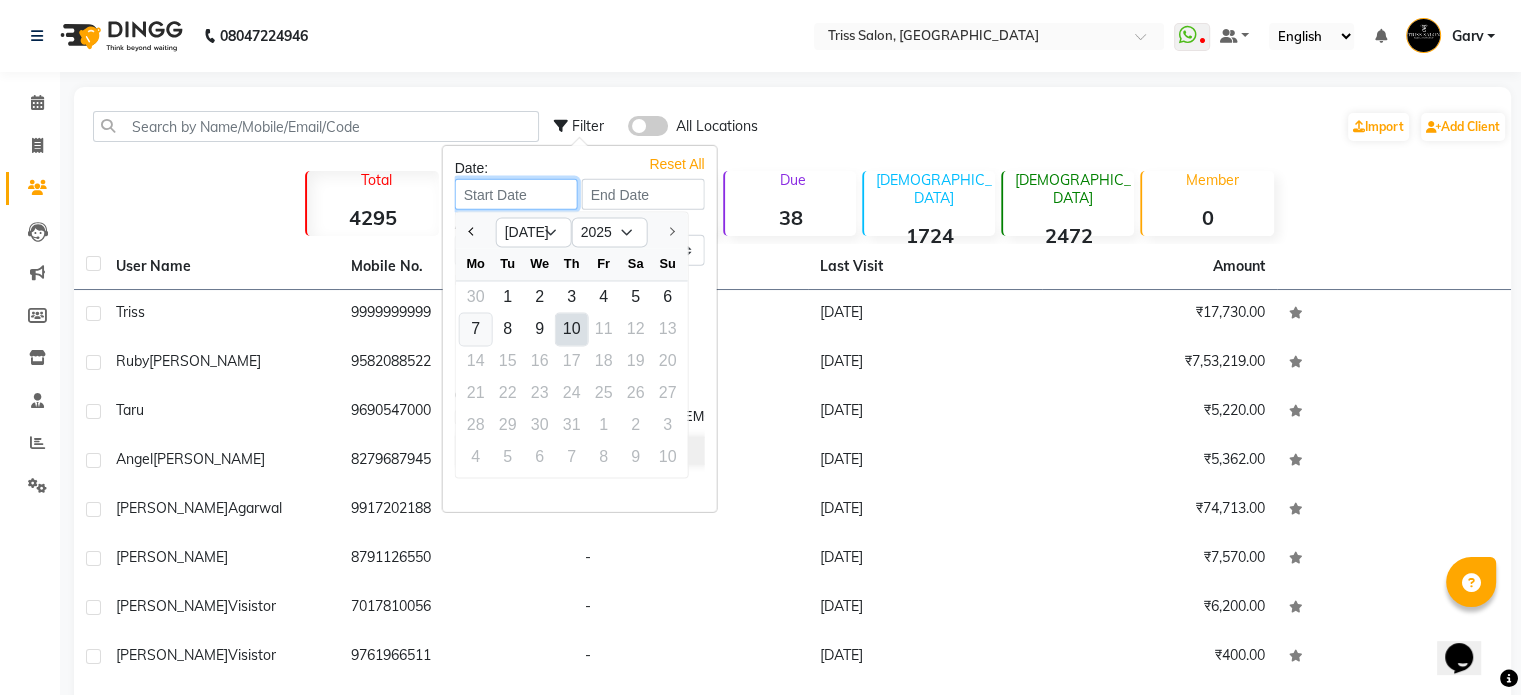 type on "[DATE]" 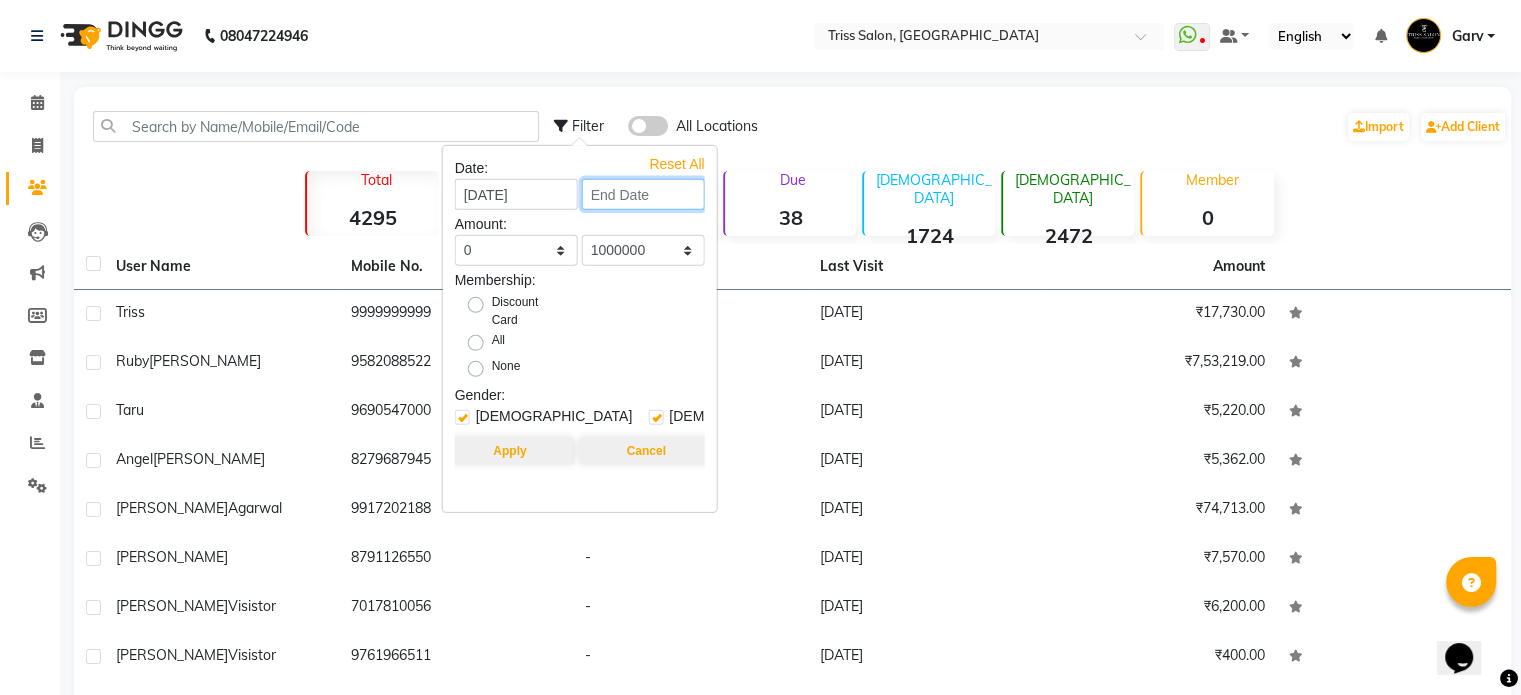 click at bounding box center (643, 194) 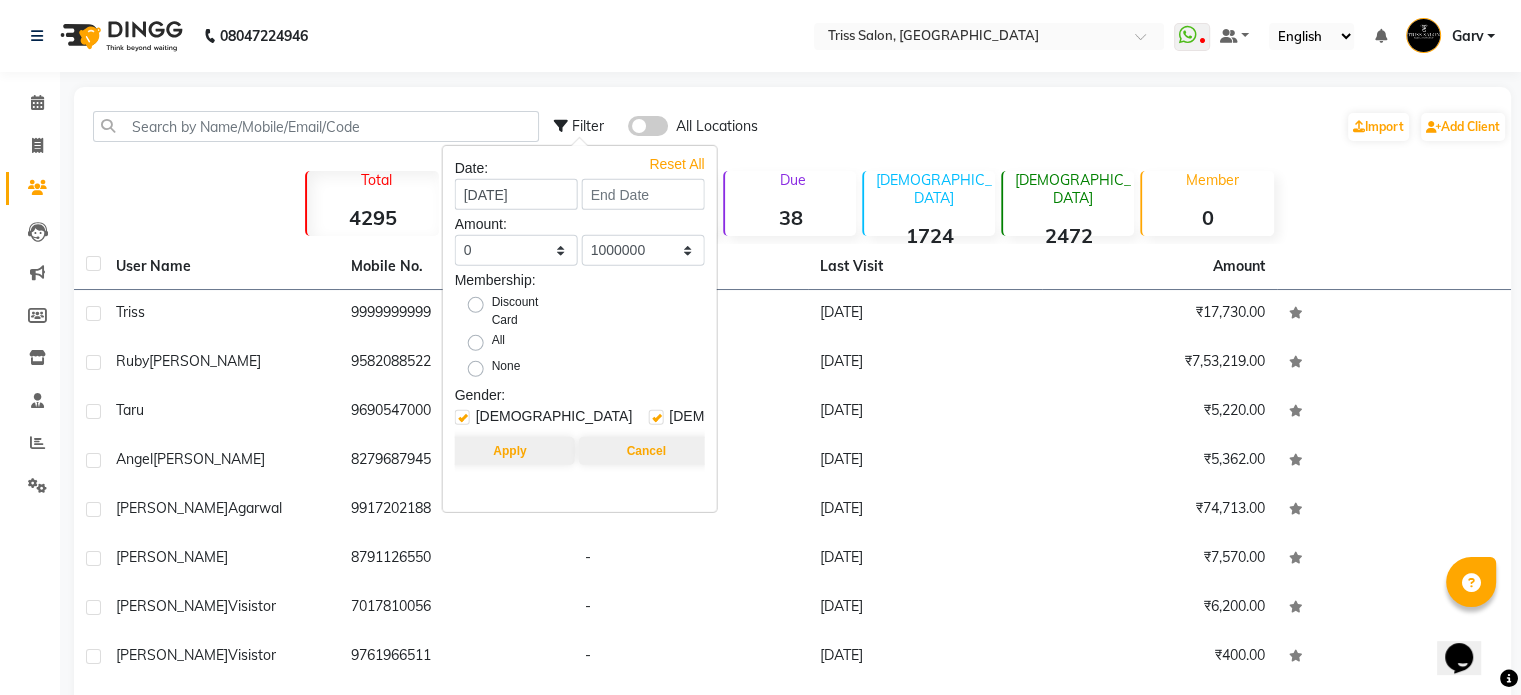 select on "7" 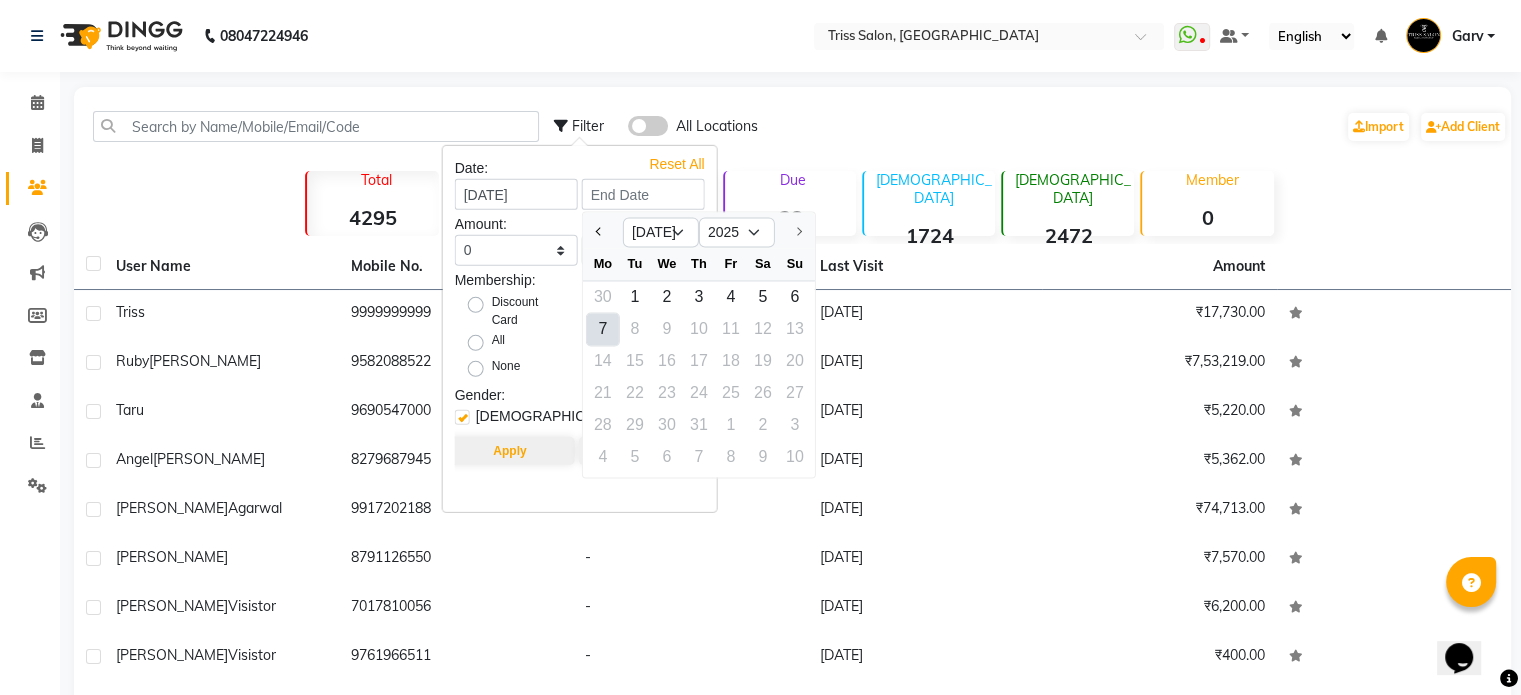 click on "7" at bounding box center (603, 329) 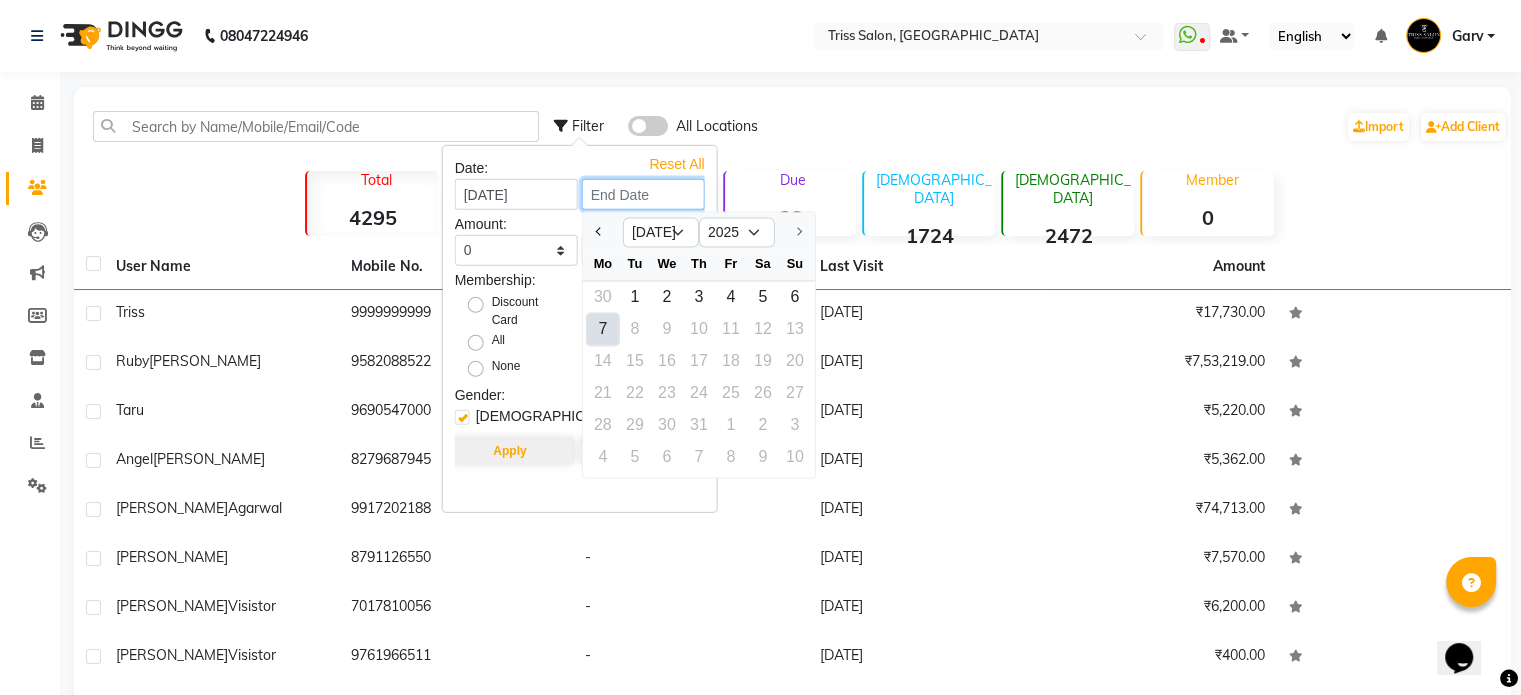 type on "[DATE]" 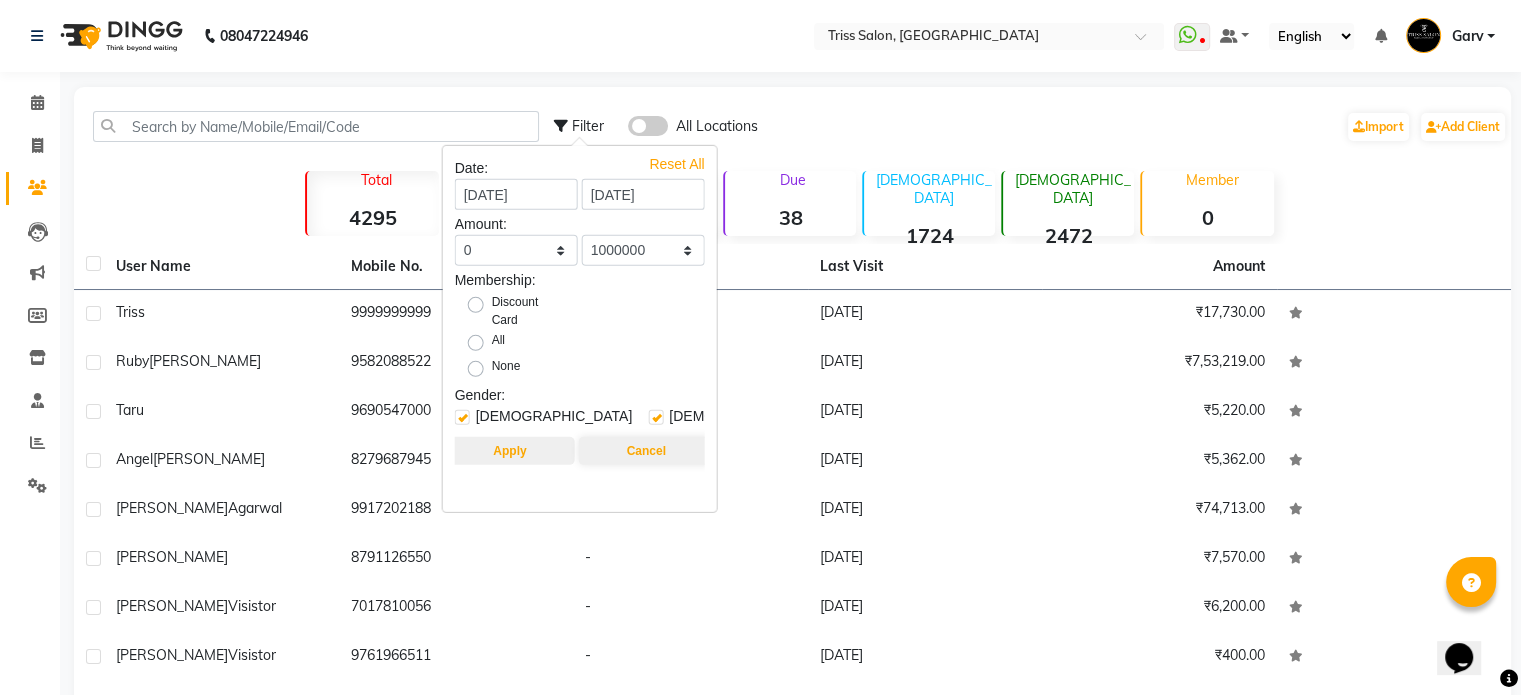 click on "Apply" at bounding box center [509, 451] 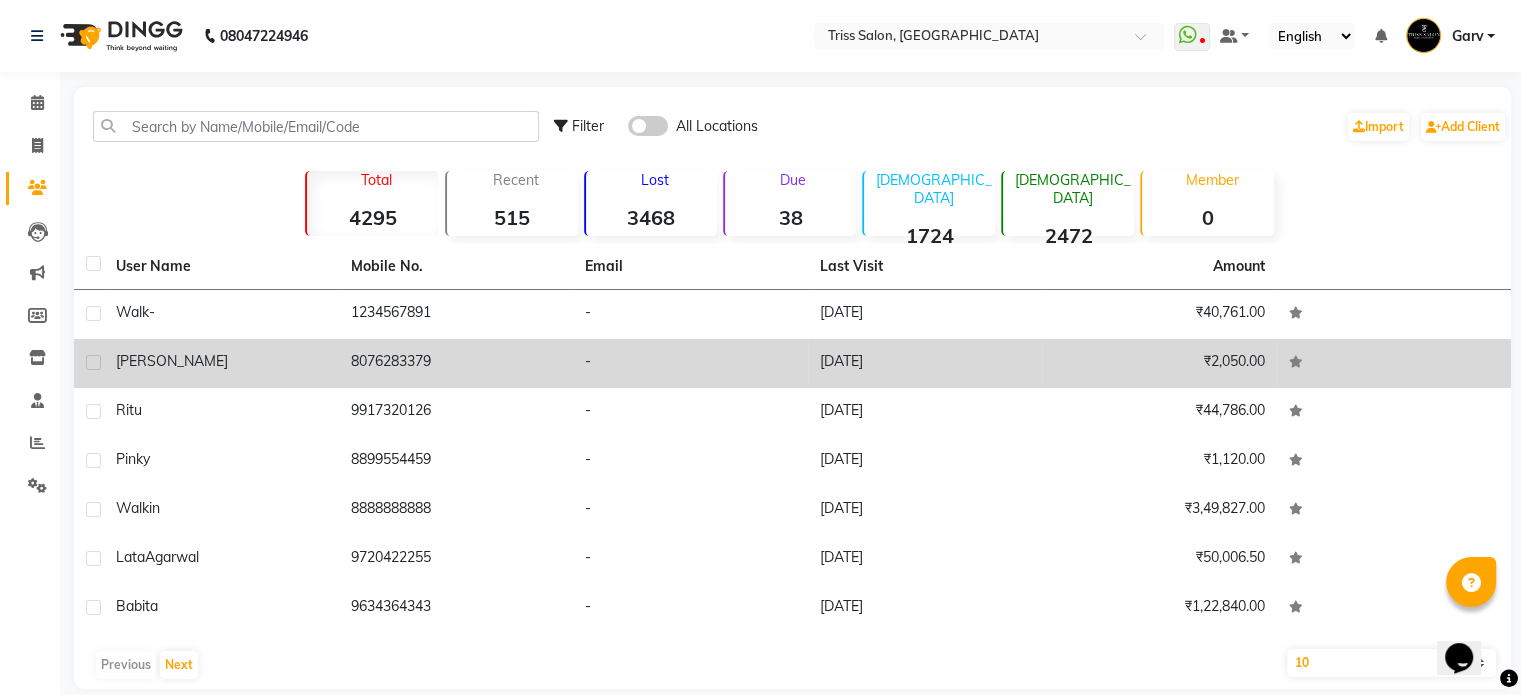click on "8076283379" 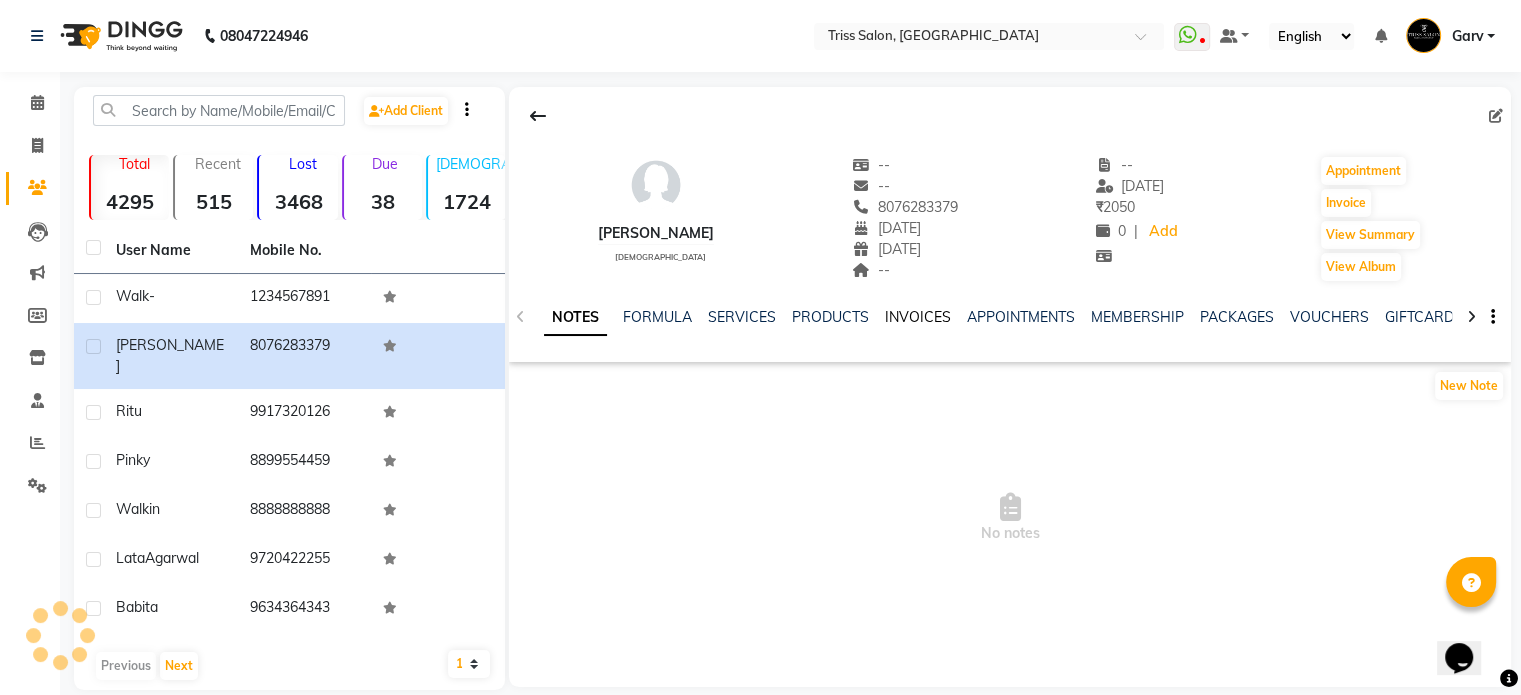 click on "INVOICES" 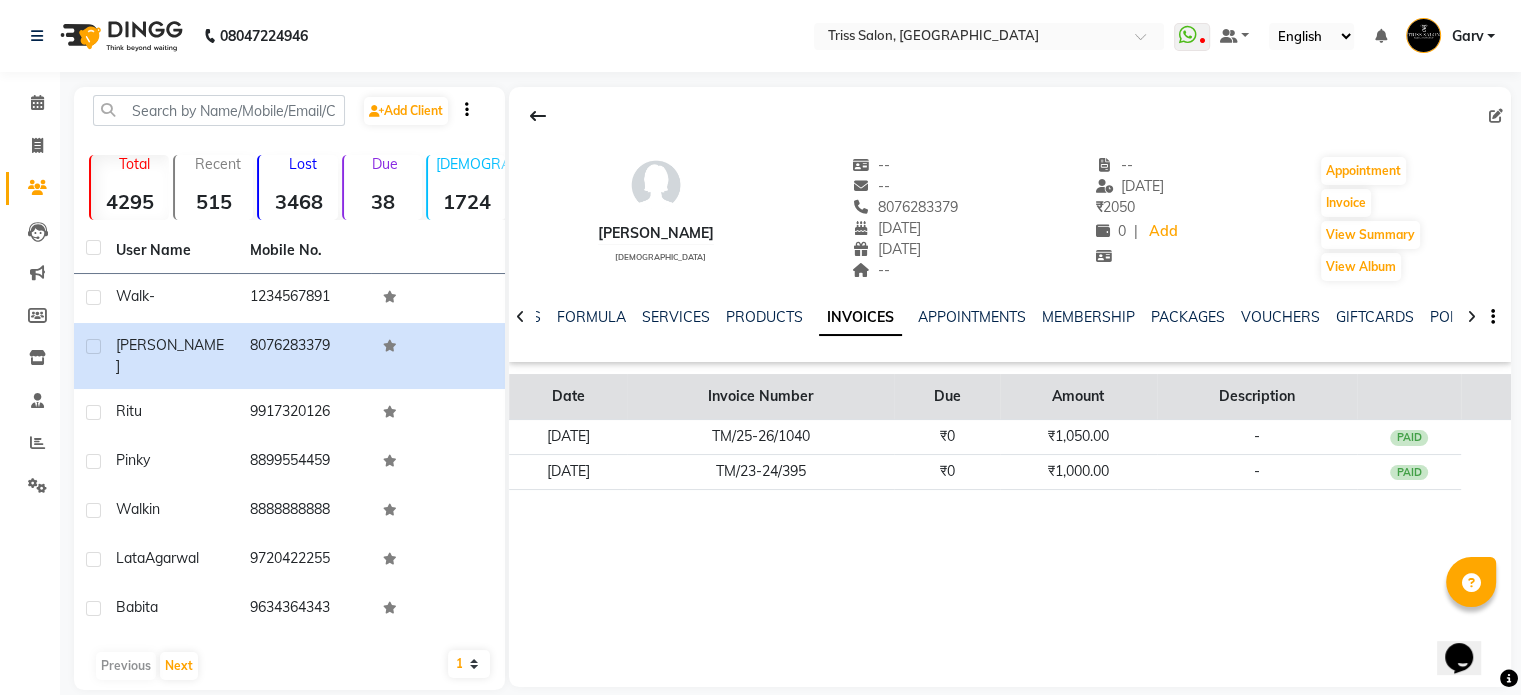 click on "Invoice Number" 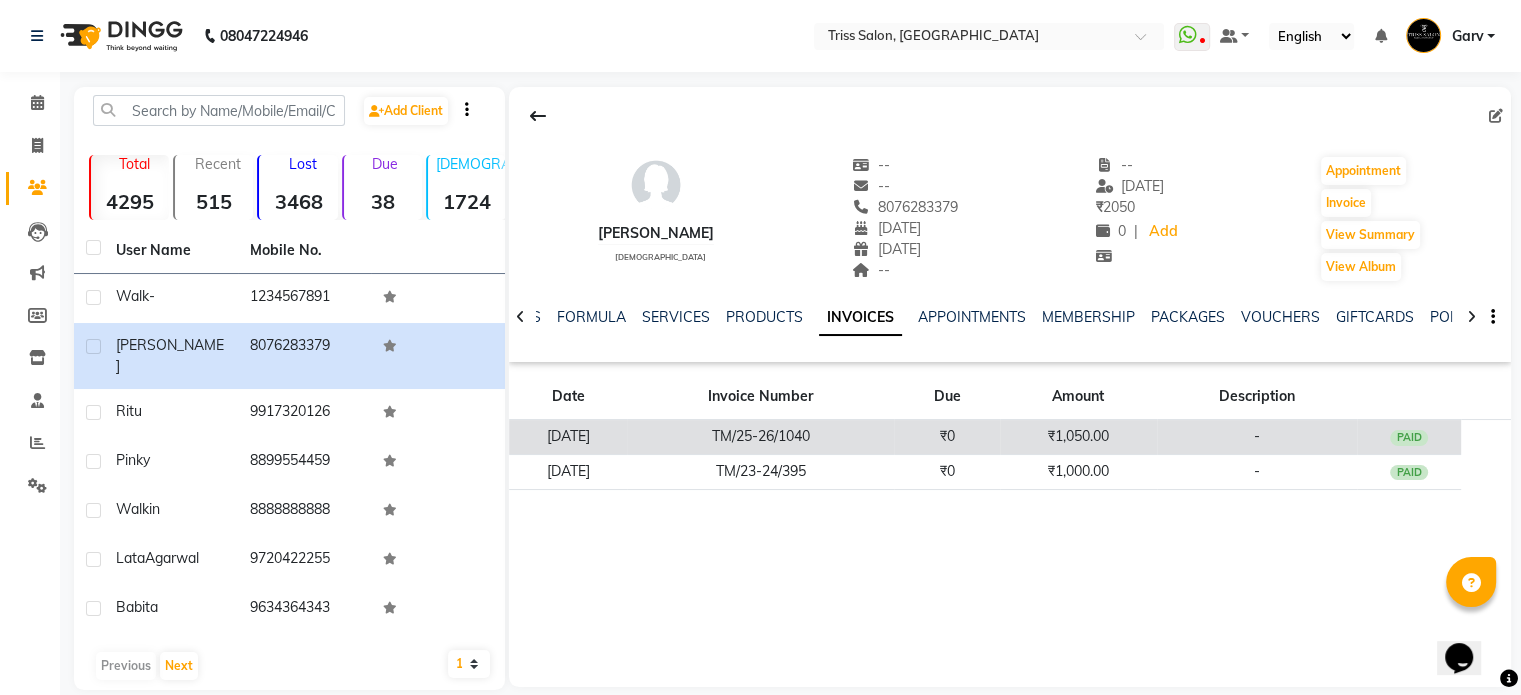 click on "TM/25-26/1040" 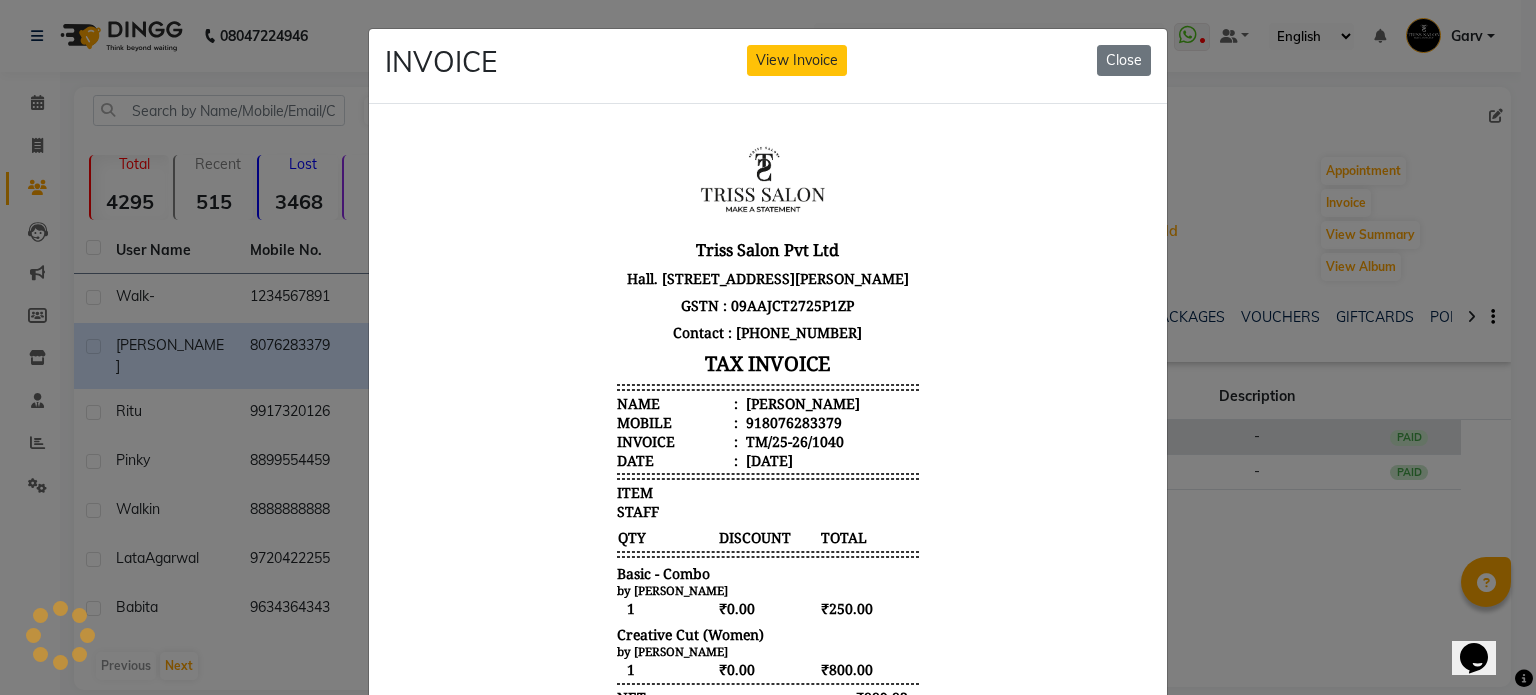 scroll, scrollTop: 0, scrollLeft: 0, axis: both 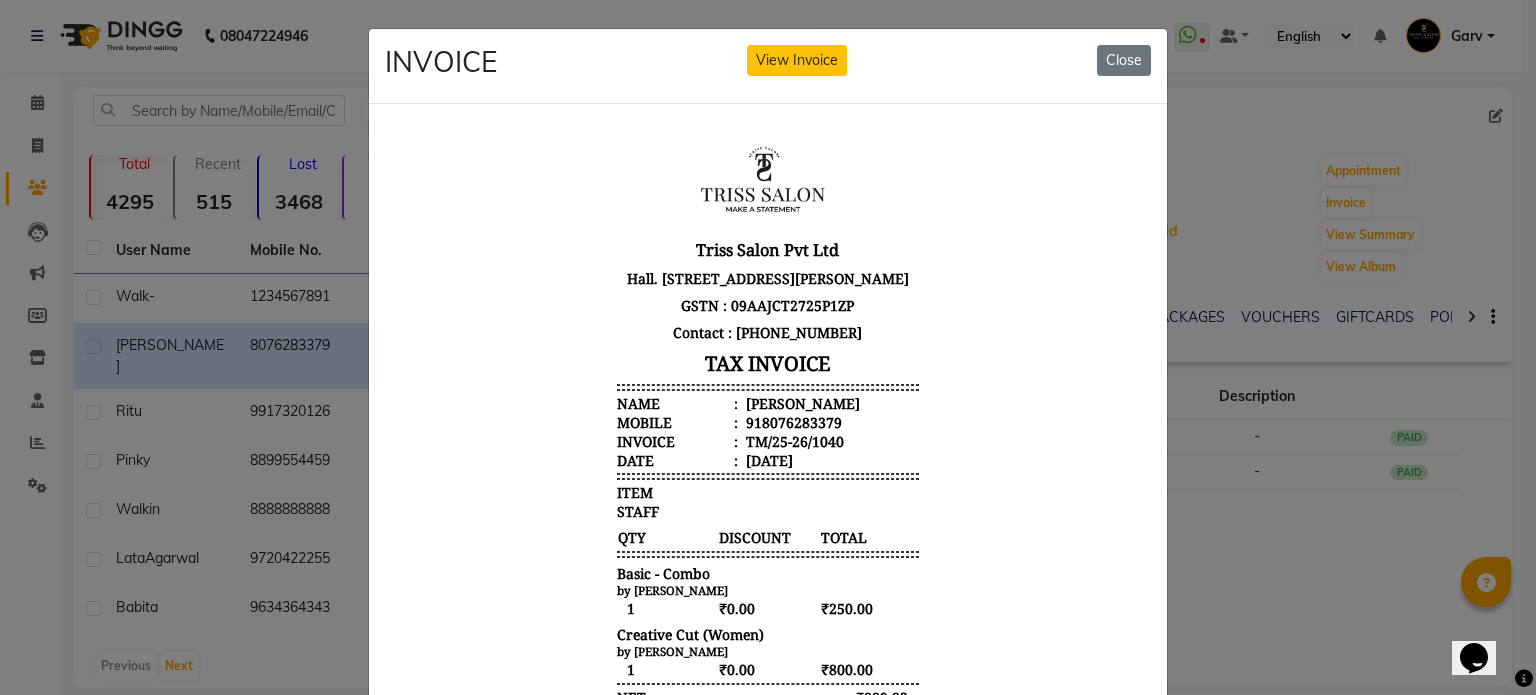 click on "[PERSON_NAME]" at bounding box center (801, 402) 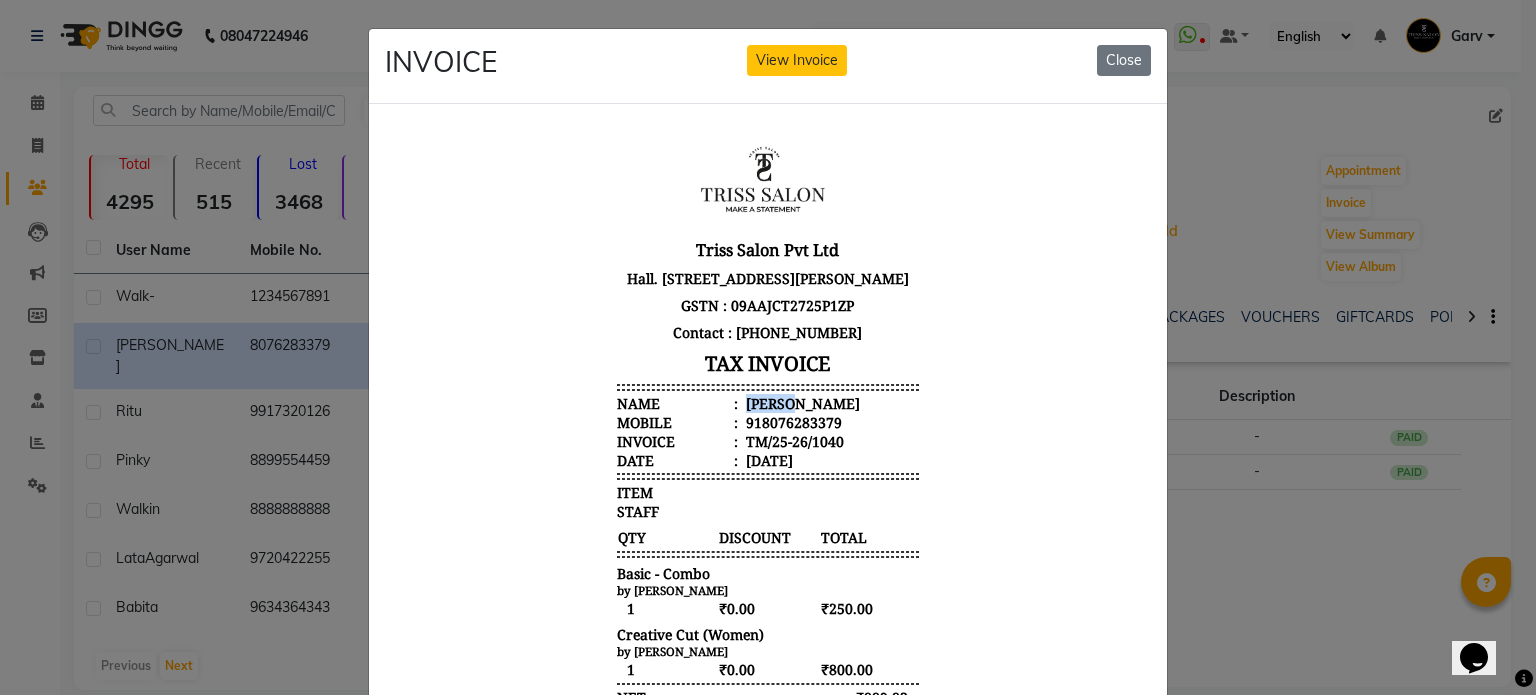 click on "[PERSON_NAME]" at bounding box center (801, 402) 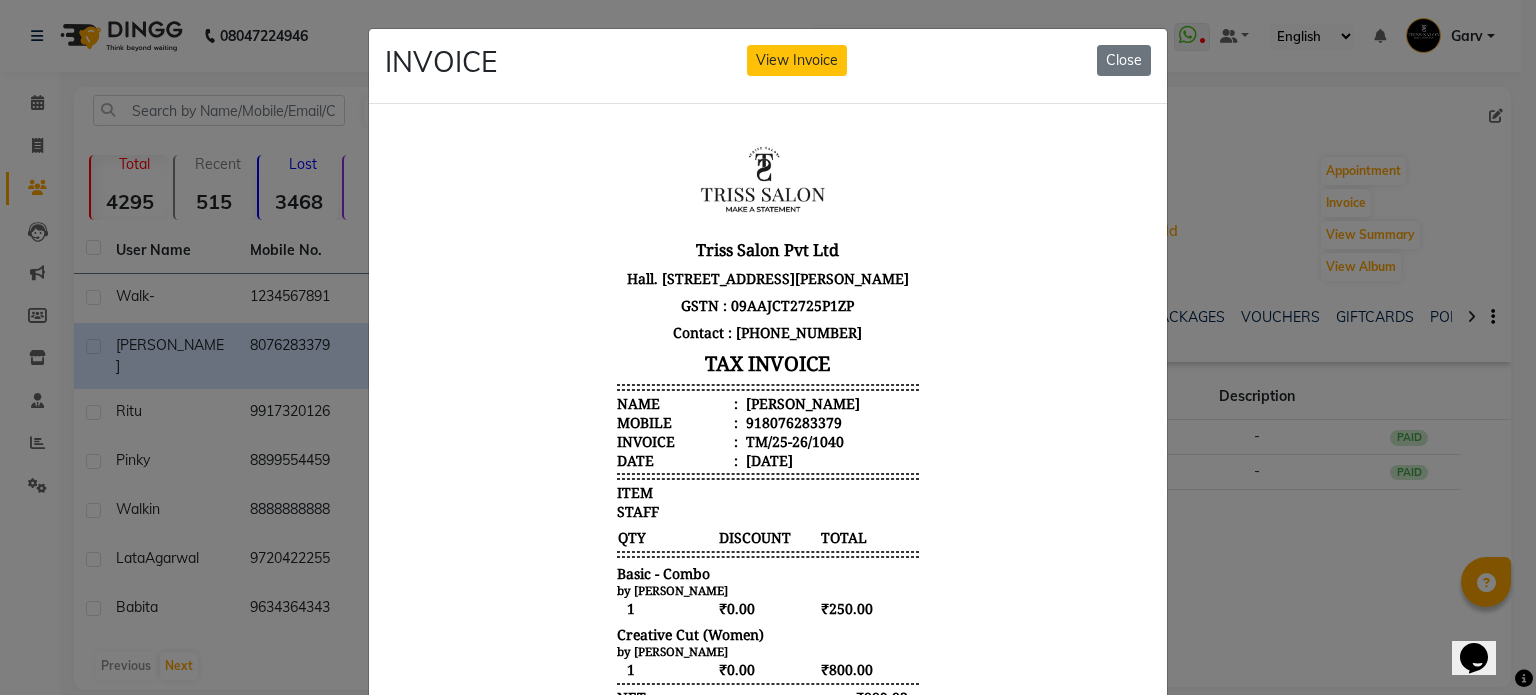 click on "TM/25-26/1040" at bounding box center (793, 440) 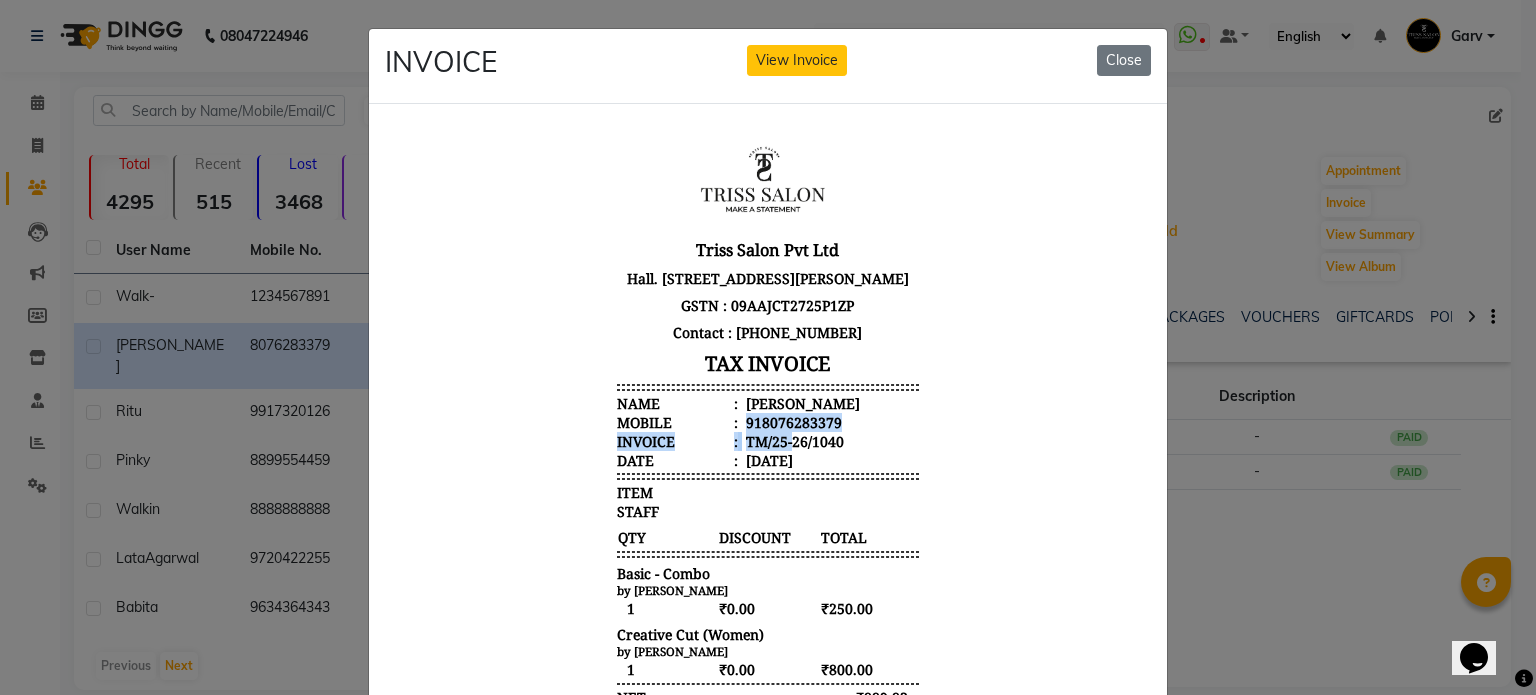drag, startPoint x: 770, startPoint y: 450, endPoint x: 763, endPoint y: 442, distance: 10.630146 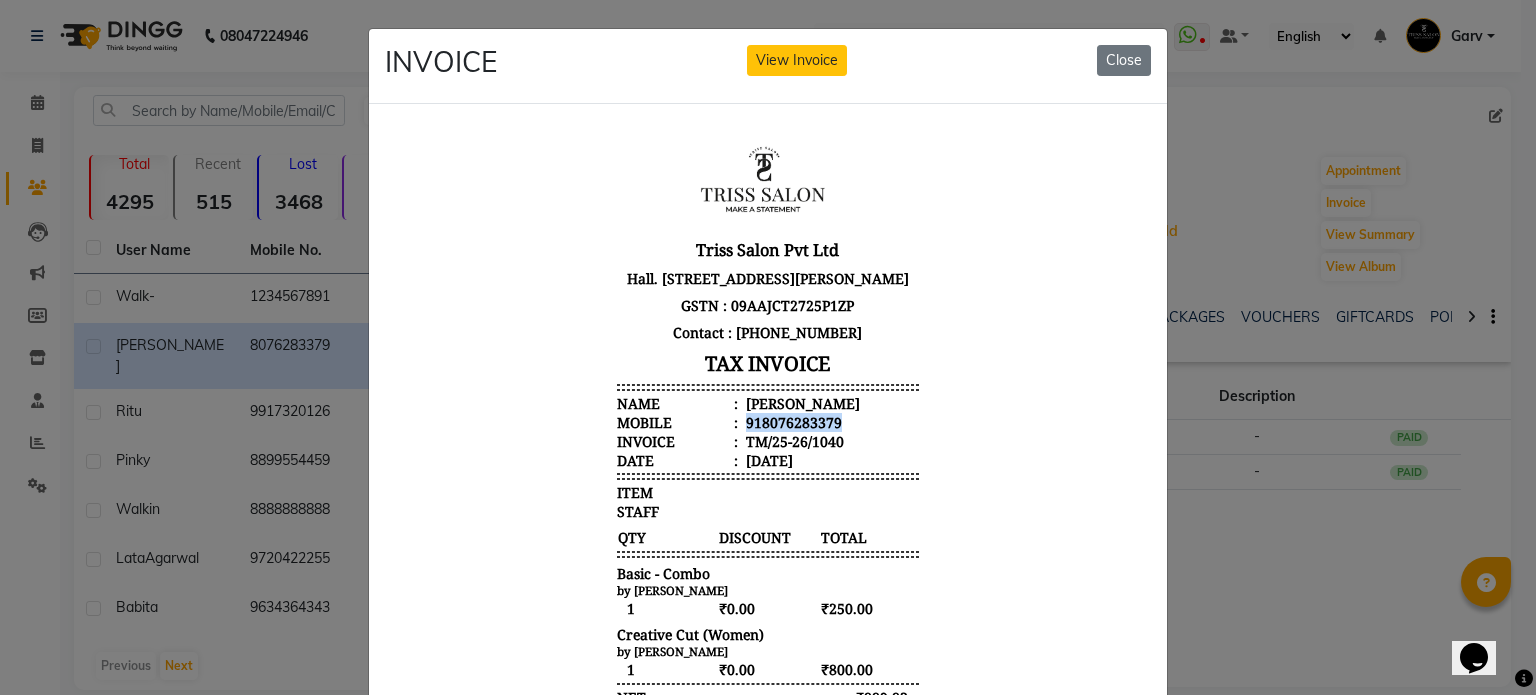 click on "918076283379" at bounding box center [792, 421] 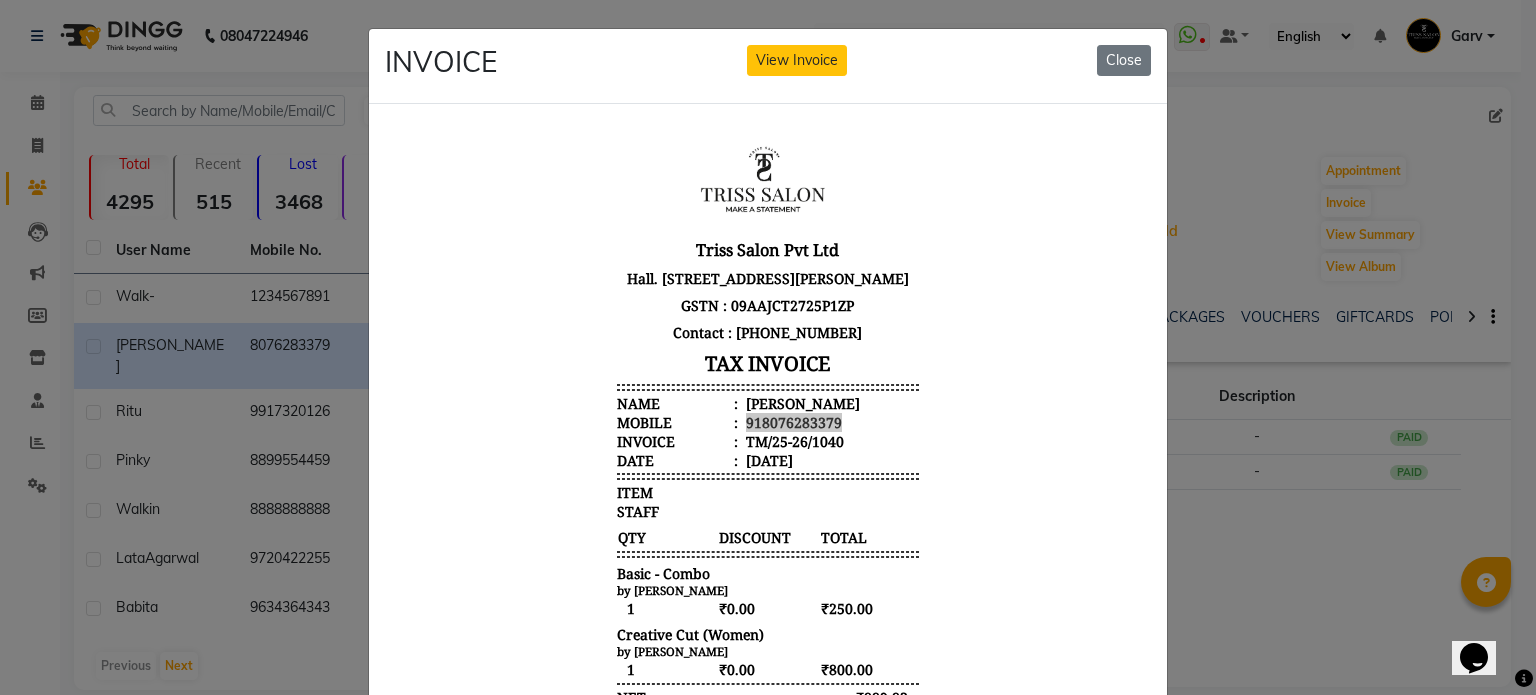 click on "INVOICE View Invoice Close" 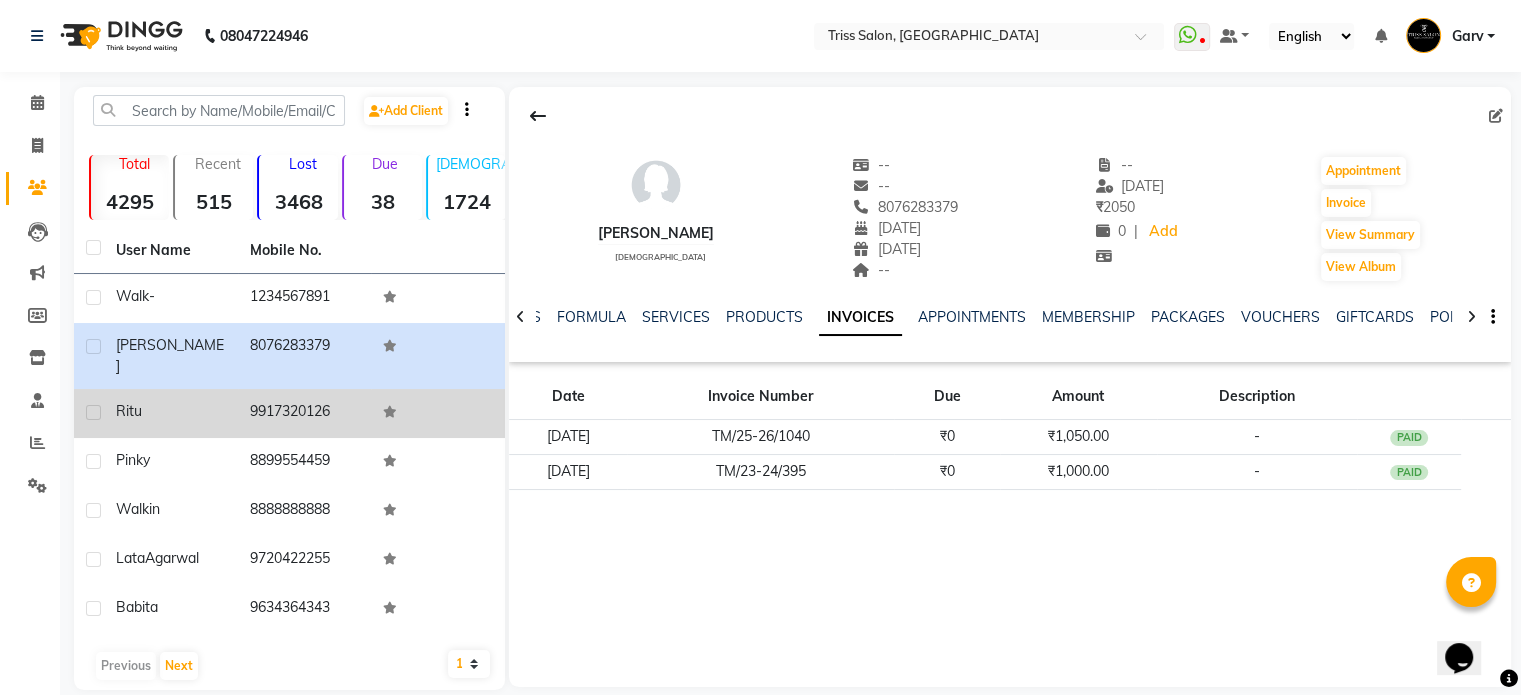 click on "Ritu" 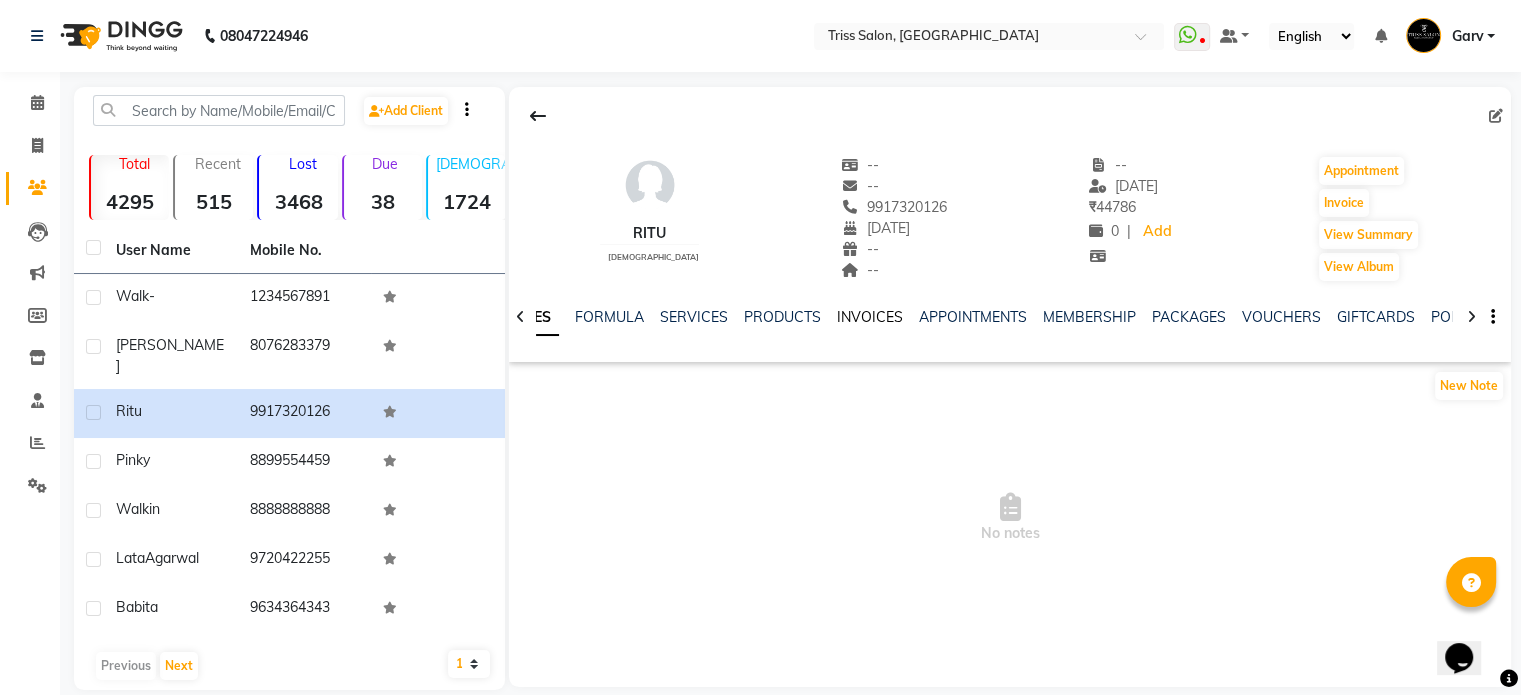 click on "INVOICES" 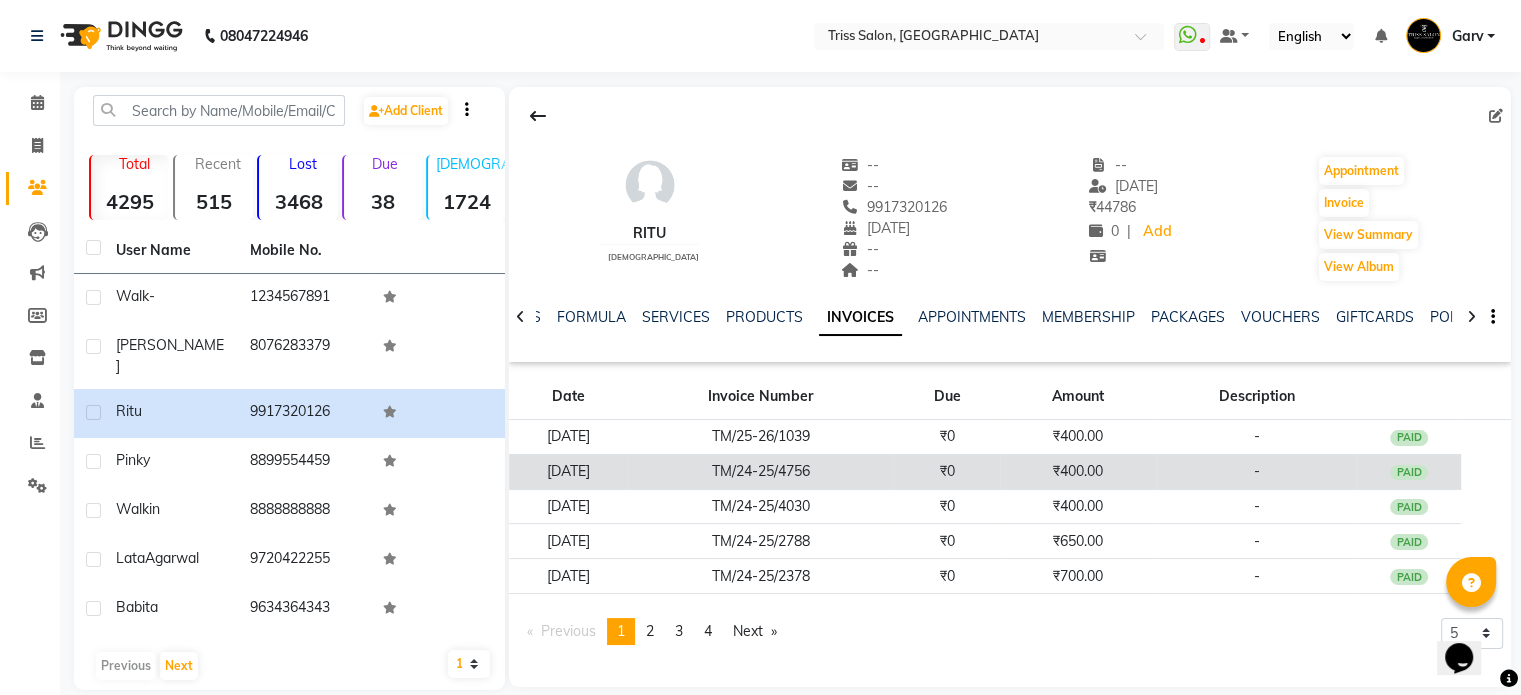 click on "TM/24-25/4756" 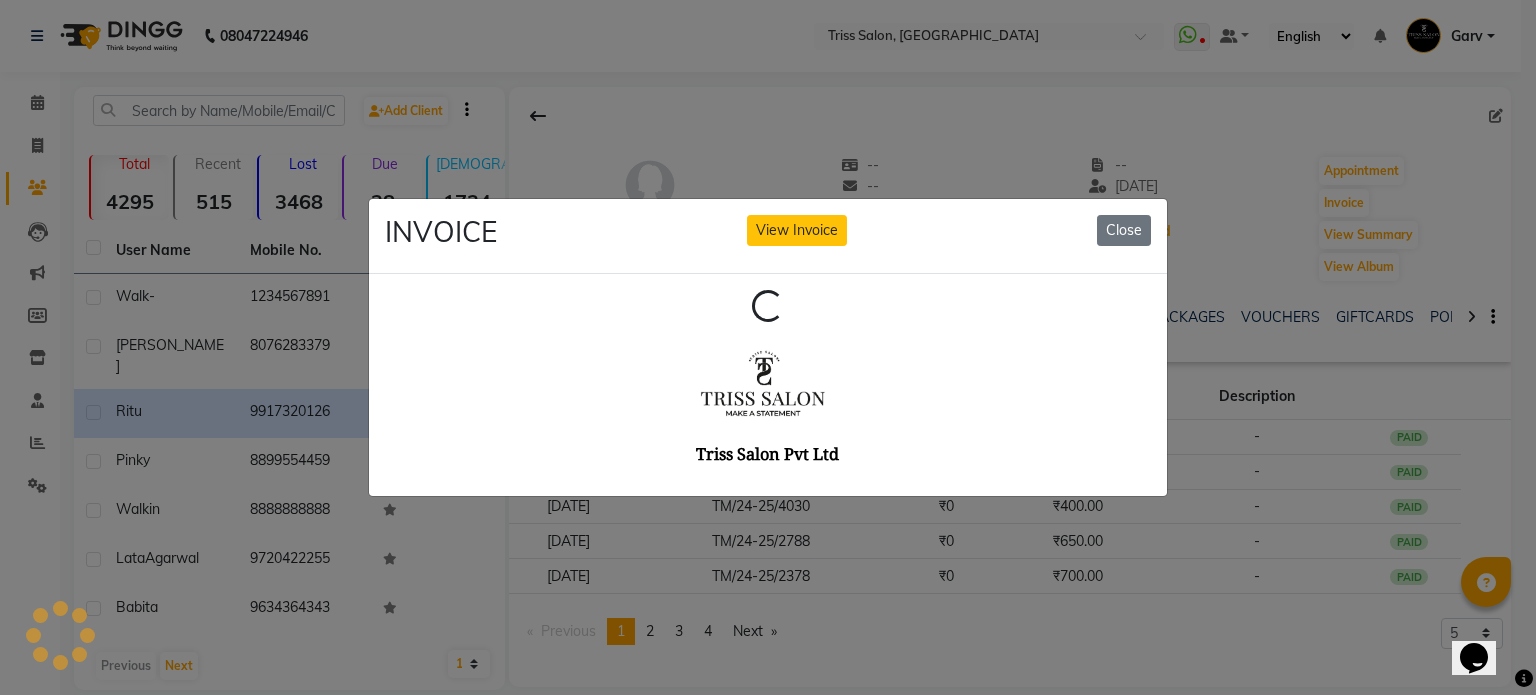 scroll, scrollTop: 0, scrollLeft: 0, axis: both 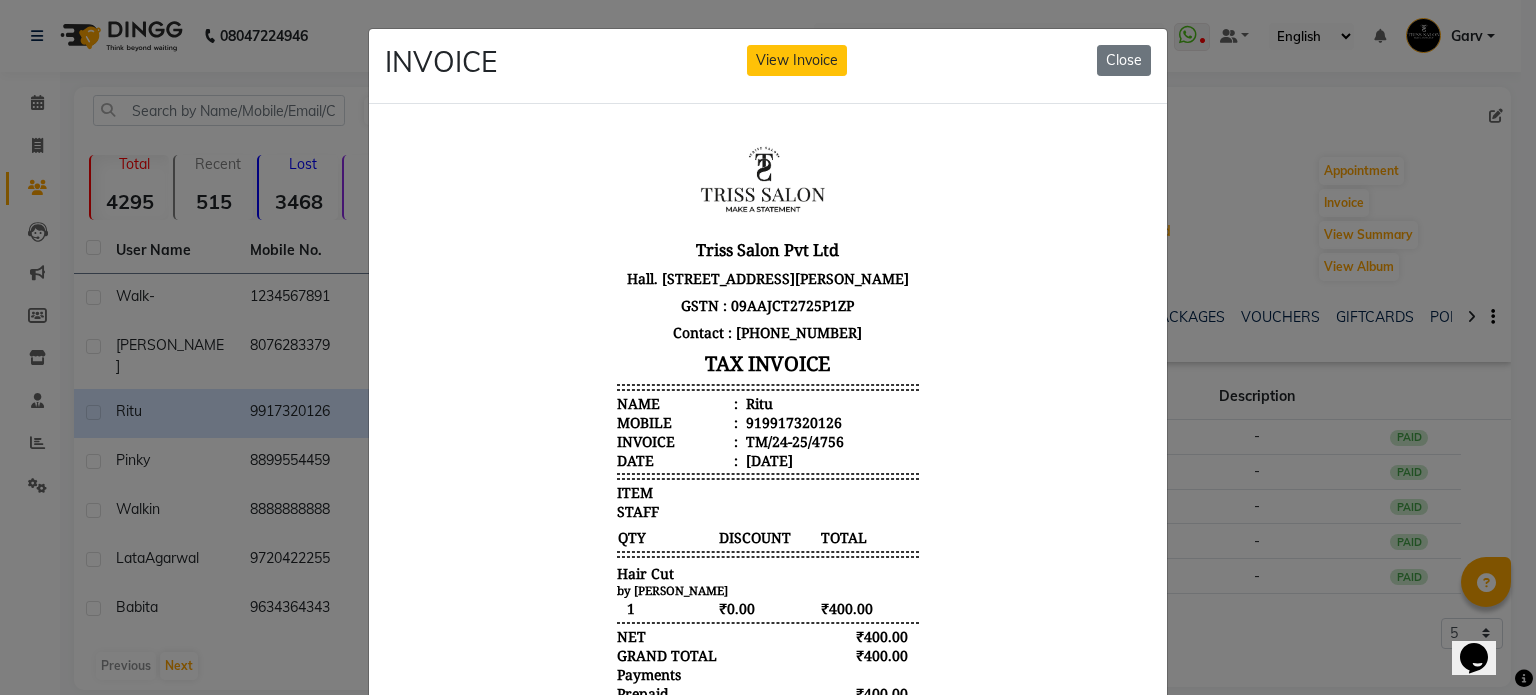 click on "Ritu" at bounding box center [757, 402] 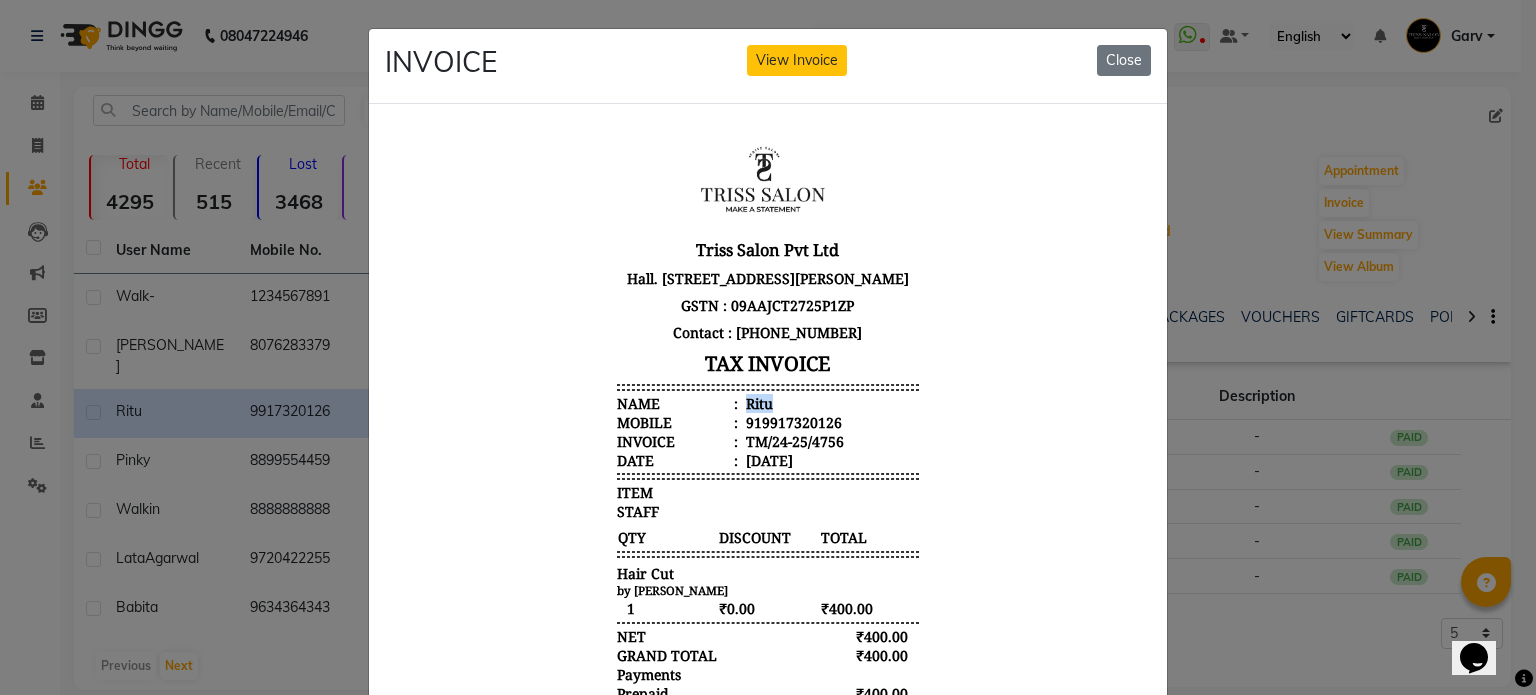 click on "Ritu" at bounding box center (757, 402) 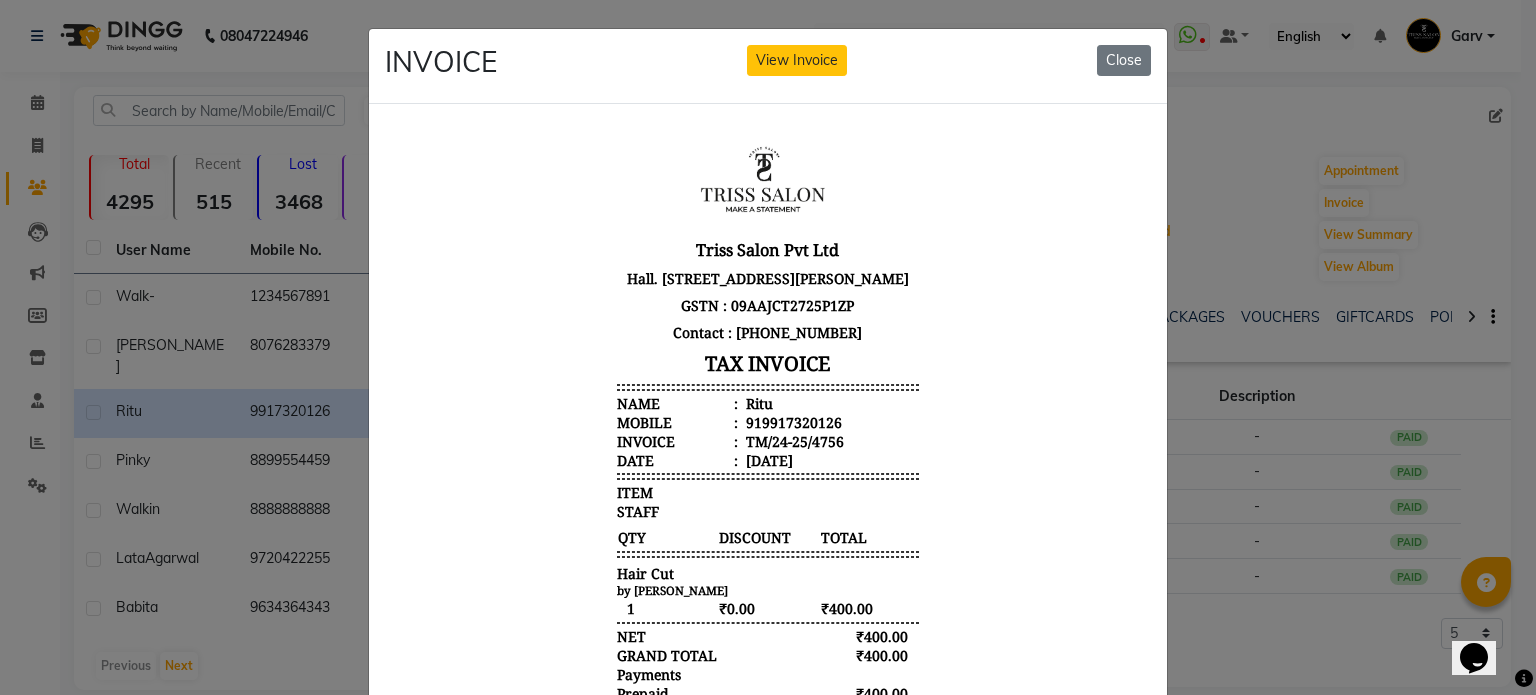 click on "919917320126" at bounding box center [792, 421] 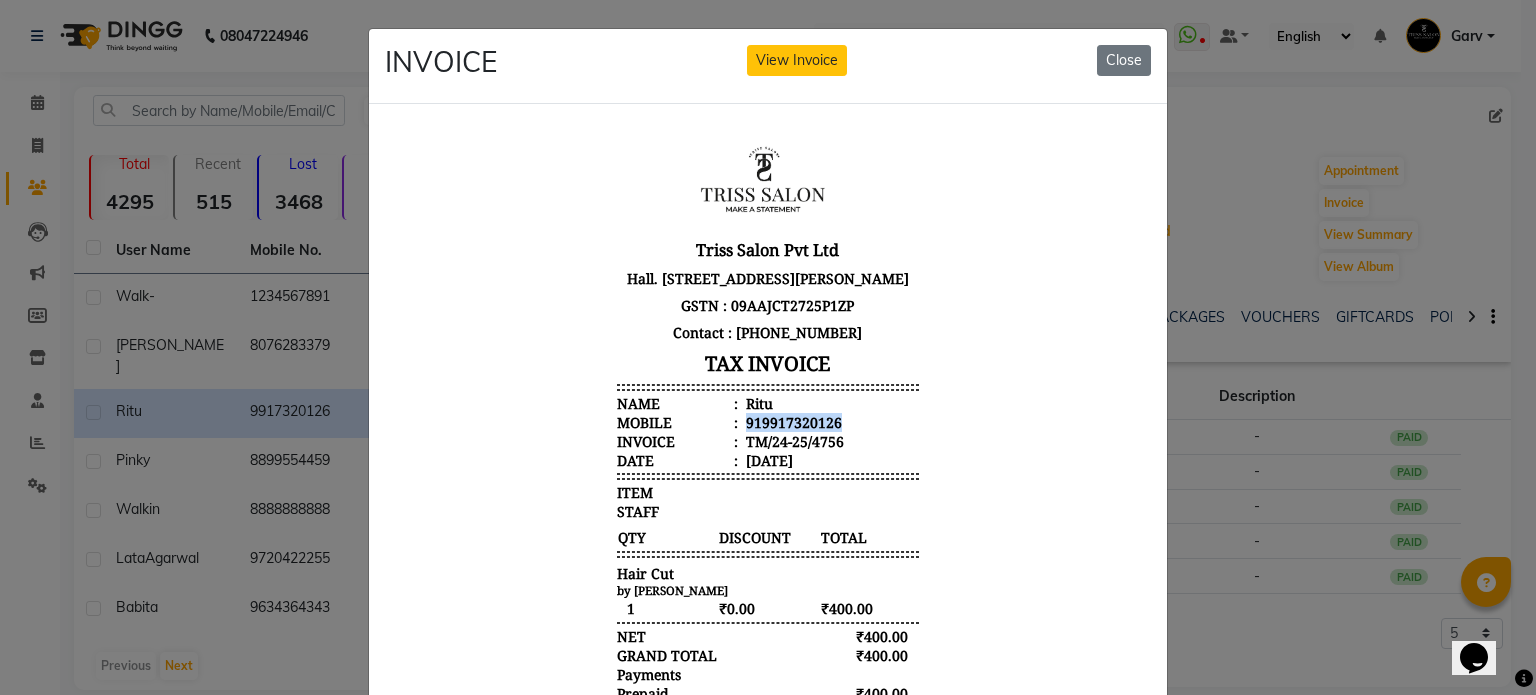 click on "919917320126" at bounding box center (792, 421) 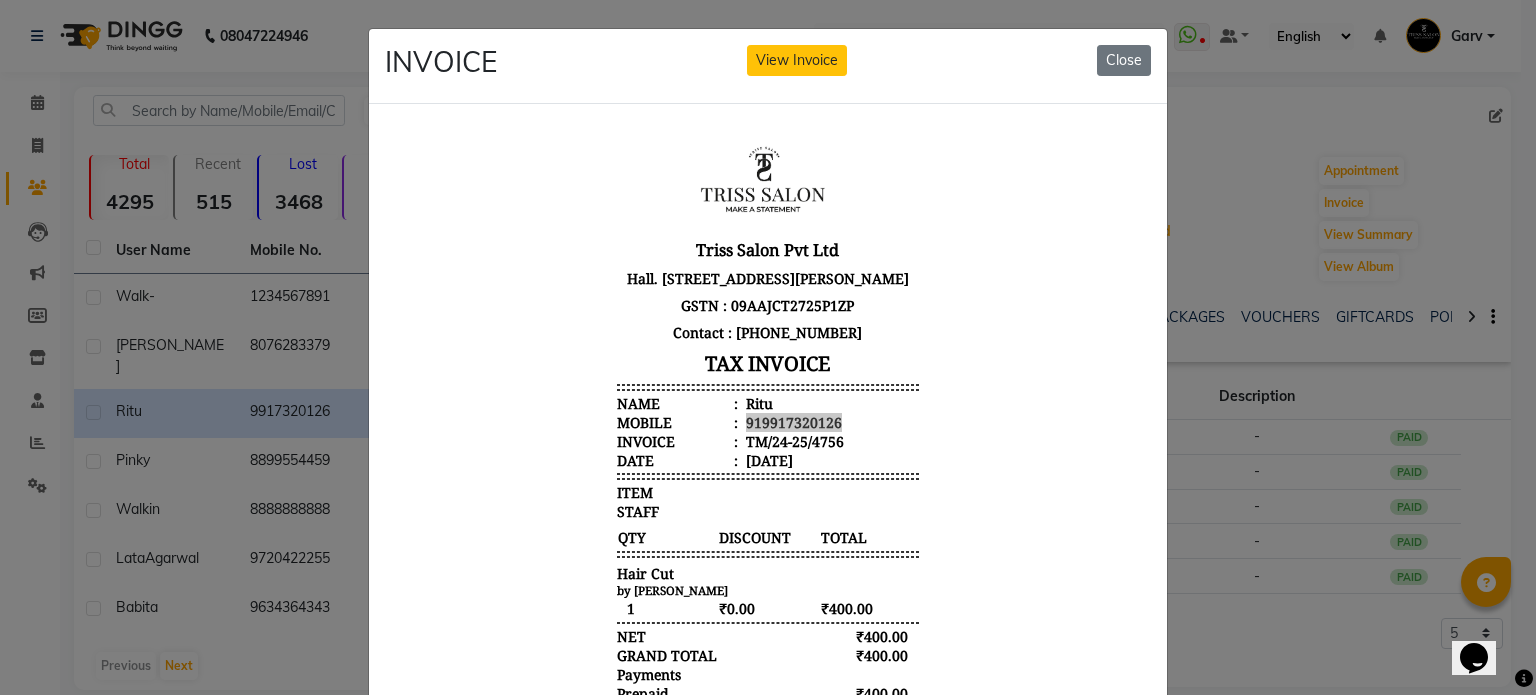 click on "INVOICE View Invoice Close" 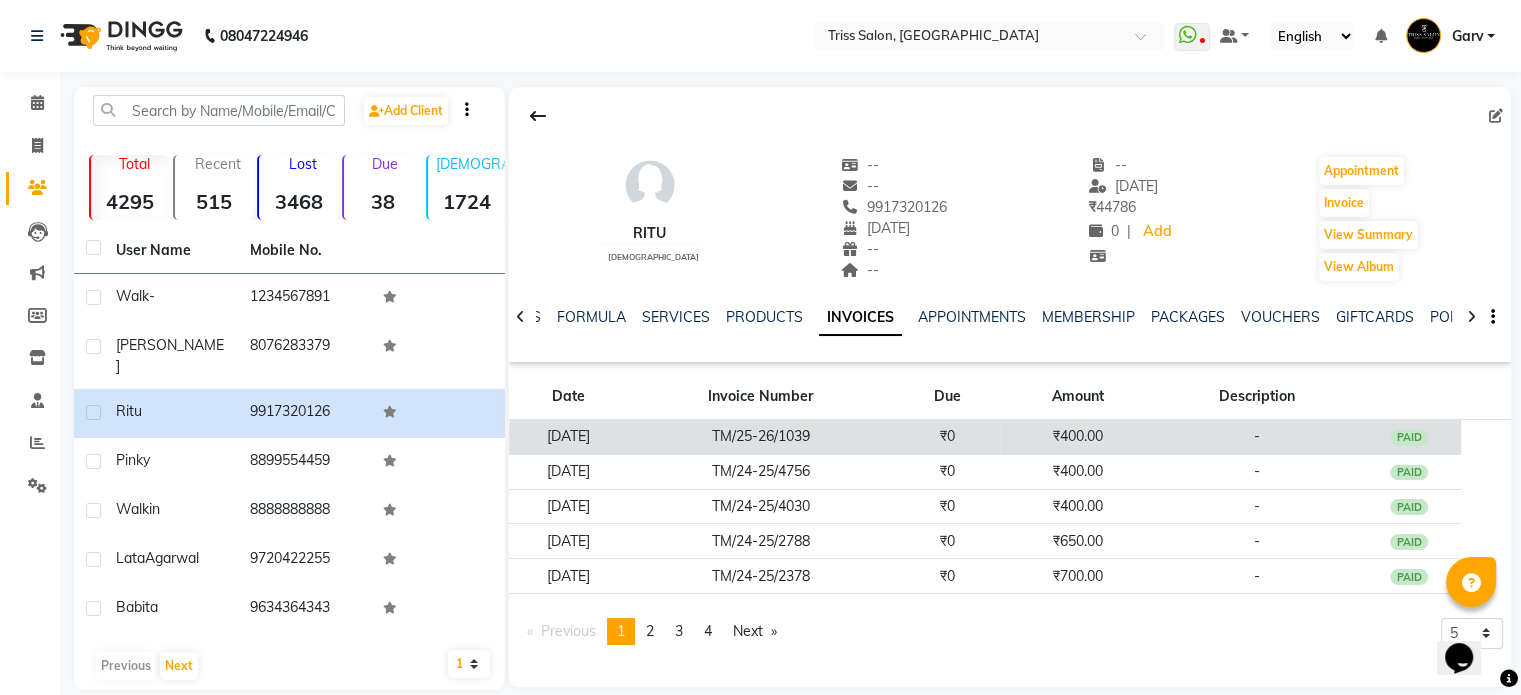 click on "TM/25-26/1039" 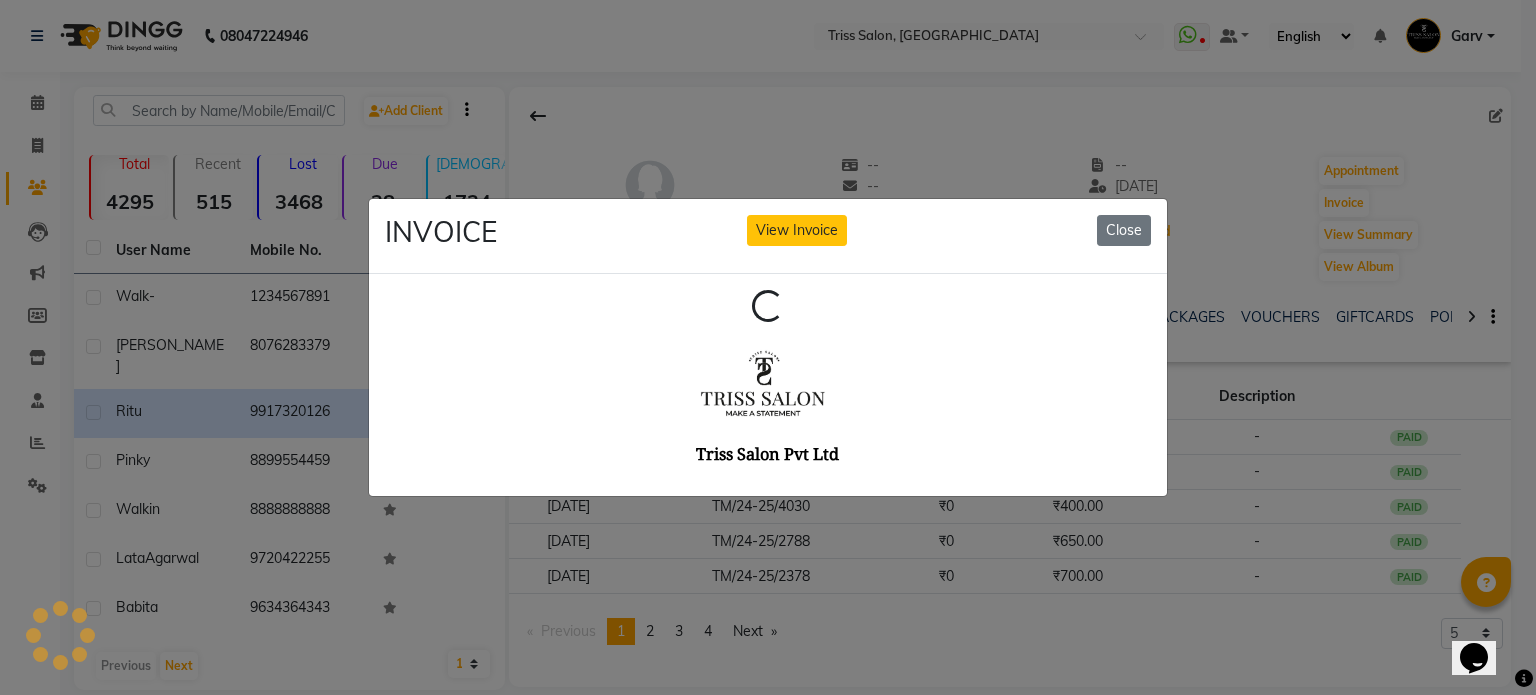 scroll, scrollTop: 0, scrollLeft: 0, axis: both 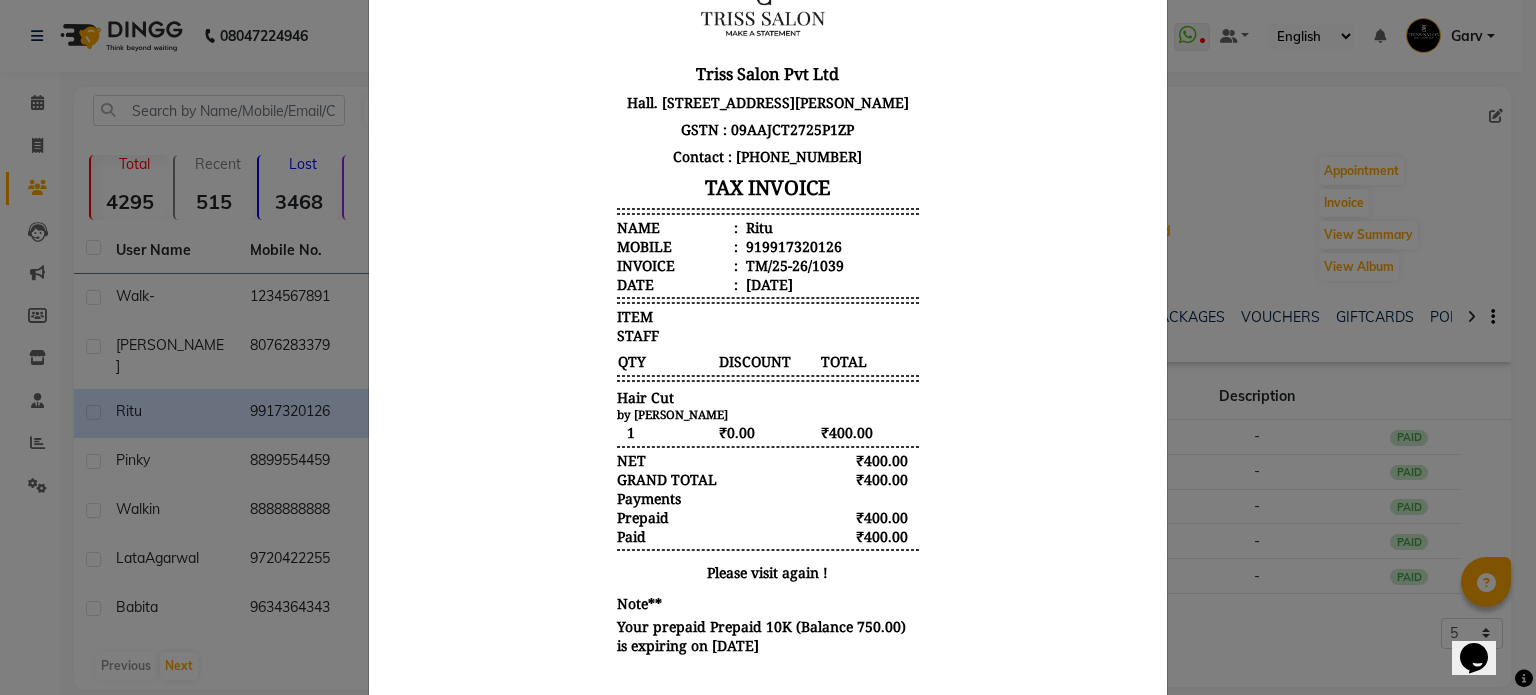 click on "INVOICE View Invoice Close" 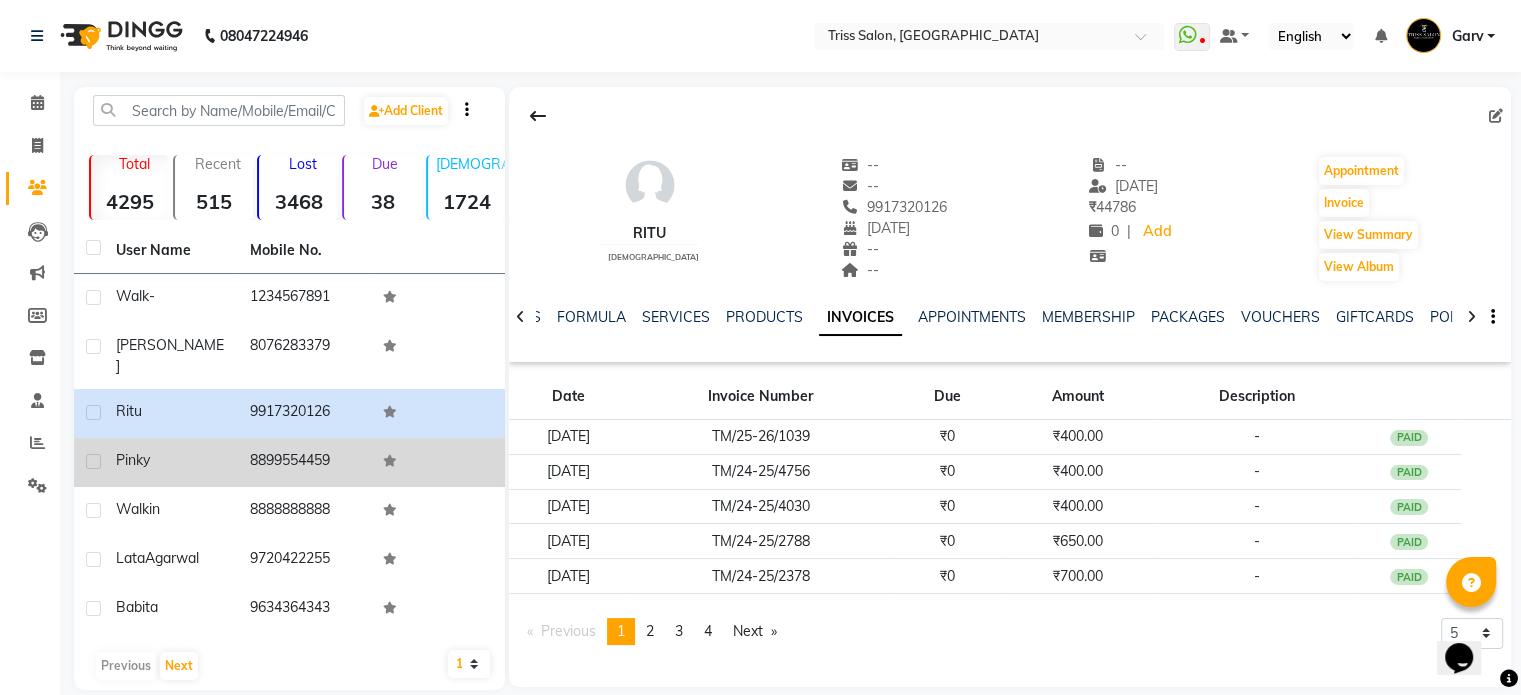 click on "8899554459" 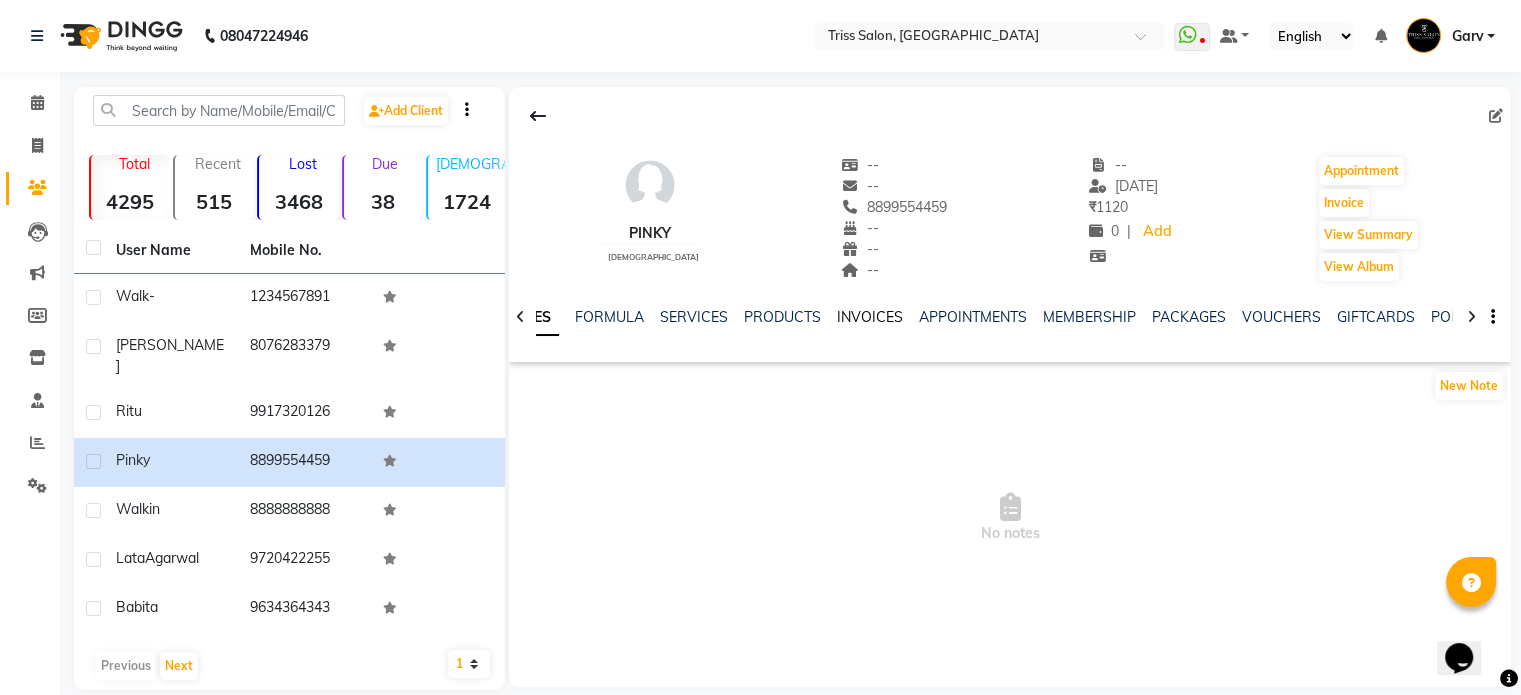 click on "INVOICES" 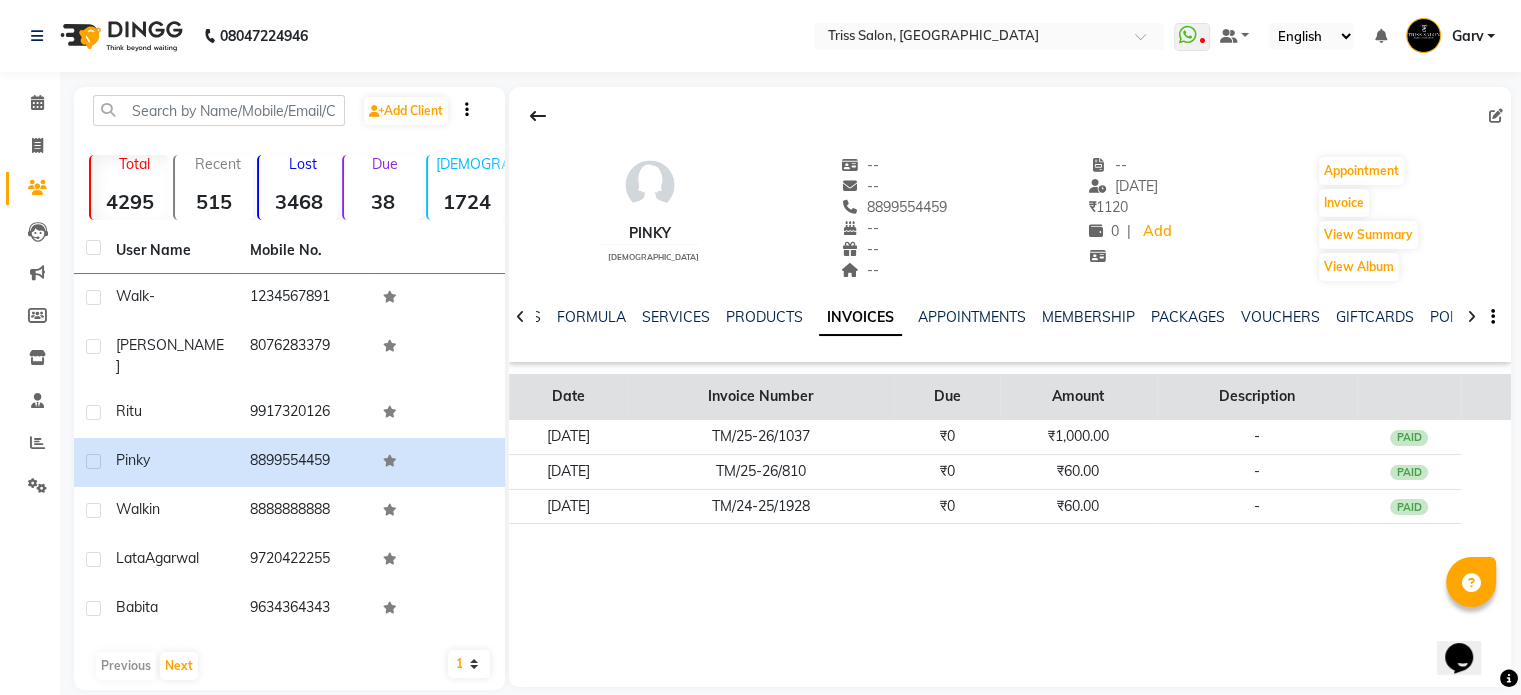 click on "Invoice Number" 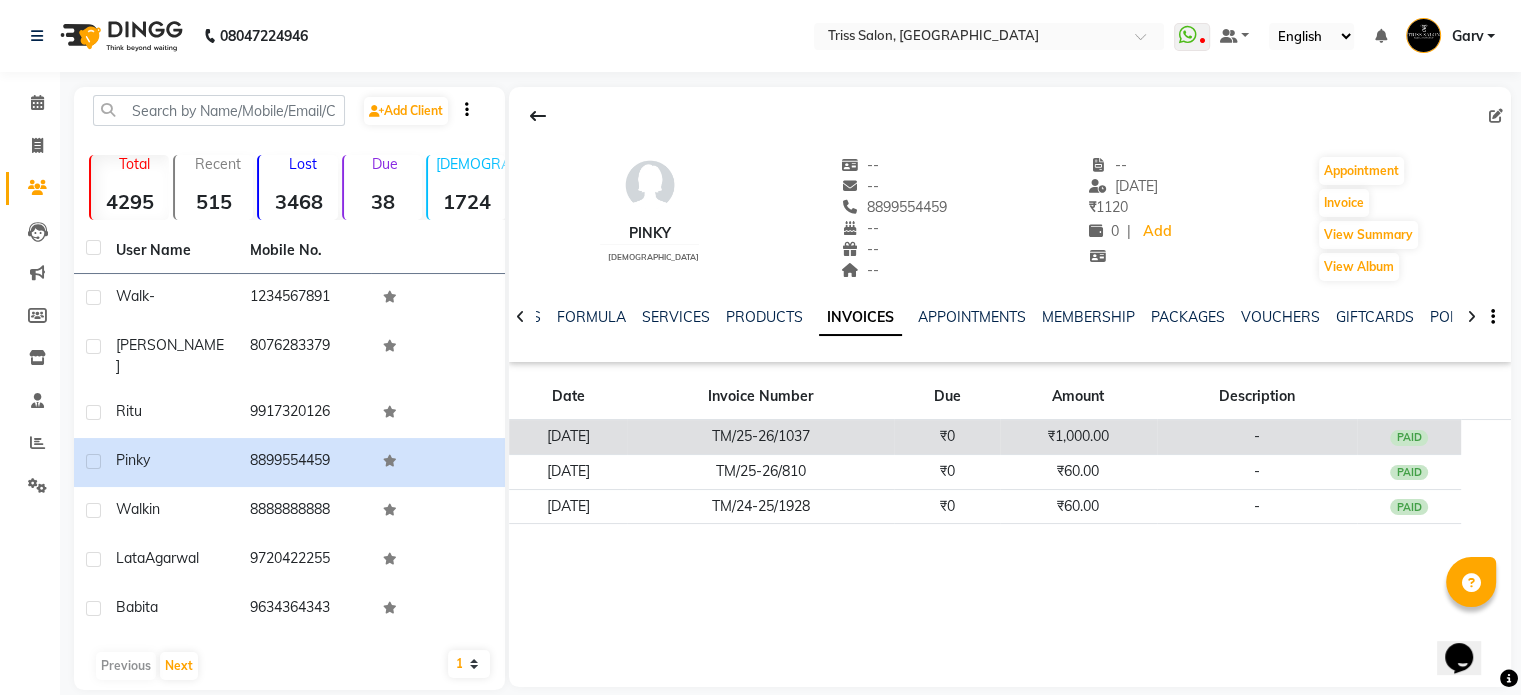 click on "TM/25-26/1037" 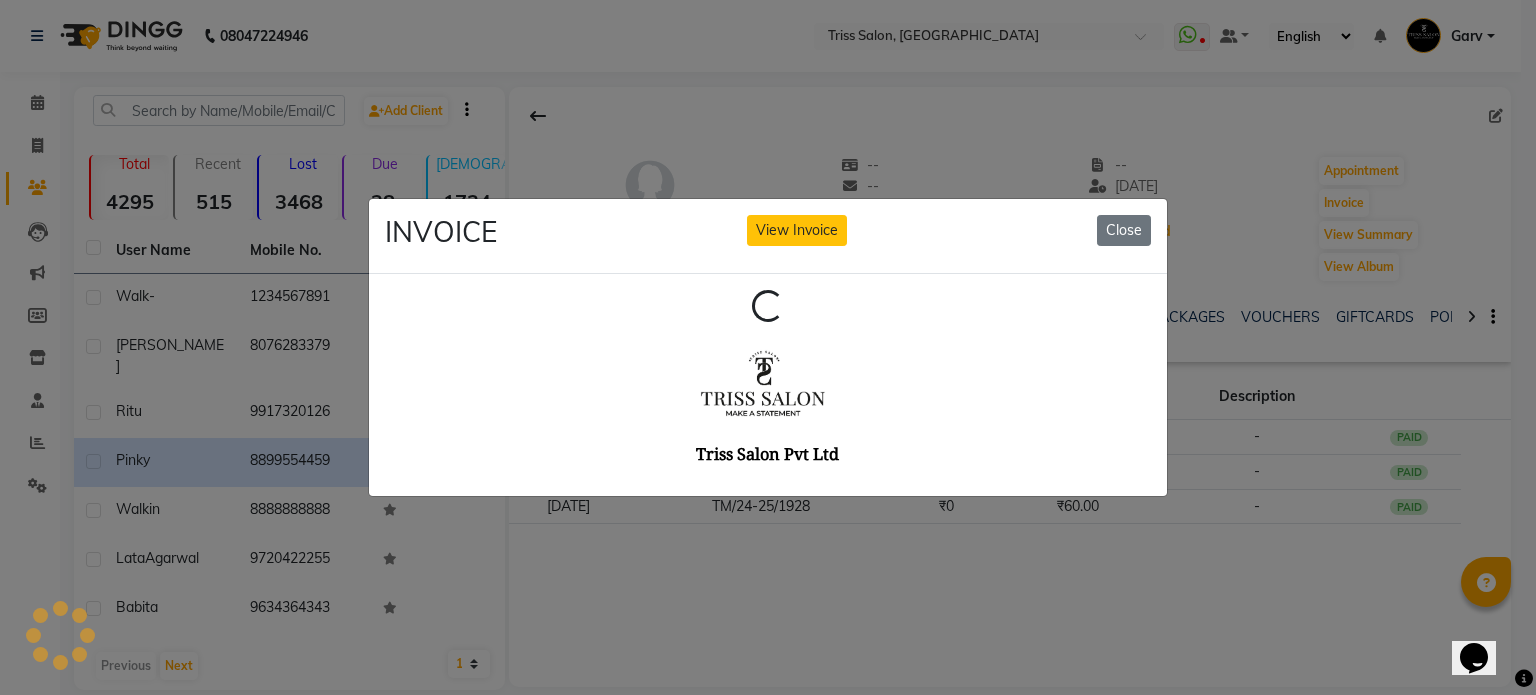 scroll, scrollTop: 0, scrollLeft: 0, axis: both 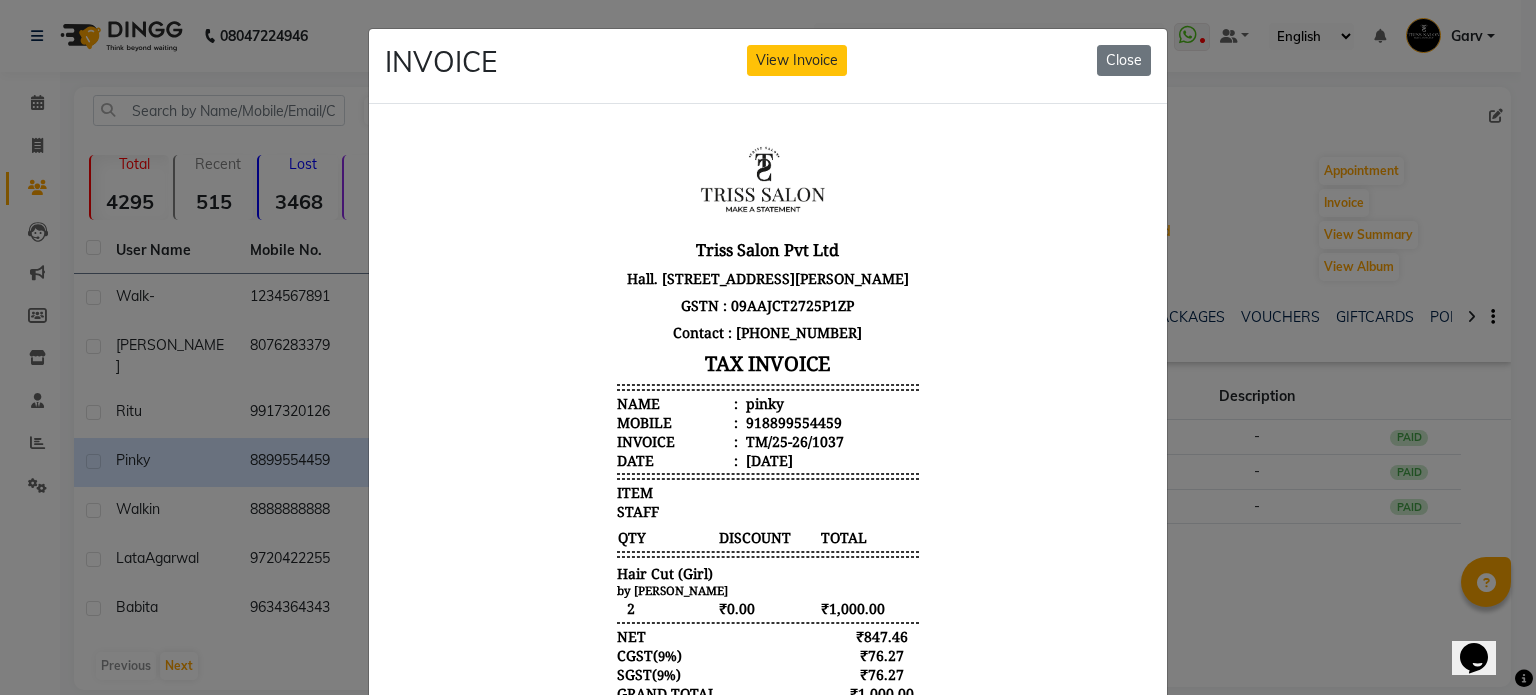 click on "pinky" at bounding box center [763, 402] 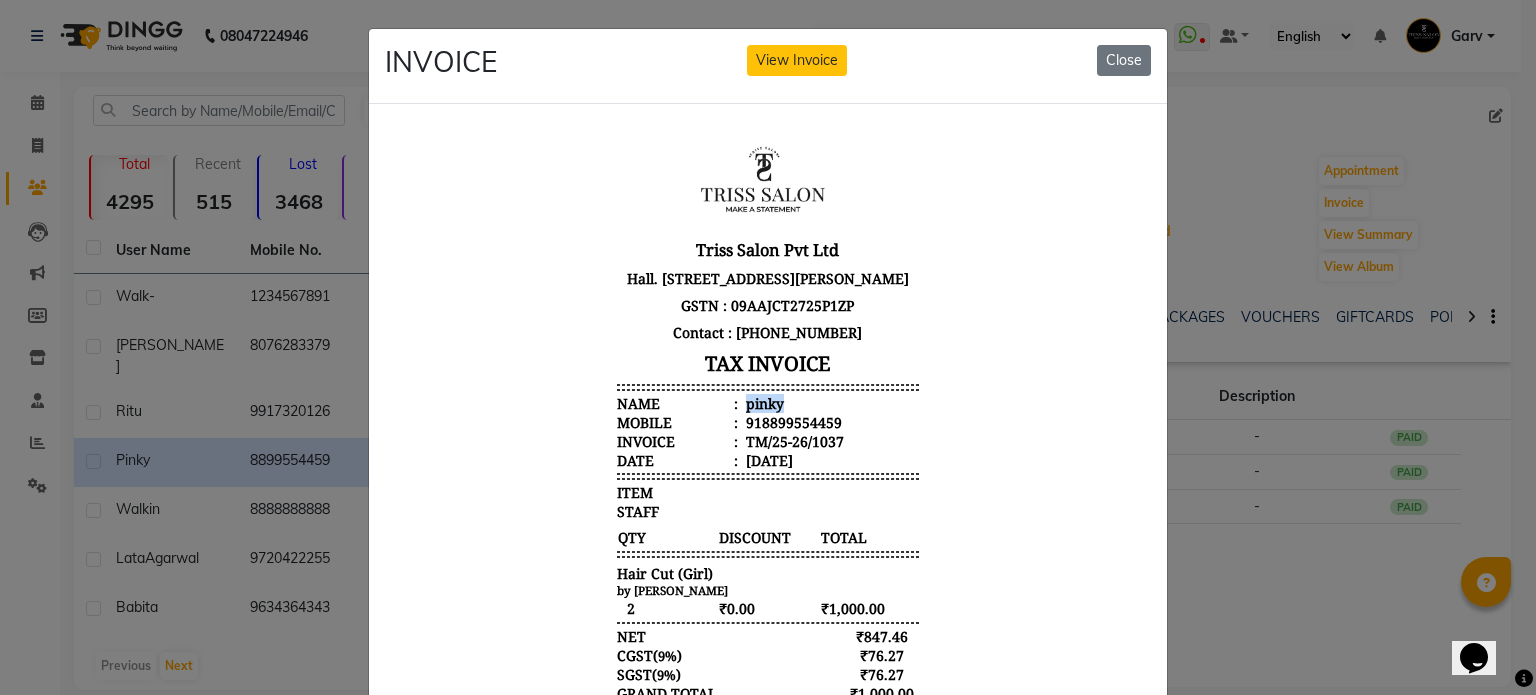 click on "pinky" at bounding box center [763, 402] 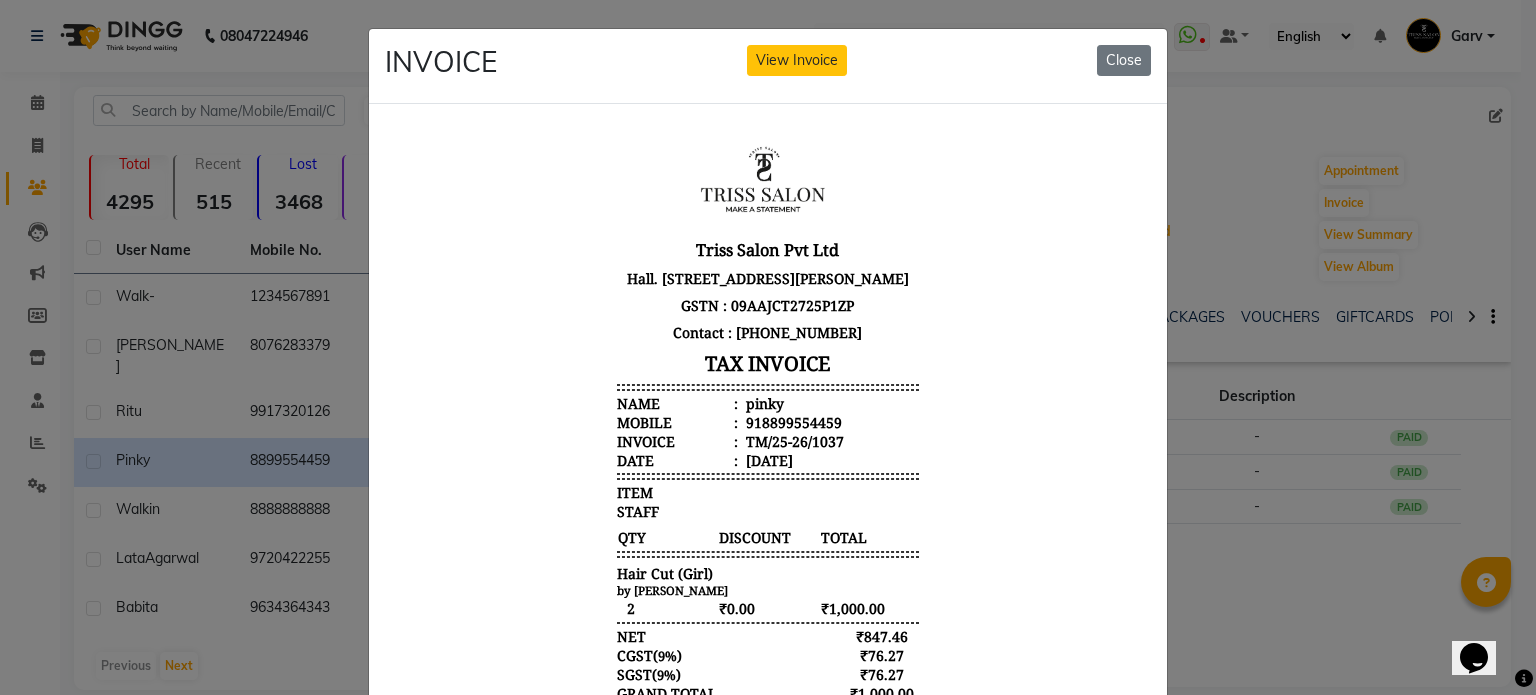 click on "918899554459" at bounding box center (792, 421) 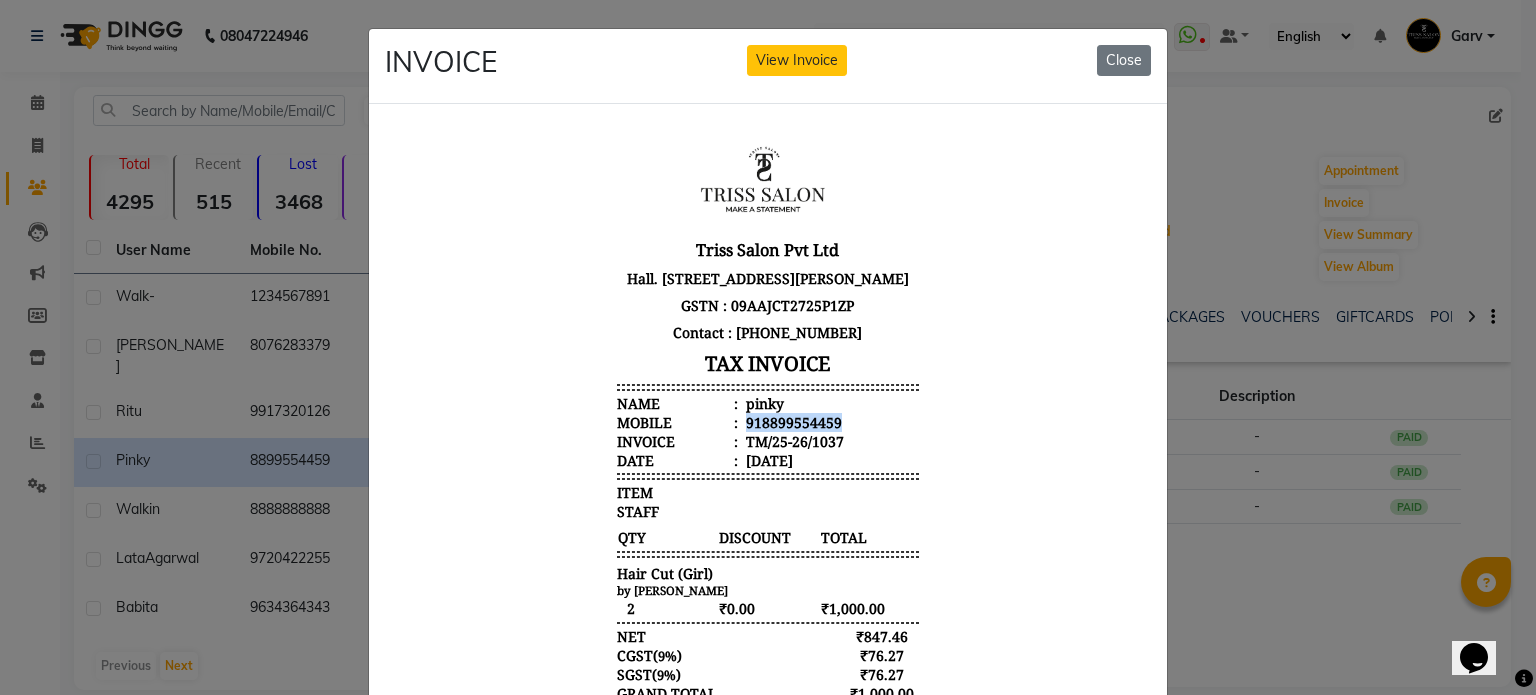 click on "918899554459" at bounding box center [792, 421] 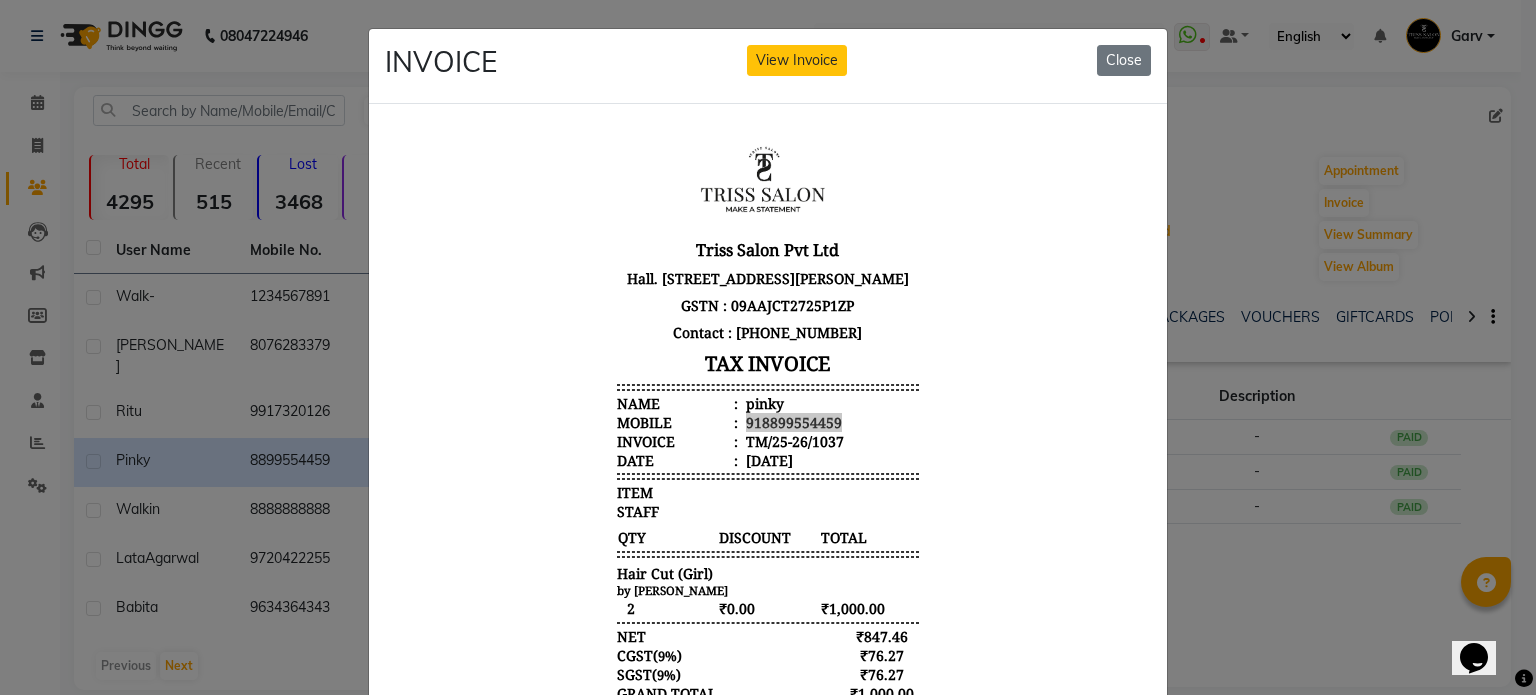 click on "INVOICE View Invoice Close" 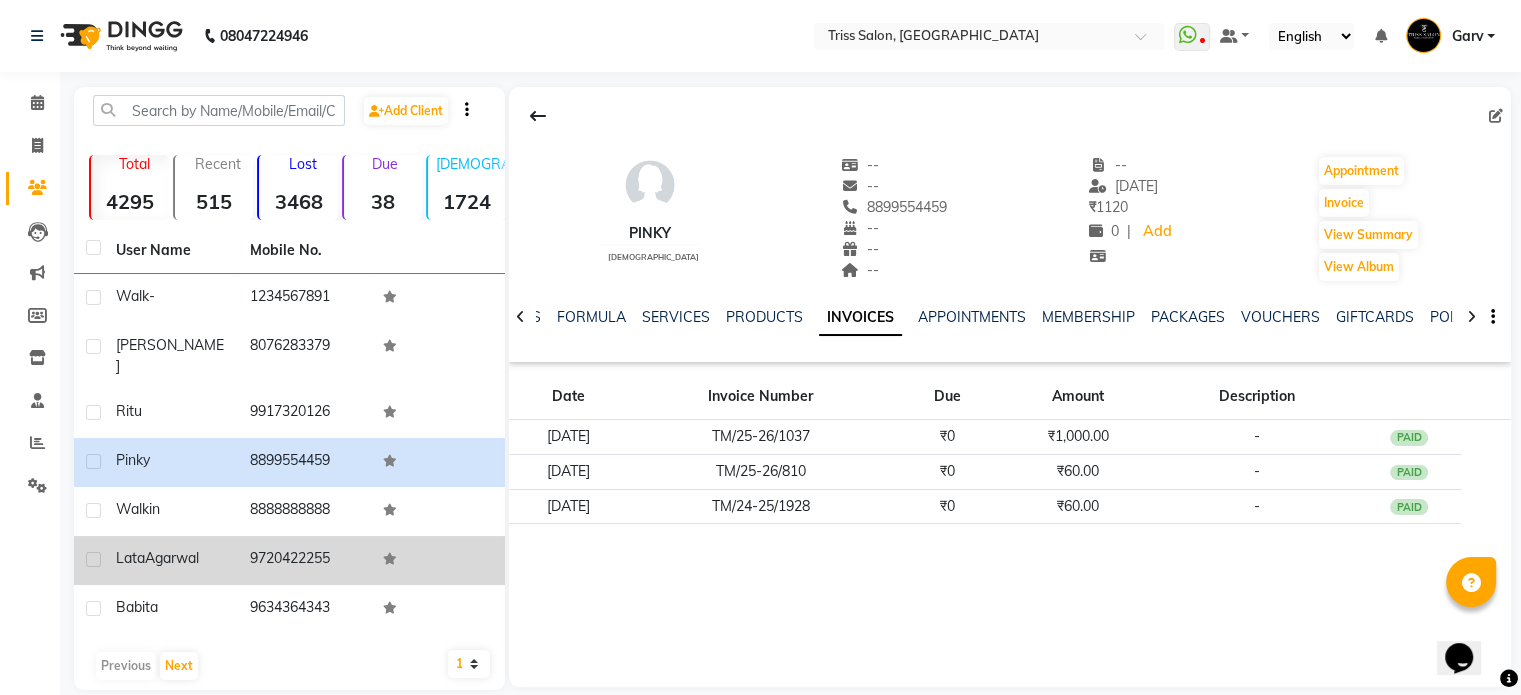 click on "9720422255" 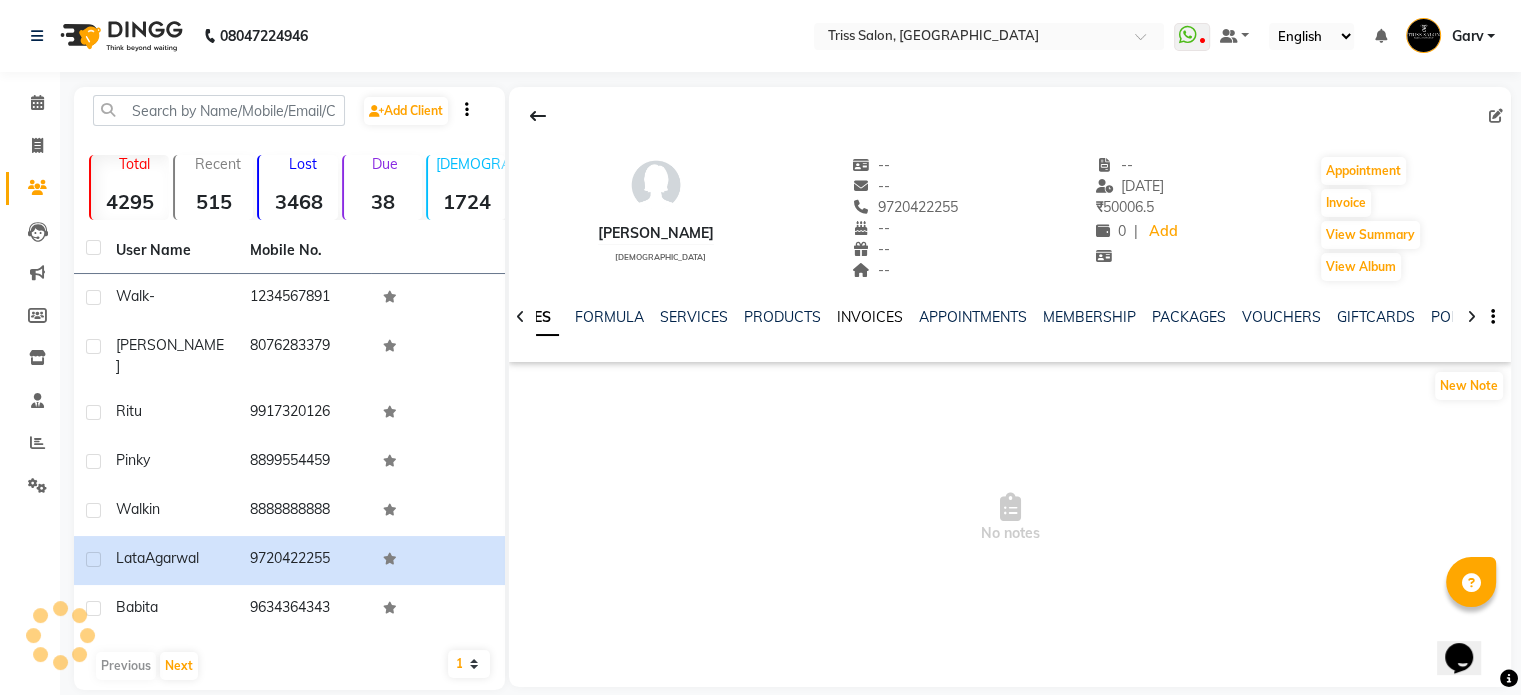 click on "INVOICES" 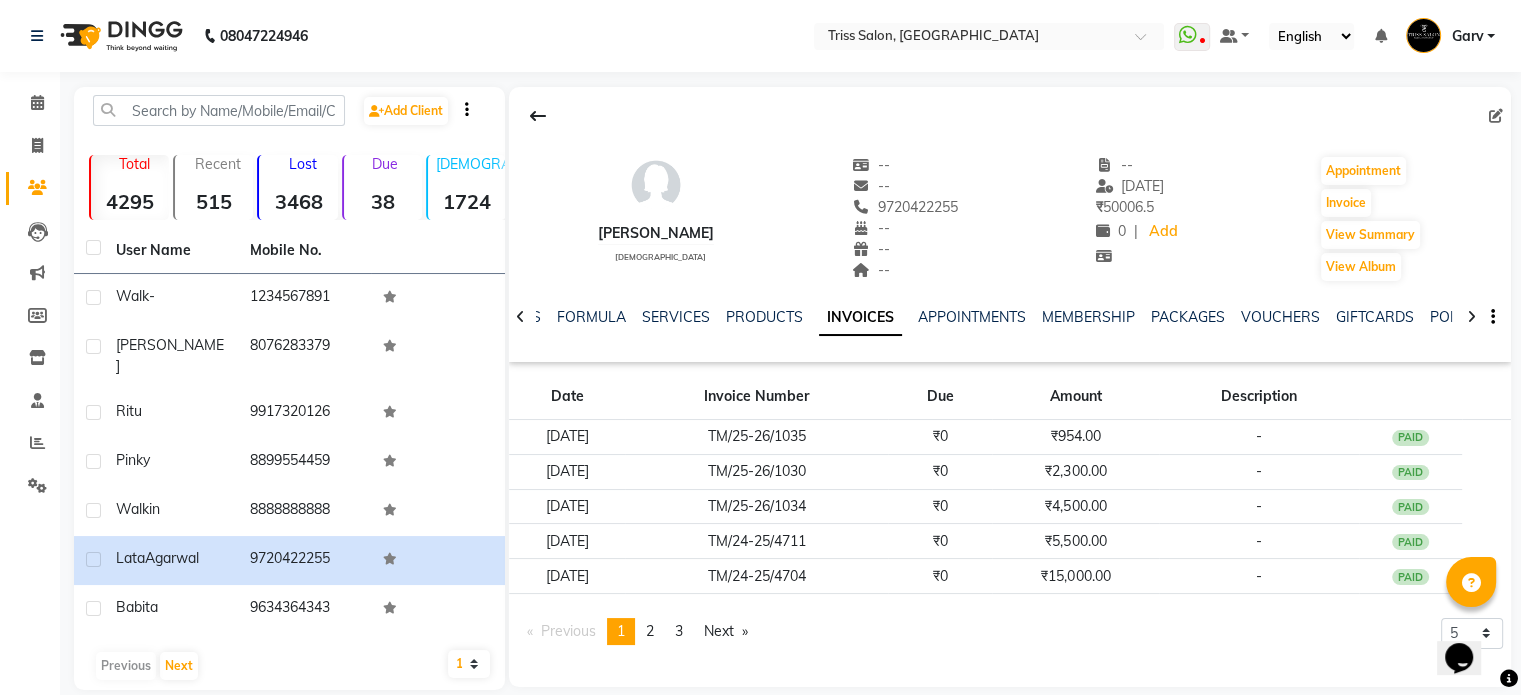 click on "TM/25-26/1035" 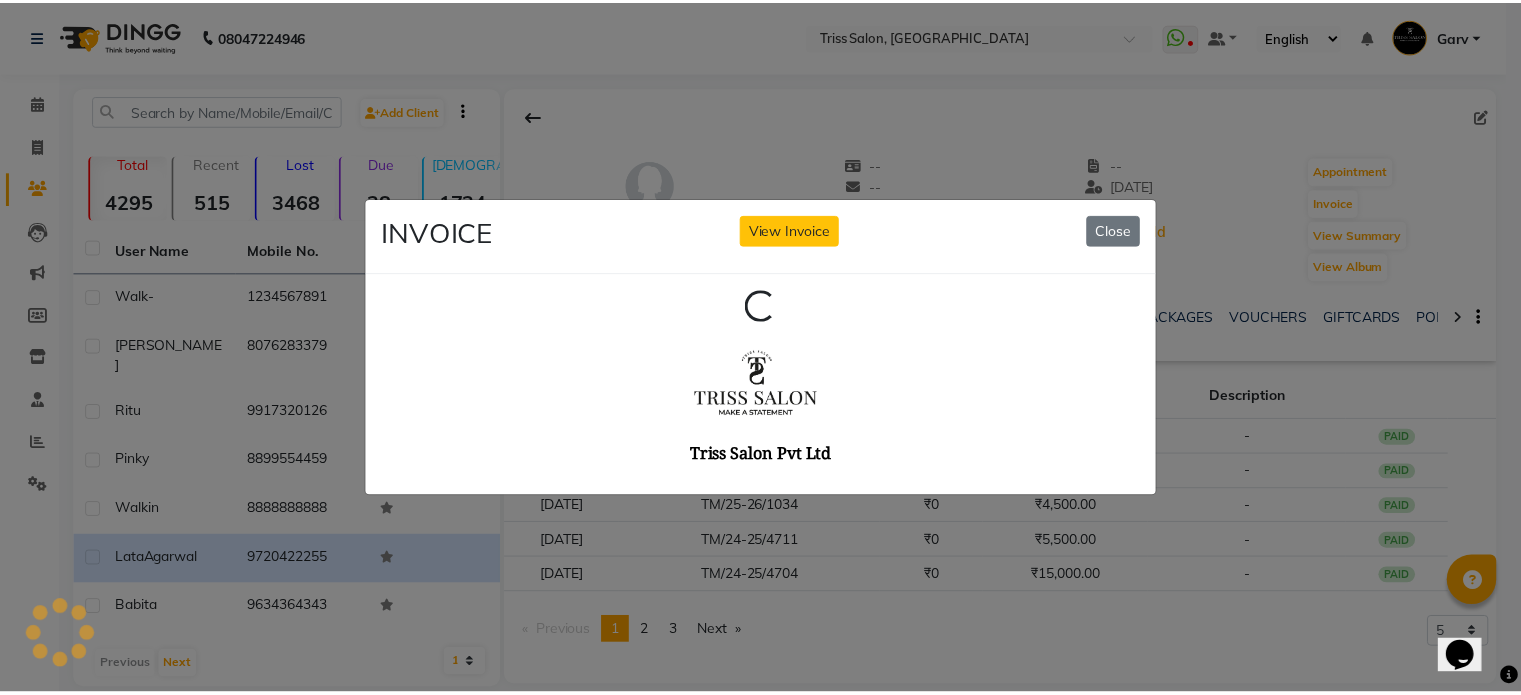 scroll, scrollTop: 0, scrollLeft: 0, axis: both 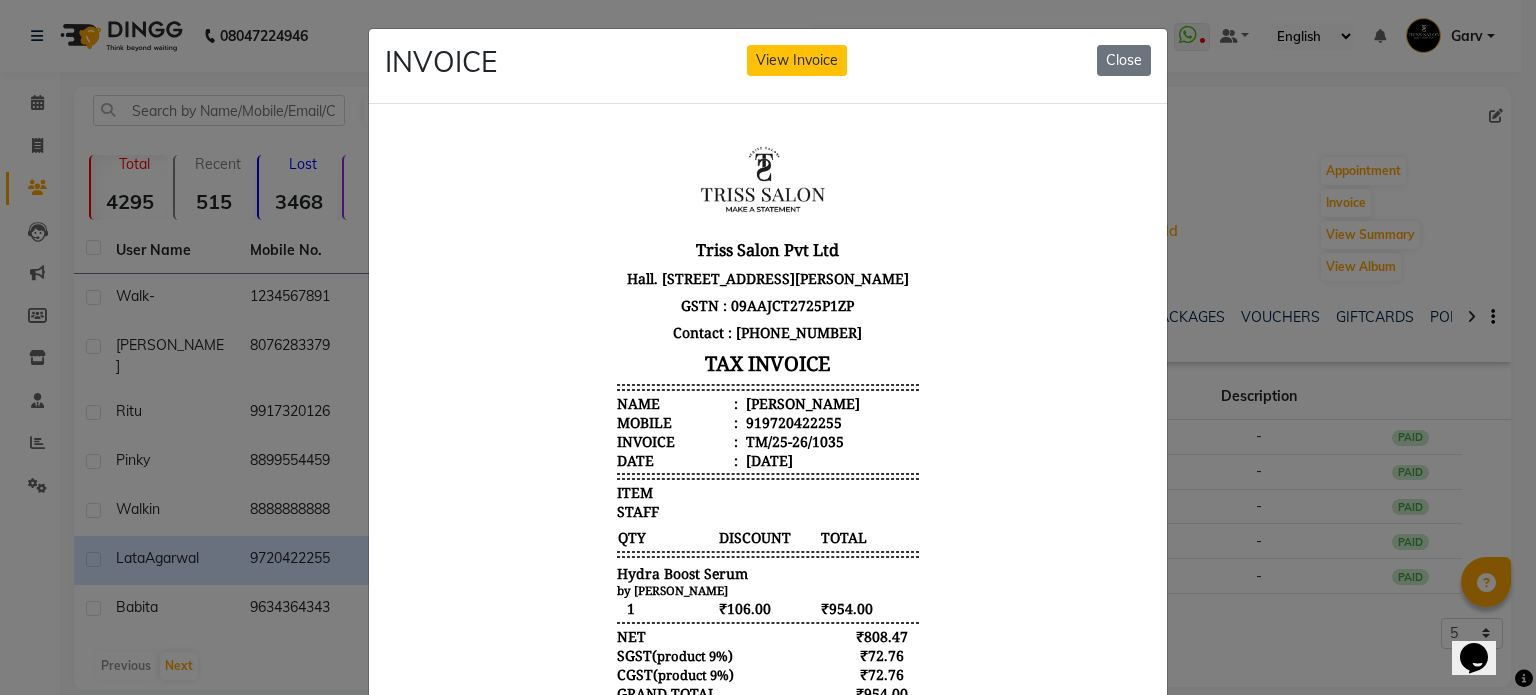 click on "[PERSON_NAME]" at bounding box center (801, 402) 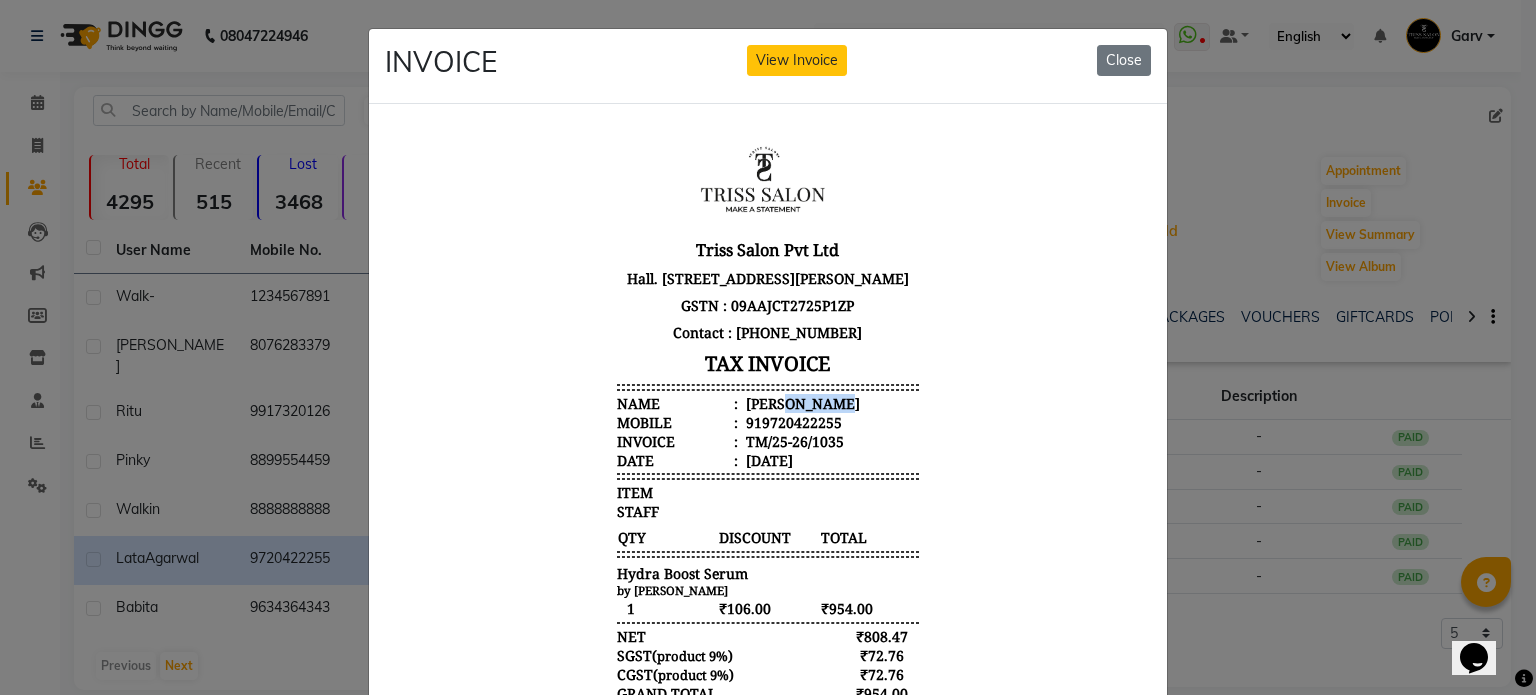 click on "[PERSON_NAME]" at bounding box center (801, 402) 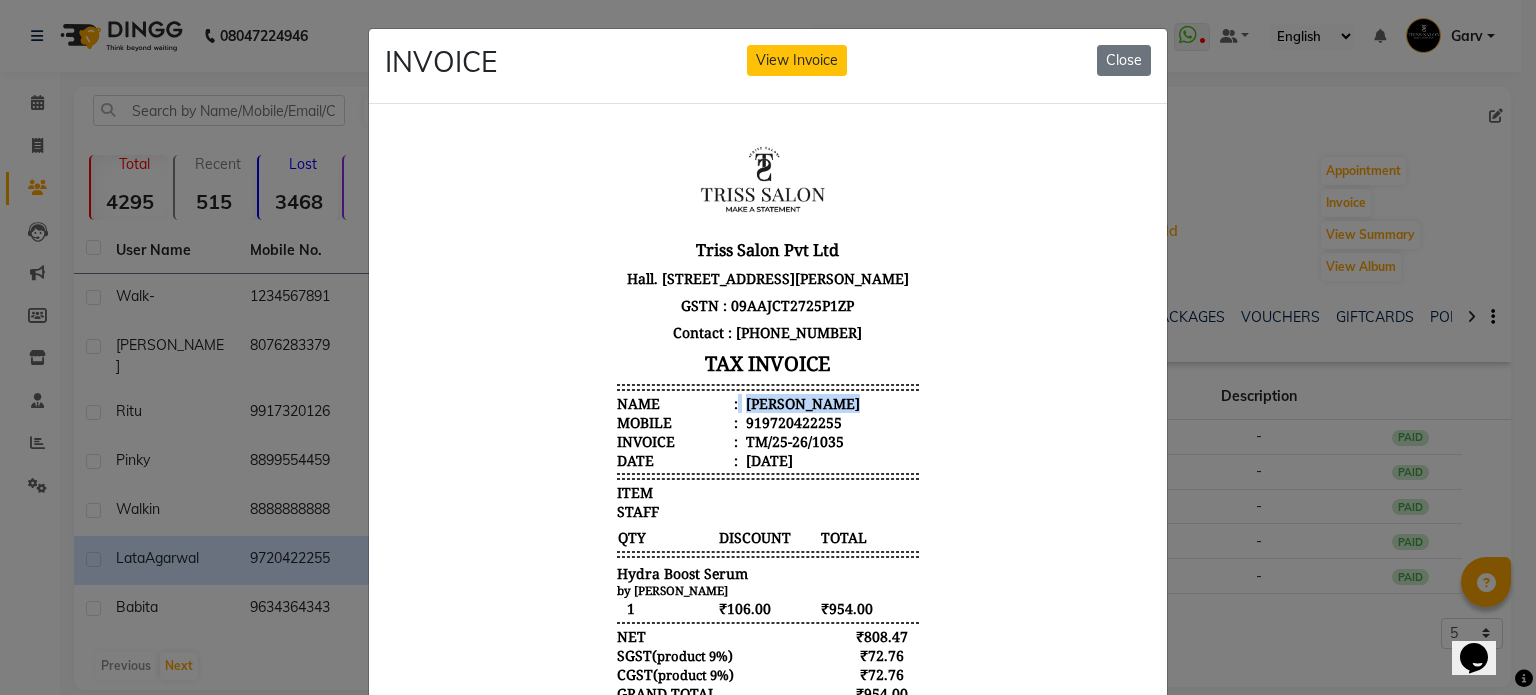 click on "[PERSON_NAME]" at bounding box center [801, 402] 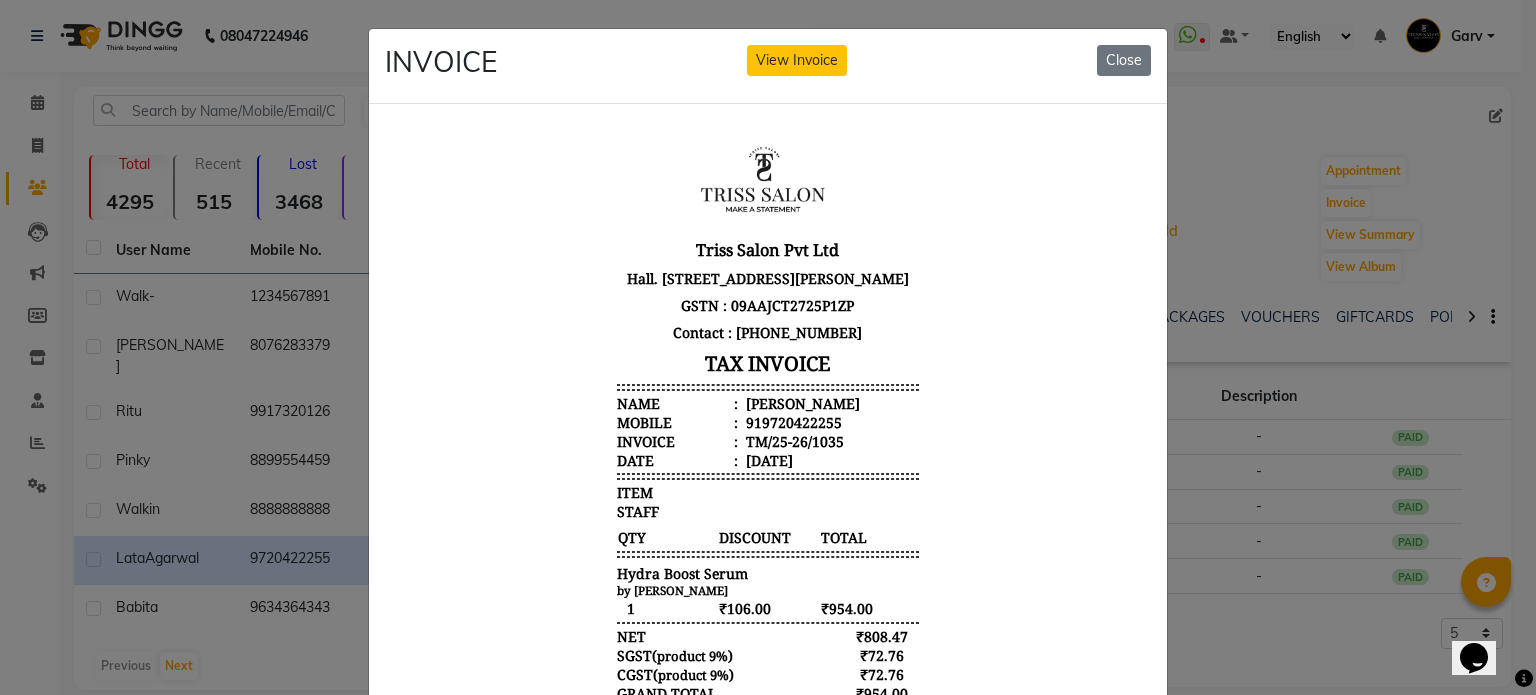 click on "919720422255" at bounding box center [792, 421] 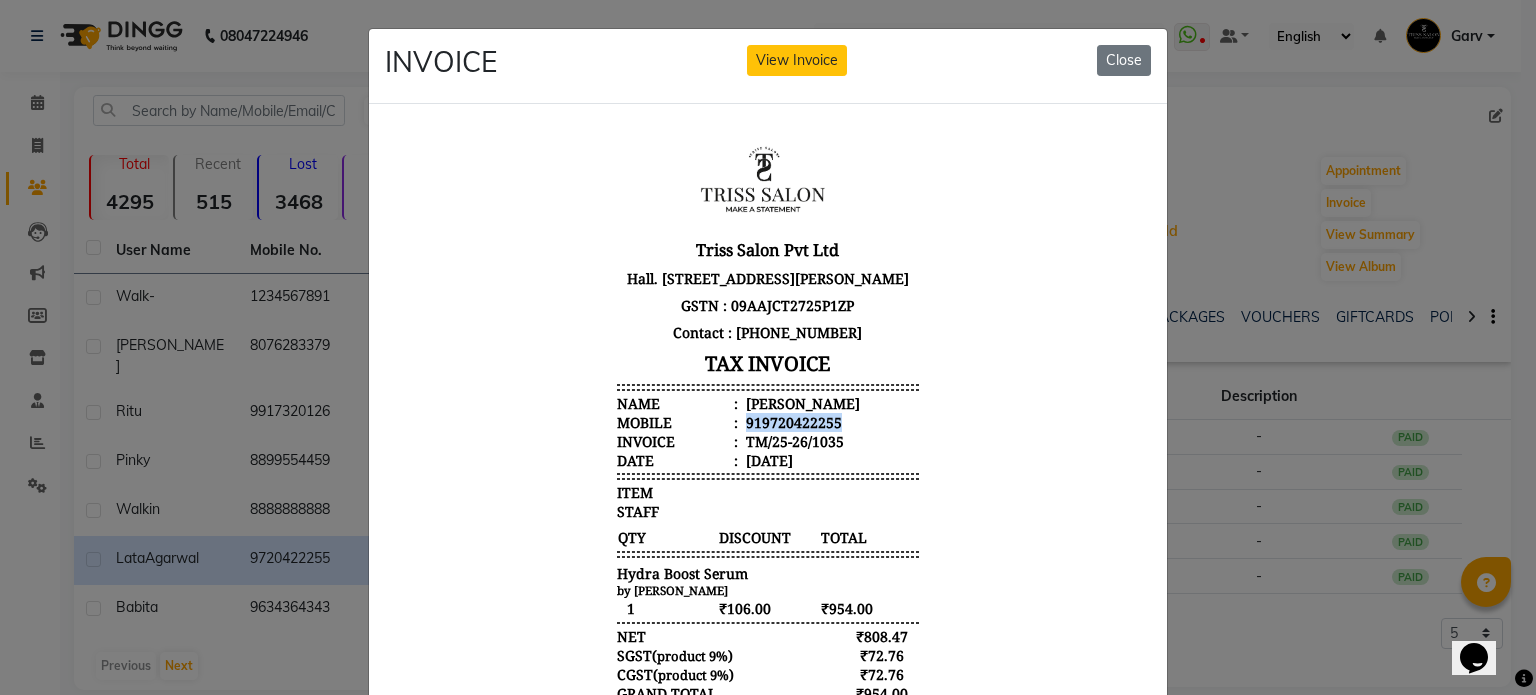 click on "919720422255" at bounding box center (792, 421) 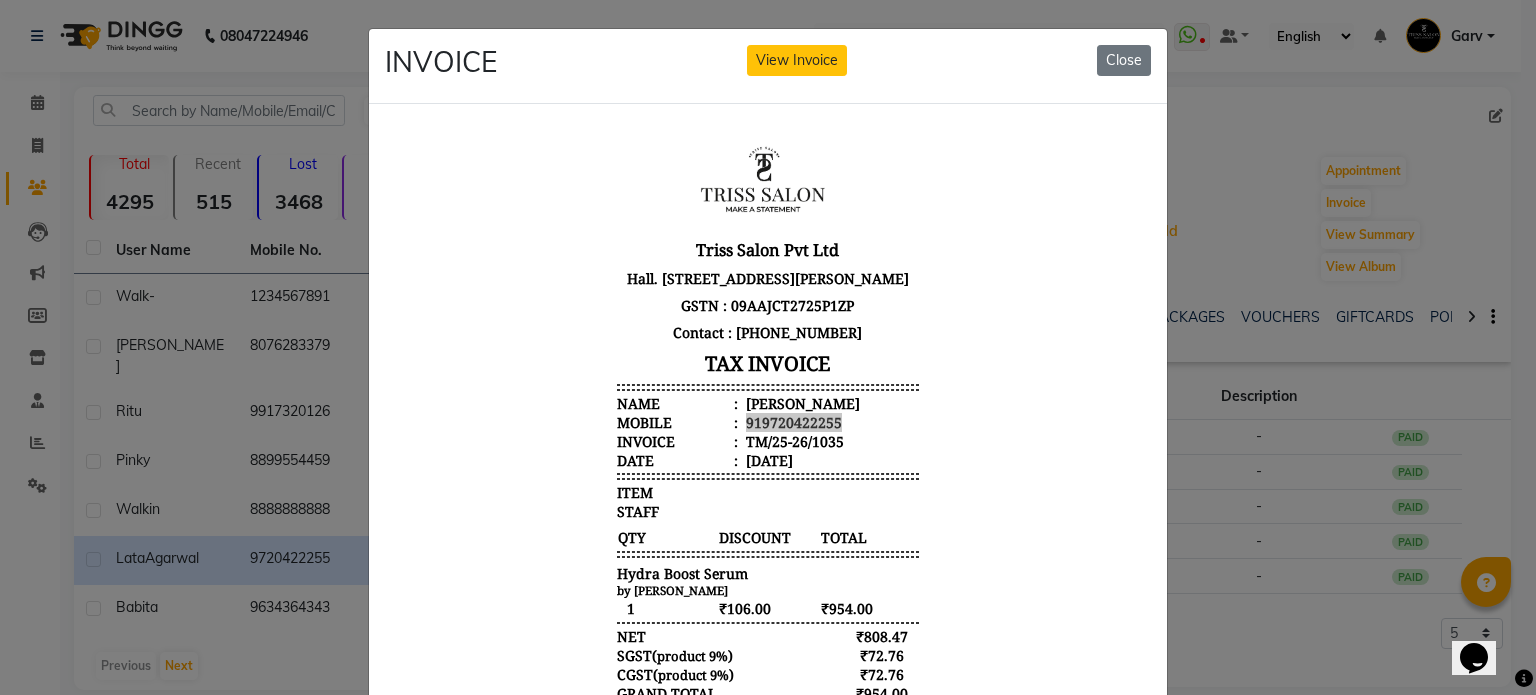 click on "INVOICE View Invoice Close" 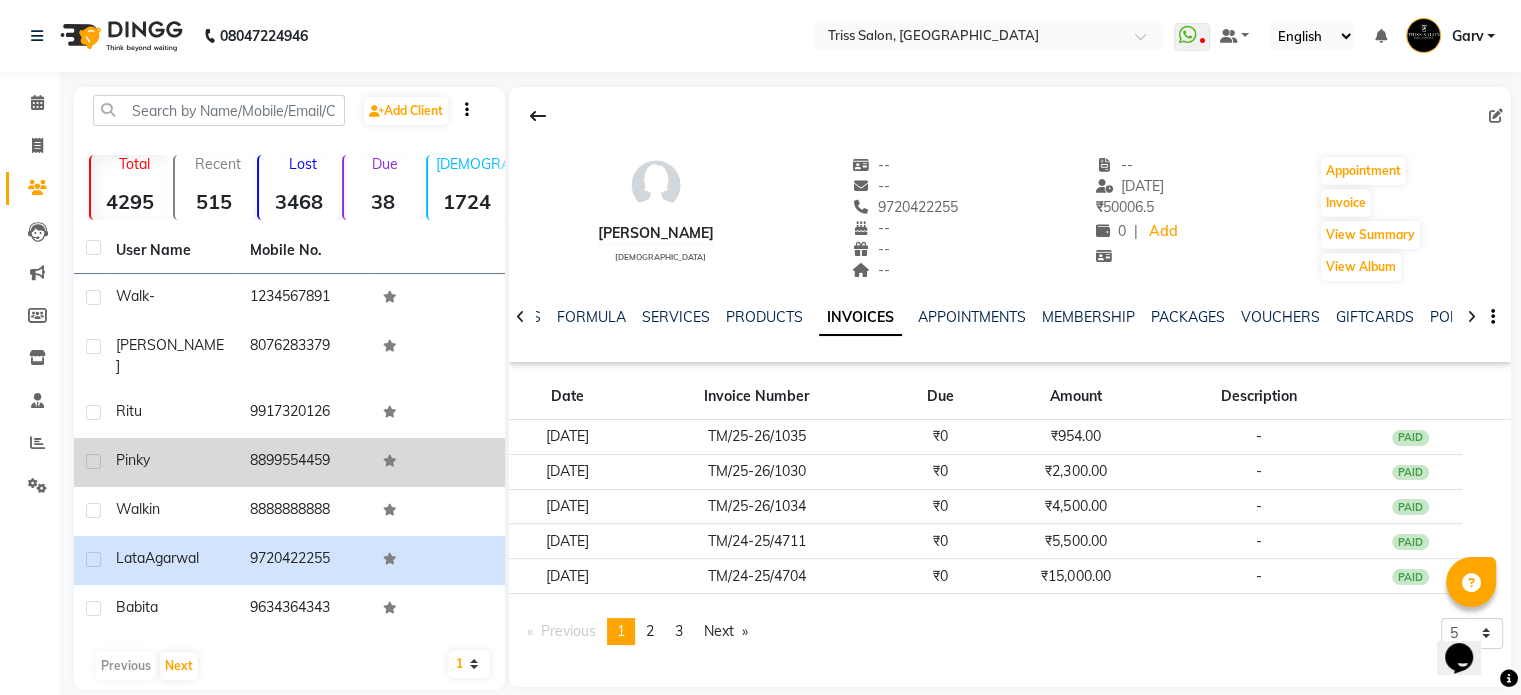 click on "pinky" 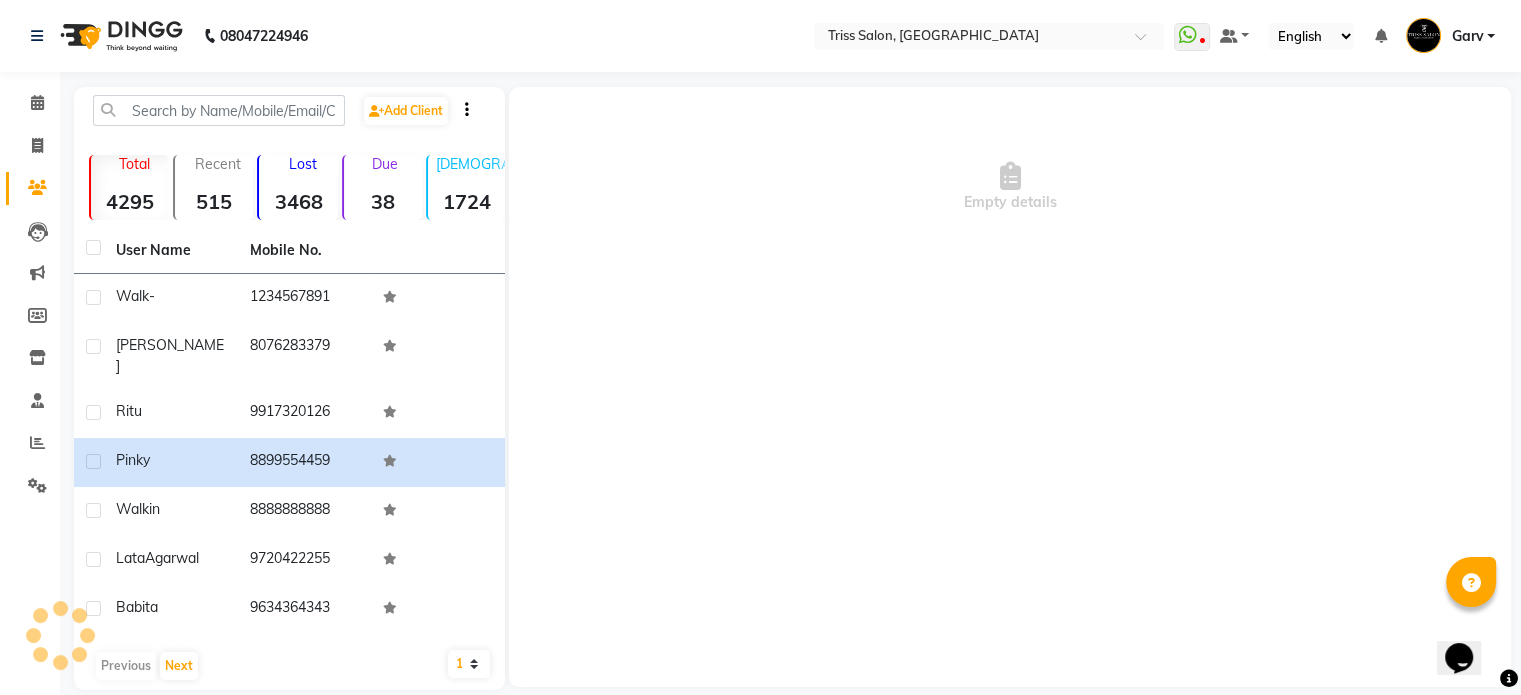 click on "Empty details" 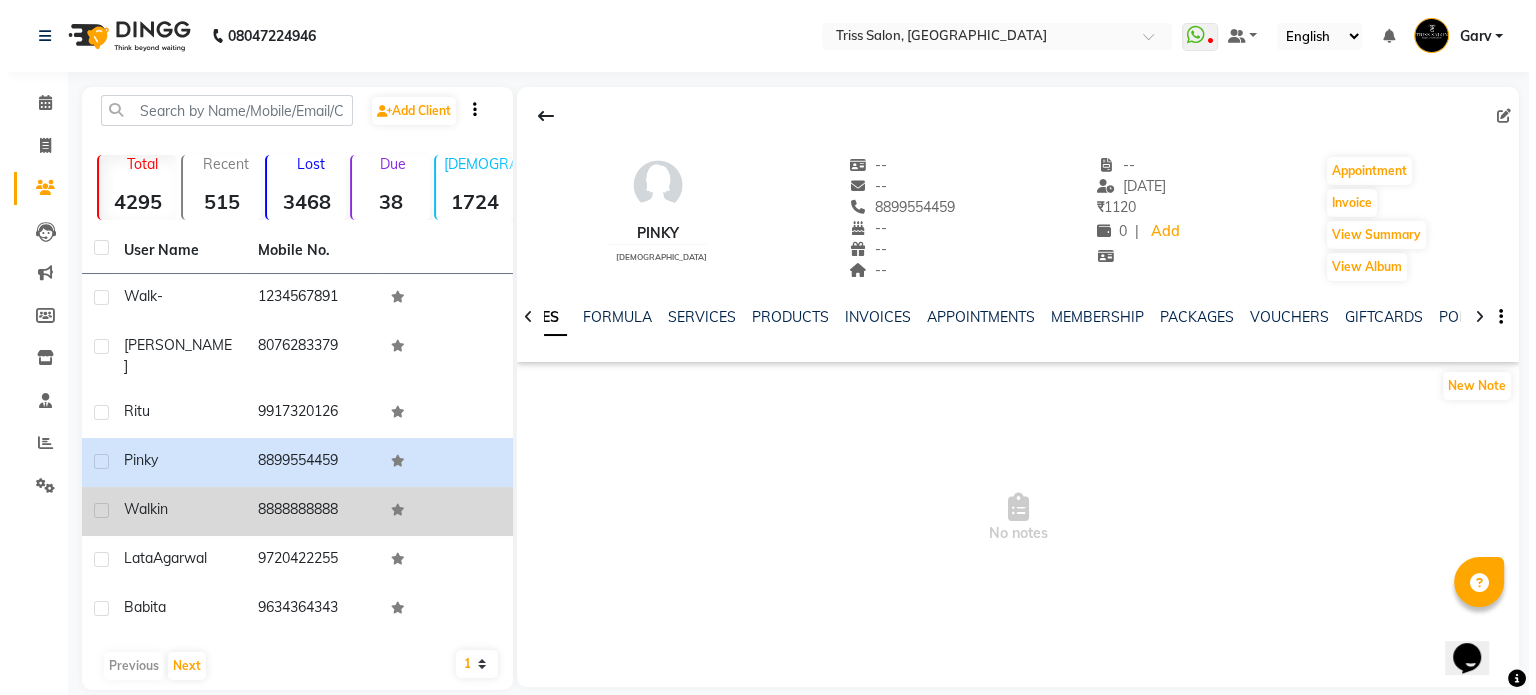 scroll, scrollTop: 21, scrollLeft: 0, axis: vertical 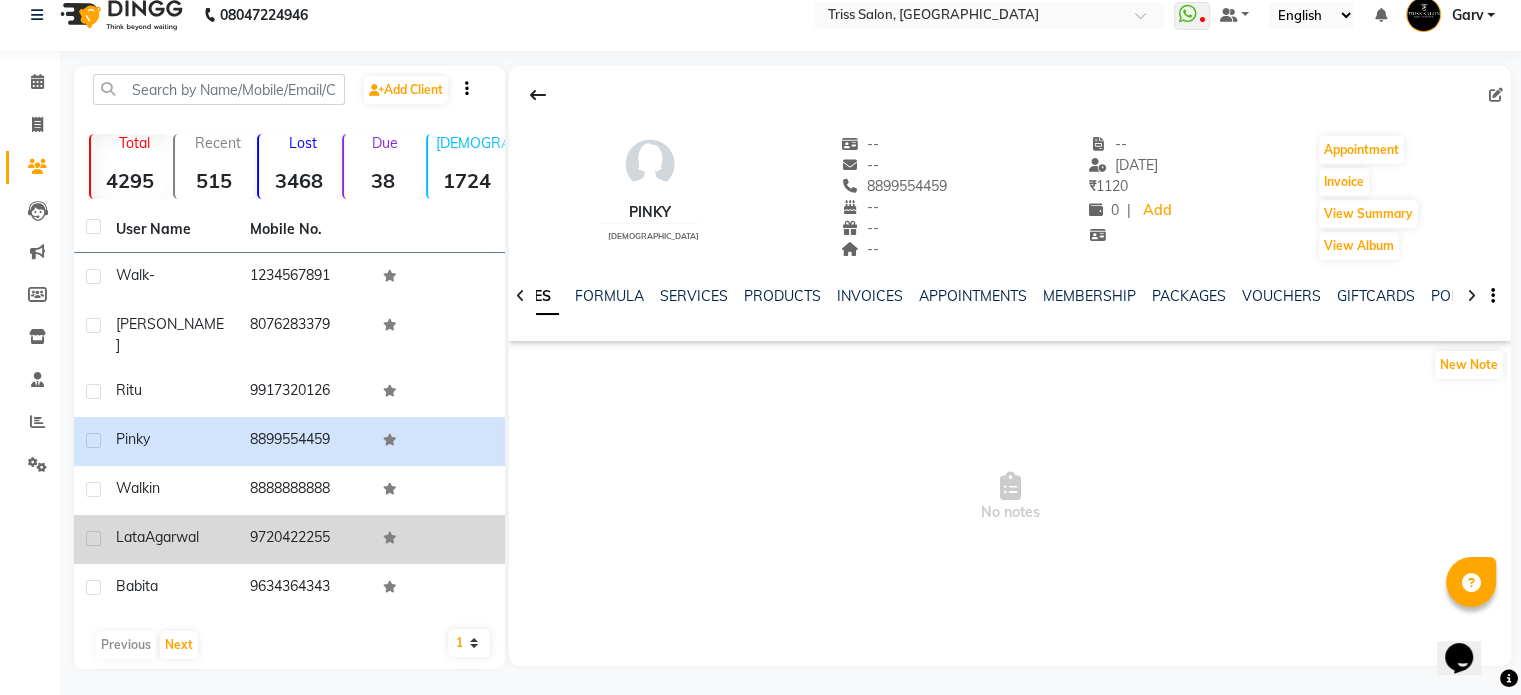 click on "[PERSON_NAME]" 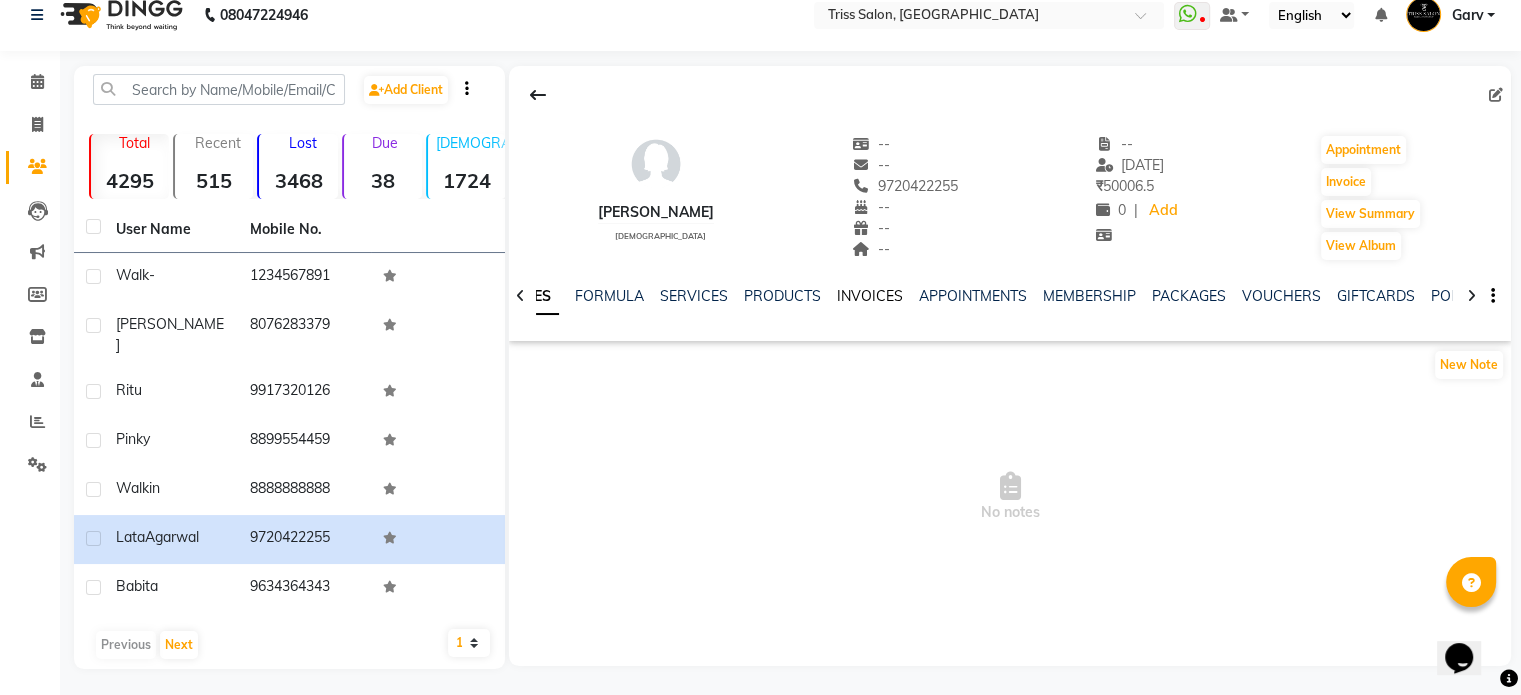 click on "INVOICES" 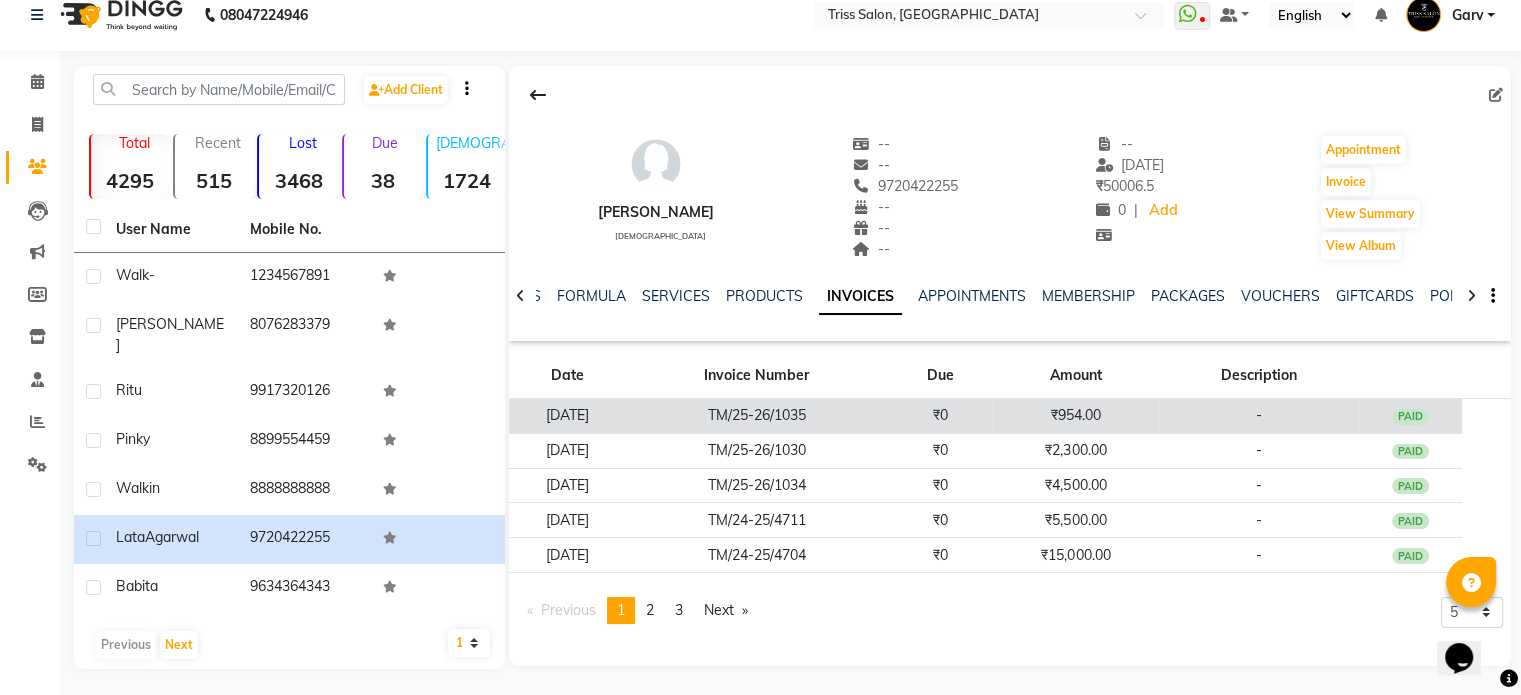 click on "₹0" 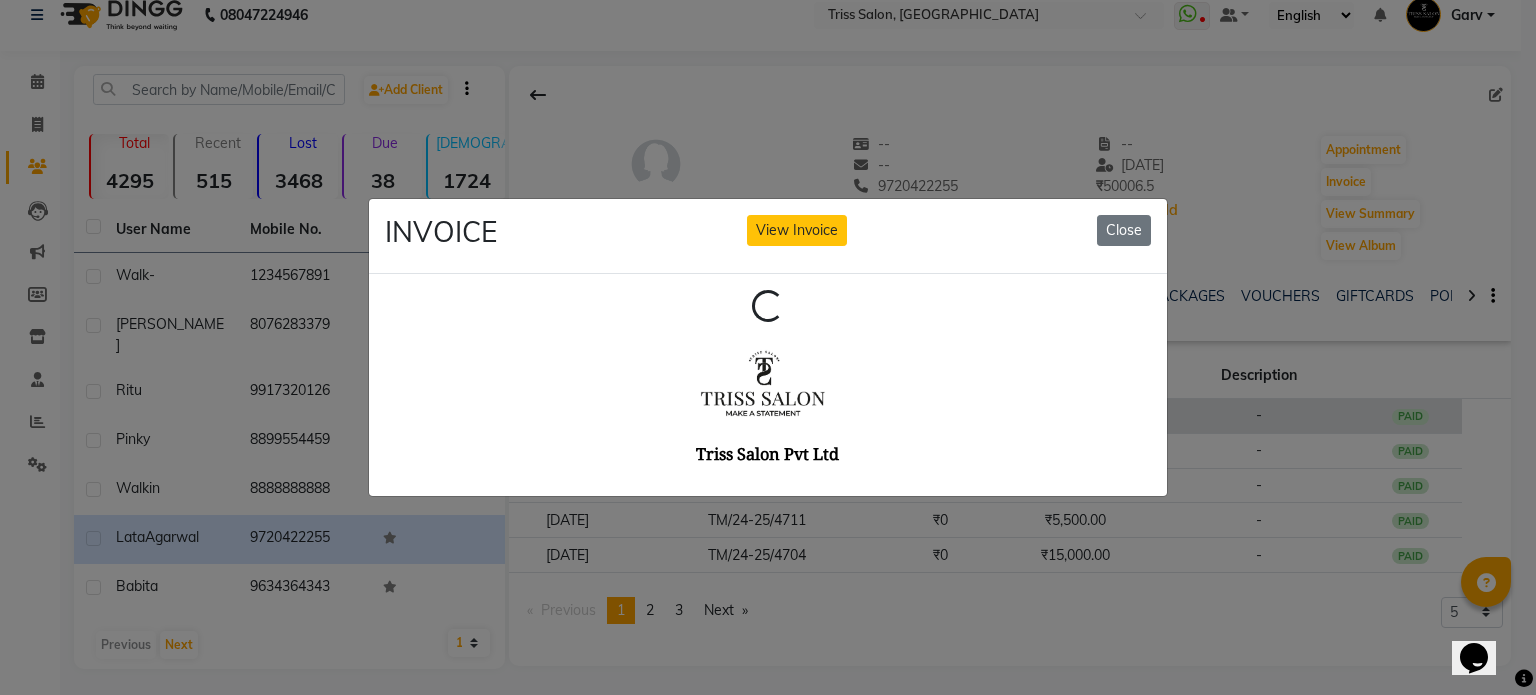 scroll, scrollTop: 0, scrollLeft: 0, axis: both 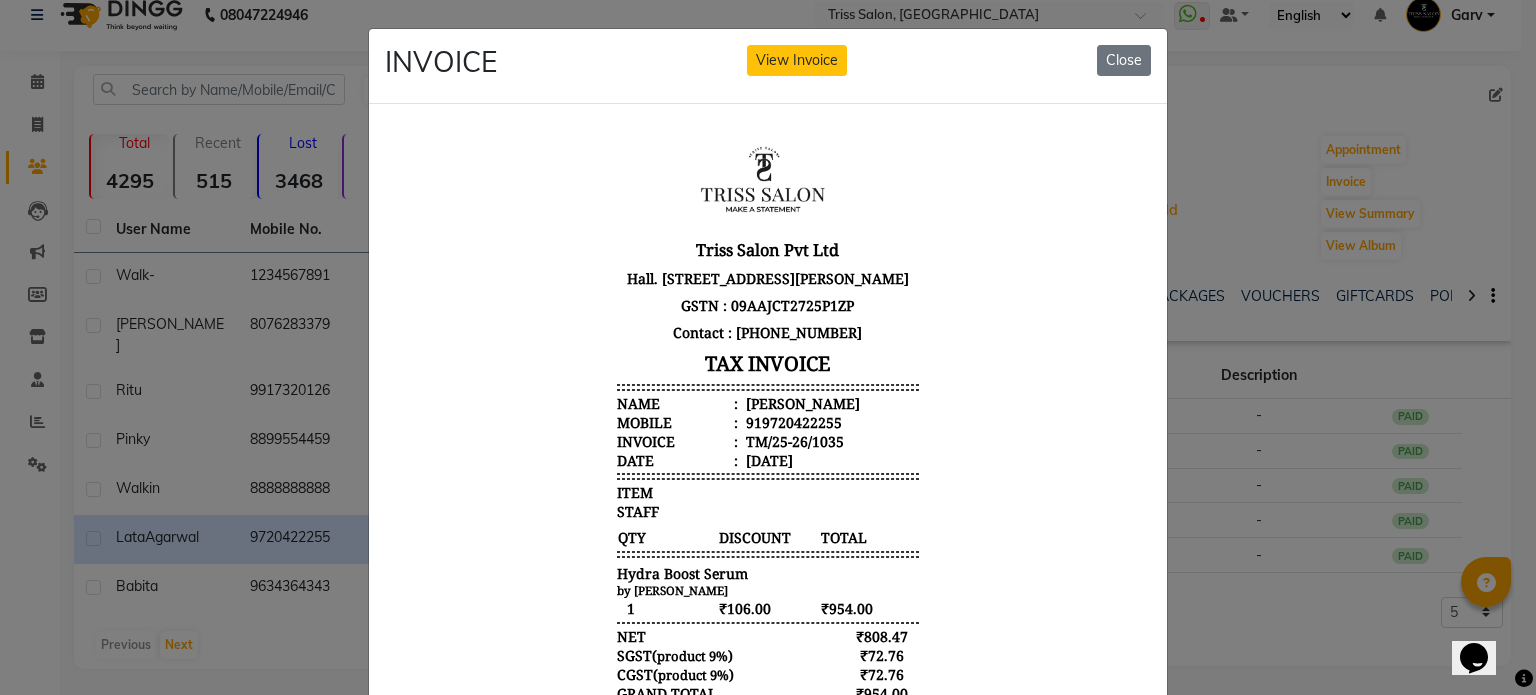click on "[PERSON_NAME]" at bounding box center [801, 402] 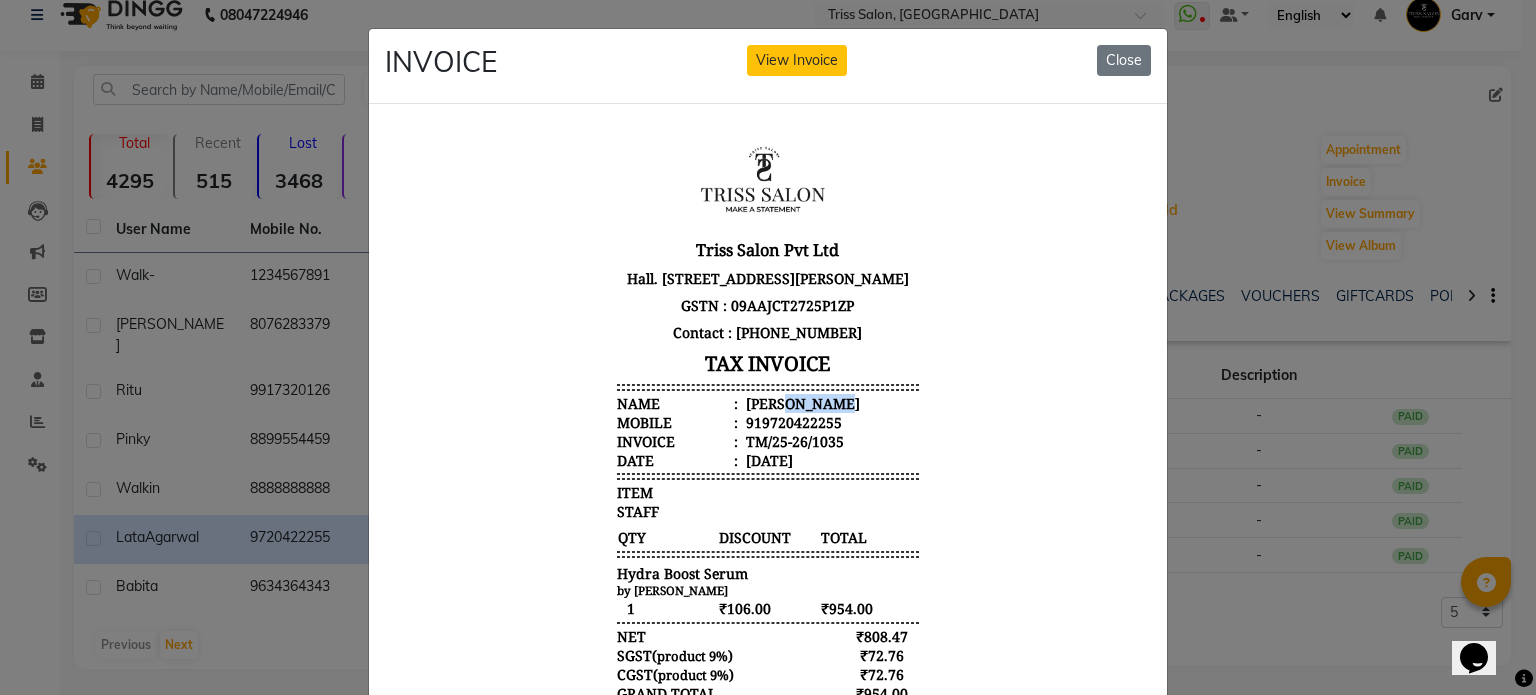 click on "[PERSON_NAME]" at bounding box center (801, 402) 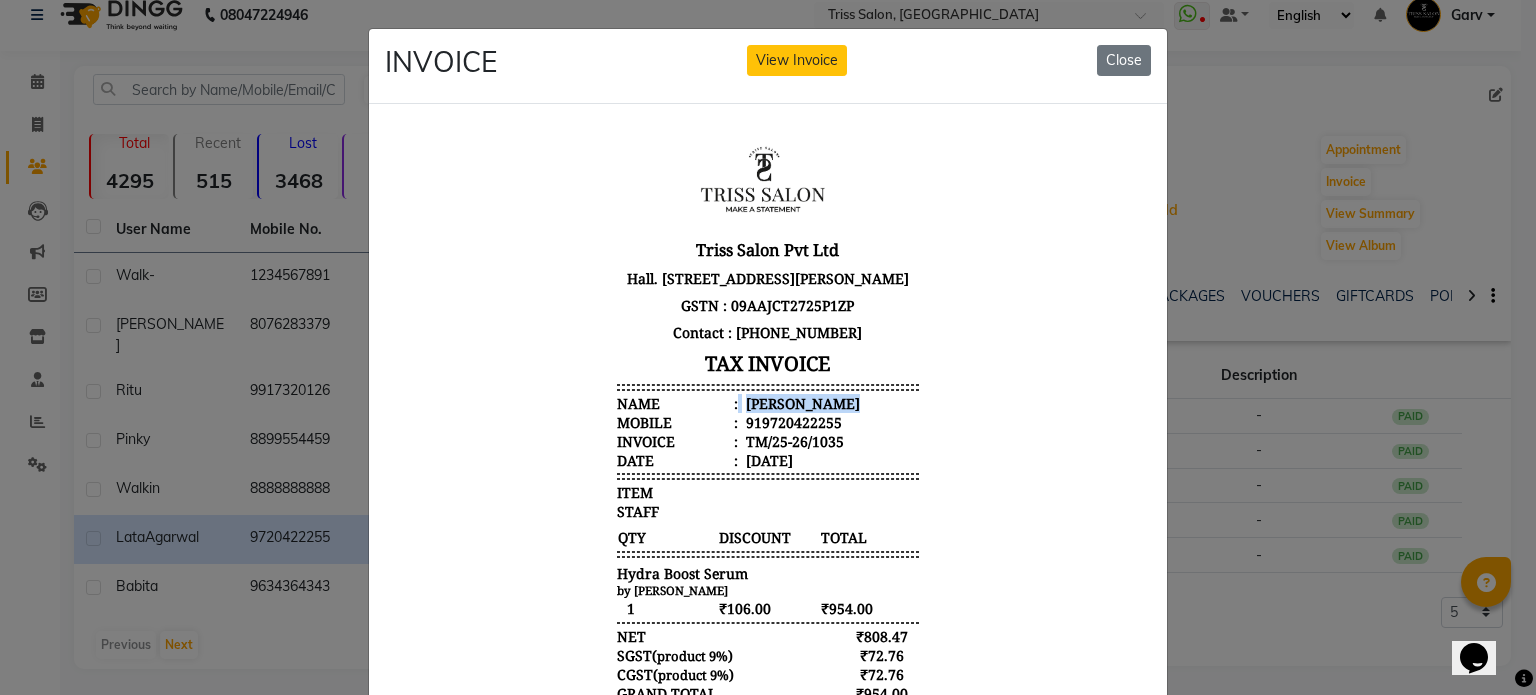 click on "[PERSON_NAME]" at bounding box center [801, 402] 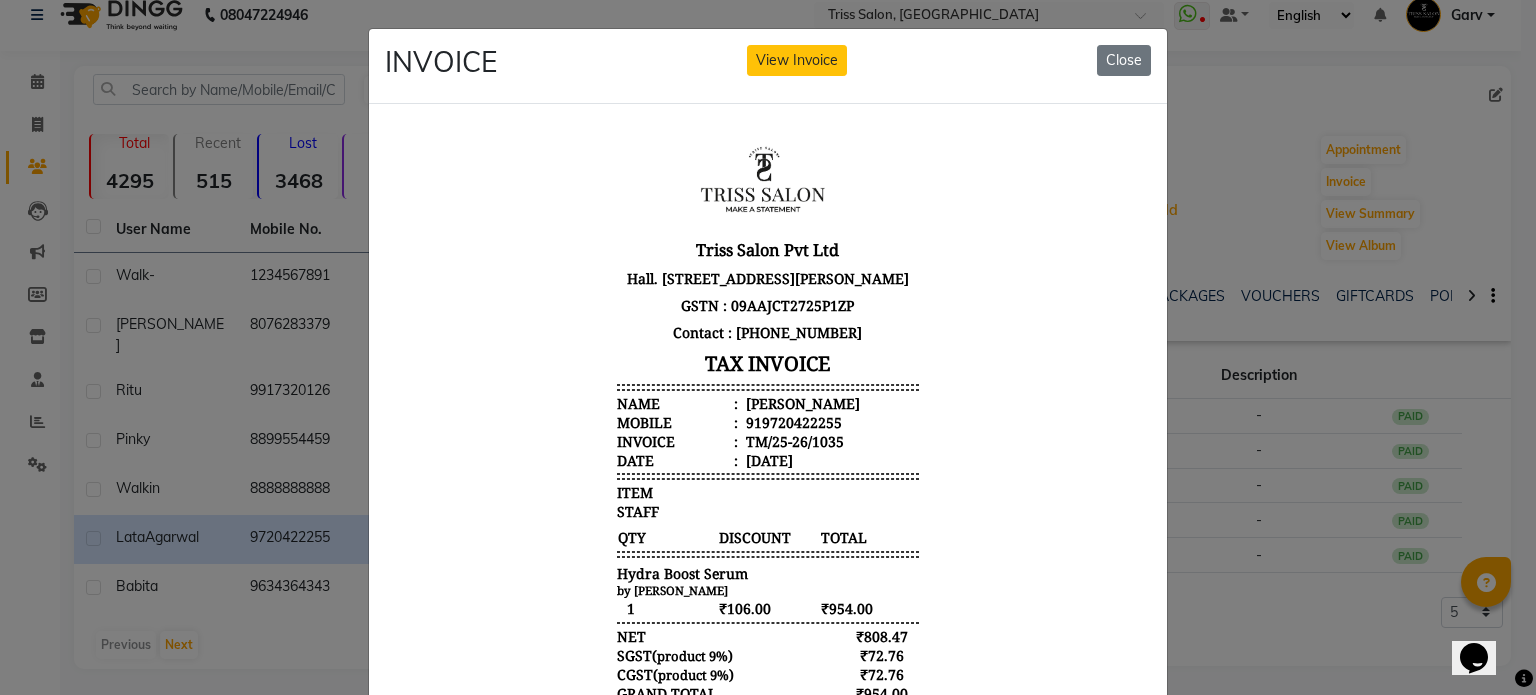 click on "919720422255" at bounding box center (792, 421) 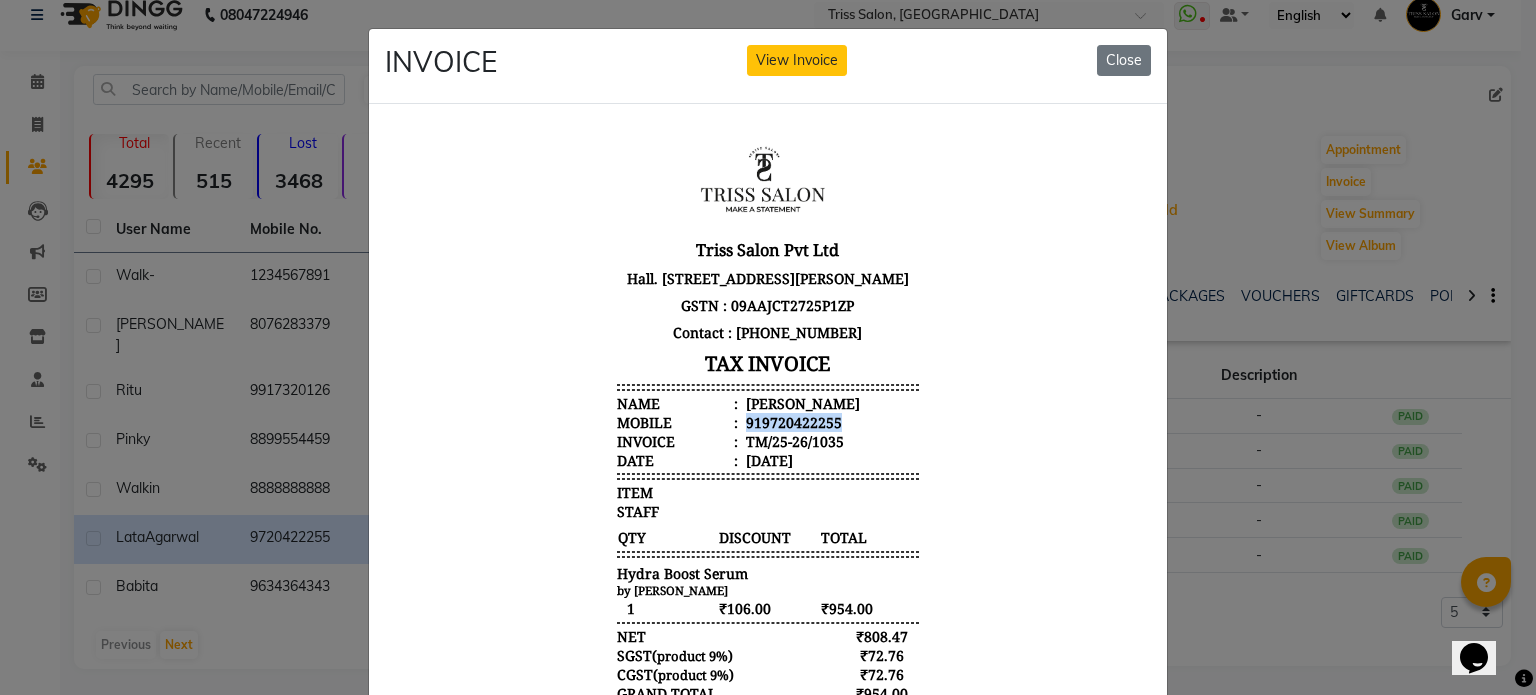 click on "919720422255" at bounding box center [792, 421] 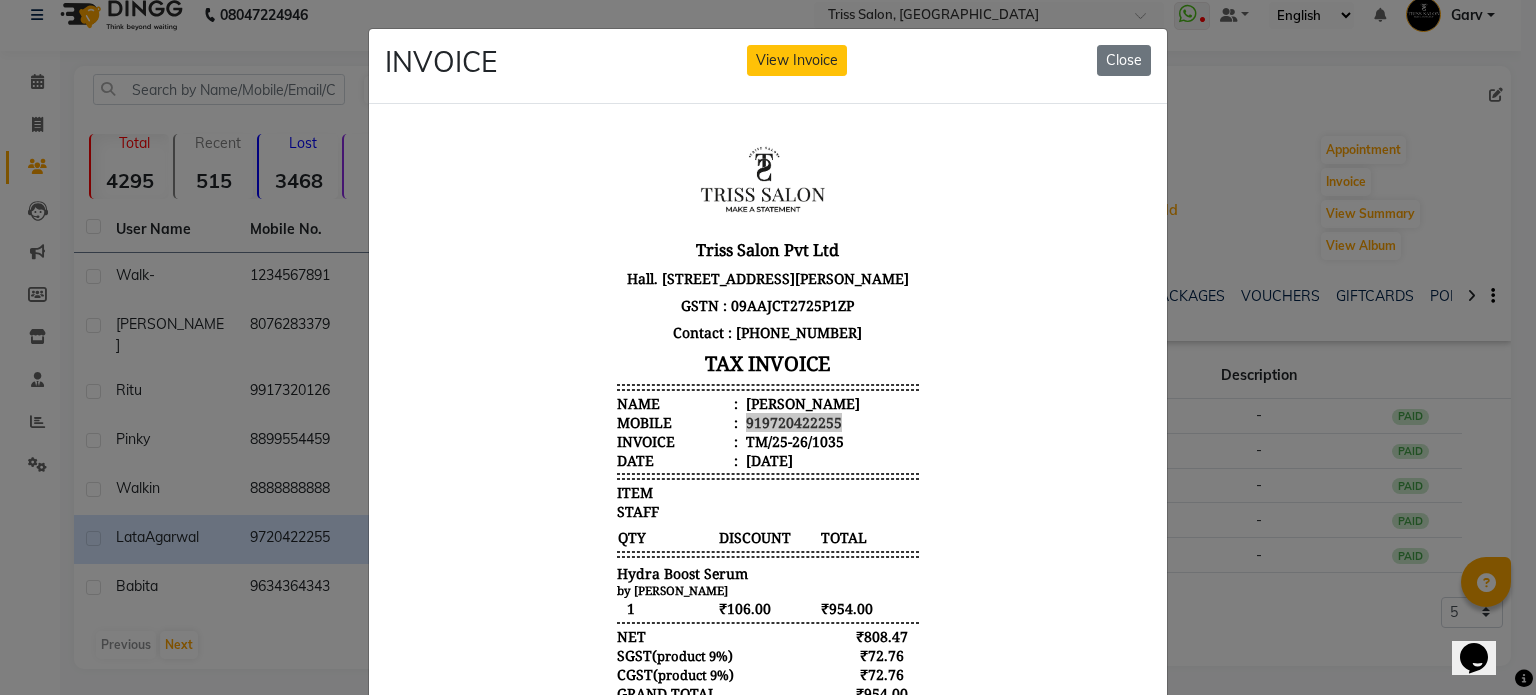 click on "INVOICE View Invoice Close" 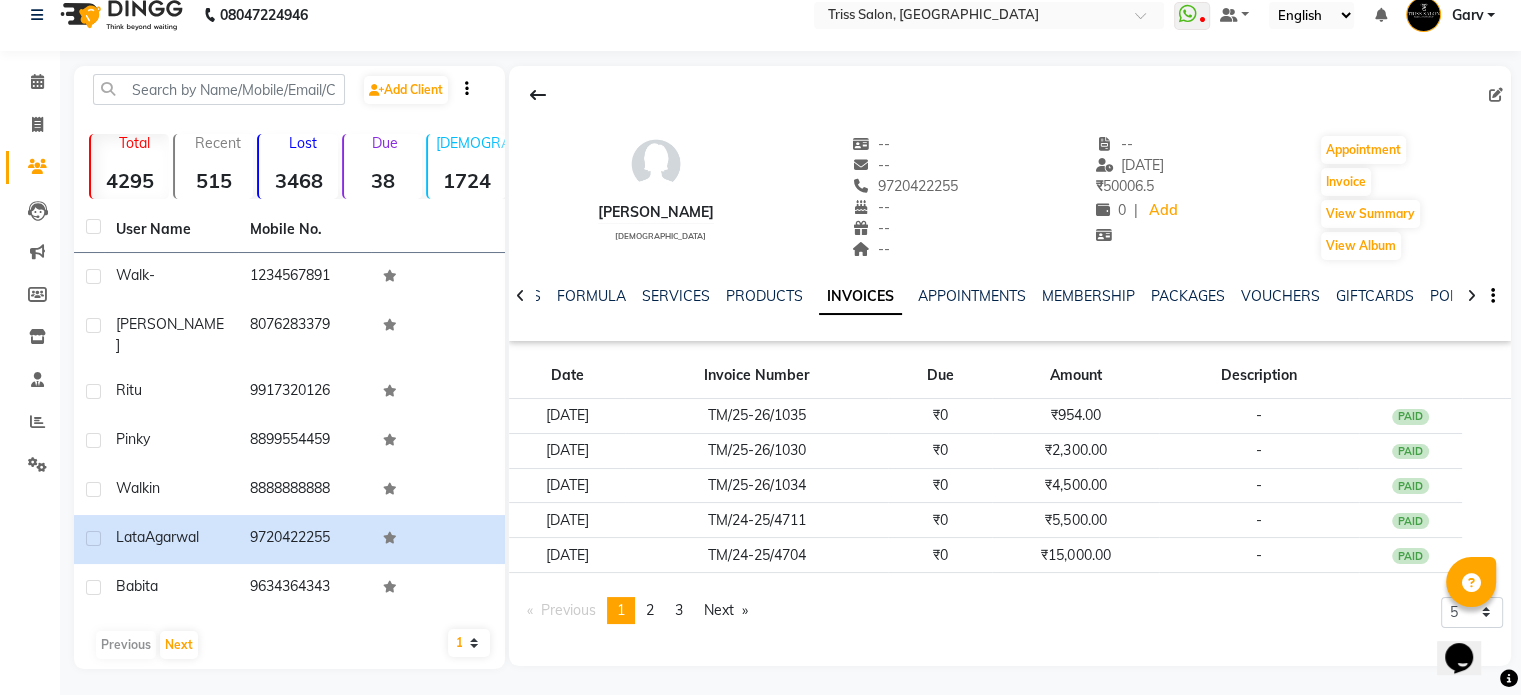 click on "Babita" 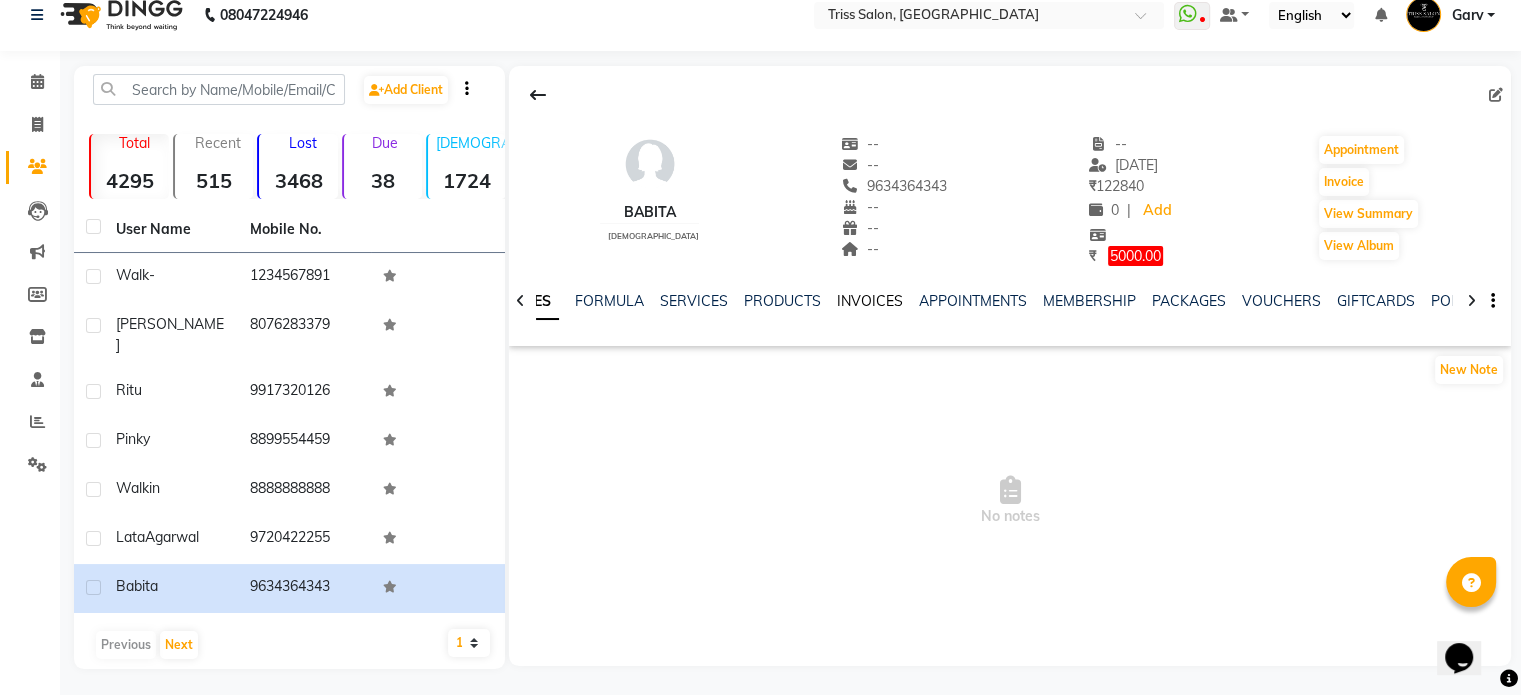 click on "INVOICES" 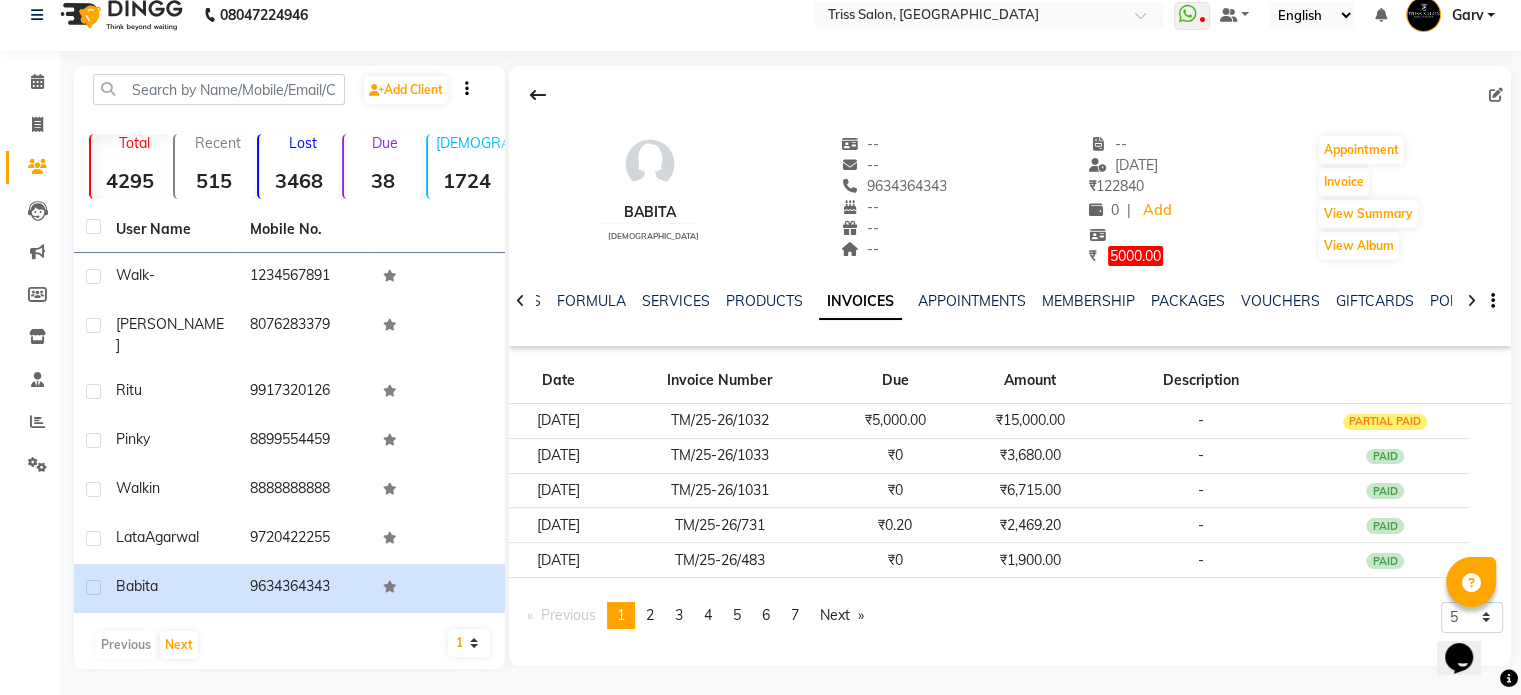 click on "₹5,000.00" 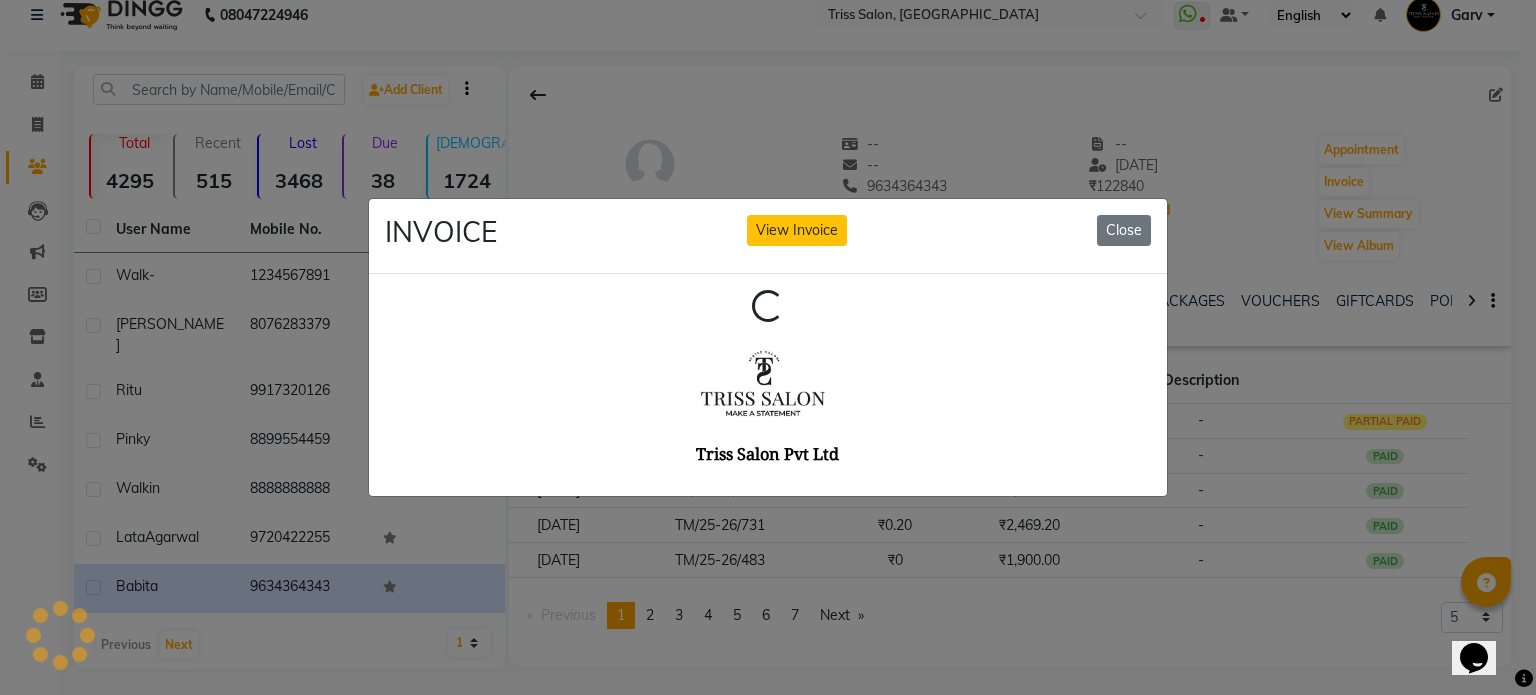 scroll, scrollTop: 0, scrollLeft: 0, axis: both 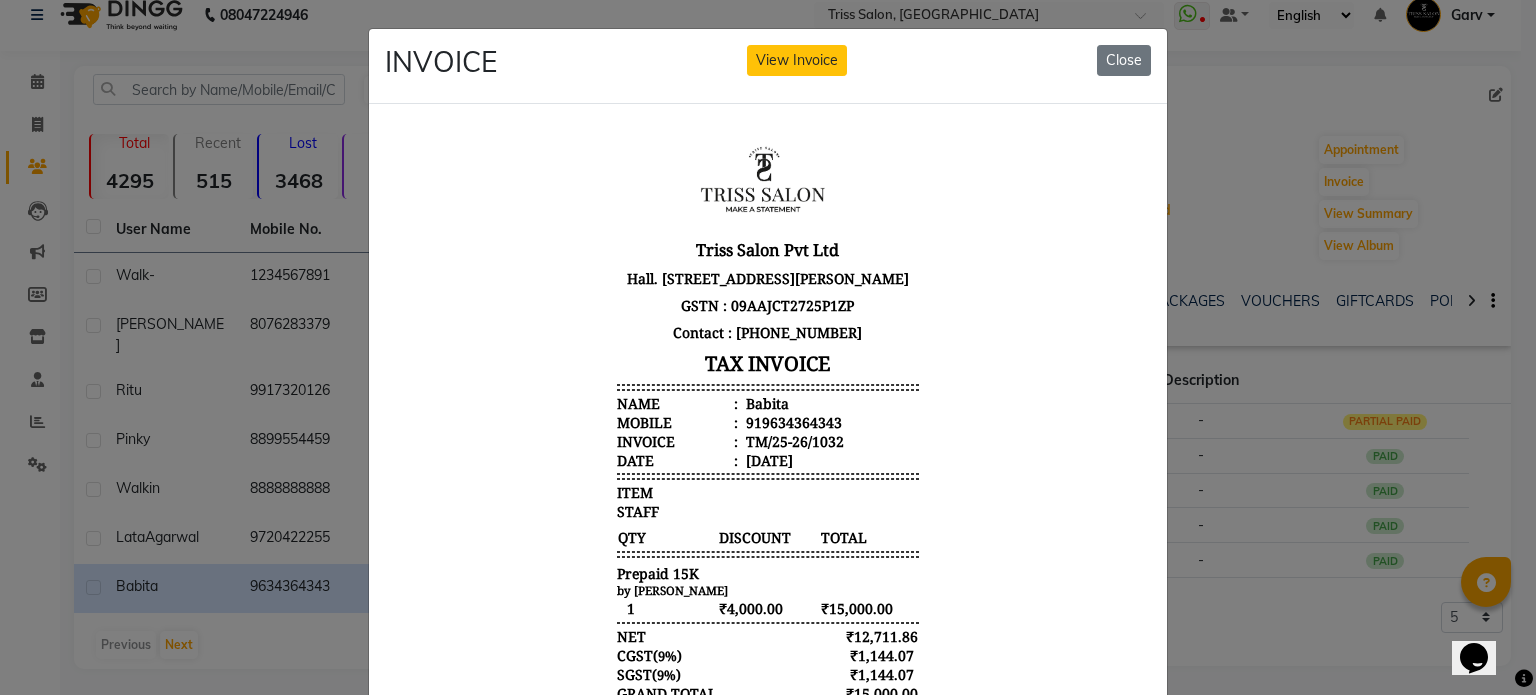 click on "Babita" at bounding box center (765, 402) 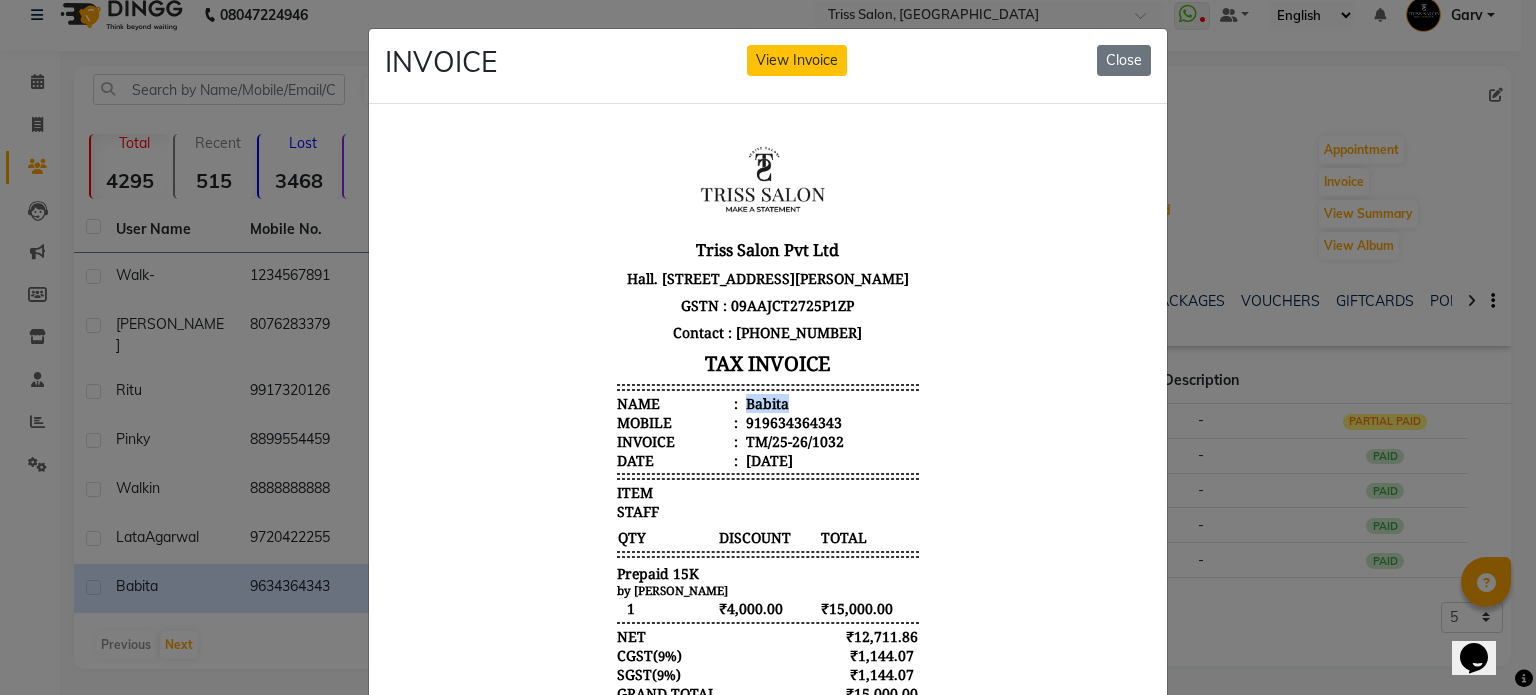 click on "Babita" at bounding box center (765, 402) 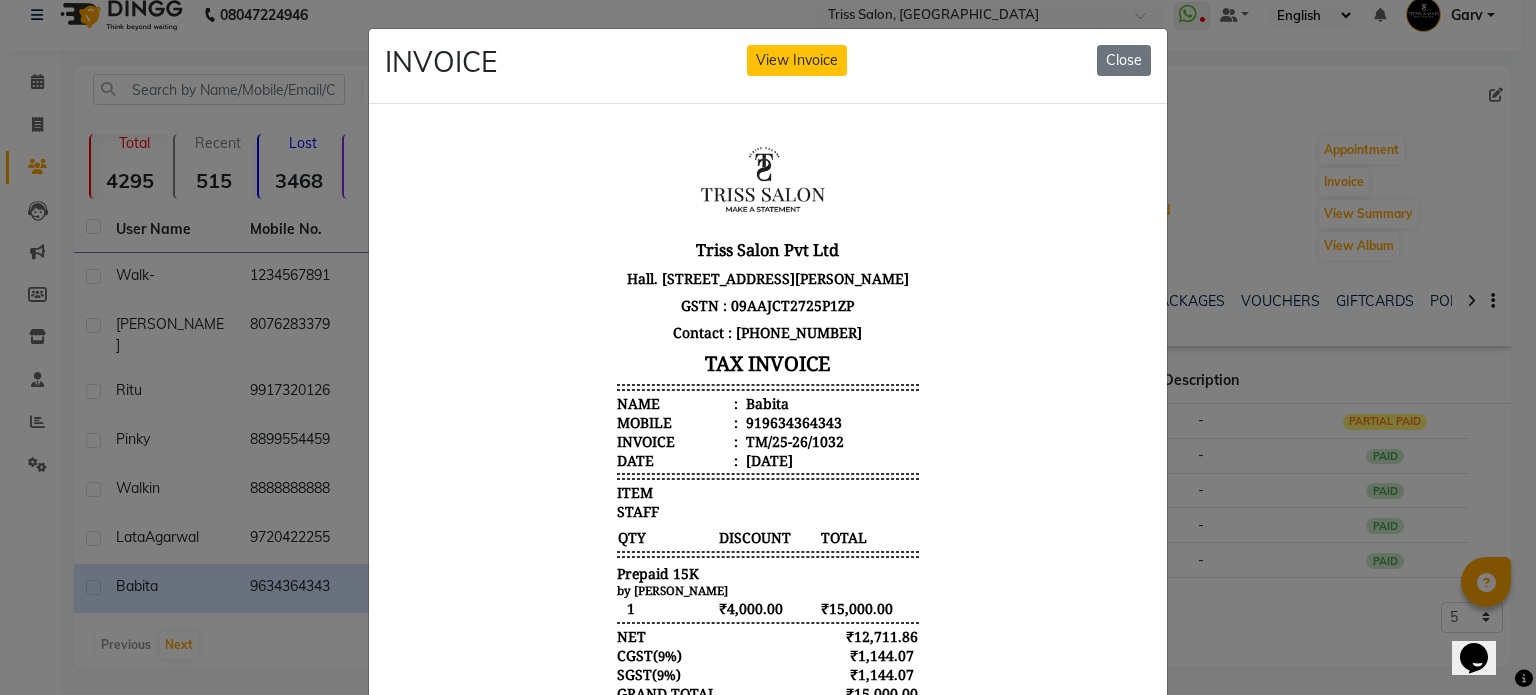 click on "919634364343" at bounding box center (792, 421) 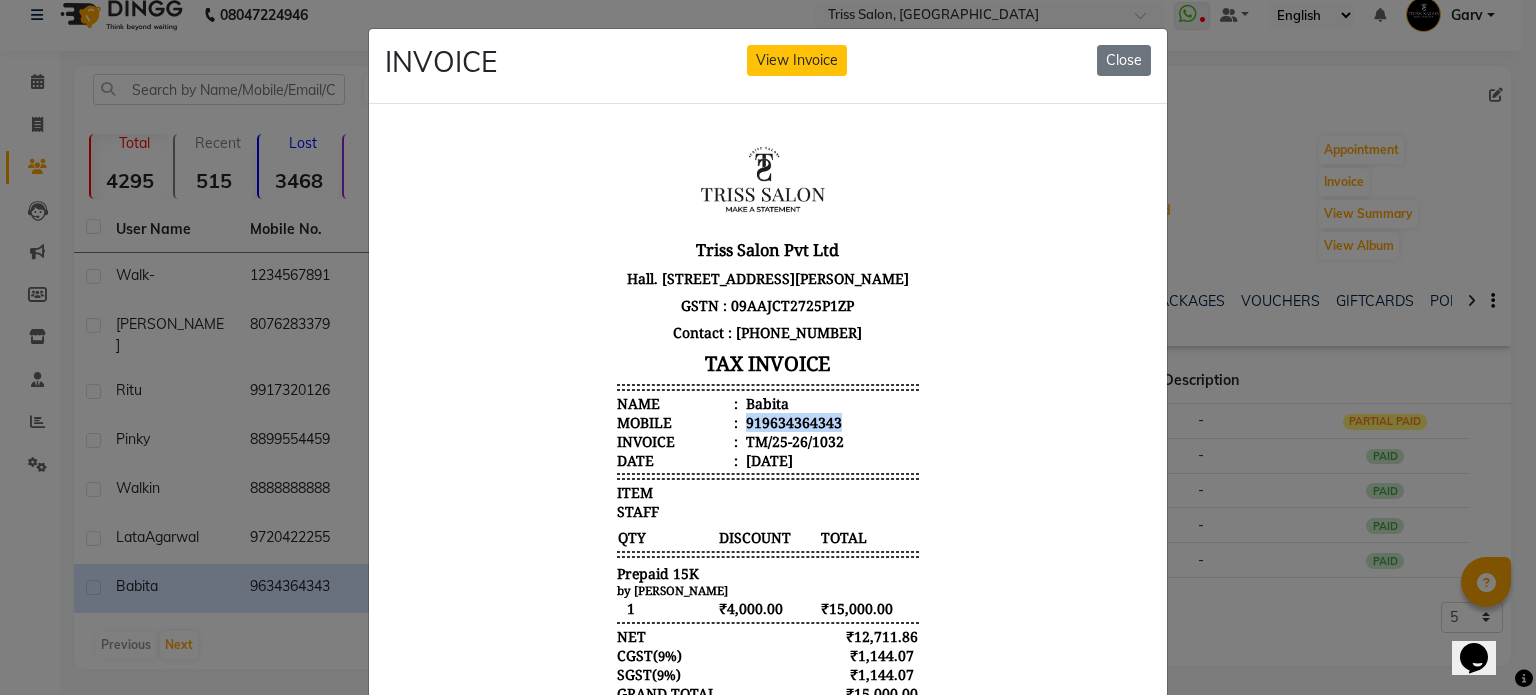 click on "919634364343" at bounding box center [792, 421] 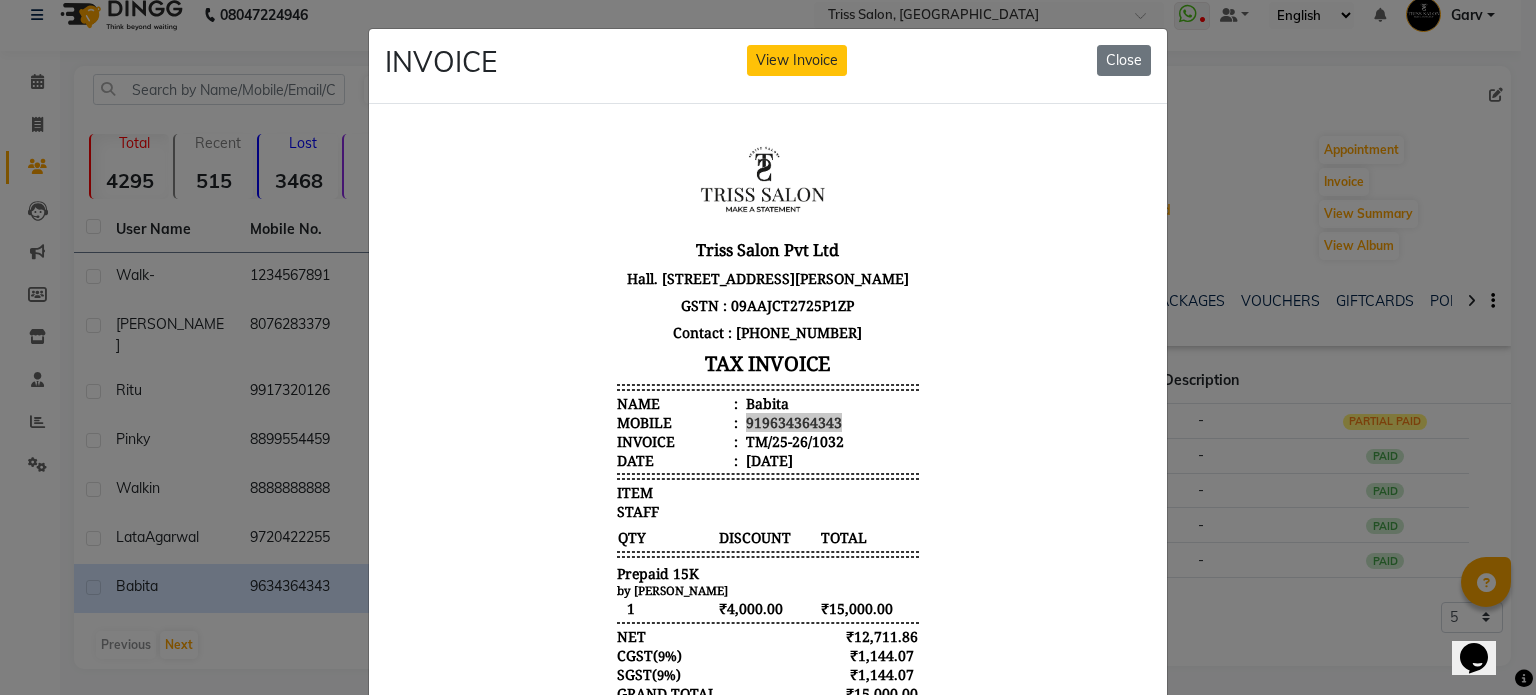 click on "INVOICE View Invoice Close" 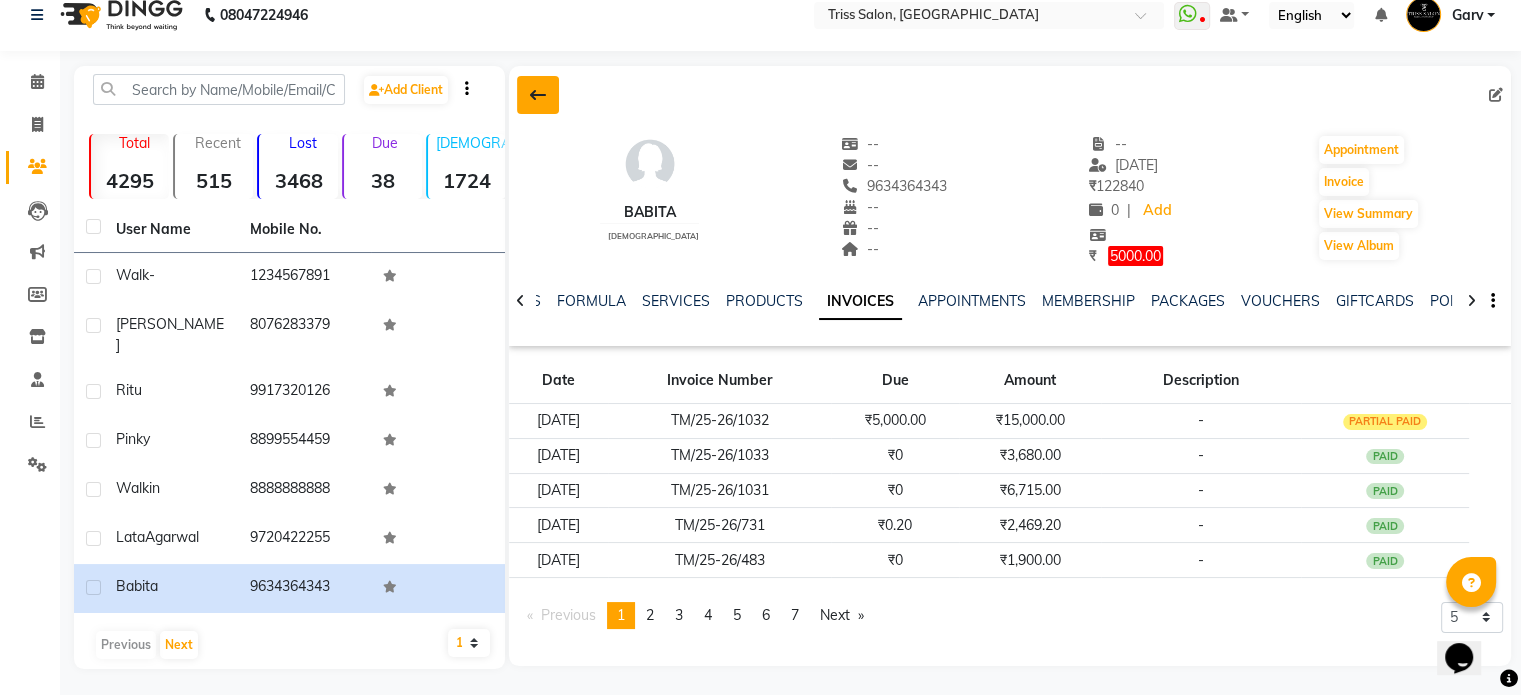 click 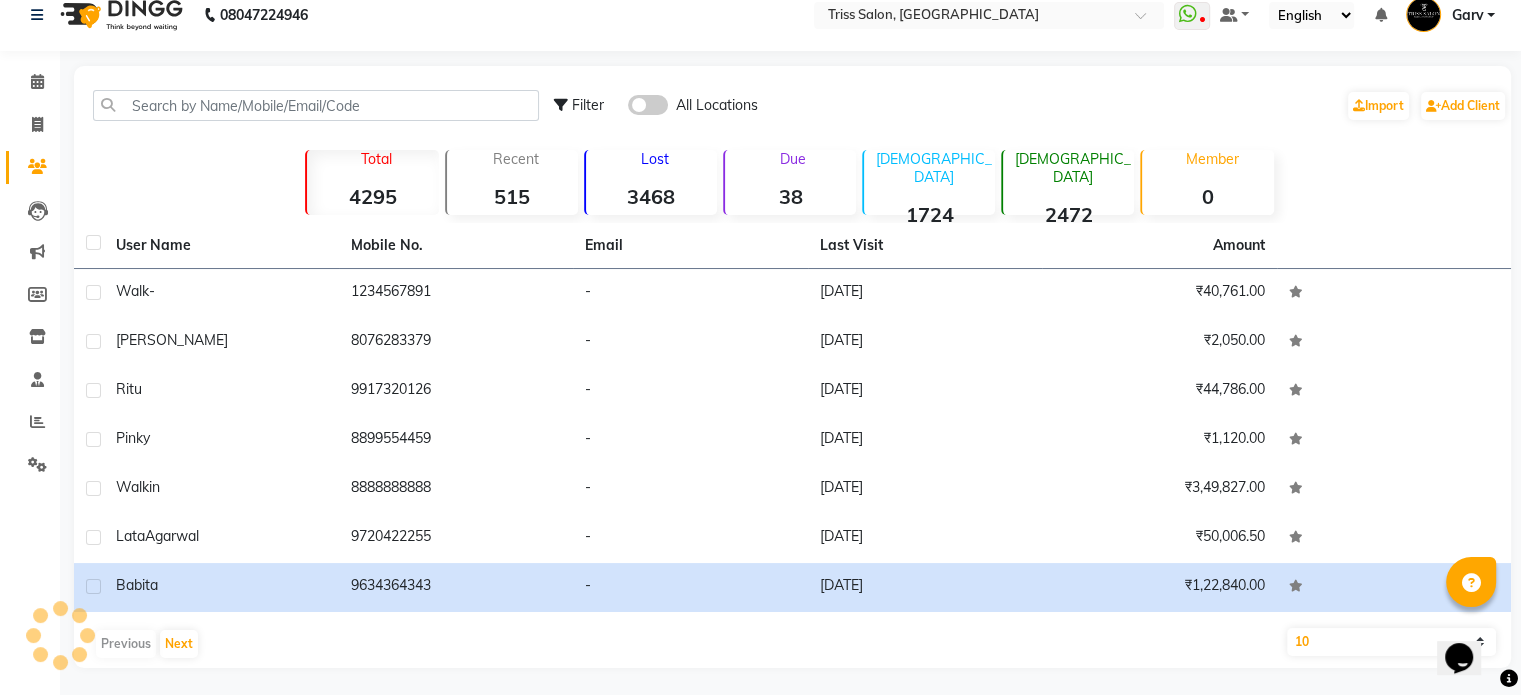 click on "Filter" 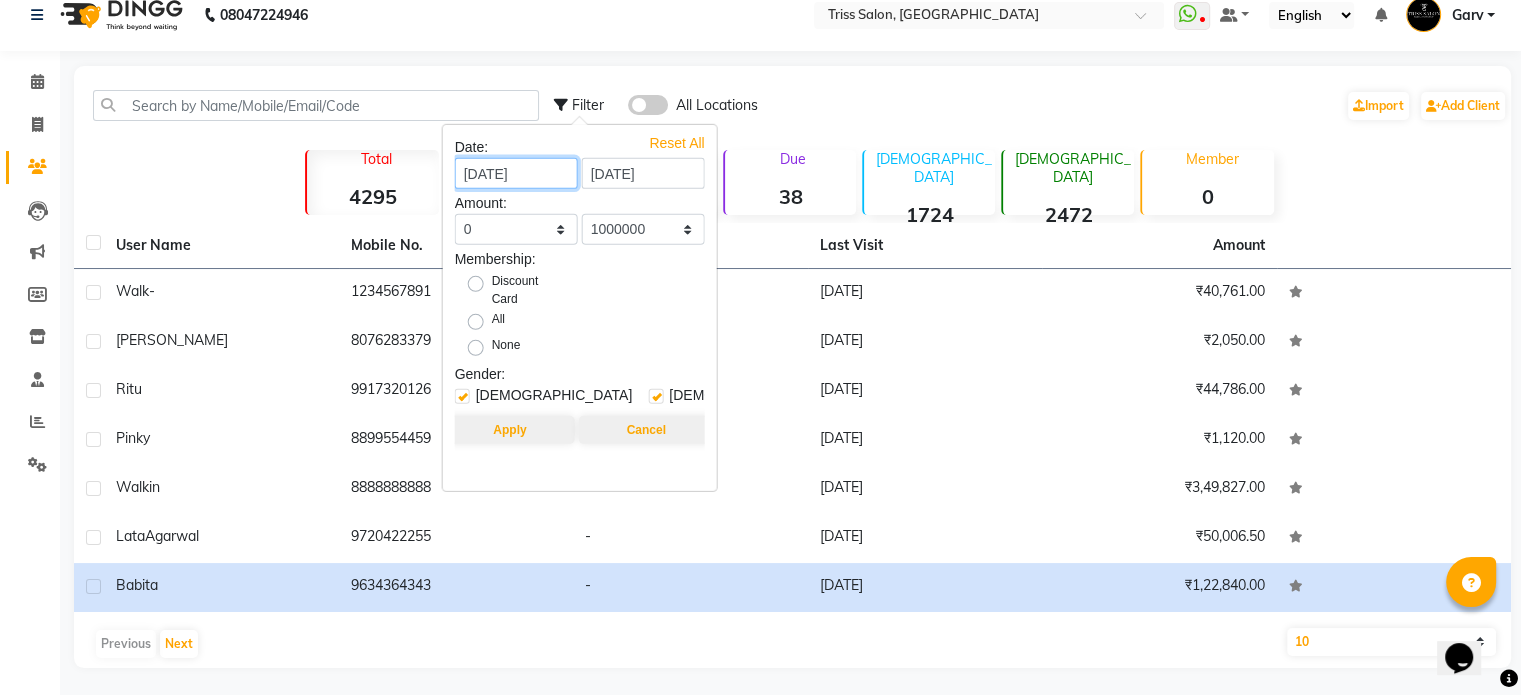 click on "[DATE]" at bounding box center [516, 173] 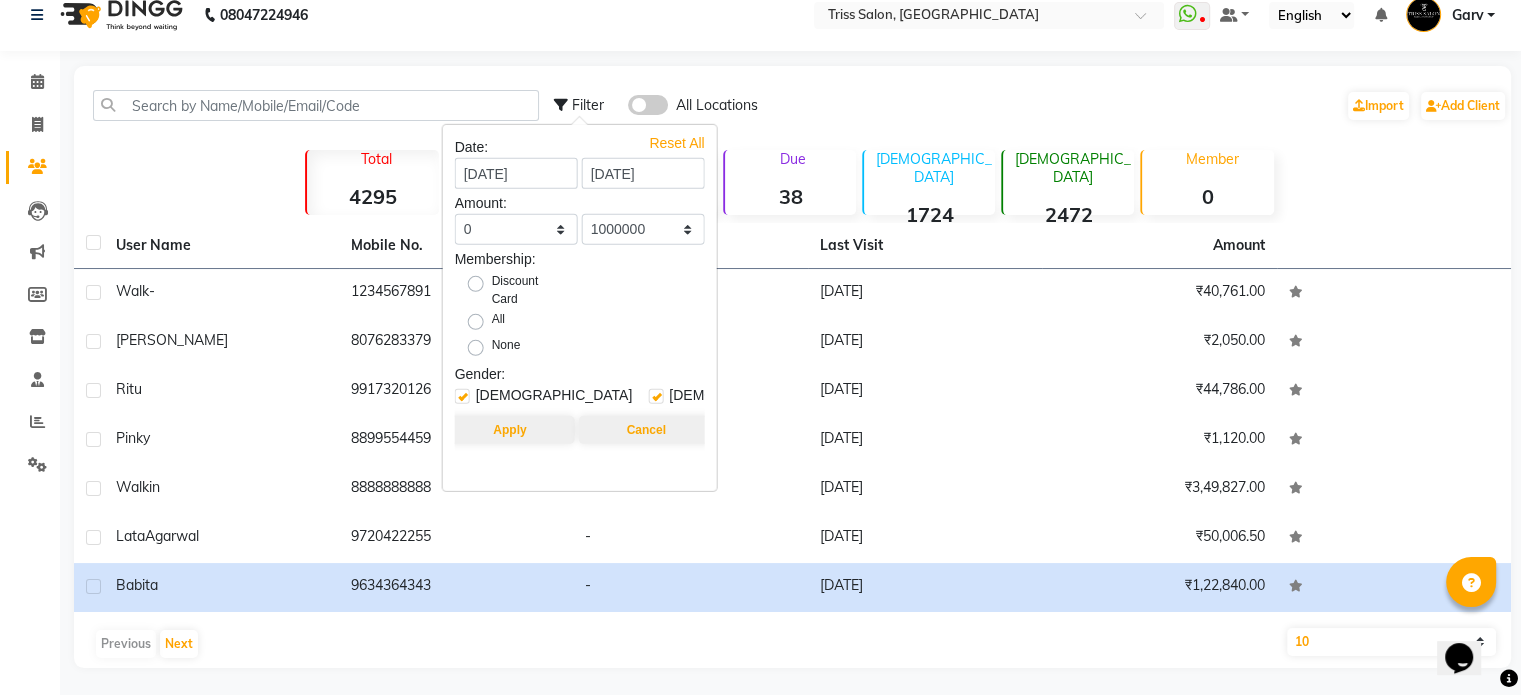 select on "7" 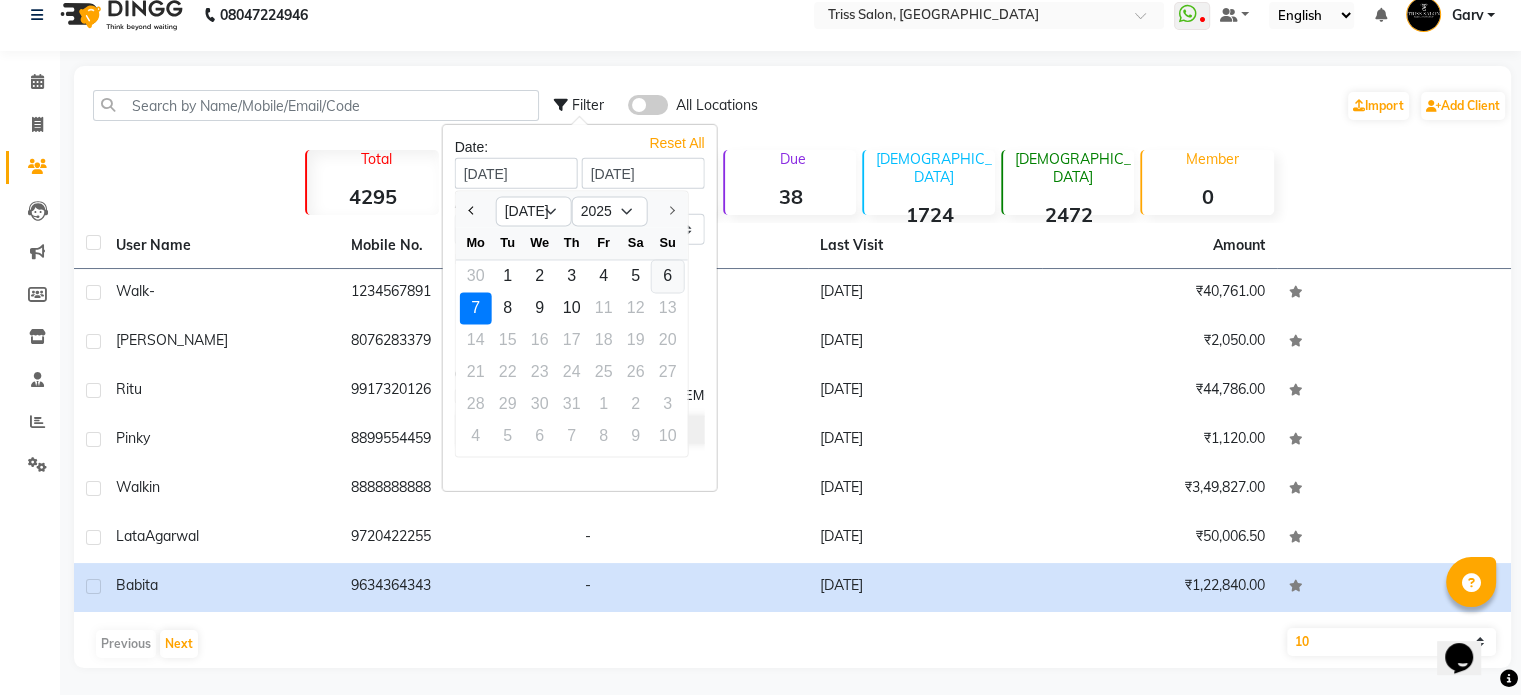 click on "6" at bounding box center [668, 276] 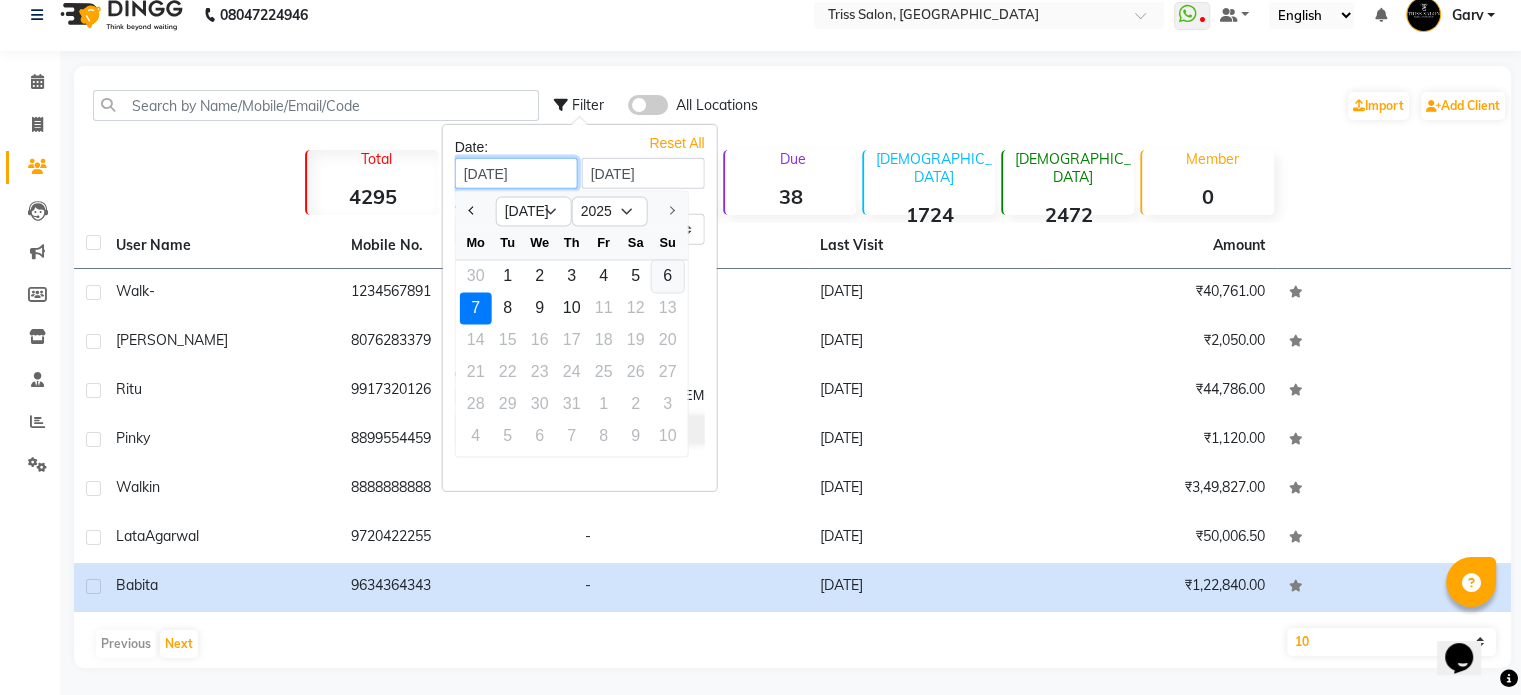 type on "[DATE]" 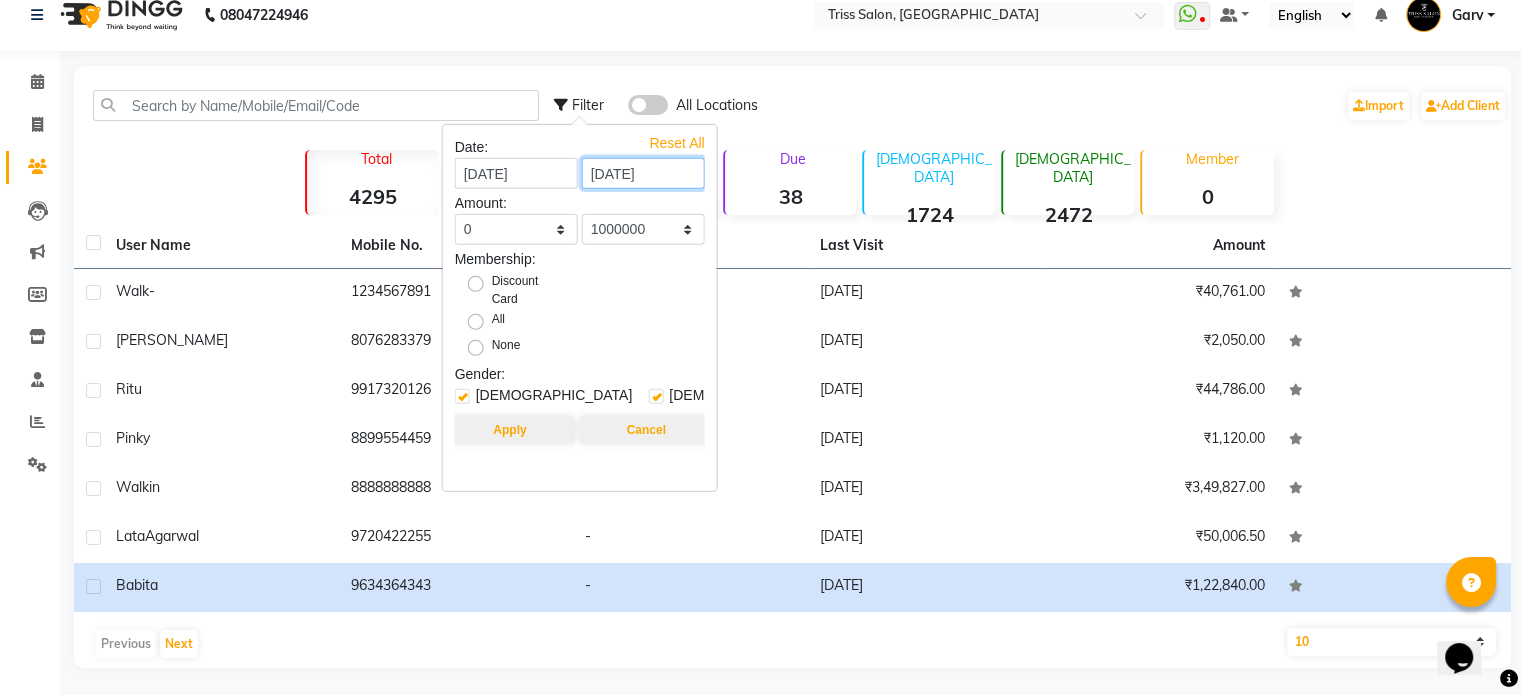 click on "[DATE]" at bounding box center (643, 173) 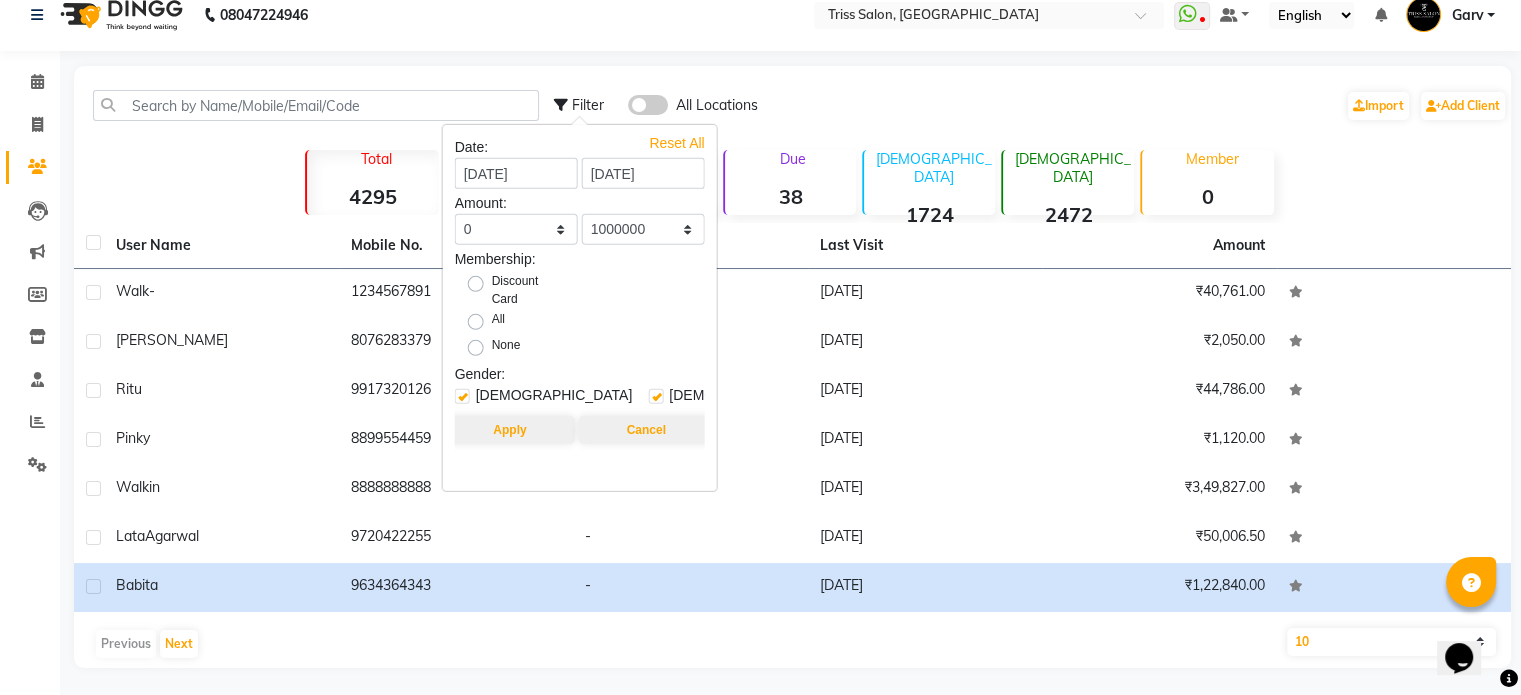 select on "7" 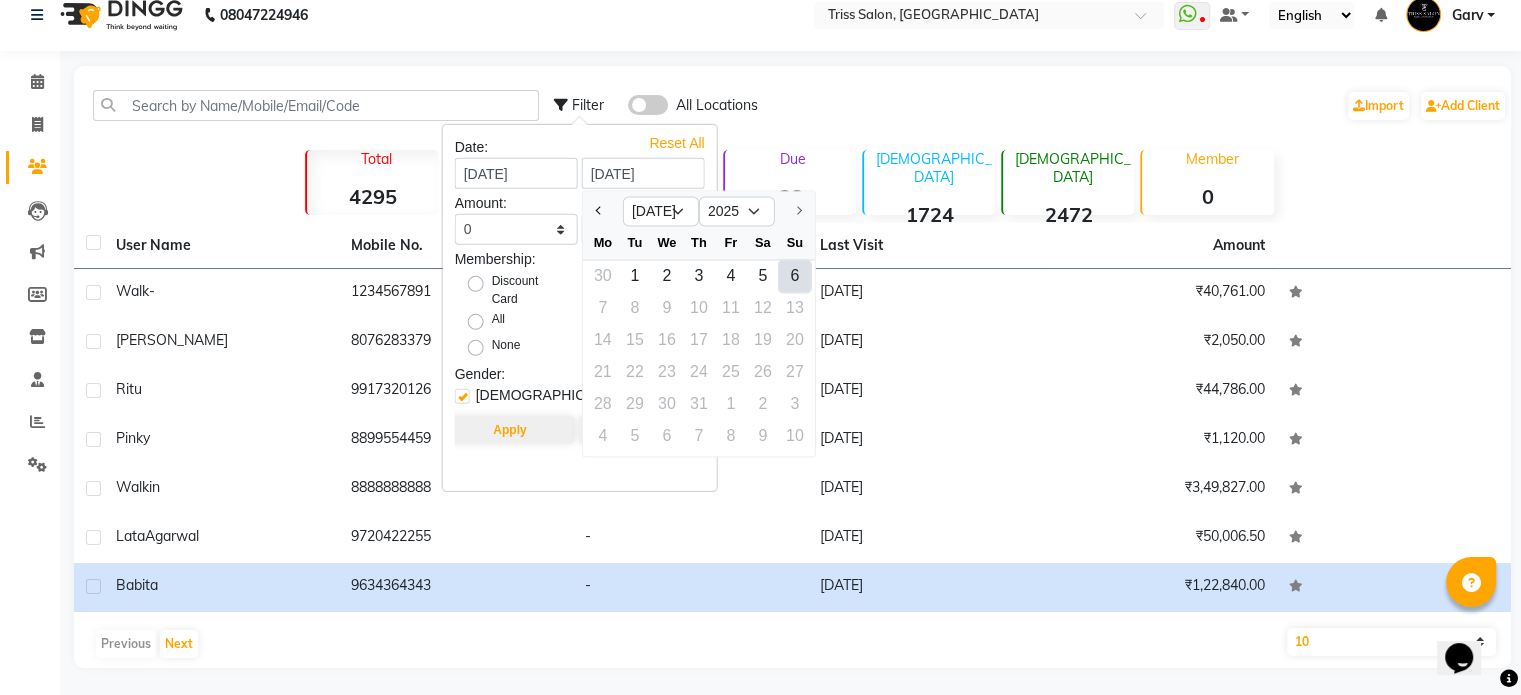 click on "6" at bounding box center (795, 276) 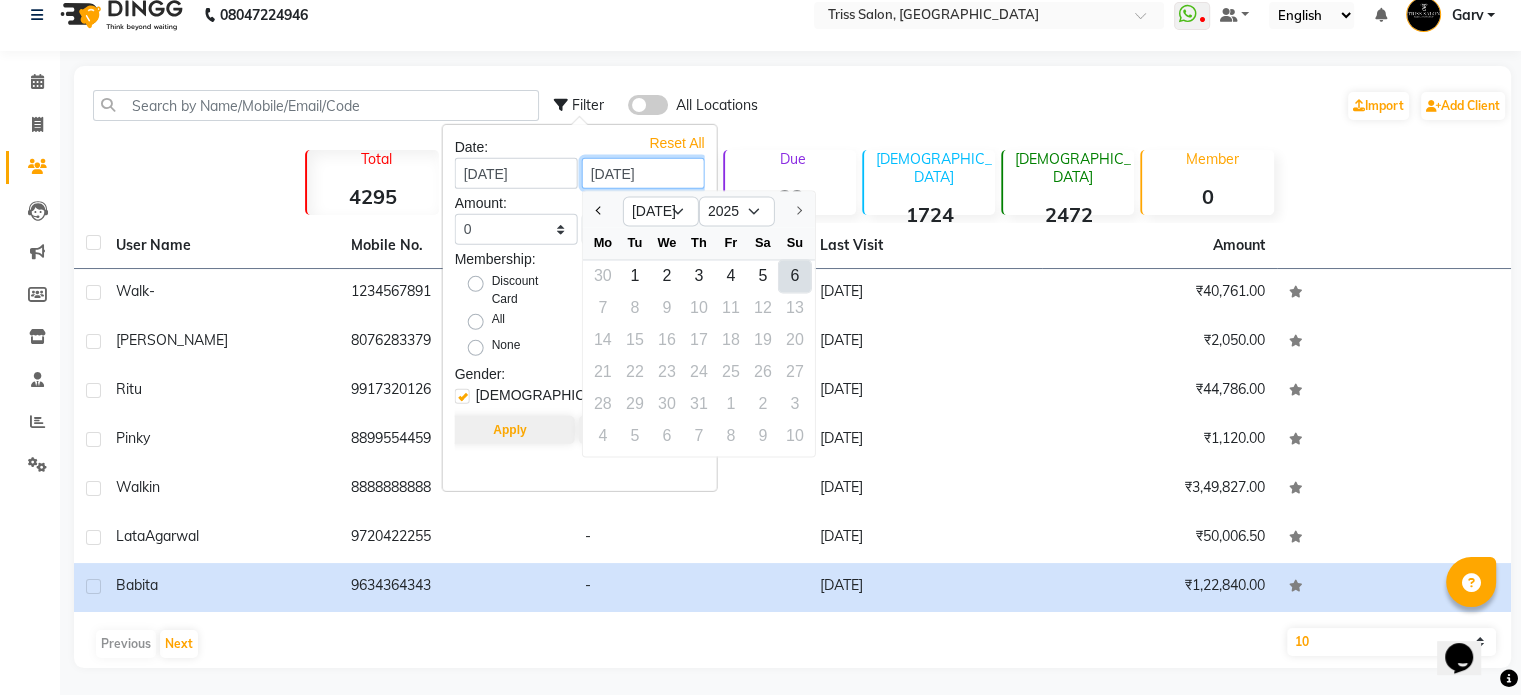 type on "[DATE]" 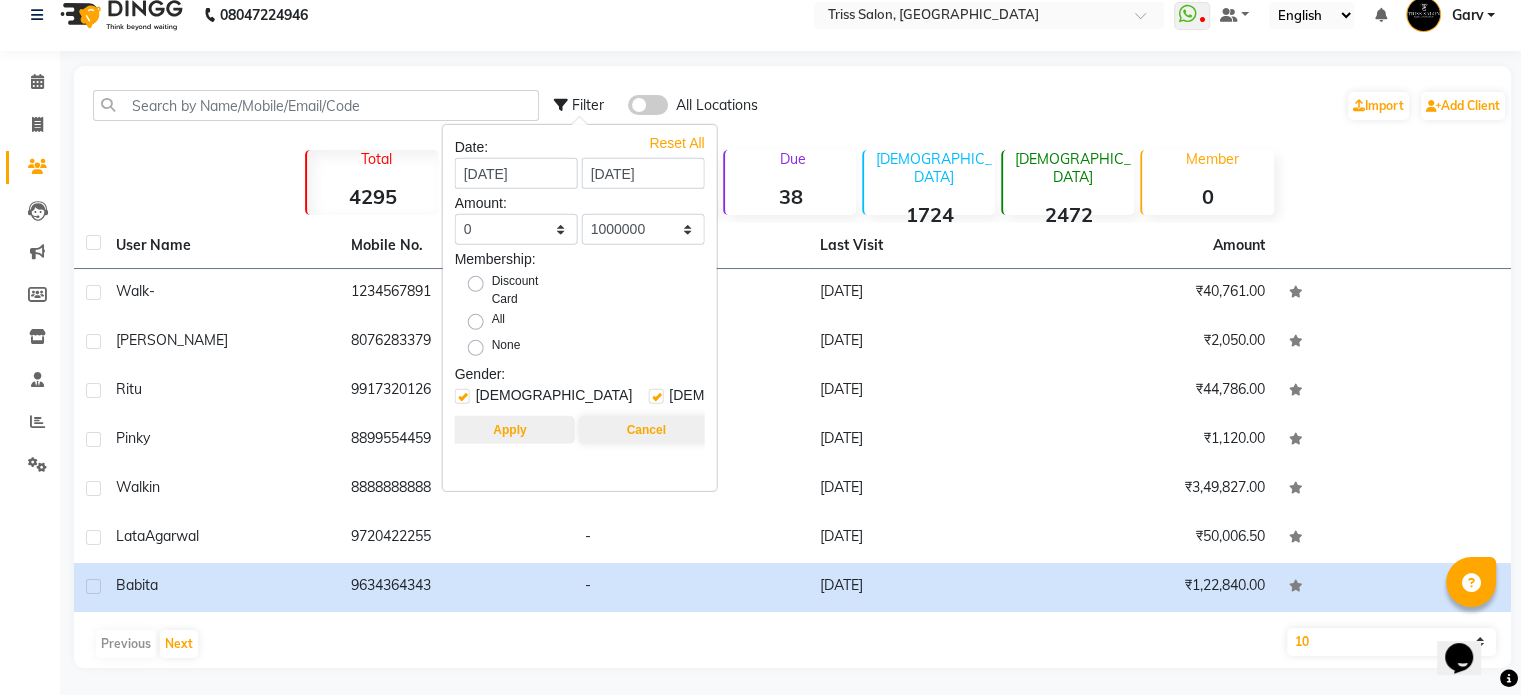 click on "Apply" at bounding box center [509, 430] 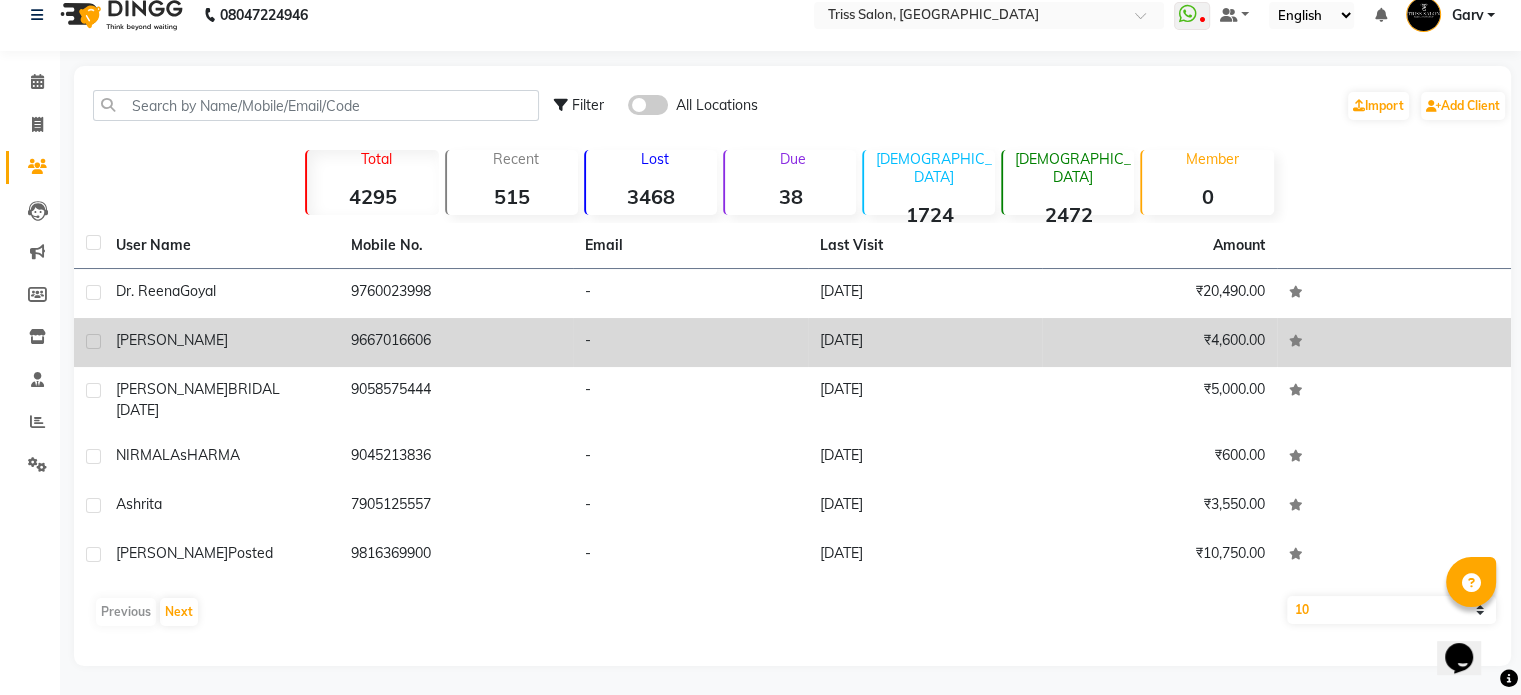 click on "[PERSON_NAME]" 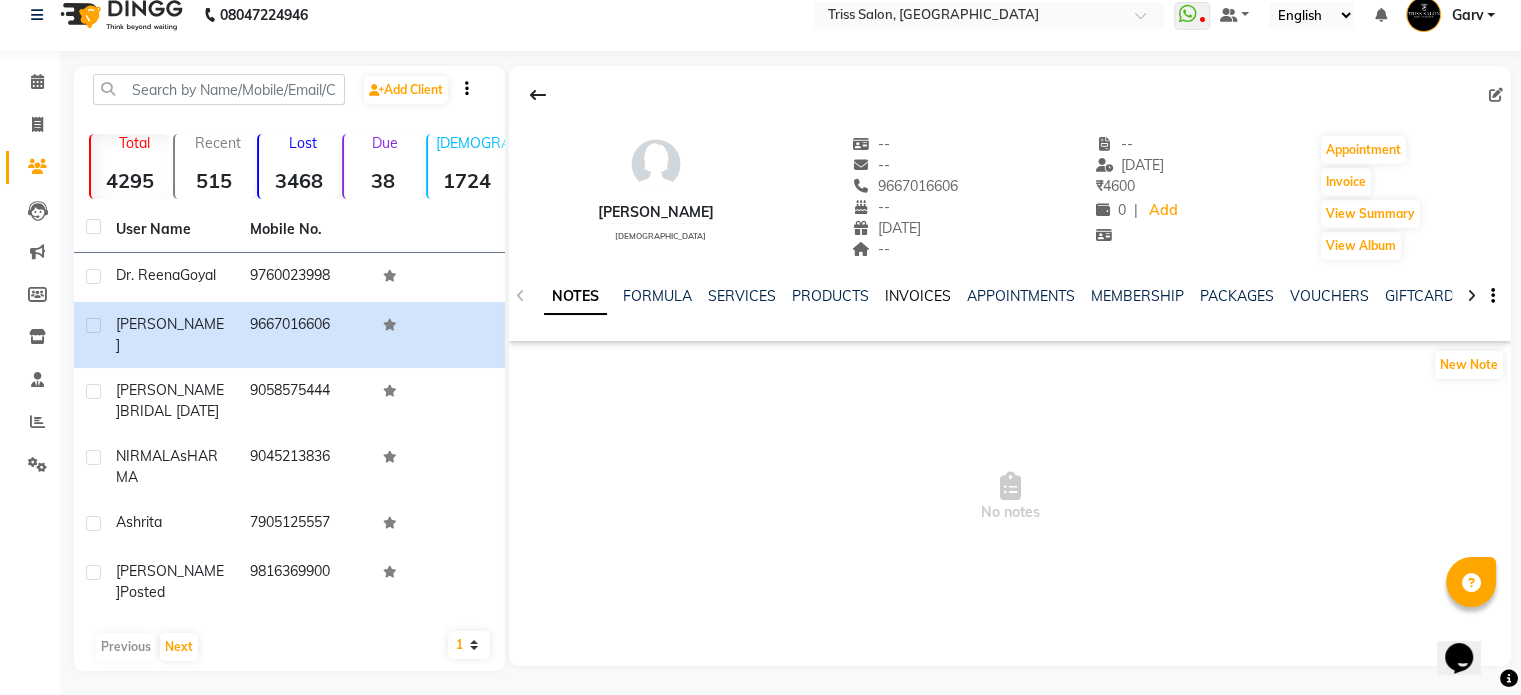 click on "INVOICES" 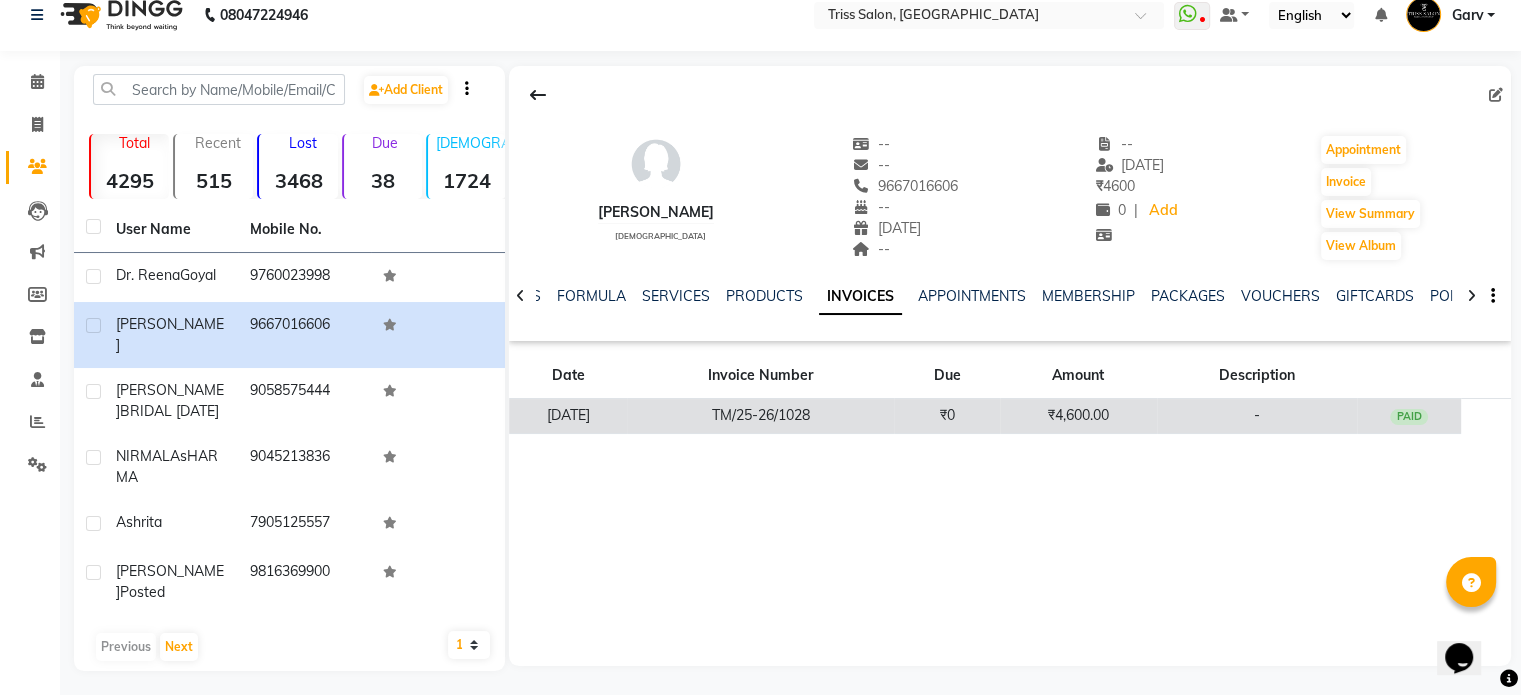 click on "₹0" 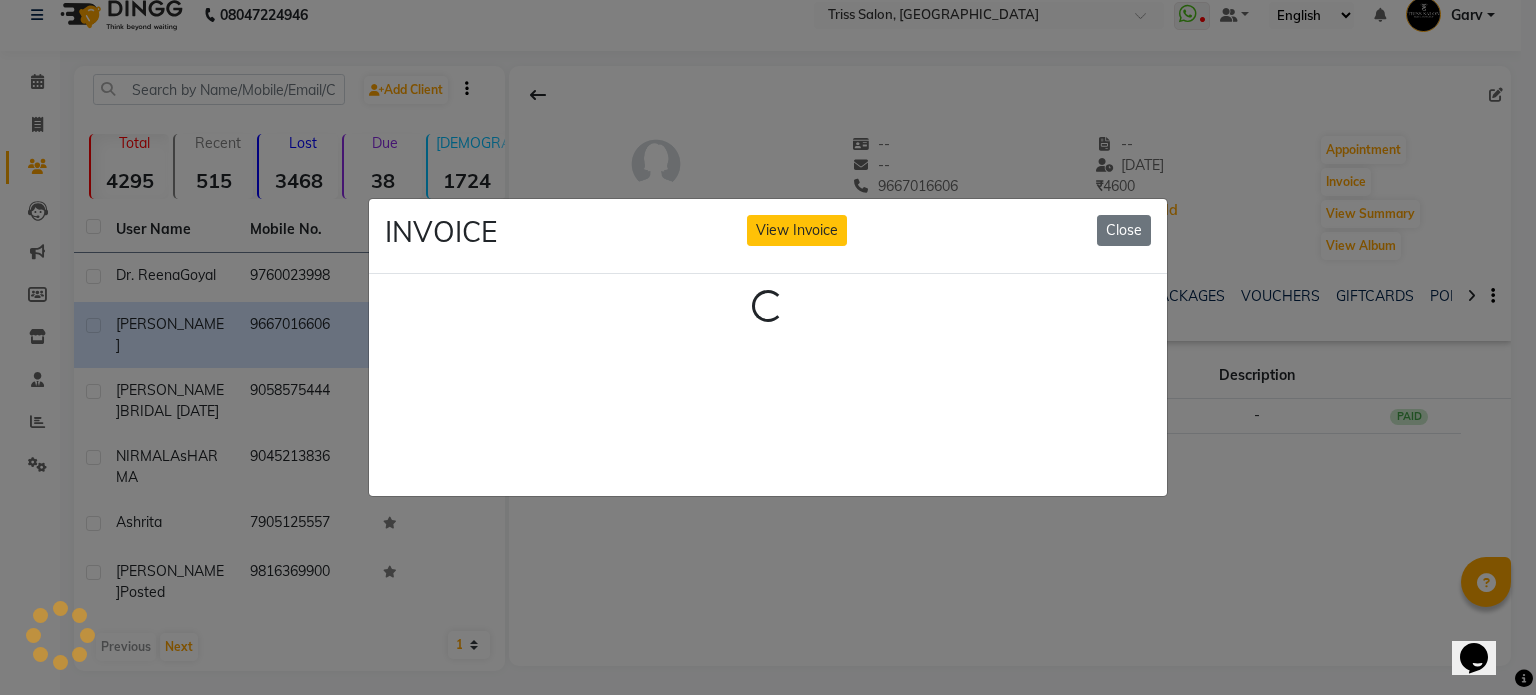 click on "INVOICE View Invoice Close Loading..." 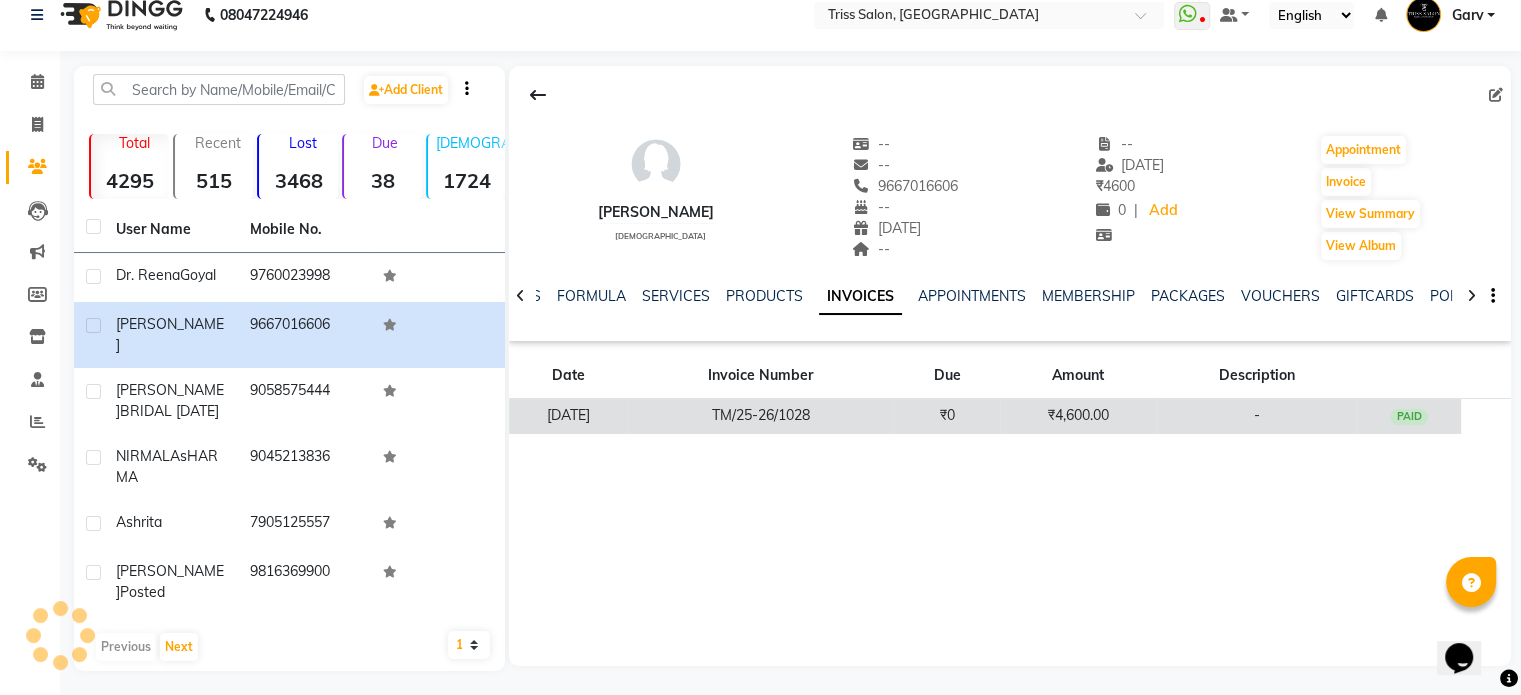 click on "TM/25-26/1028" 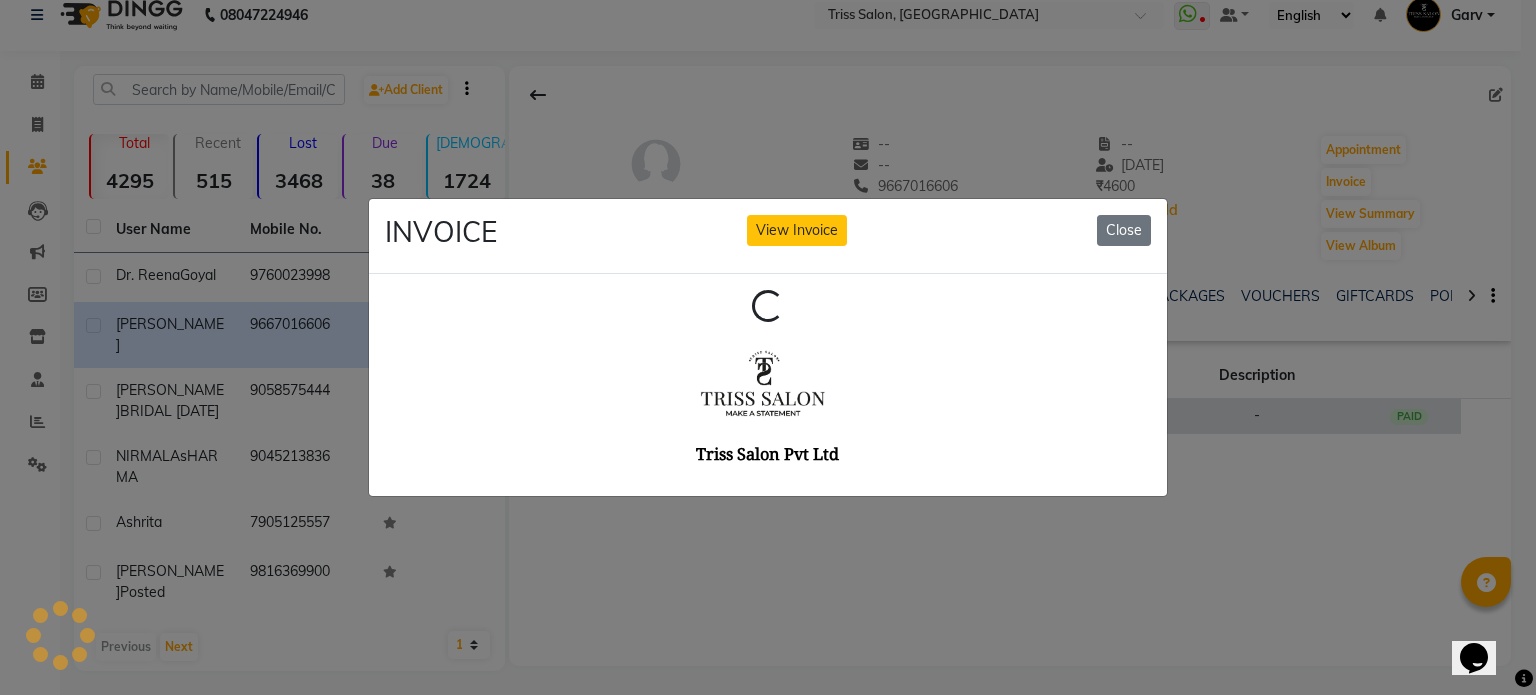 scroll, scrollTop: 0, scrollLeft: 0, axis: both 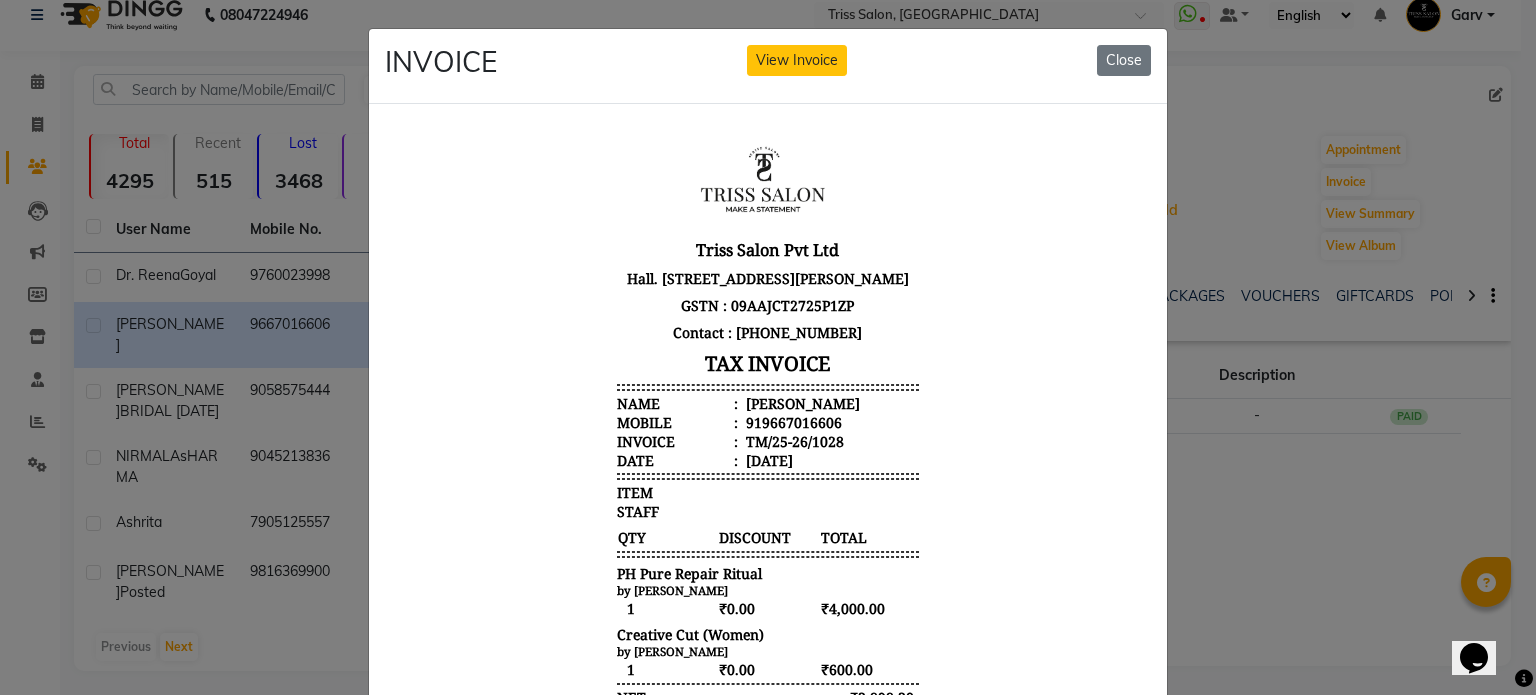 click on "[PERSON_NAME]" at bounding box center (801, 402) 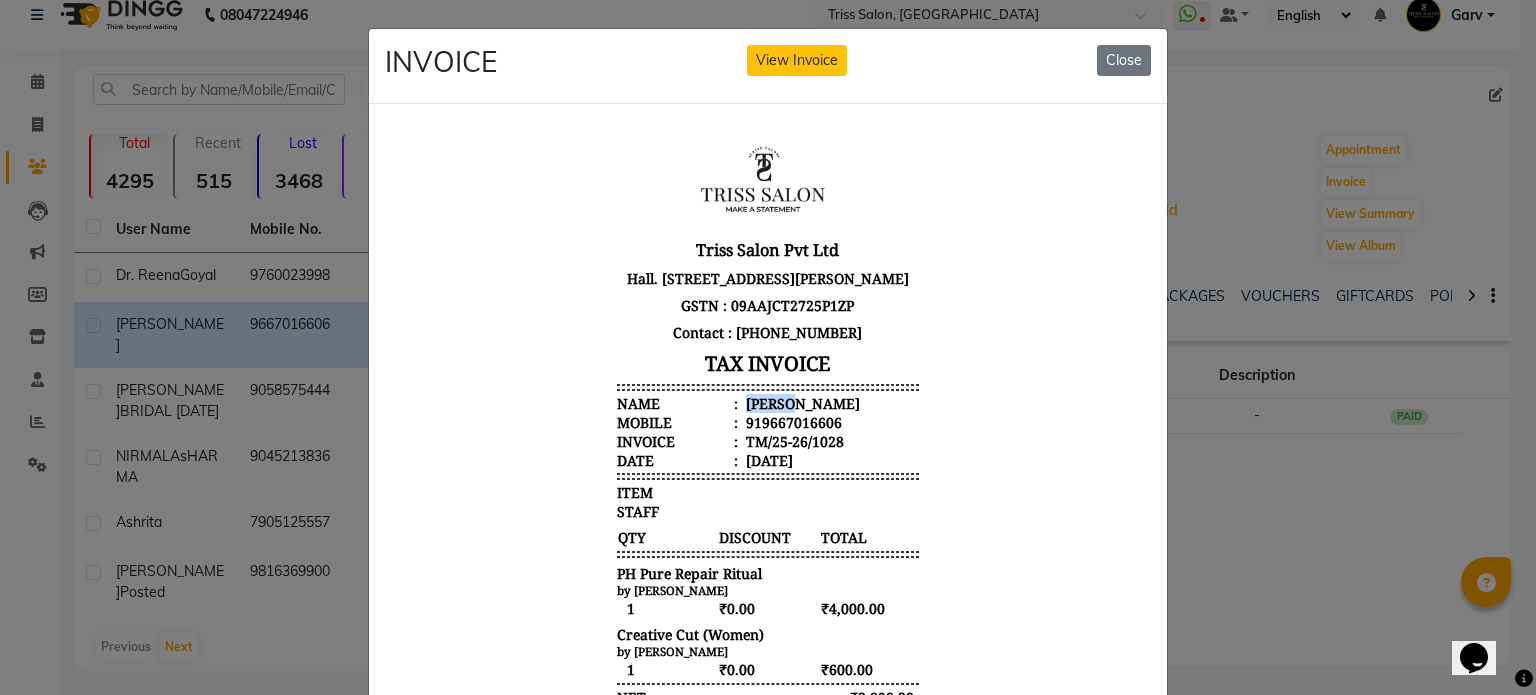 click on "[PERSON_NAME]" at bounding box center (801, 402) 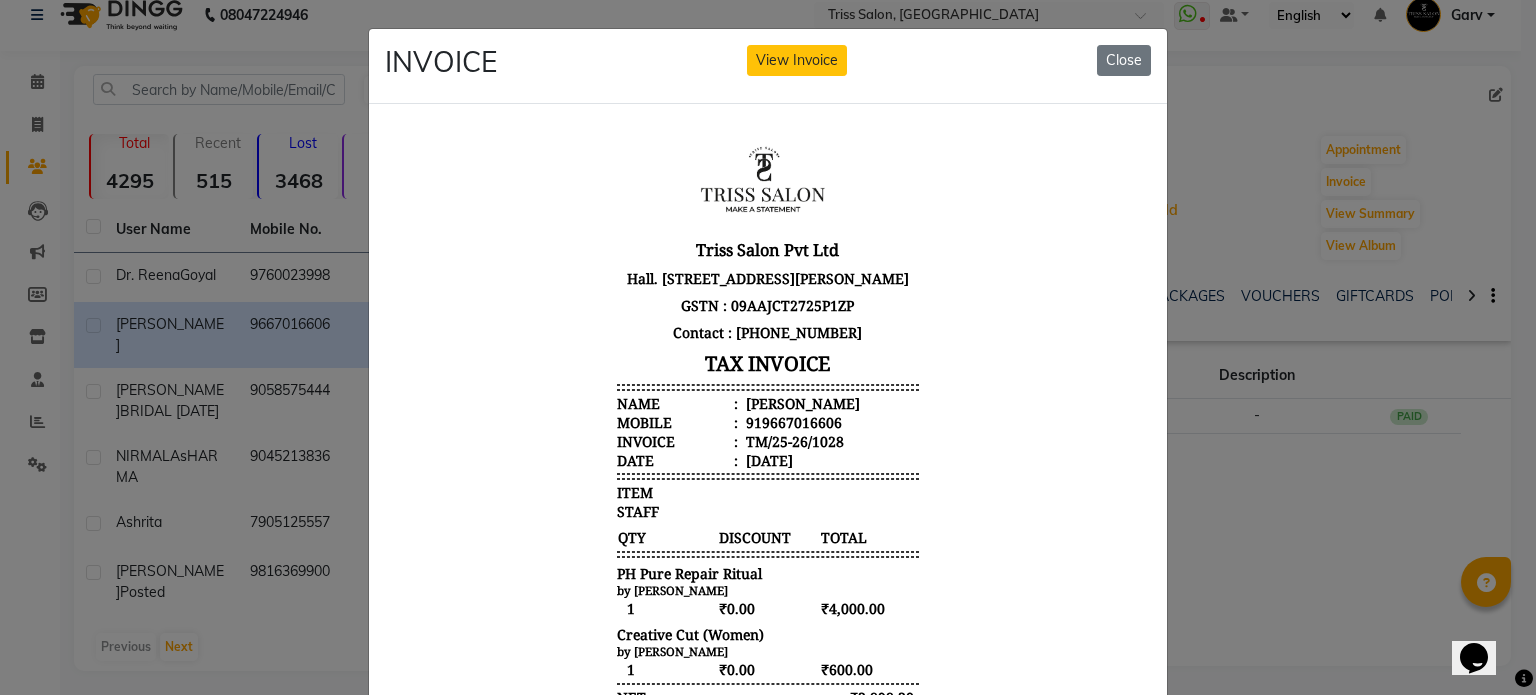 click on "919667016606" at bounding box center (792, 421) 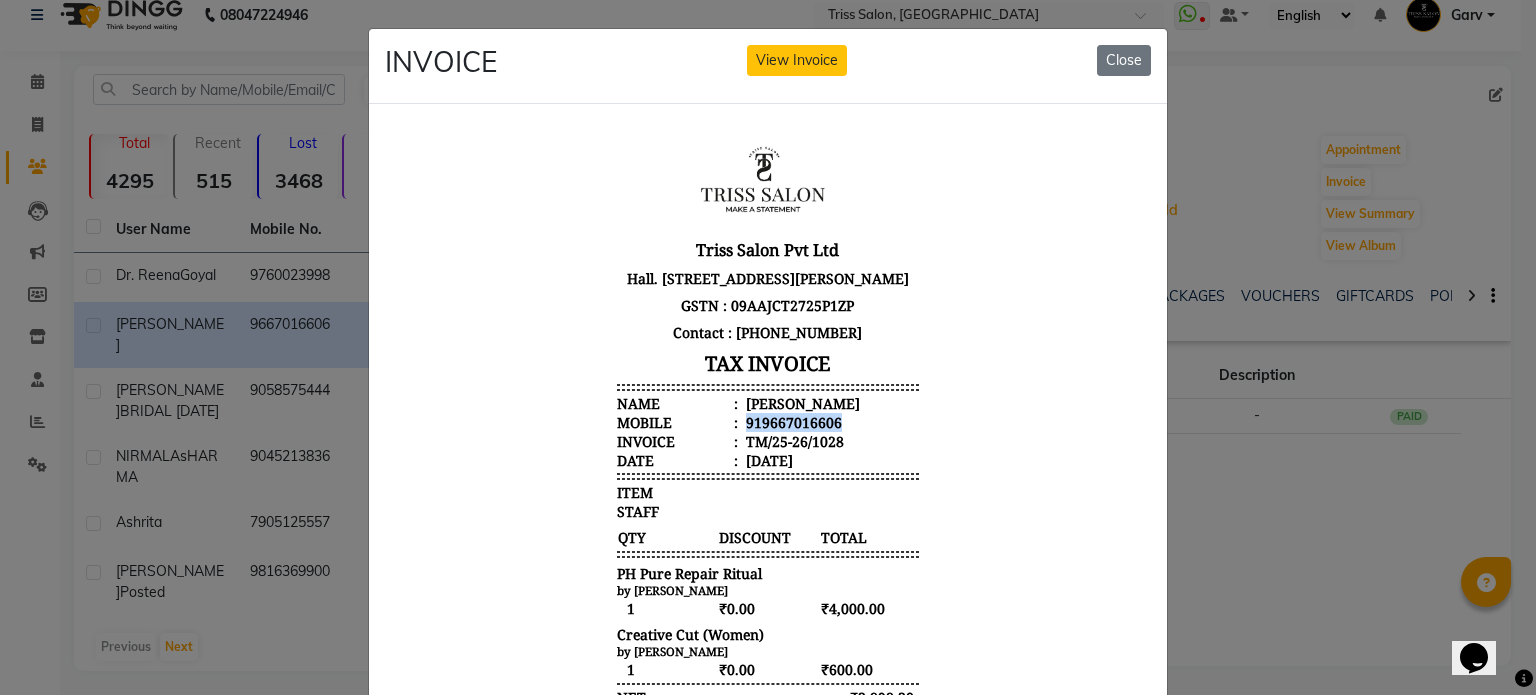 click on "919667016606" at bounding box center [792, 421] 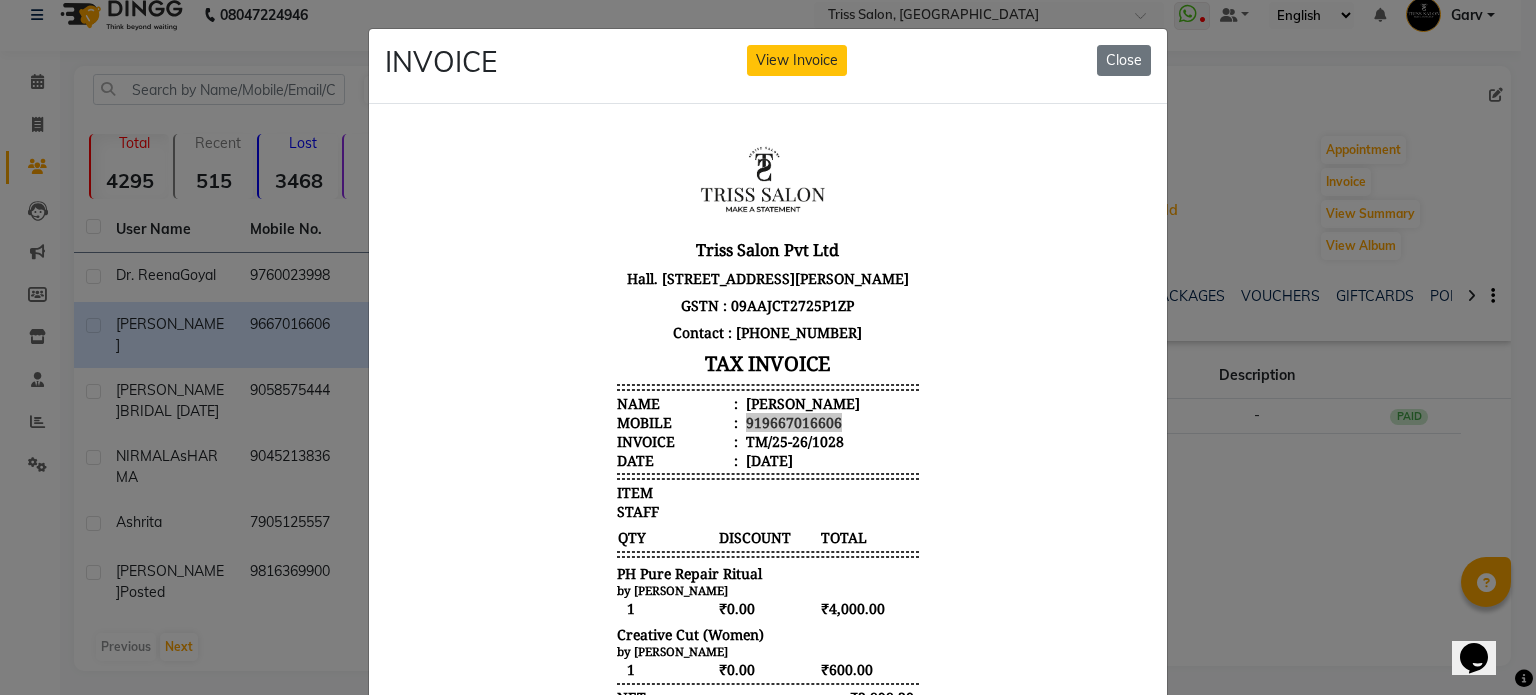 click on "INVOICE View Invoice Close" 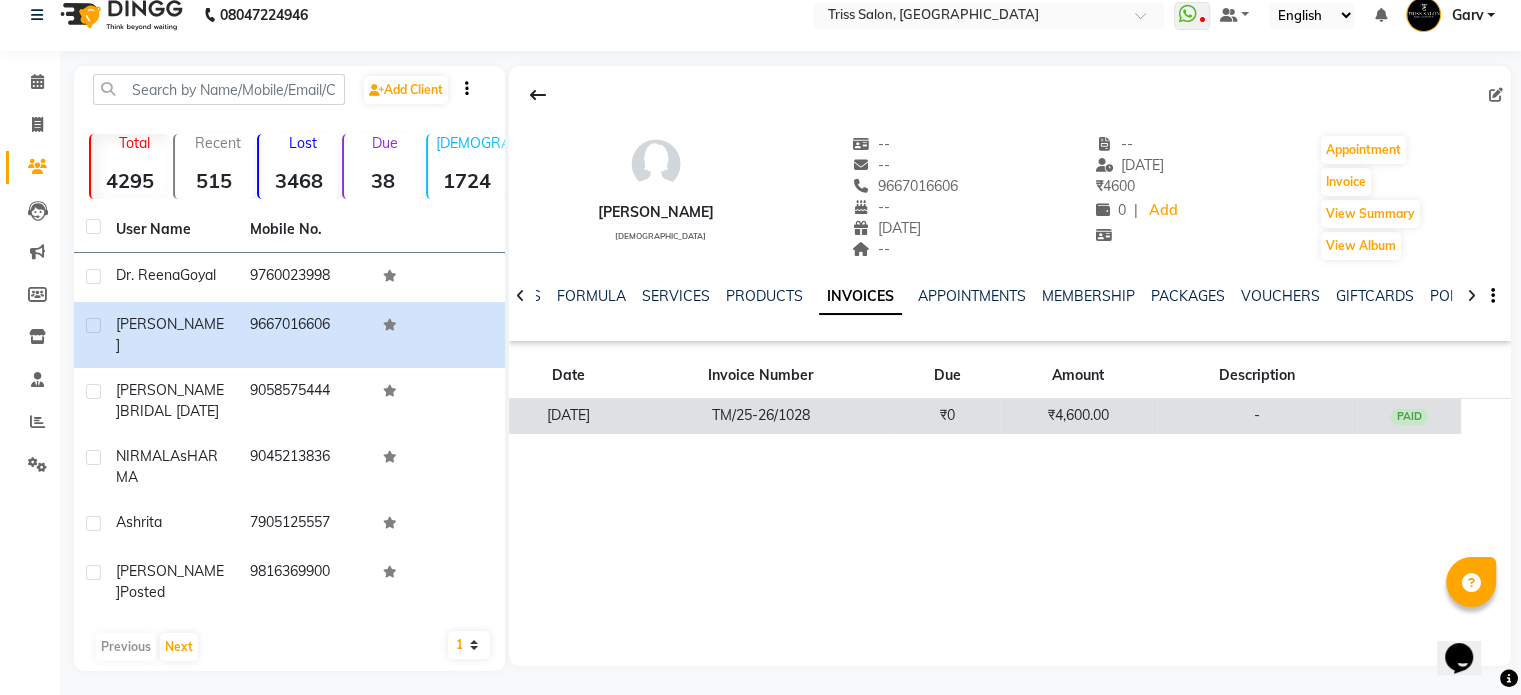 click on "₹0" 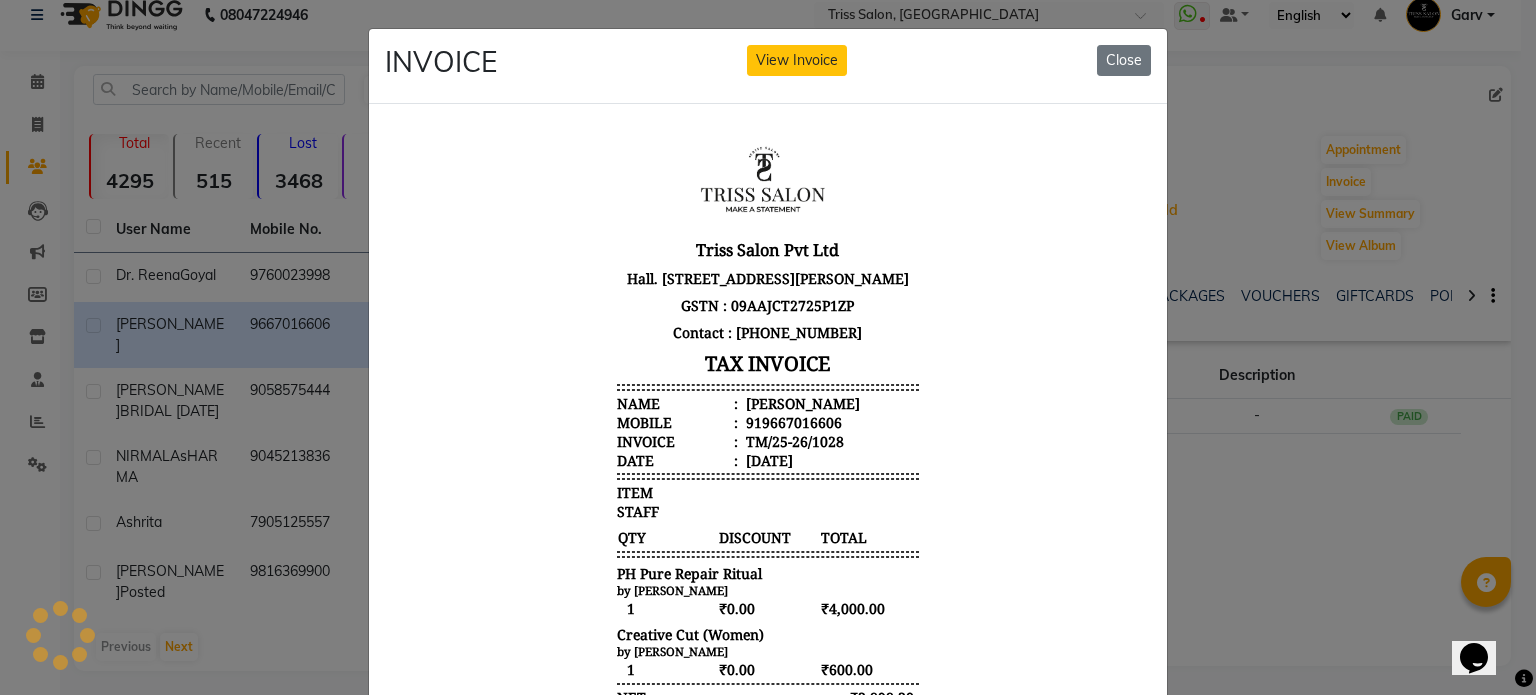 scroll, scrollTop: 0, scrollLeft: 0, axis: both 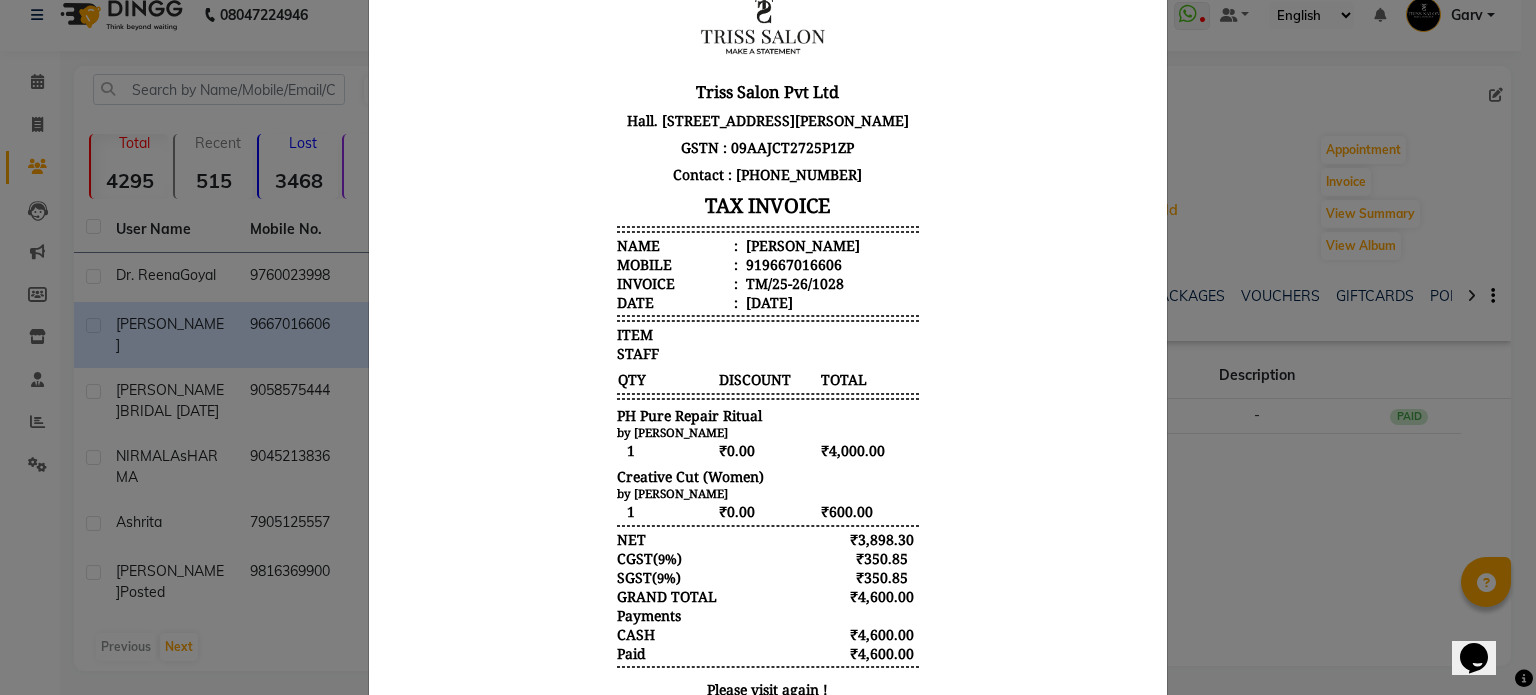 click on "[PERSON_NAME]" at bounding box center [801, 245] 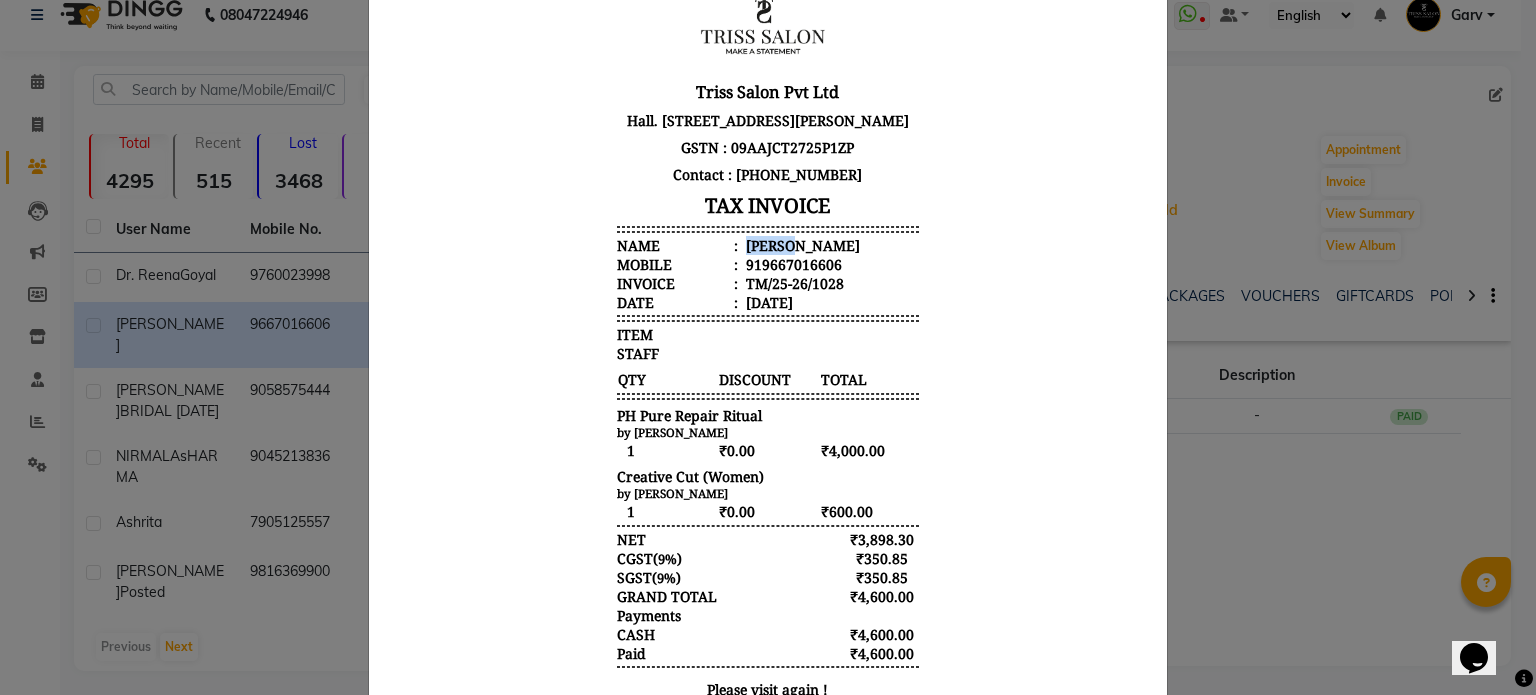 click on "[PERSON_NAME]" at bounding box center [801, 245] 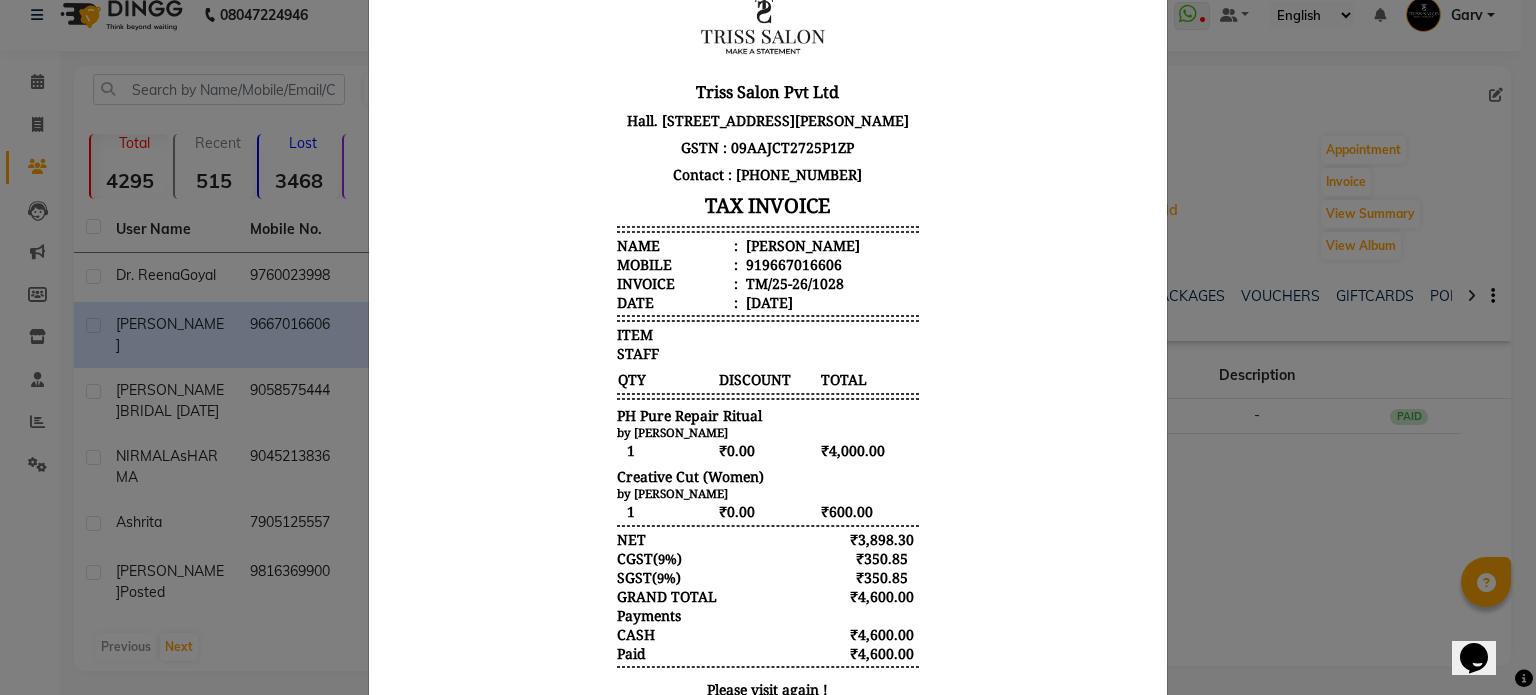 click on "919667016606" at bounding box center (792, 264) 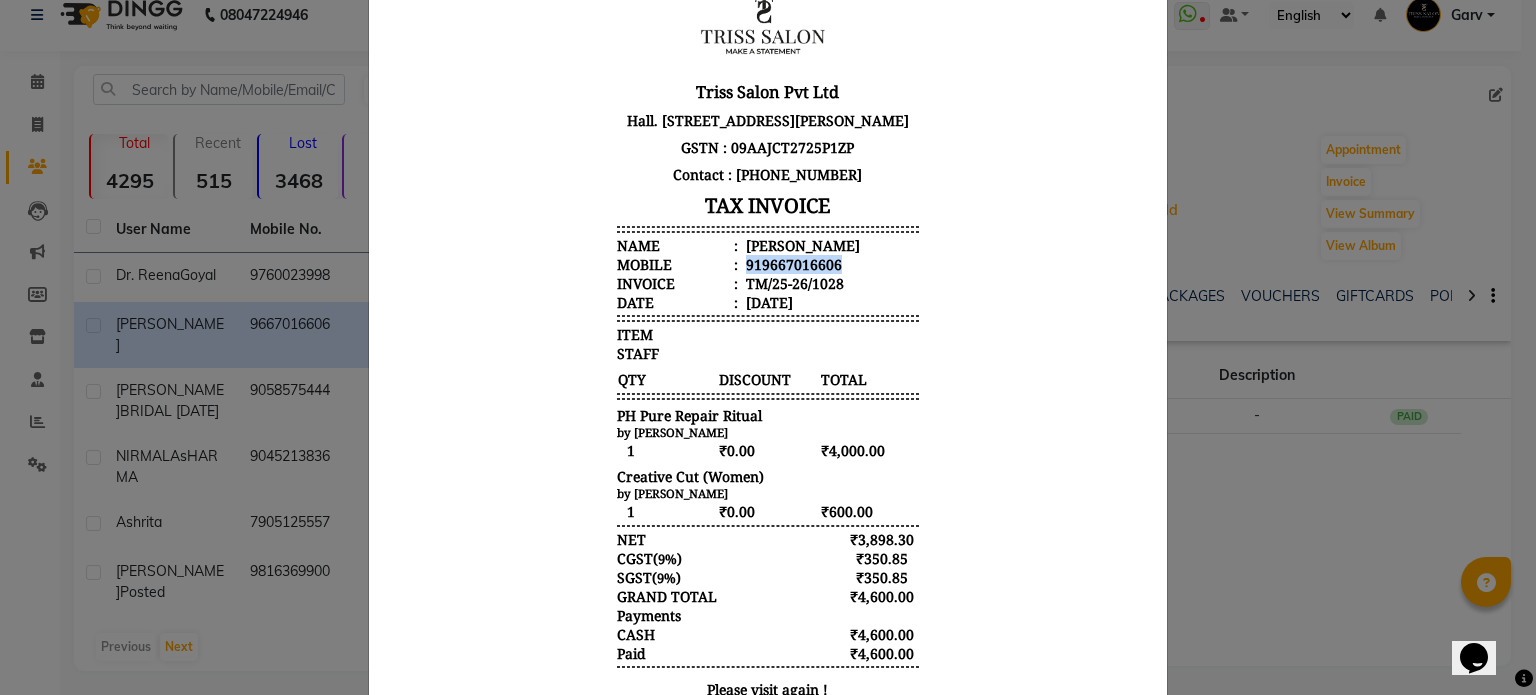 click on "919667016606" at bounding box center [792, 264] 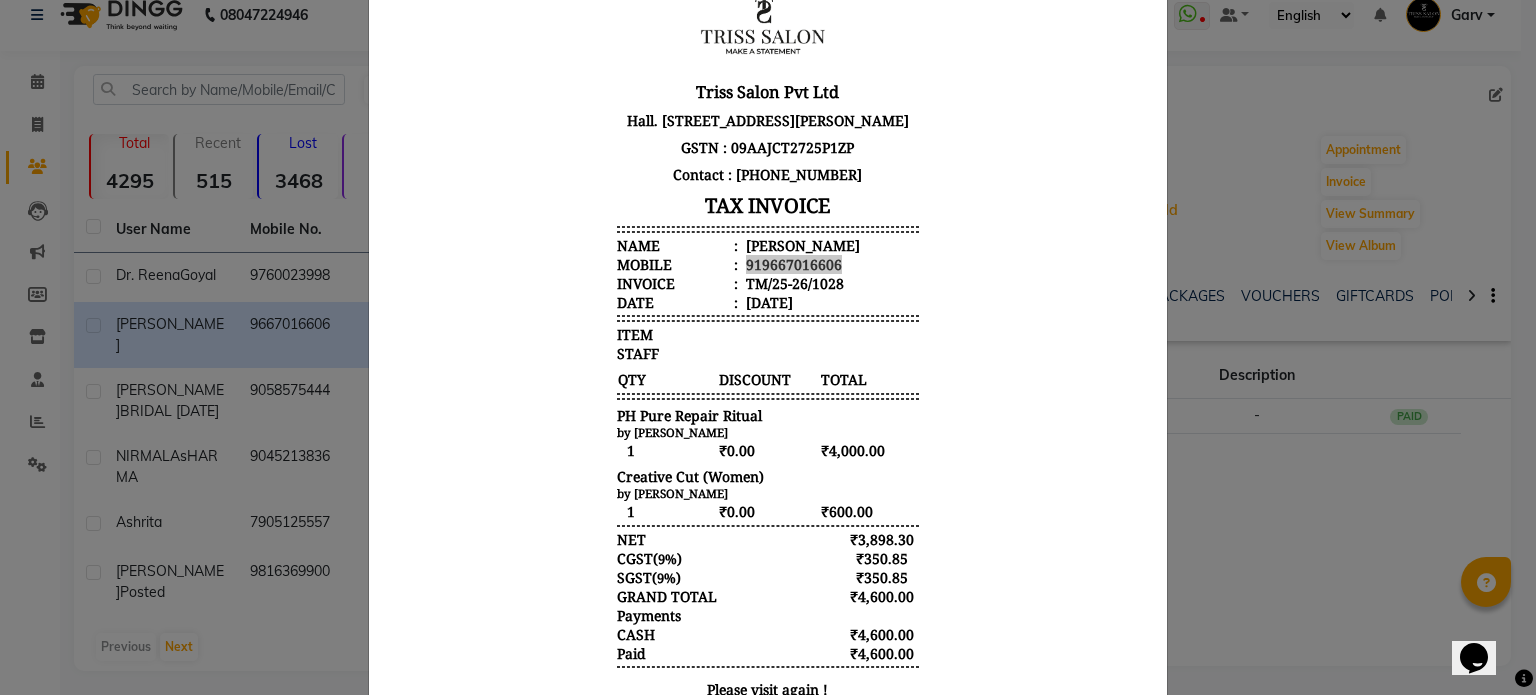 click on "INVOICE View Invoice Close" 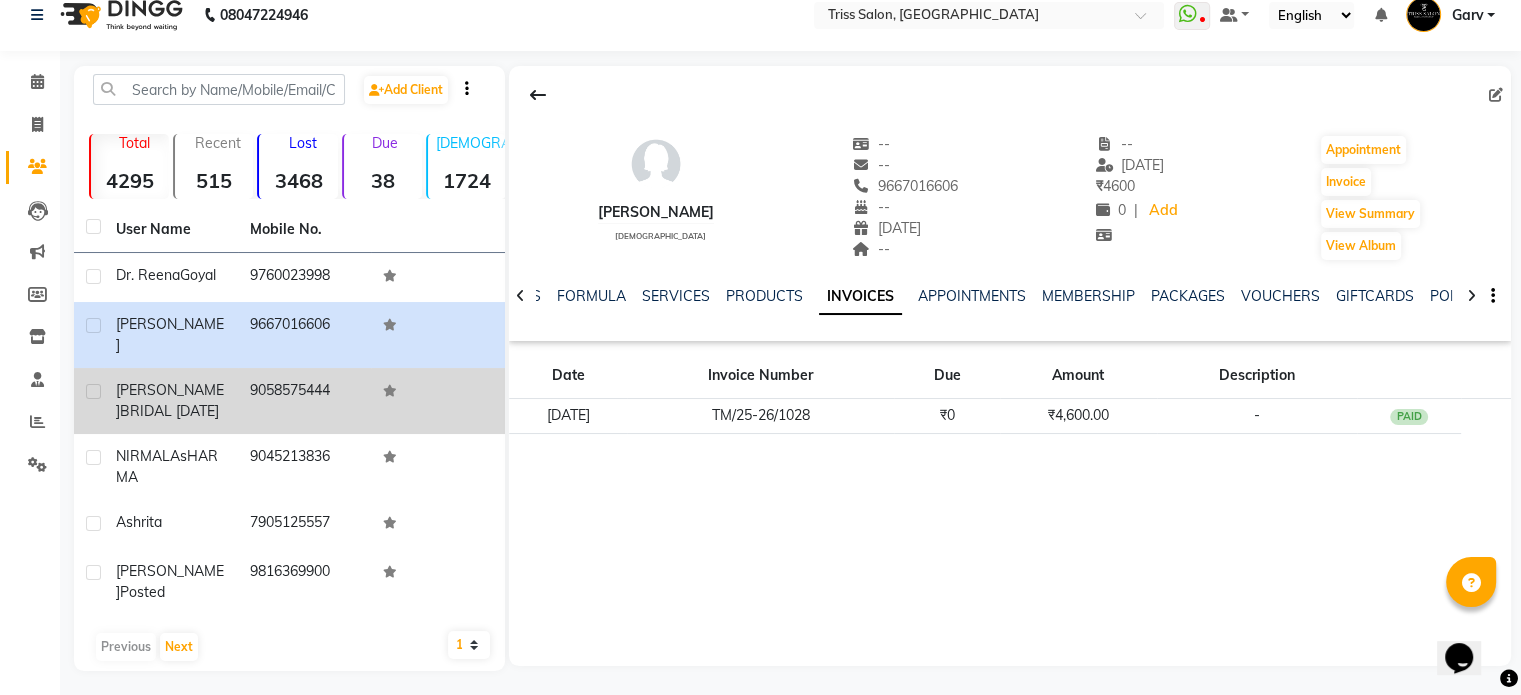 click on "9058575444" 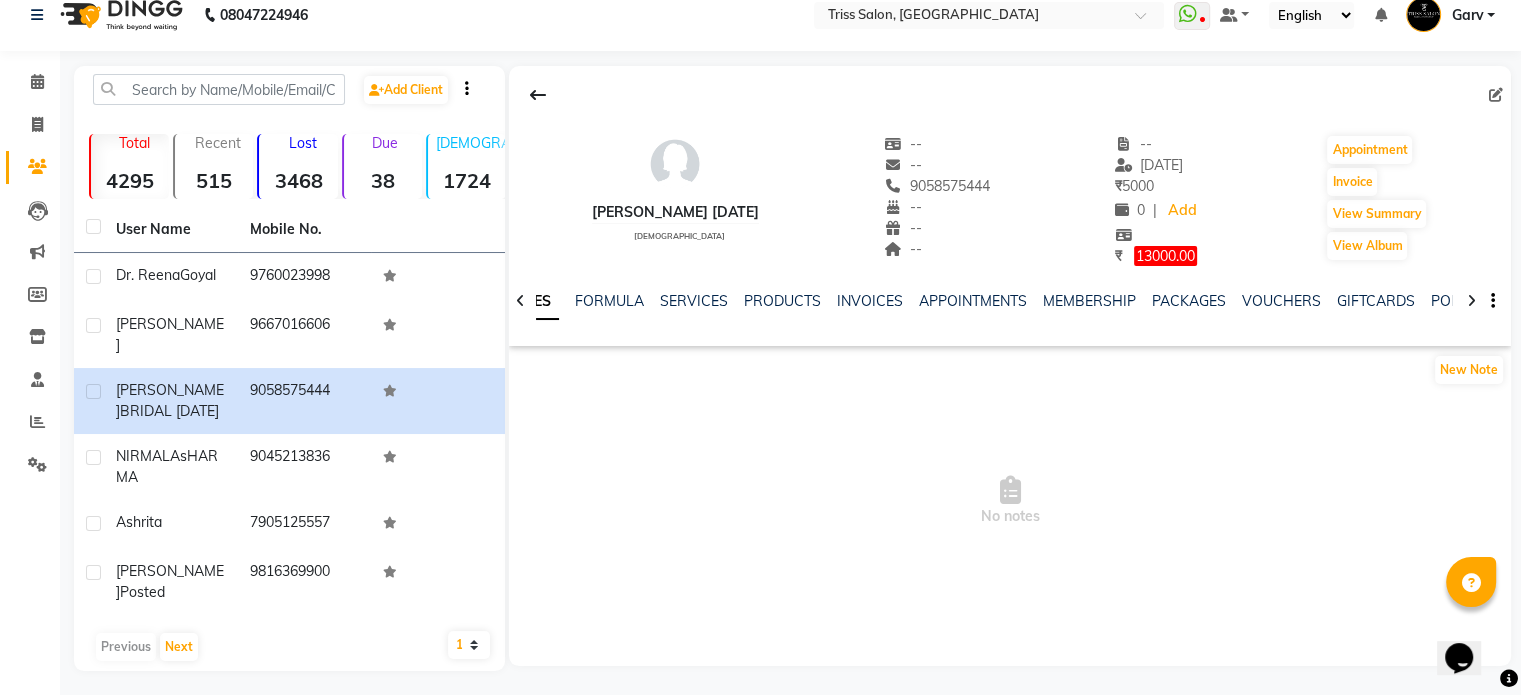 click on "NOTES FORMULA SERVICES PRODUCTS INVOICES APPOINTMENTS MEMBERSHIP PACKAGES VOUCHERS GIFTCARDS POINTS FORMS FAMILY CARDS WALLET" 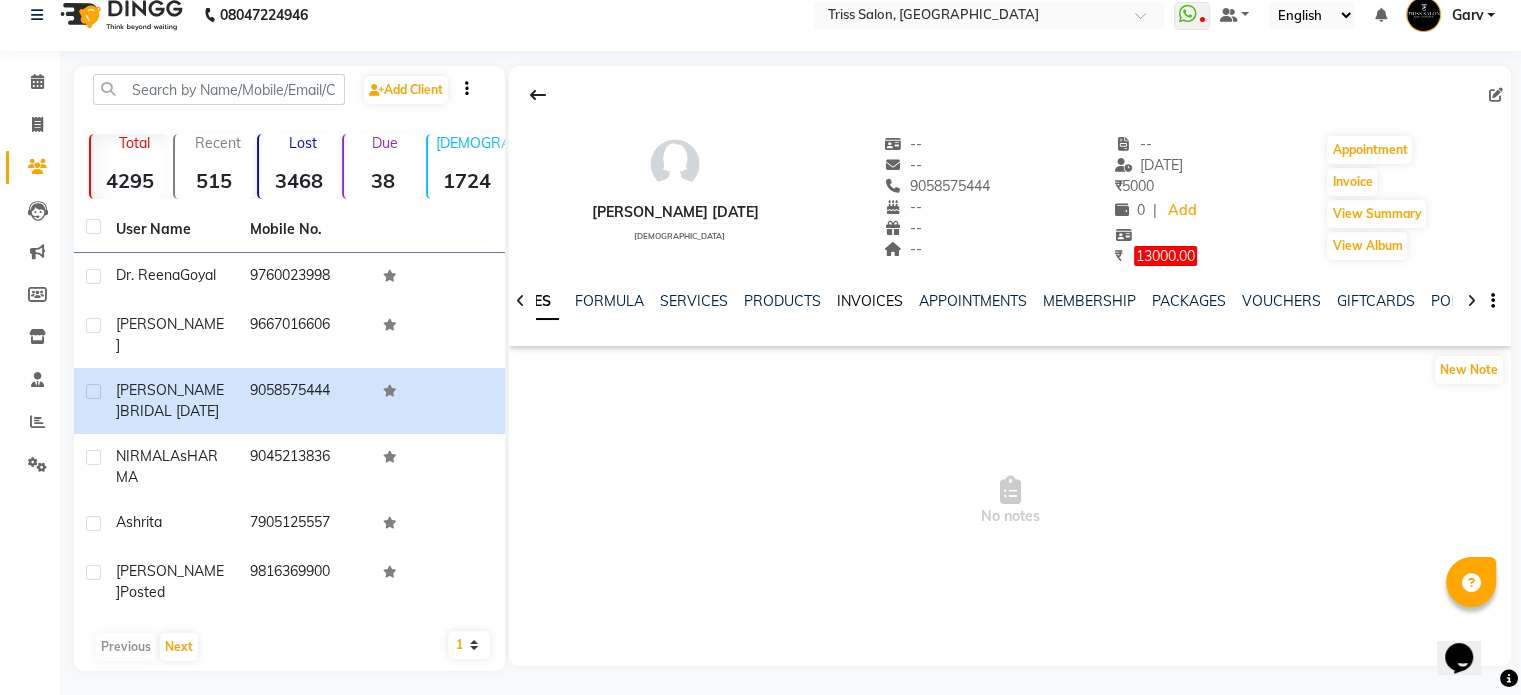 click on "INVOICES" 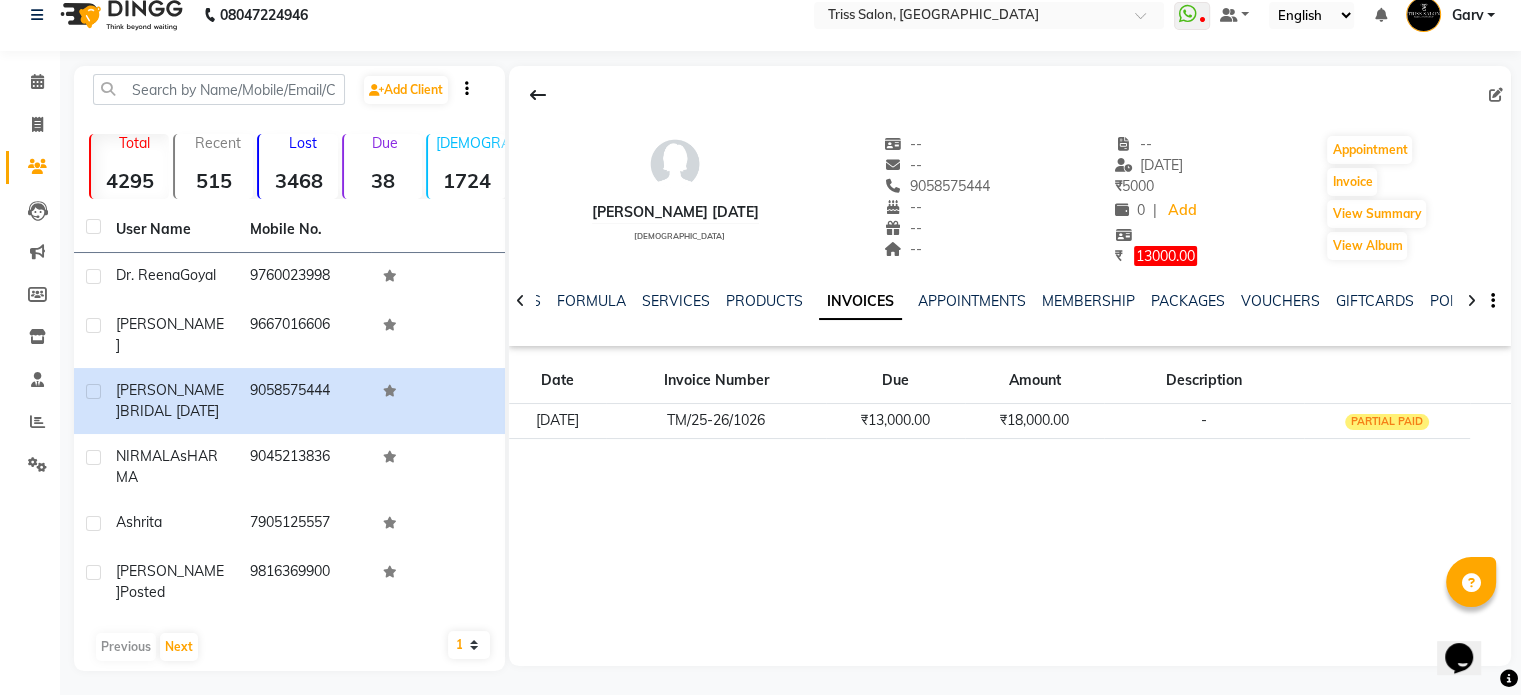 click on "₹13,000.00" 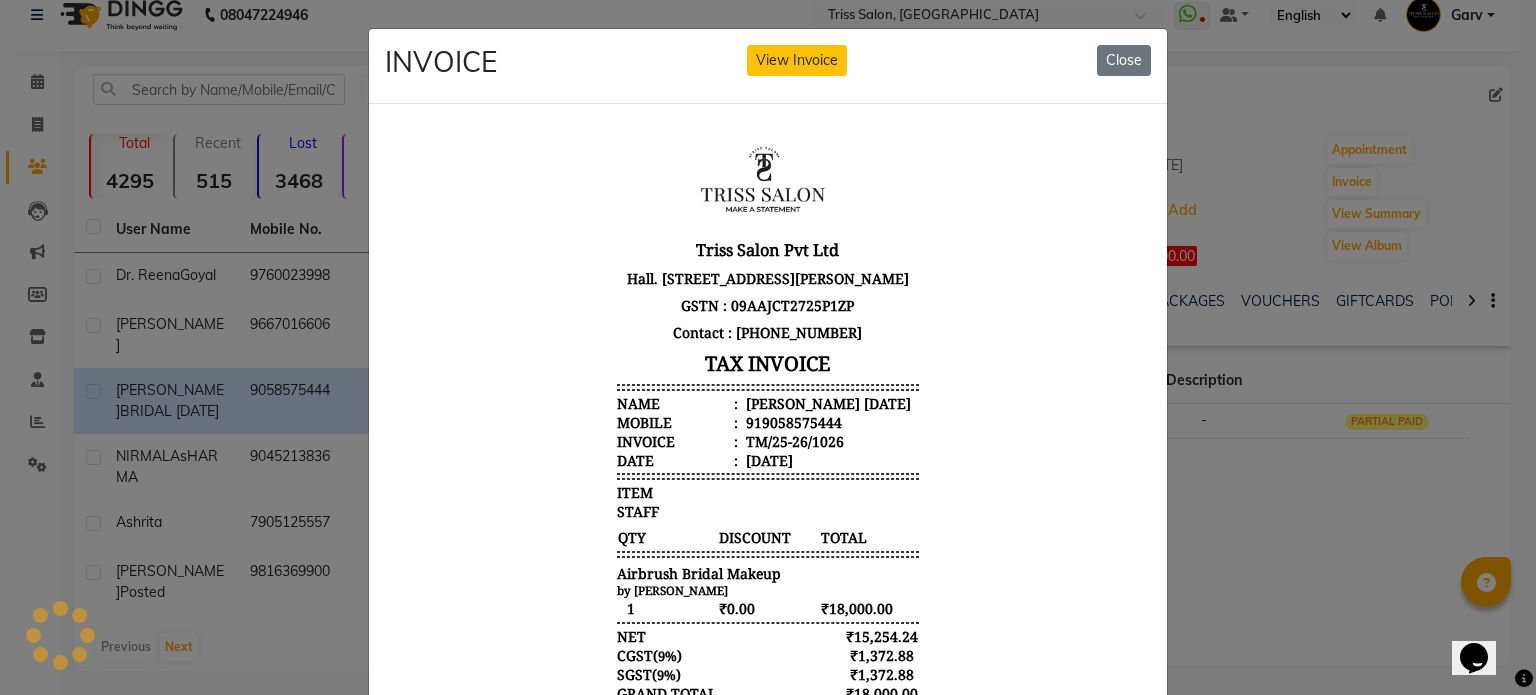 scroll, scrollTop: 0, scrollLeft: 0, axis: both 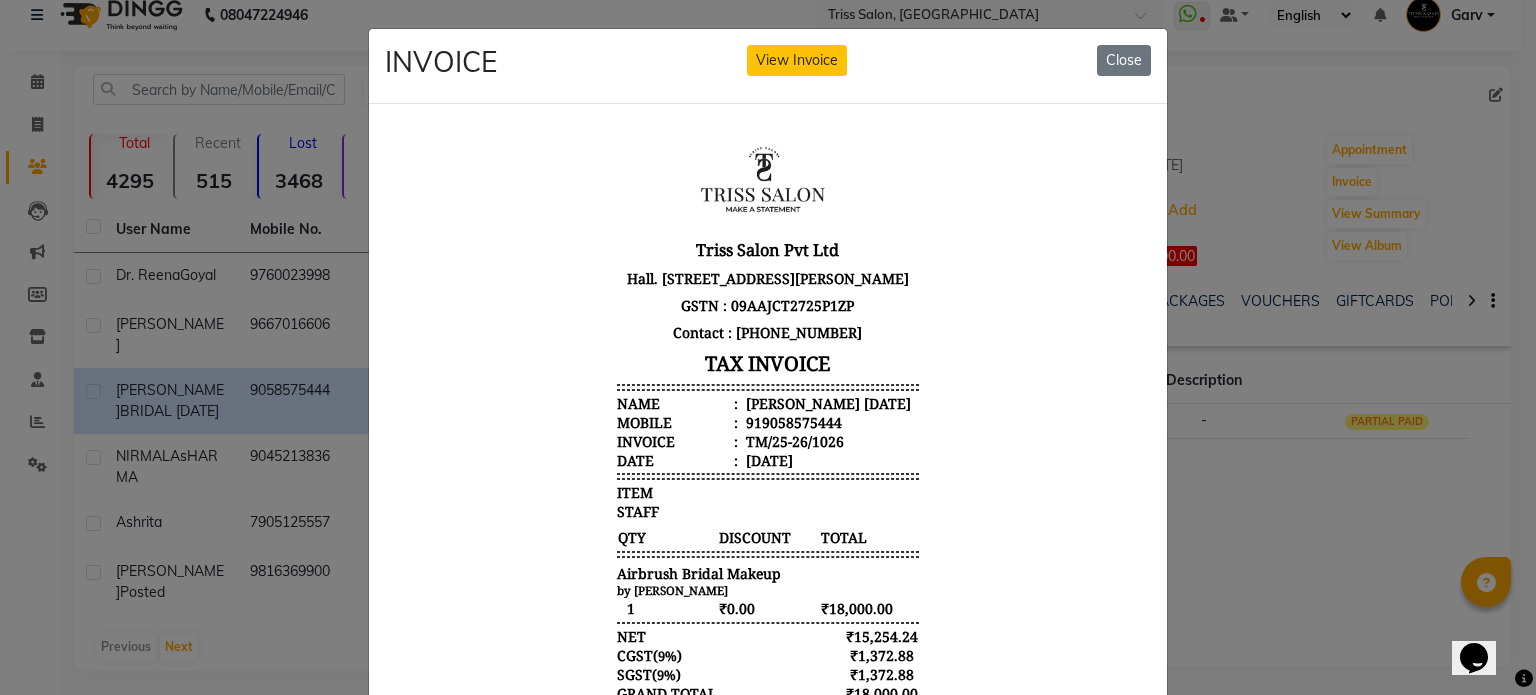click on "[PERSON_NAME] [DATE]" at bounding box center (826, 402) 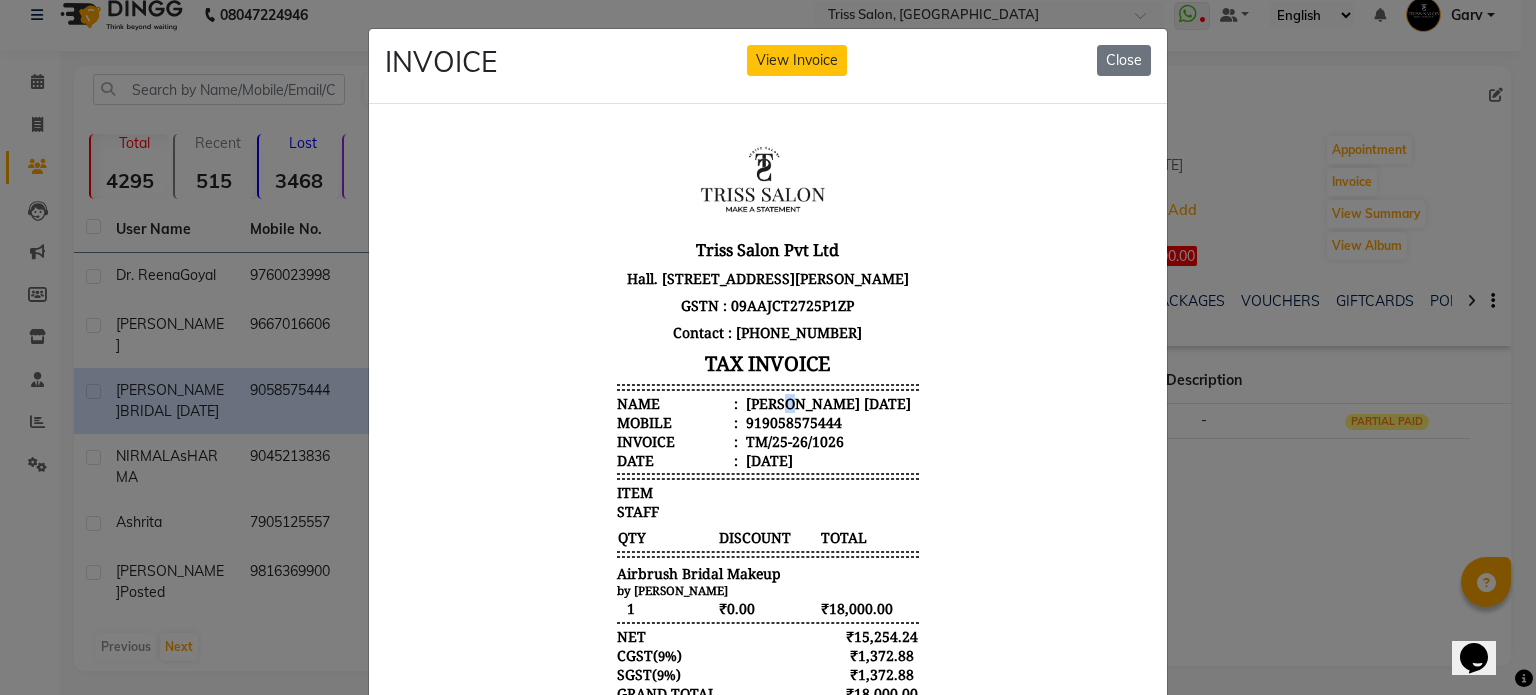 click on "[PERSON_NAME] [DATE]" at bounding box center (826, 402) 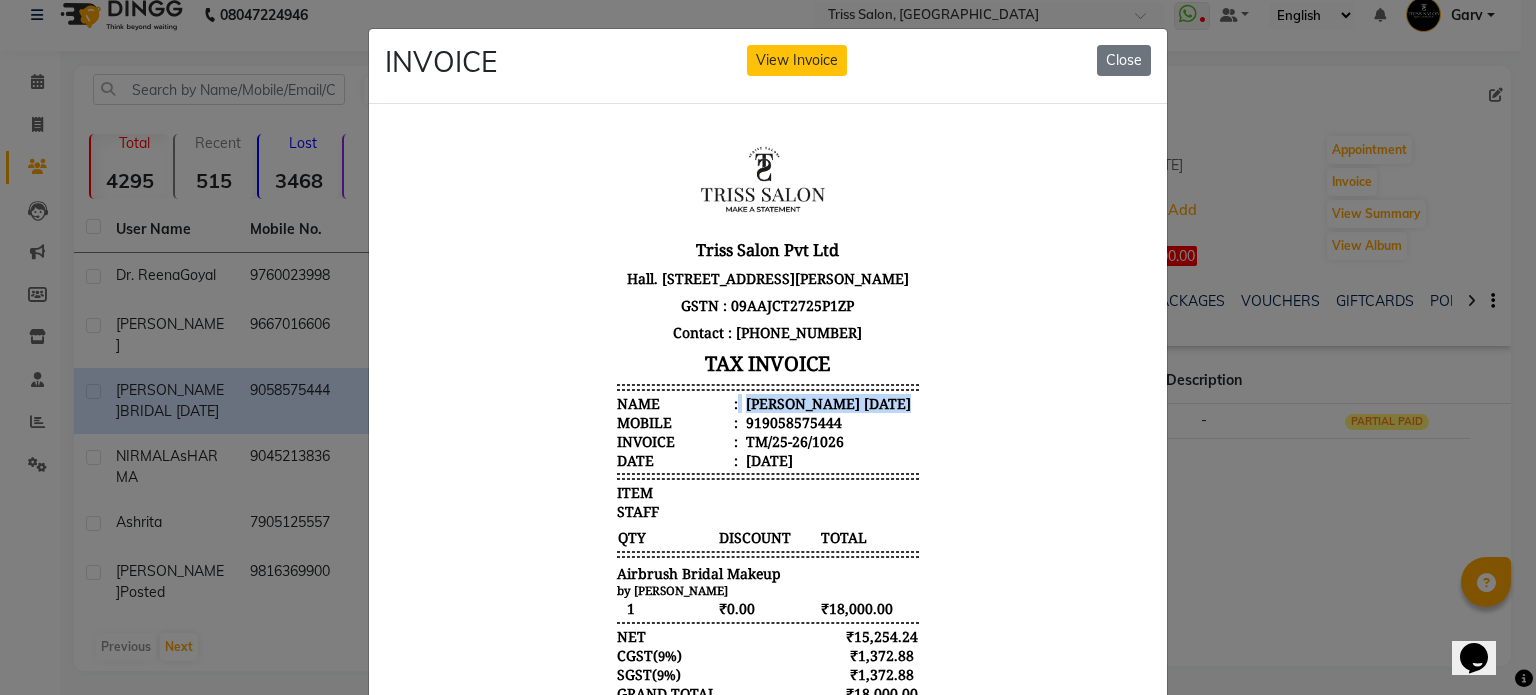 click on "[PERSON_NAME] [DATE]" at bounding box center [826, 402] 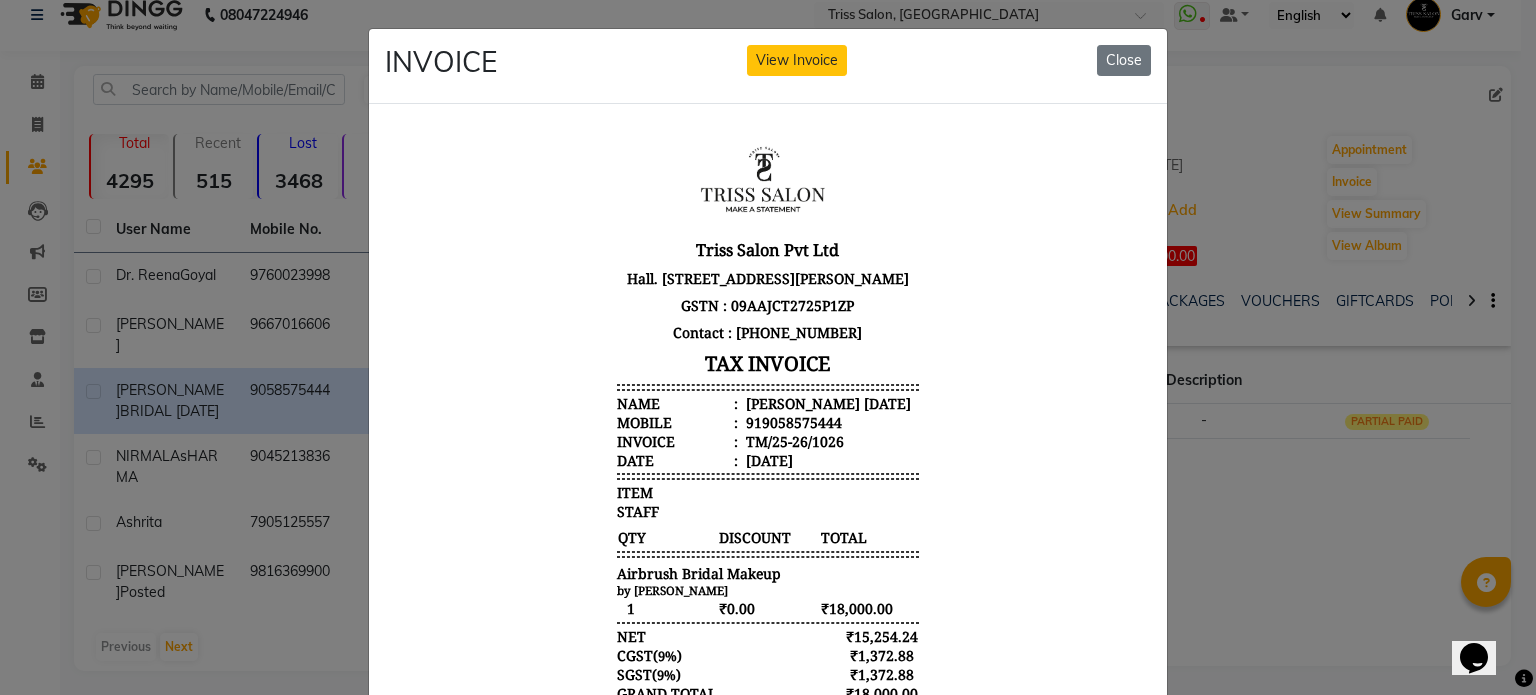 click on "919058575444" at bounding box center [792, 421] 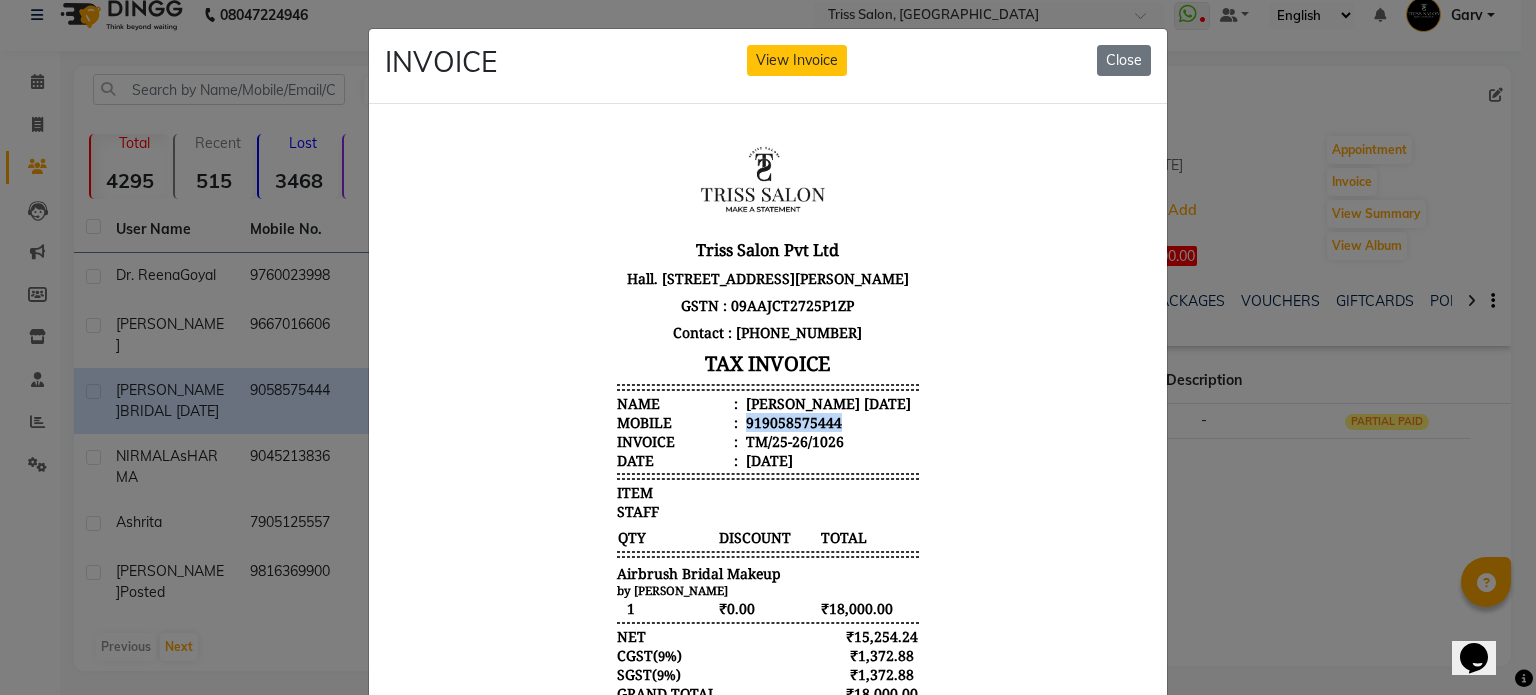 click on "919058575444" at bounding box center (792, 421) 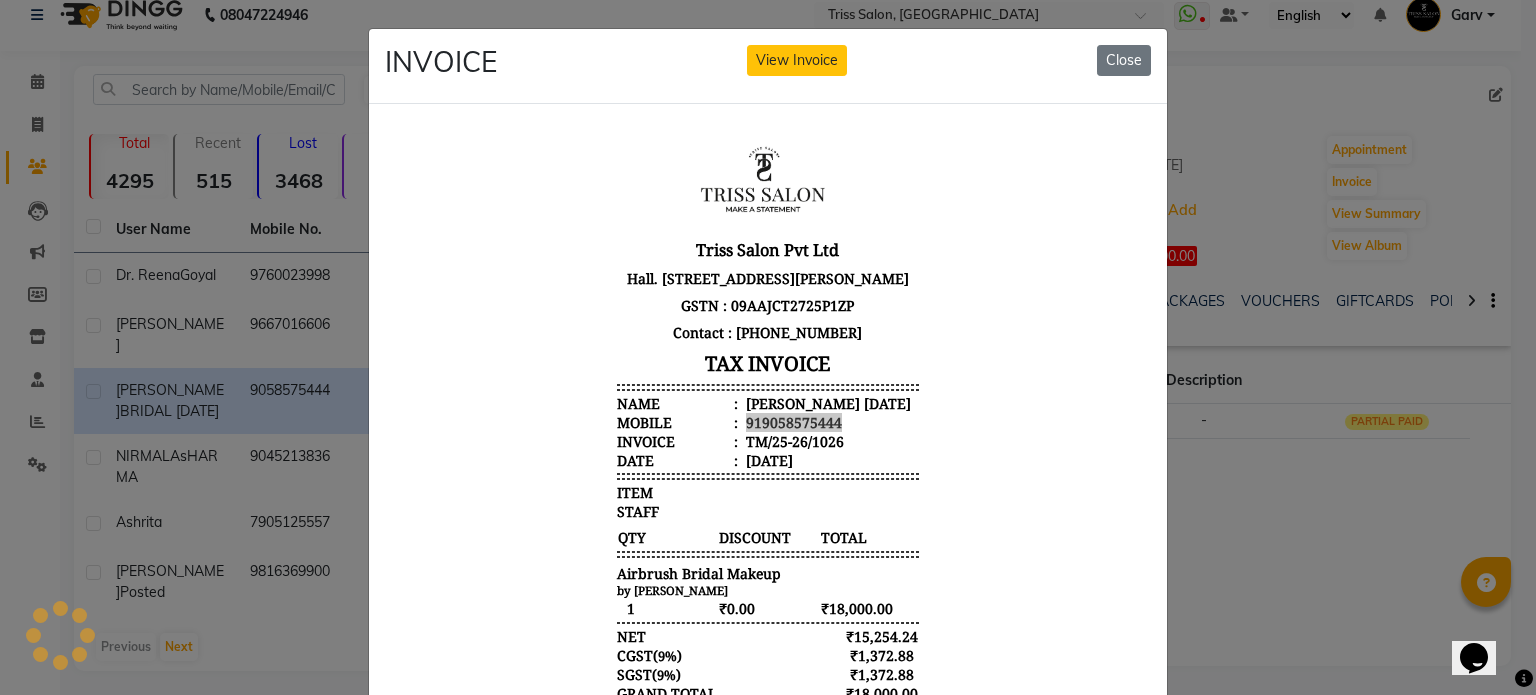 click on "INVOICE View Invoice Close" 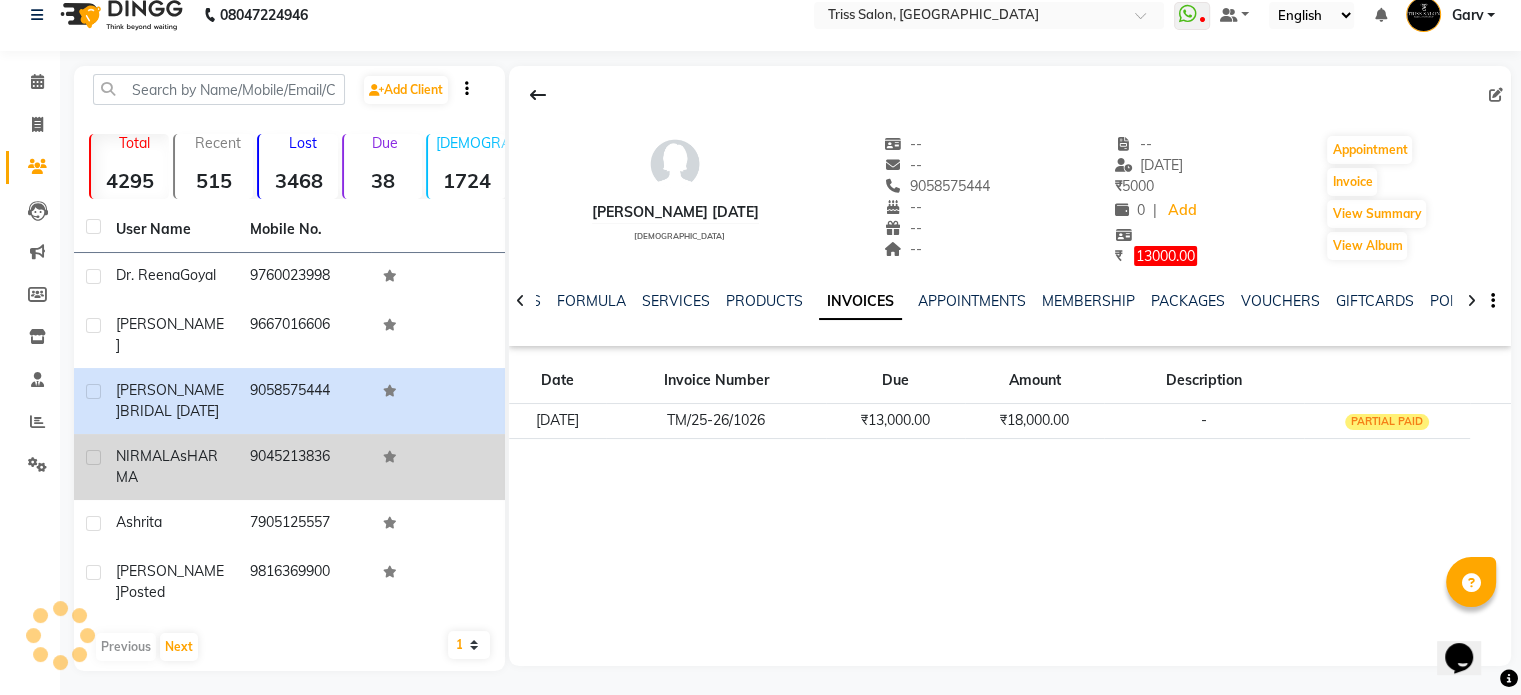 click on "[PERSON_NAME]" 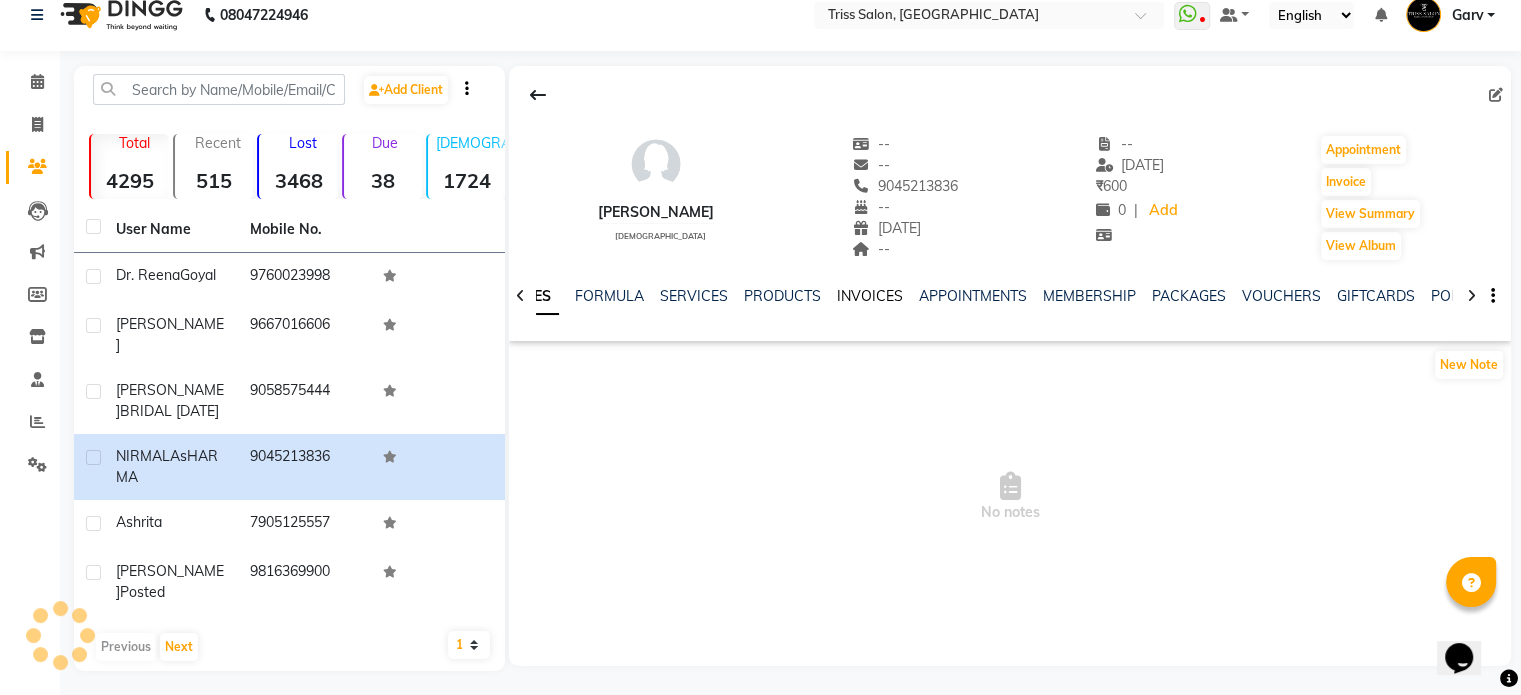 click on "INVOICES" 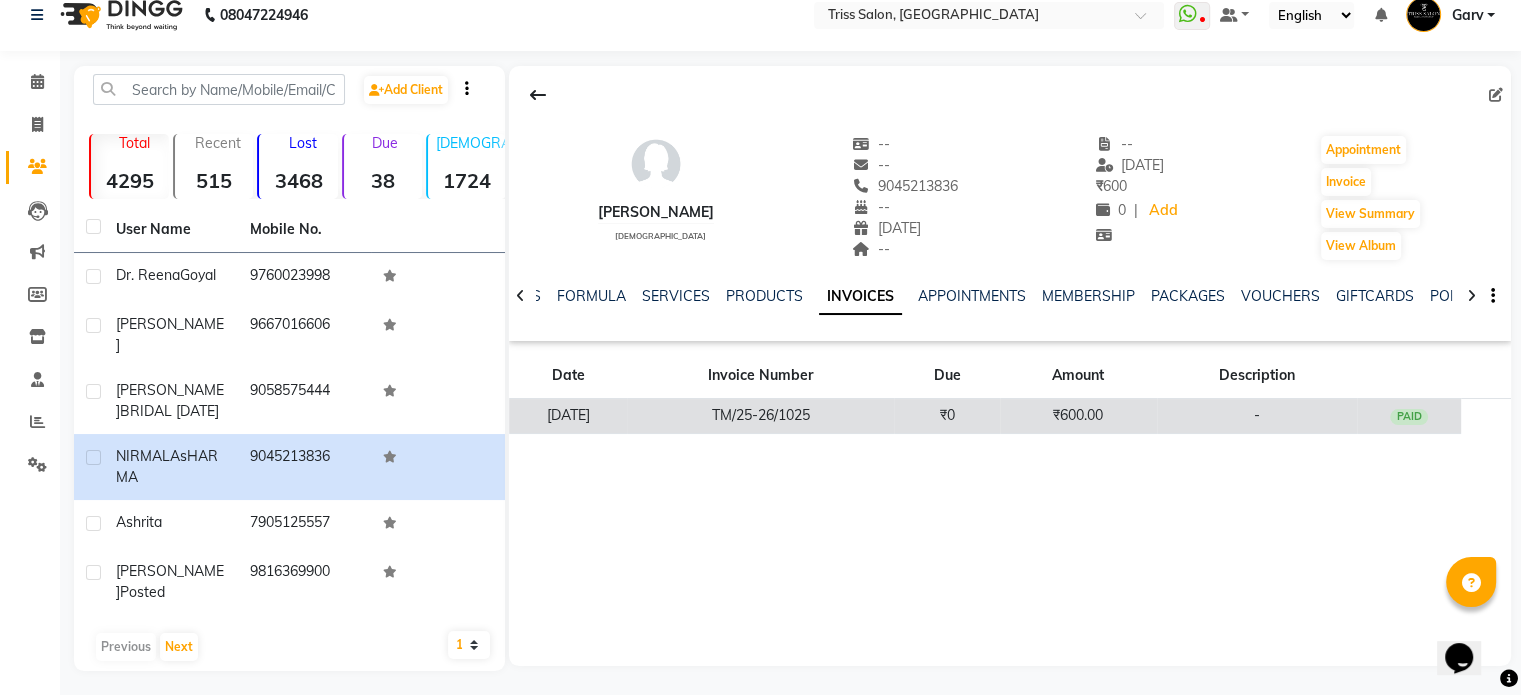 click on "TM/25-26/1025" 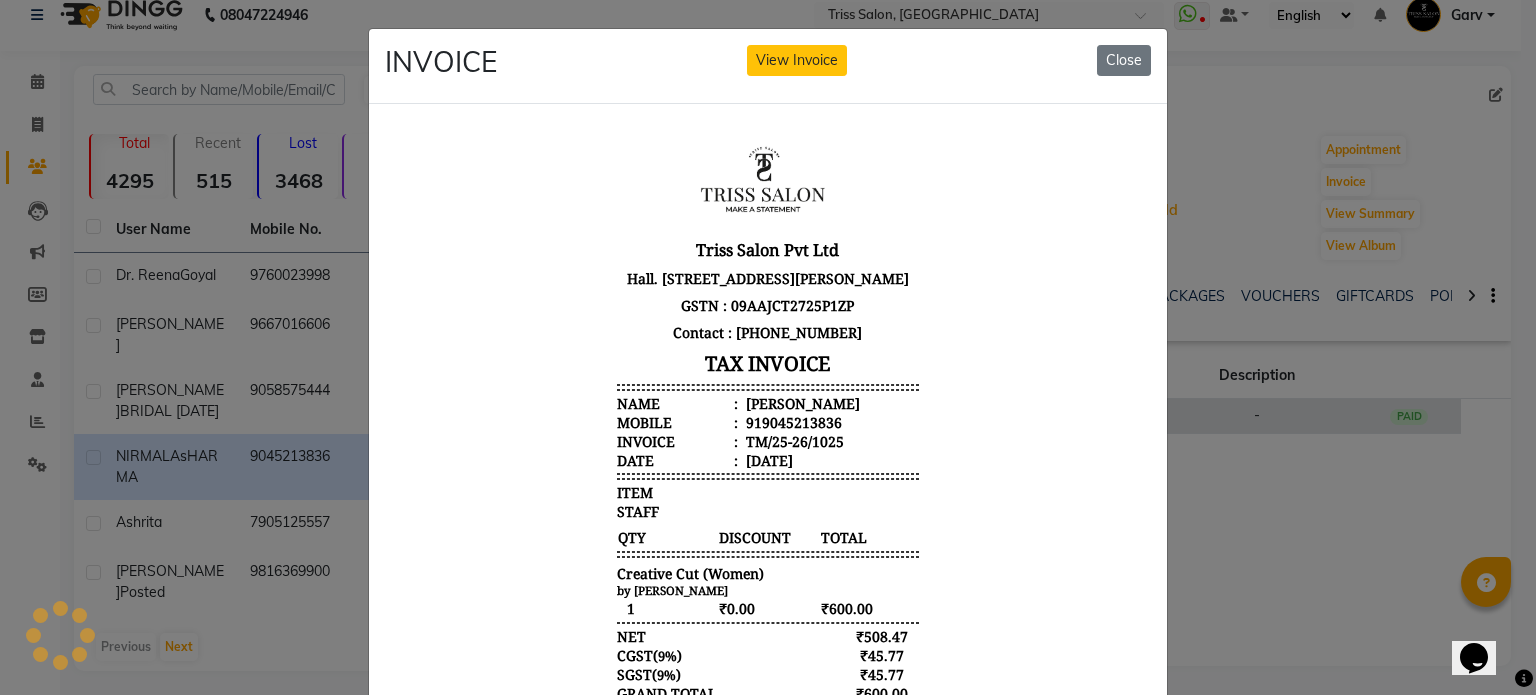 scroll, scrollTop: 0, scrollLeft: 0, axis: both 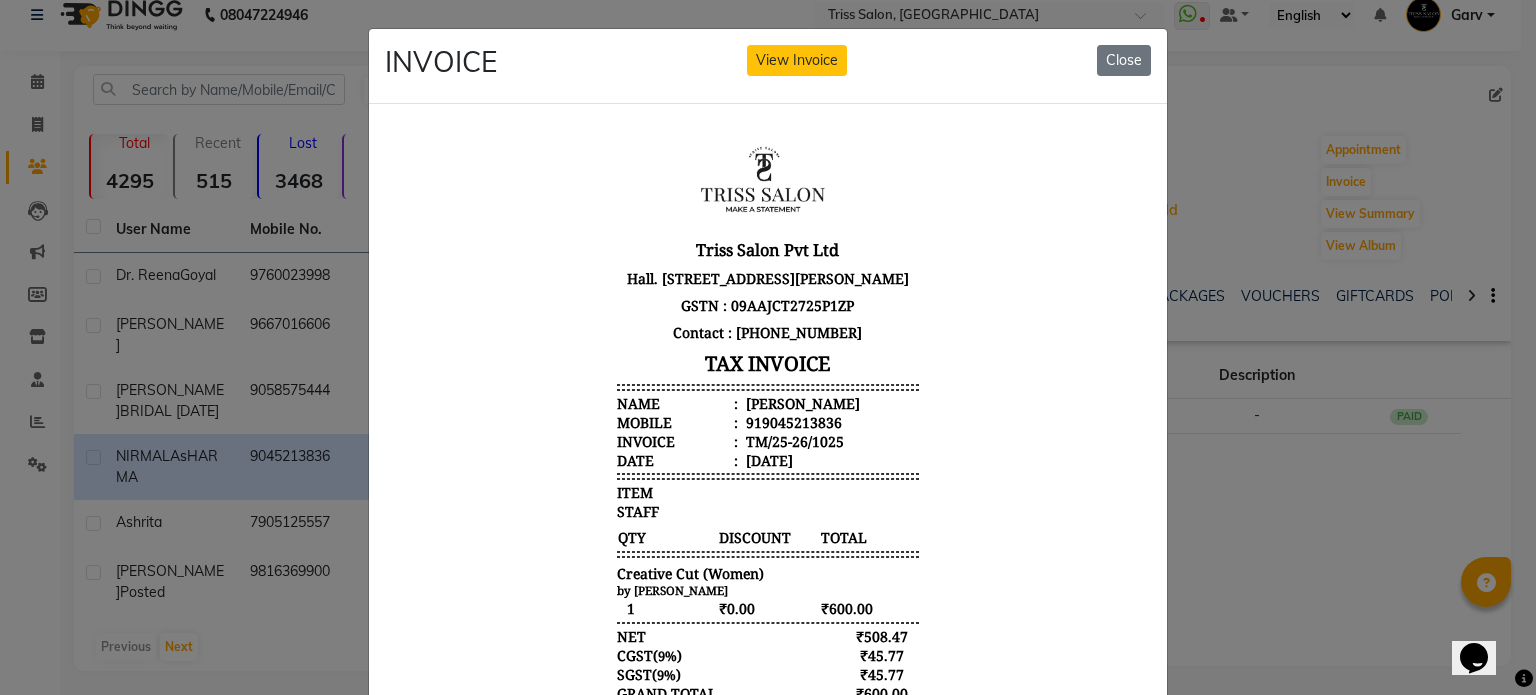 click on "[PERSON_NAME]" at bounding box center [801, 402] 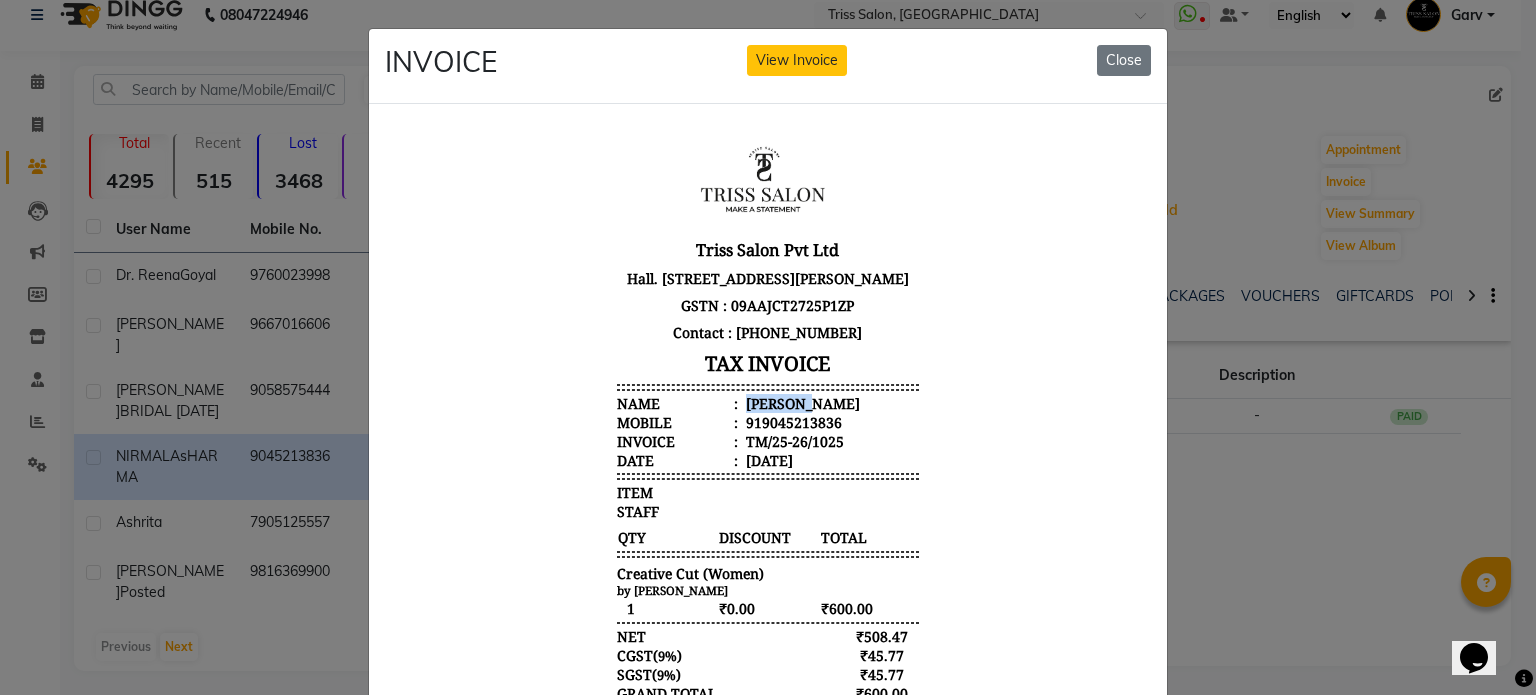 click on "[PERSON_NAME]" at bounding box center (801, 402) 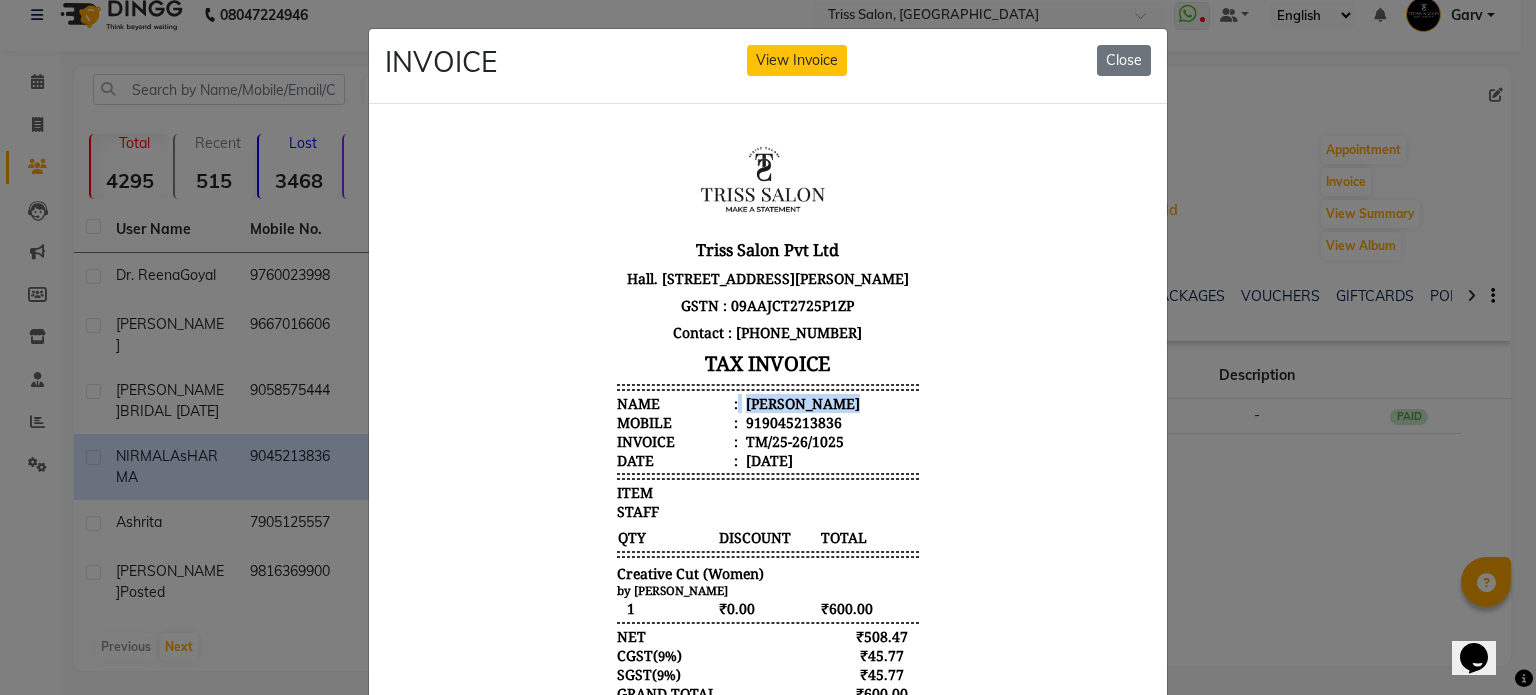 click on "[PERSON_NAME]" at bounding box center [801, 402] 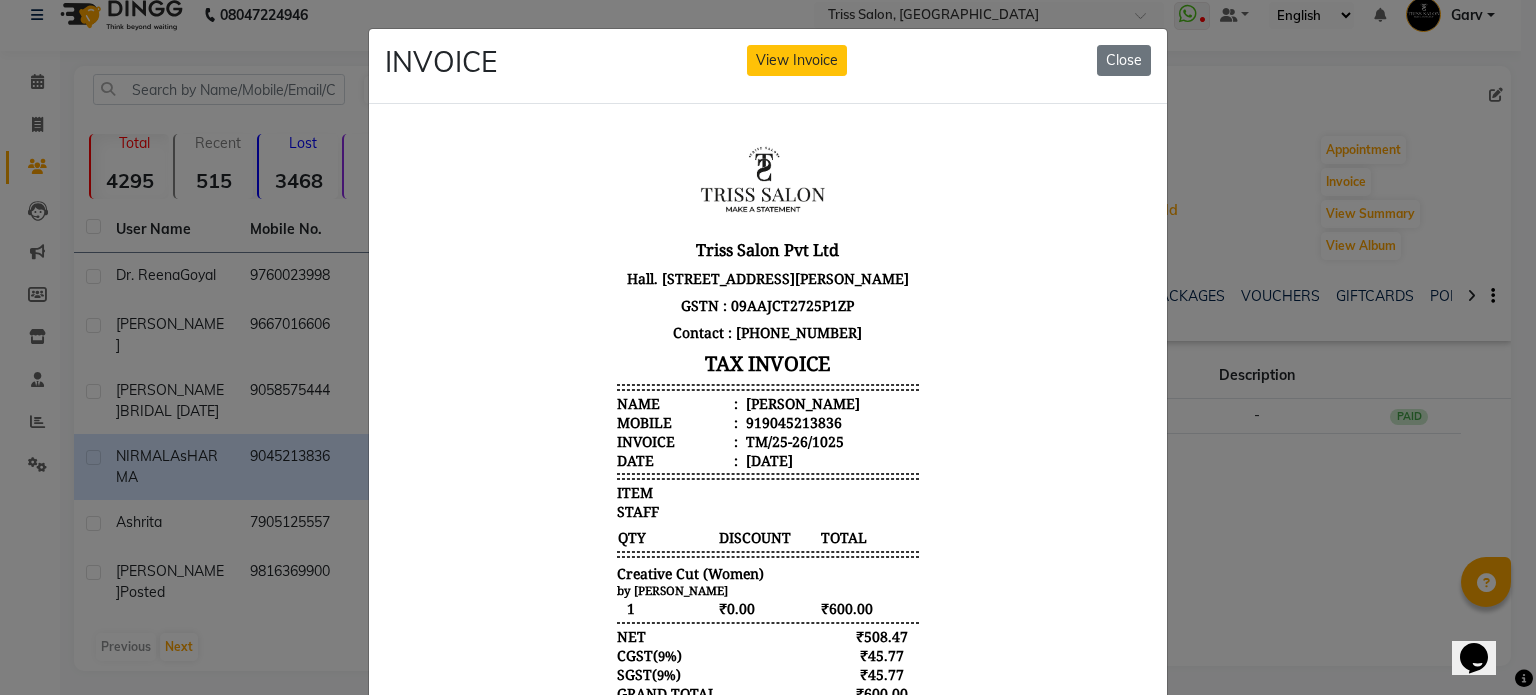 click on "919045213836" at bounding box center [792, 421] 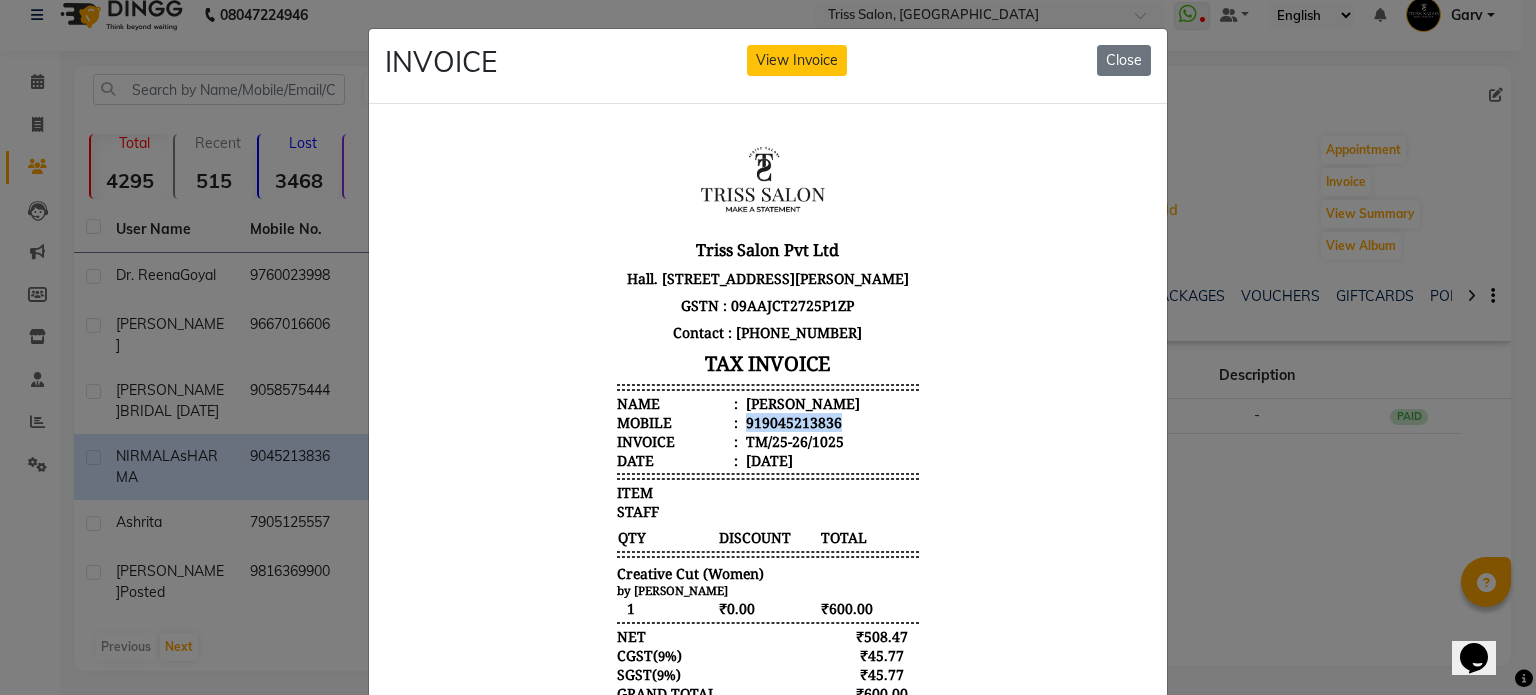 click on "919045213836" at bounding box center [792, 421] 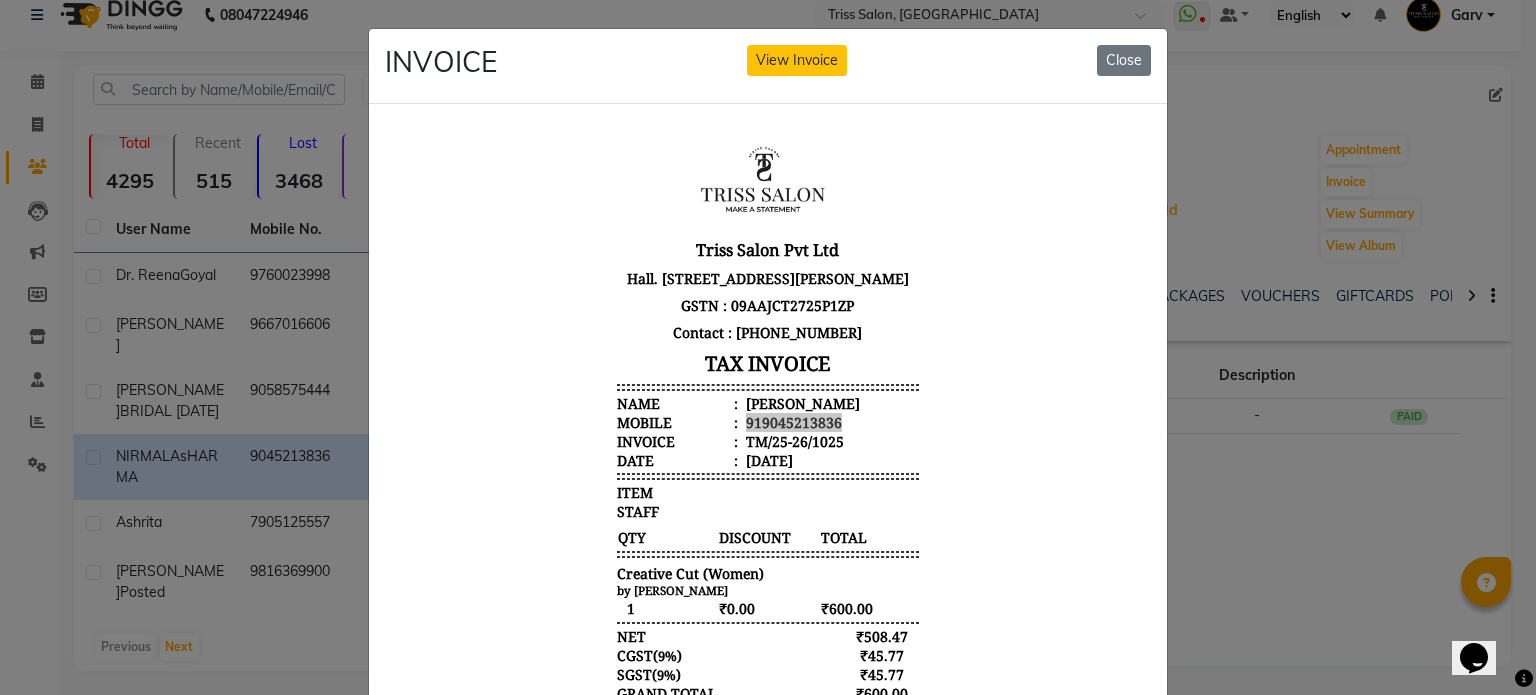 click on "INVOICE View Invoice Close" 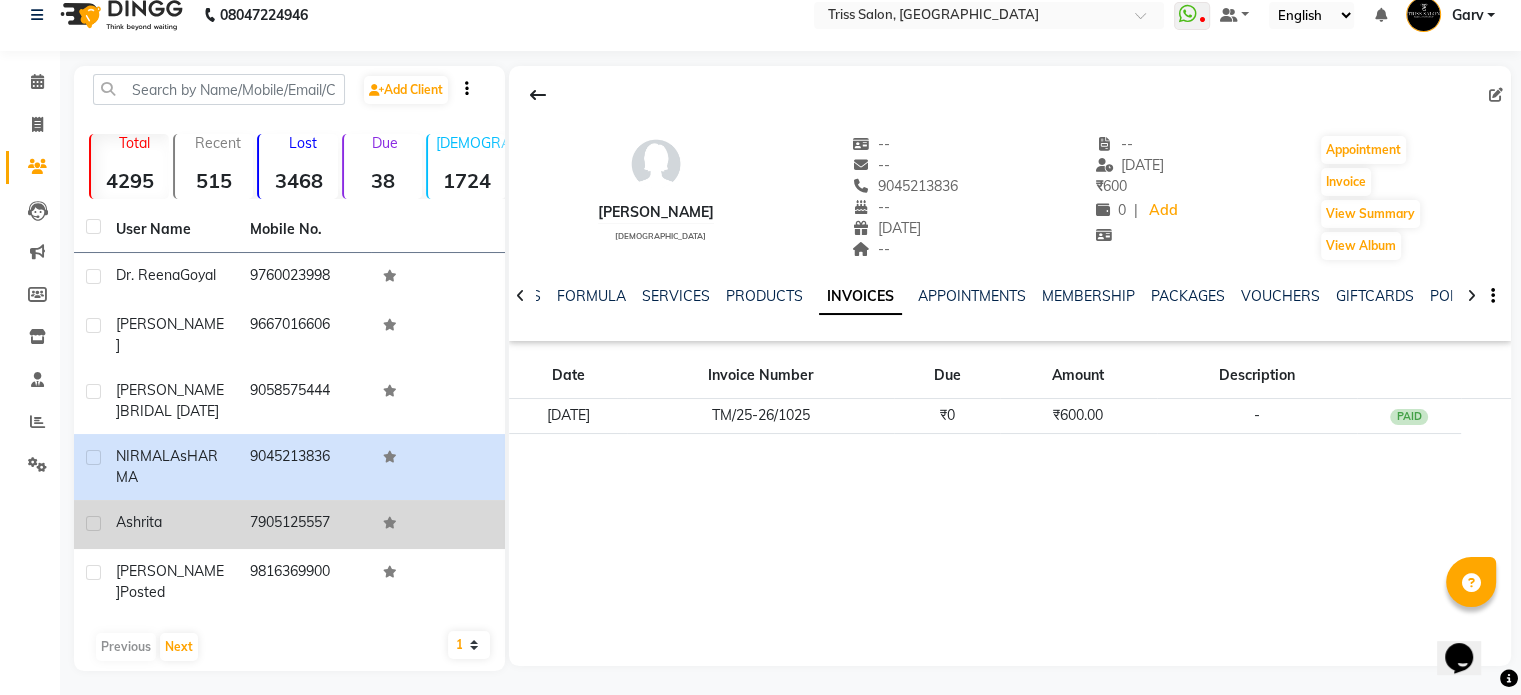 click on "Ashrita" 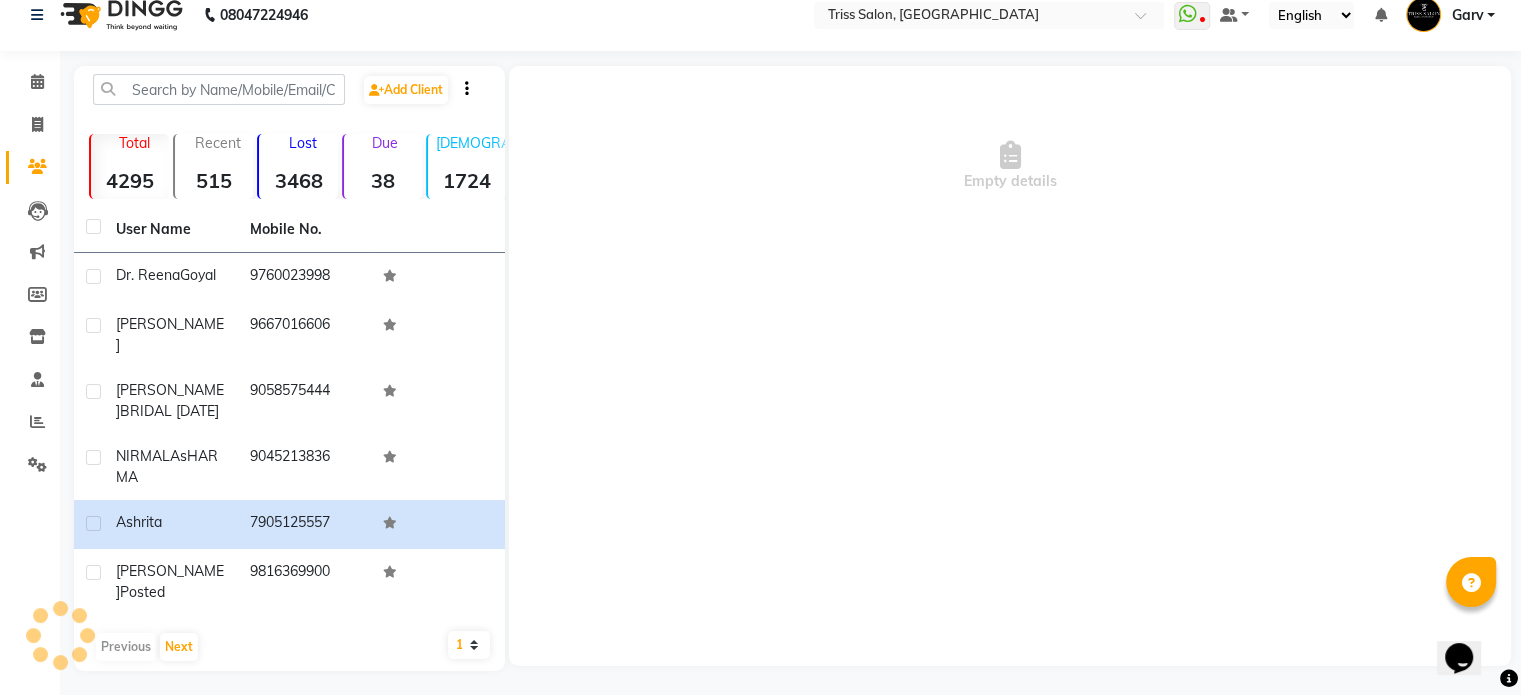 click on "Empty details" 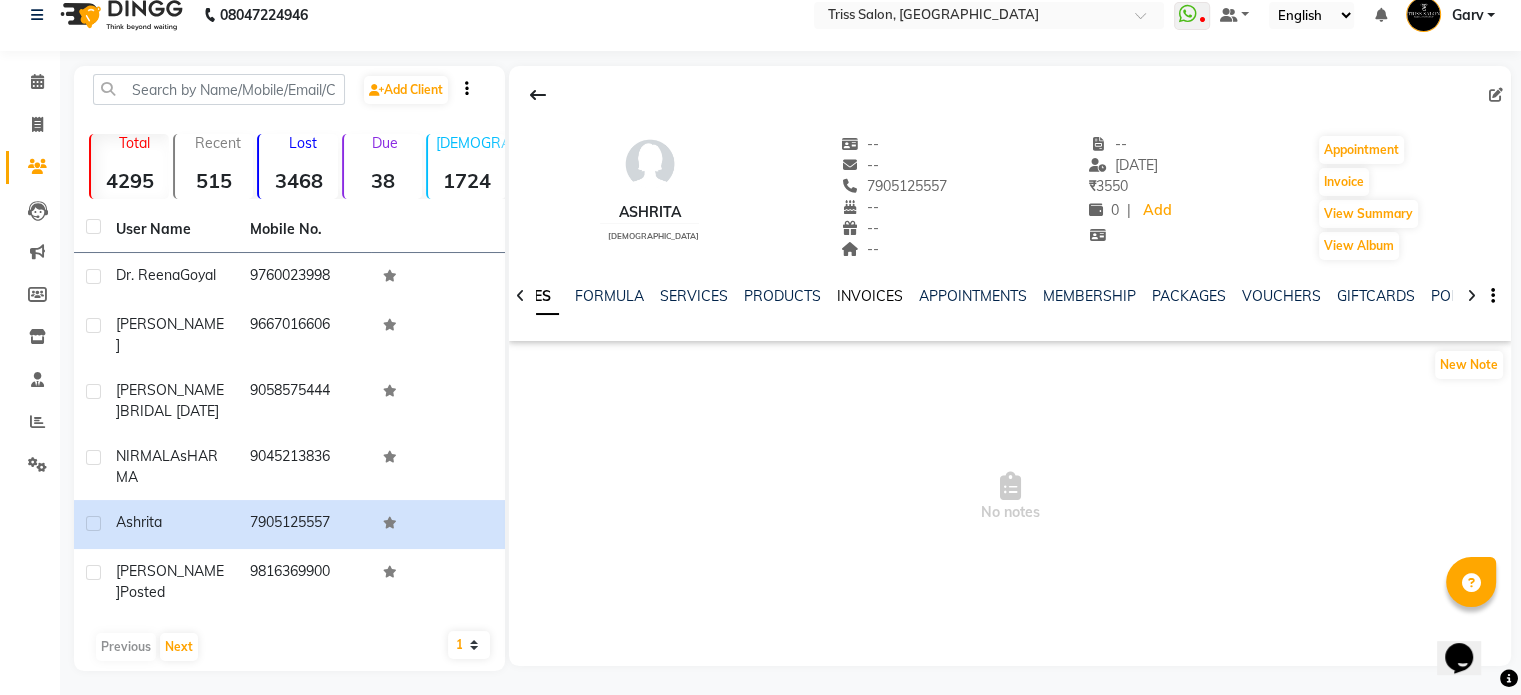 click on "INVOICES" 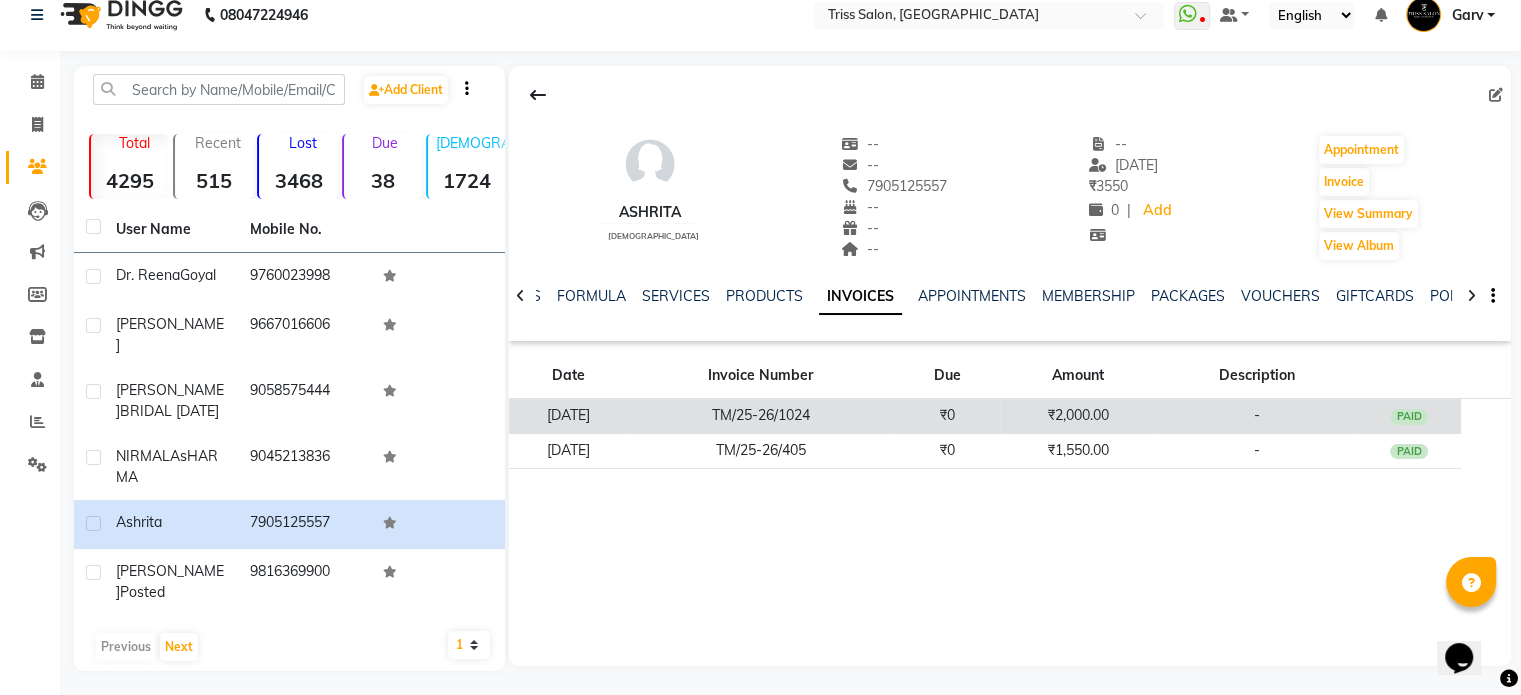click on "₹0" 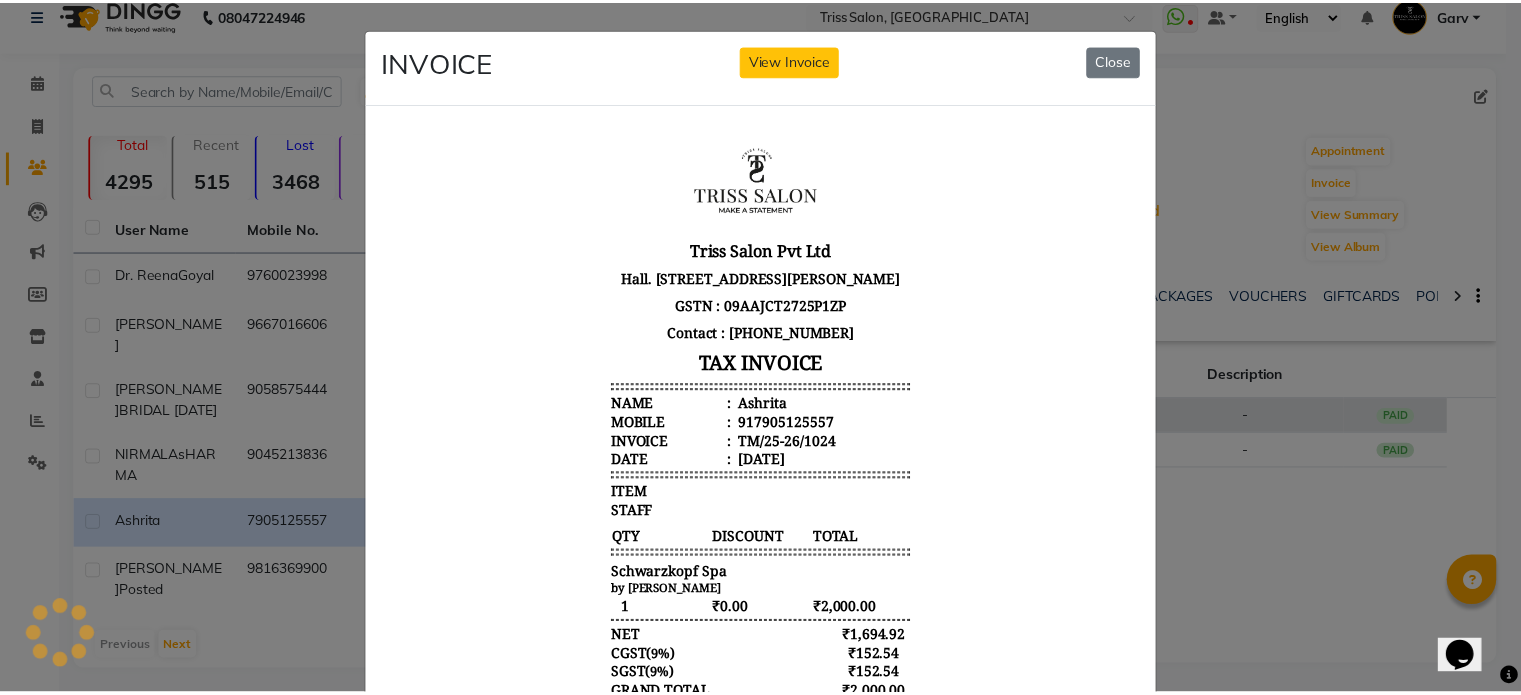 scroll, scrollTop: 0, scrollLeft: 0, axis: both 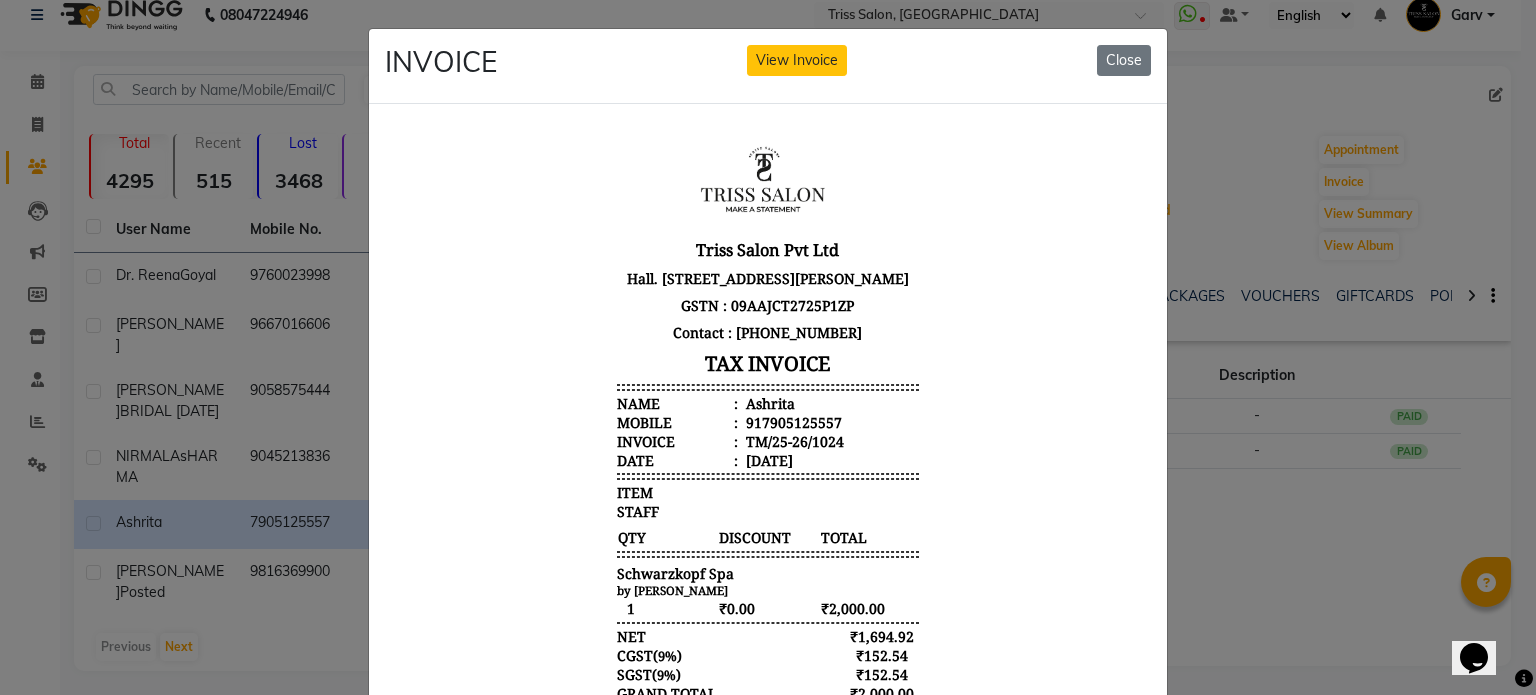 click on "Ashrita" at bounding box center [768, 402] 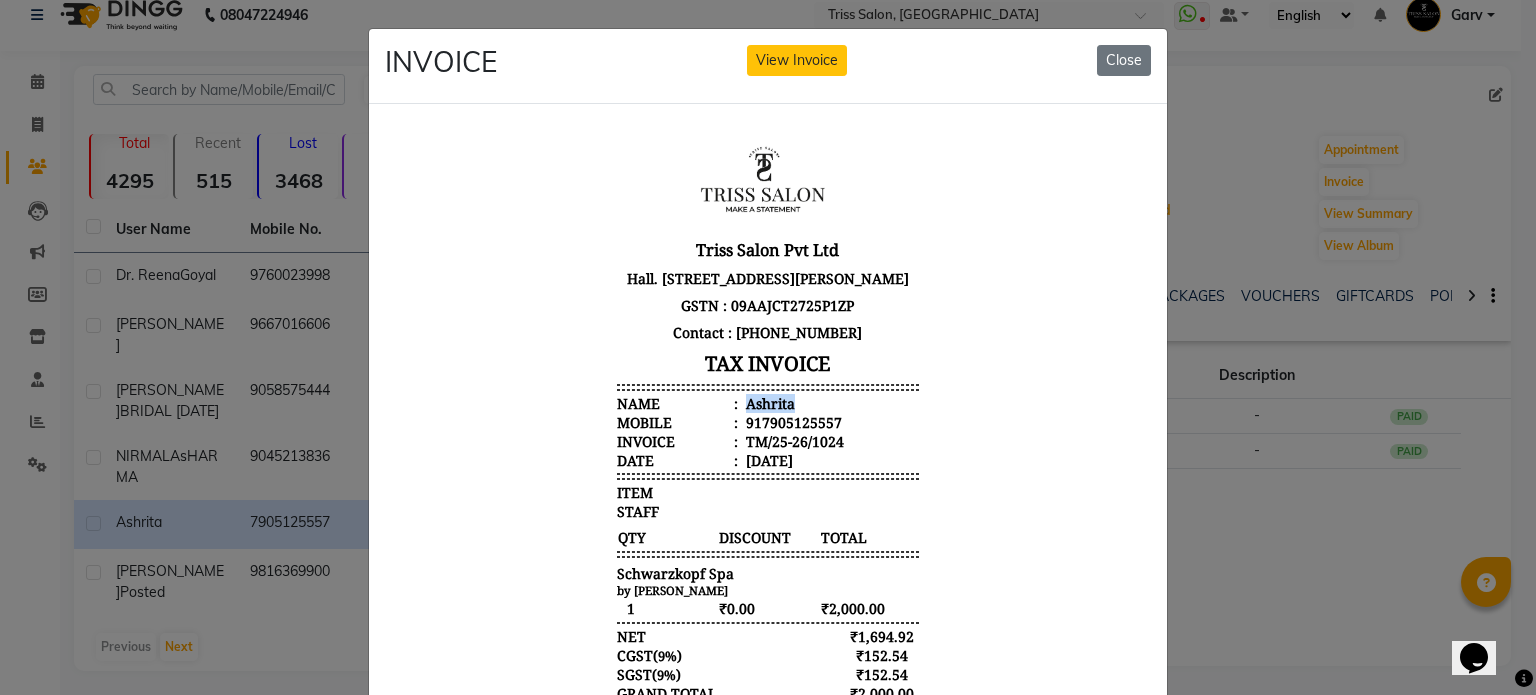 click on "Ashrita" at bounding box center [768, 402] 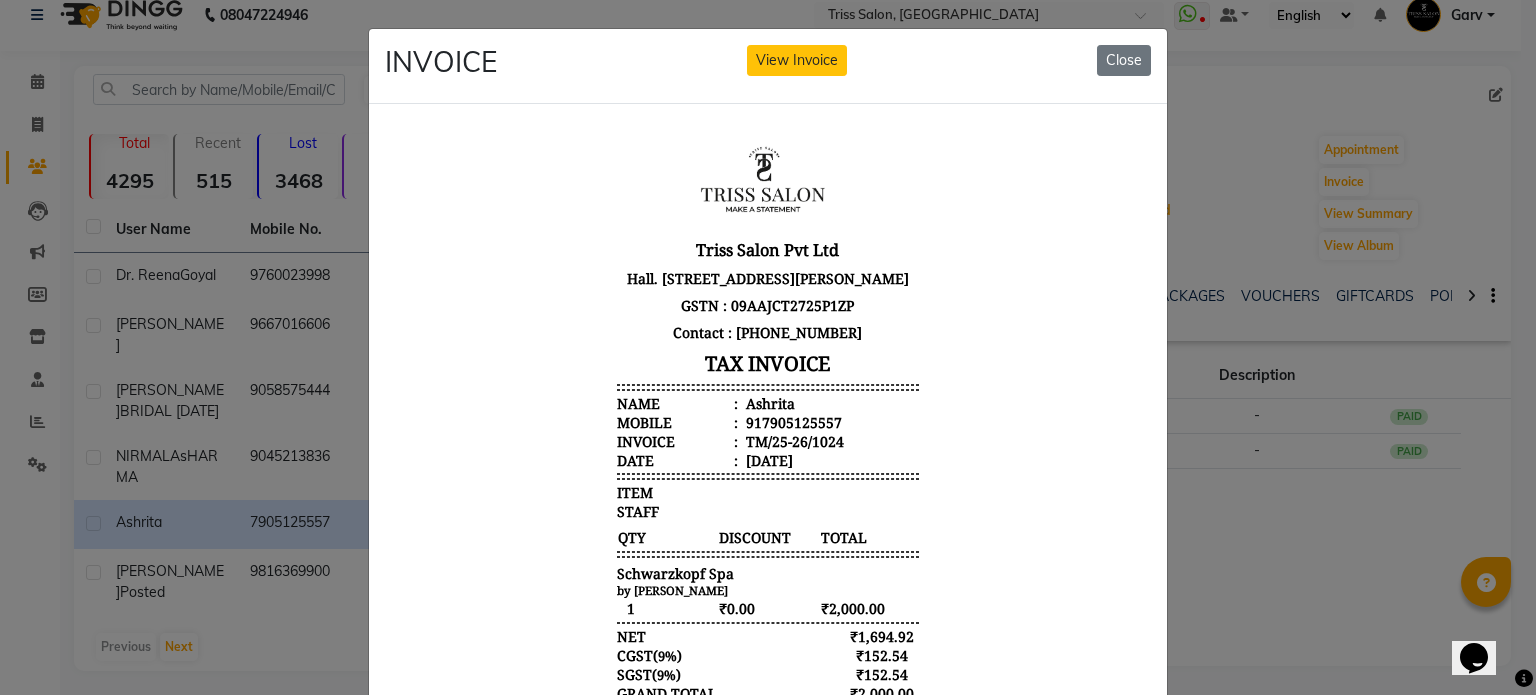click on "917905125557" at bounding box center (792, 421) 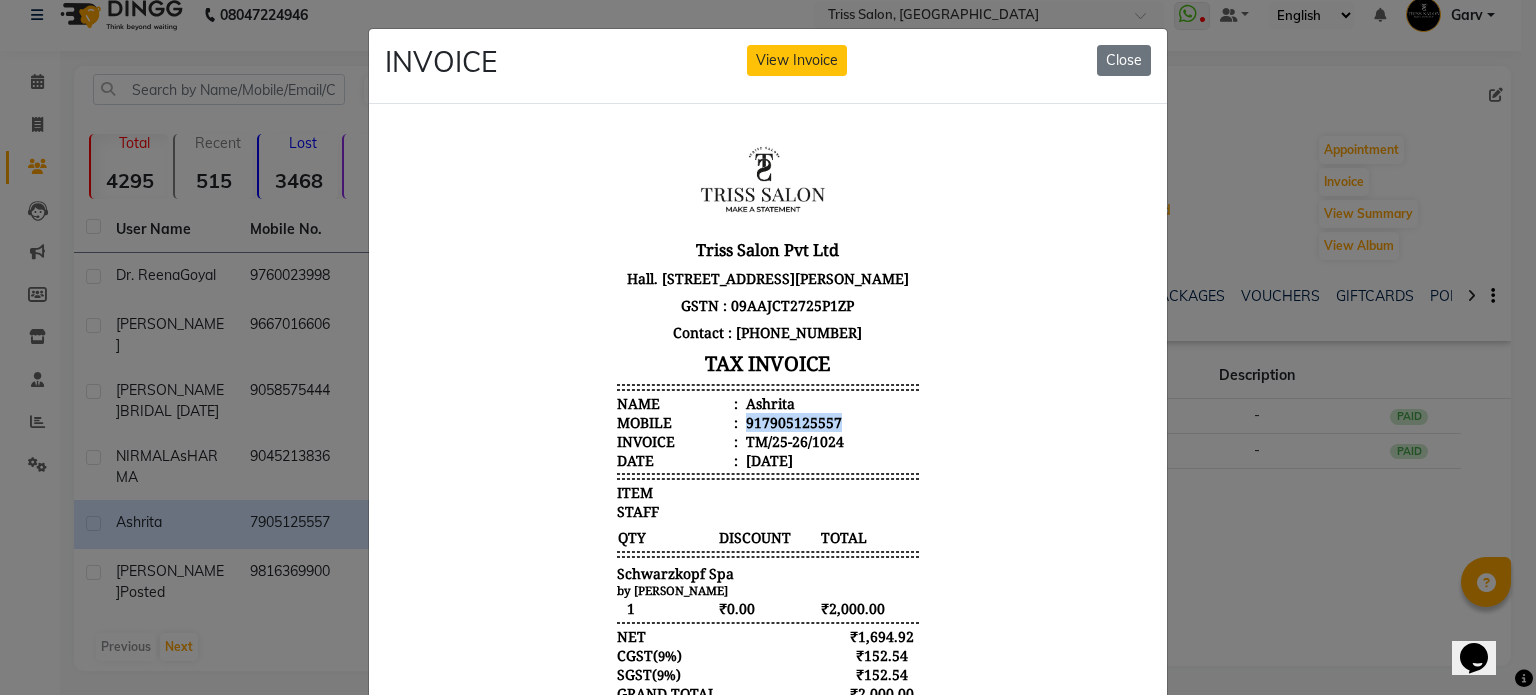 click on "917905125557" at bounding box center [792, 421] 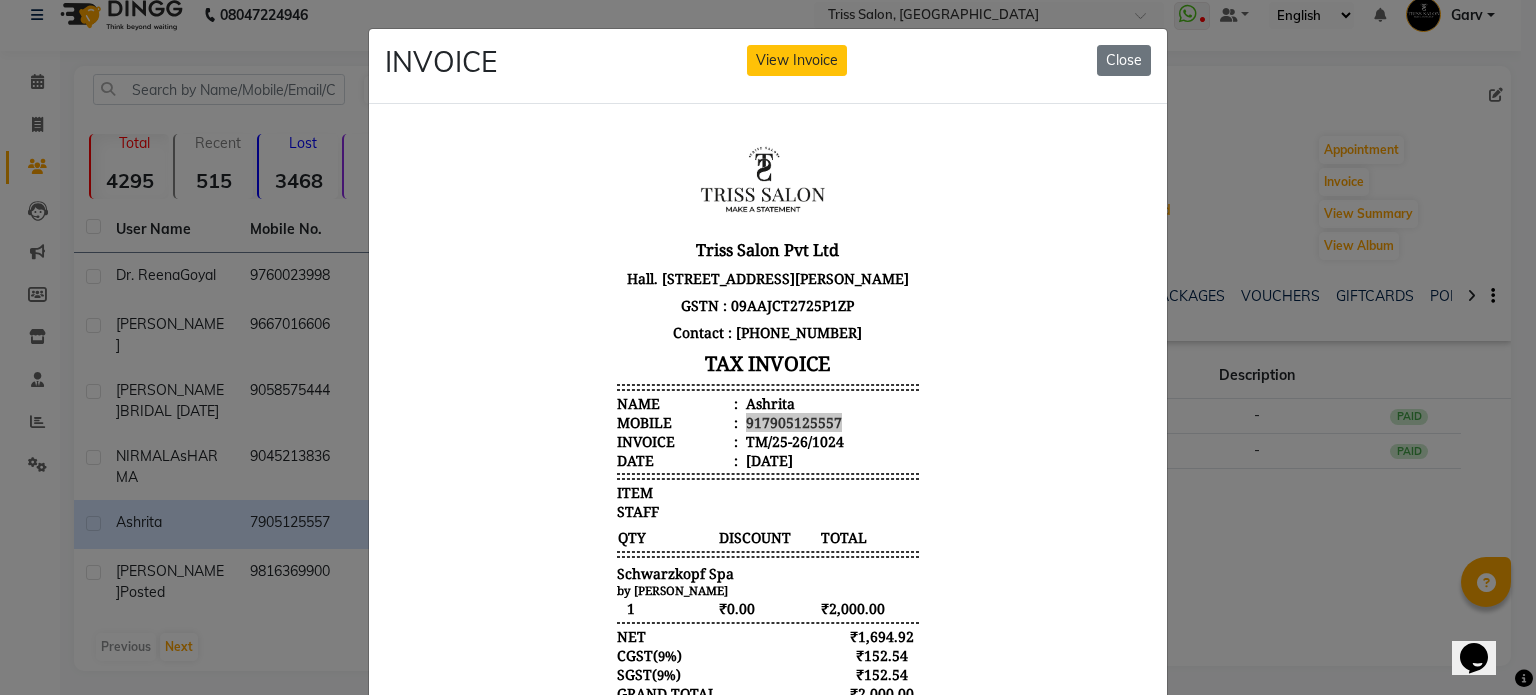 click on "INVOICE View Invoice Close" 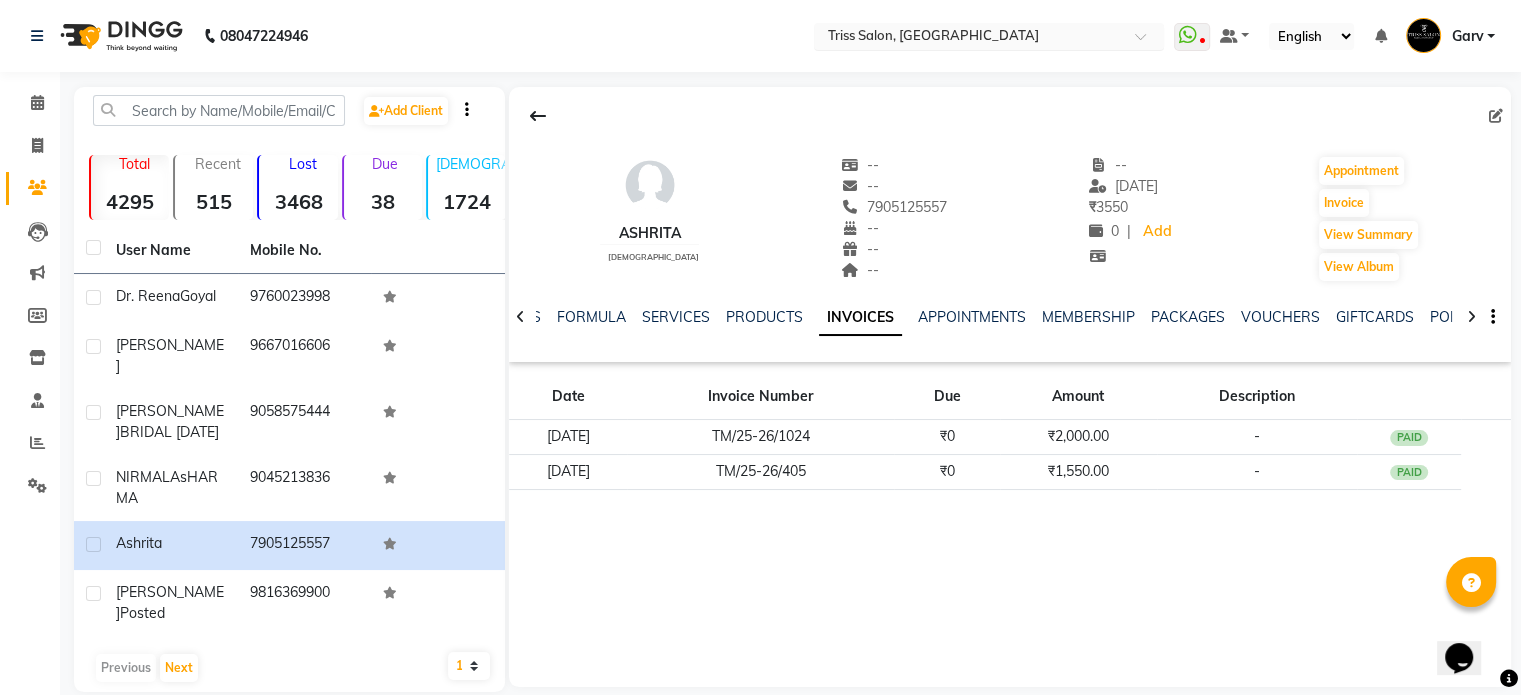 scroll, scrollTop: 0, scrollLeft: 0, axis: both 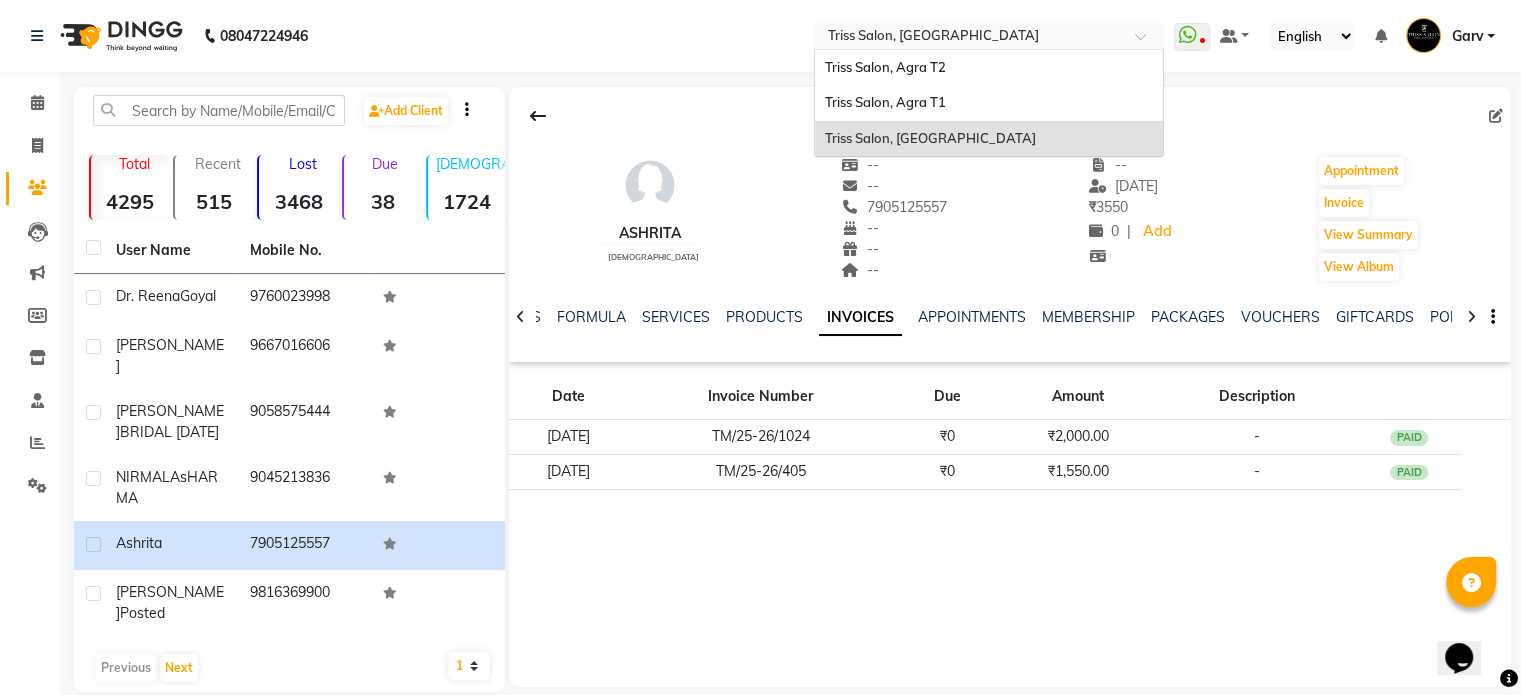 click at bounding box center [969, 38] 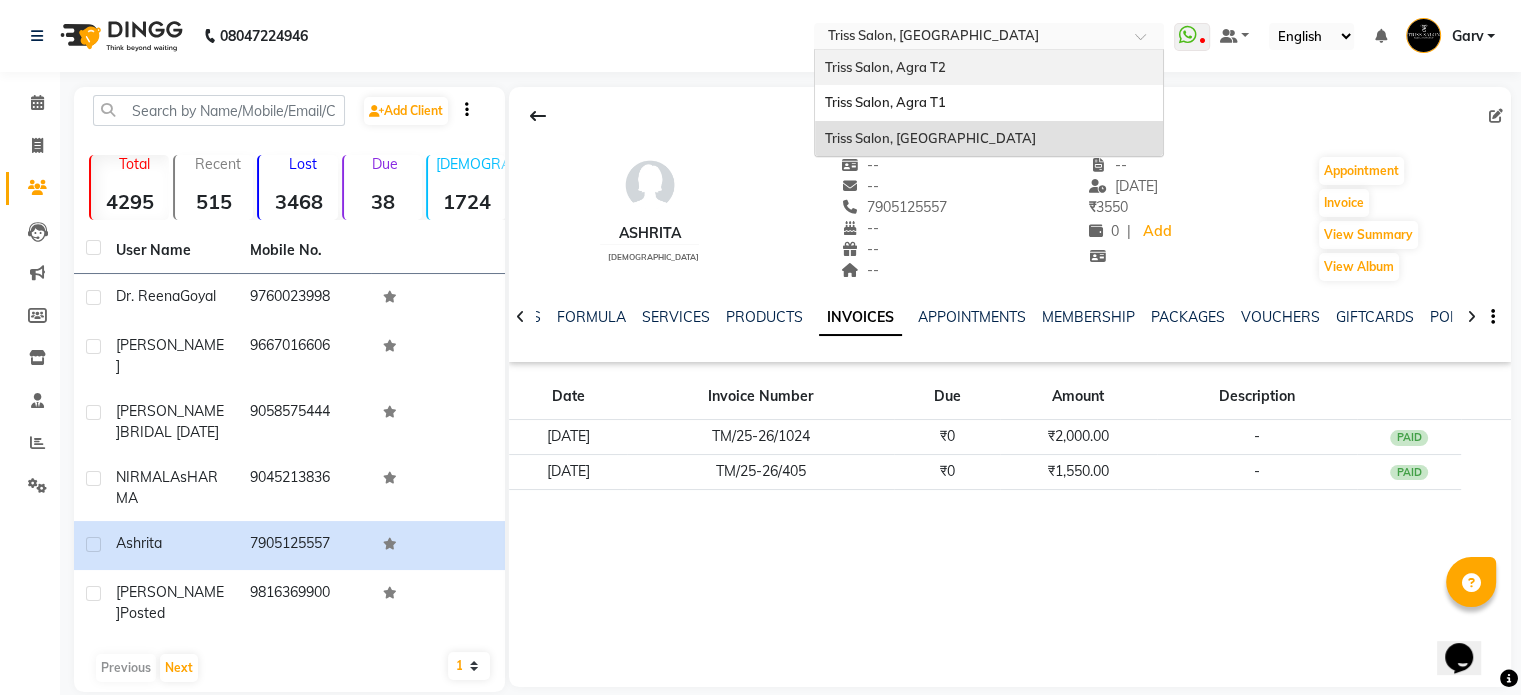 click on "Triss Salon, Agra T2" at bounding box center [989, 68] 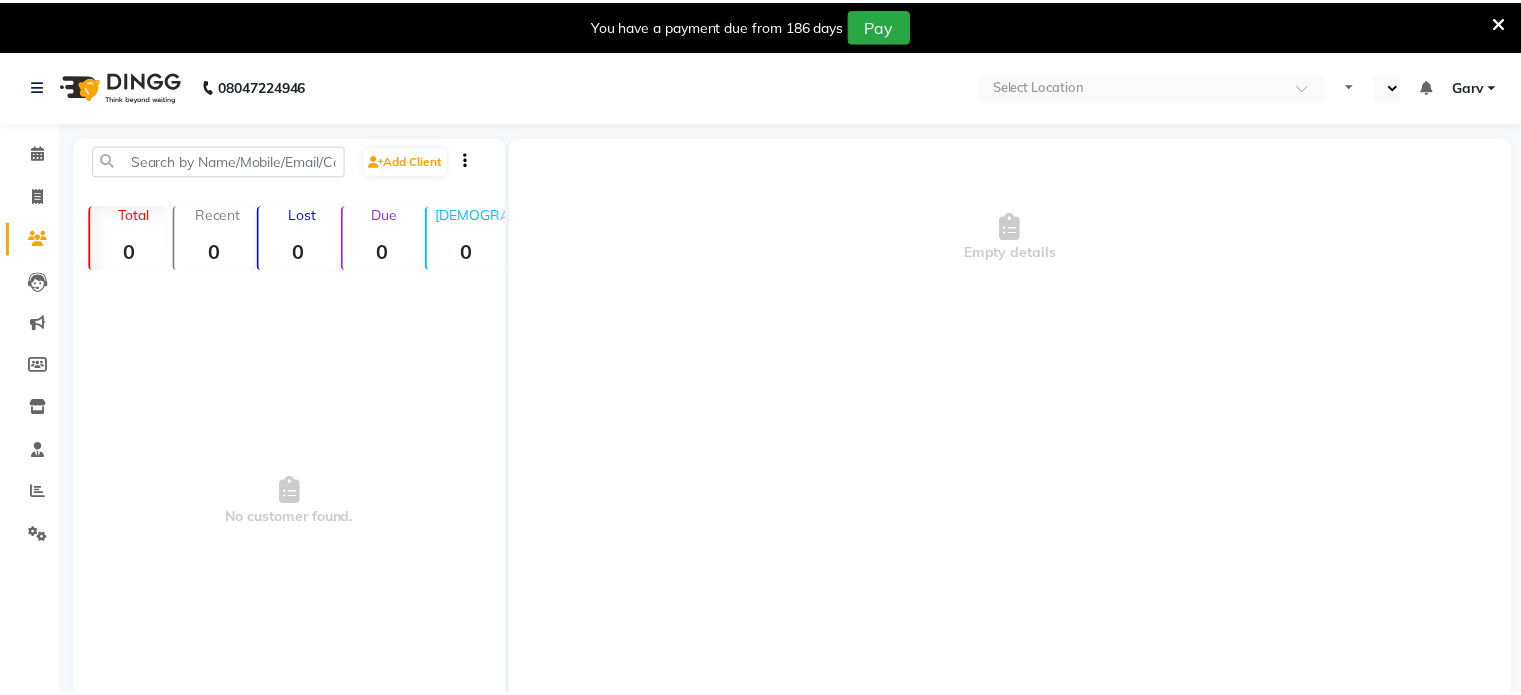 scroll, scrollTop: 0, scrollLeft: 0, axis: both 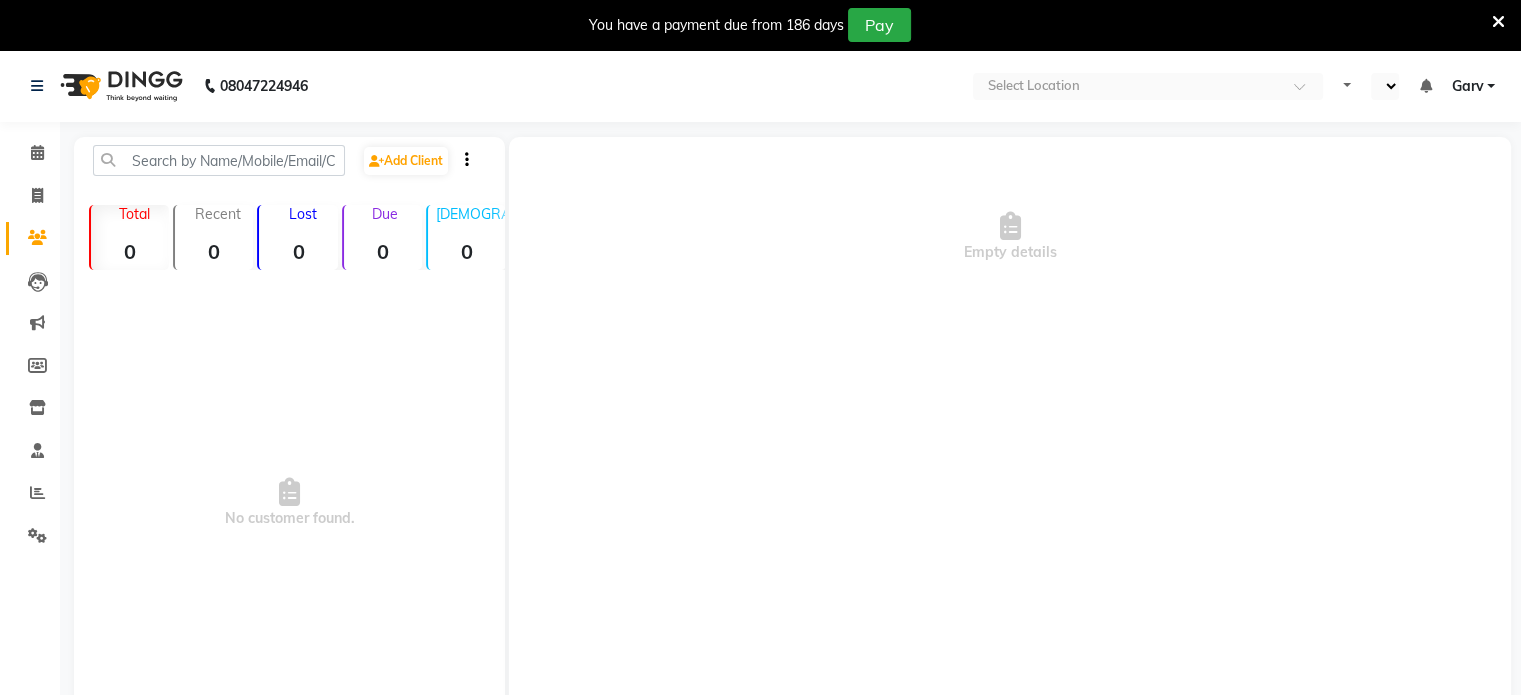 select on "en" 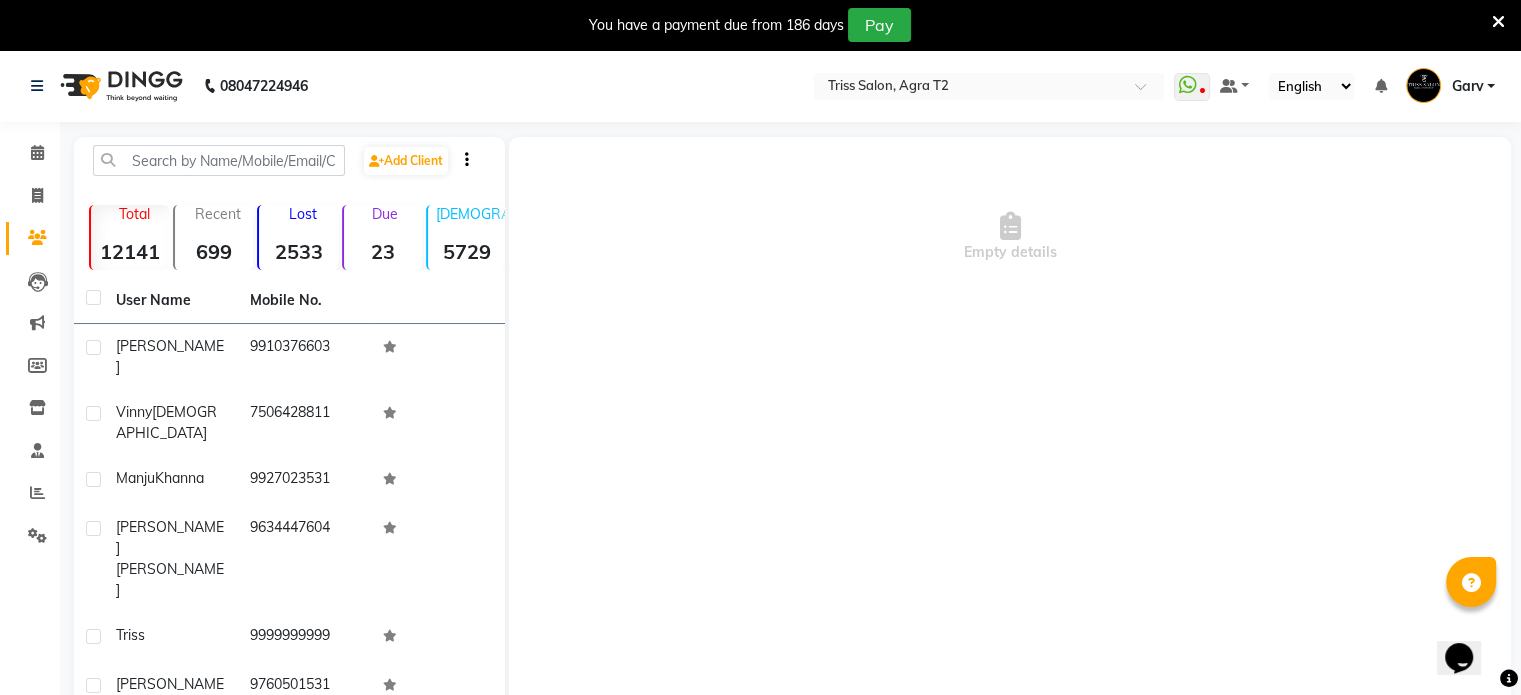 scroll, scrollTop: 0, scrollLeft: 0, axis: both 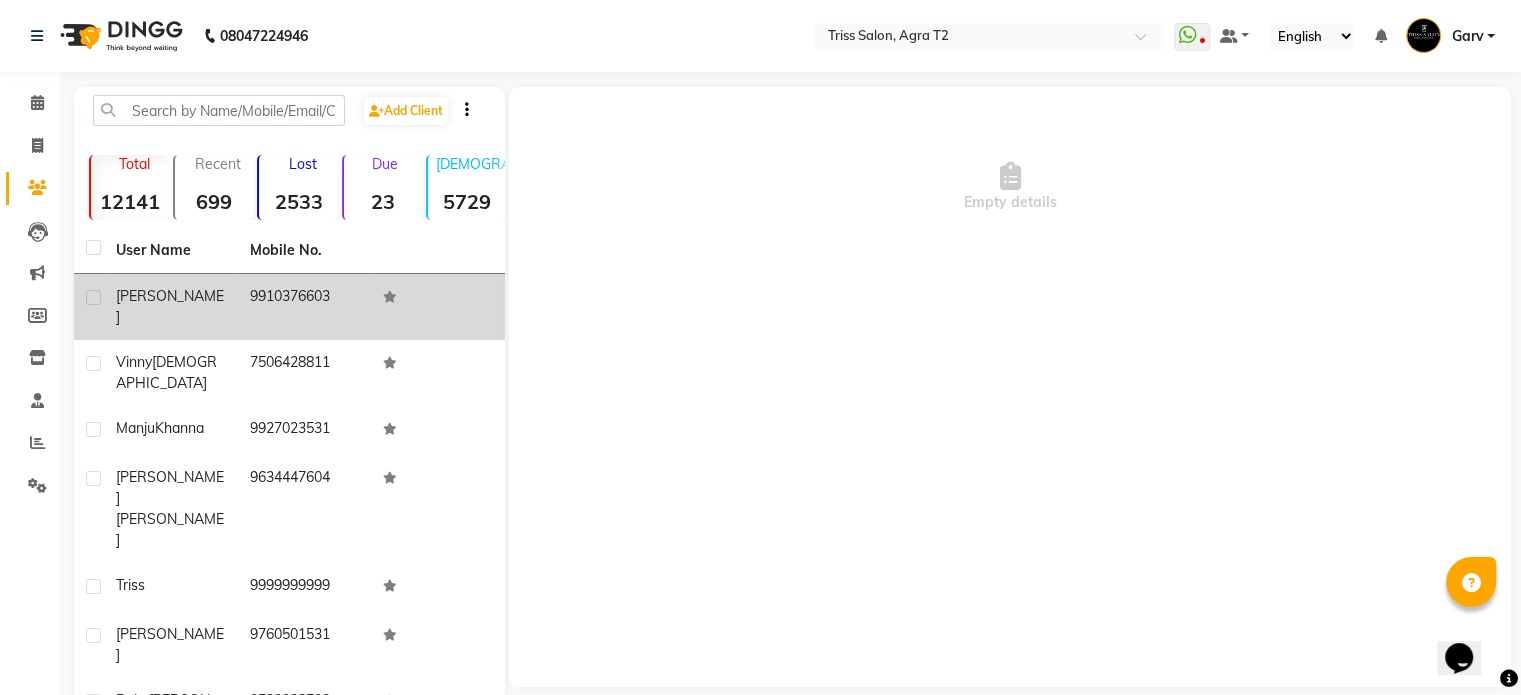 click on "9910376603" 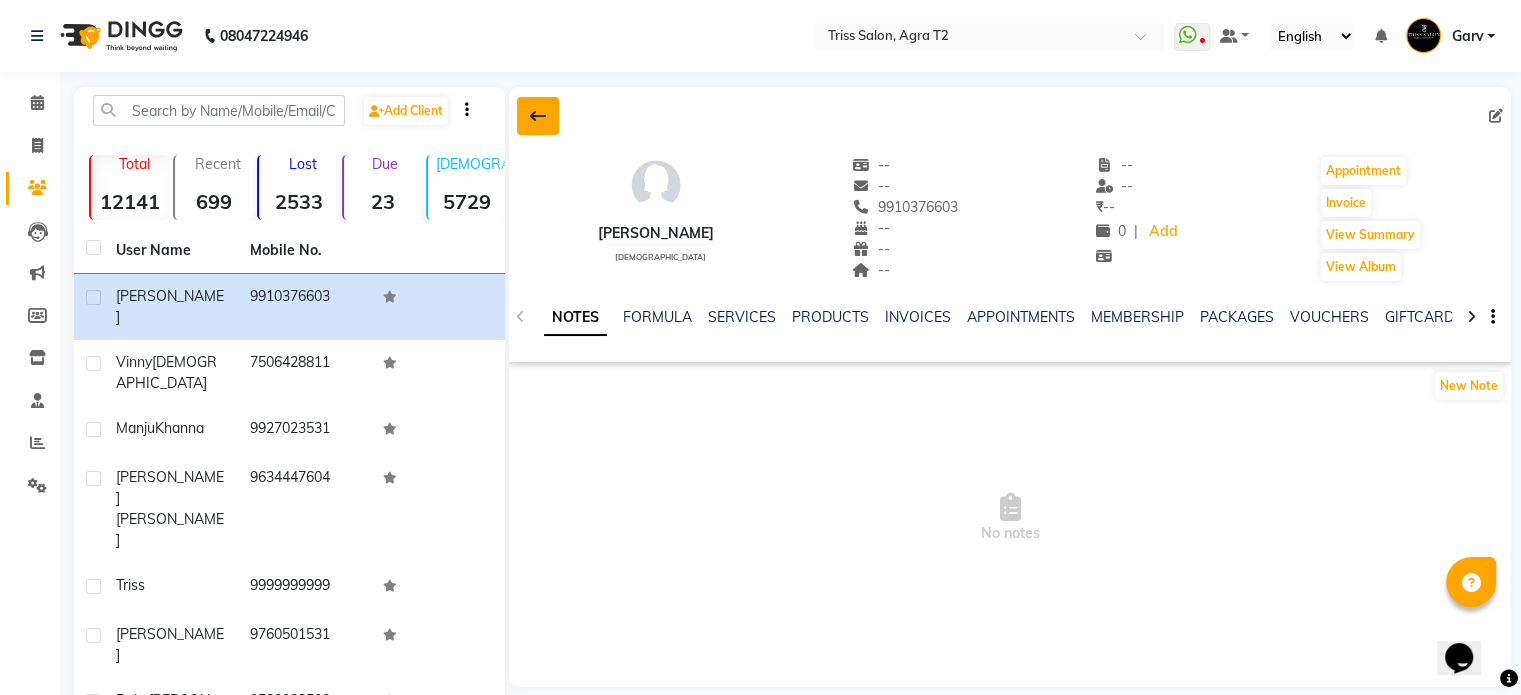 click 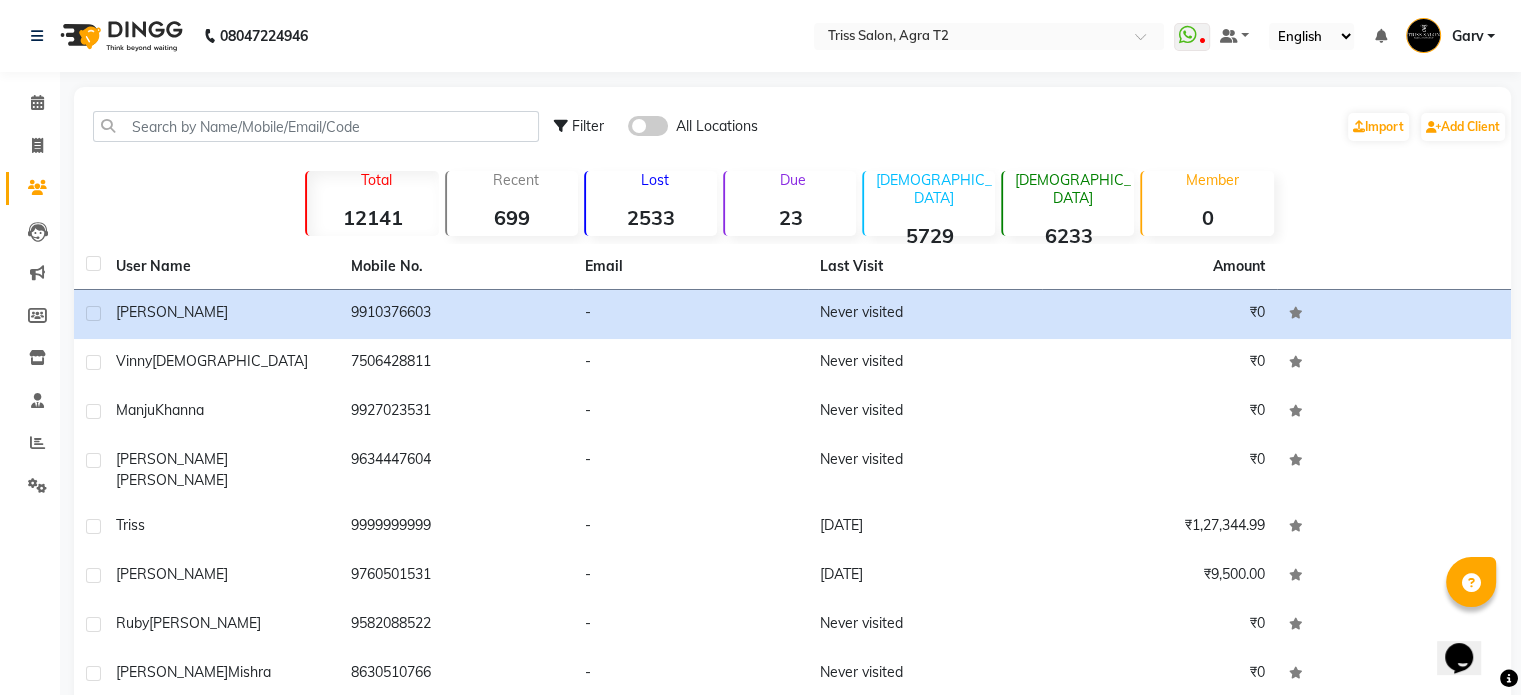 click 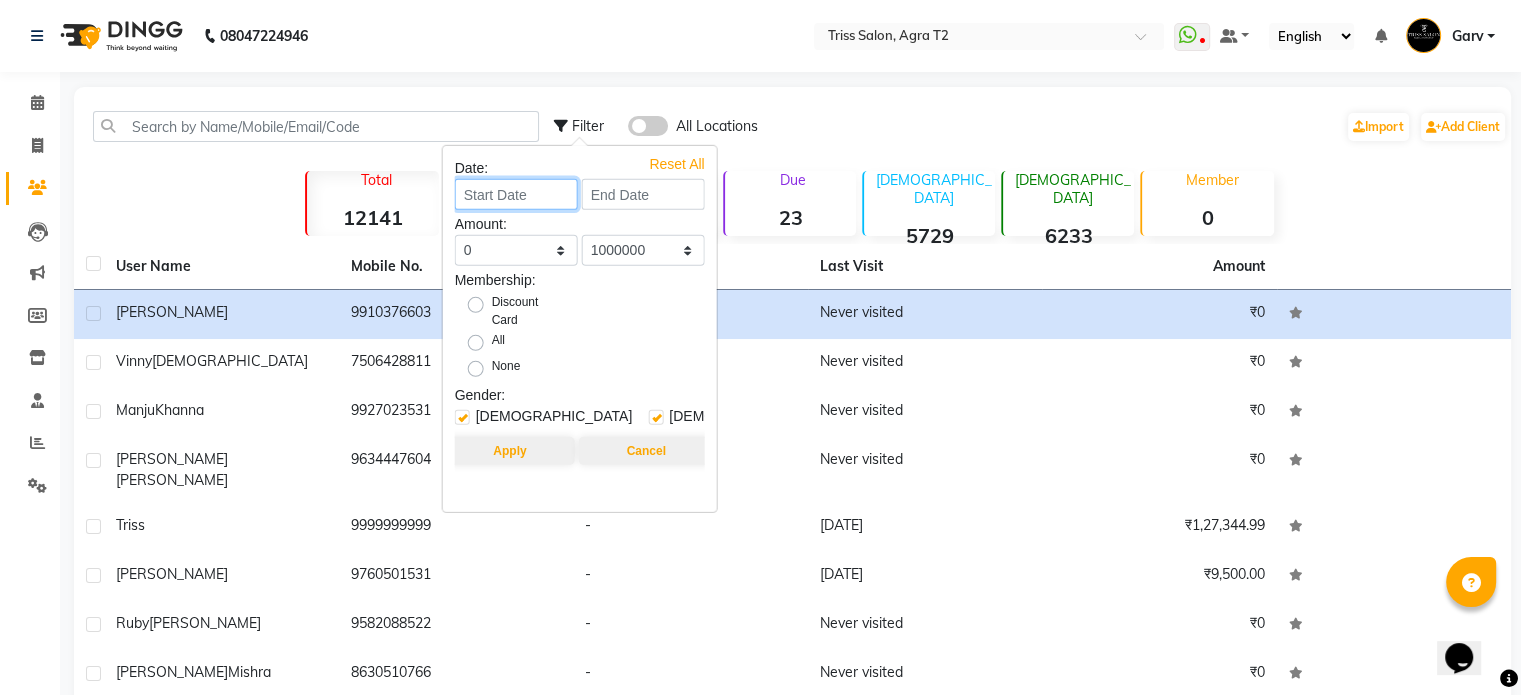 click at bounding box center (516, 194) 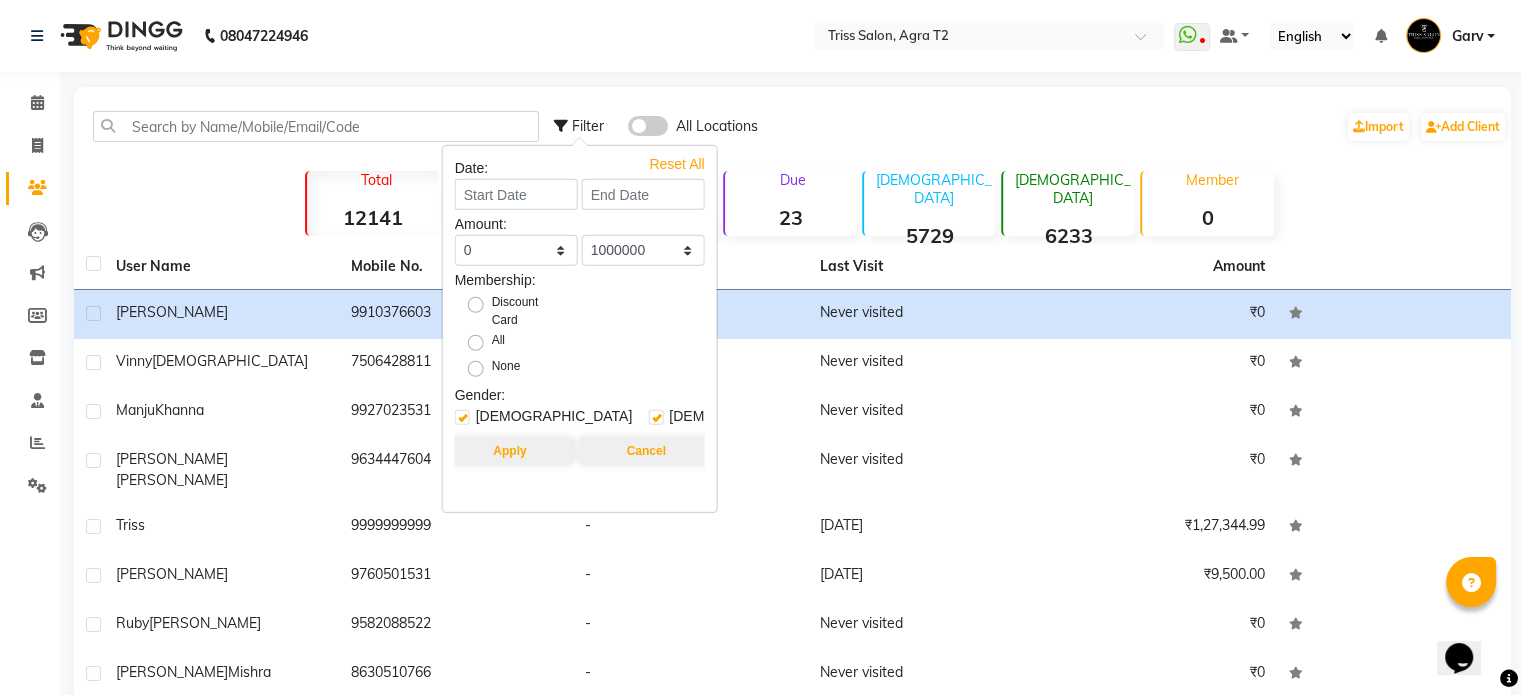 select on "7" 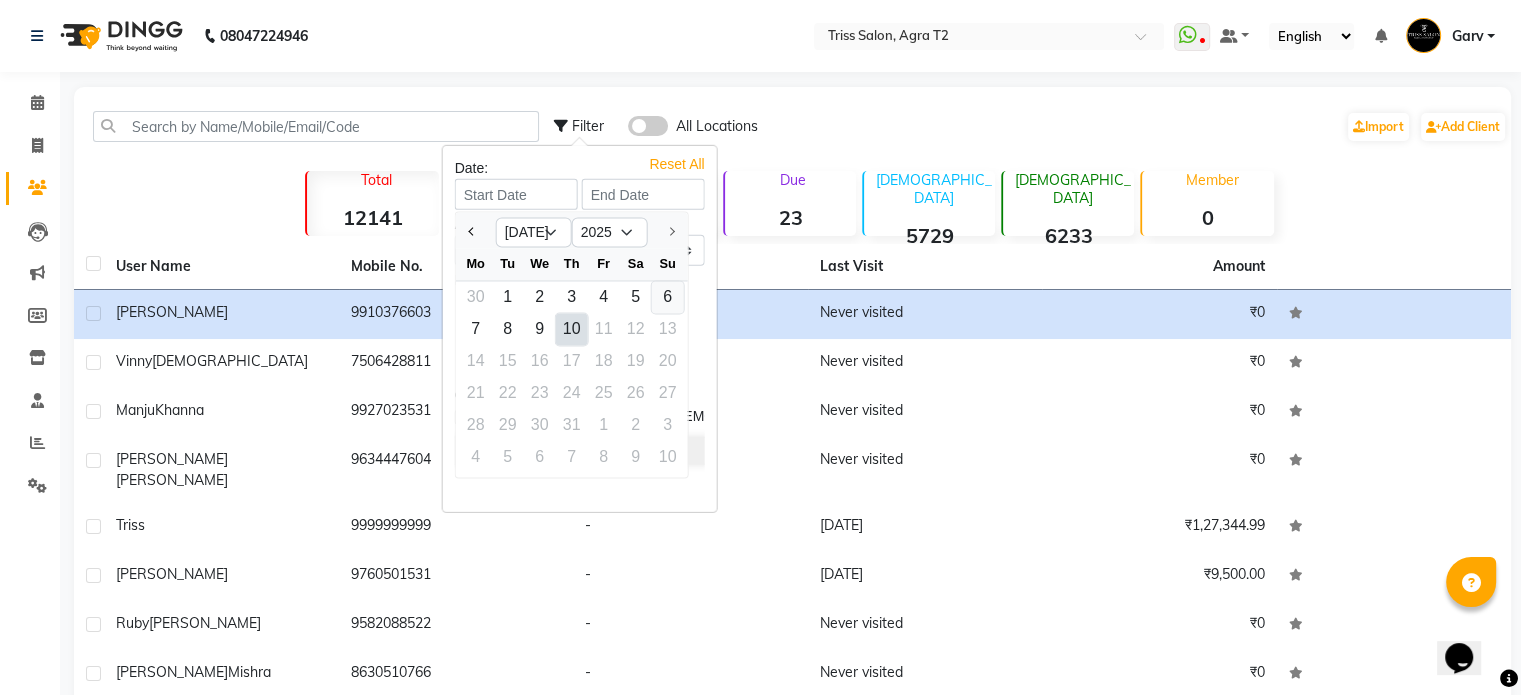 click on "6" at bounding box center (668, 297) 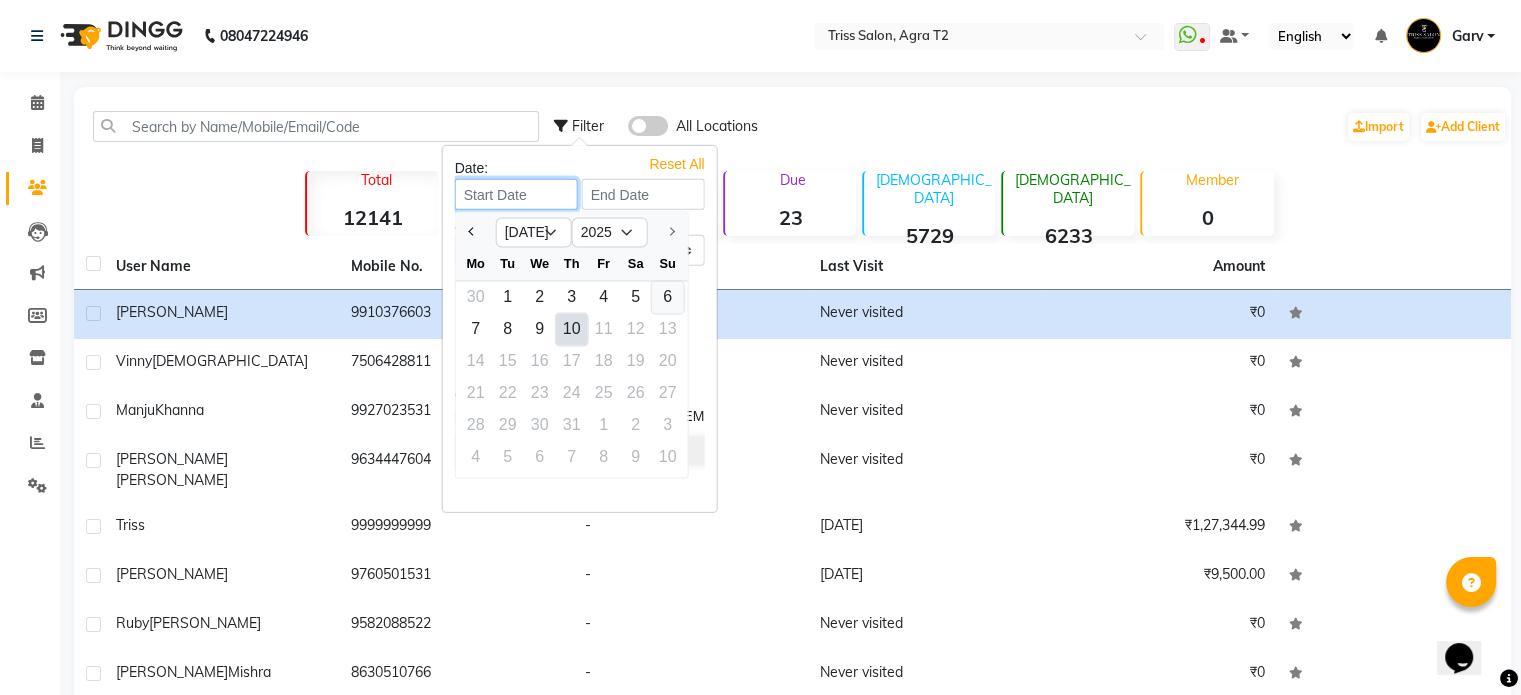 type on "[DATE]" 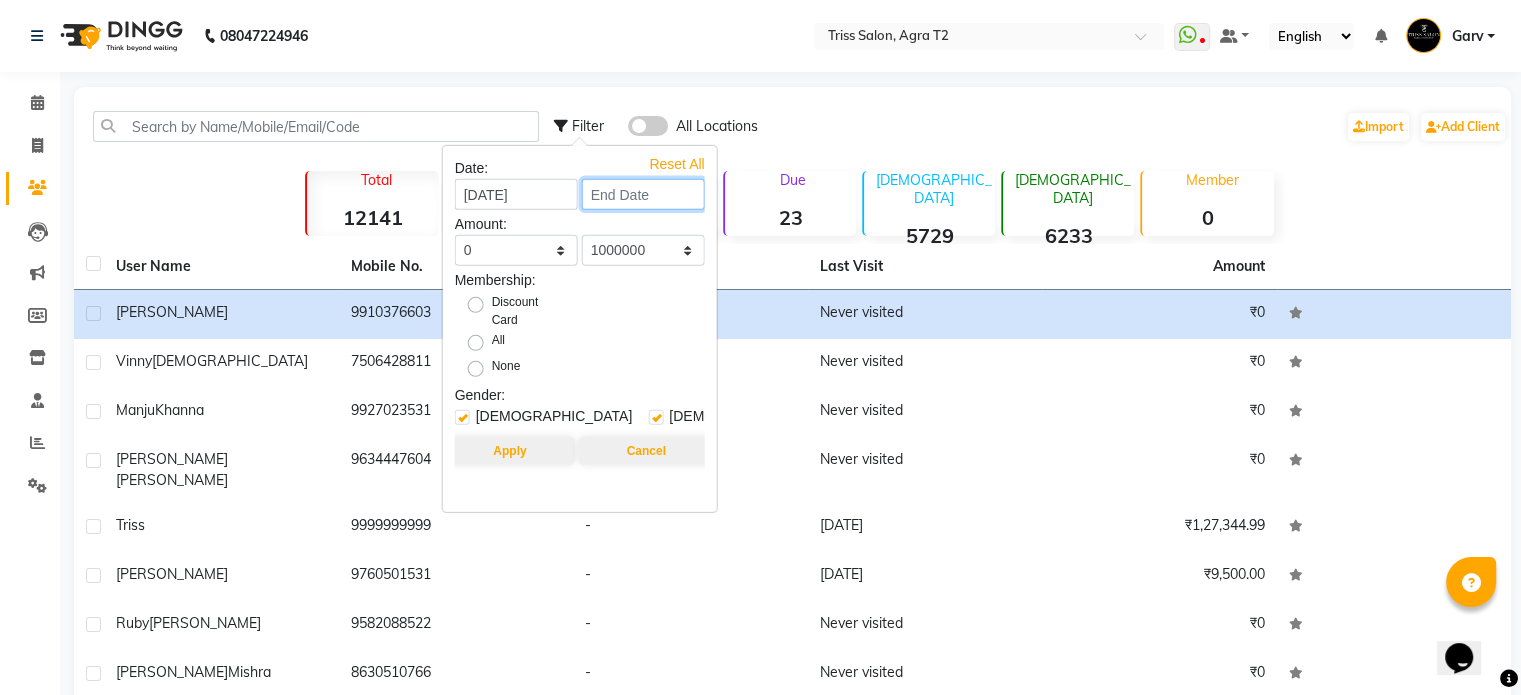 click at bounding box center (643, 194) 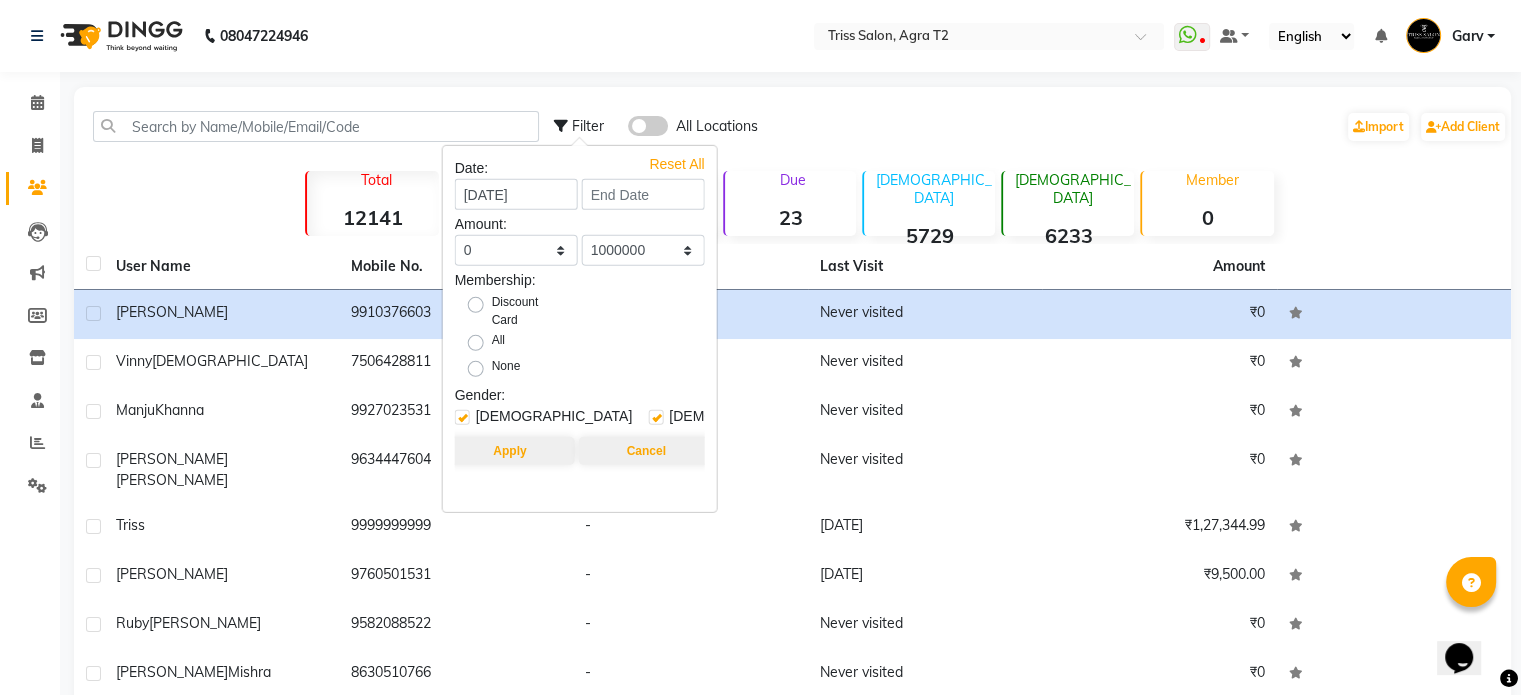select on "7" 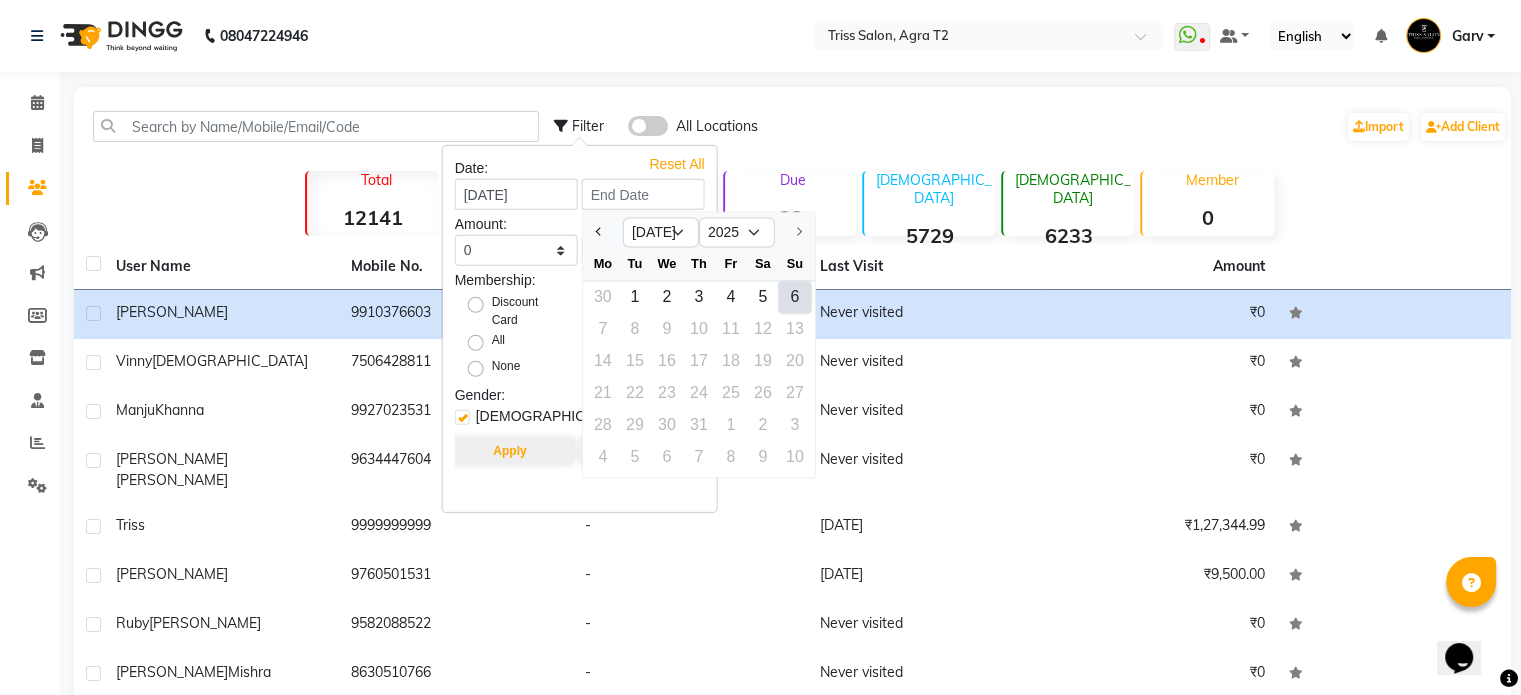 click on "6" at bounding box center [795, 297] 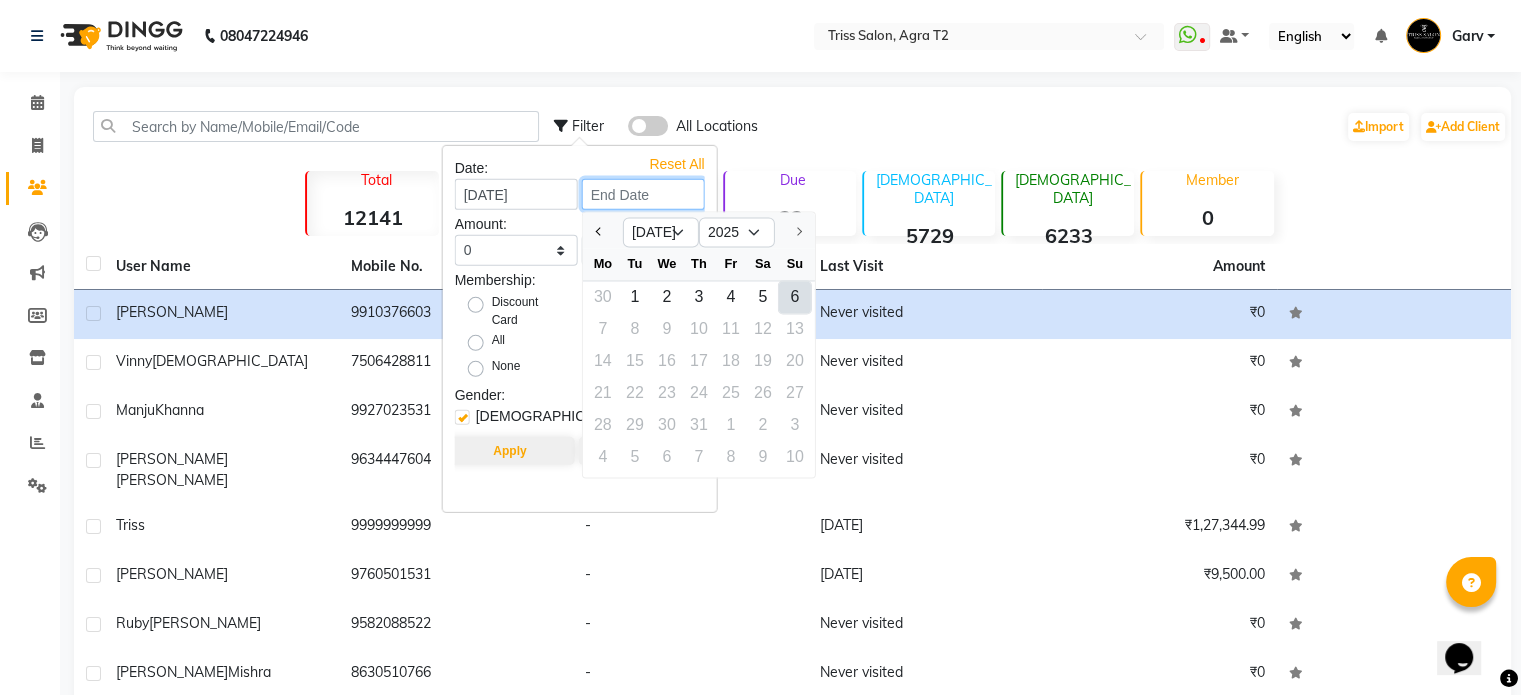 type on "[DATE]" 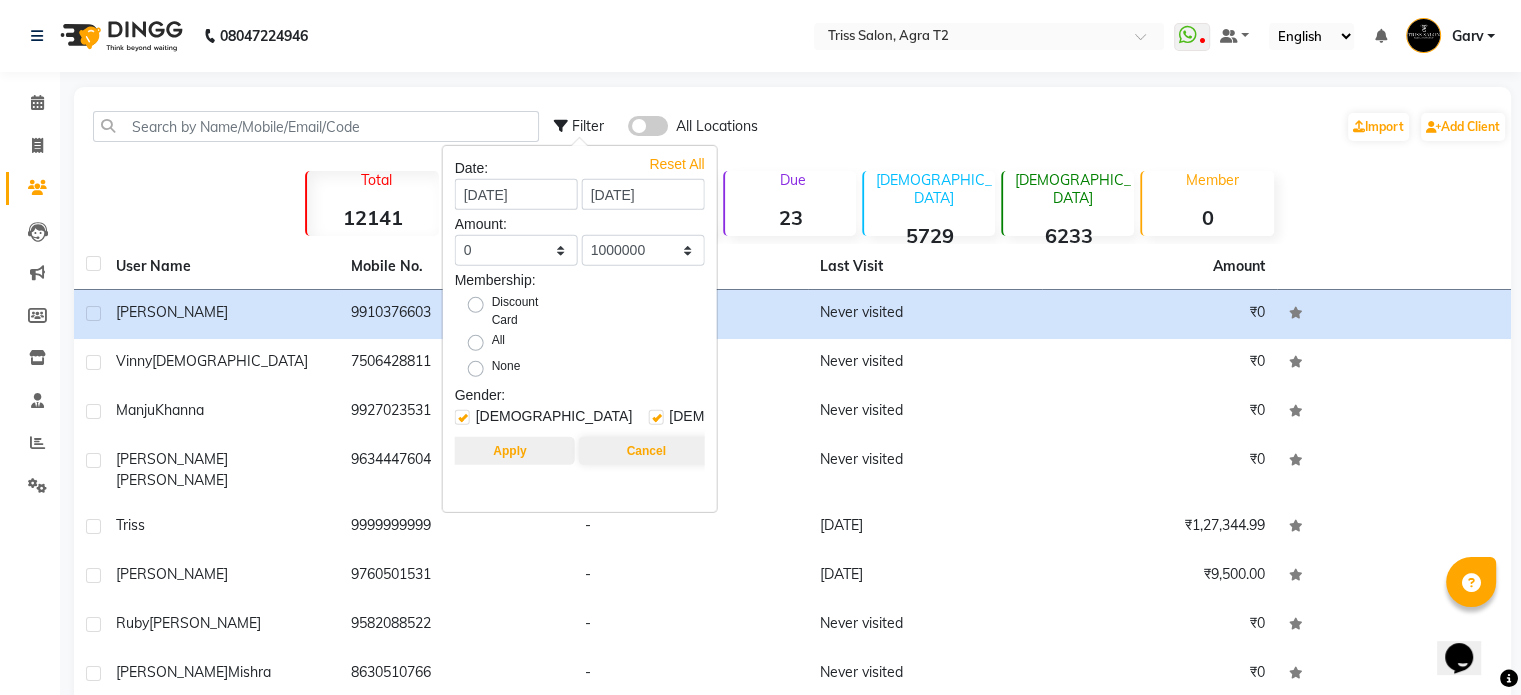 click on "Apply" at bounding box center (509, 451) 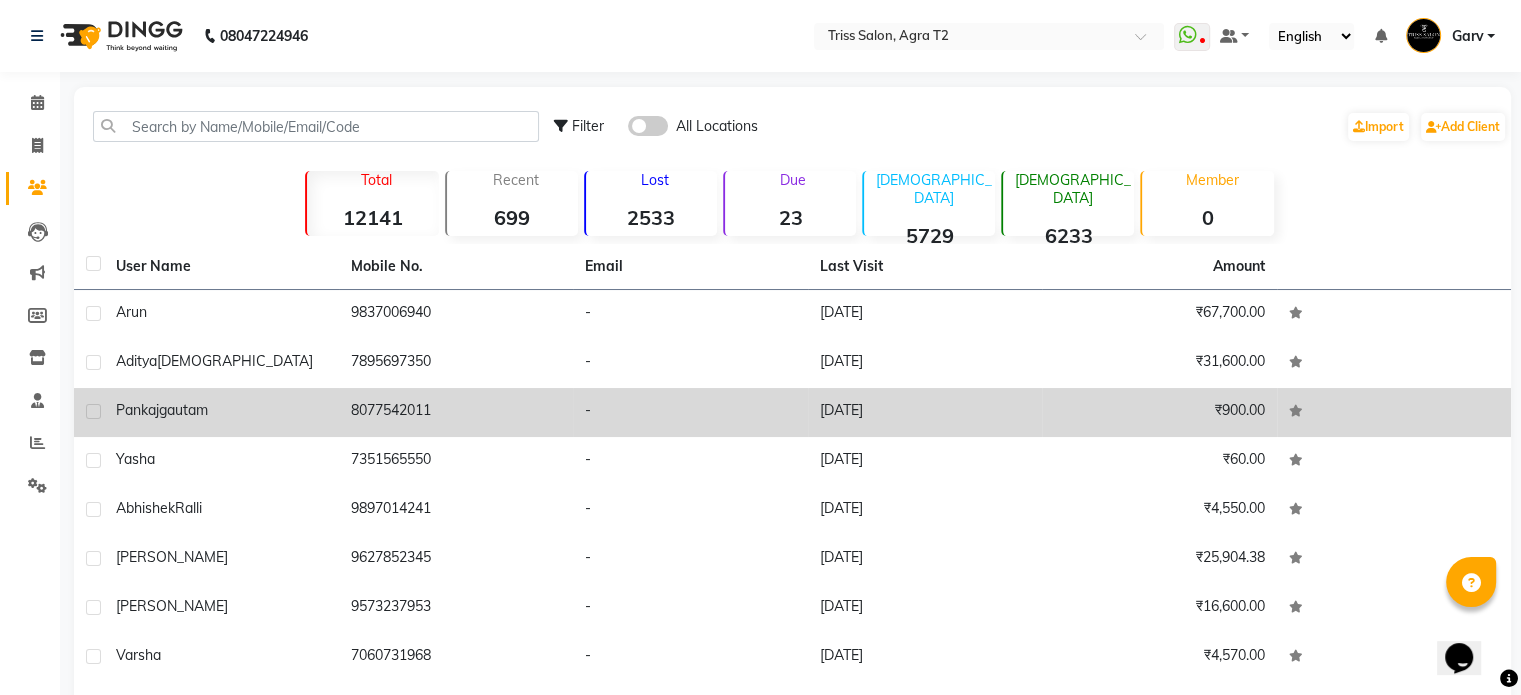 scroll, scrollTop: 170, scrollLeft: 0, axis: vertical 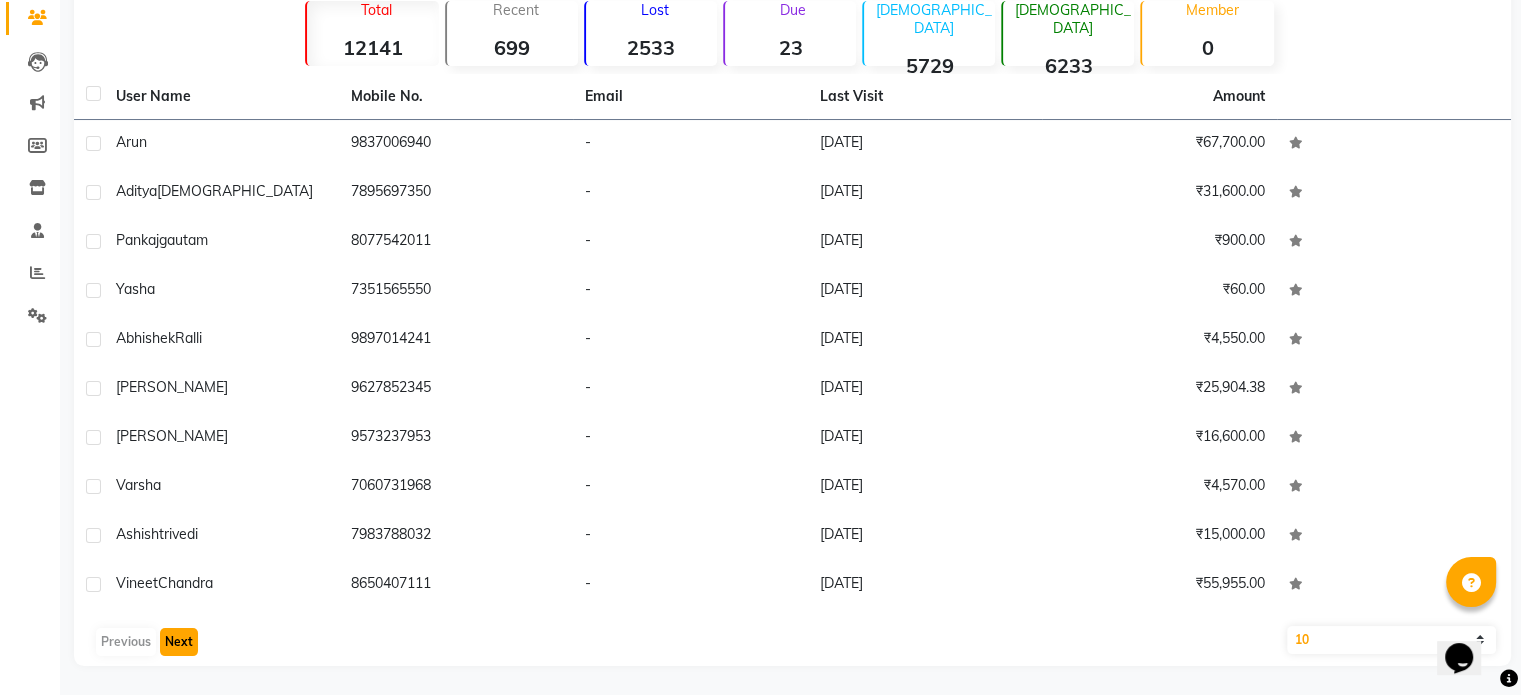 click on "Next" 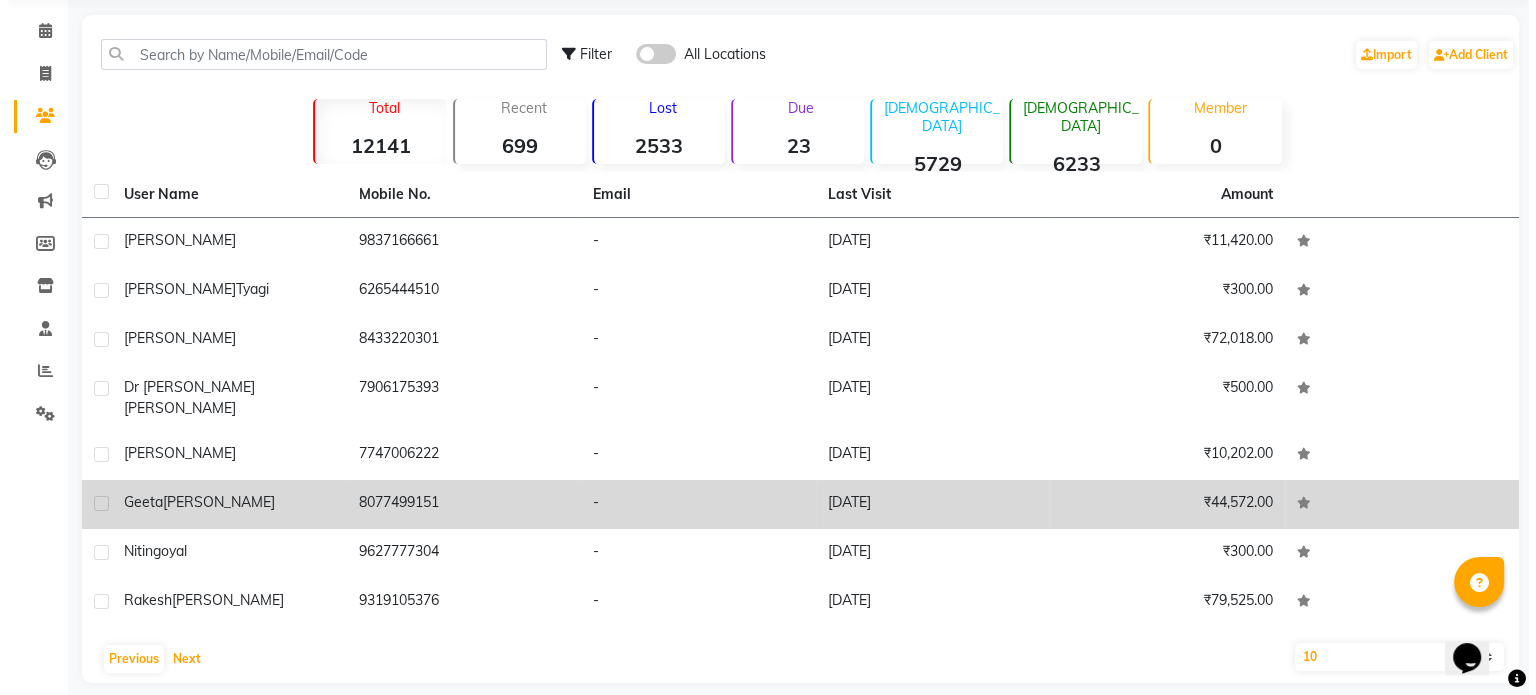scroll, scrollTop: 0, scrollLeft: 0, axis: both 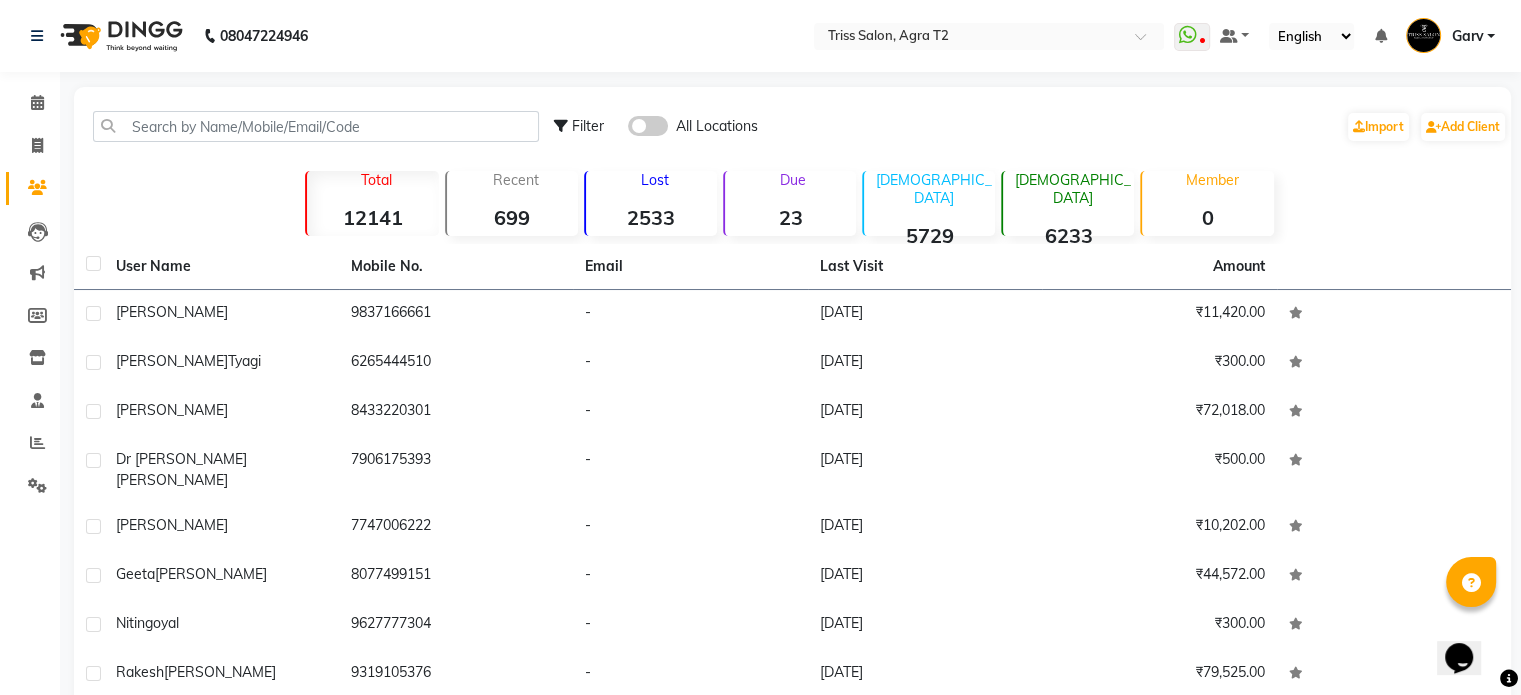 click on "Garv" at bounding box center (1450, 36) 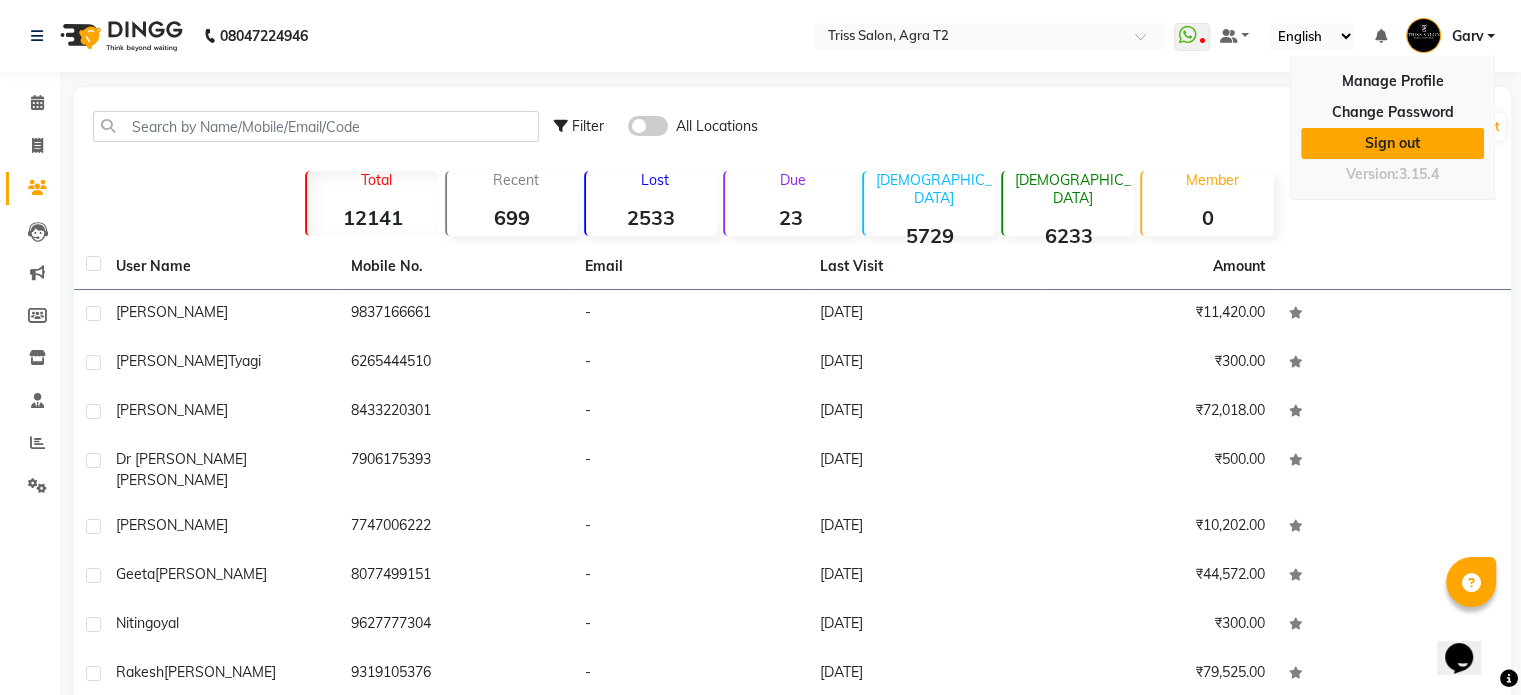 click on "Sign out" at bounding box center [1392, 143] 